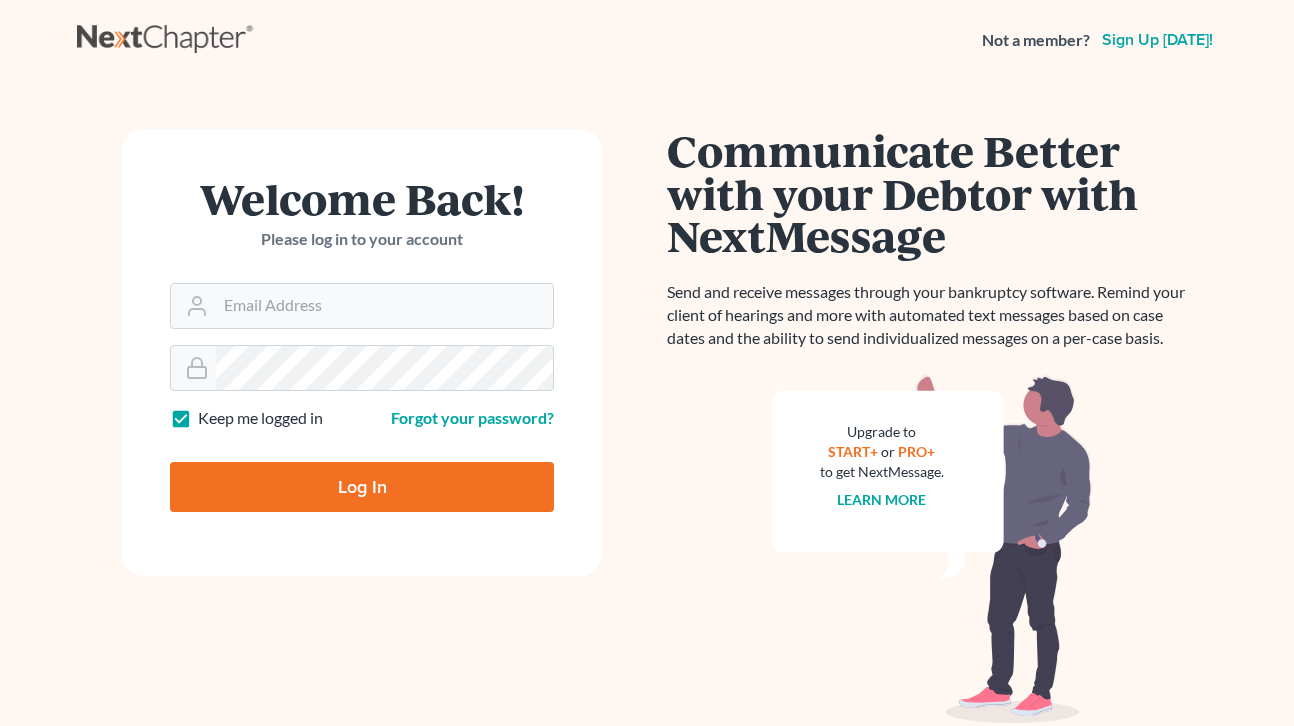 scroll, scrollTop: 0, scrollLeft: 0, axis: both 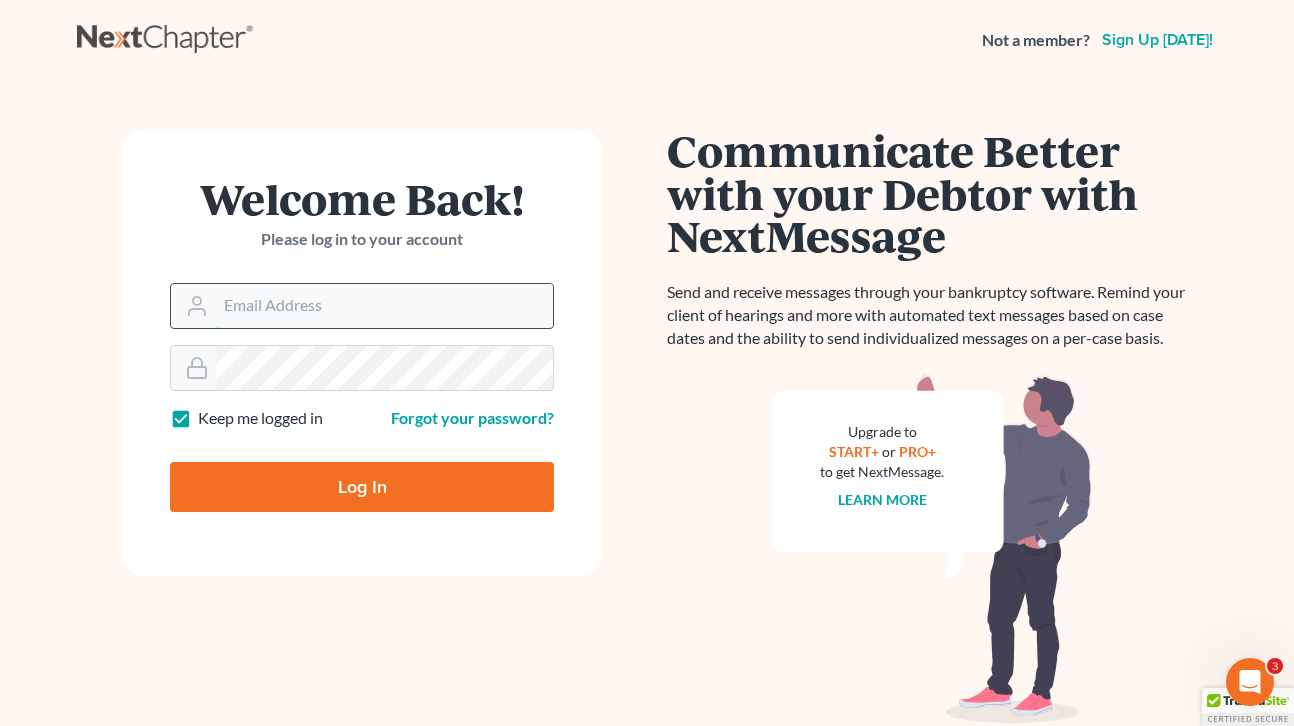 click on "Email Address" at bounding box center [384, 306] 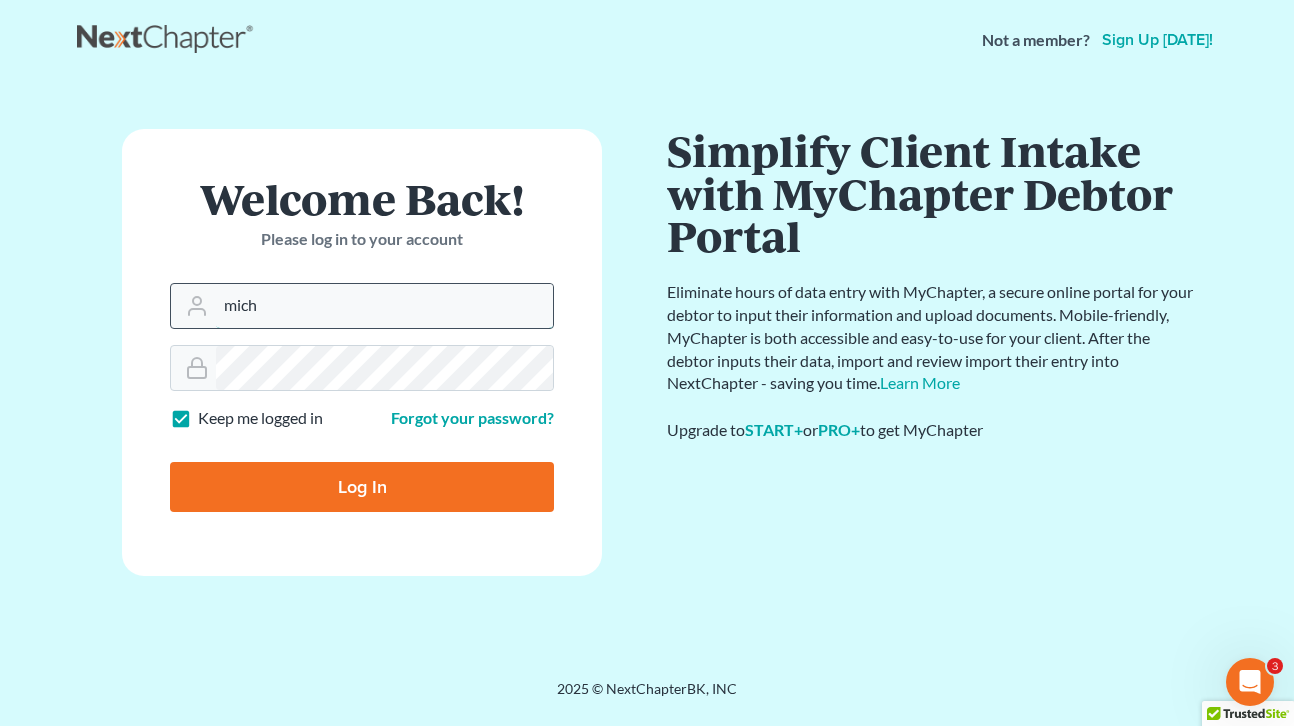 type on "[PERSON_NAME][EMAIL_ADDRESS][DOMAIN_NAME]" 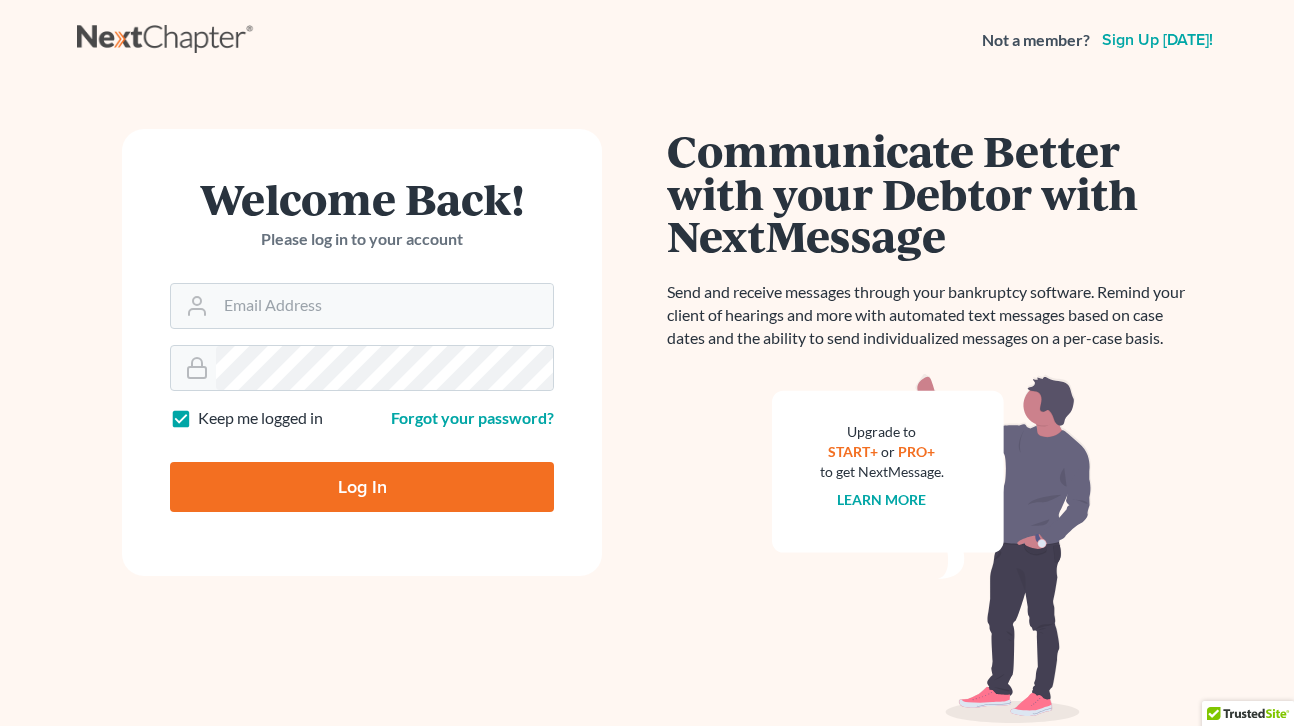 scroll, scrollTop: 0, scrollLeft: 0, axis: both 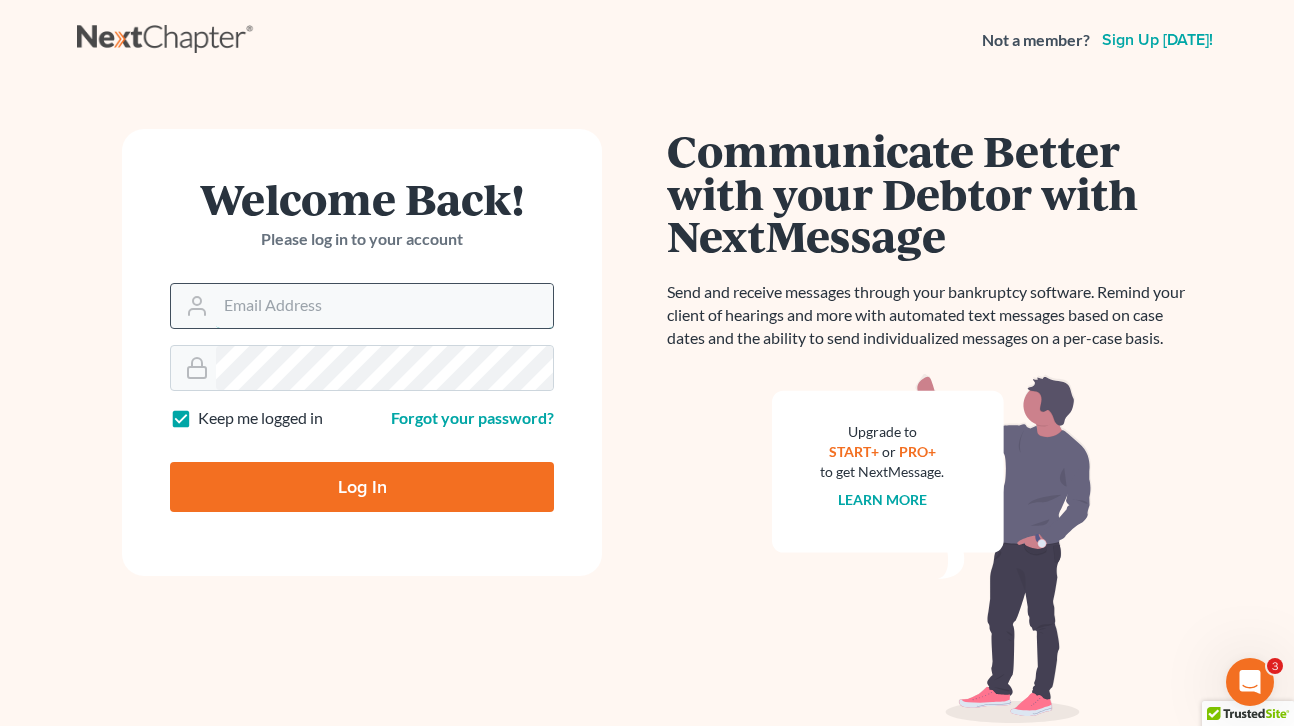 click on "Email Address" at bounding box center (384, 306) 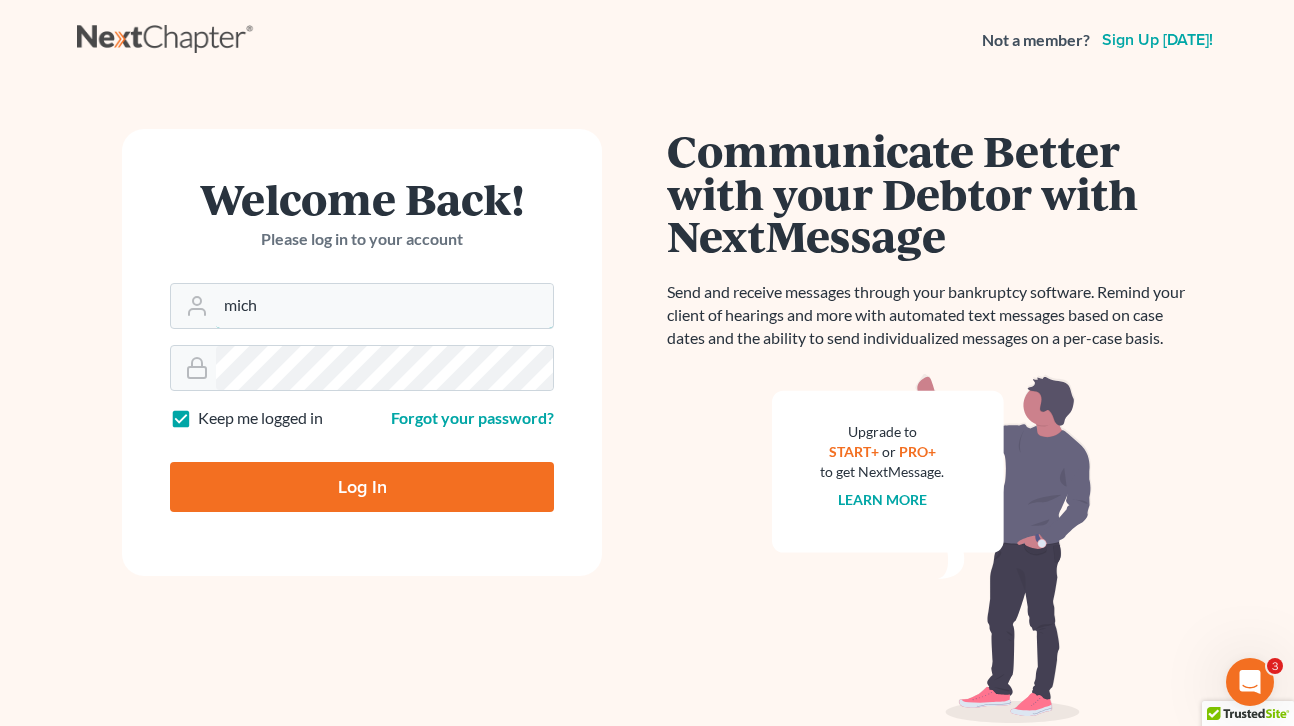 type on "[PERSON_NAME][EMAIL_ADDRESS][DOMAIN_NAME]" 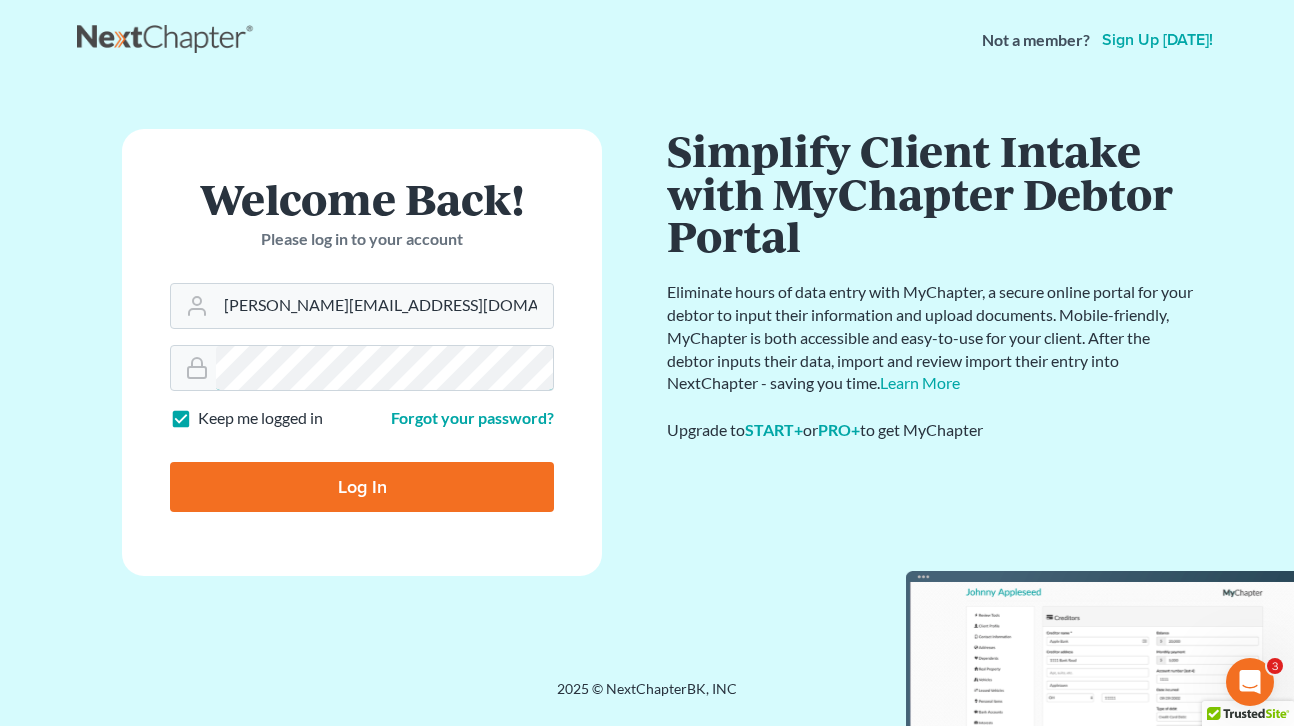 click on "Welcome Back! Please log in to your account Email Address michelee@opendoorlegal.org Password Keep me logged in Forgot your password? Log In" at bounding box center [362, 380] 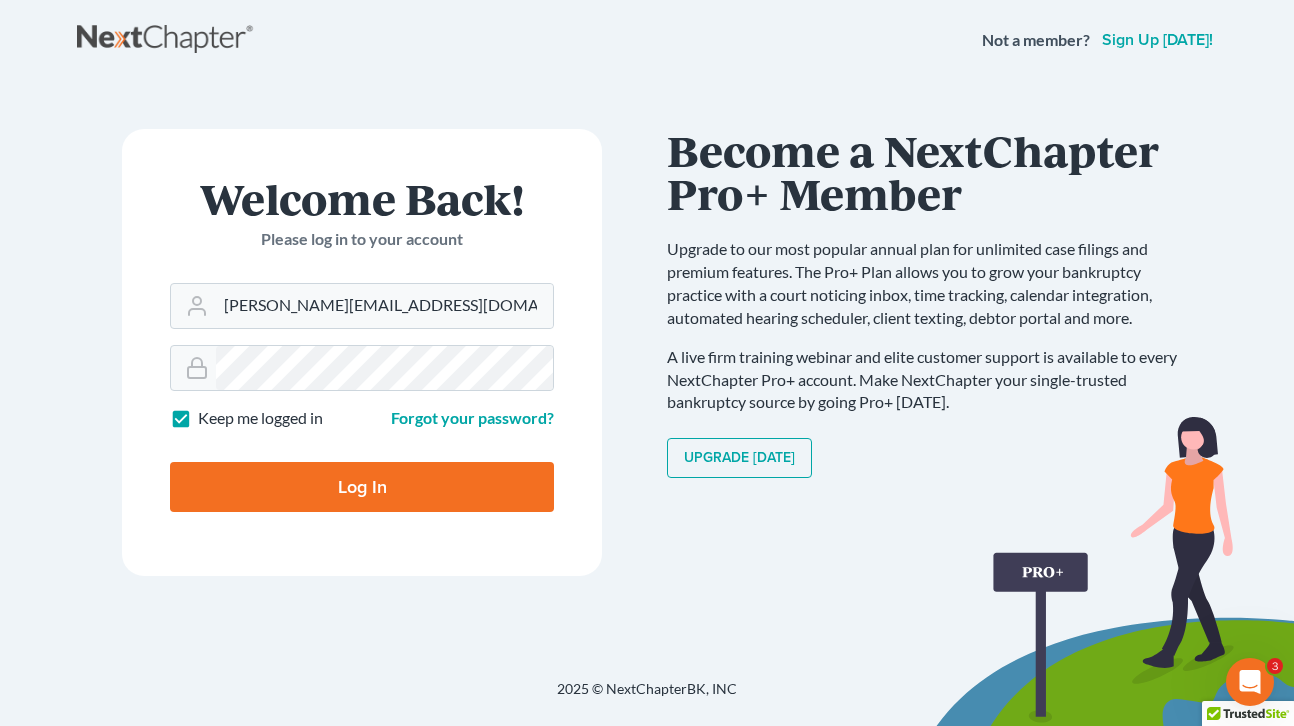 click on "Log In" at bounding box center (362, 487) 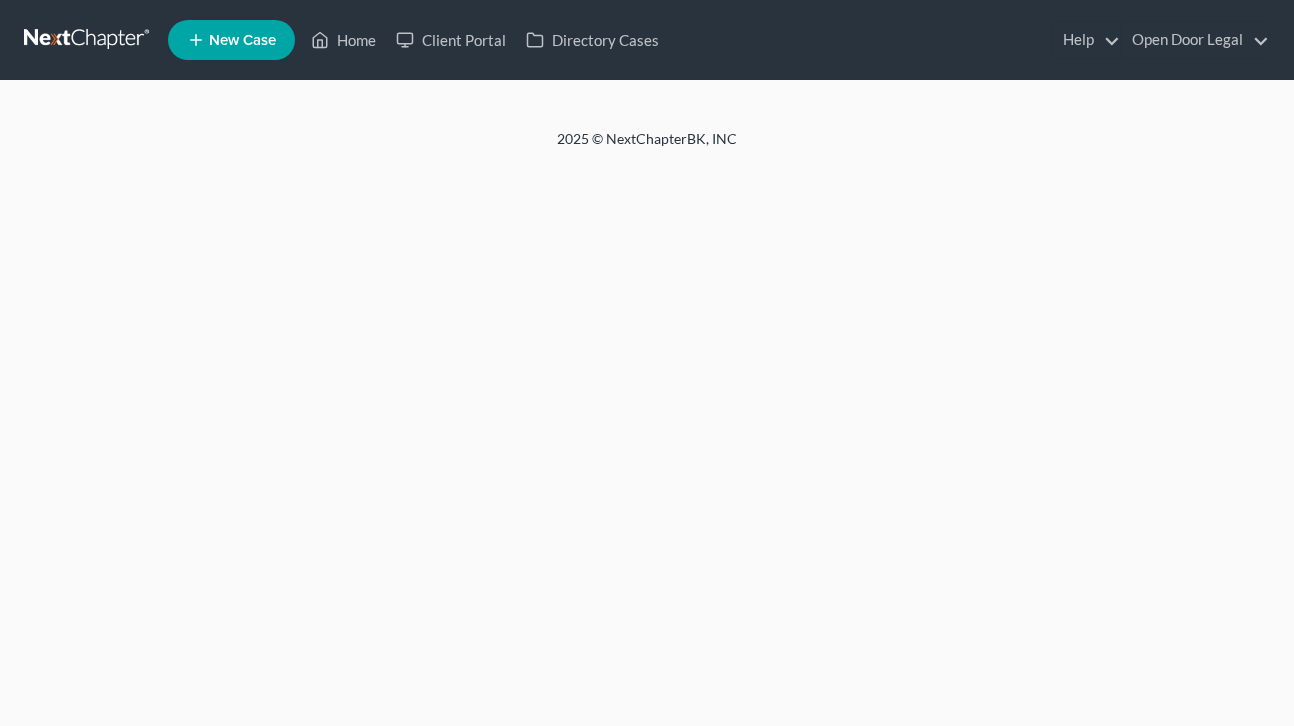 scroll, scrollTop: 0, scrollLeft: 0, axis: both 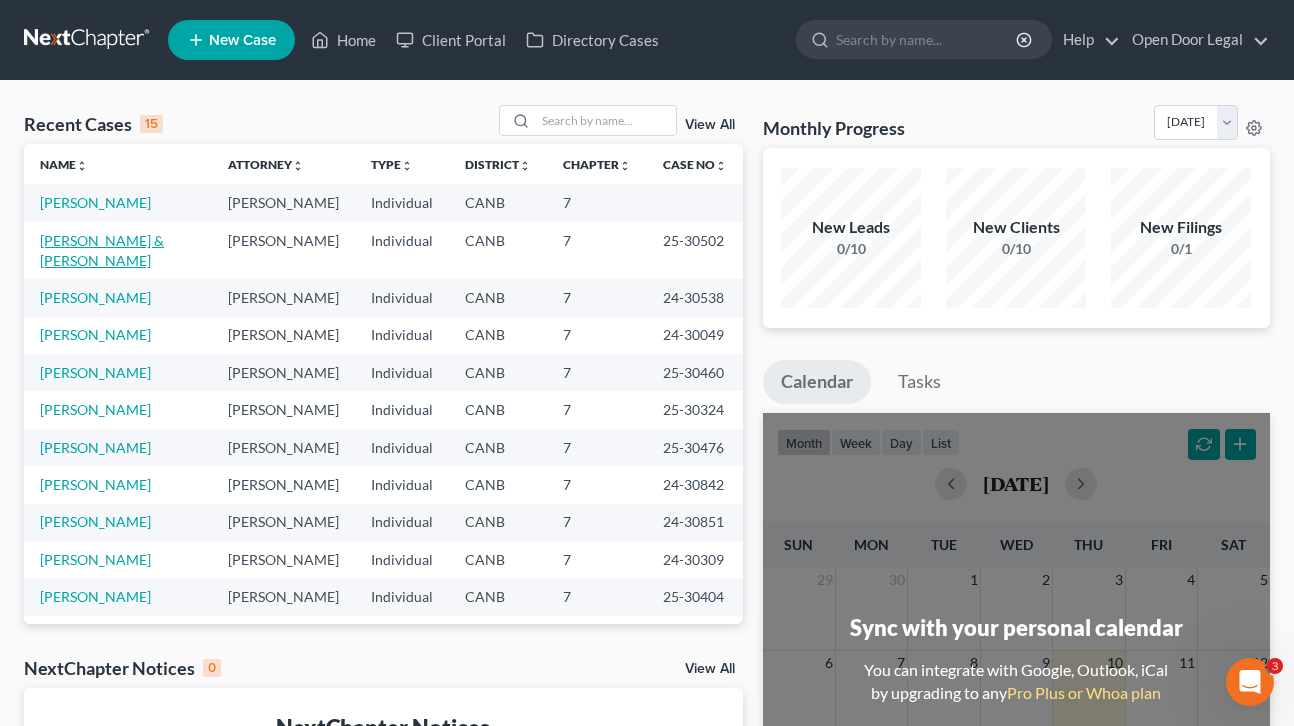 click on "Lee, Michael & Hannah" at bounding box center [102, 250] 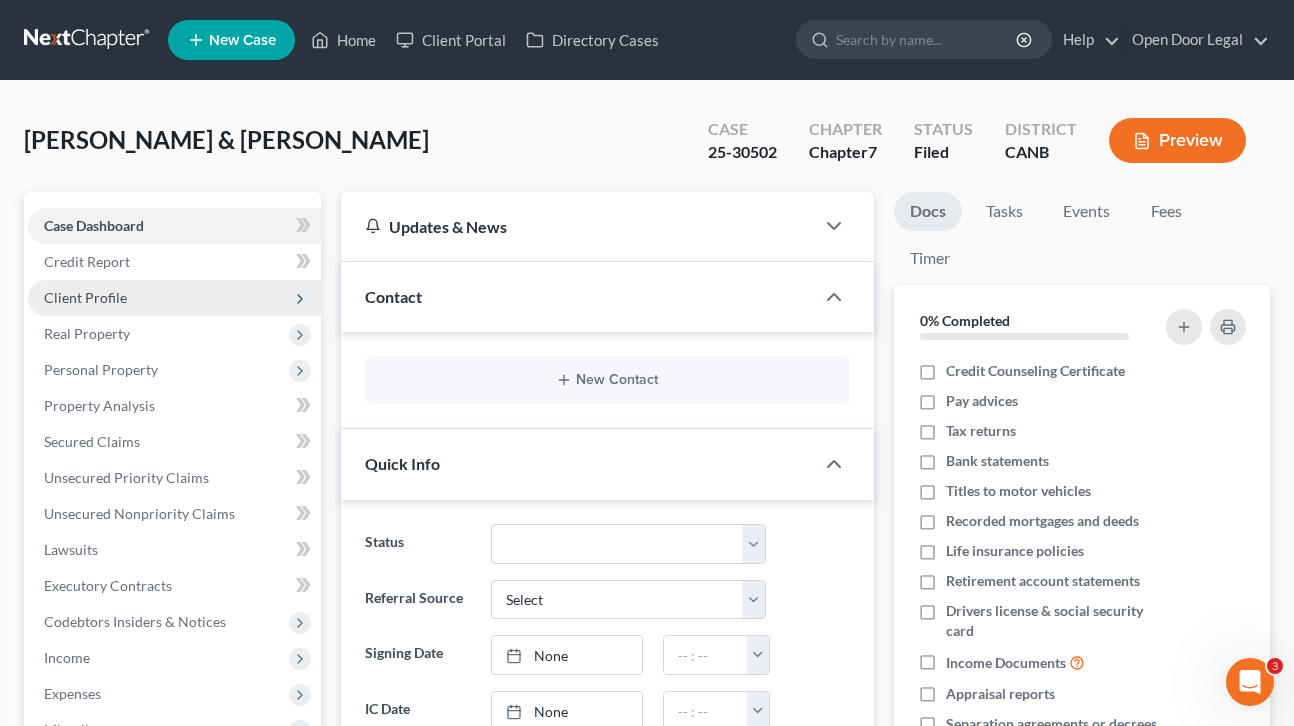 click on "Client Profile" at bounding box center (85, 297) 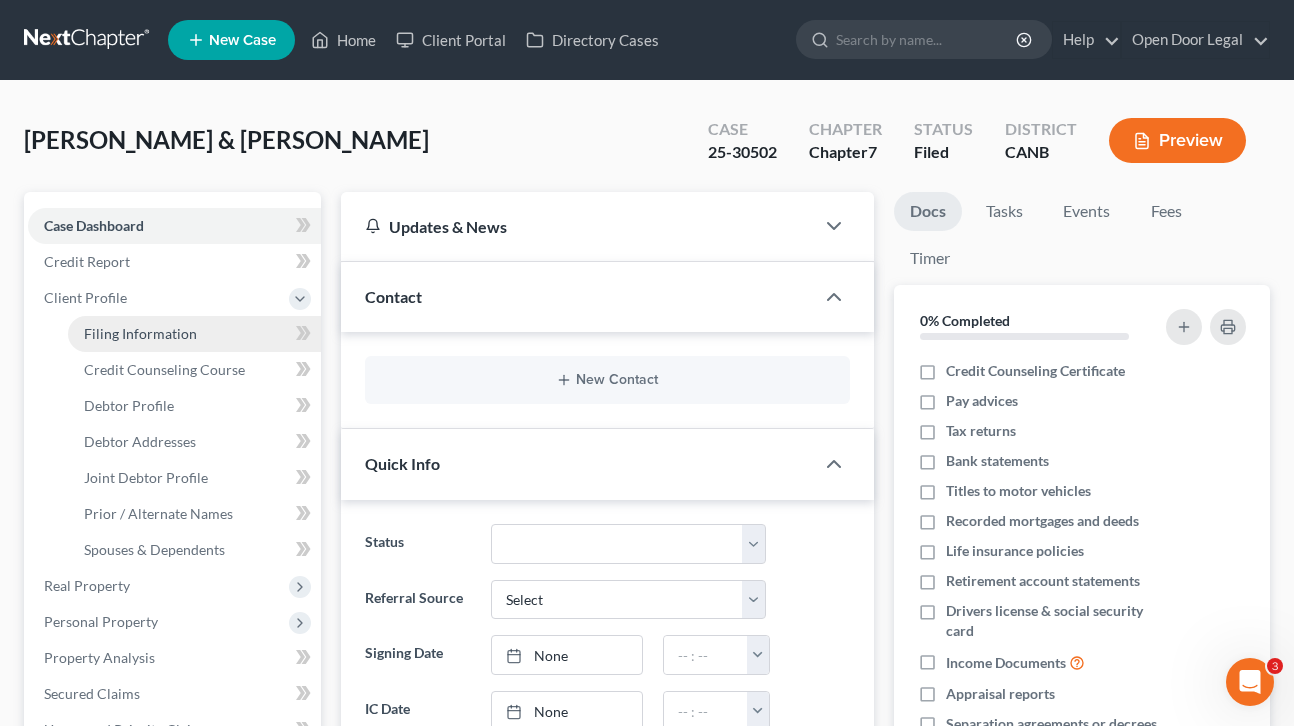 click on "Filing Information" at bounding box center [140, 333] 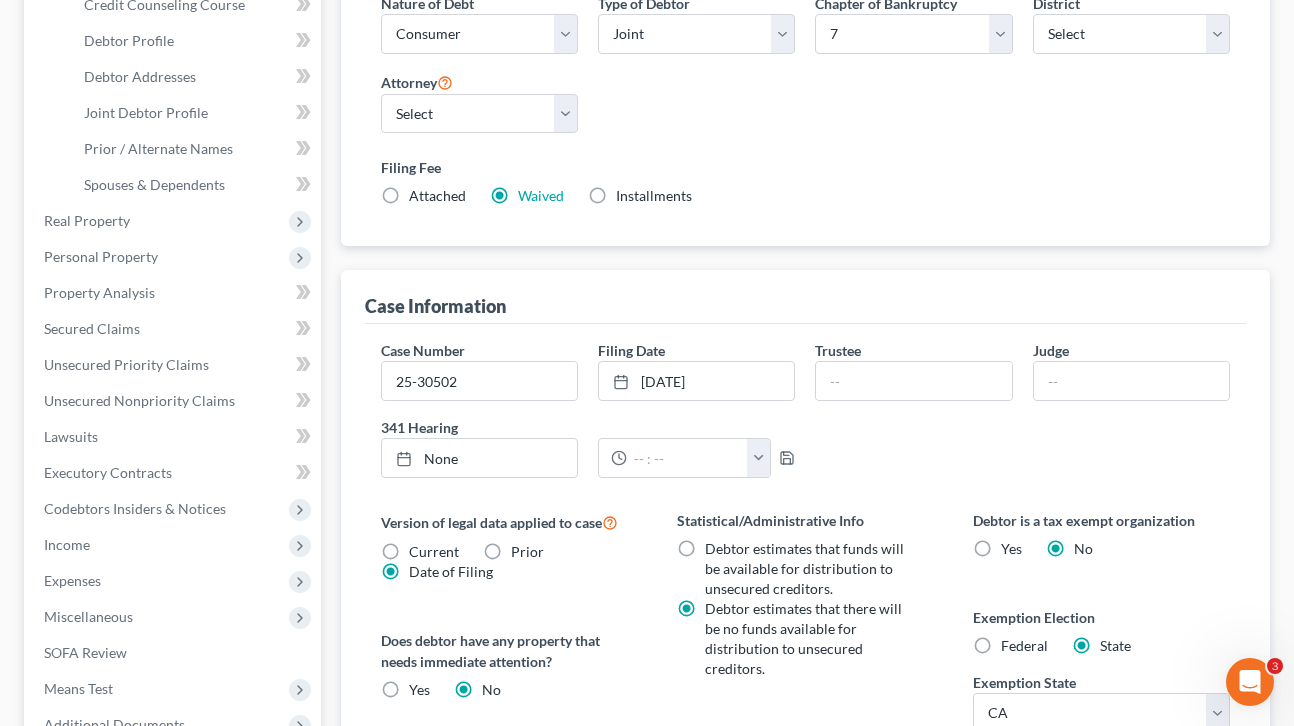 scroll, scrollTop: 740, scrollLeft: 0, axis: vertical 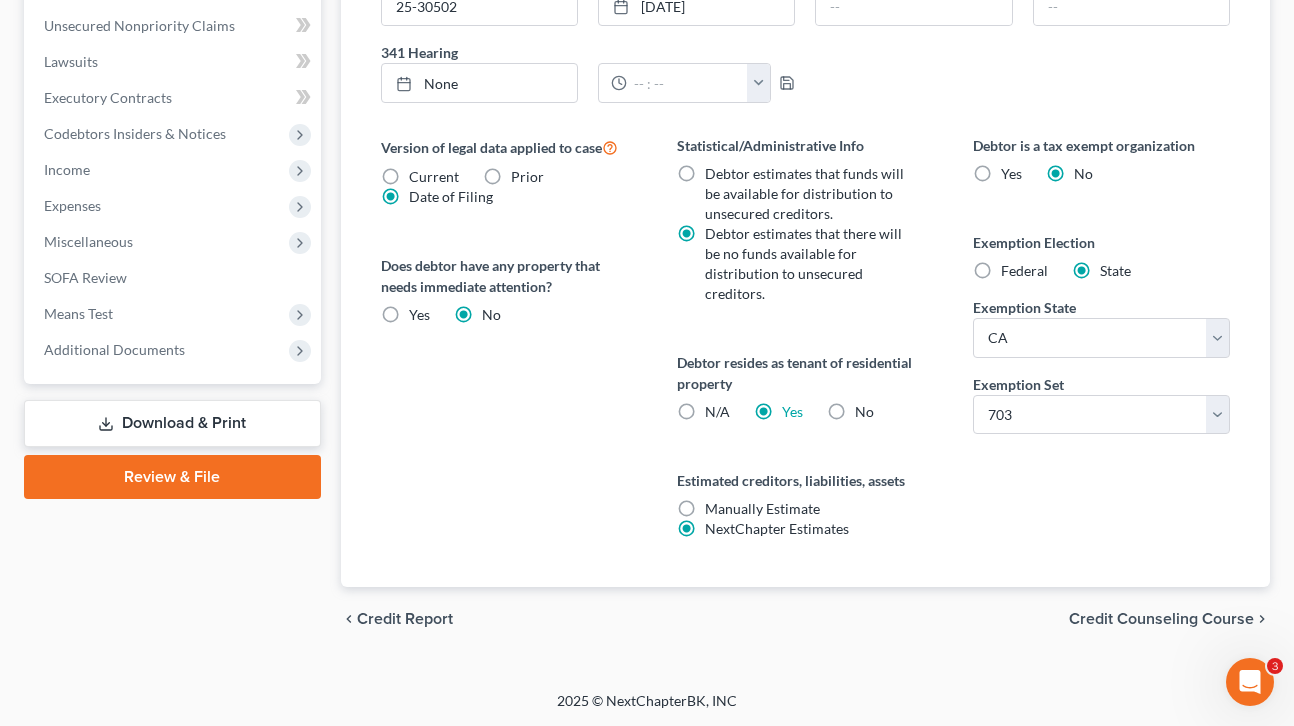 click on "Credit Counseling Course" at bounding box center [1161, 619] 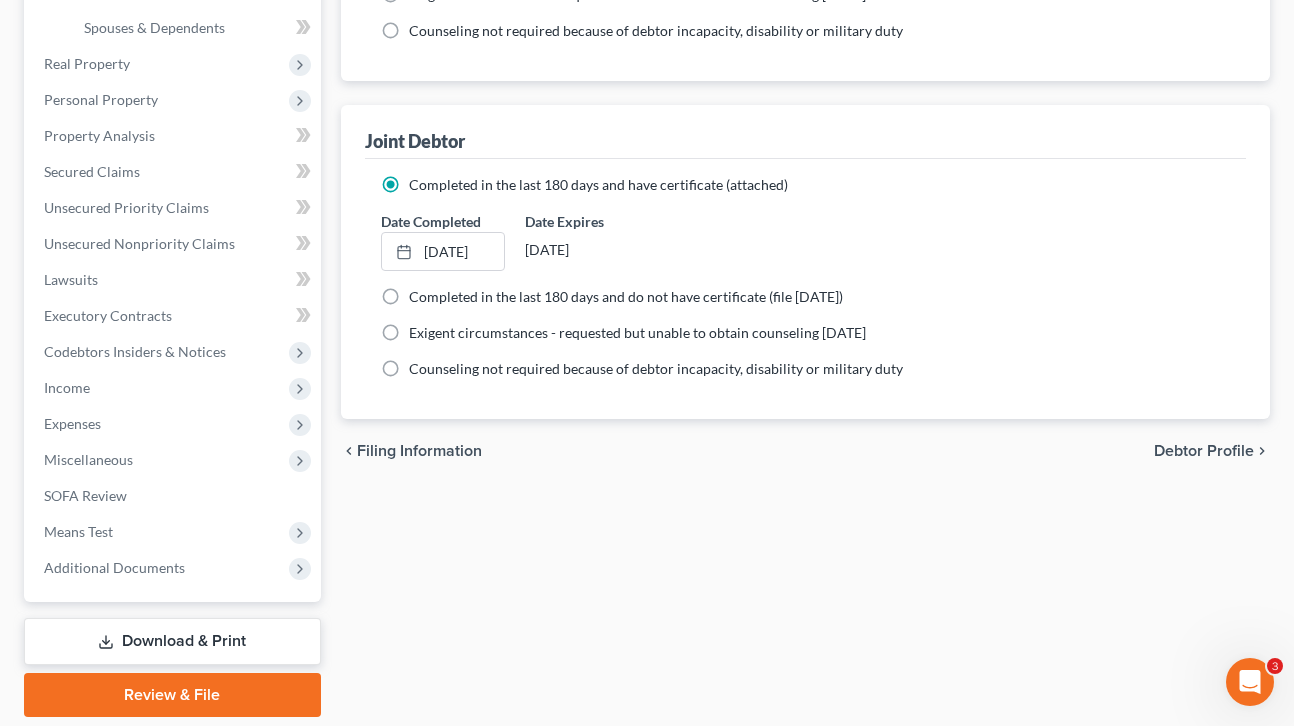 scroll, scrollTop: 524, scrollLeft: 0, axis: vertical 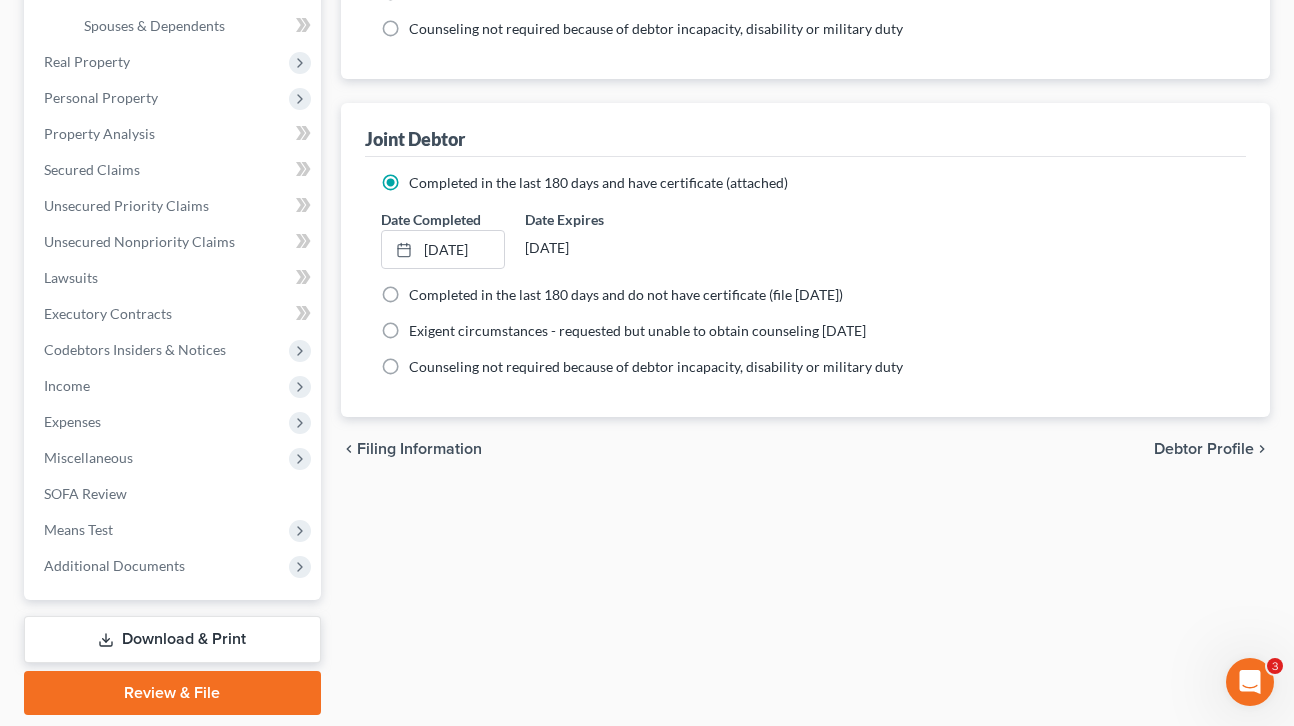 click on "Debtor Profile" at bounding box center (1204, 449) 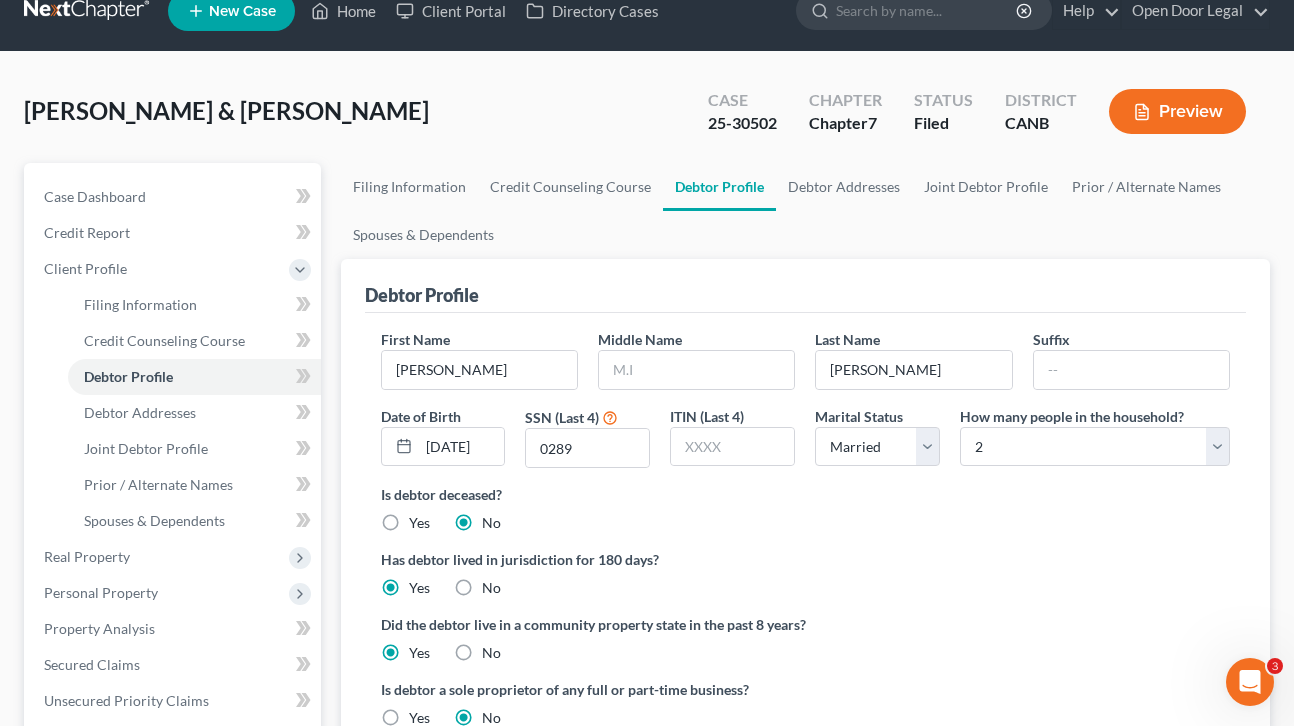scroll, scrollTop: 0, scrollLeft: 0, axis: both 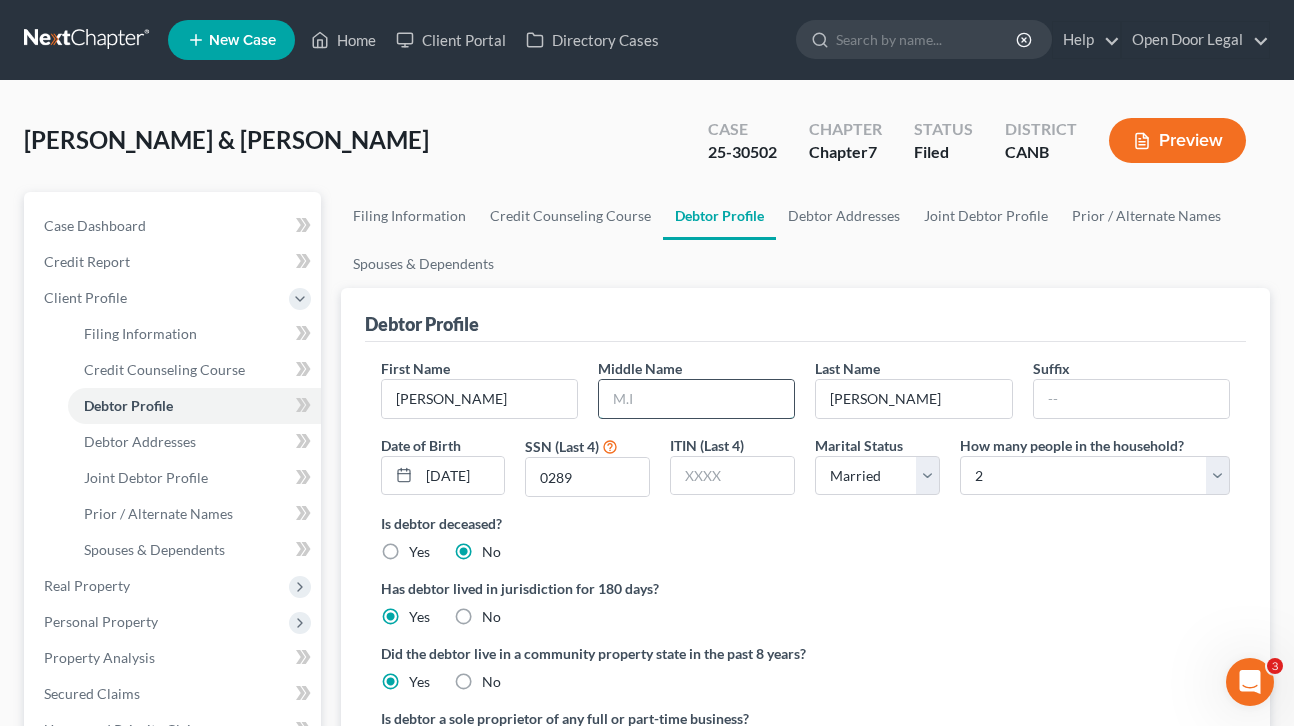 click at bounding box center (696, 399) 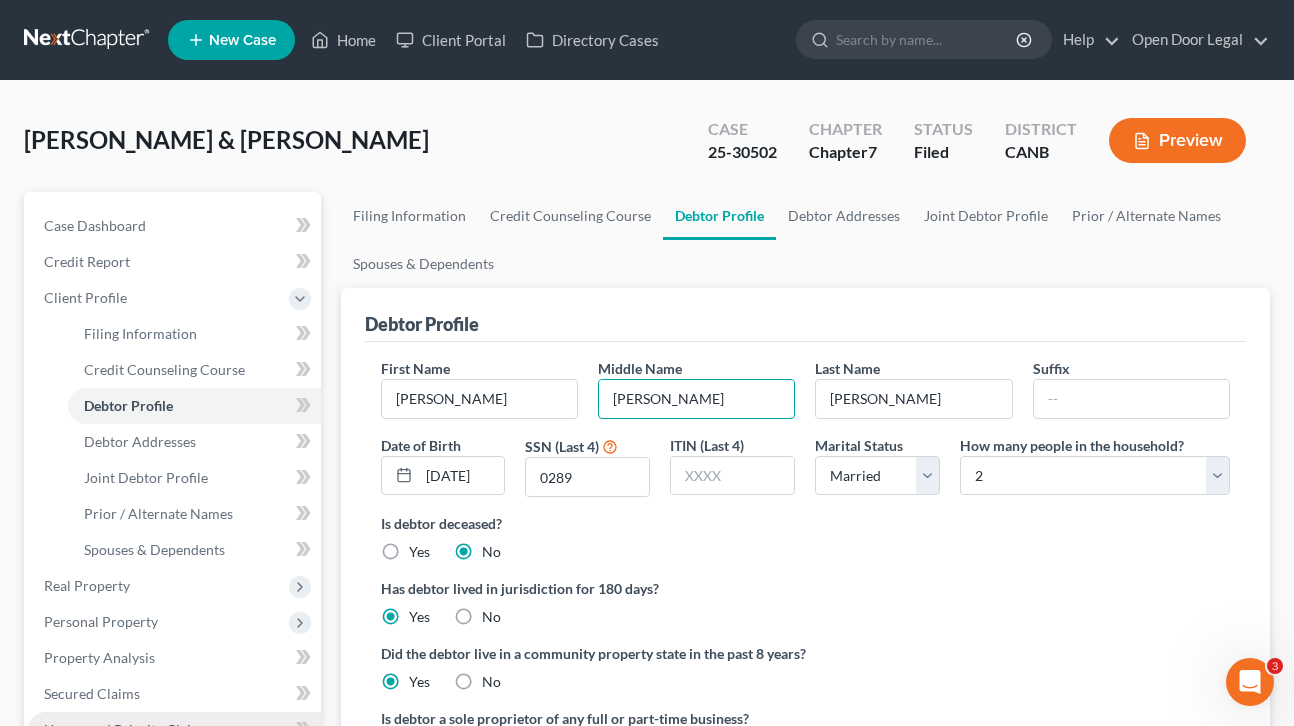 type on "Min Soo" 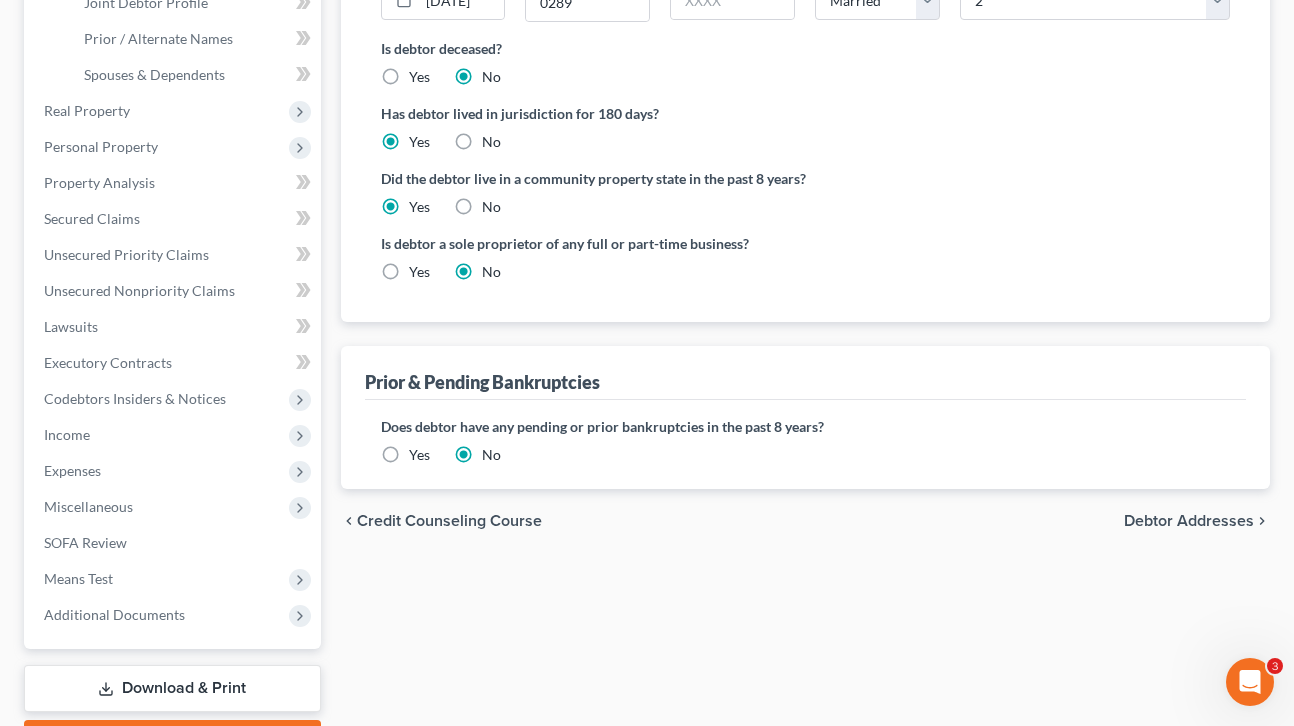 scroll, scrollTop: 476, scrollLeft: 0, axis: vertical 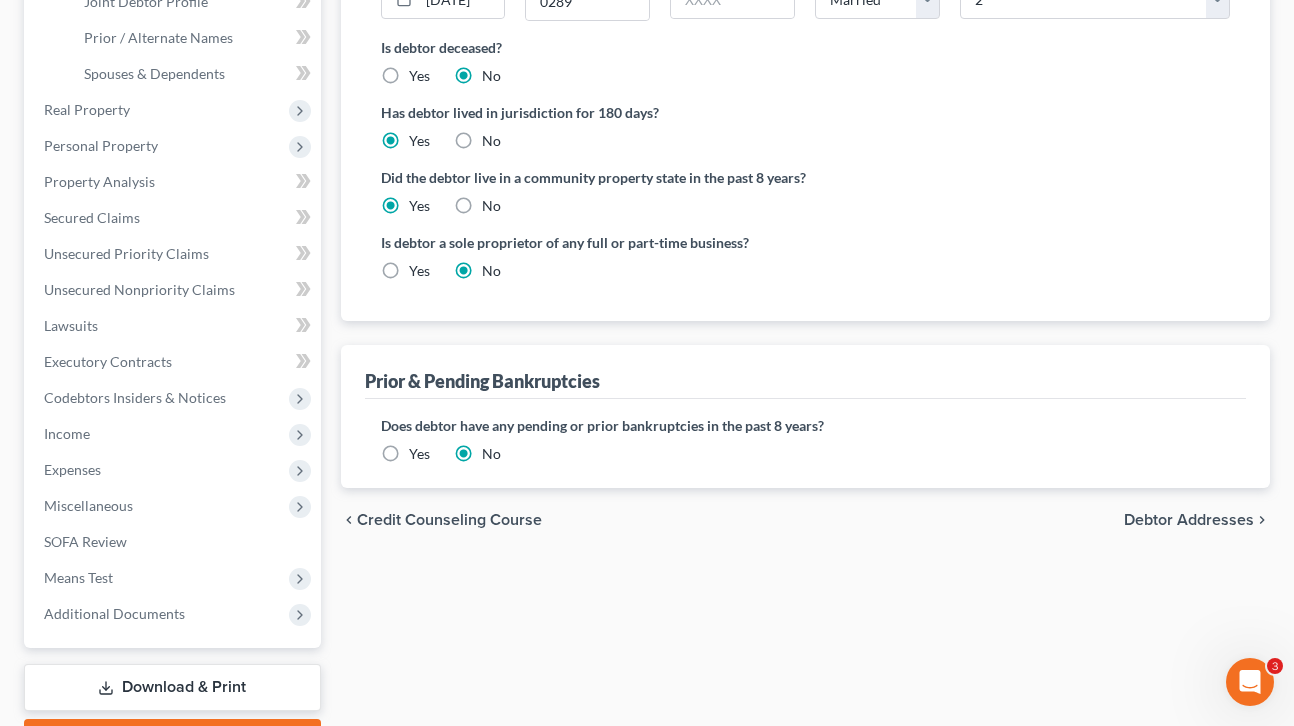 click on "Debtor Addresses" at bounding box center [1189, 520] 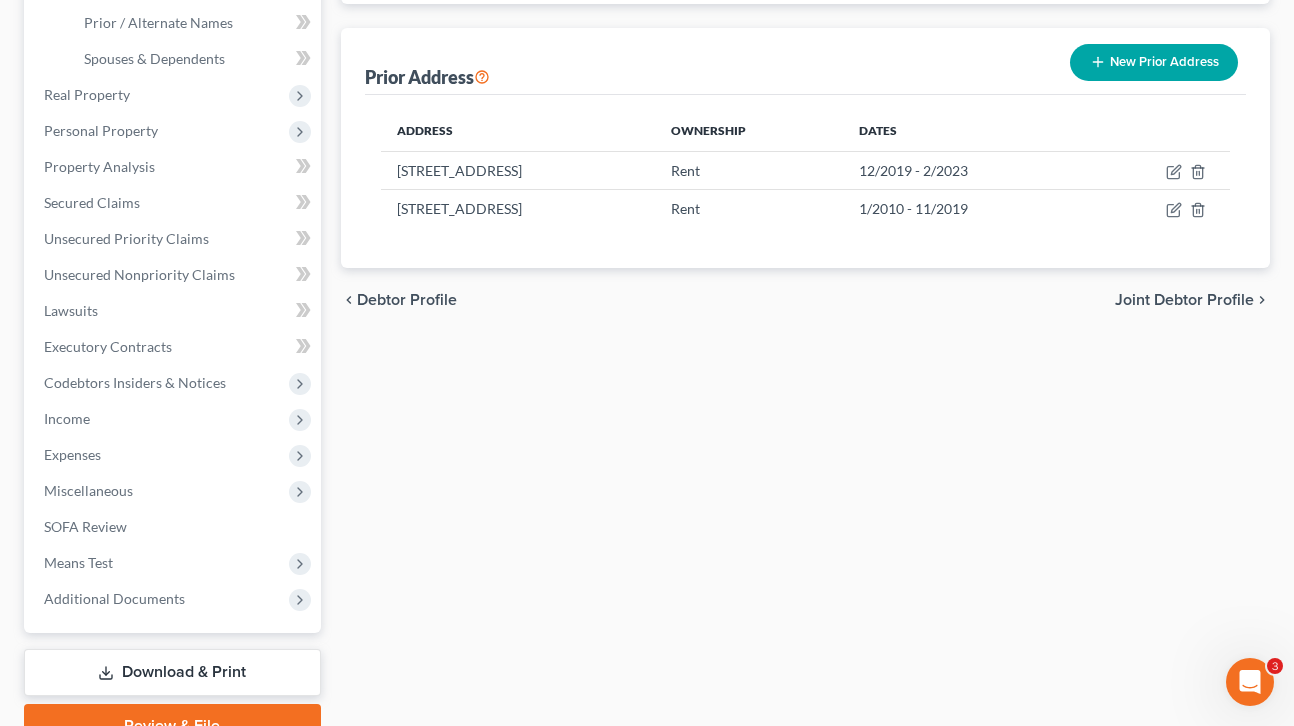 scroll, scrollTop: 499, scrollLeft: 0, axis: vertical 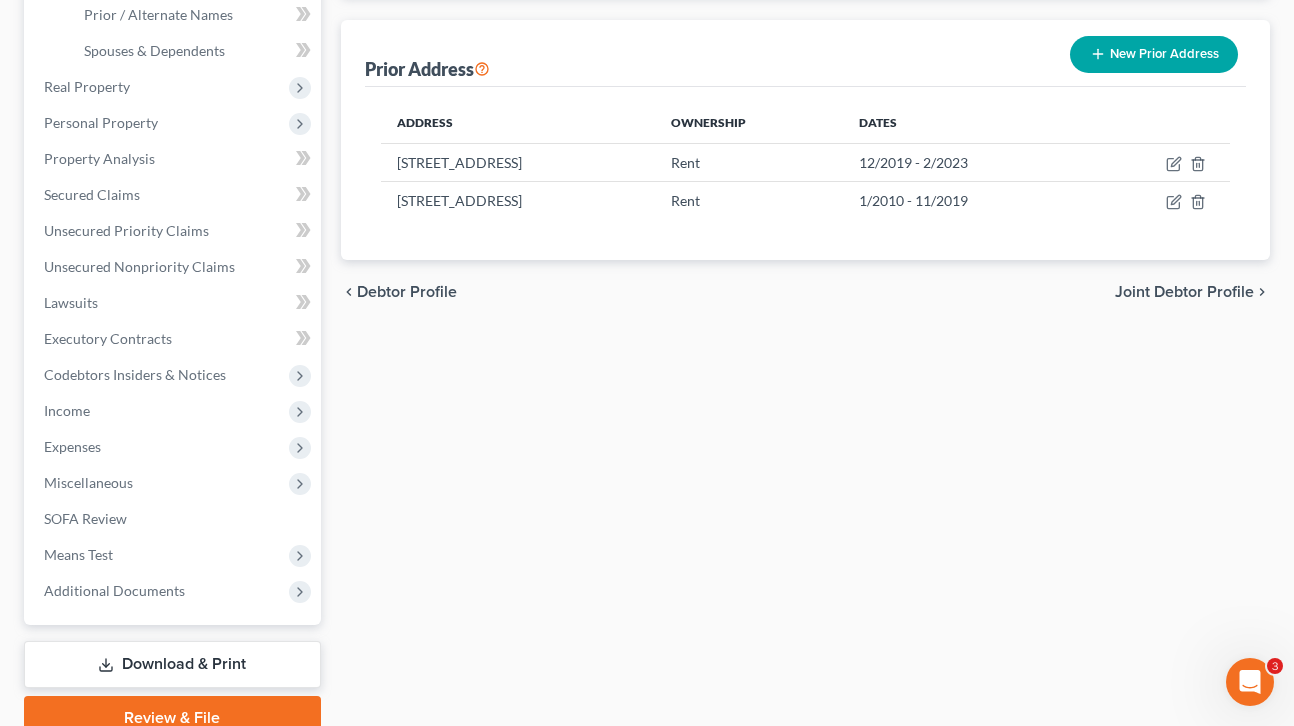 click on "Joint Debtor Profile" at bounding box center (1184, 292) 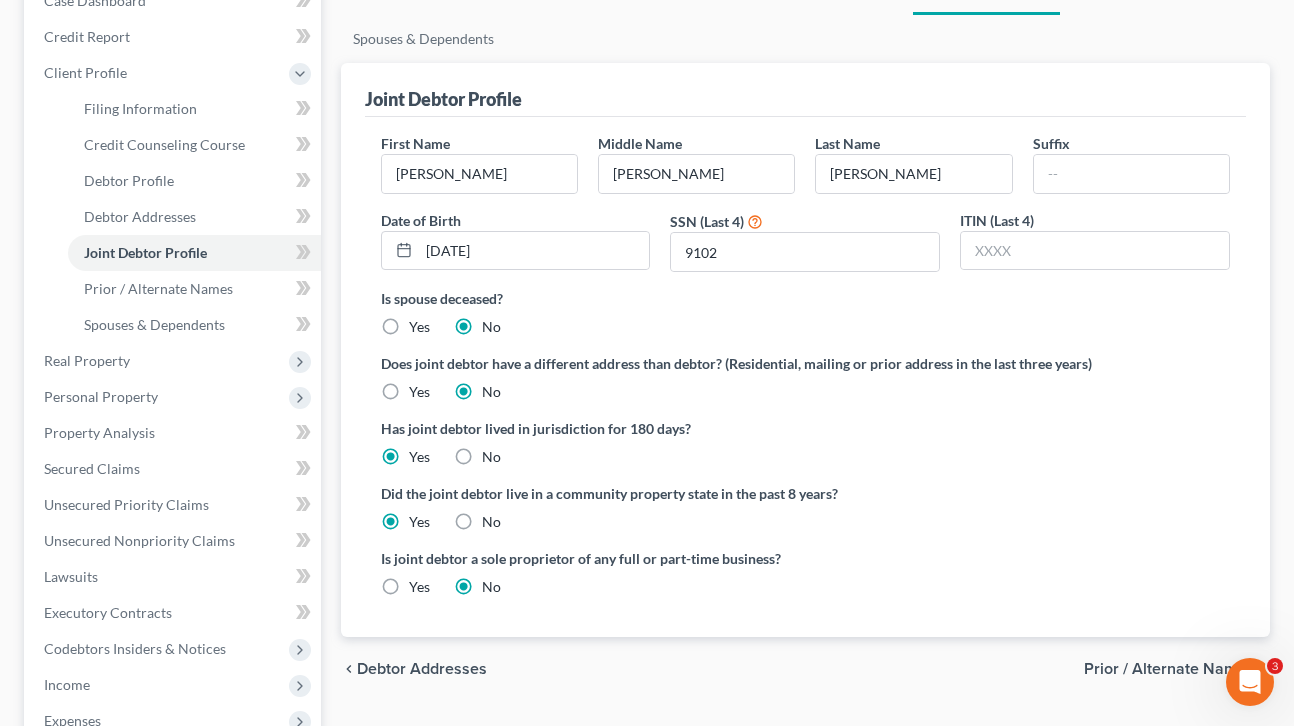 scroll, scrollTop: 224, scrollLeft: 0, axis: vertical 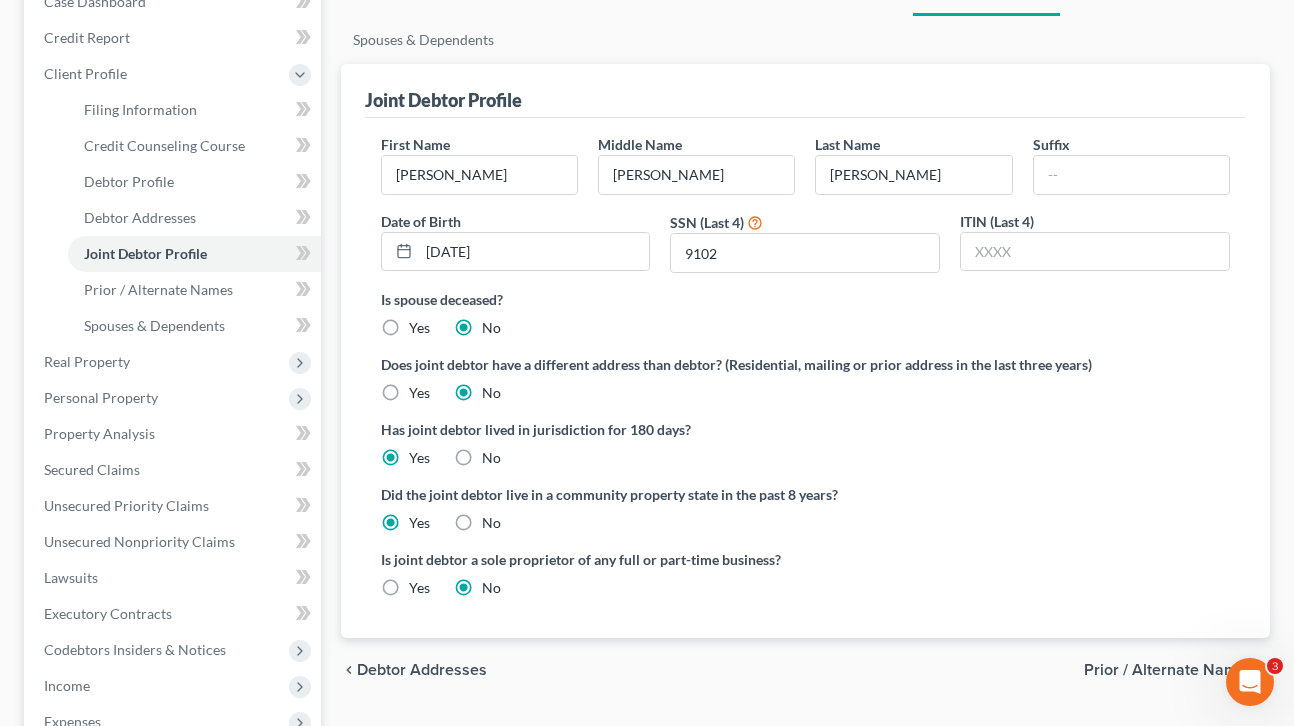 click on "Prior / Alternate Names" at bounding box center [1169, 670] 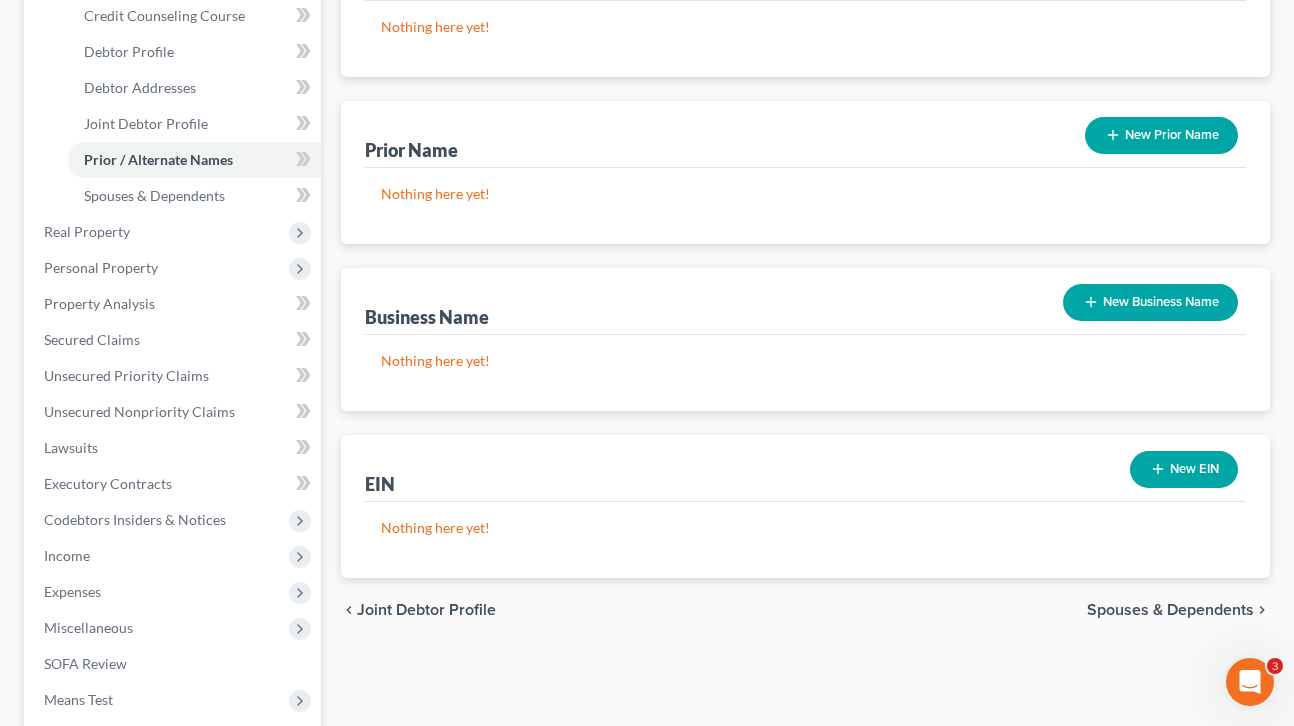 scroll, scrollTop: 355, scrollLeft: 0, axis: vertical 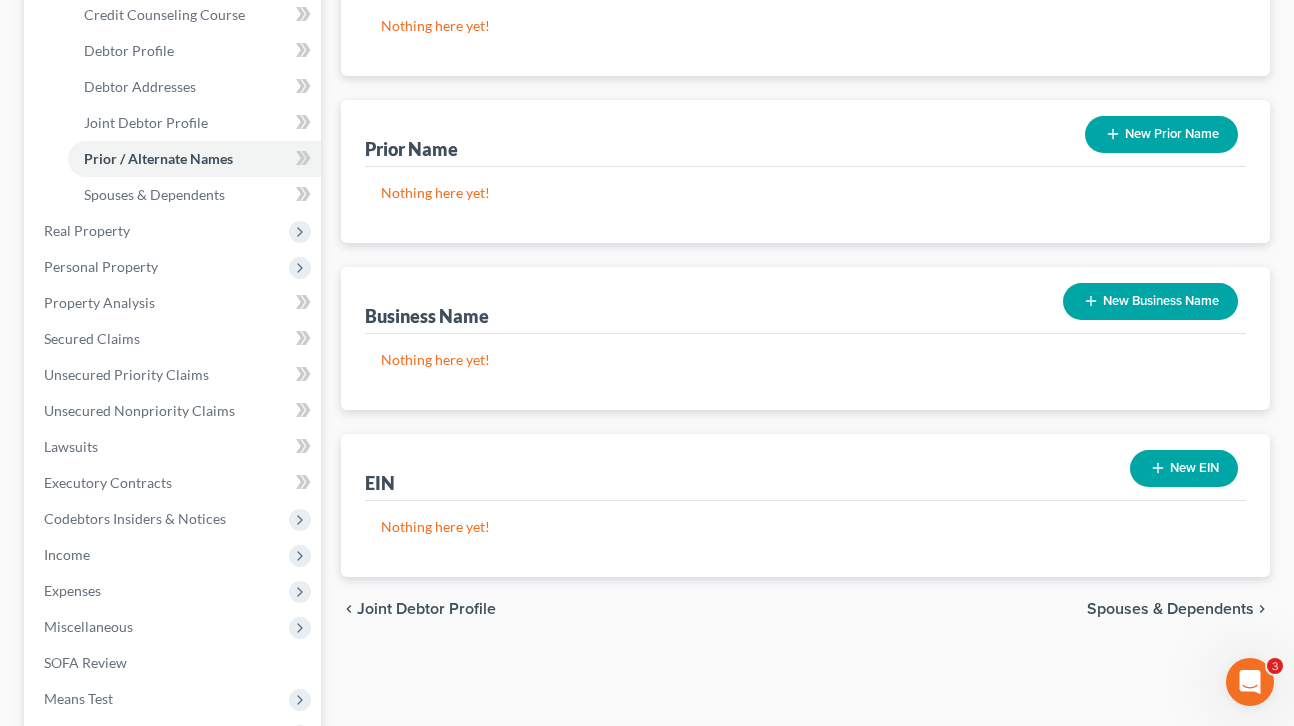 click on "Spouses & Dependents" at bounding box center (1170, 609) 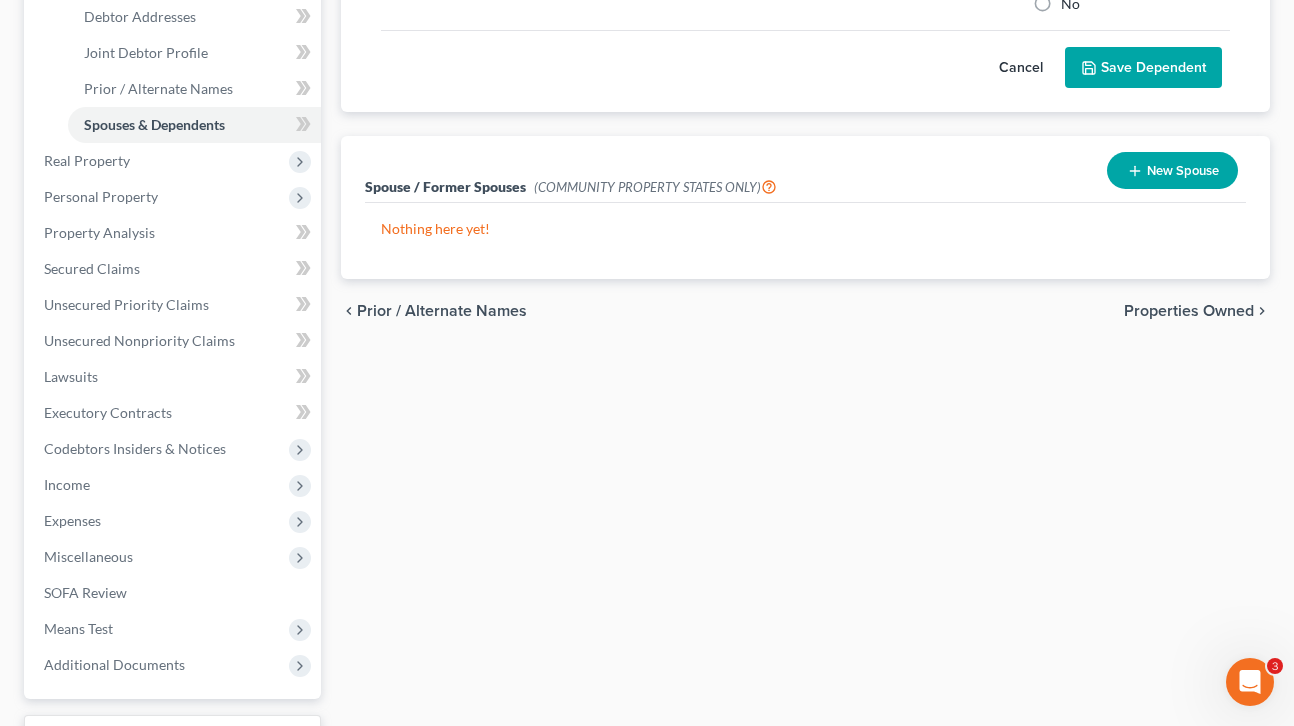 scroll, scrollTop: 437, scrollLeft: 0, axis: vertical 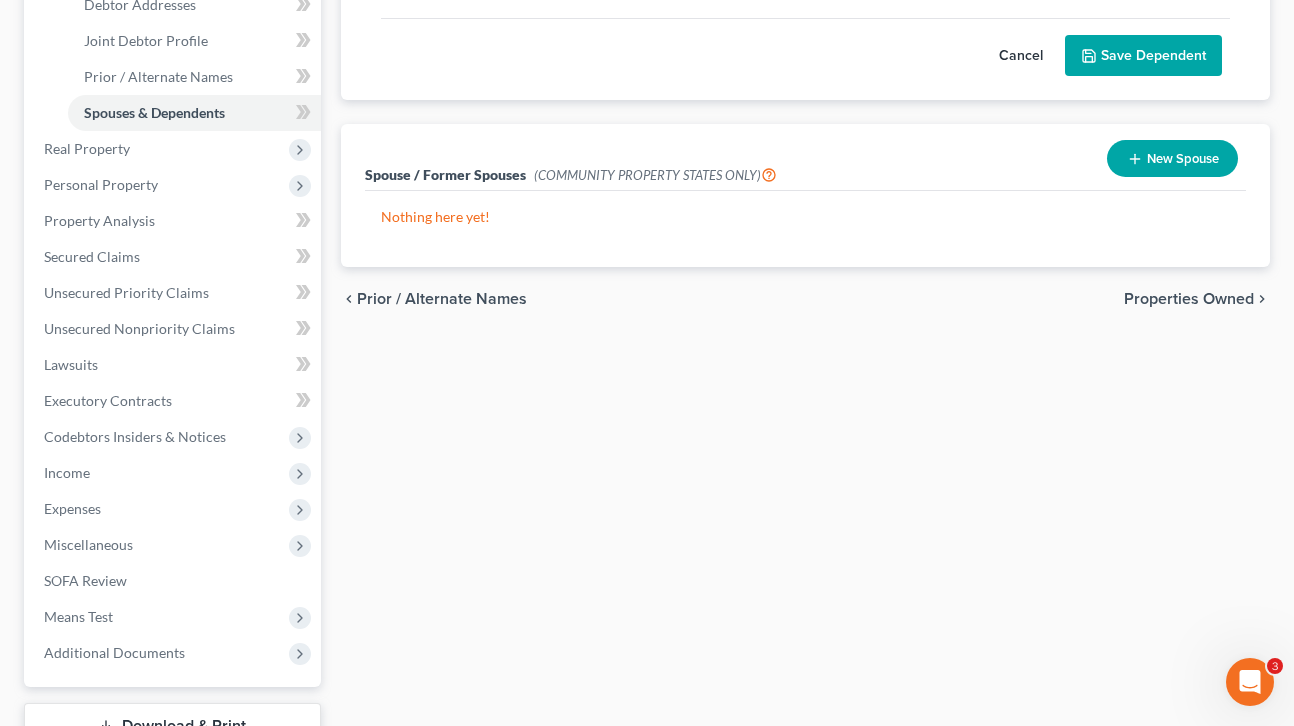 click on "Properties Owned" at bounding box center [1189, 299] 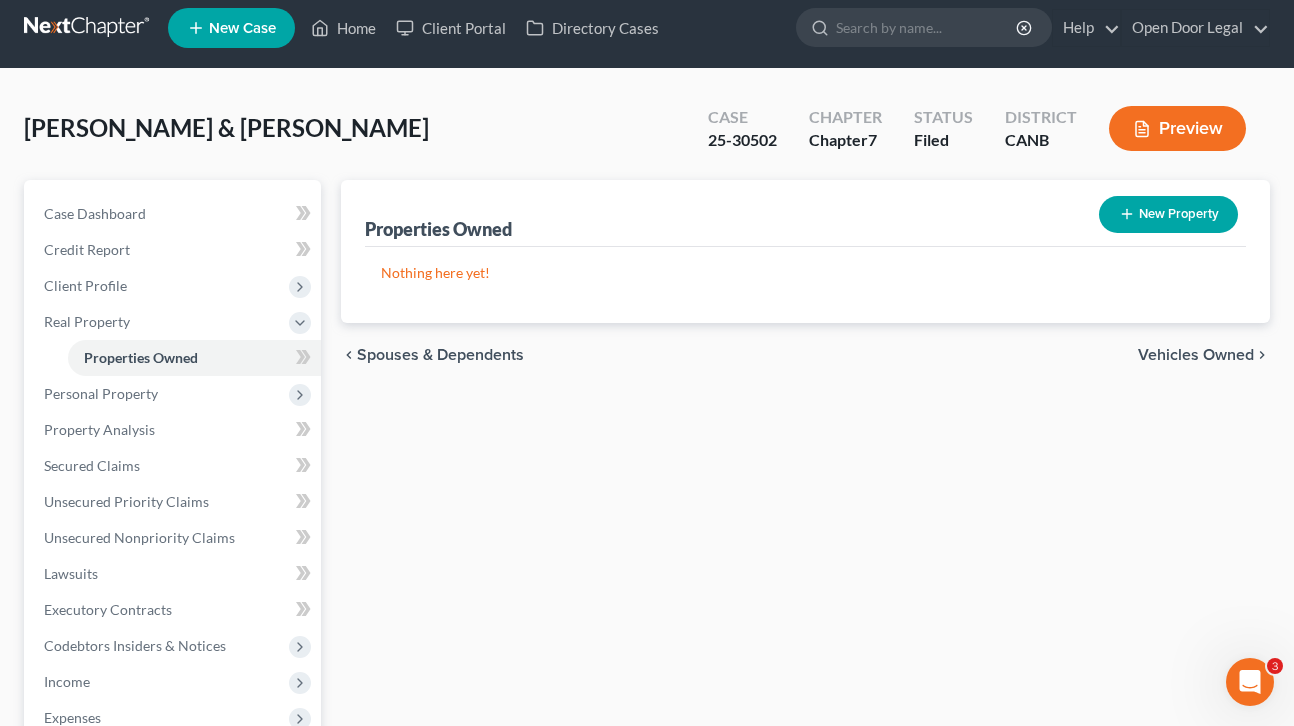 scroll, scrollTop: 0, scrollLeft: 0, axis: both 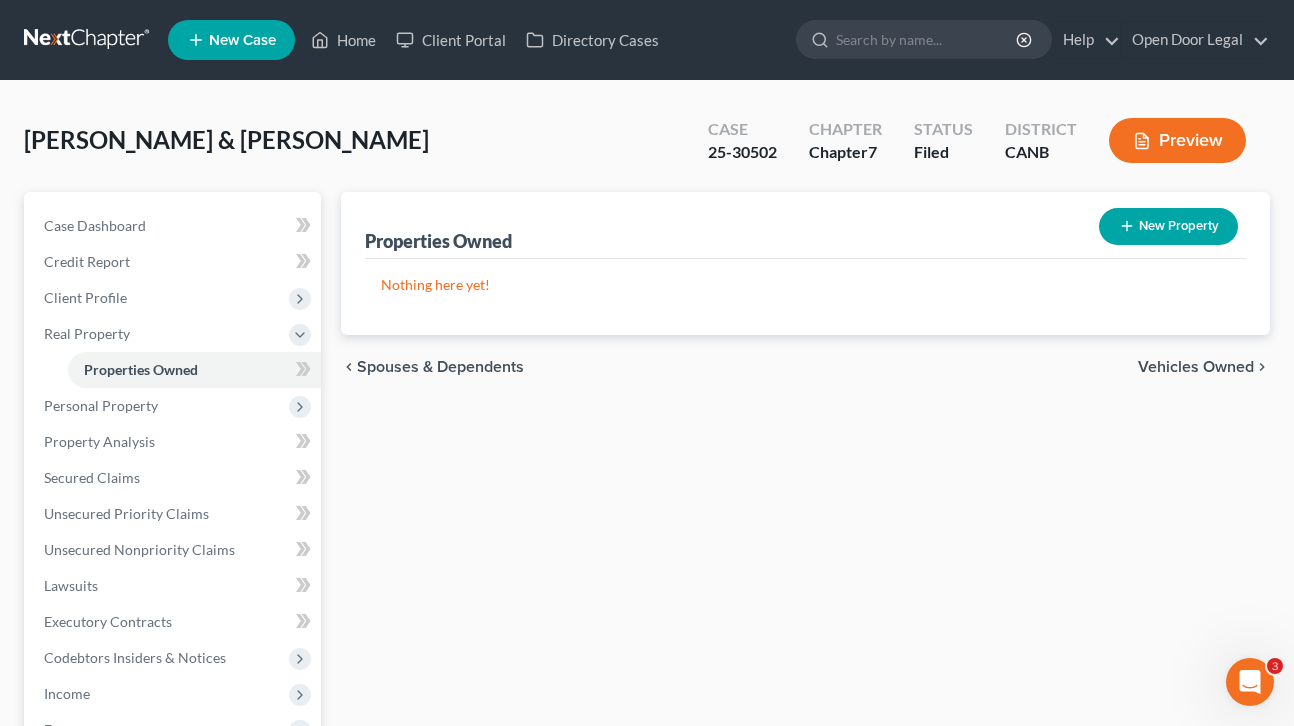 click on "Vehicles Owned" at bounding box center [1196, 367] 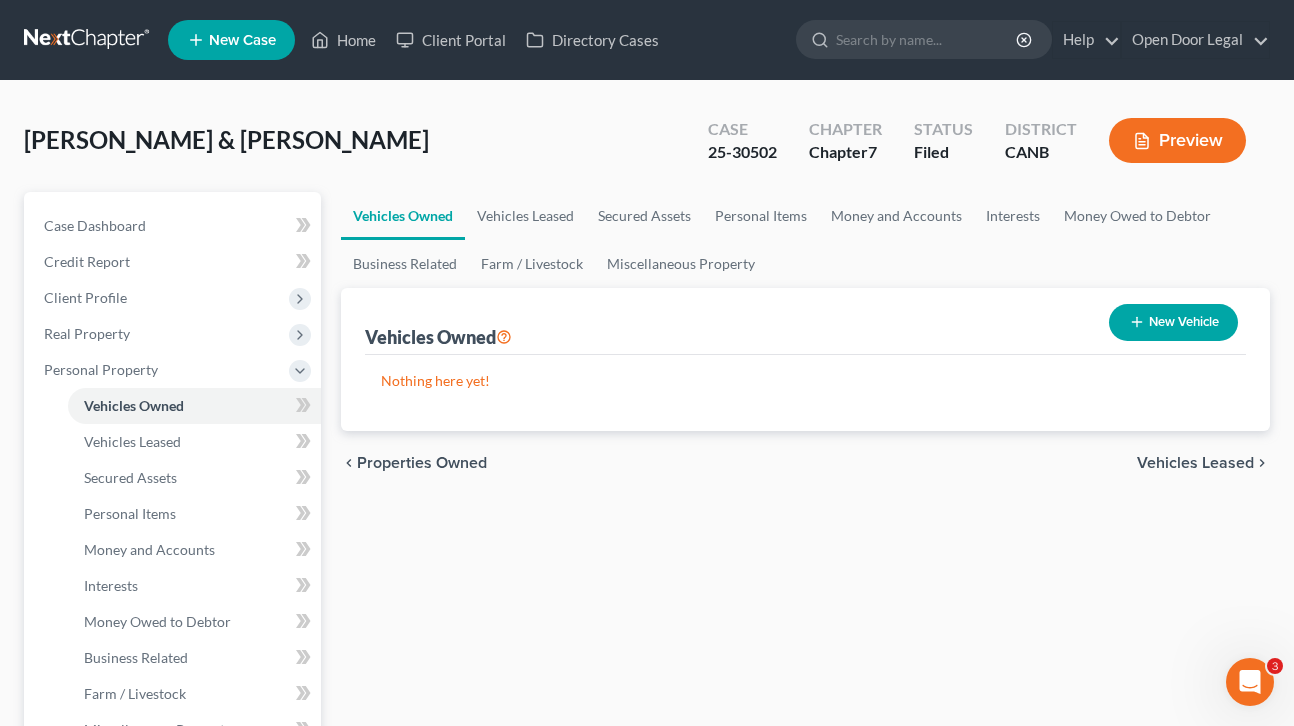 click on "Vehicles Leased" at bounding box center (1195, 463) 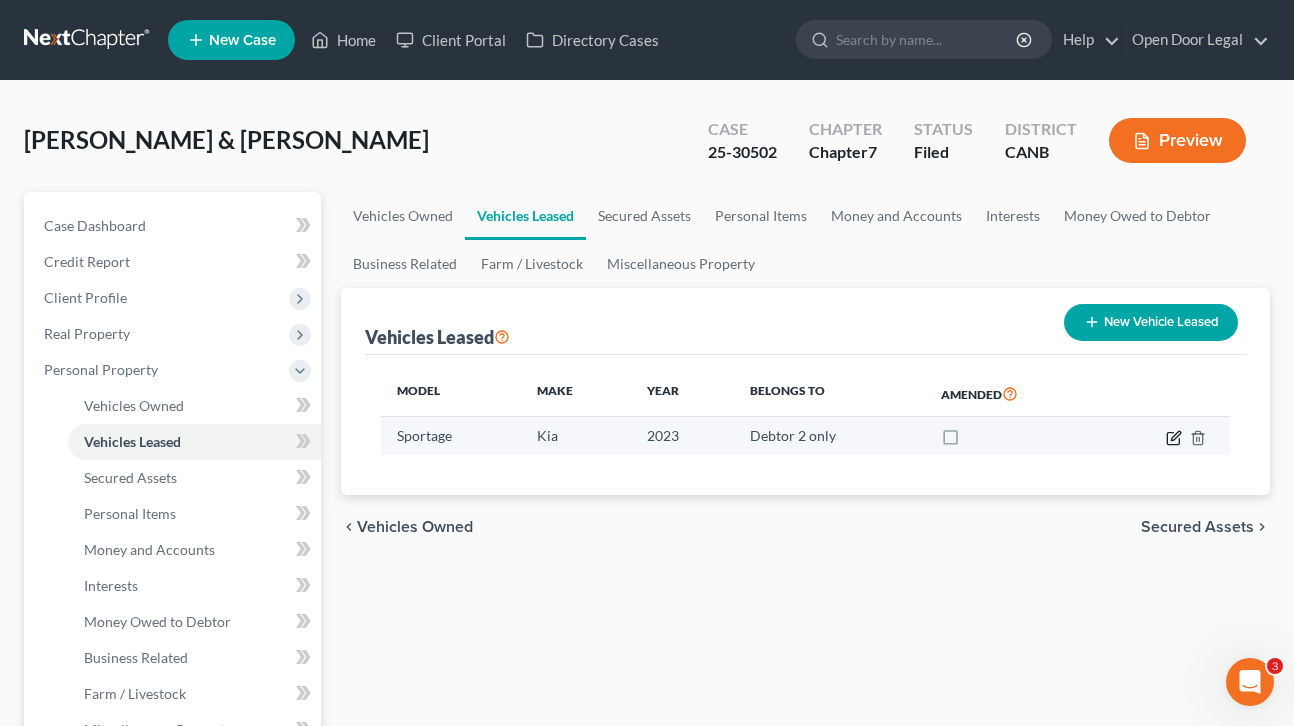 click 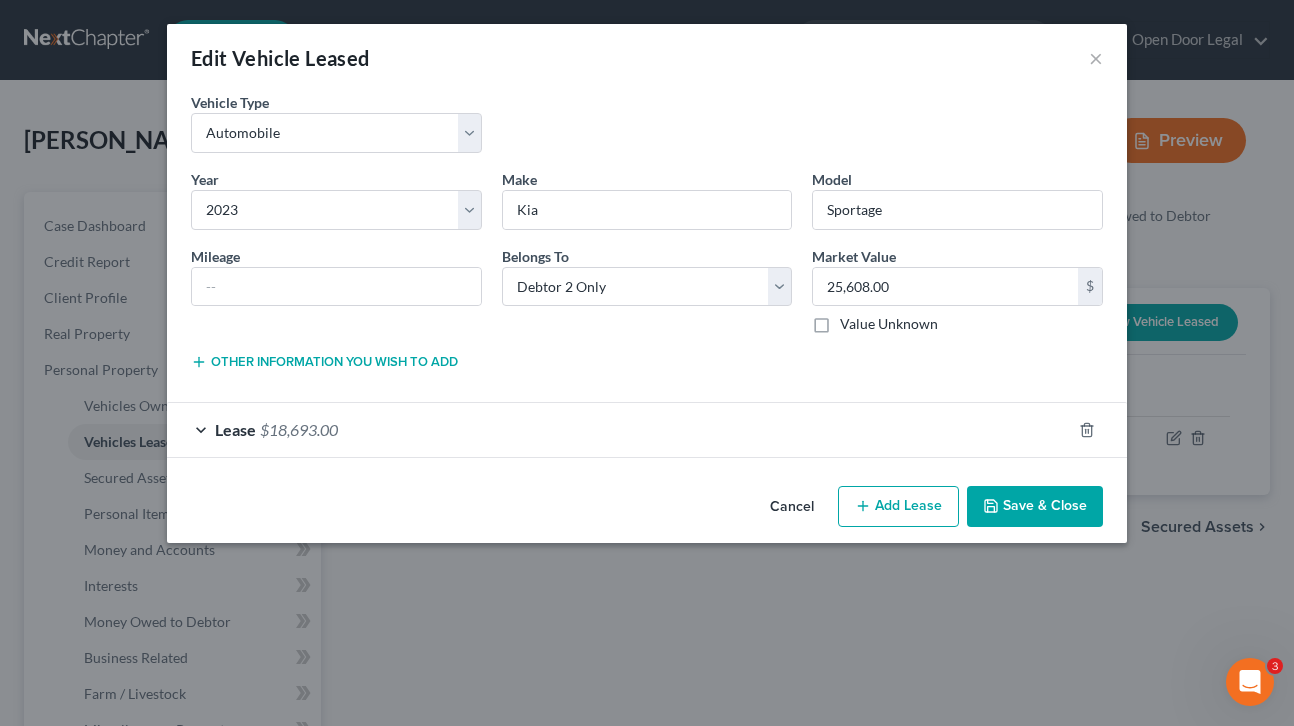 click on "Other information you wish to add" at bounding box center (324, 362) 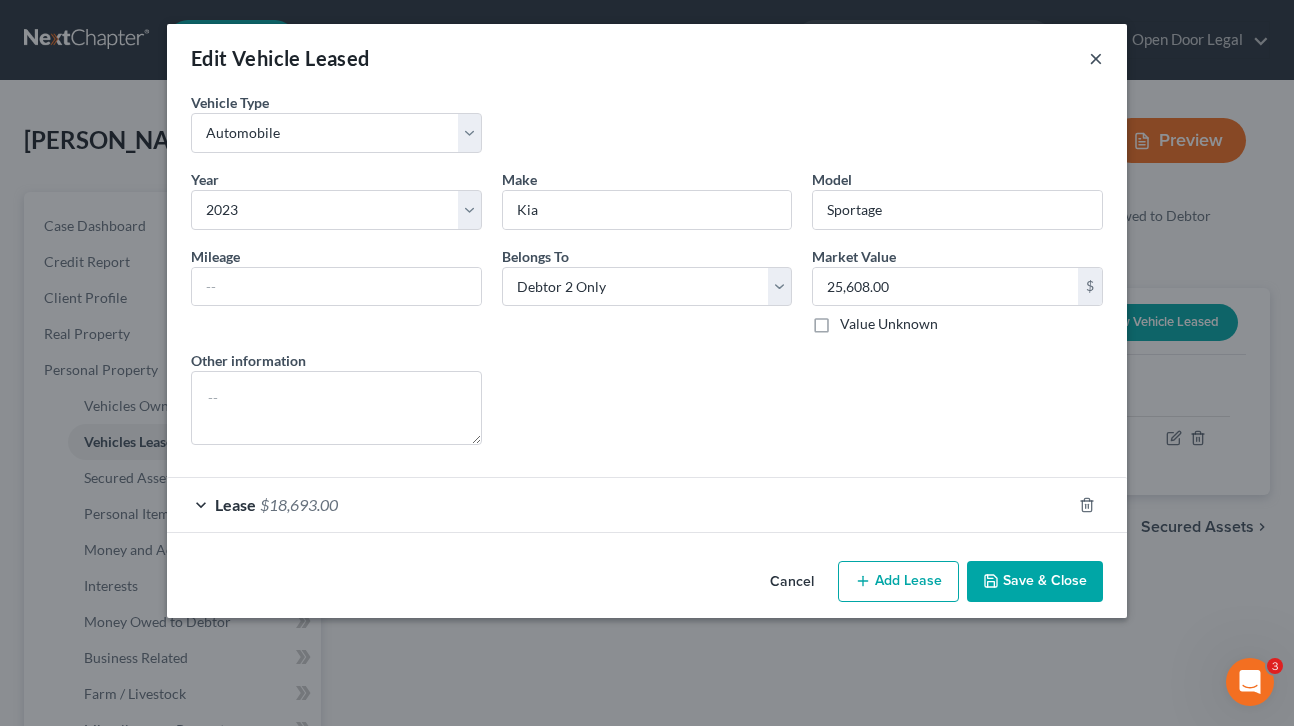 click on "×" at bounding box center [1096, 58] 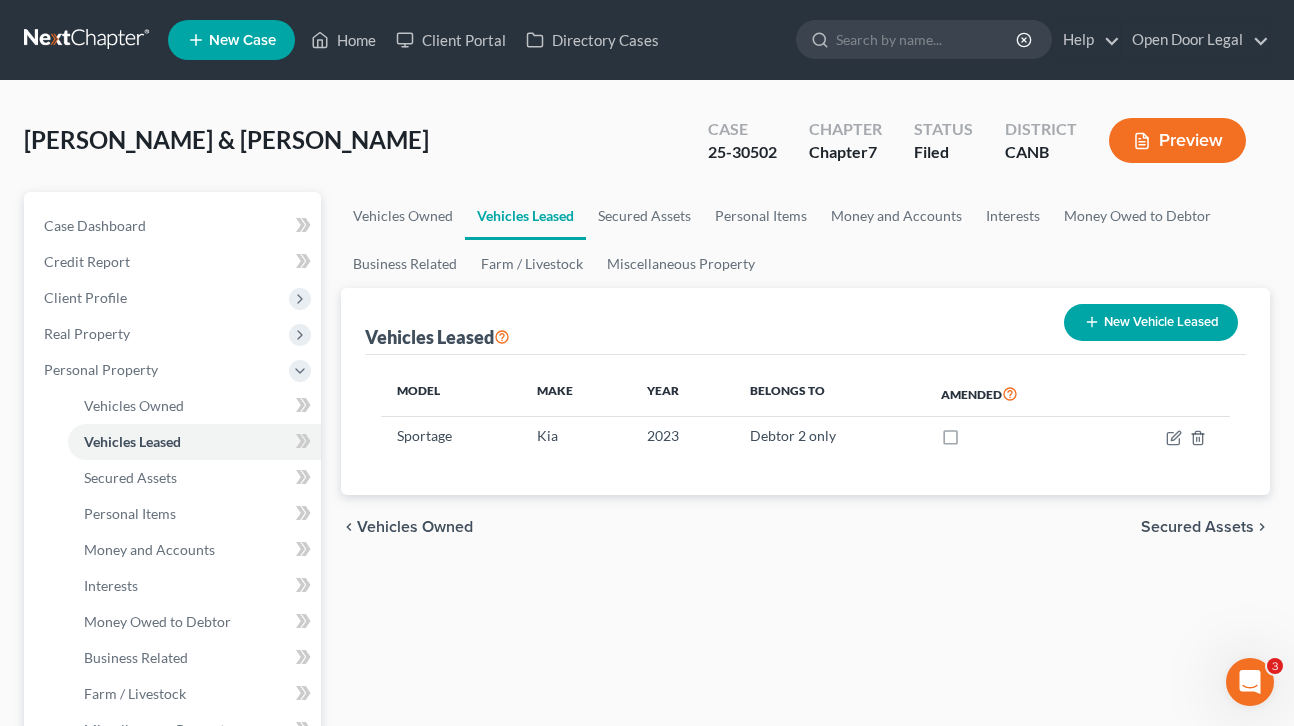 click on "Secured Assets" at bounding box center (1197, 527) 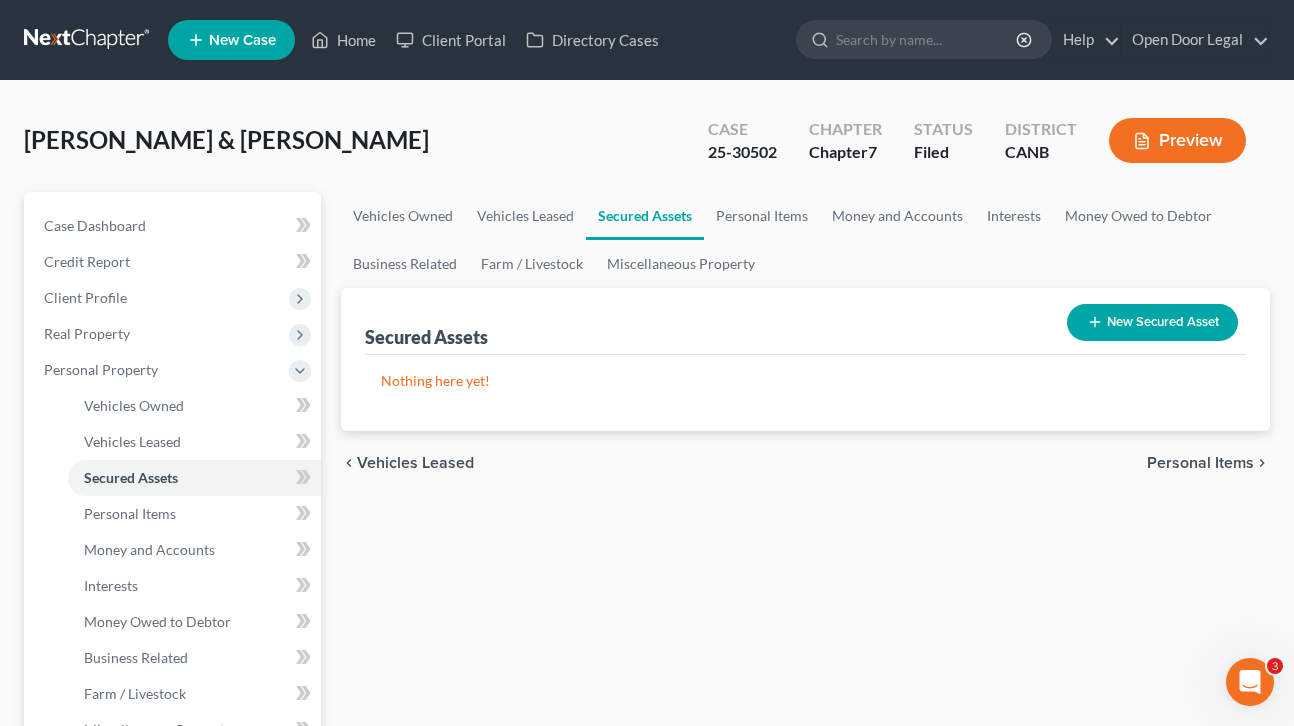 click on "Personal Items" at bounding box center (1200, 463) 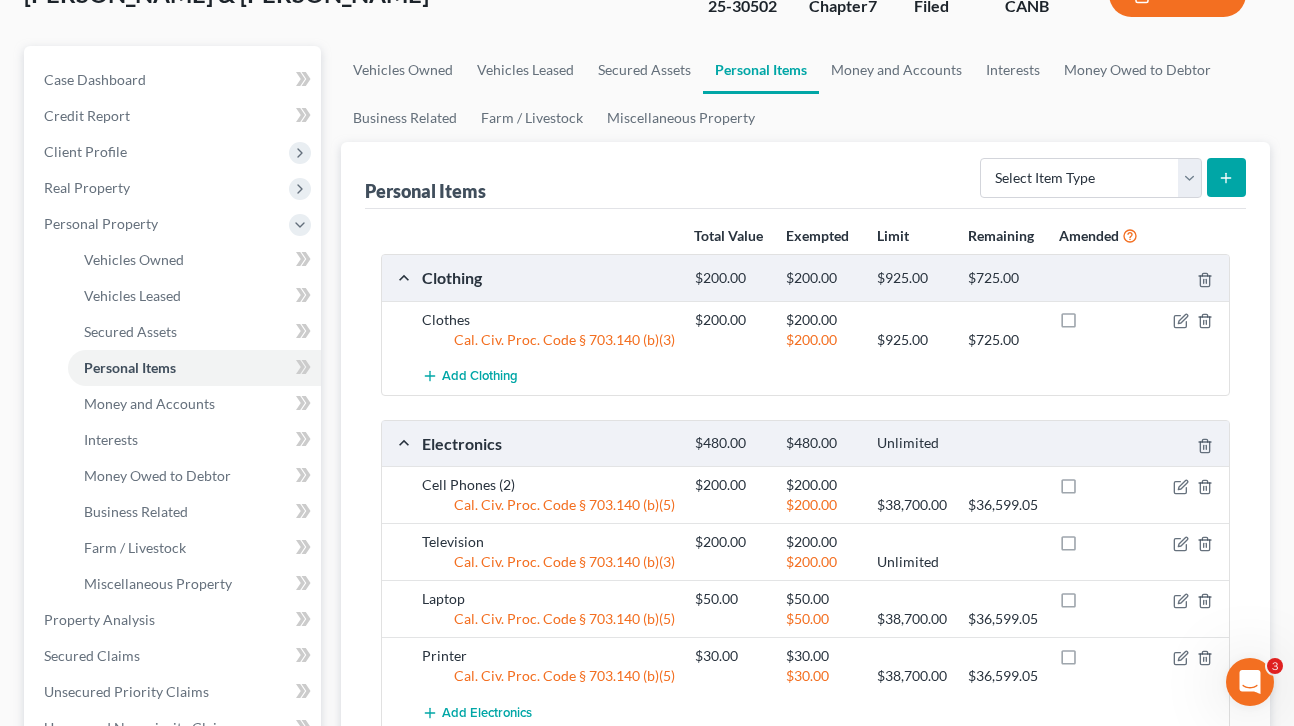 scroll, scrollTop: 37, scrollLeft: 0, axis: vertical 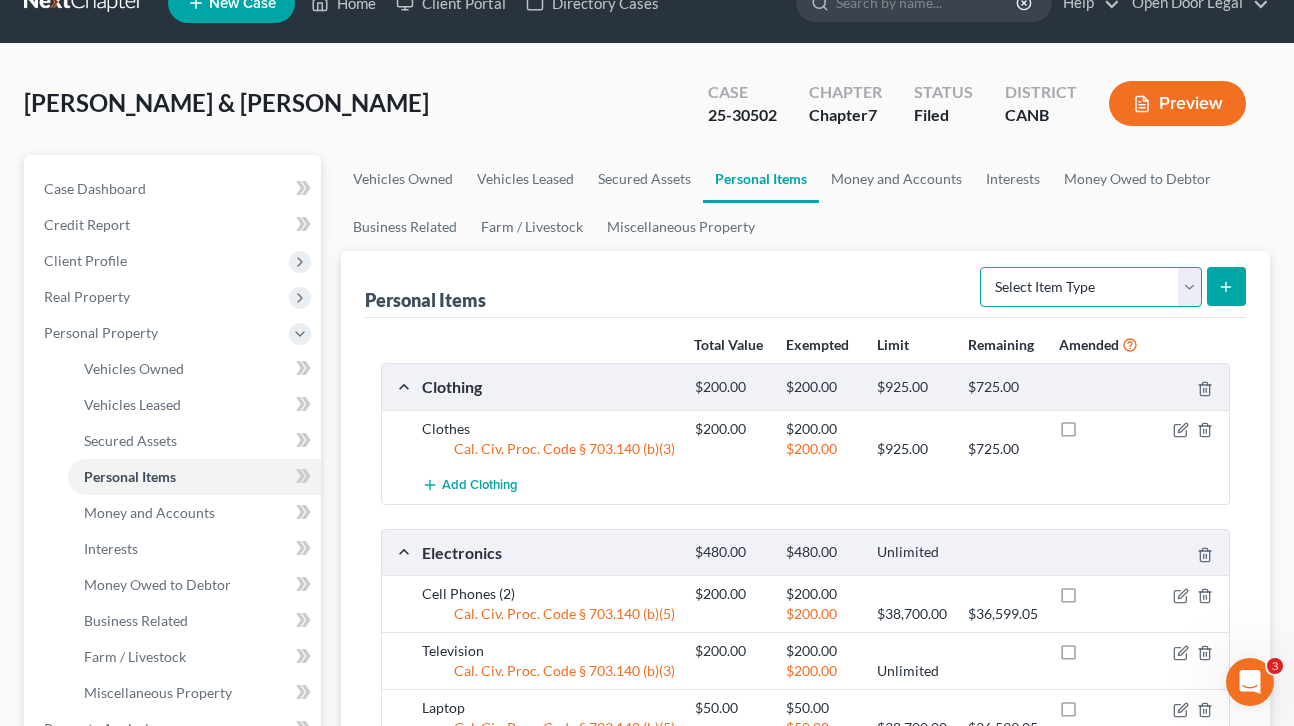 click on "Select Item Type Clothing Collectibles Of Value Electronics Firearms Household Goods Jewelry Other Pet(s) Sports & Hobby Equipment" at bounding box center [1091, 287] 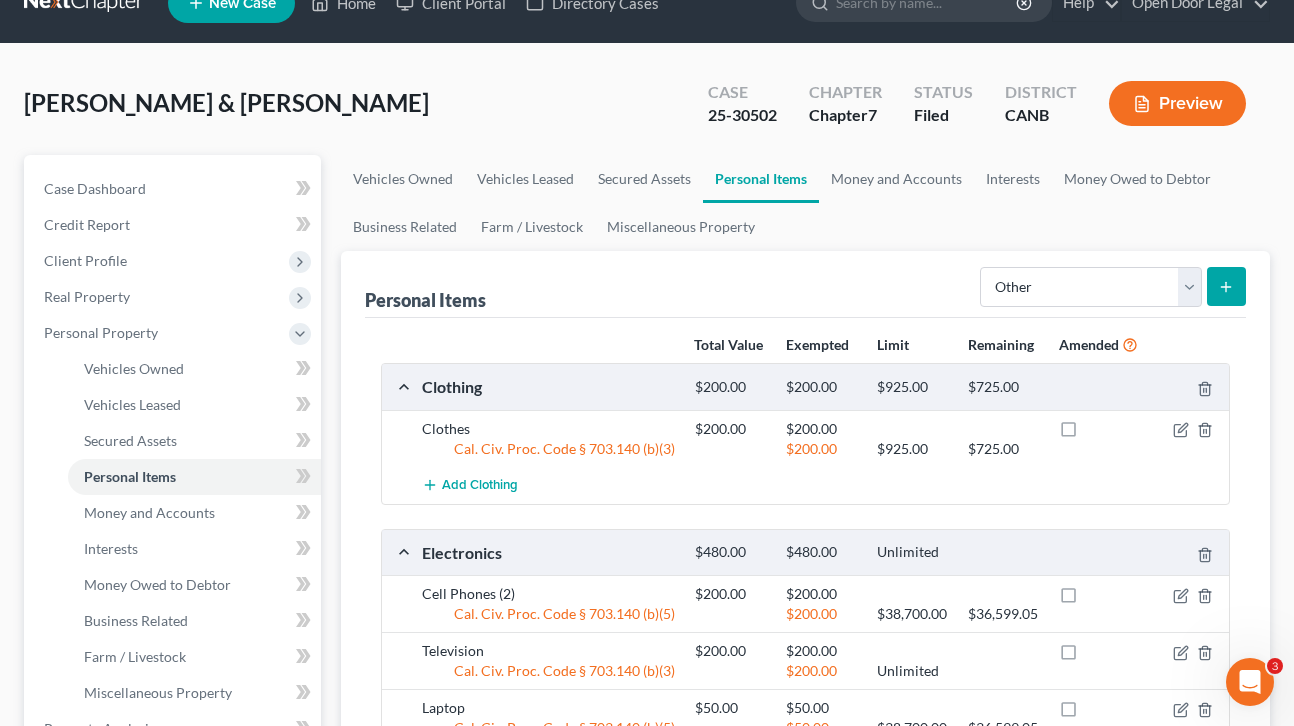 click 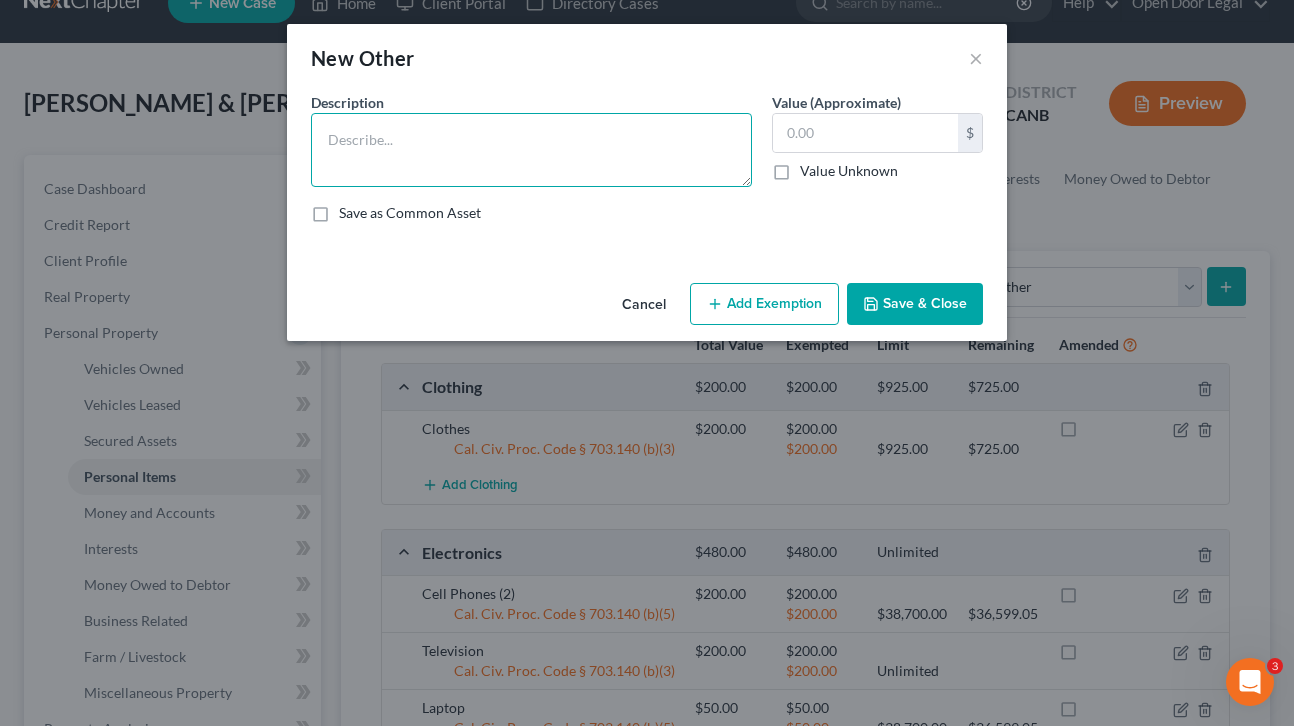 click at bounding box center (531, 150) 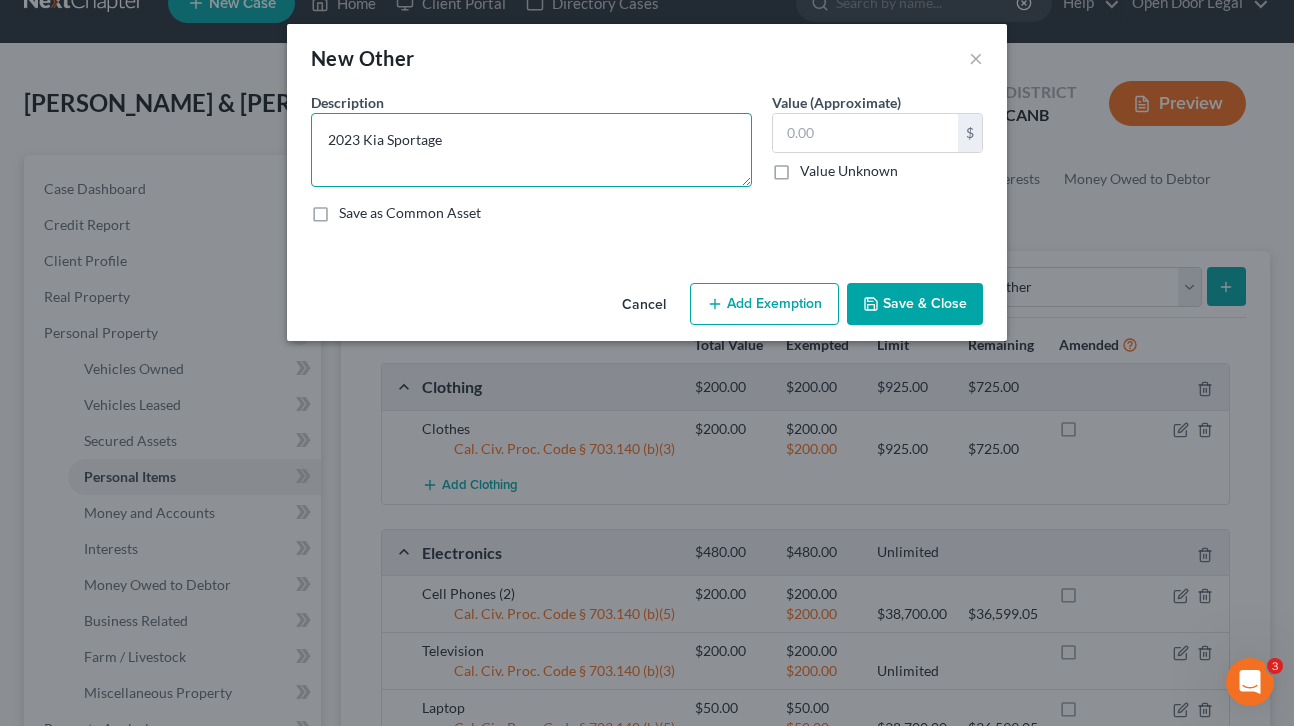 type on "2023 Kia Sportage" 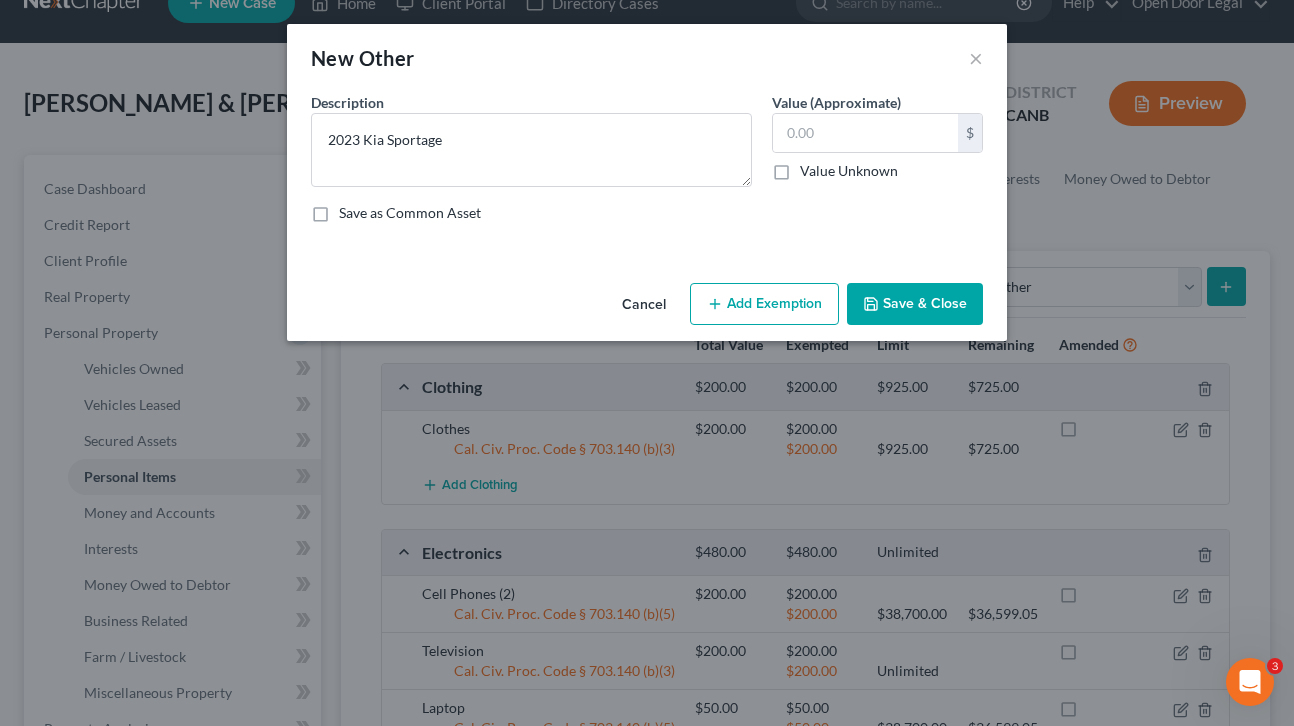 click on "Save & Close" at bounding box center [915, 304] 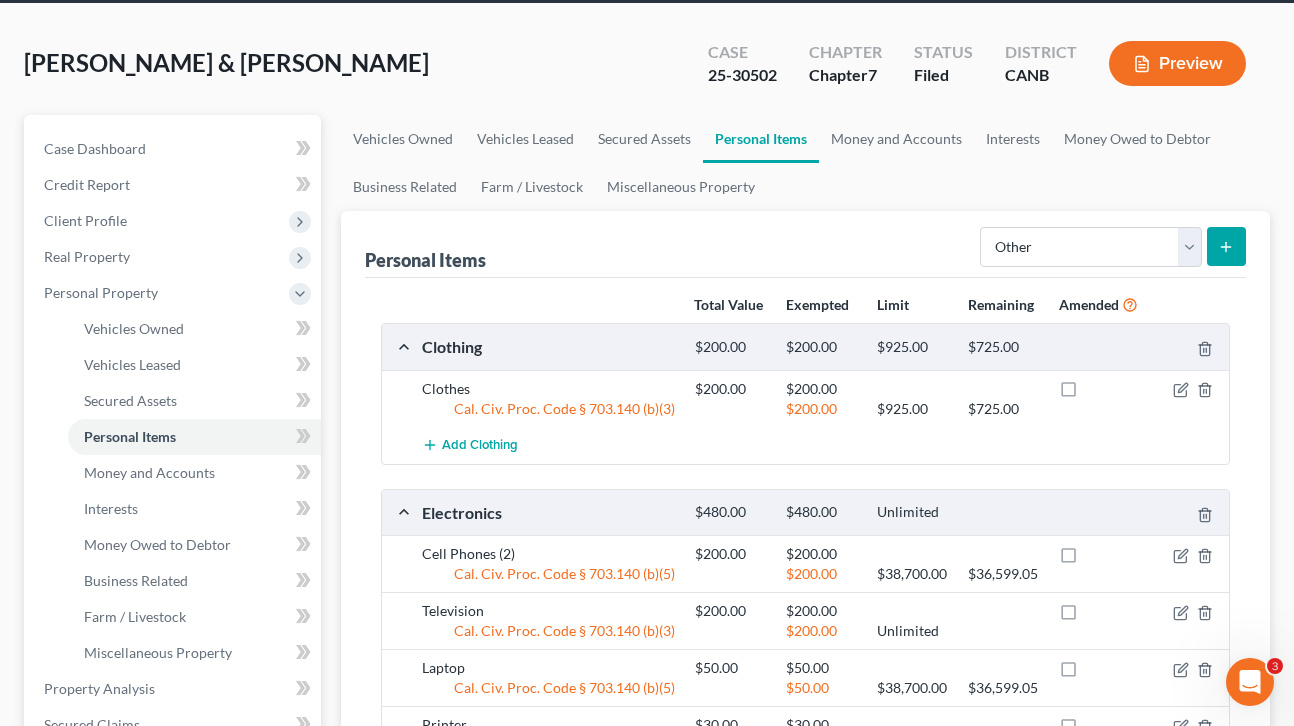 scroll, scrollTop: 0, scrollLeft: 0, axis: both 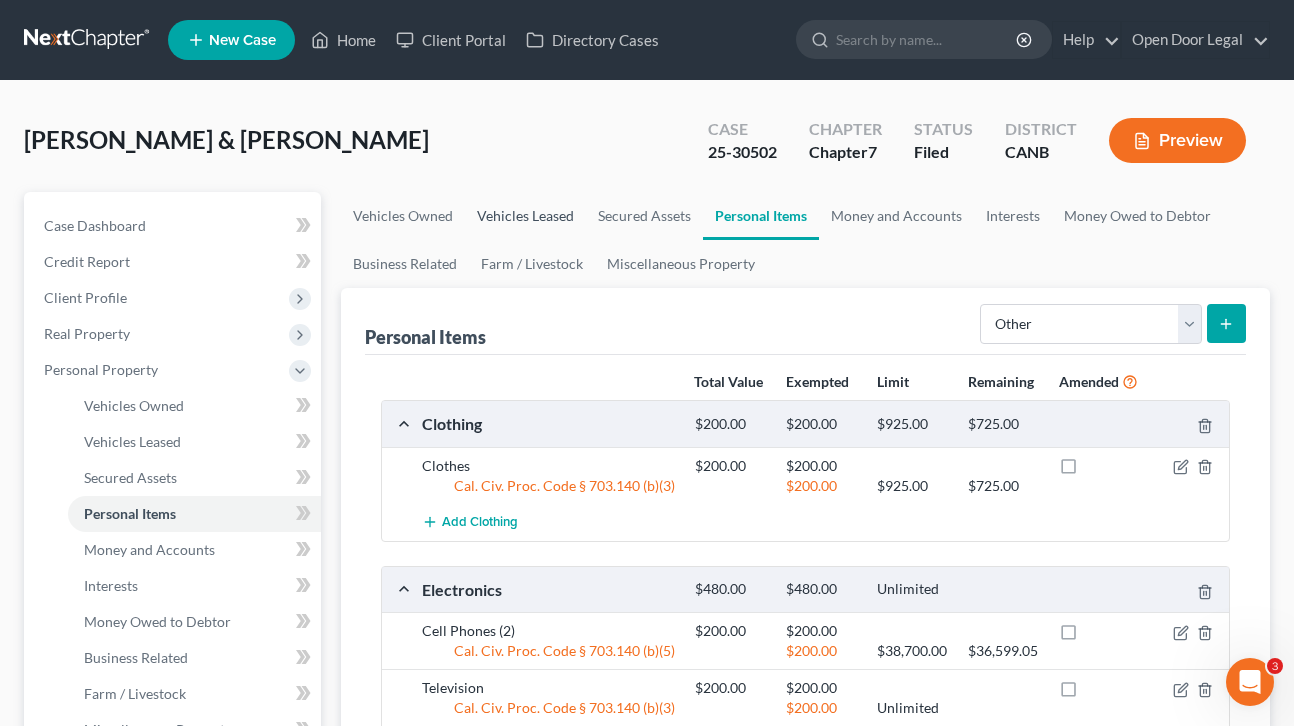 click on "Vehicles Leased" at bounding box center [525, 216] 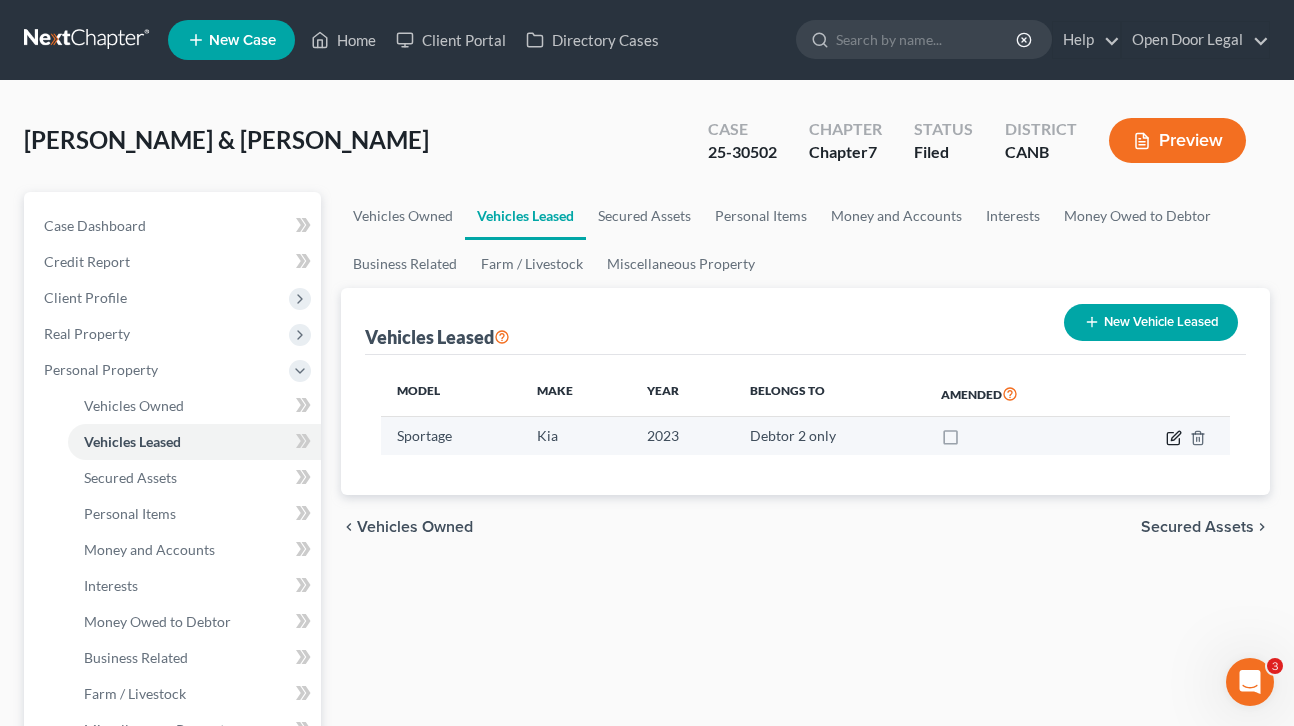 click 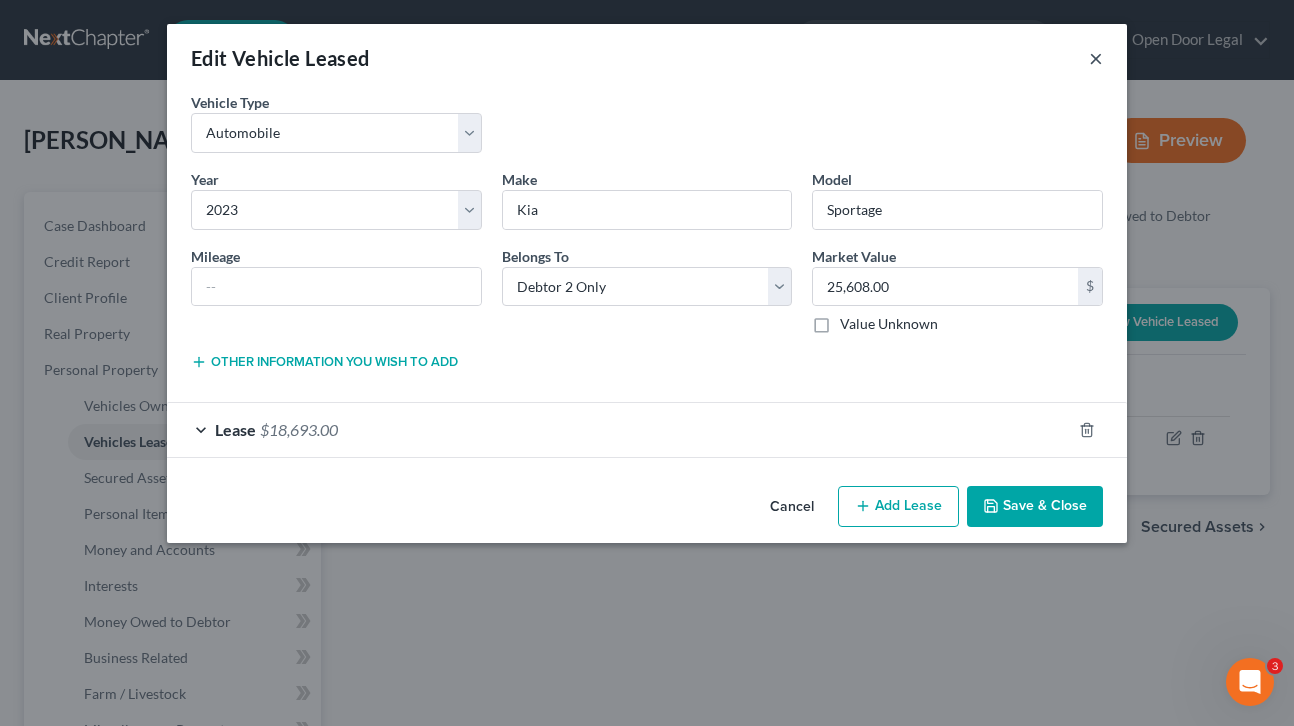 click on "×" at bounding box center [1096, 58] 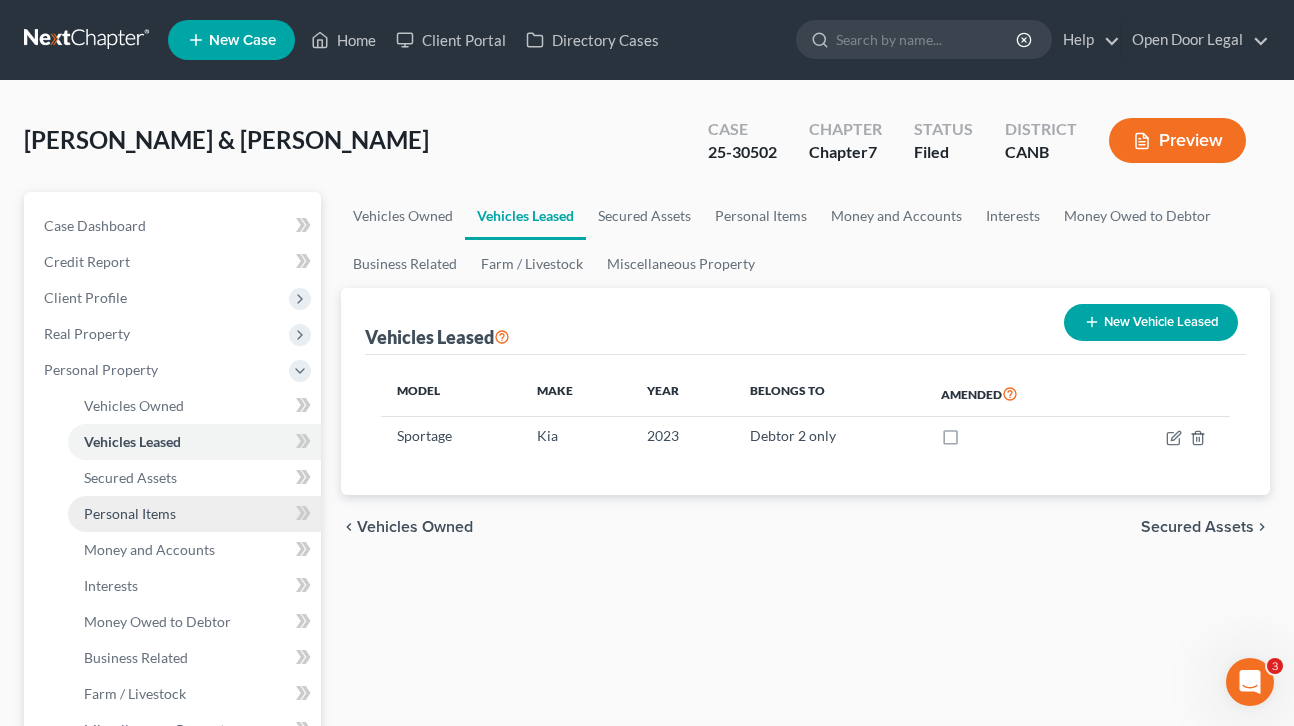 click on "Personal Items" at bounding box center [130, 513] 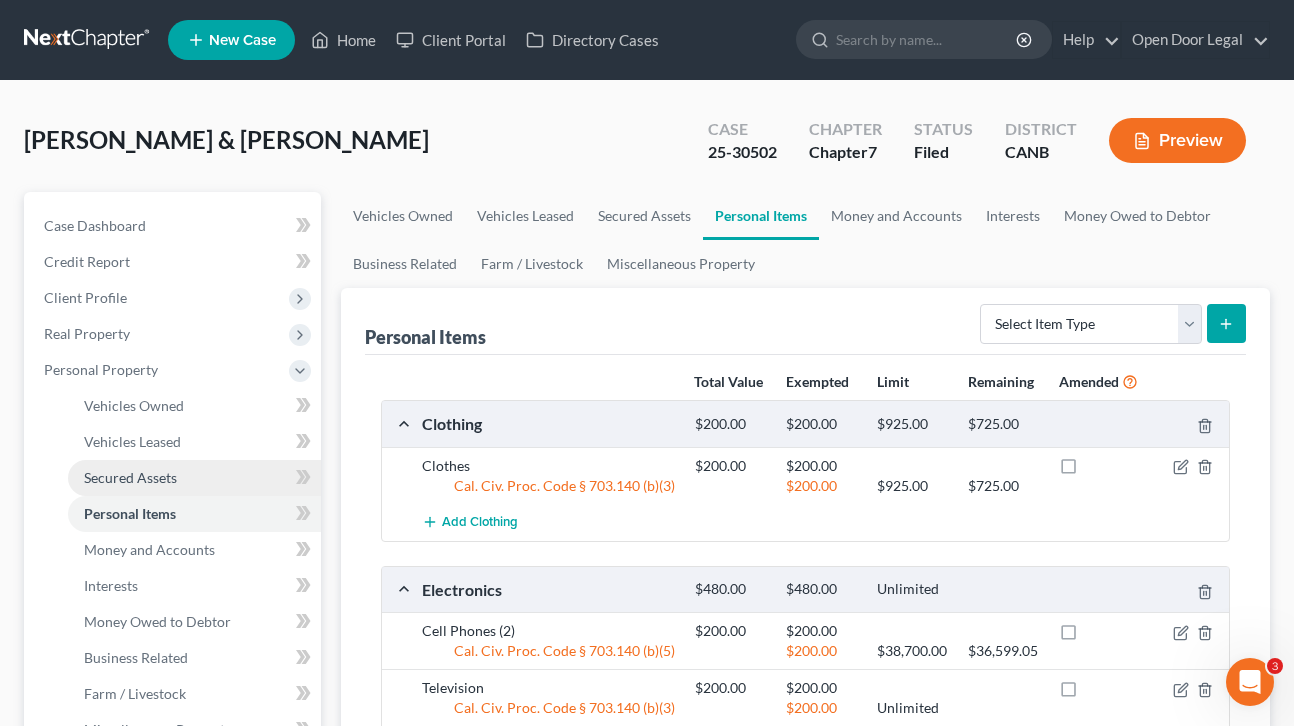 click on "Secured Assets" at bounding box center (130, 477) 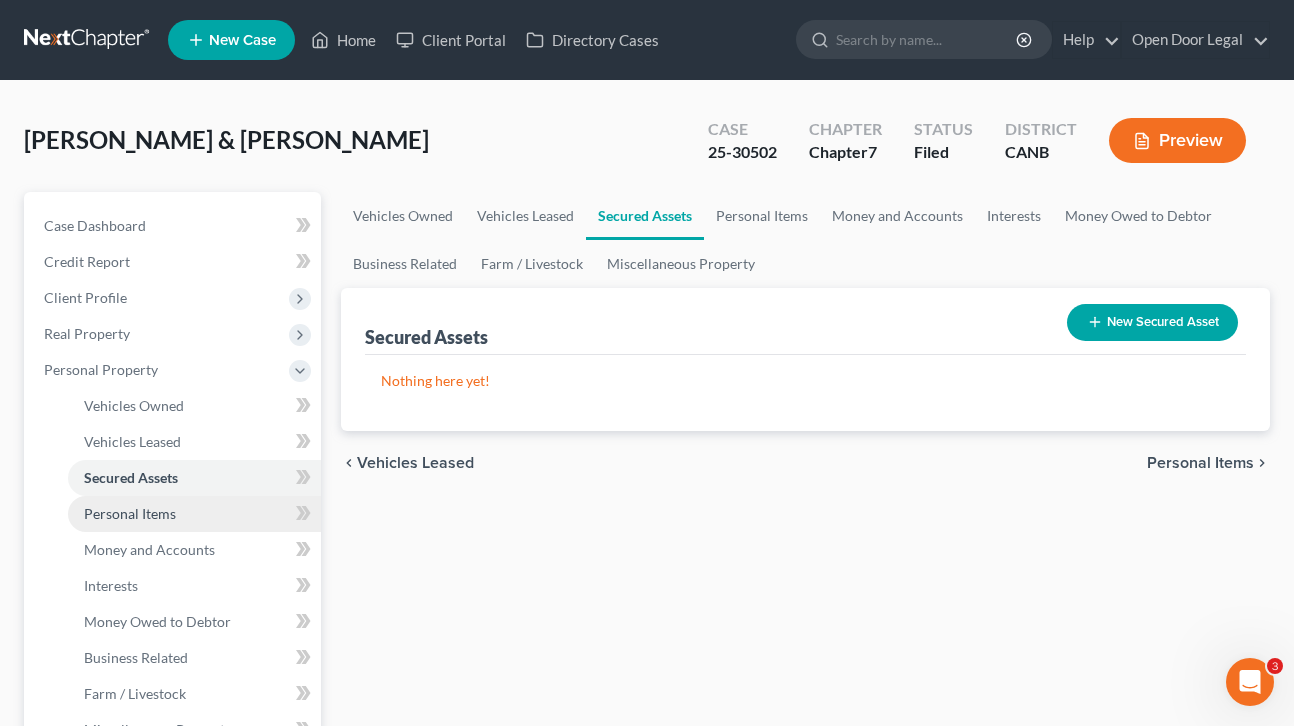 click on "Personal Items" at bounding box center [130, 513] 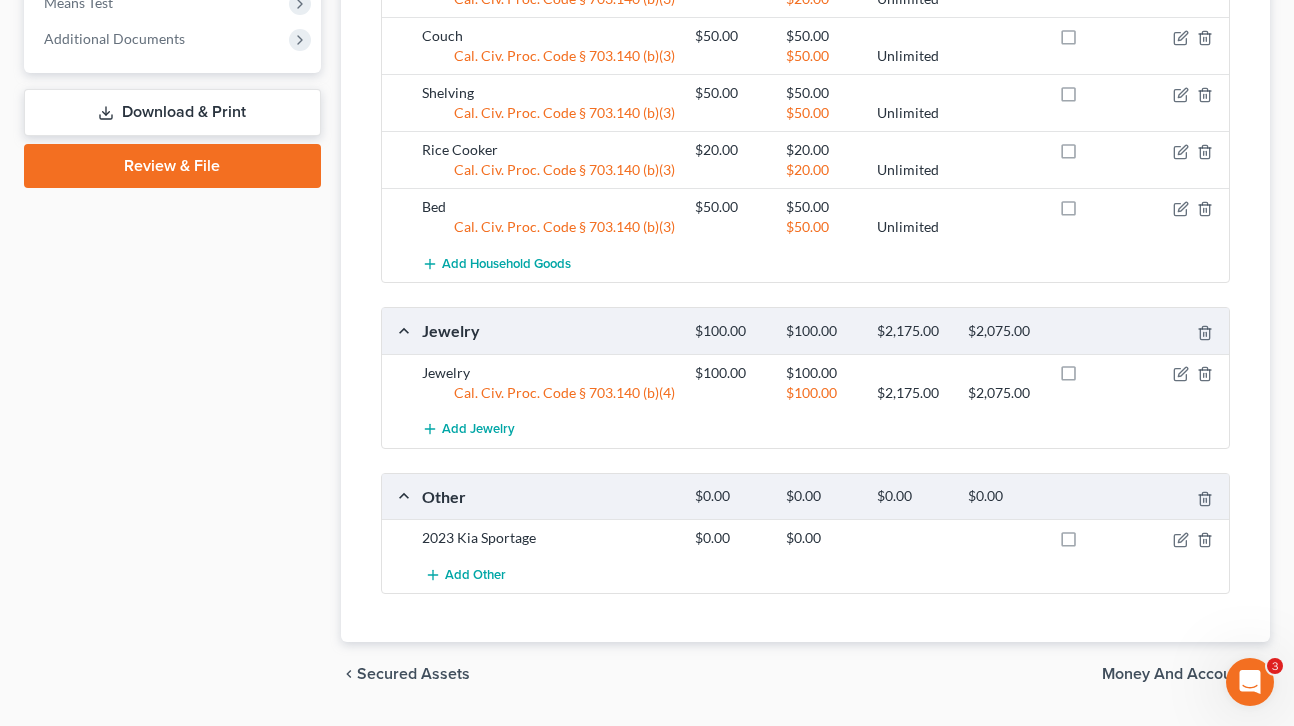 scroll, scrollTop: 1214, scrollLeft: 0, axis: vertical 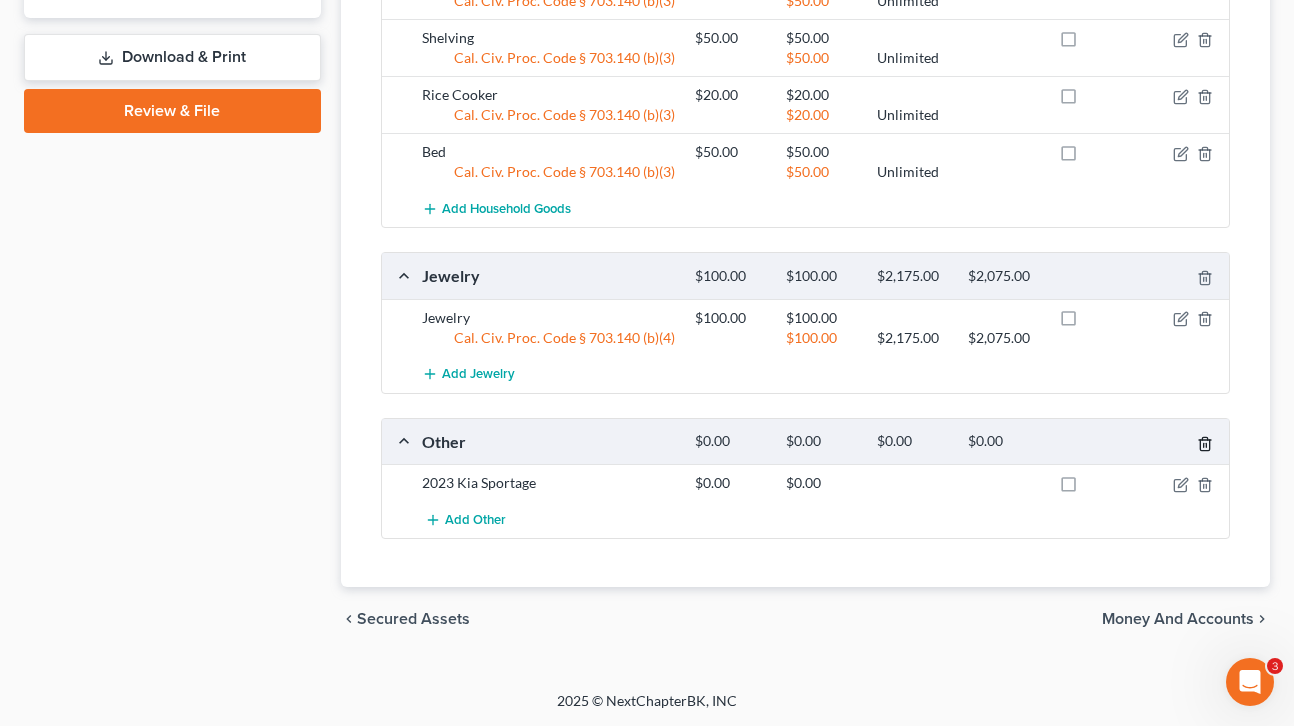 click 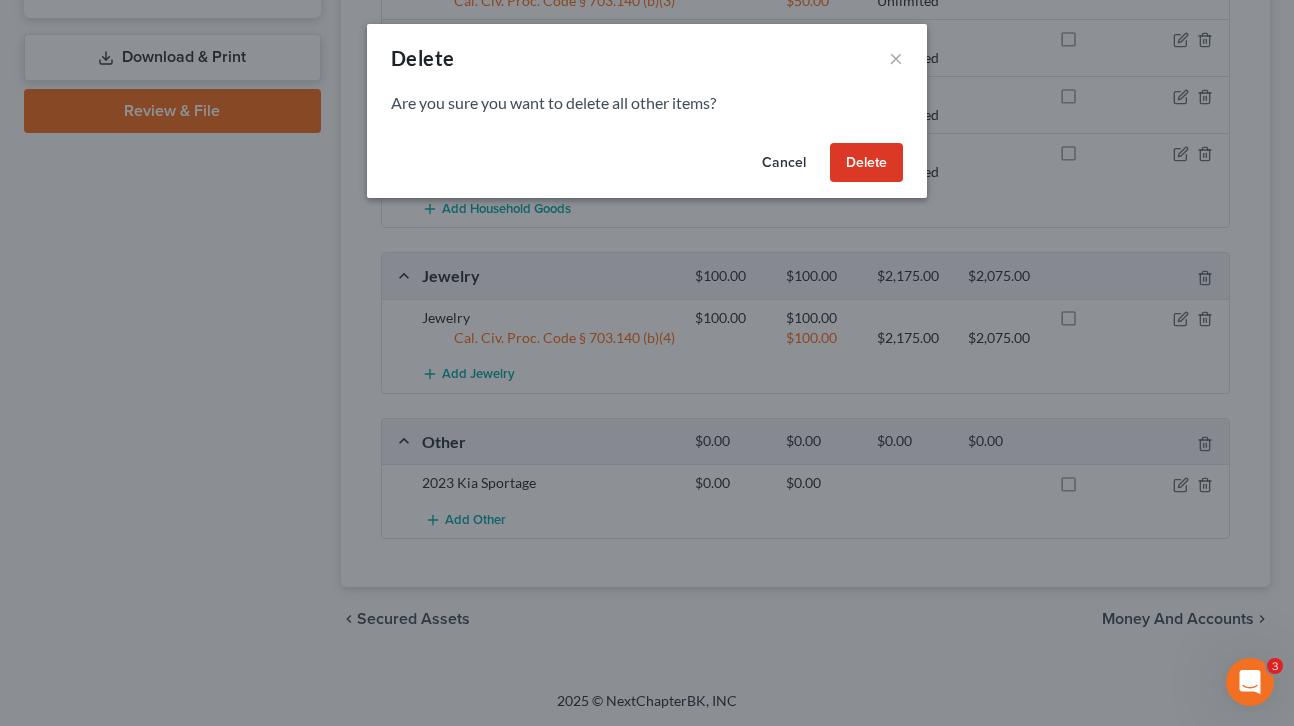 click on "Delete" at bounding box center [866, 163] 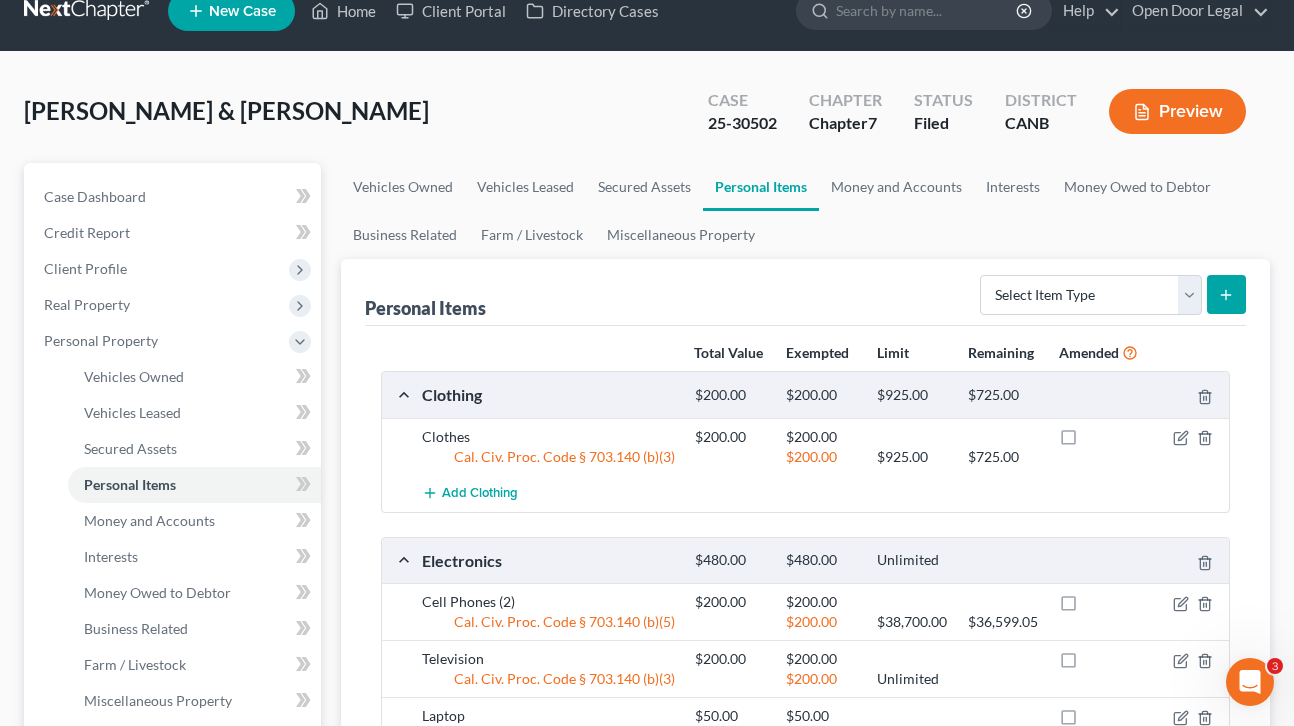 scroll, scrollTop: 26, scrollLeft: 0, axis: vertical 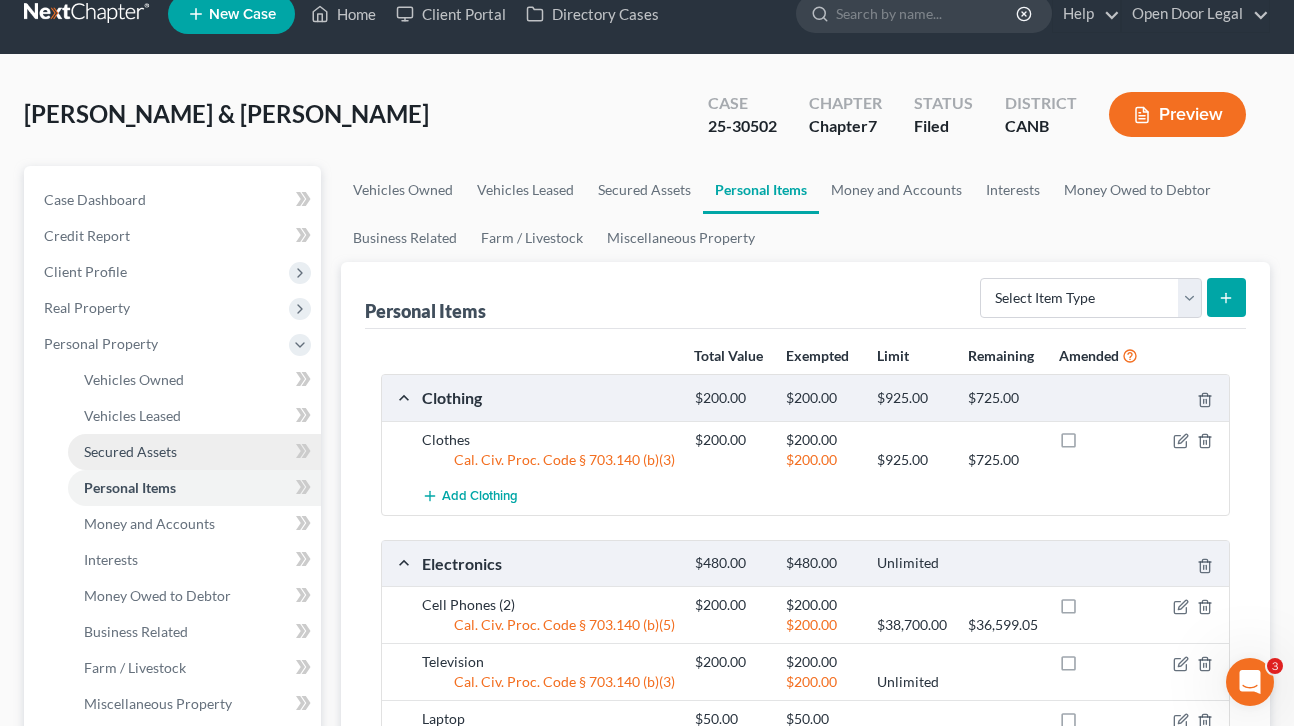 click on "Secured Assets" at bounding box center [130, 451] 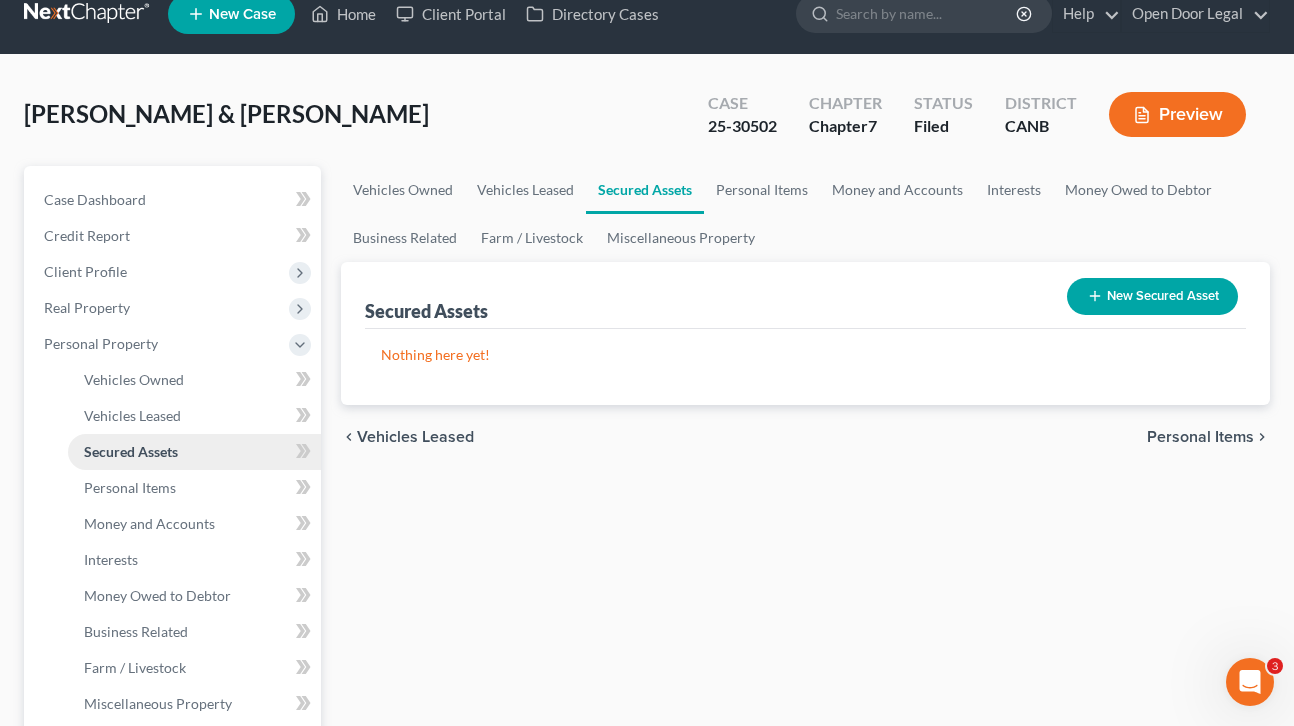 scroll, scrollTop: 0, scrollLeft: 0, axis: both 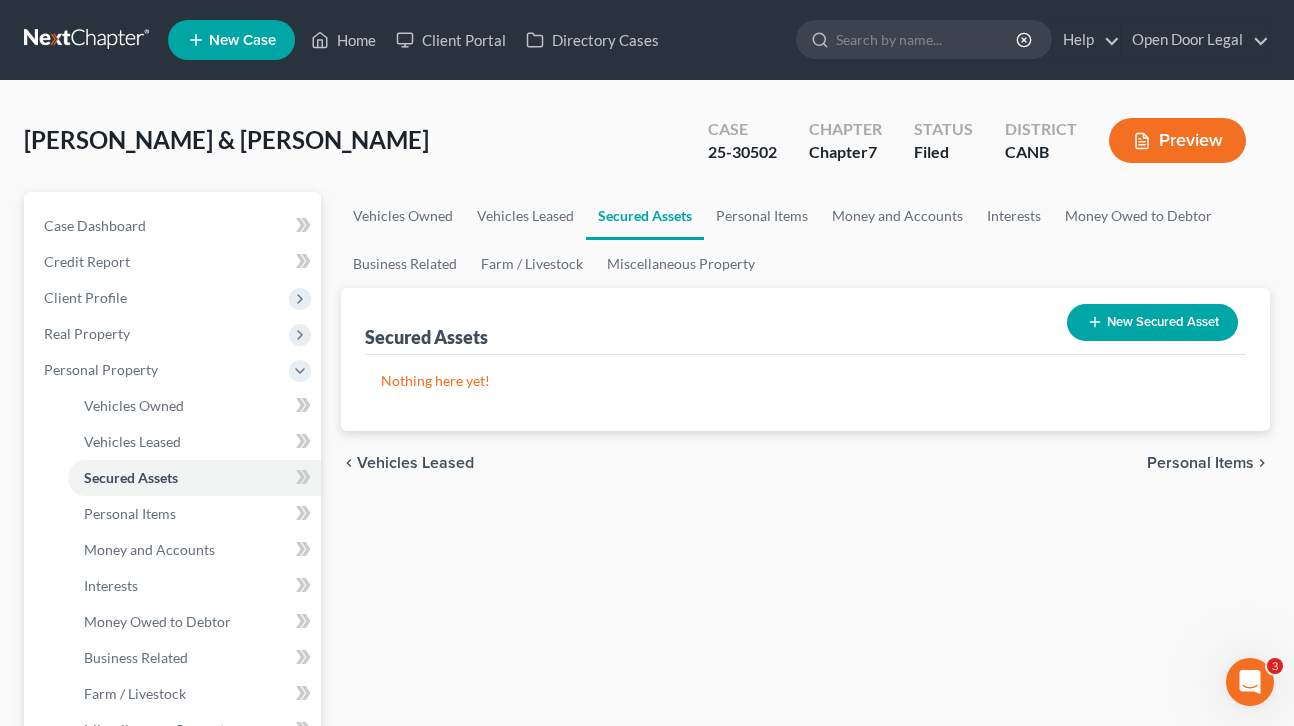 click on "New Secured Asset" at bounding box center (1152, 322) 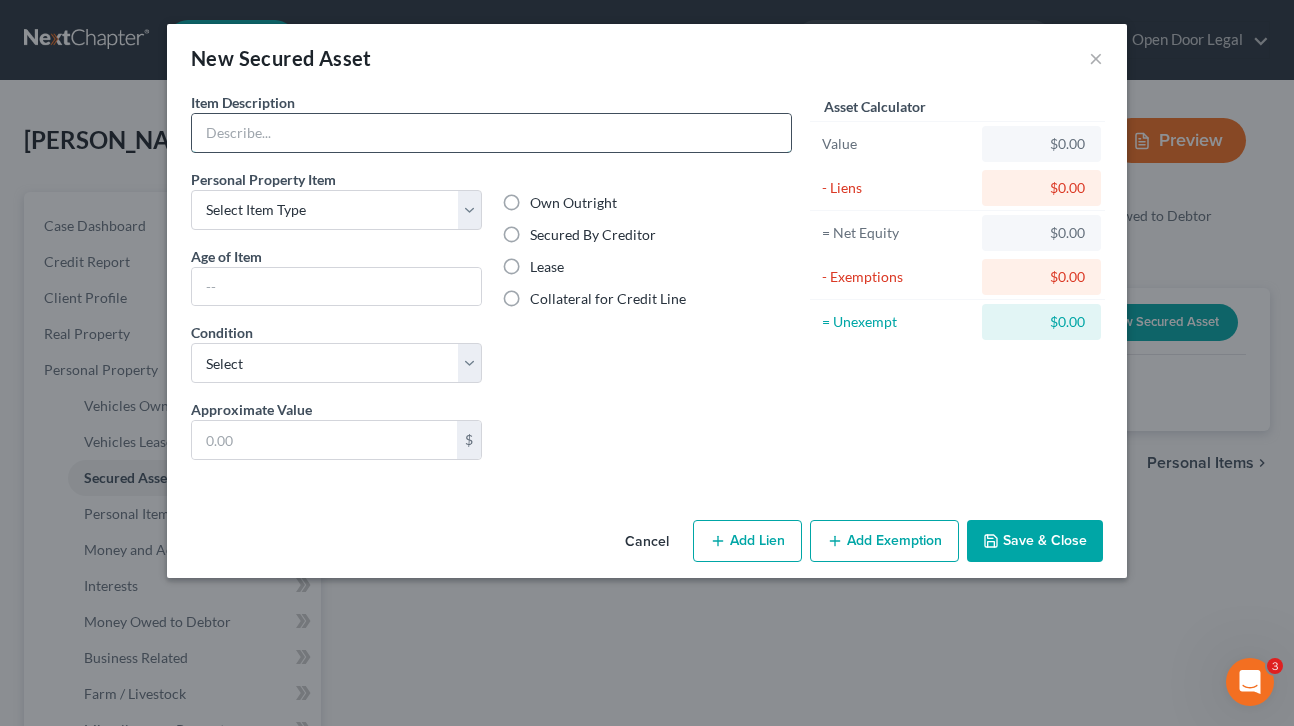 click at bounding box center [491, 133] 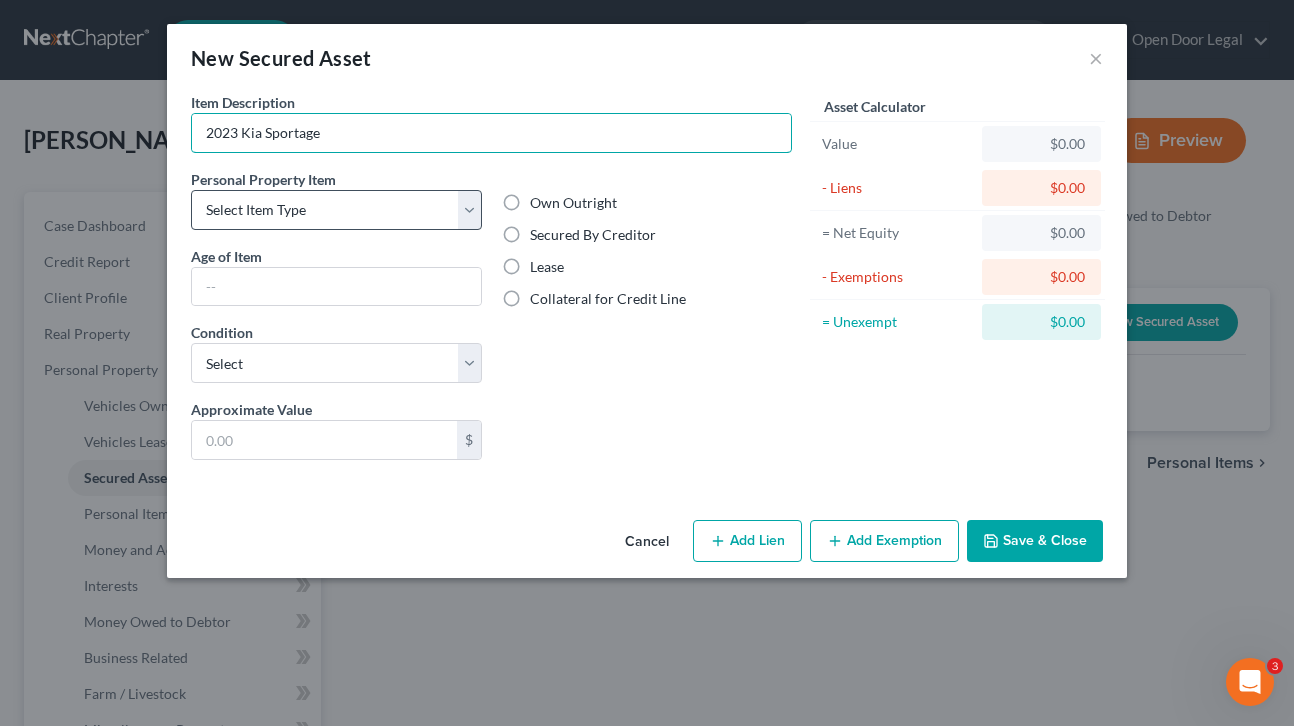 type on "2023 Kia Sportage" 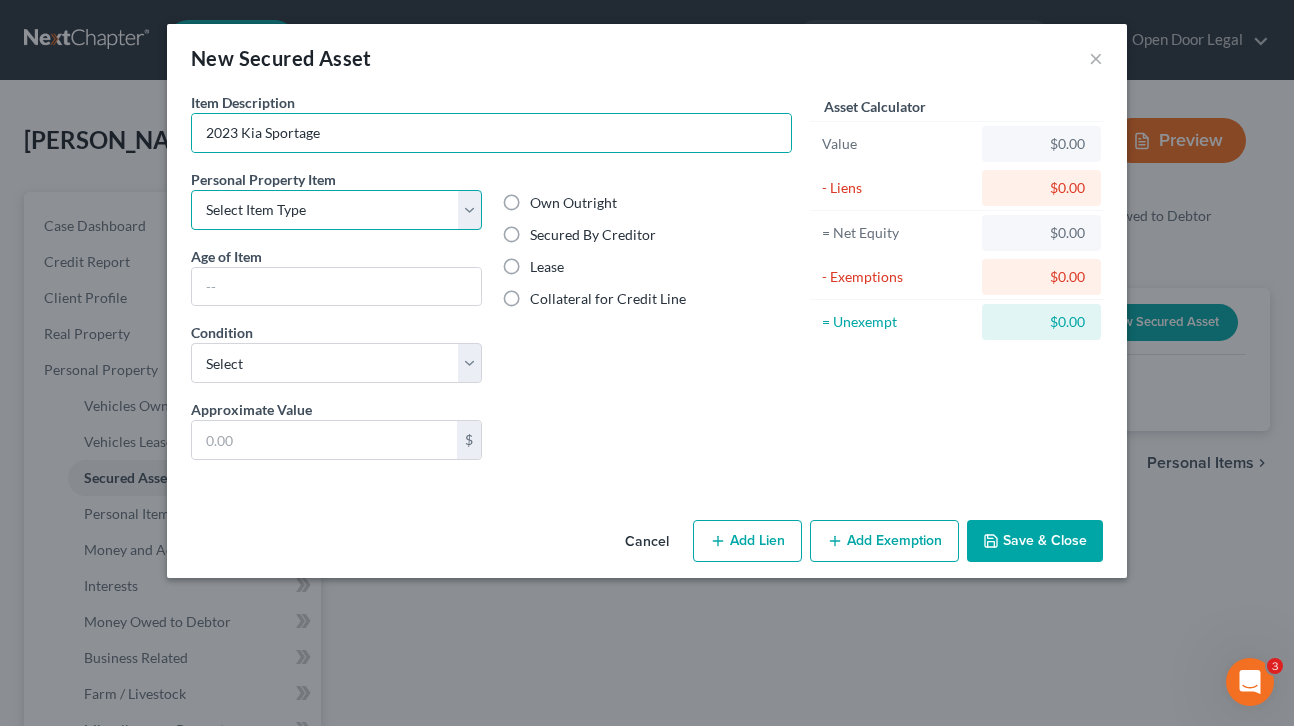 click on "Select Item Type Clothing Collectibles Of Value Electronics Firearms Household Goods Jewelry Other Pet(s) Sports & Hobby Equipment" at bounding box center (336, 210) 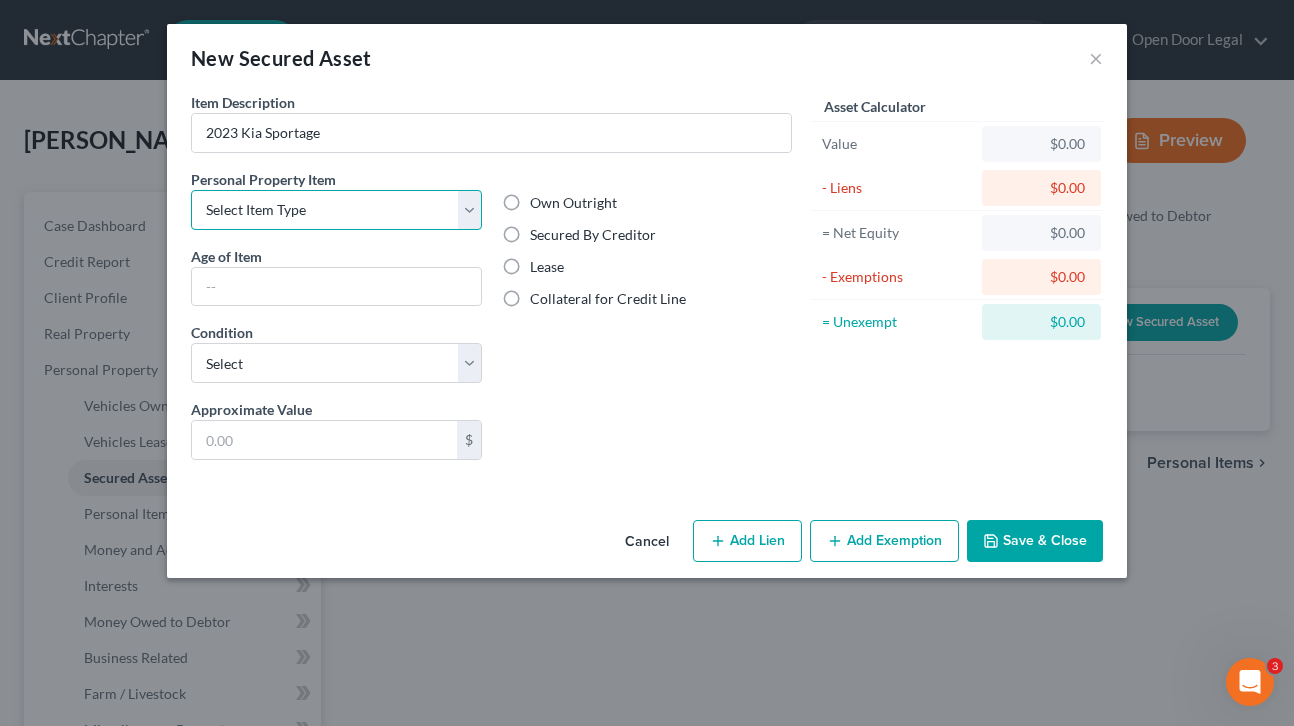 select on "other" 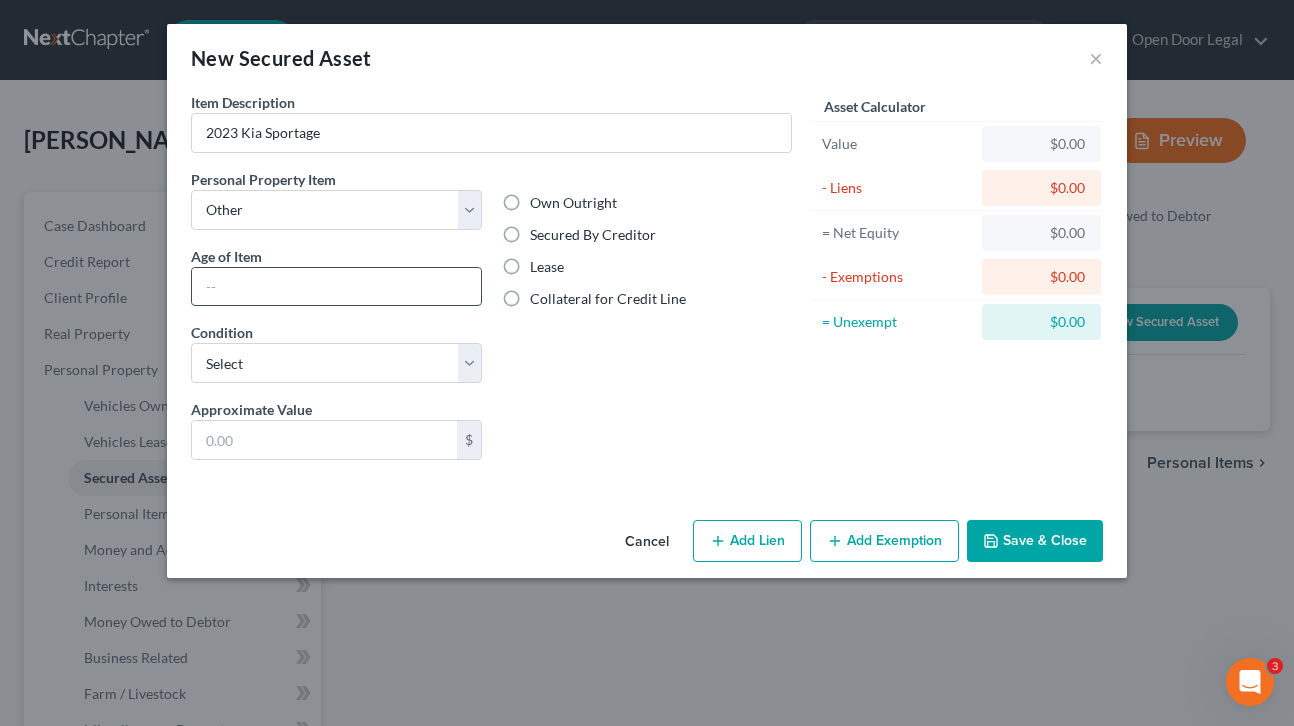 click at bounding box center (336, 287) 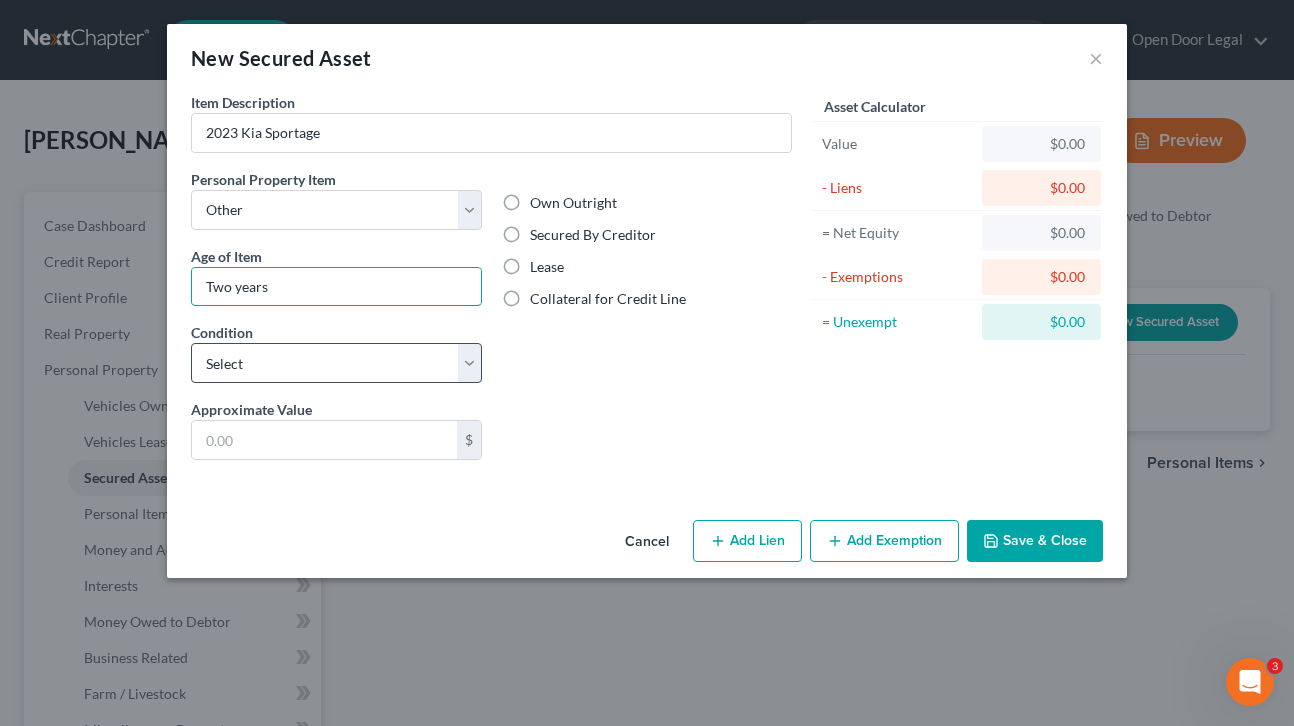type on "Two years" 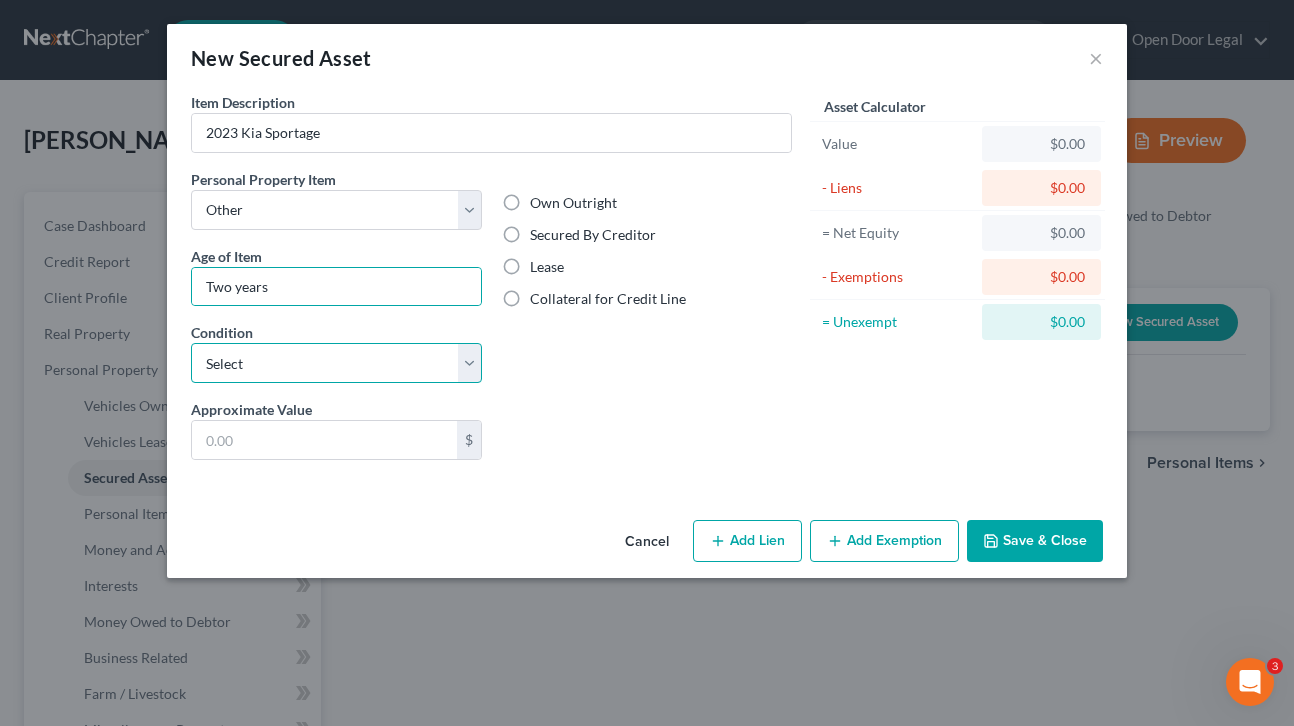 click on "Select Excellent Very Good Good Fair Poor" at bounding box center (336, 363) 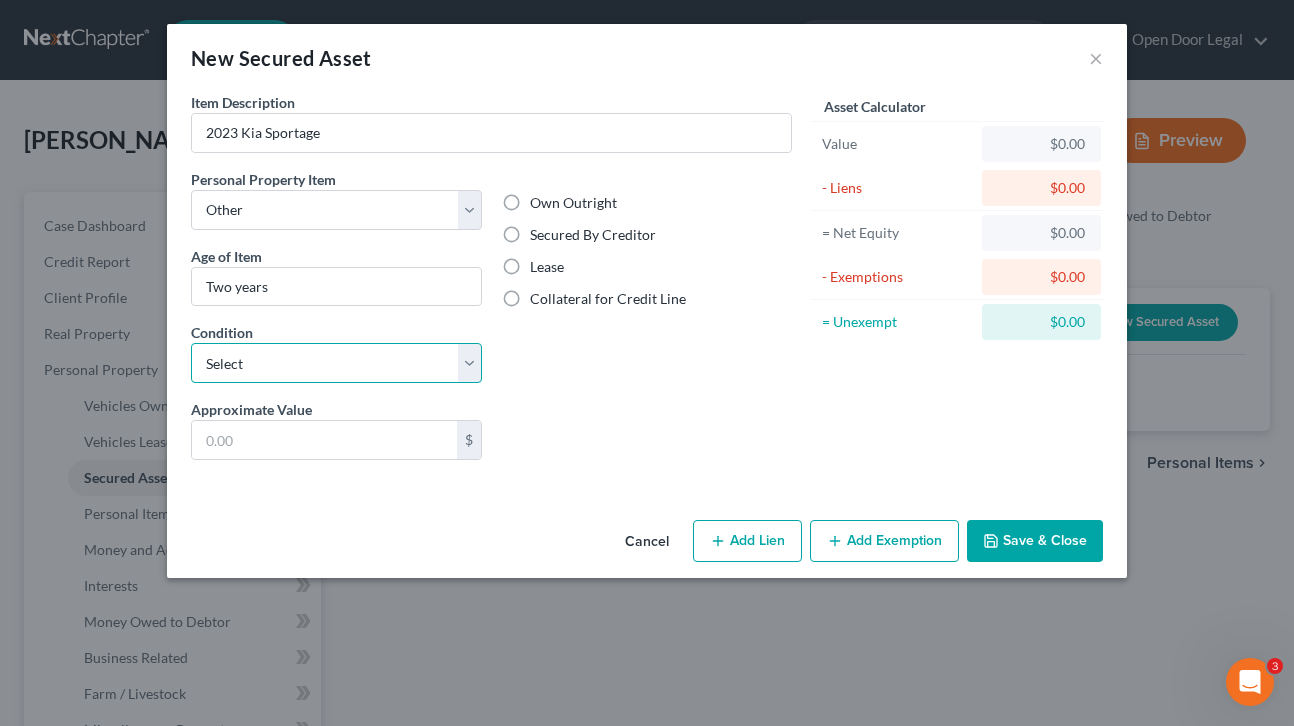 select on "2" 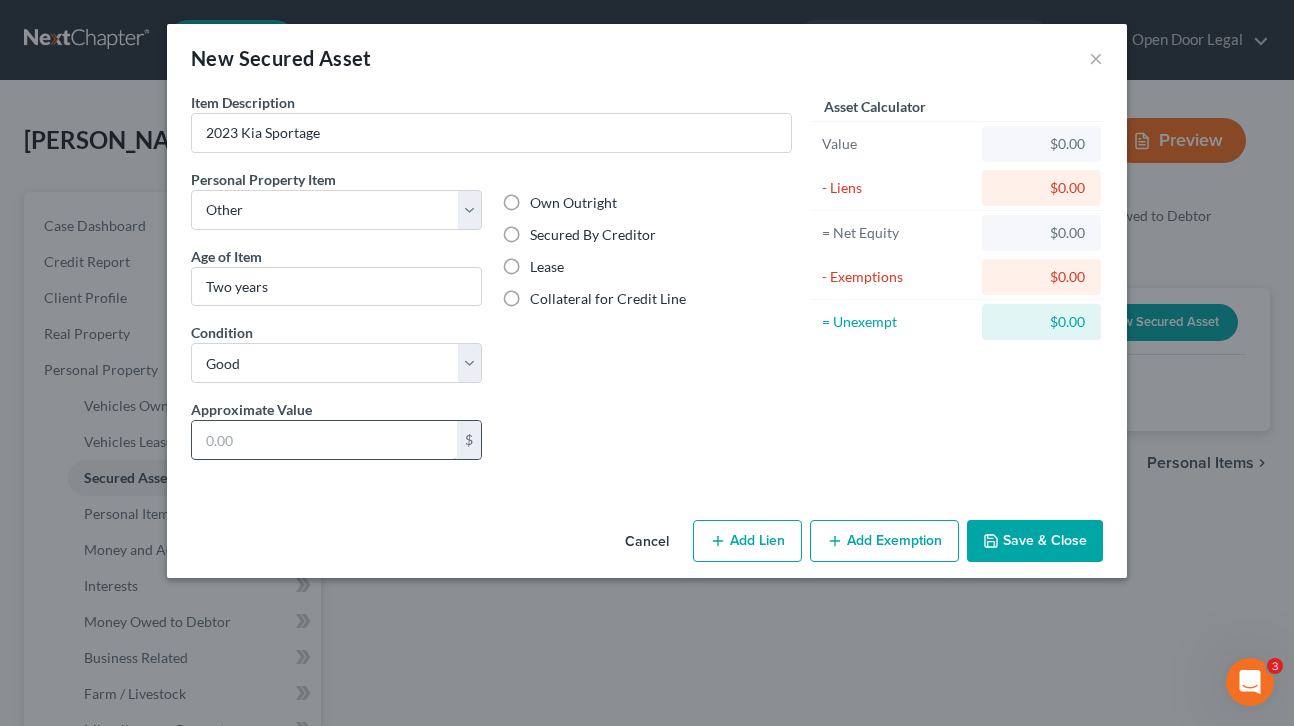 click at bounding box center [324, 440] 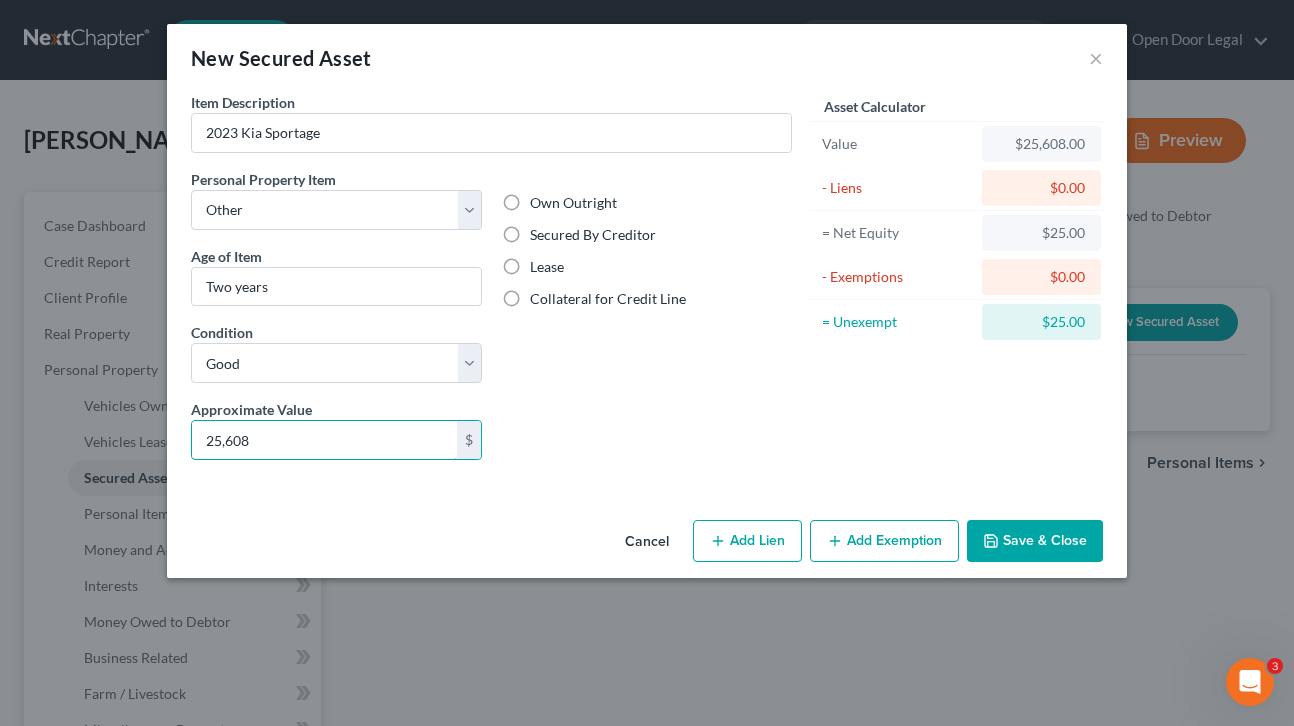 type on "25,608" 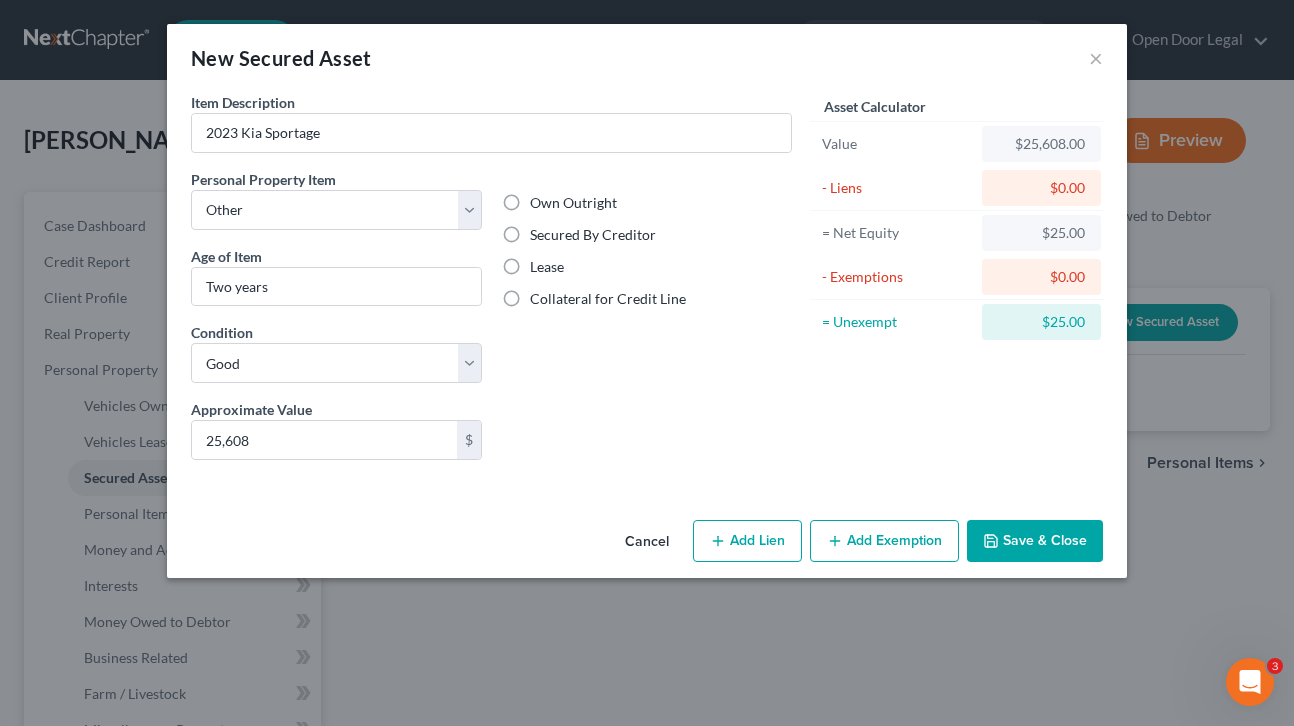 click on "Lease" at bounding box center [547, 267] 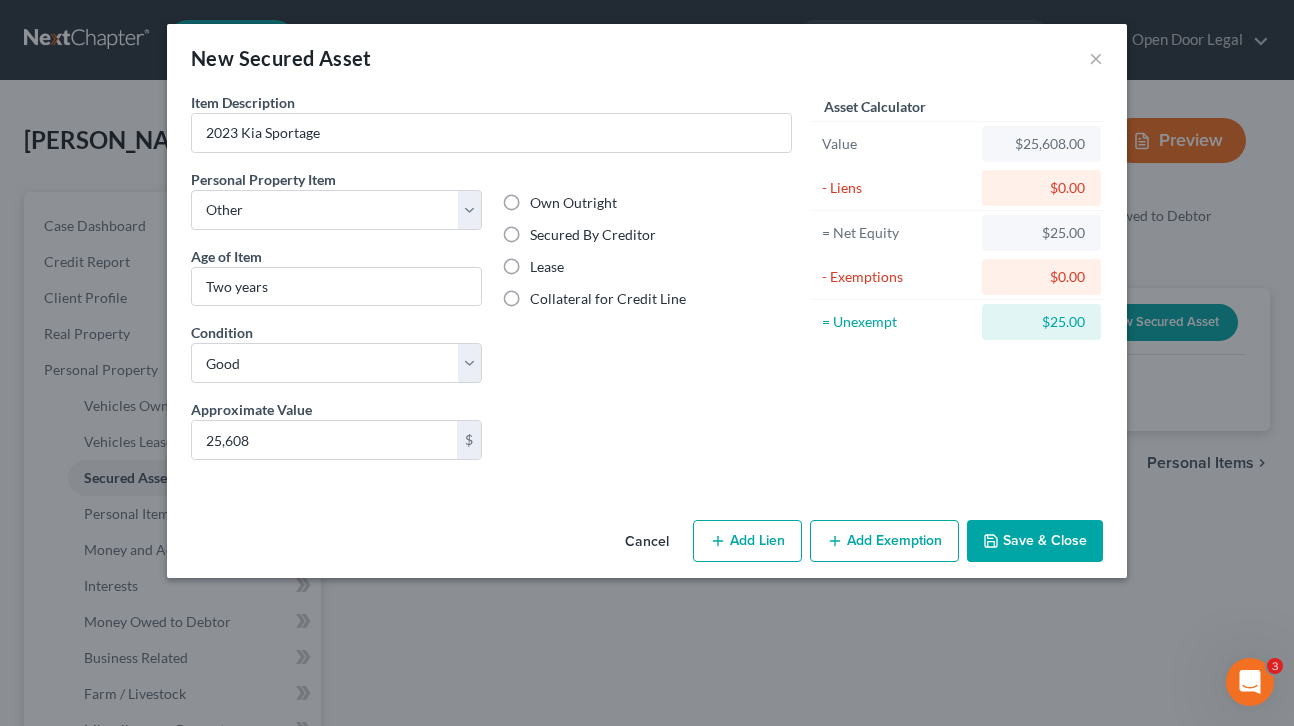 click on "Lease" at bounding box center (544, 263) 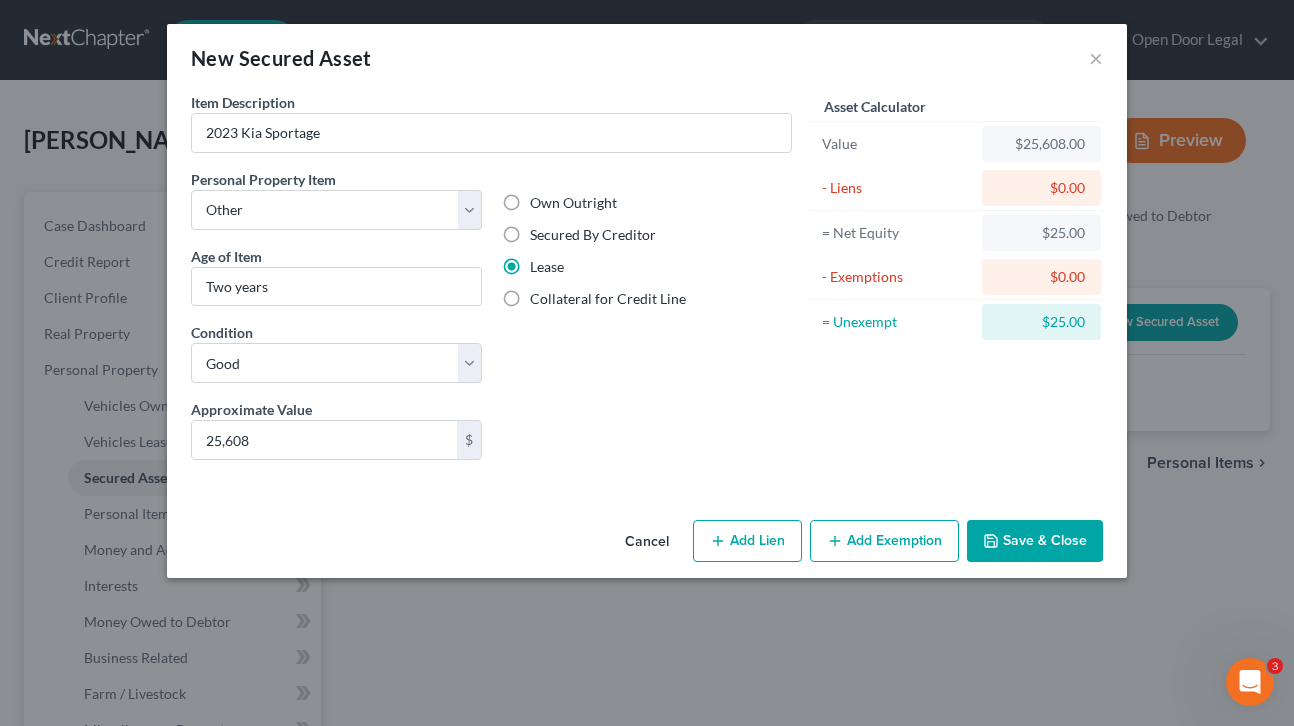 click on "Add Exemption" at bounding box center [884, 541] 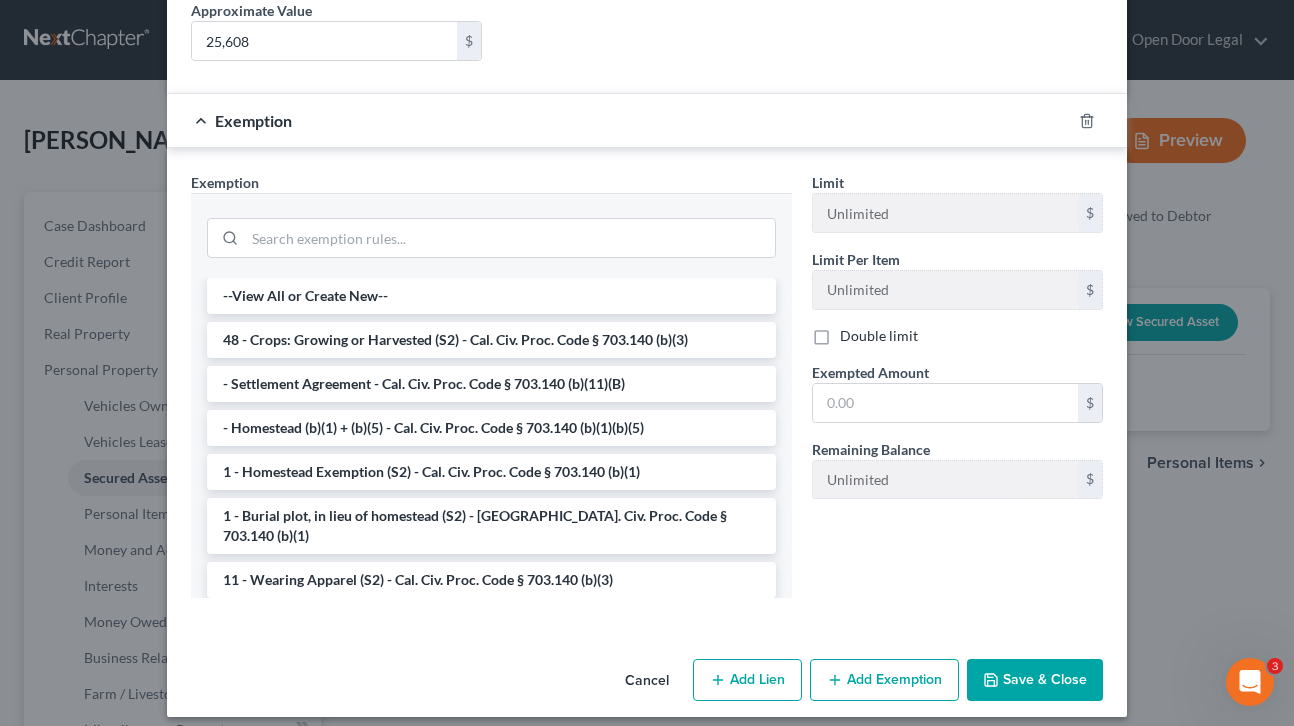 scroll, scrollTop: 413, scrollLeft: 0, axis: vertical 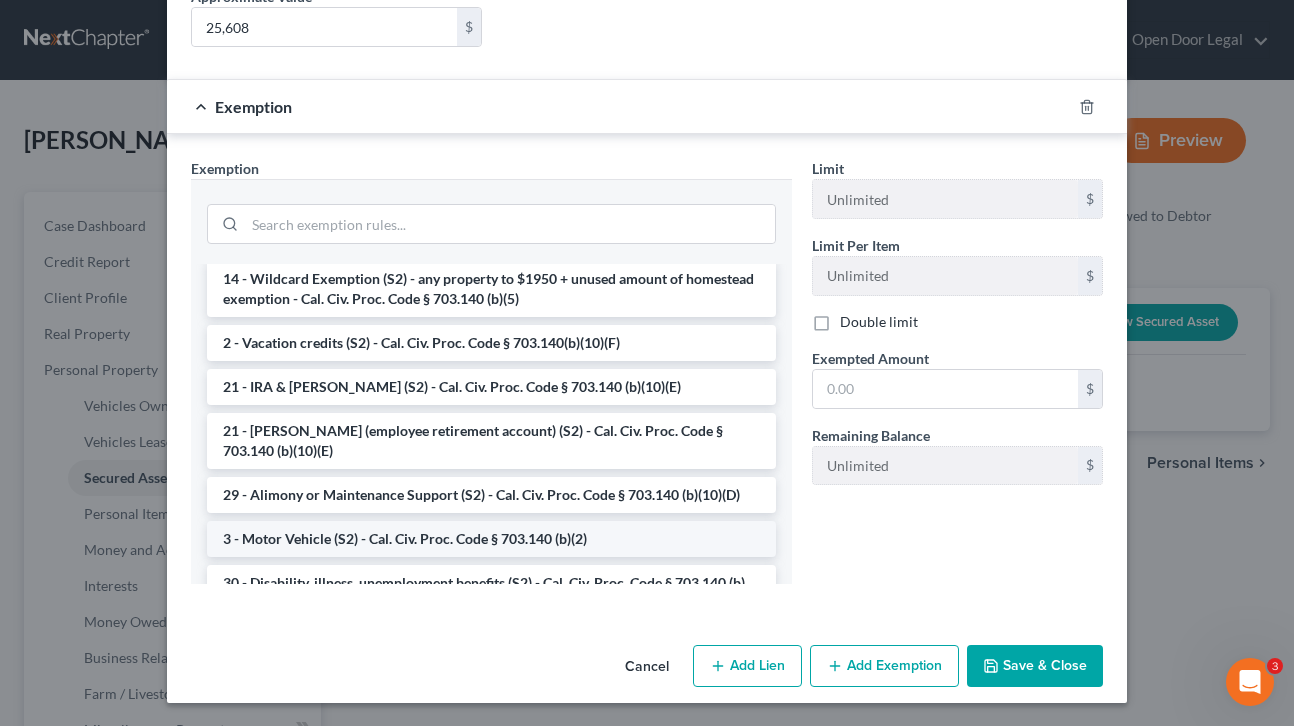 click on "3 - Motor Vehicle (S2) - Cal. Civ. Proc. Code § 703.140 (b)(2)" at bounding box center (491, 539) 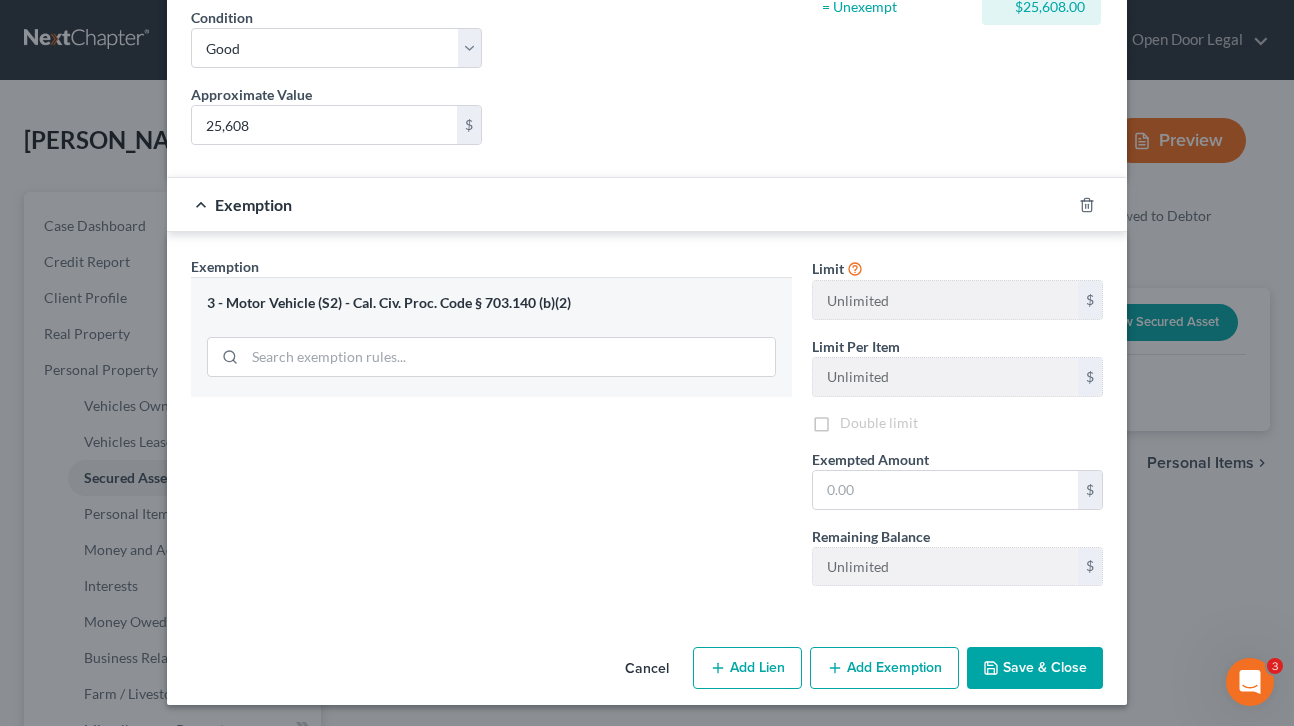scroll, scrollTop: 318, scrollLeft: 0, axis: vertical 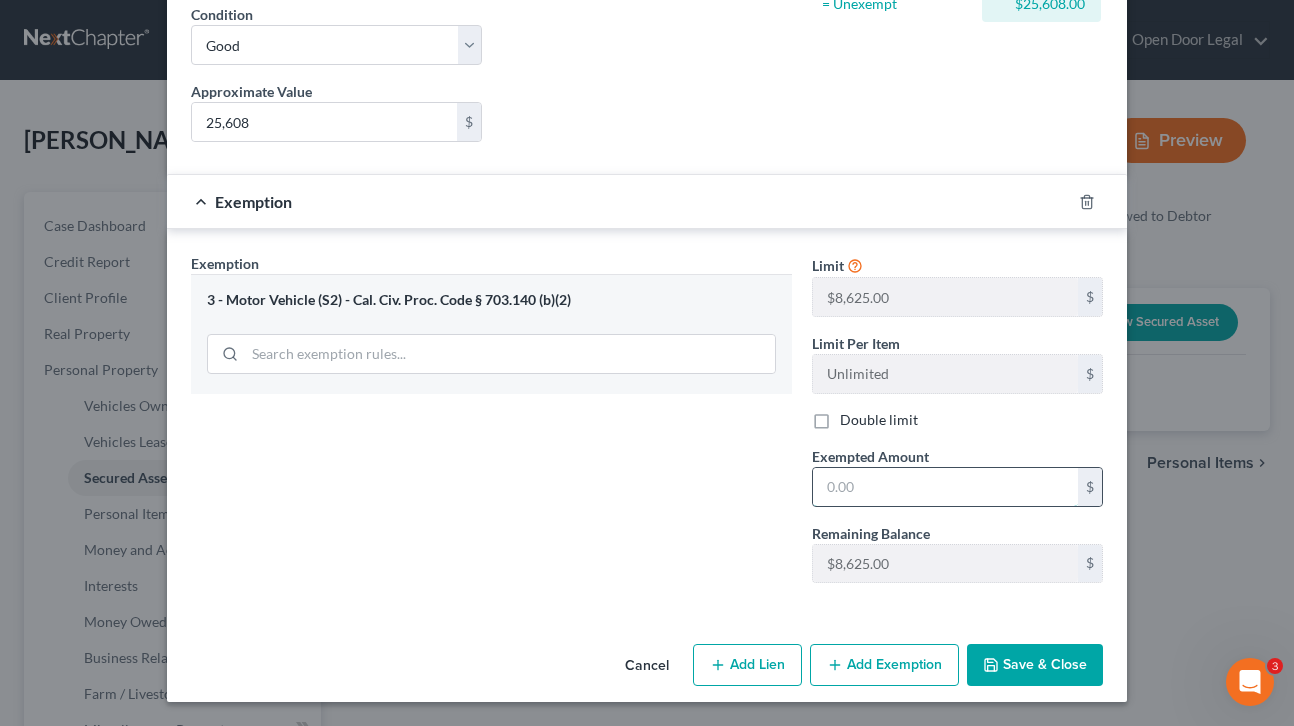 click at bounding box center (945, 487) 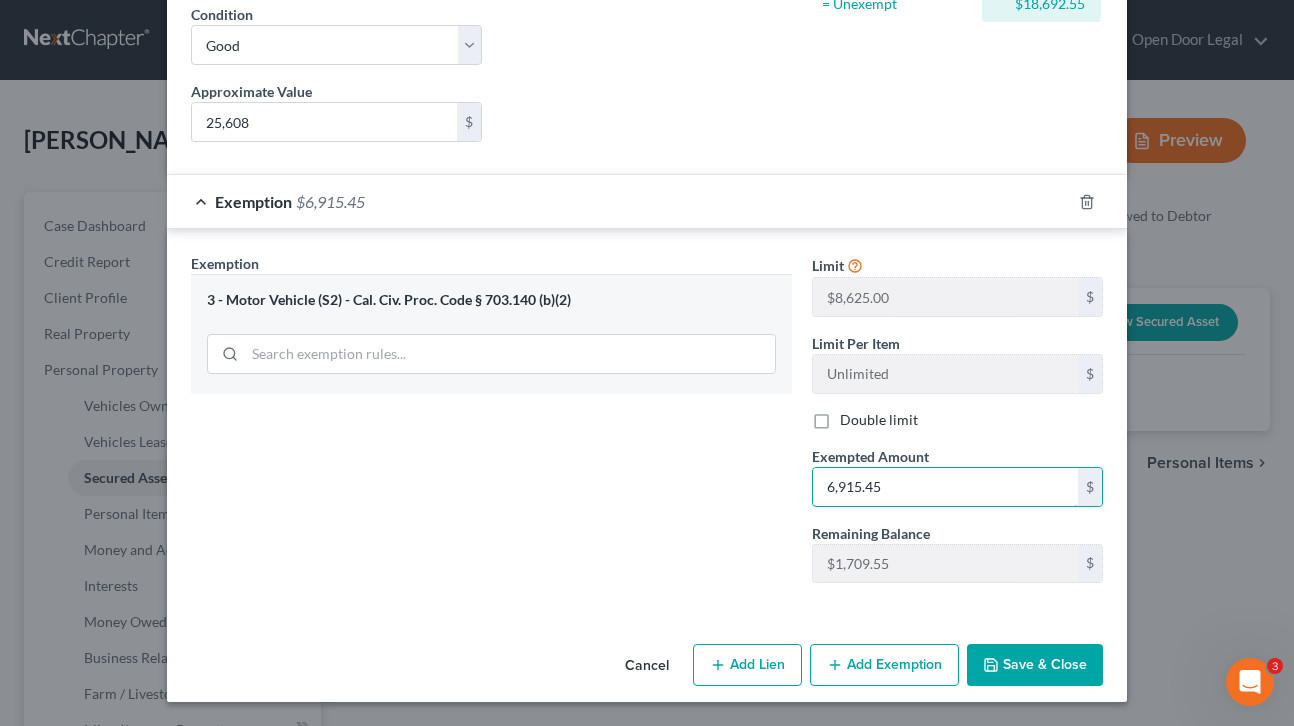 type on "6,915.45" 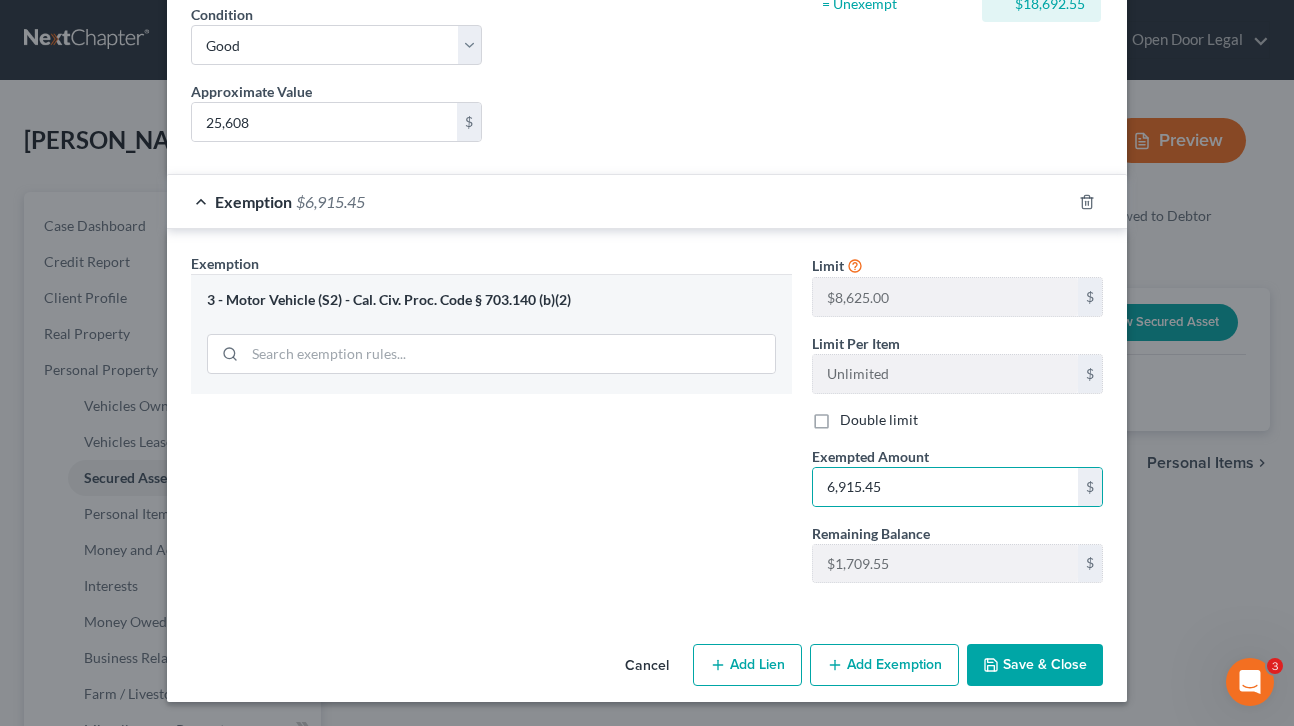 click on "Save & Close" at bounding box center (1035, 665) 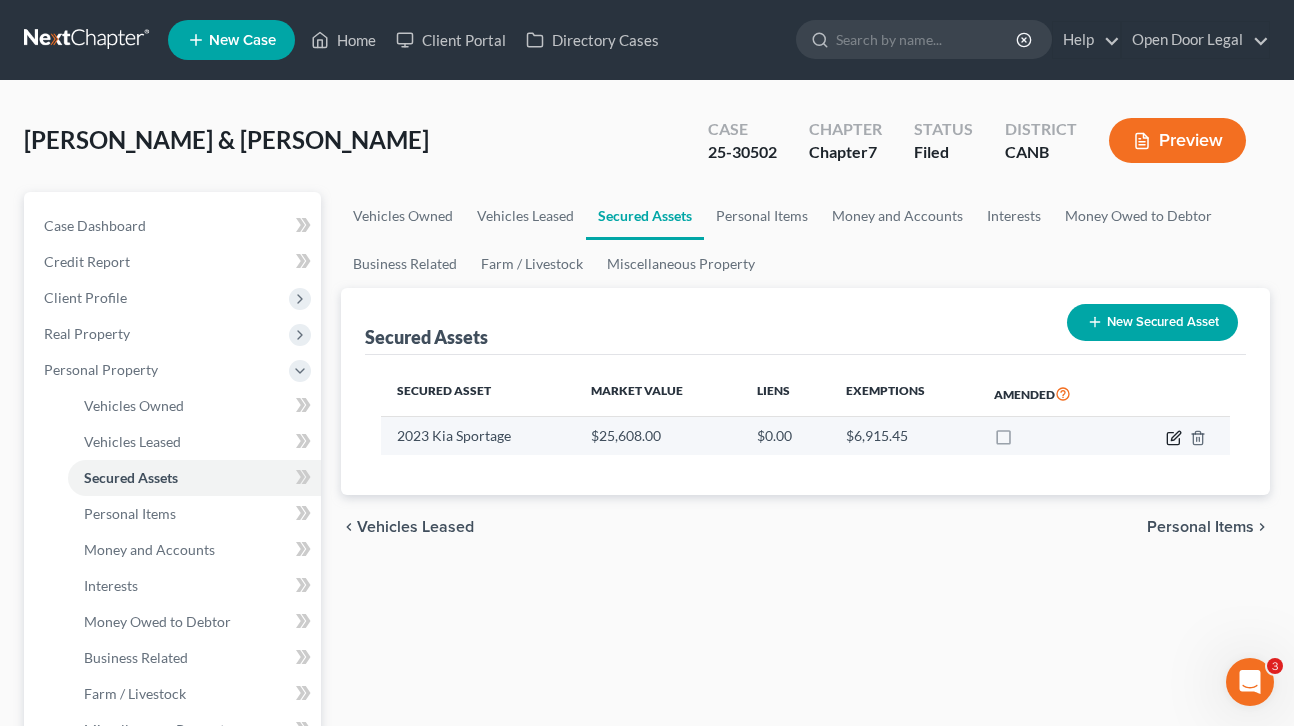 click 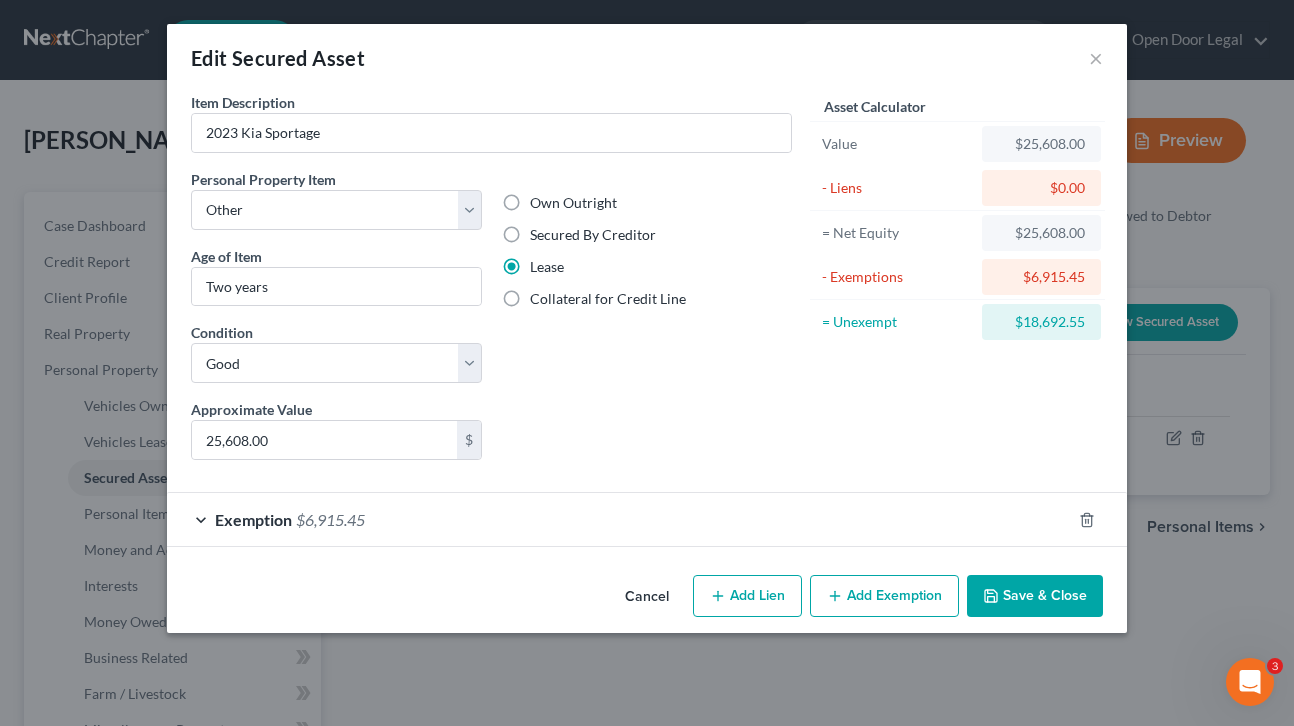 click on "Add Lien" at bounding box center [747, 596] 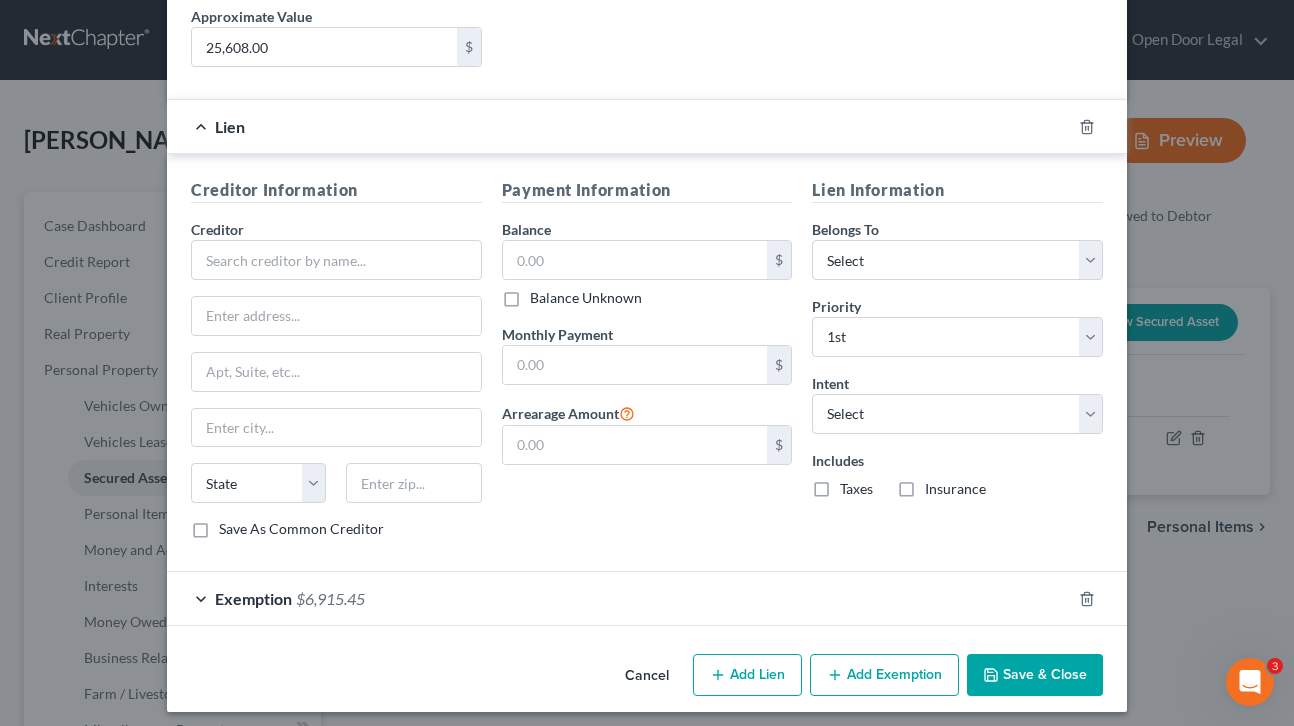 scroll, scrollTop: 403, scrollLeft: 0, axis: vertical 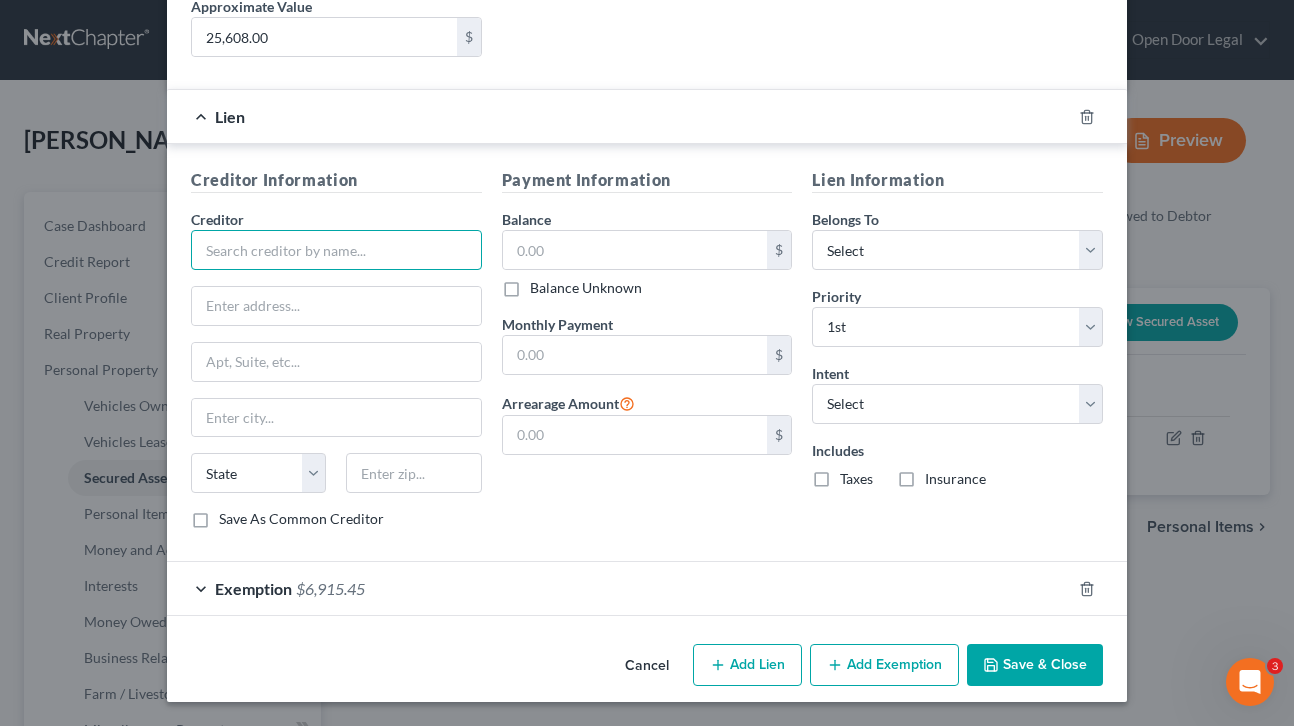 click at bounding box center [336, 250] 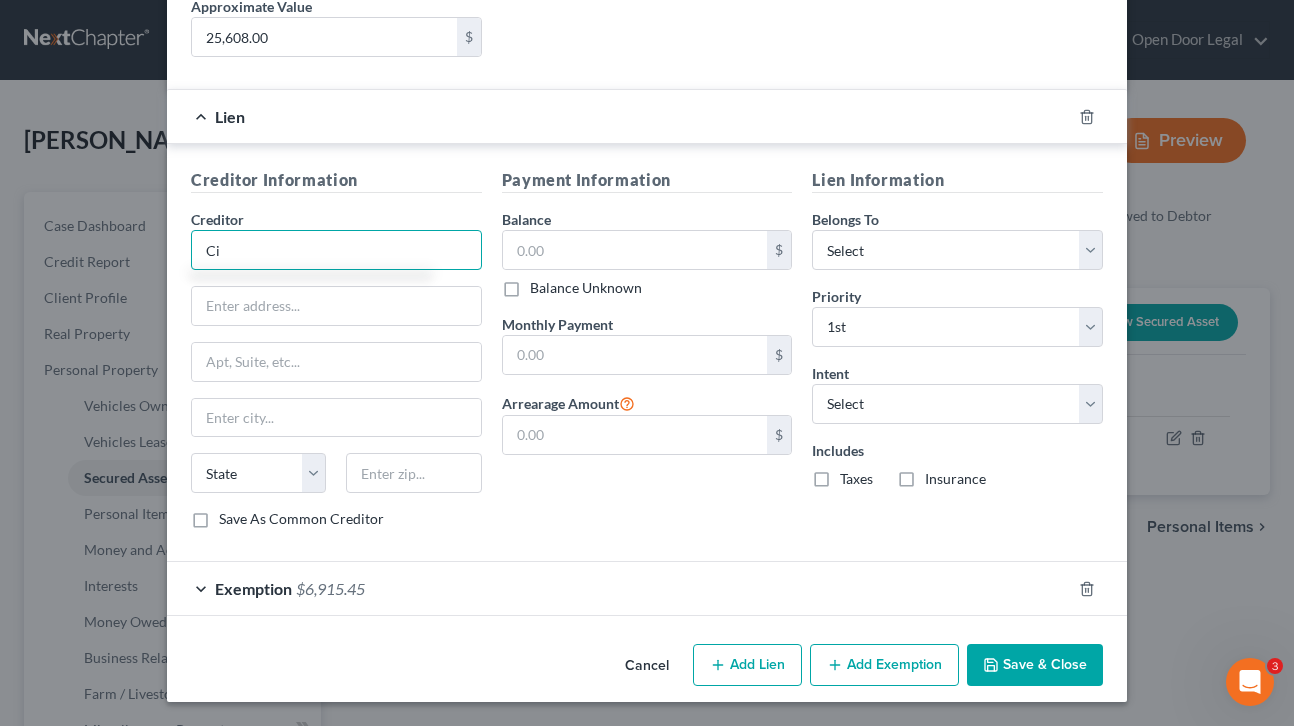 type on "C" 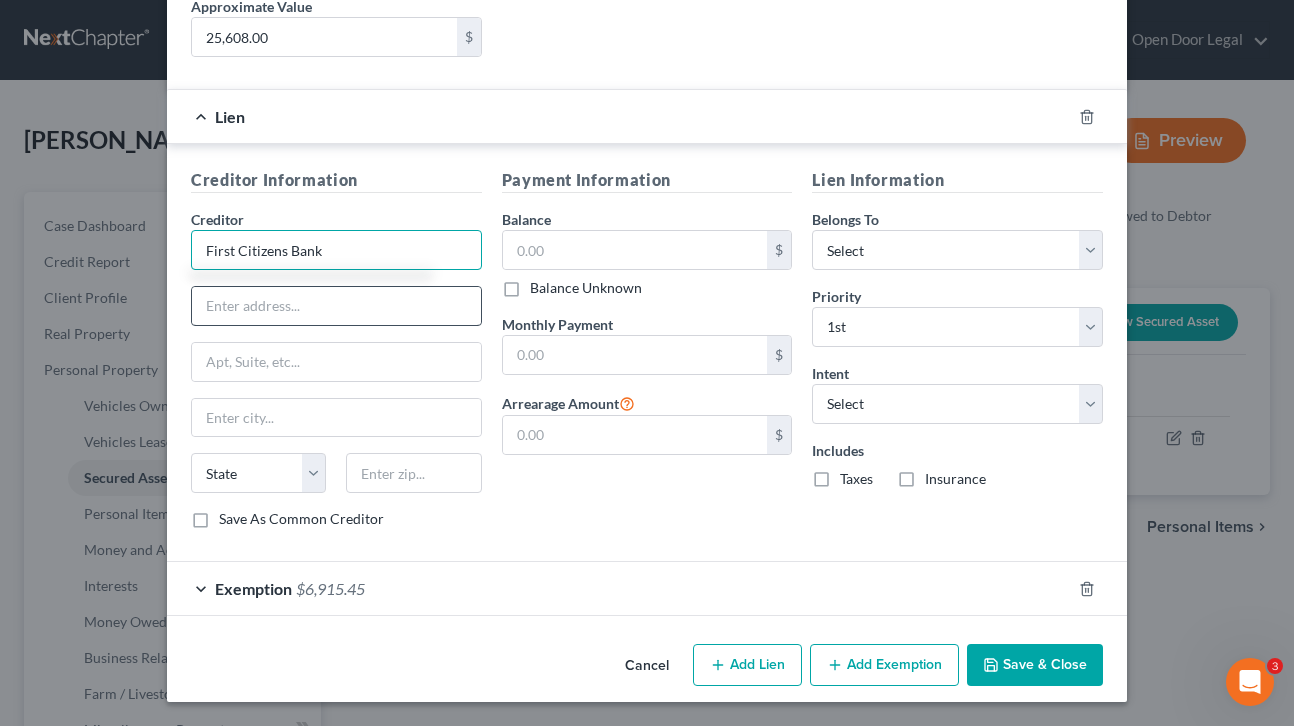 type on "First Citizens Bank" 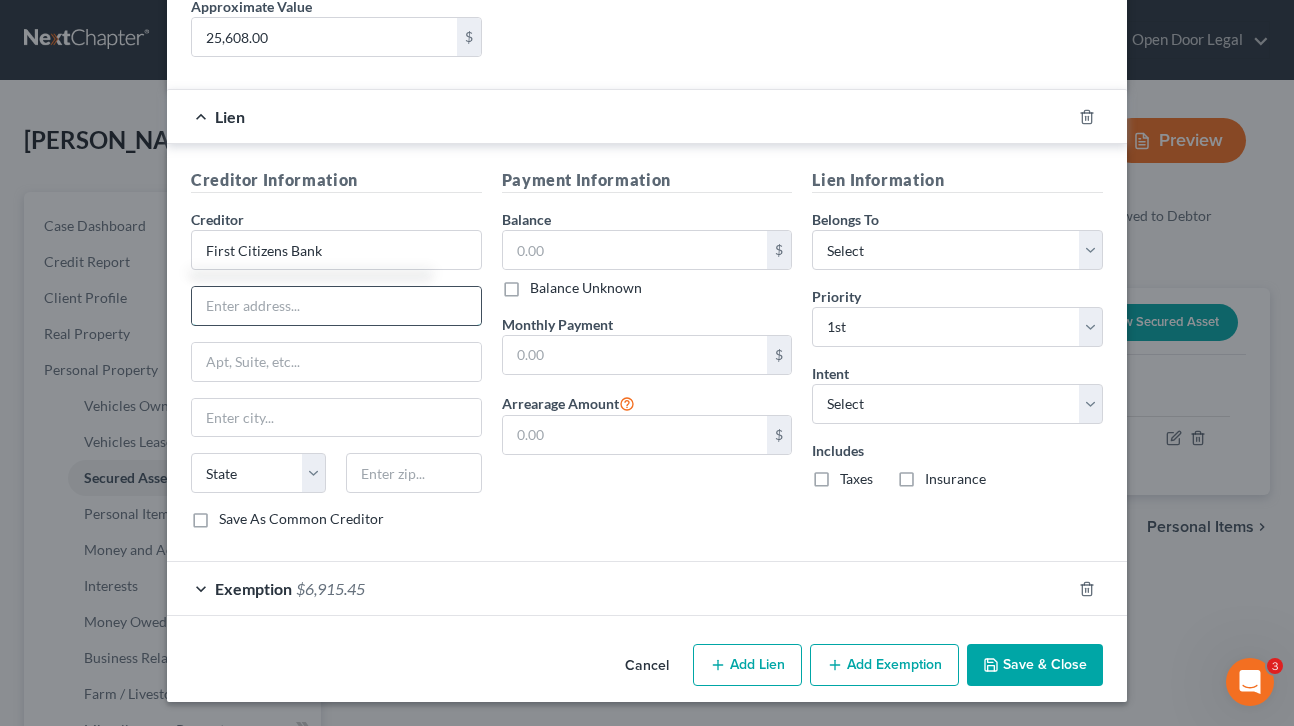 click at bounding box center [336, 306] 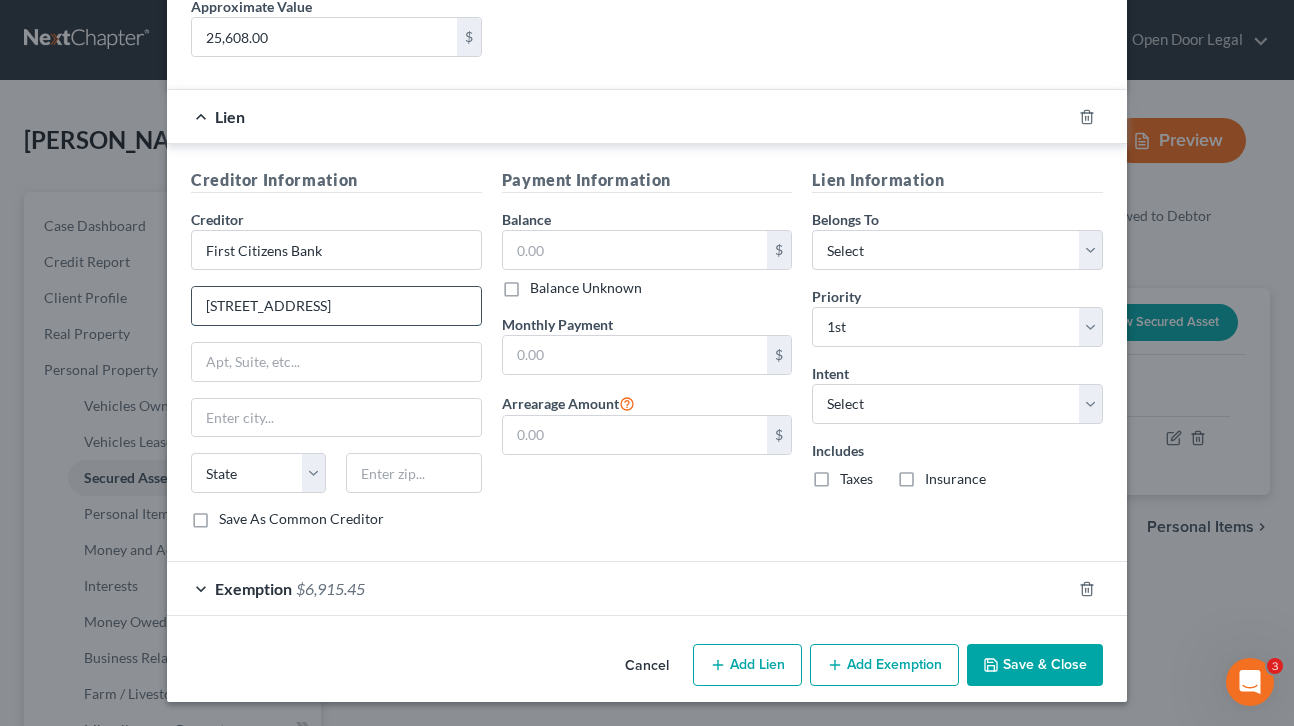 click on "239 Fayettville Street" at bounding box center (336, 306) 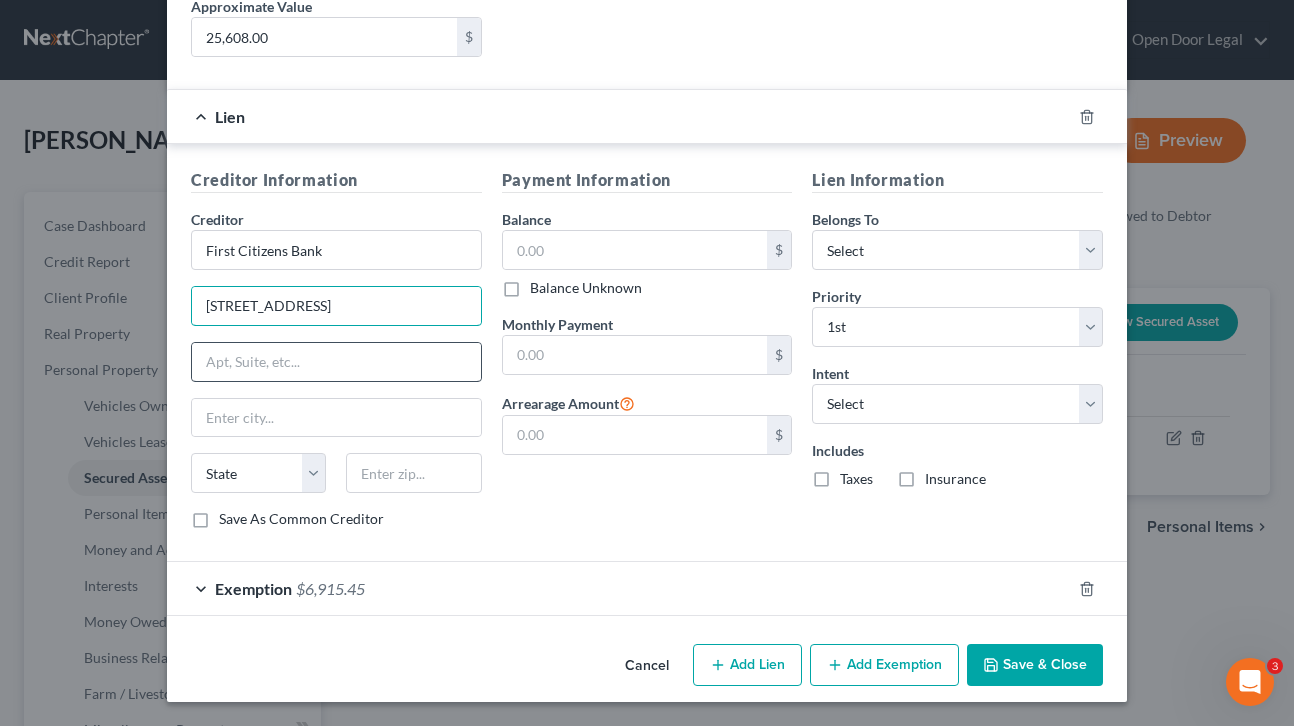 type on "[STREET_ADDRESS]" 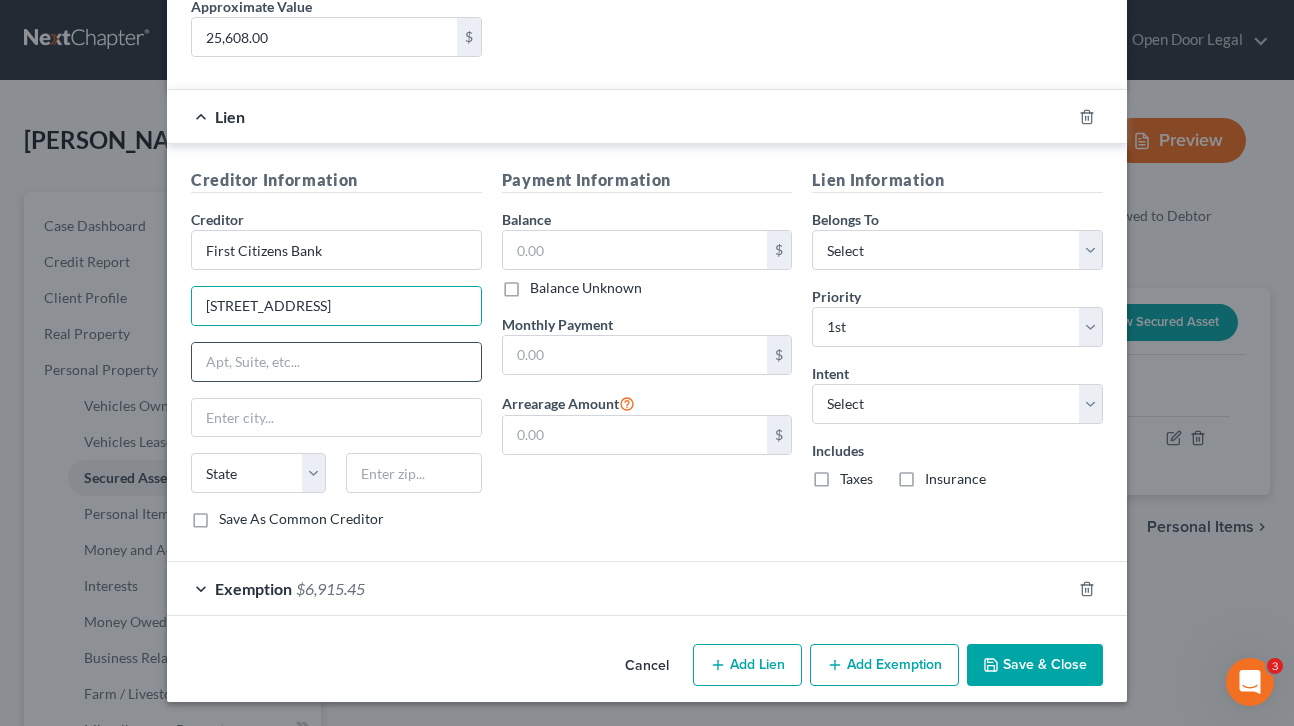 click at bounding box center [336, 362] 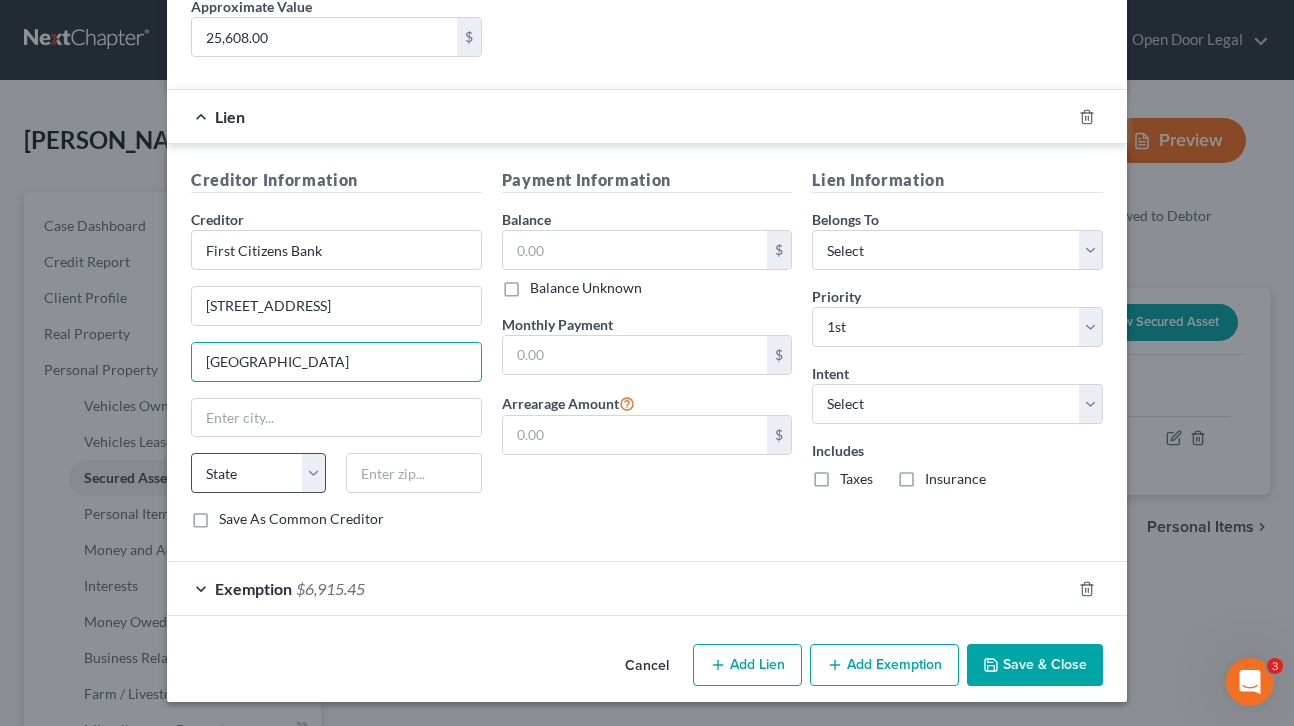type on "[GEOGRAPHIC_DATA]" 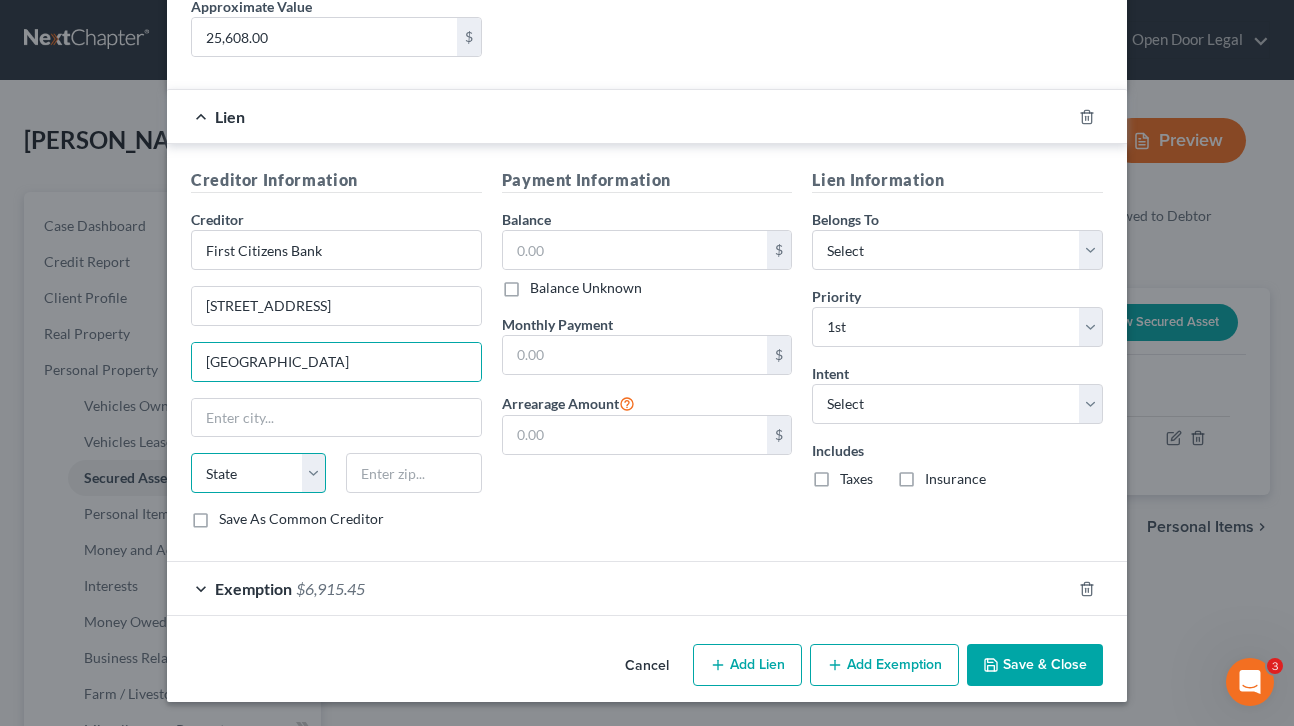 click on "State [US_STATE] AK AR AZ CA CO CT DE DC [GEOGRAPHIC_DATA] [GEOGRAPHIC_DATA] GU HI ID IL IN [GEOGRAPHIC_DATA] [GEOGRAPHIC_DATA] [GEOGRAPHIC_DATA] LA ME MD [GEOGRAPHIC_DATA] [GEOGRAPHIC_DATA] [GEOGRAPHIC_DATA] [GEOGRAPHIC_DATA] [GEOGRAPHIC_DATA] MT NC [GEOGRAPHIC_DATA] [GEOGRAPHIC_DATA] [GEOGRAPHIC_DATA] NH [GEOGRAPHIC_DATA] [GEOGRAPHIC_DATA] [GEOGRAPHIC_DATA] [GEOGRAPHIC_DATA] [GEOGRAPHIC_DATA] [GEOGRAPHIC_DATA] [GEOGRAPHIC_DATA] PR RI SC SD [GEOGRAPHIC_DATA] [GEOGRAPHIC_DATA] [GEOGRAPHIC_DATA] VI [GEOGRAPHIC_DATA] [GEOGRAPHIC_DATA] [GEOGRAPHIC_DATA] WV WI WY" at bounding box center (258, 473) 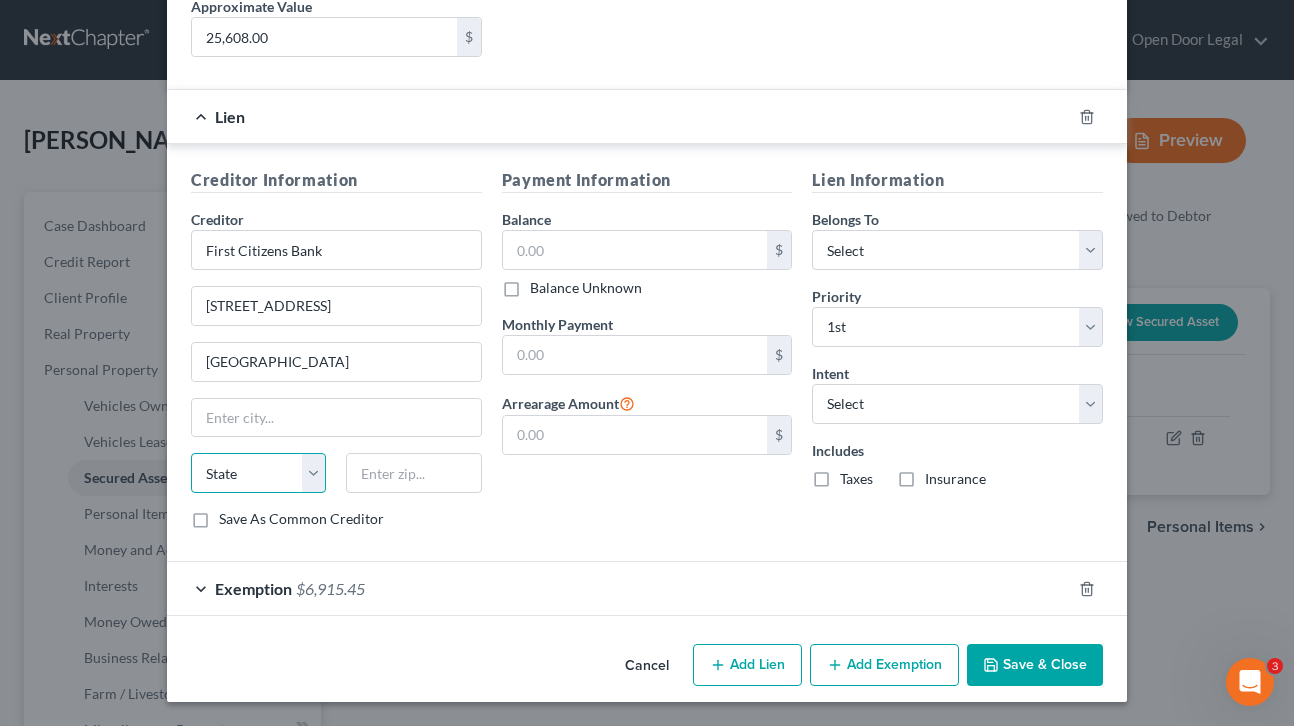 select on "28" 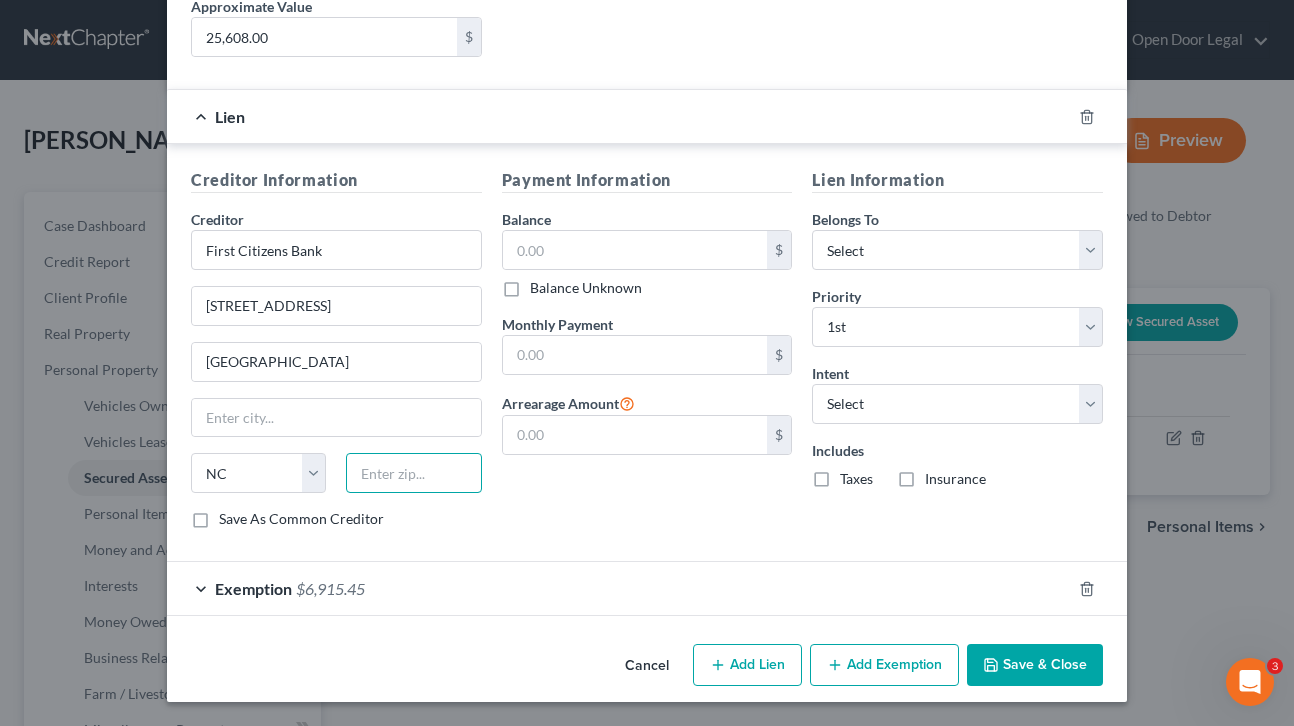 click at bounding box center [413, 473] 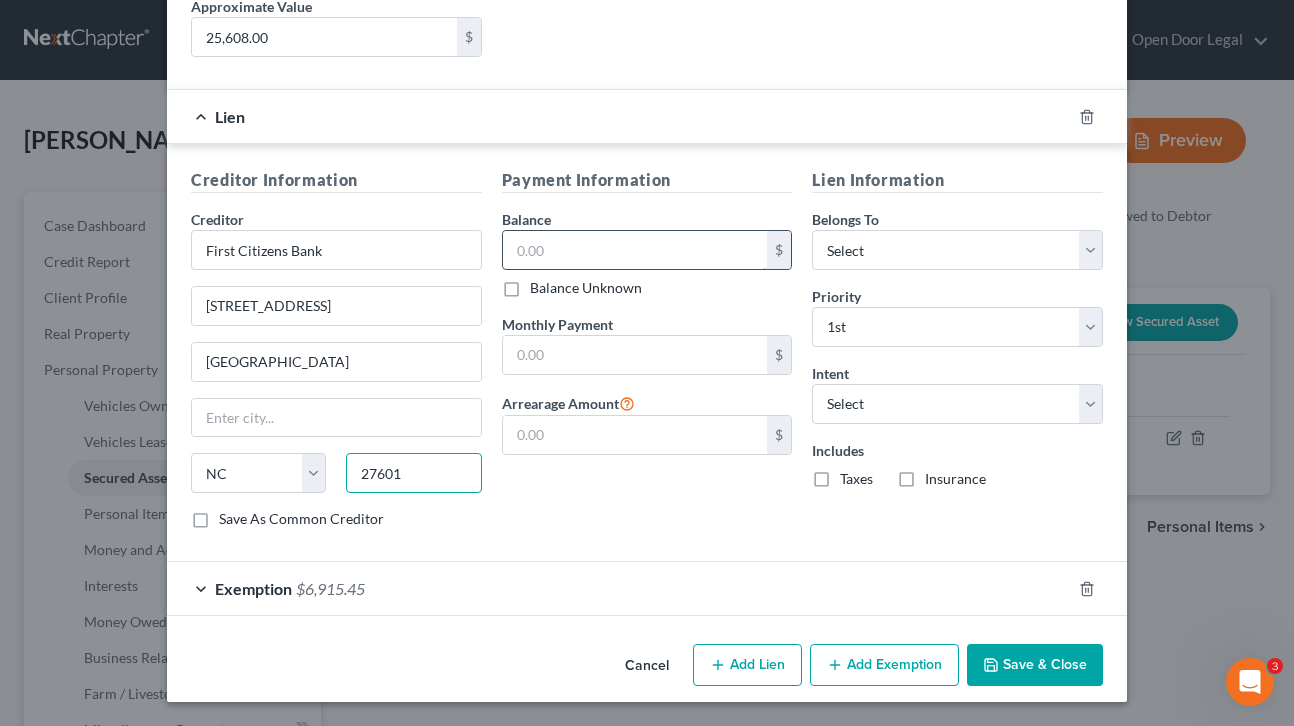type on "27601" 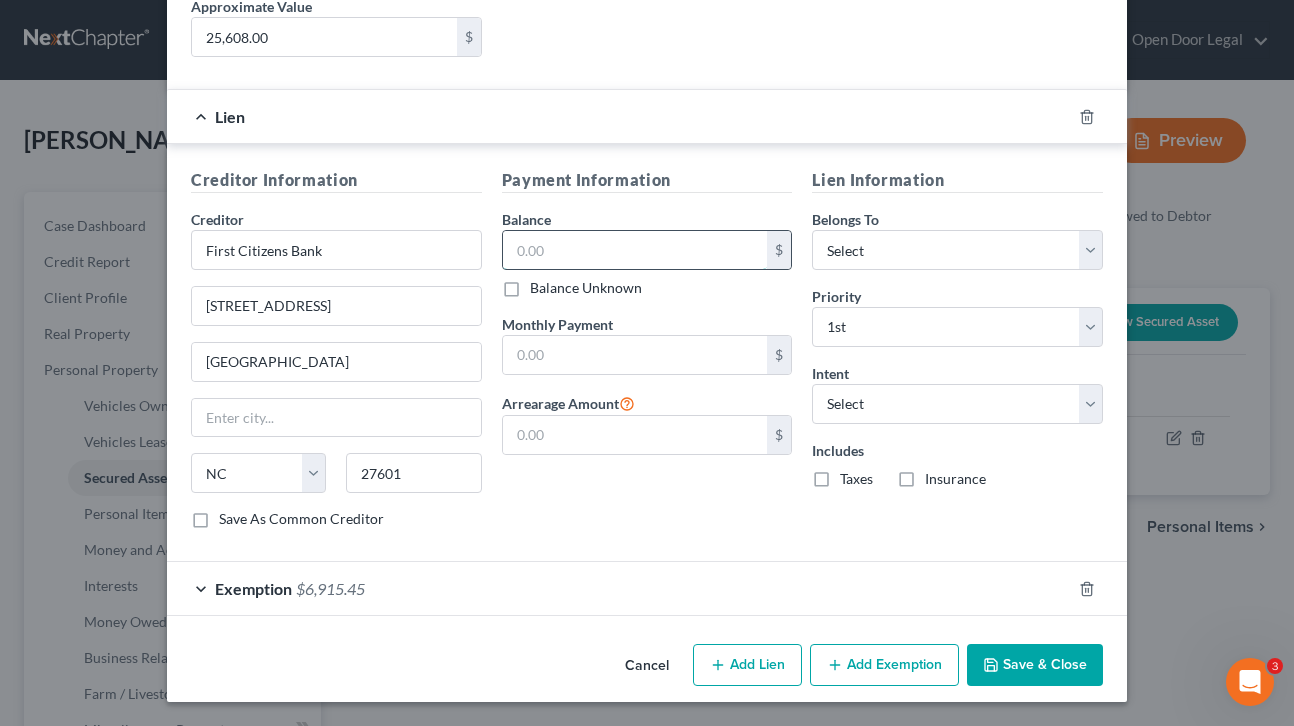 click at bounding box center [635, 250] 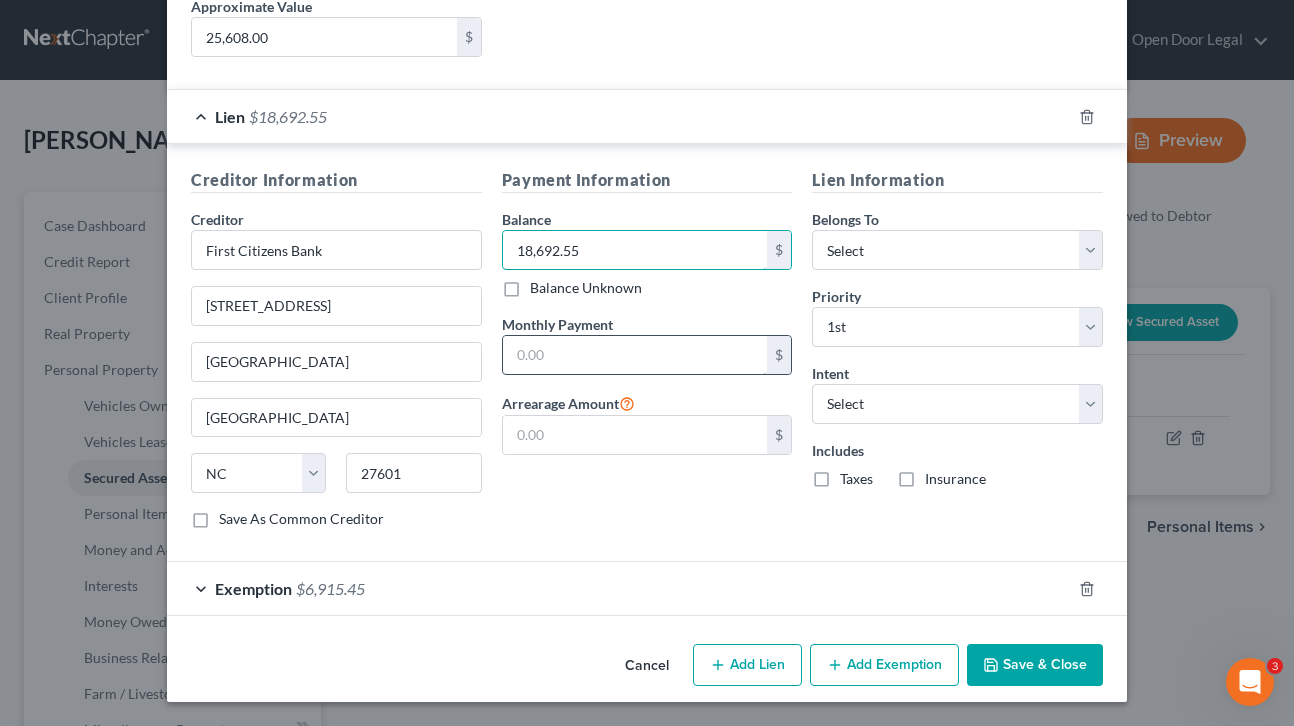 type on "18,692.55" 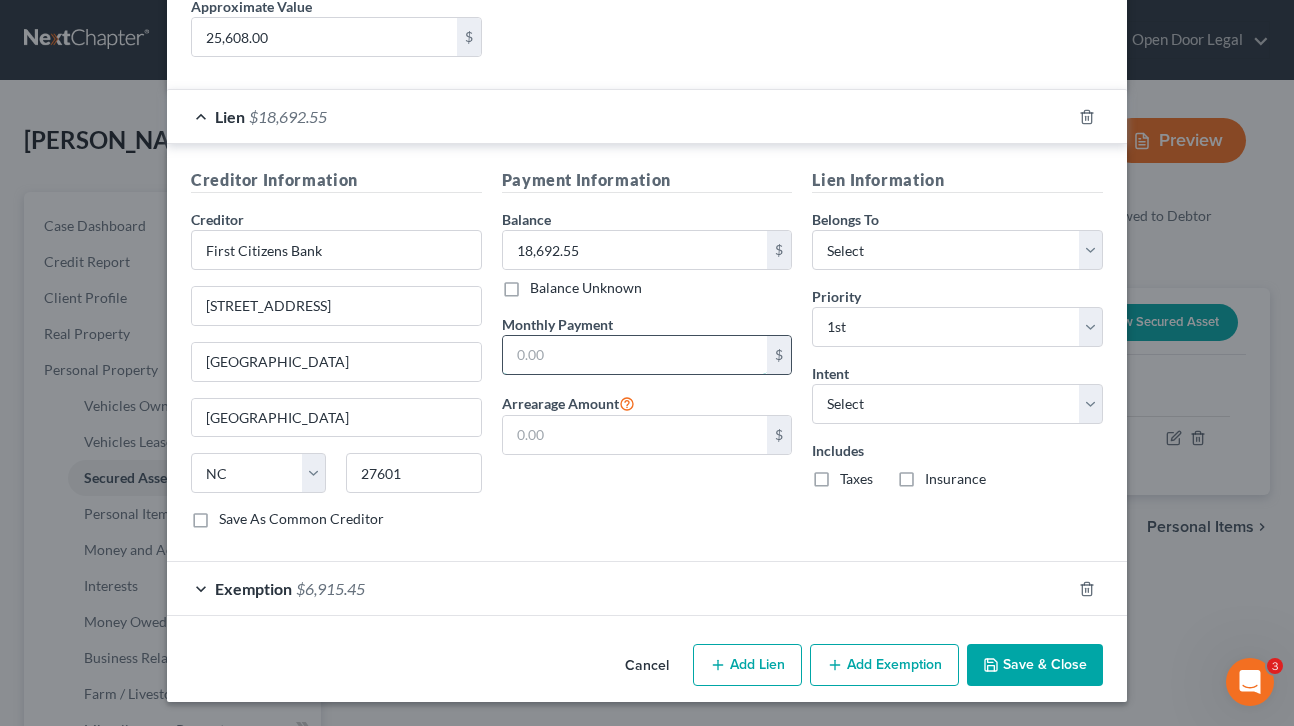 click at bounding box center (635, 355) 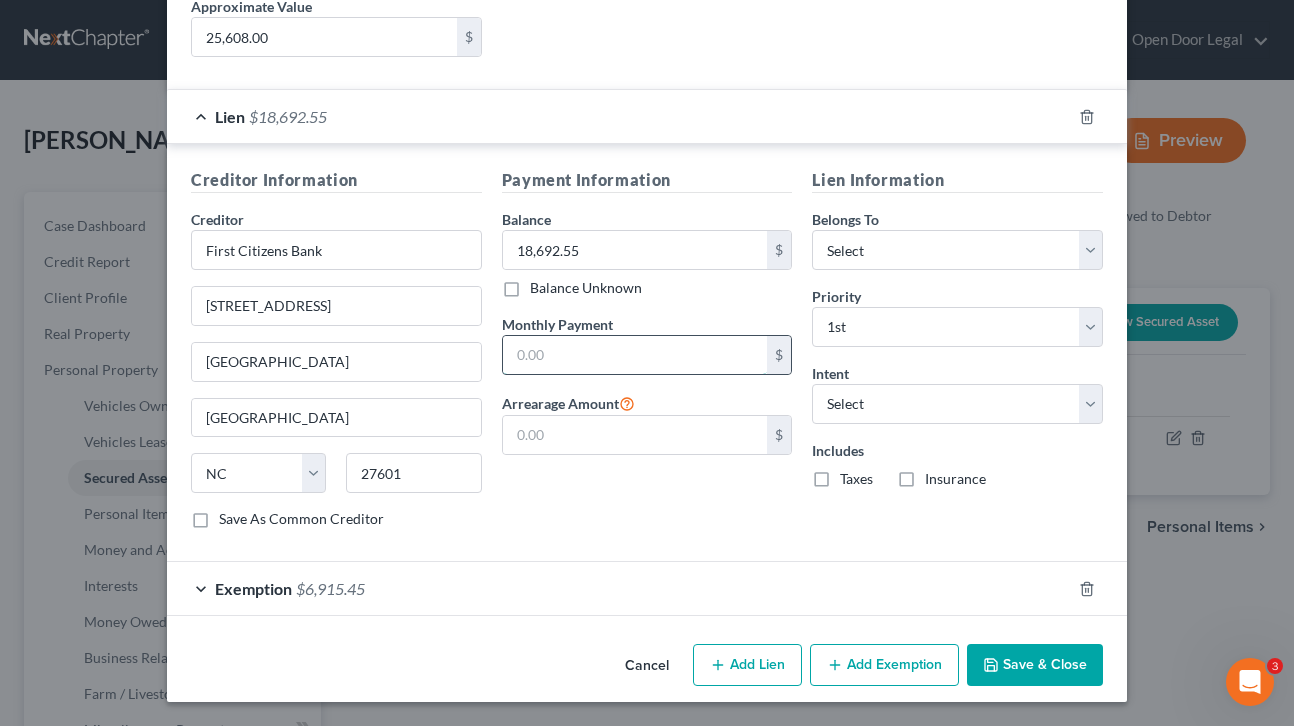 type on "394.37" 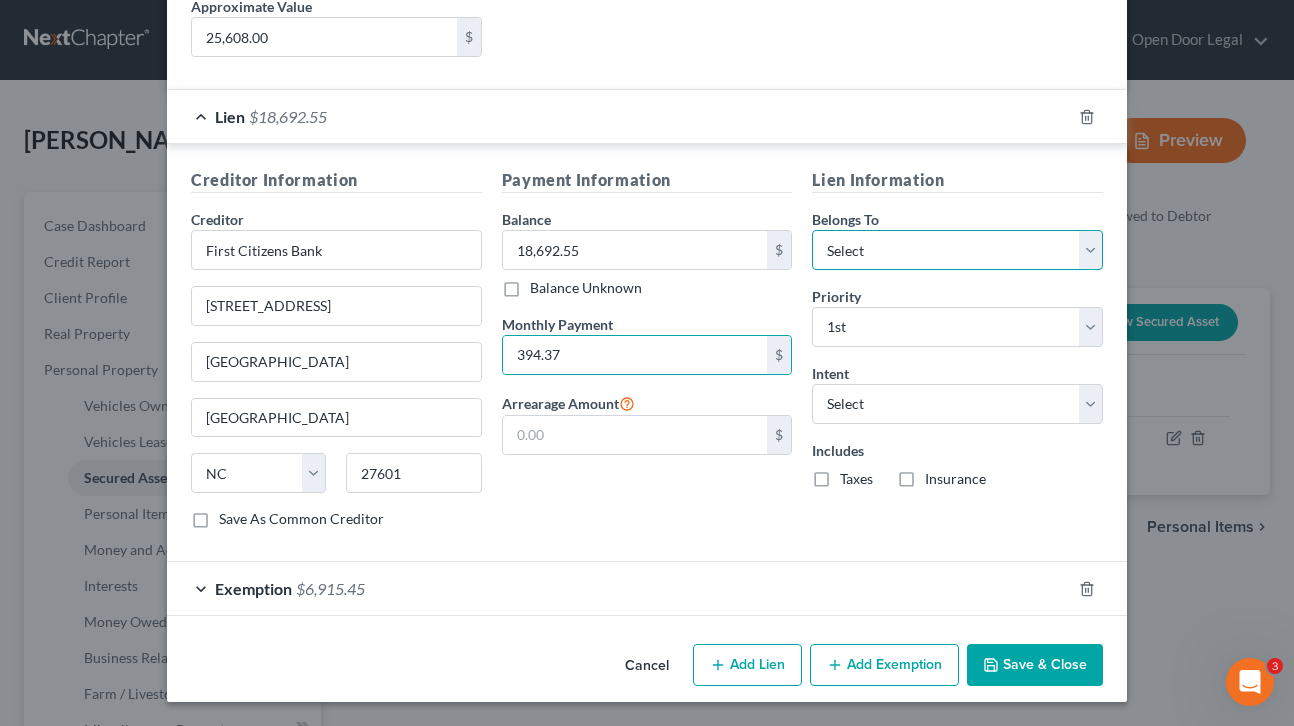 click on "Select Debtor 1 Only Debtor 2 Only Debtor 1 And Debtor 2 Only At Least One Of The Debtors And Another Community Property" at bounding box center [957, 250] 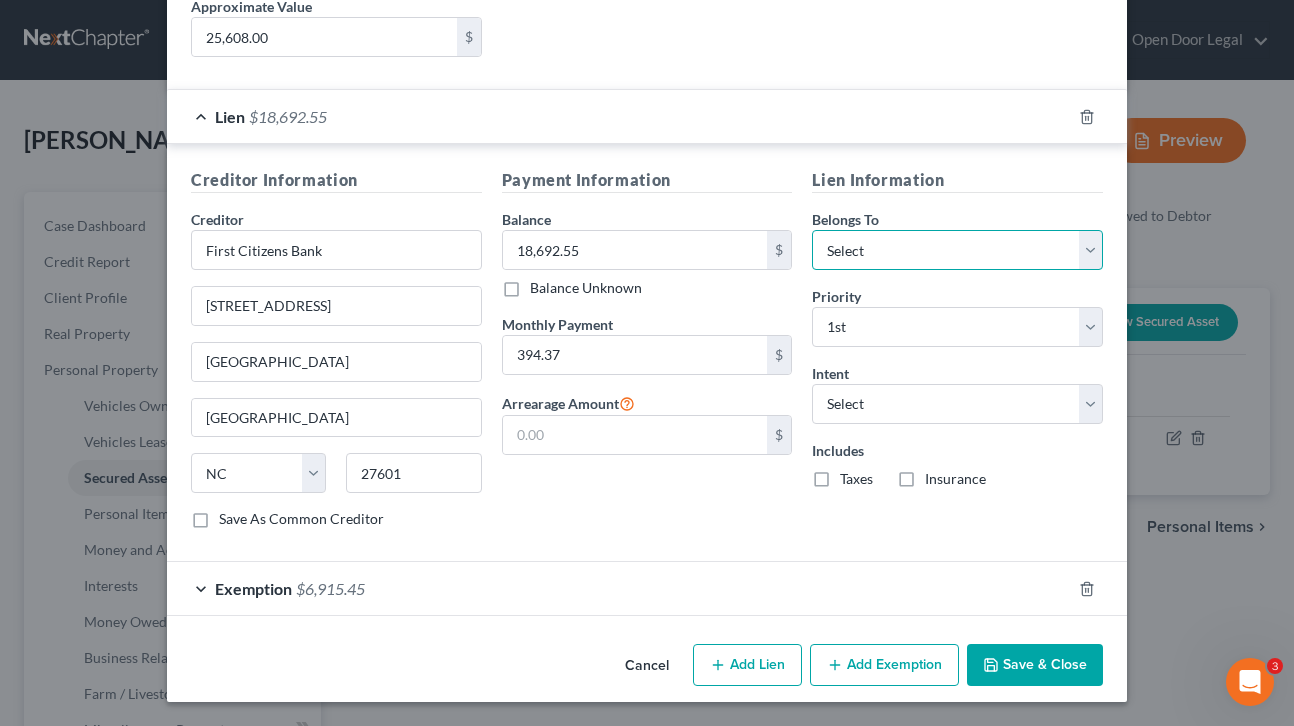 select on "1" 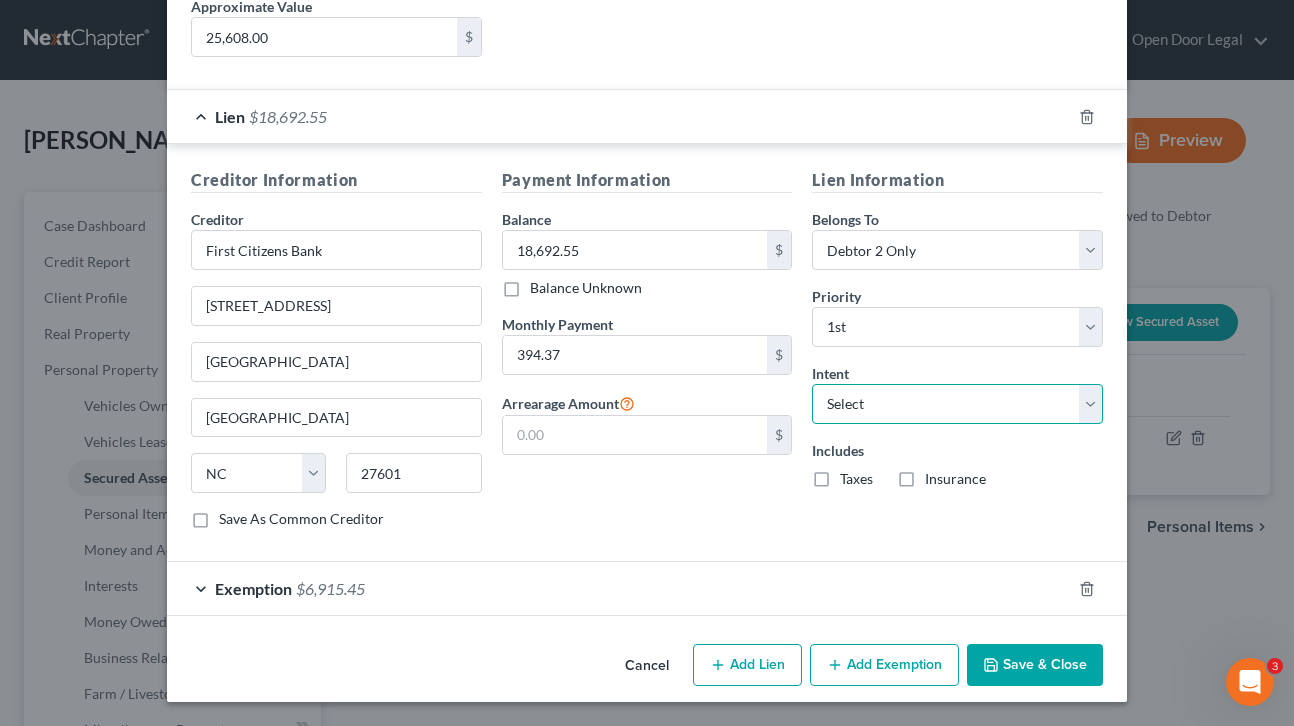 click on "Select Surrender Redeem Reaffirm Avoid Other" at bounding box center (957, 404) 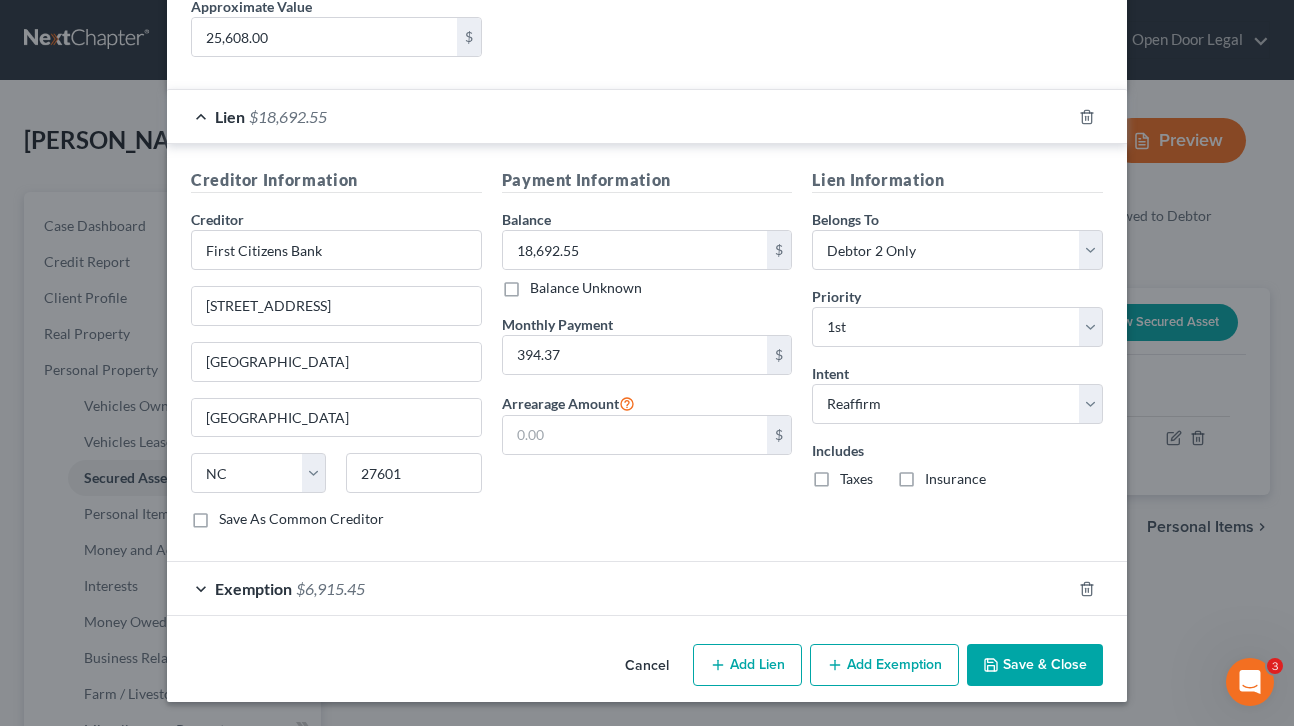 click on "Save & Close" at bounding box center [1035, 665] 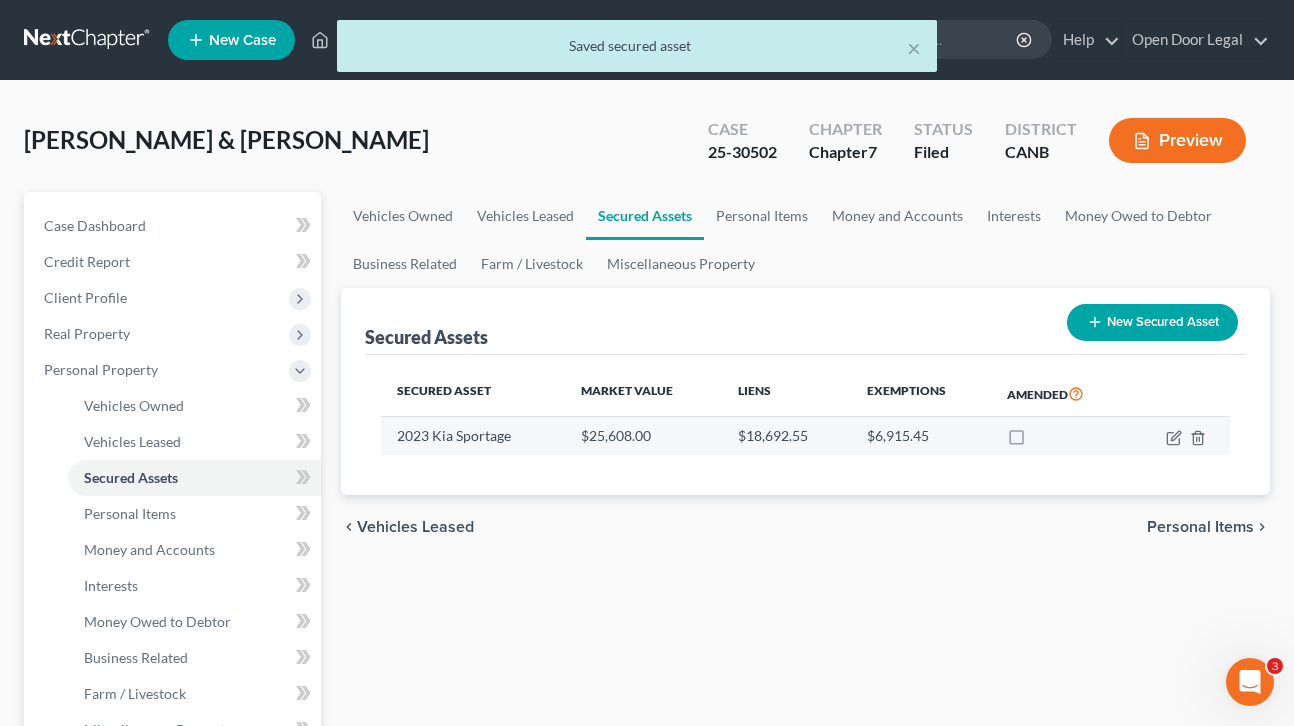 click at bounding box center [1035, 441] 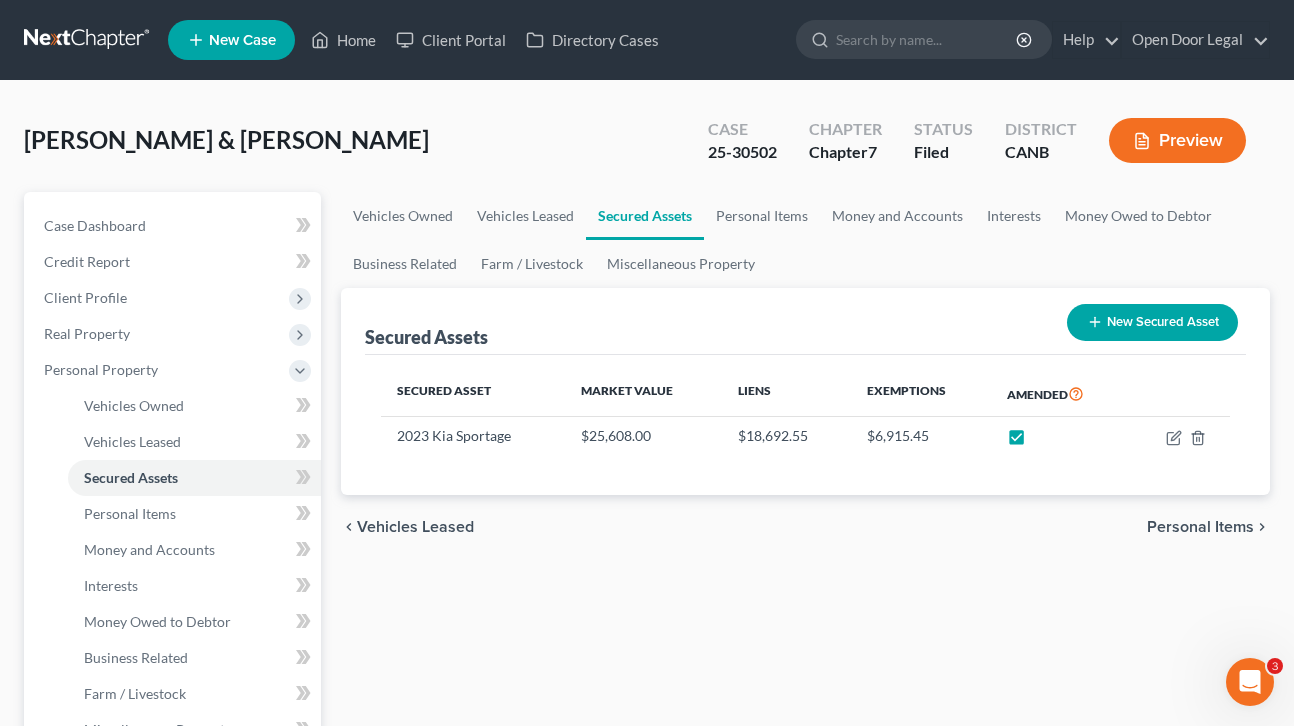 click on "Personal Items" at bounding box center (1200, 527) 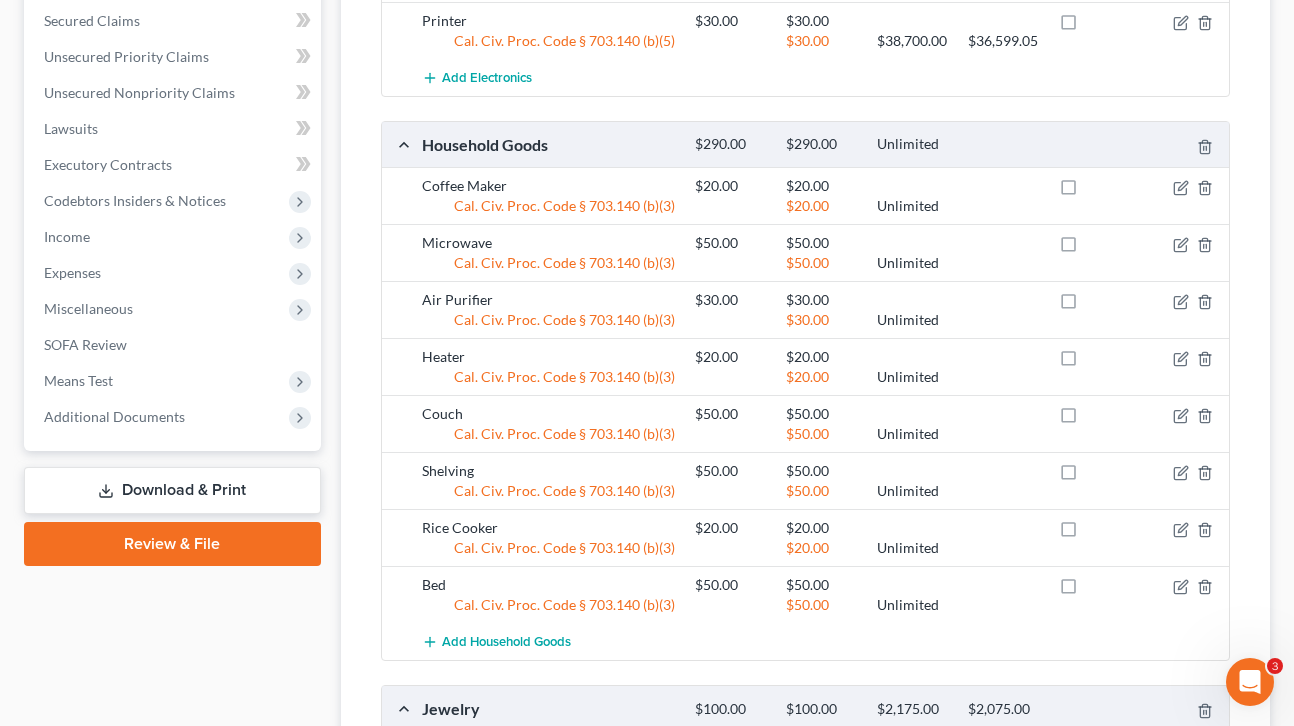 scroll, scrollTop: 1068, scrollLeft: 0, axis: vertical 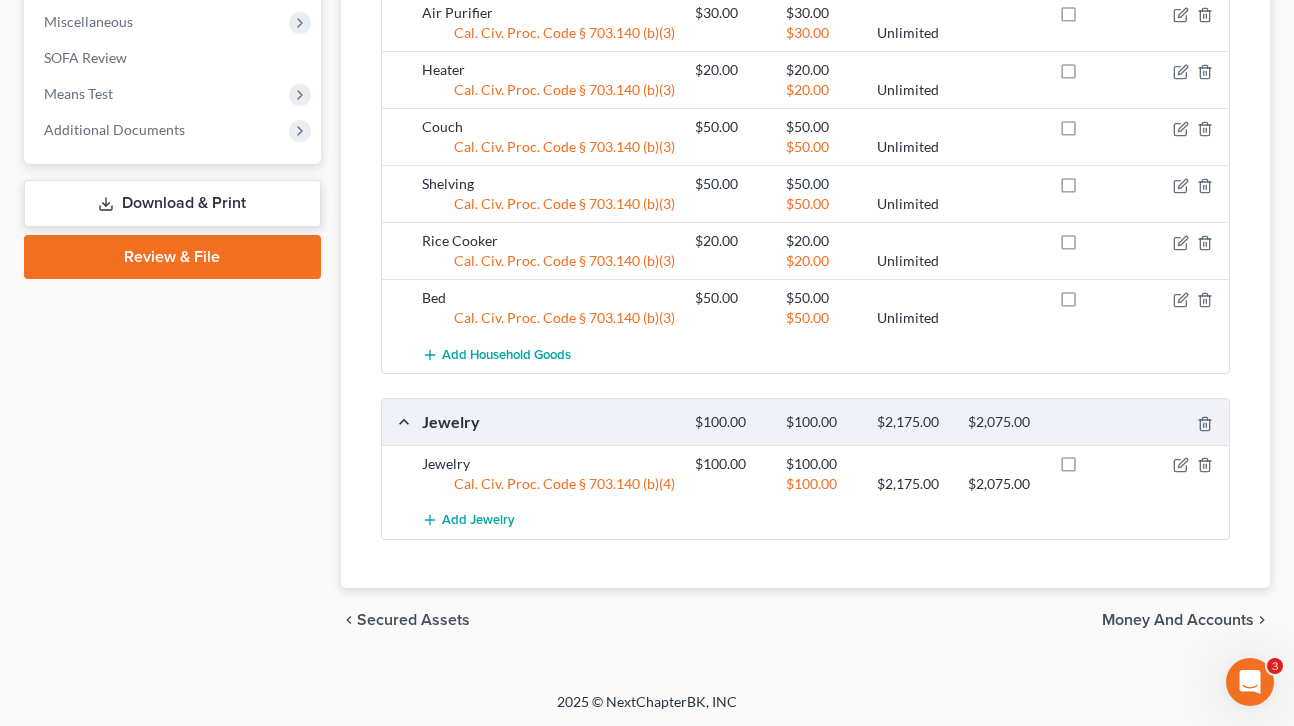 click on "Money and Accounts" at bounding box center (1178, 620) 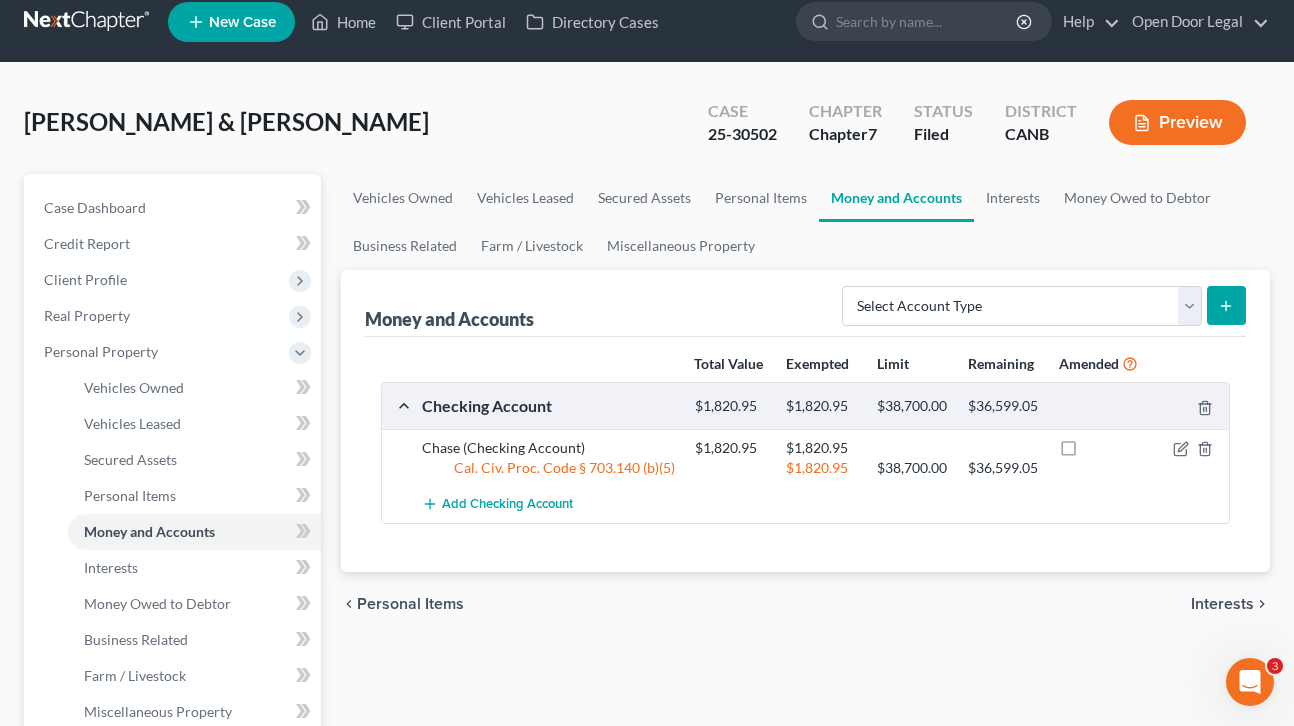 scroll, scrollTop: 0, scrollLeft: 0, axis: both 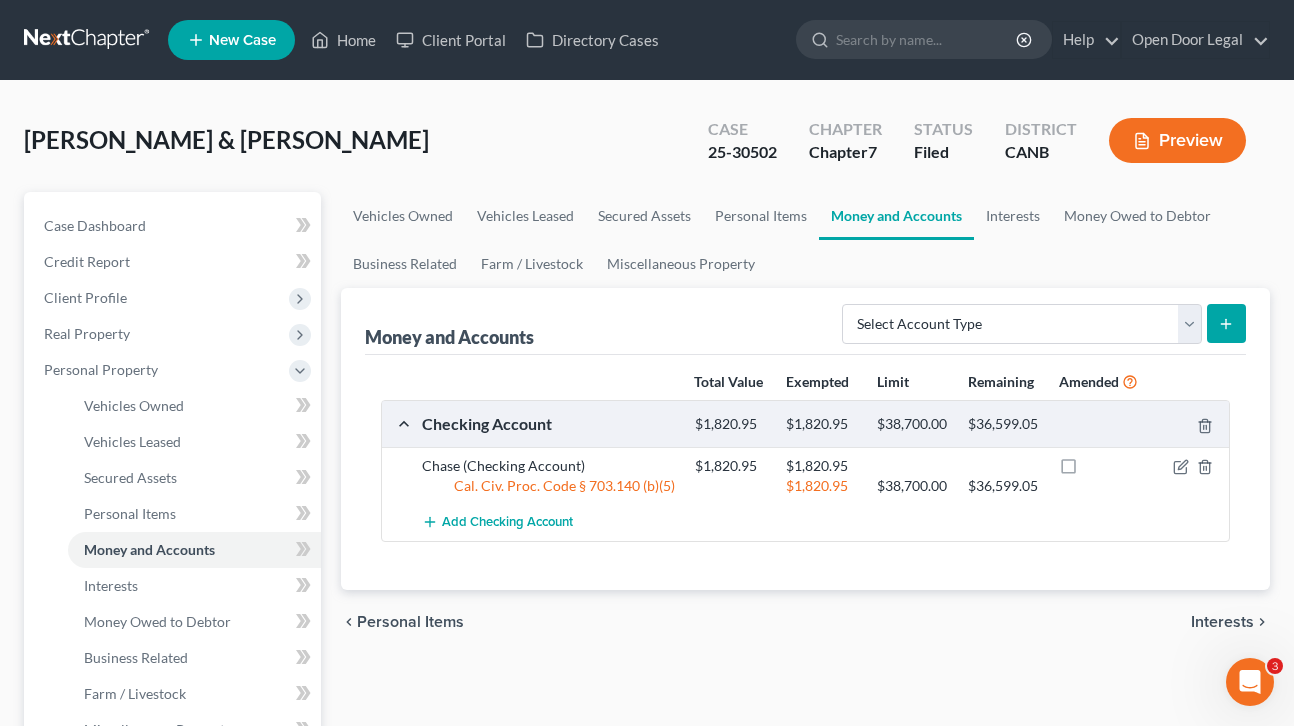 click on "Interests" at bounding box center (1222, 622) 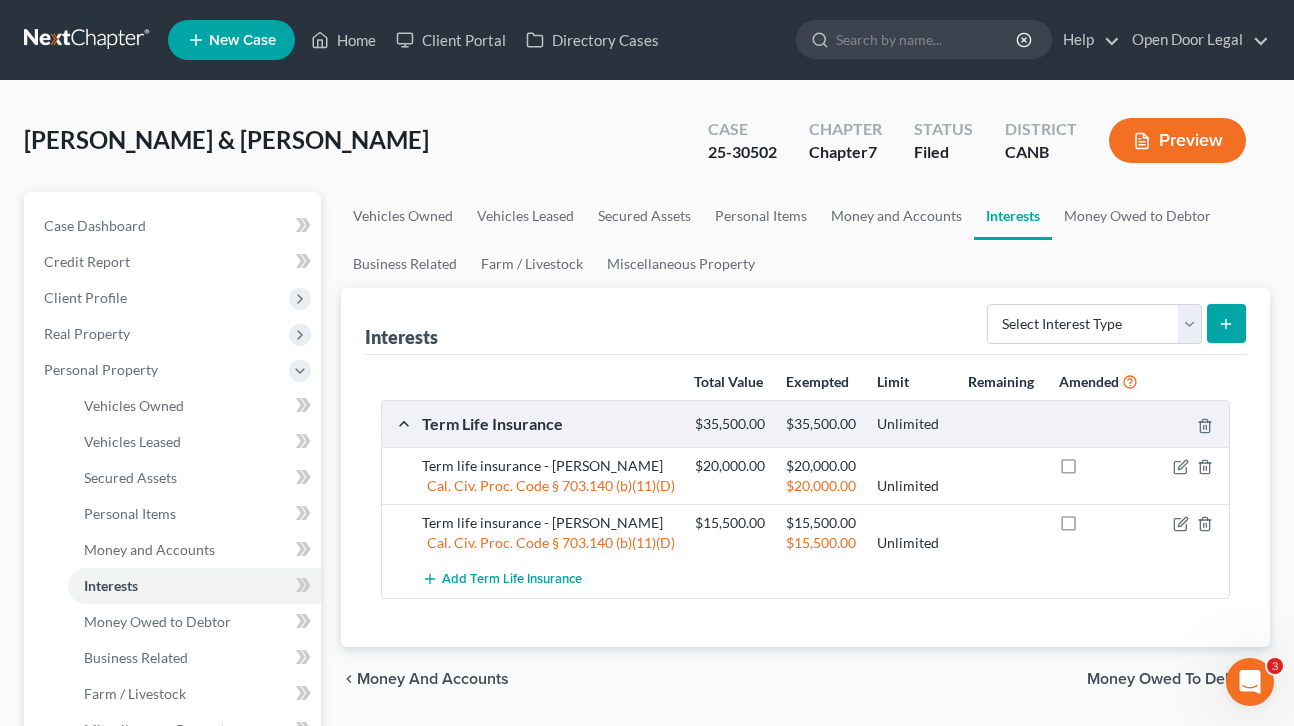 click on "Money Owed to Debtor" at bounding box center (1170, 679) 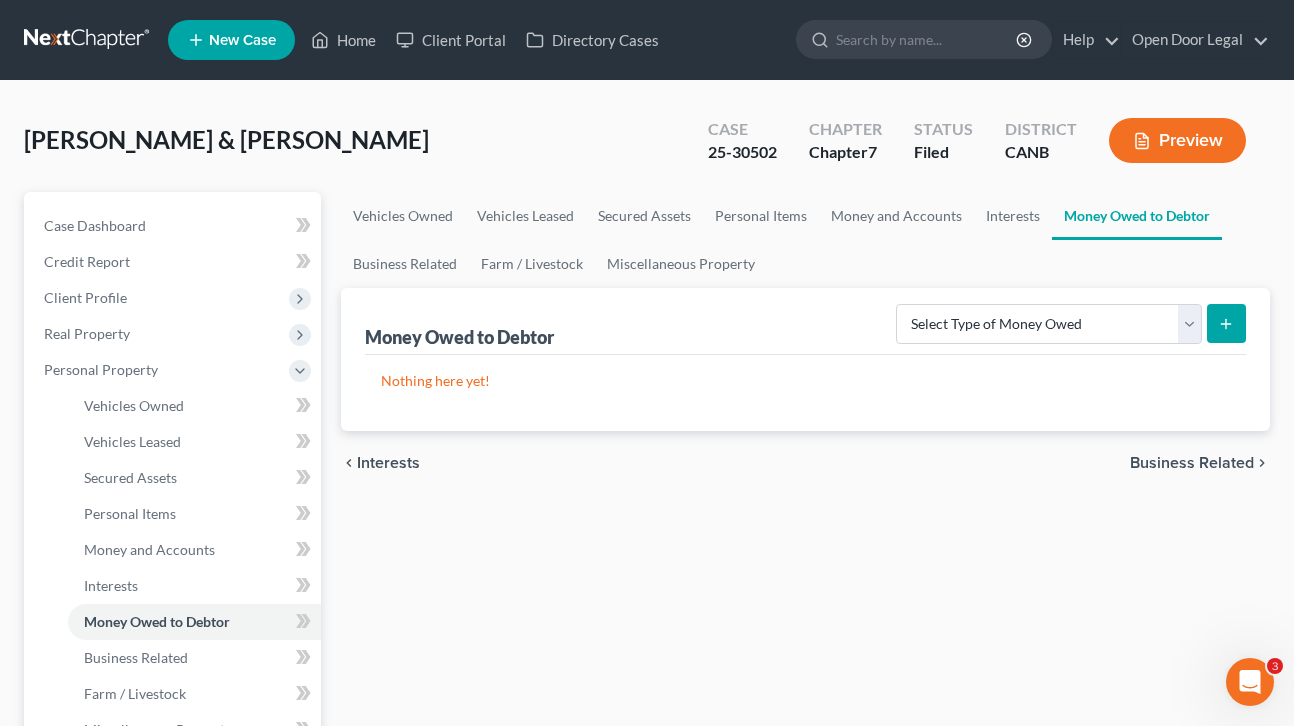 click on "Business Related" at bounding box center [1192, 463] 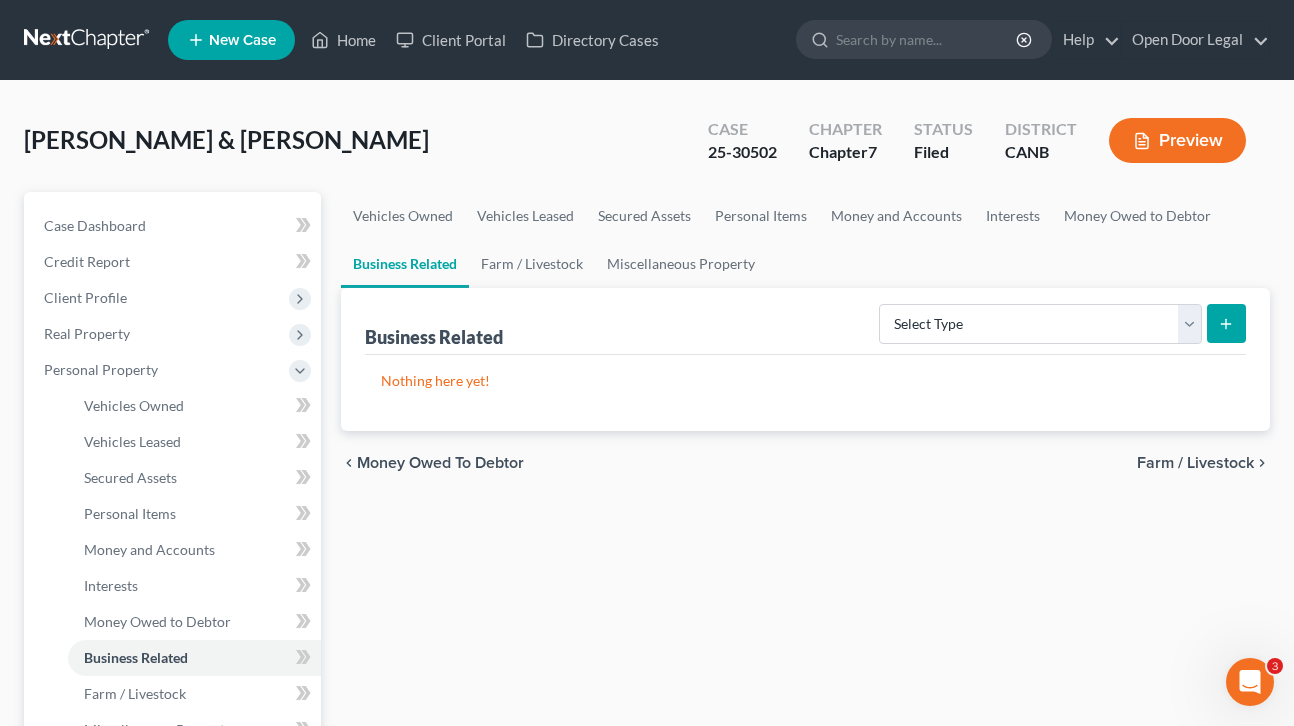 click on "Farm / Livestock" at bounding box center (1195, 463) 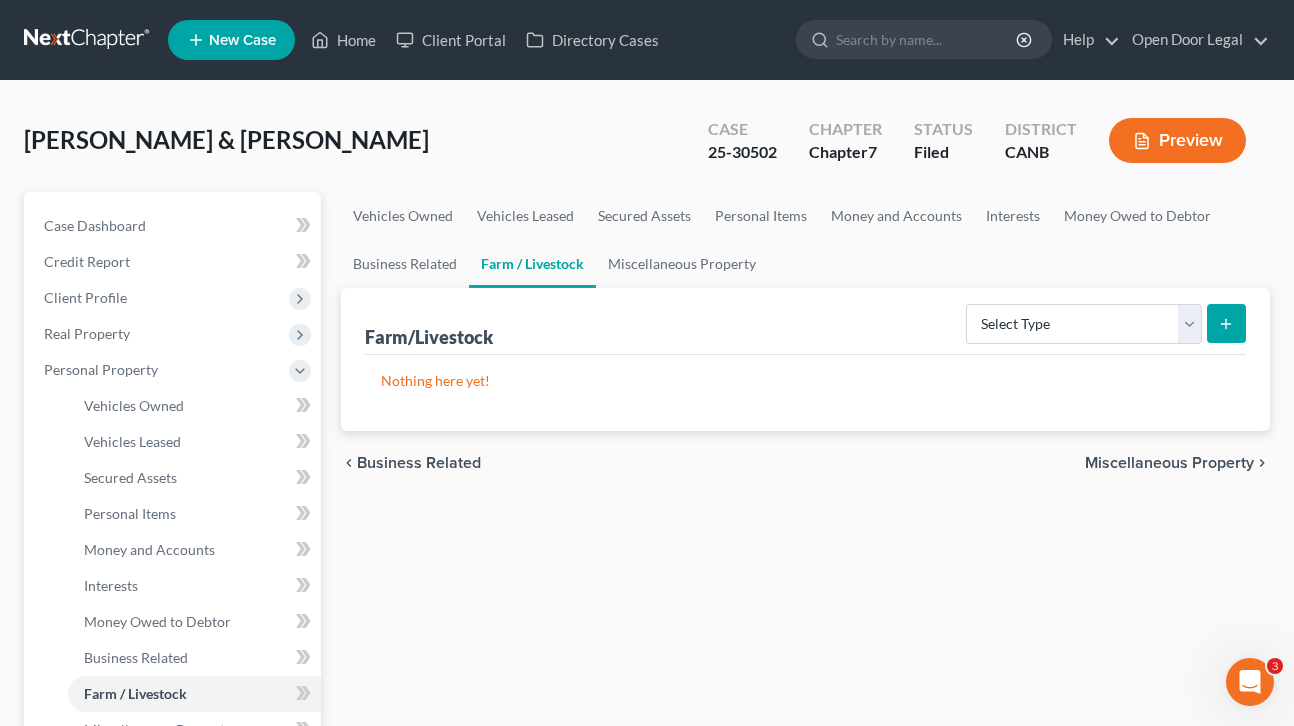 click on "Miscellaneous Property" at bounding box center (1169, 463) 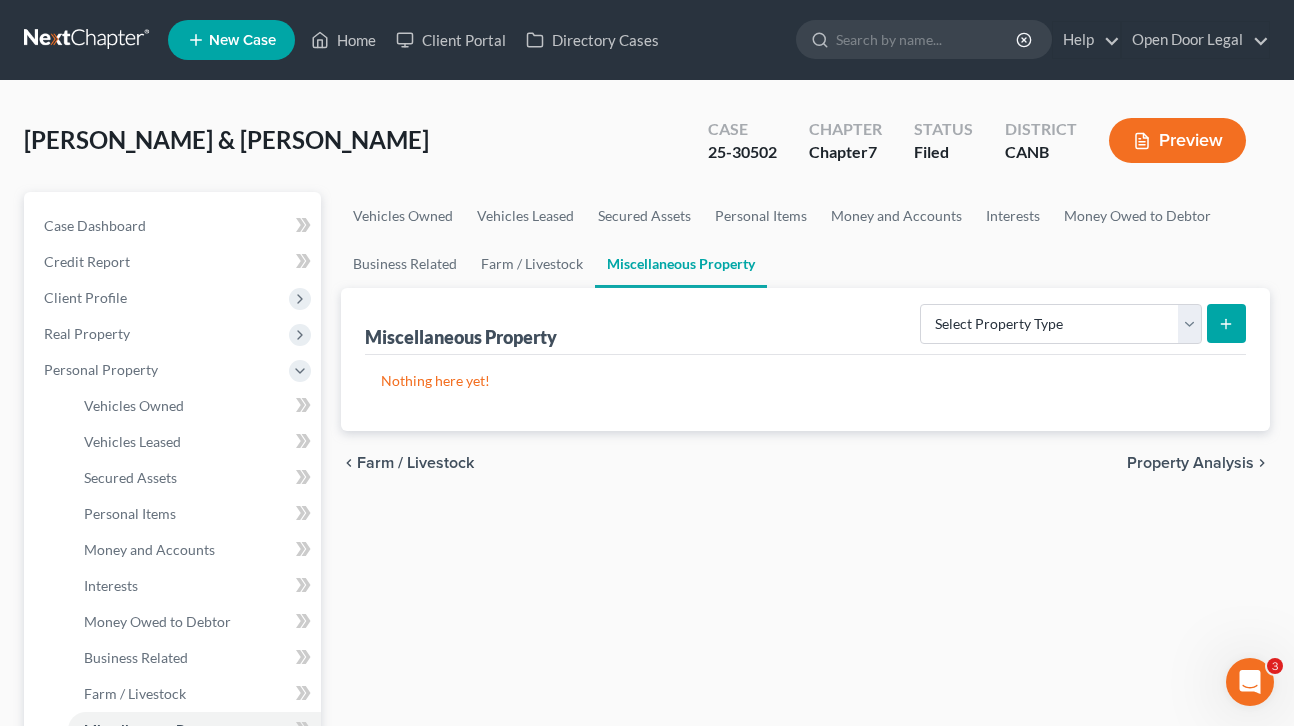 click on "Property Analysis" at bounding box center (1190, 463) 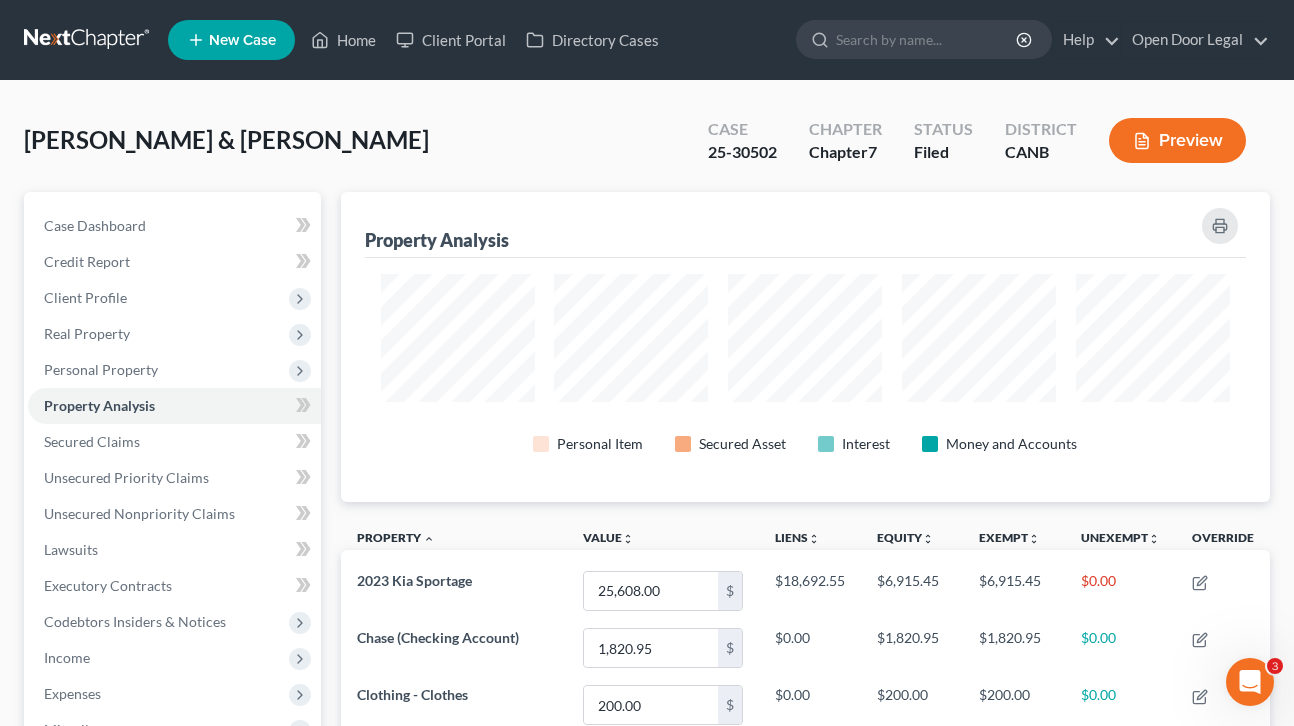 scroll, scrollTop: 999690, scrollLeft: 999070, axis: both 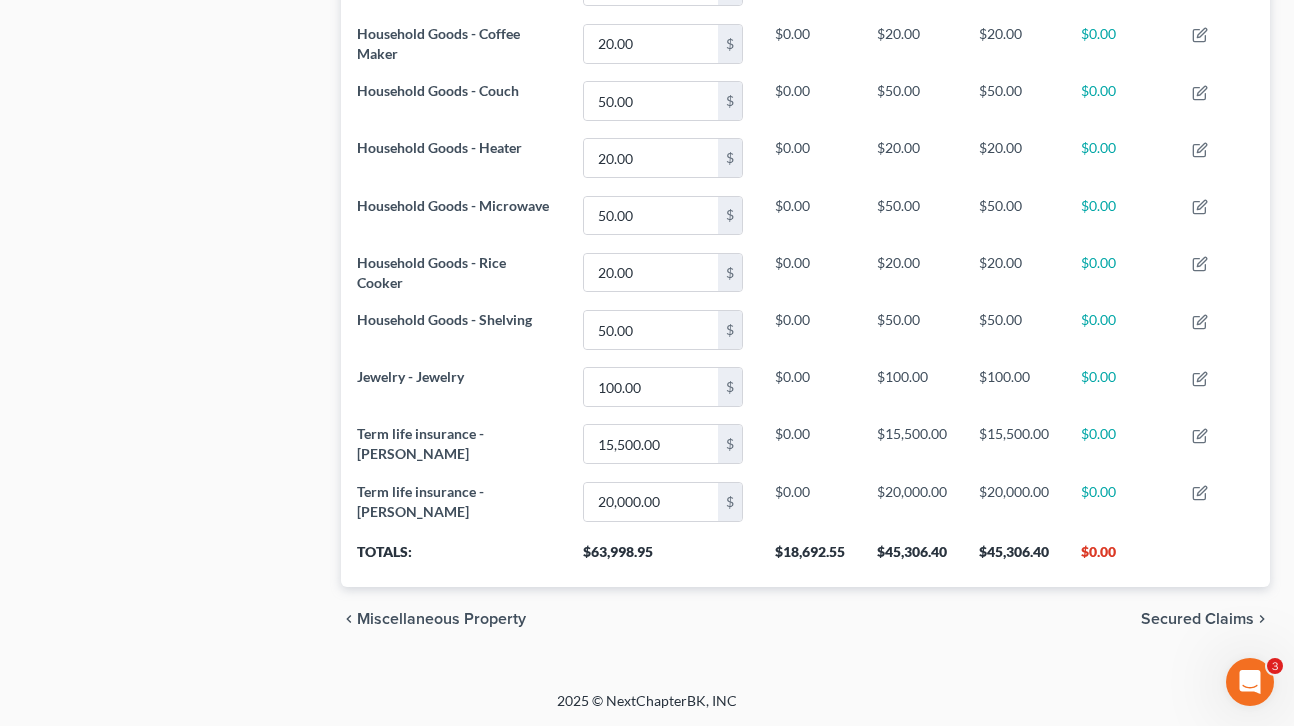 click on "Secured Claims" at bounding box center [1197, 619] 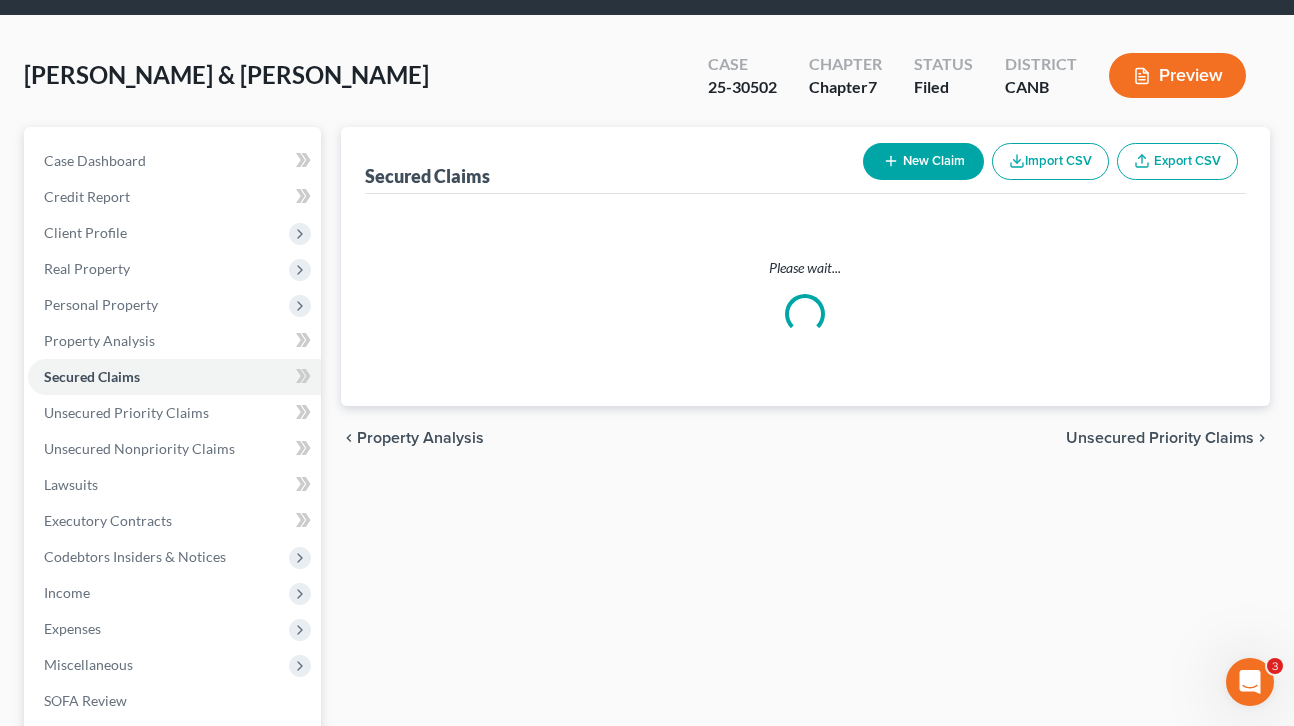 scroll, scrollTop: 0, scrollLeft: 0, axis: both 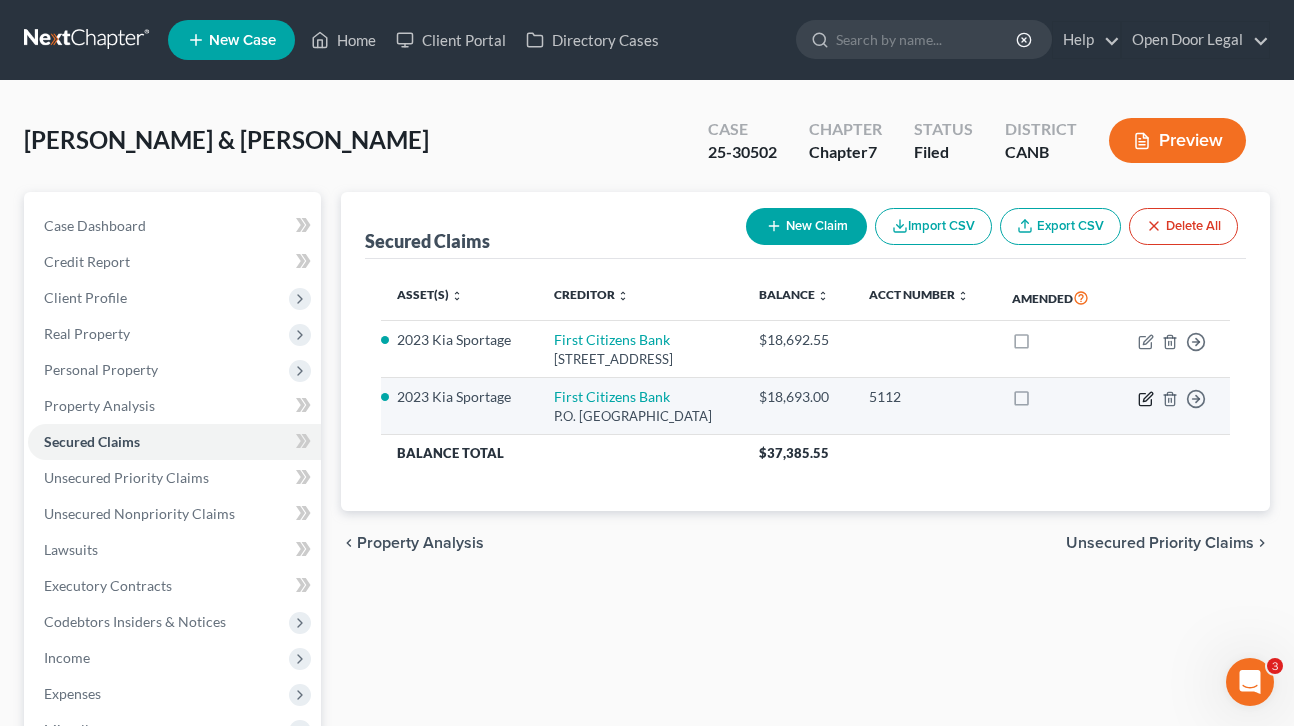 click 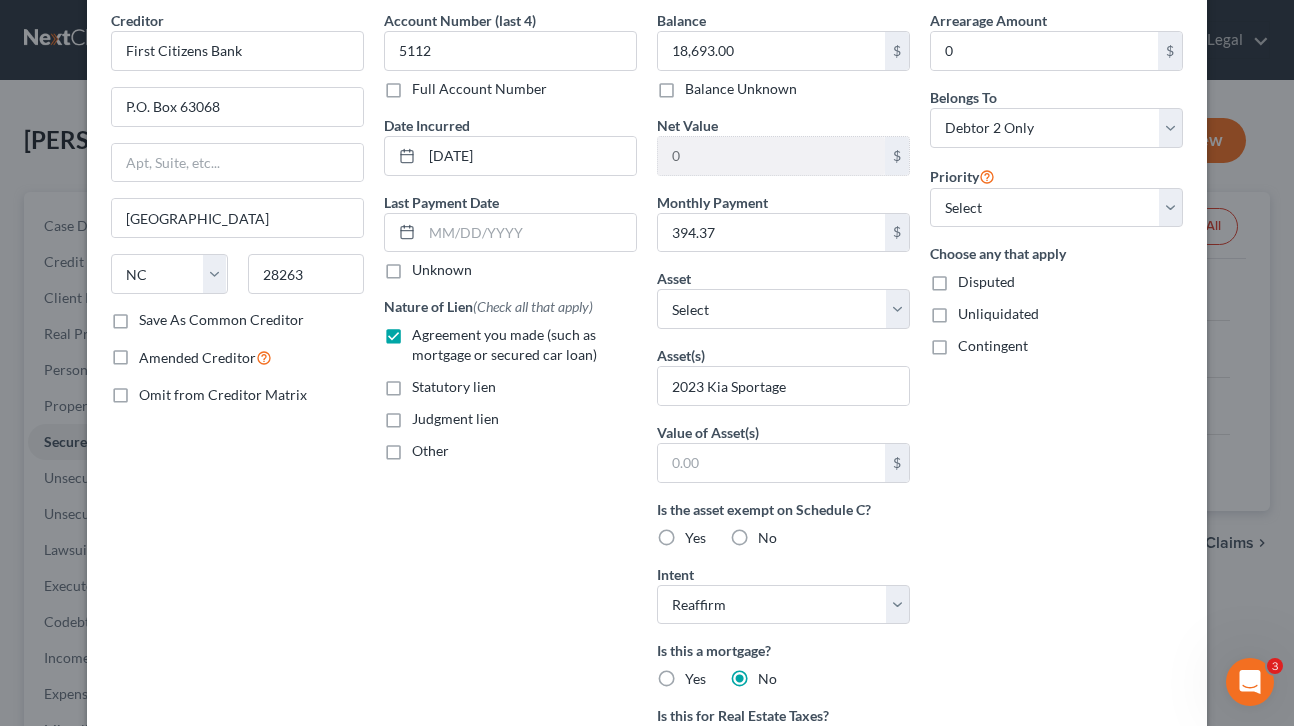 scroll, scrollTop: 0, scrollLeft: 0, axis: both 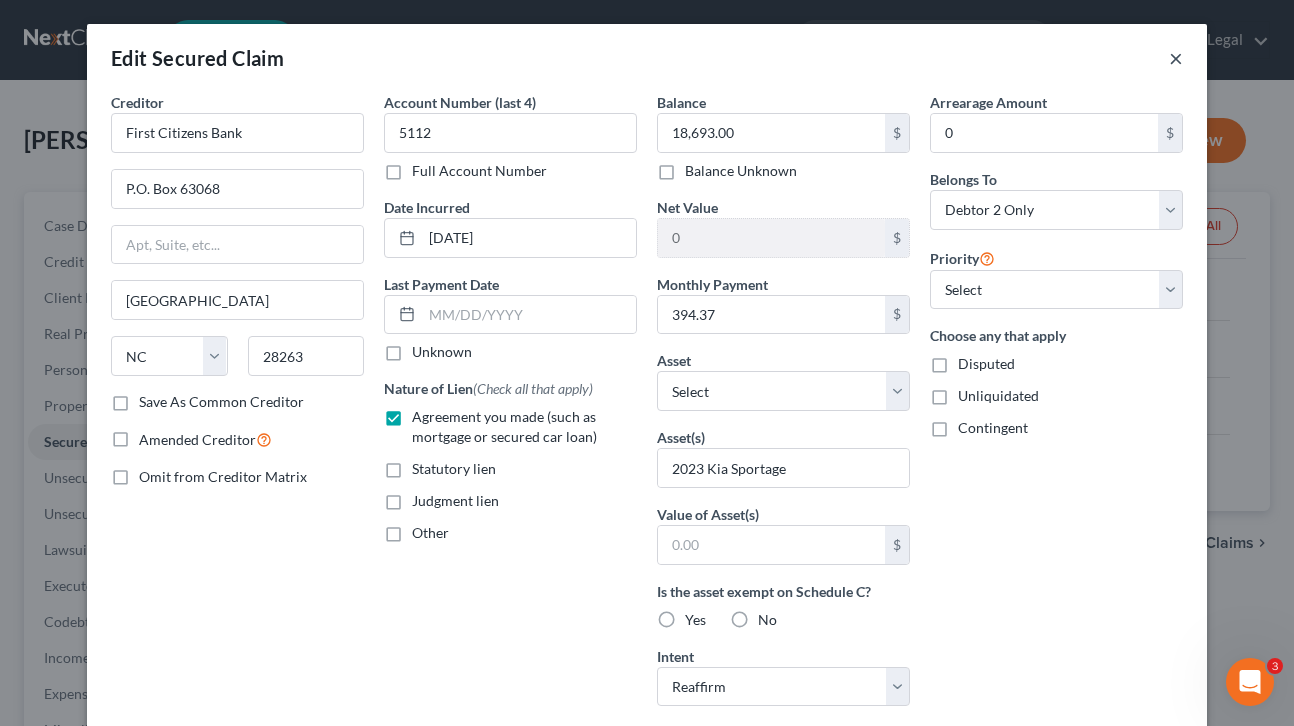 click on "×" at bounding box center [1176, 58] 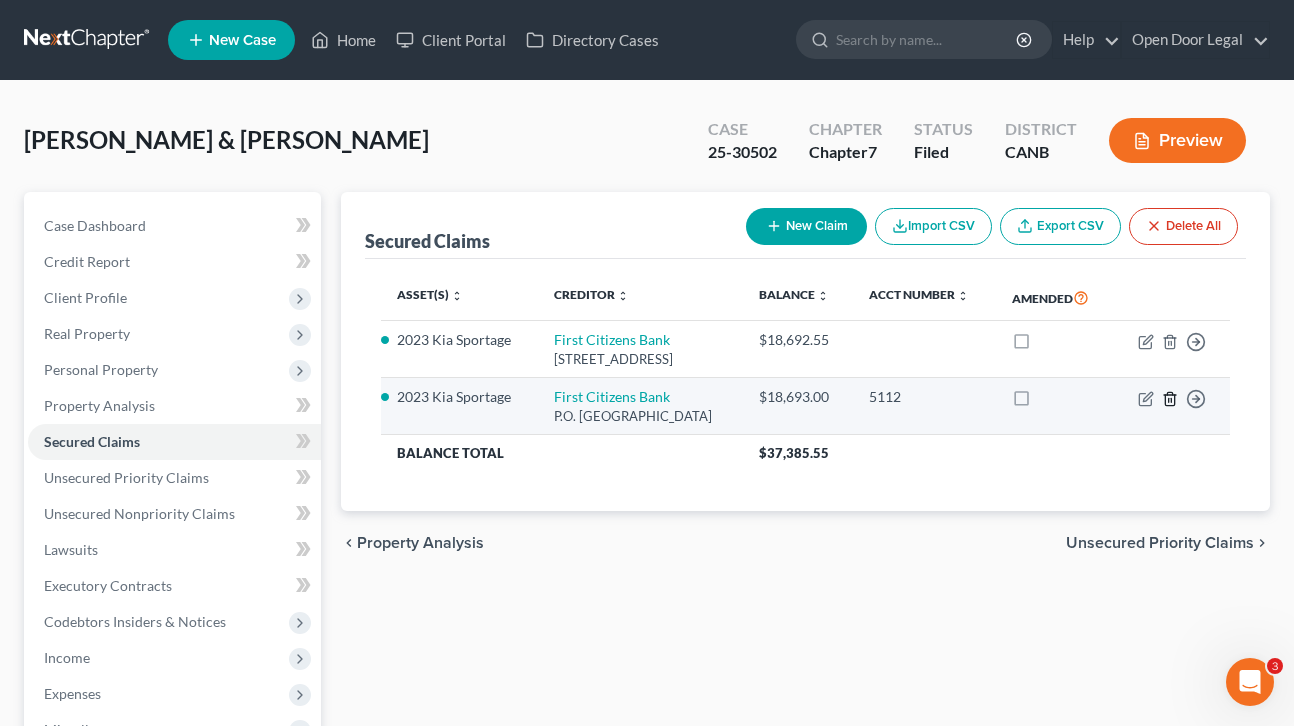 click 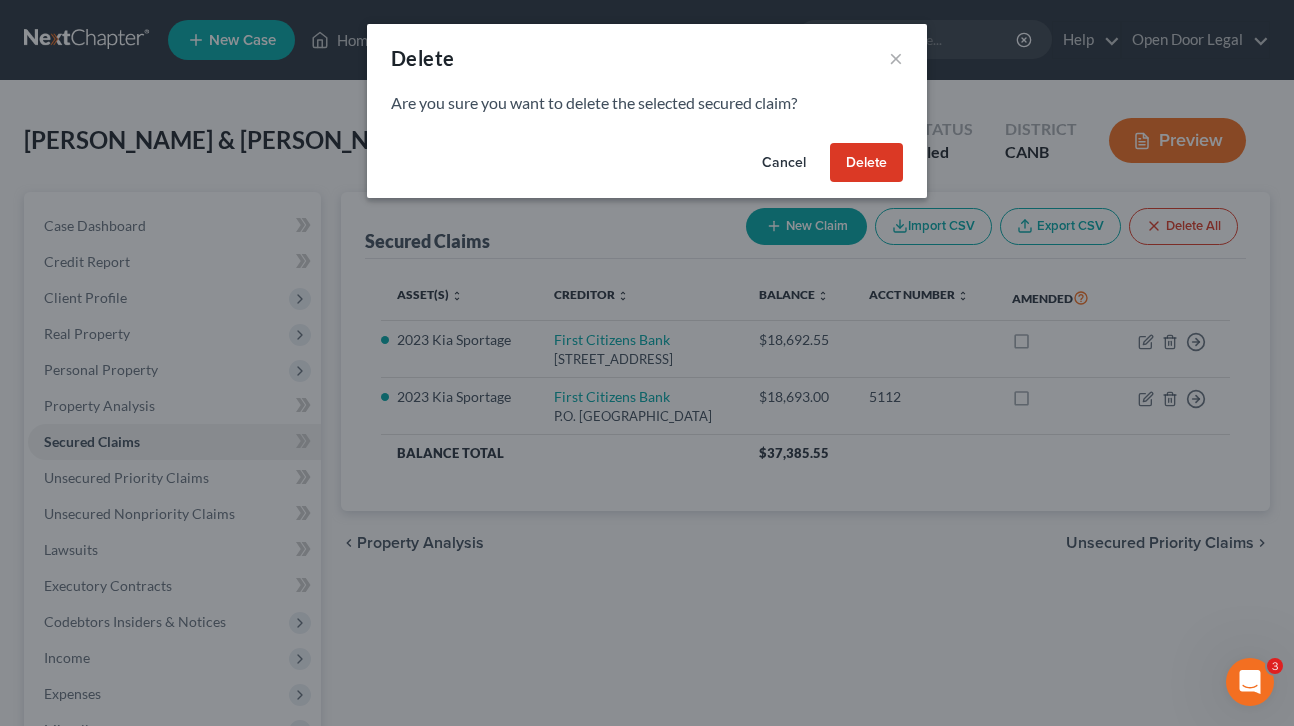 click on "Delete" at bounding box center (866, 163) 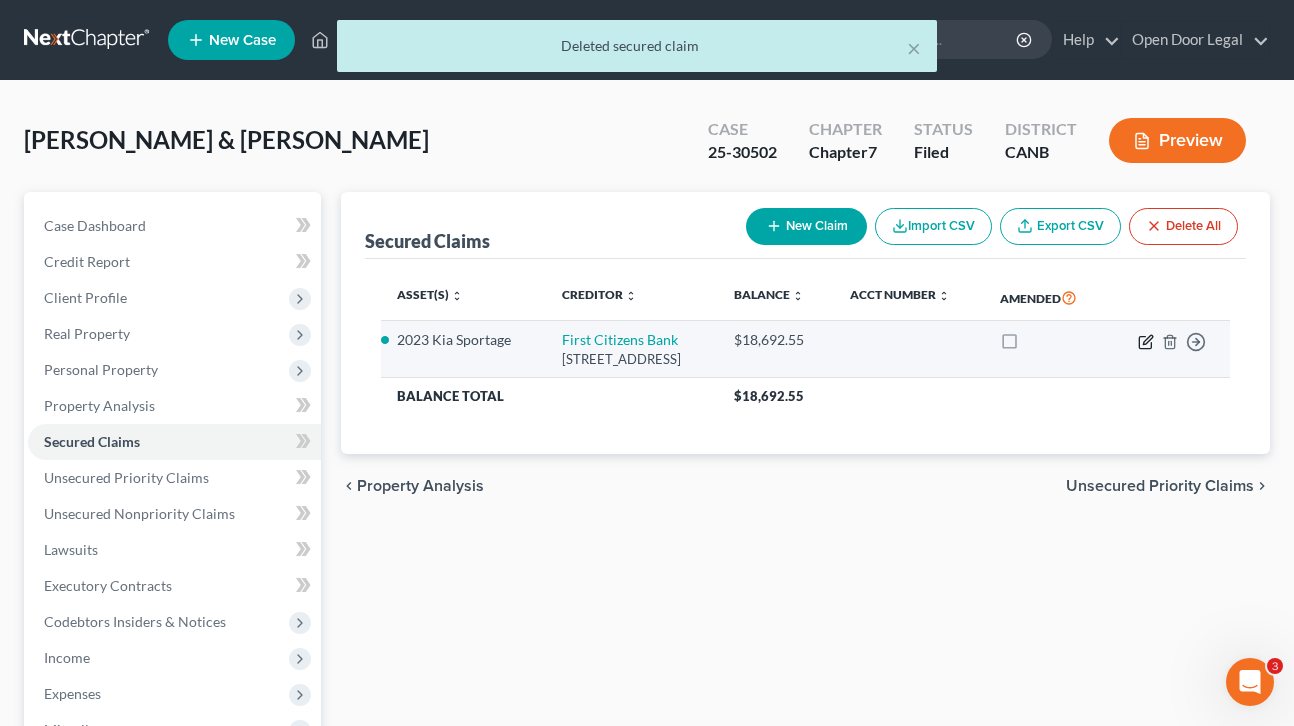 click 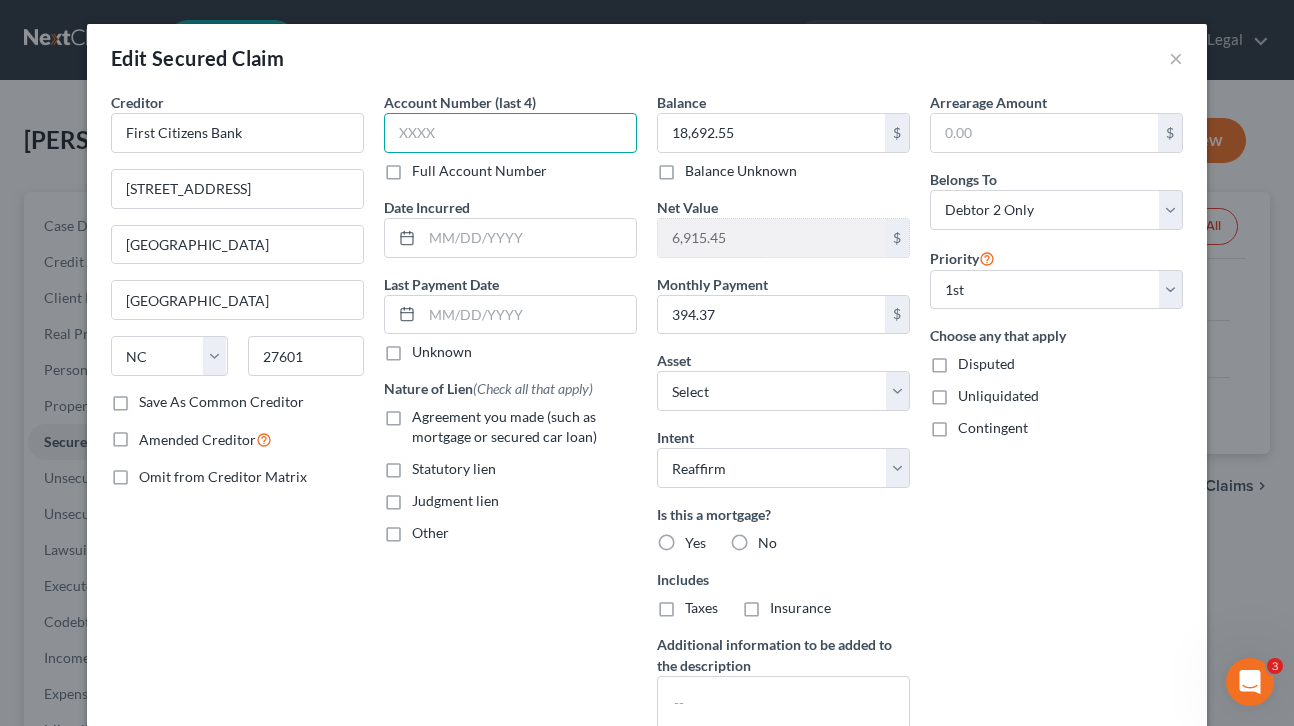 click at bounding box center (510, 133) 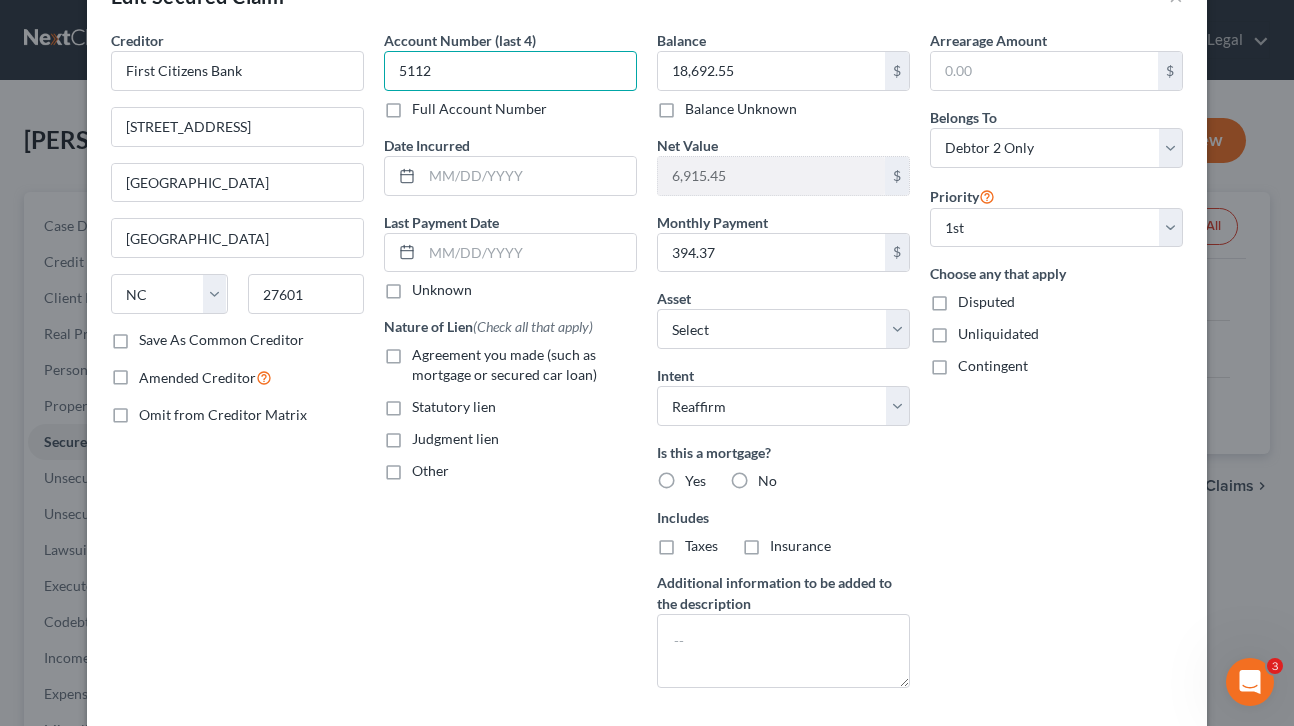scroll, scrollTop: 181, scrollLeft: 0, axis: vertical 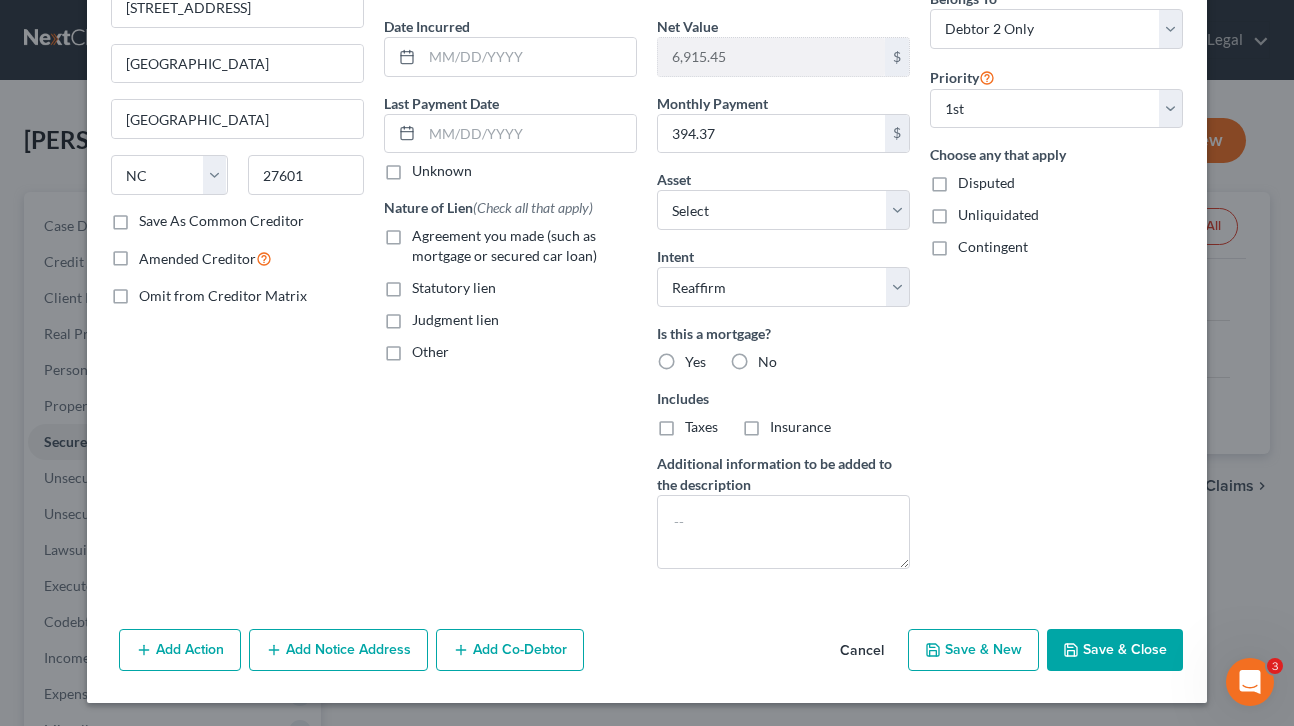 type on "5112" 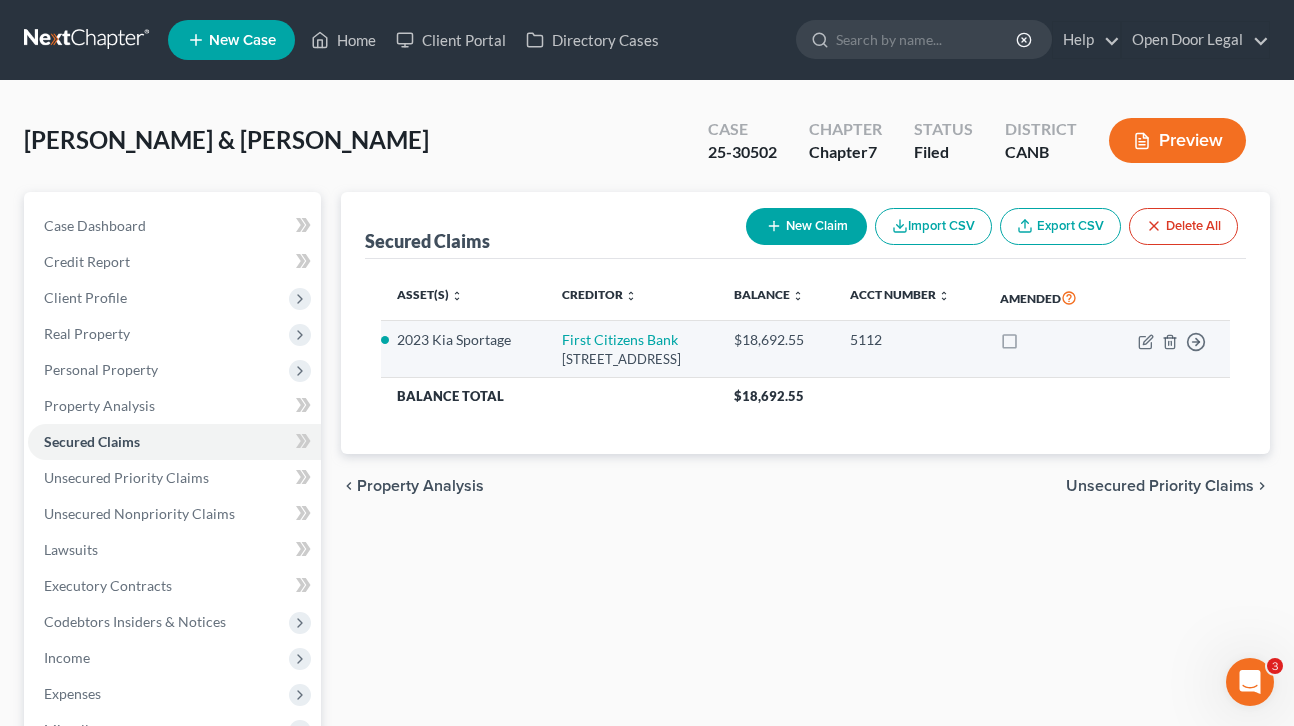 click at bounding box center [1028, 345] 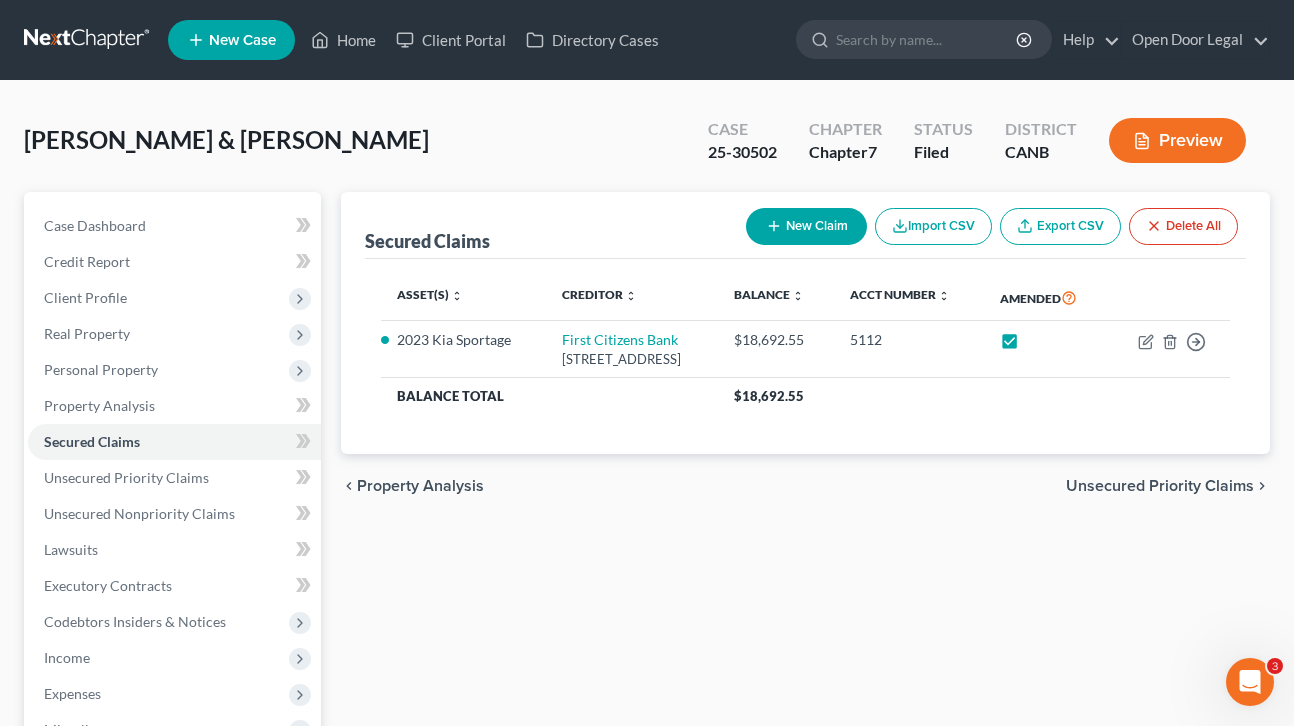 click on "Unsecured Priority Claims" at bounding box center (1160, 486) 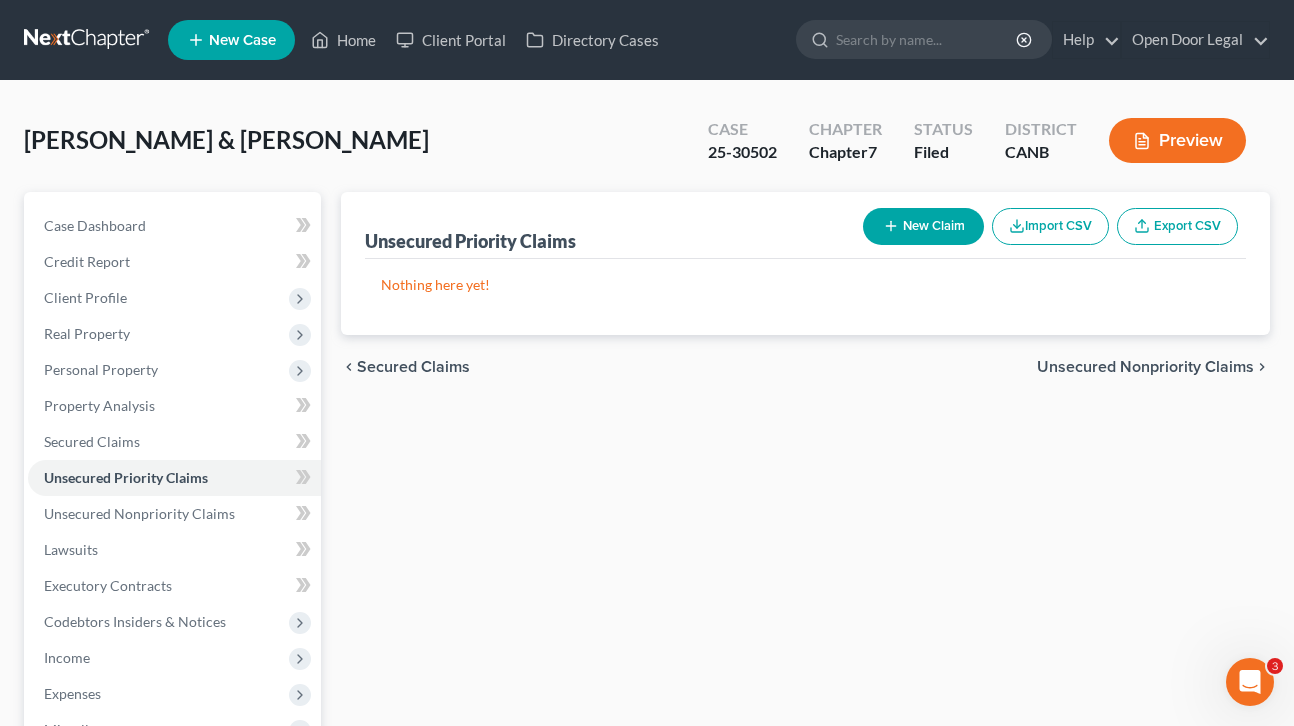 click on "Unsecured Nonpriority Claims" at bounding box center (1145, 367) 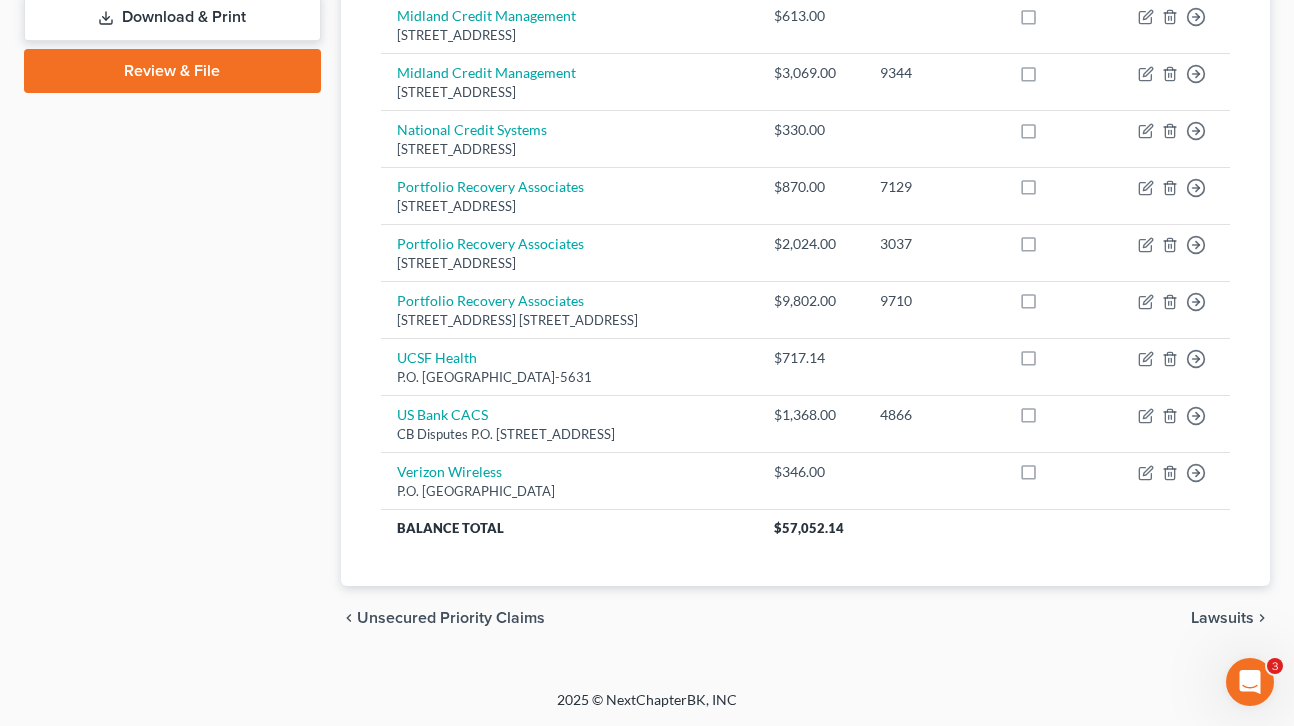 scroll, scrollTop: 984, scrollLeft: 0, axis: vertical 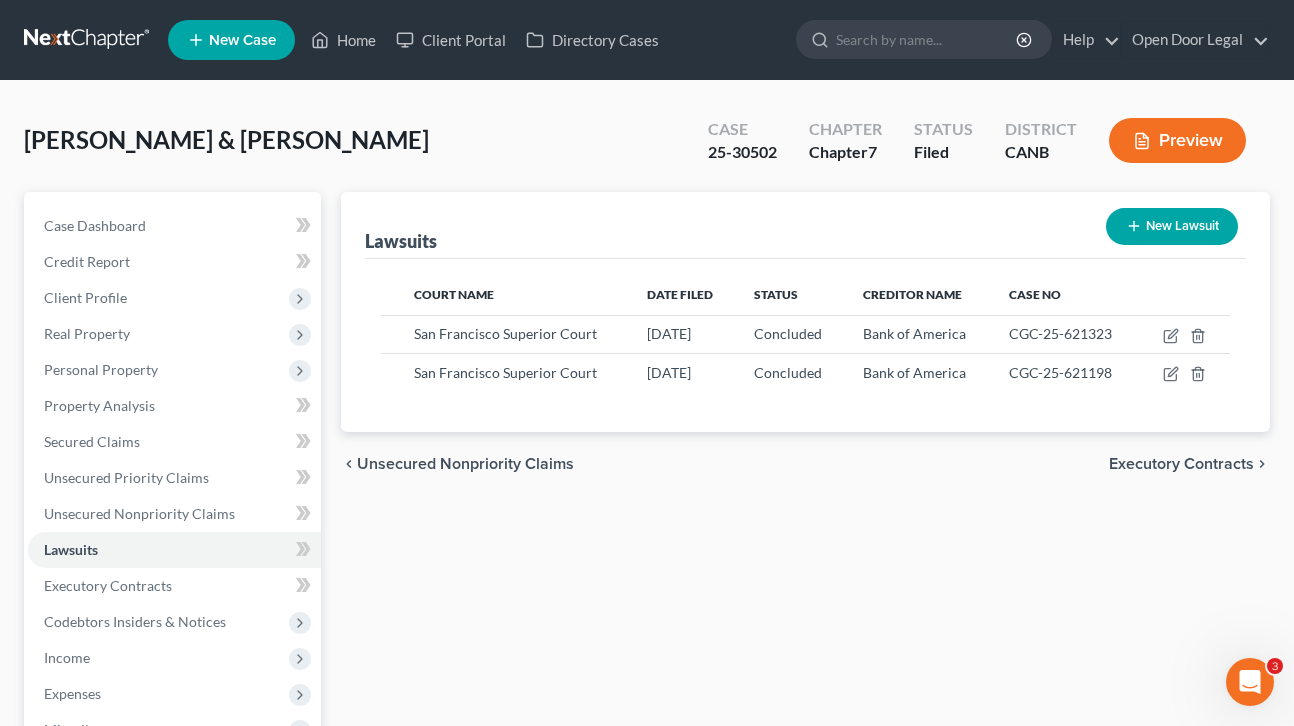 click on "Executory Contracts" at bounding box center (1181, 464) 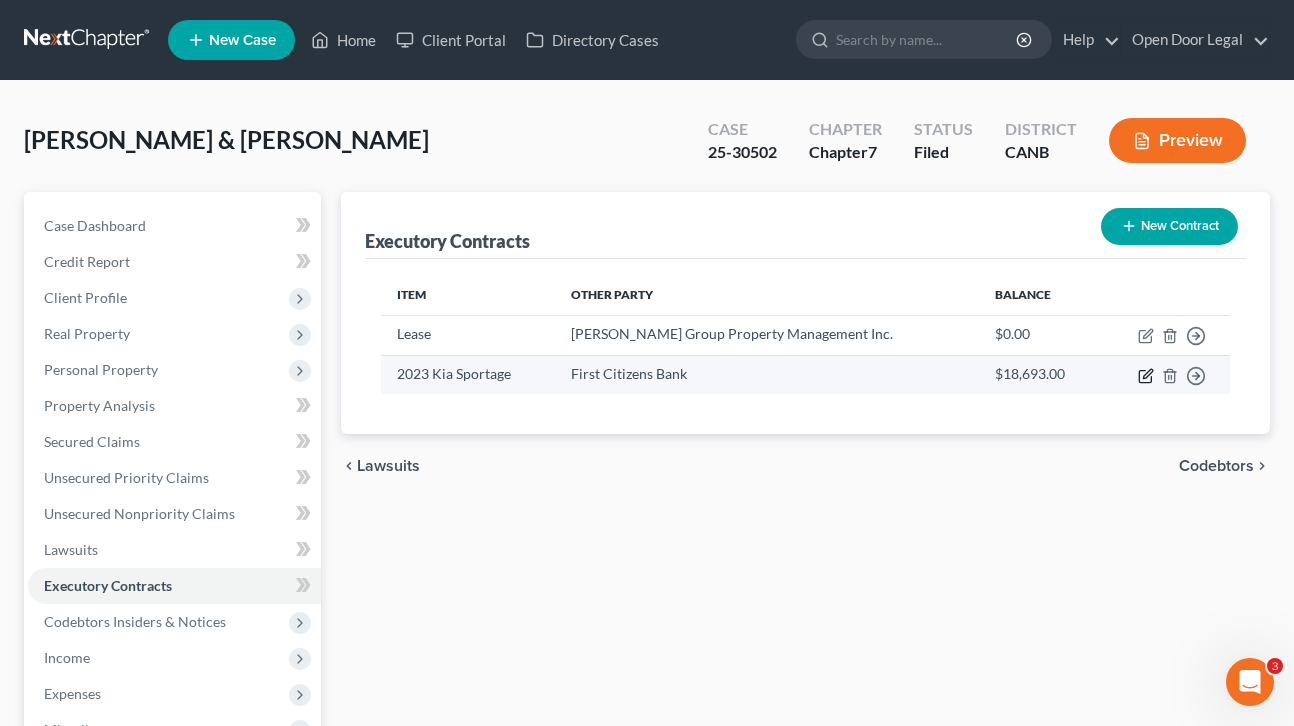 click 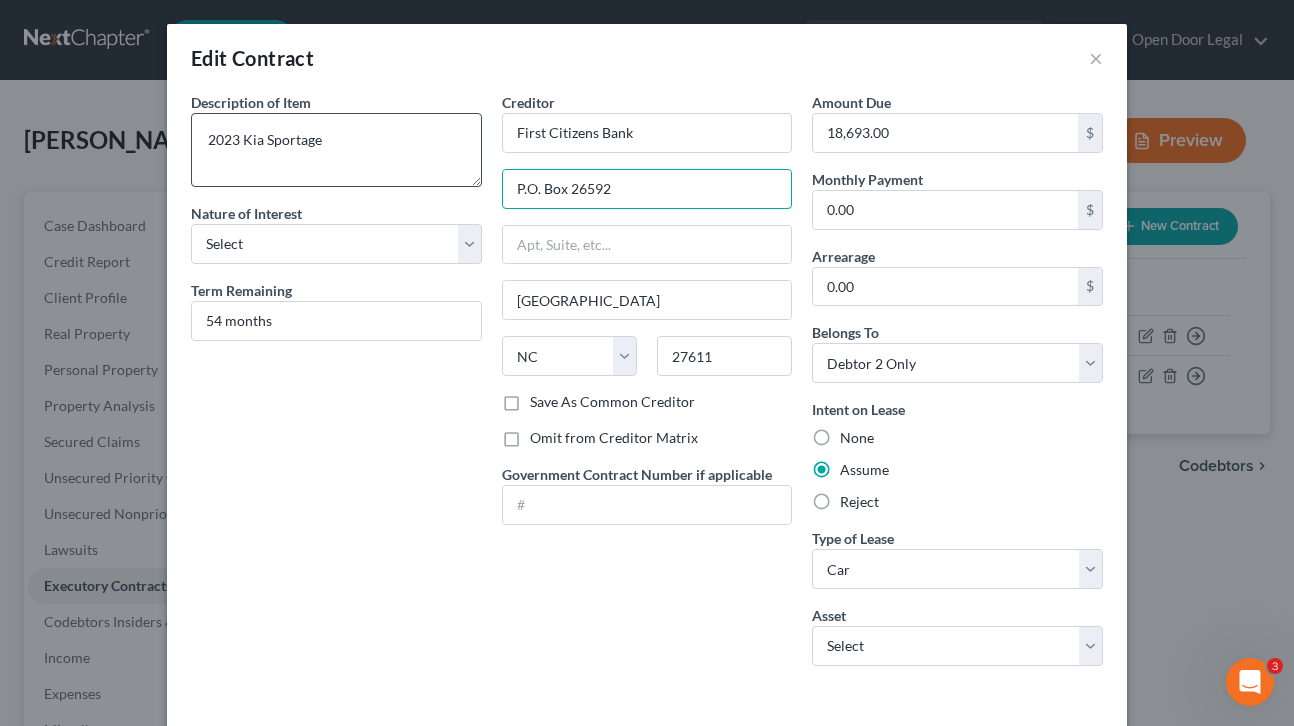 drag, startPoint x: 617, startPoint y: 194, endPoint x: 419, endPoint y: 170, distance: 199.44925 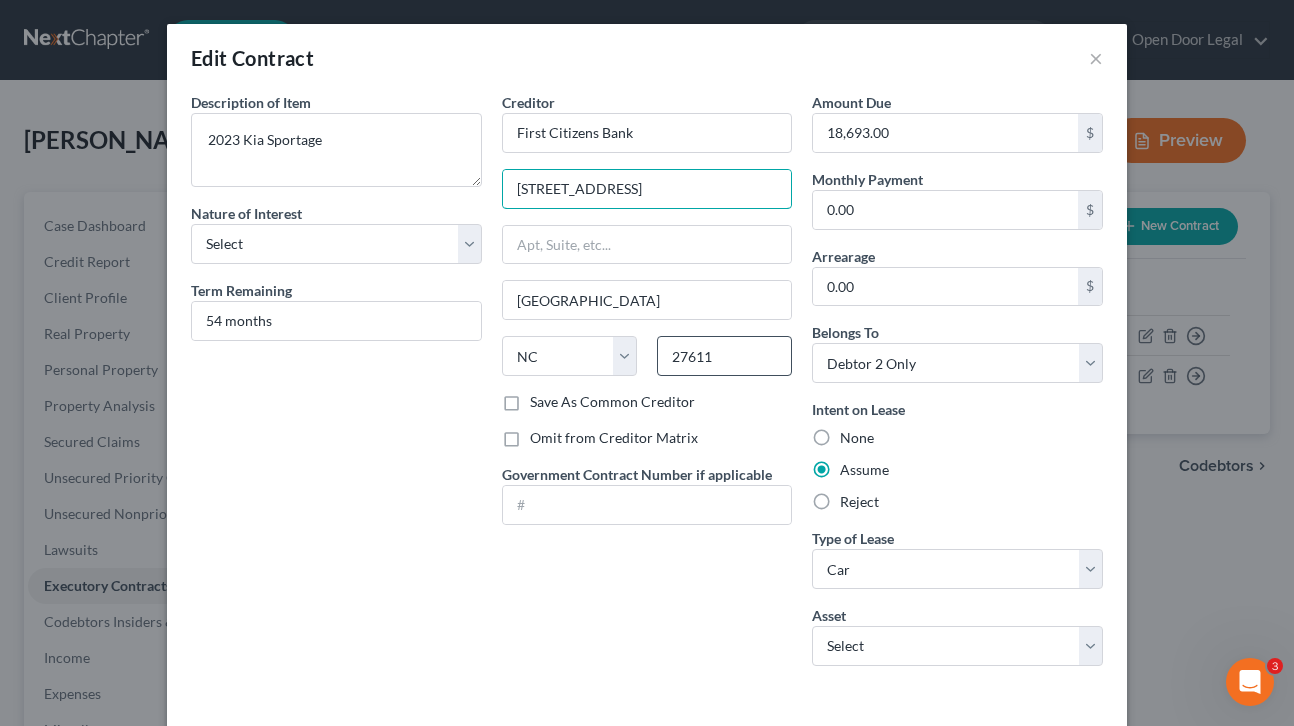 type on "293 Fayetteville Street" 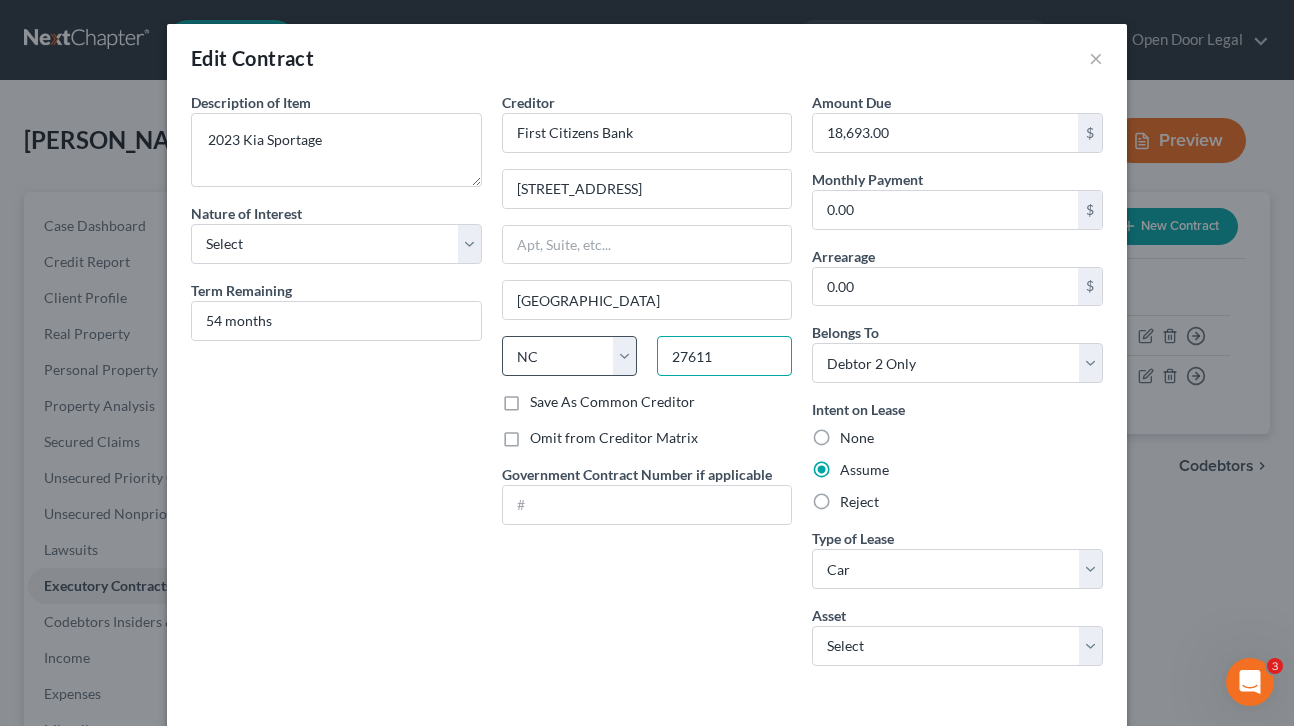 drag, startPoint x: 721, startPoint y: 357, endPoint x: 601, endPoint y: 339, distance: 121.34249 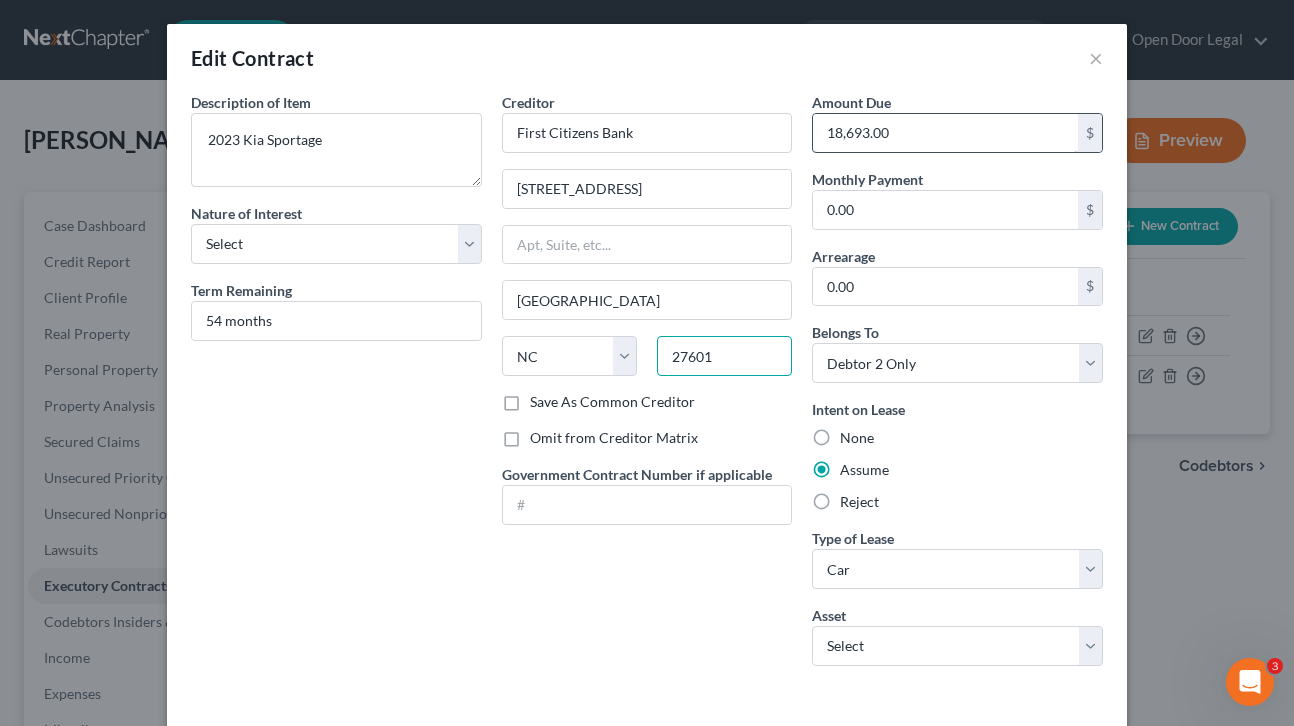 type on "27601" 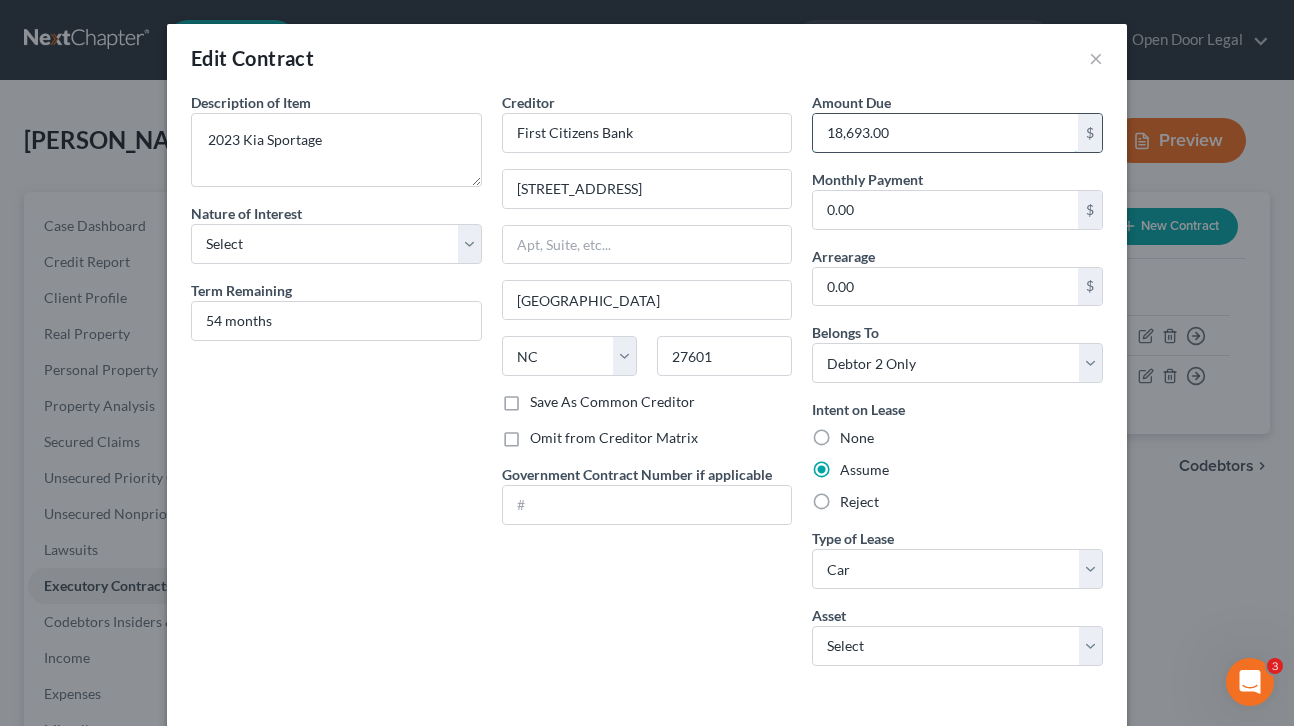 click on "18,693.00" at bounding box center [945, 133] 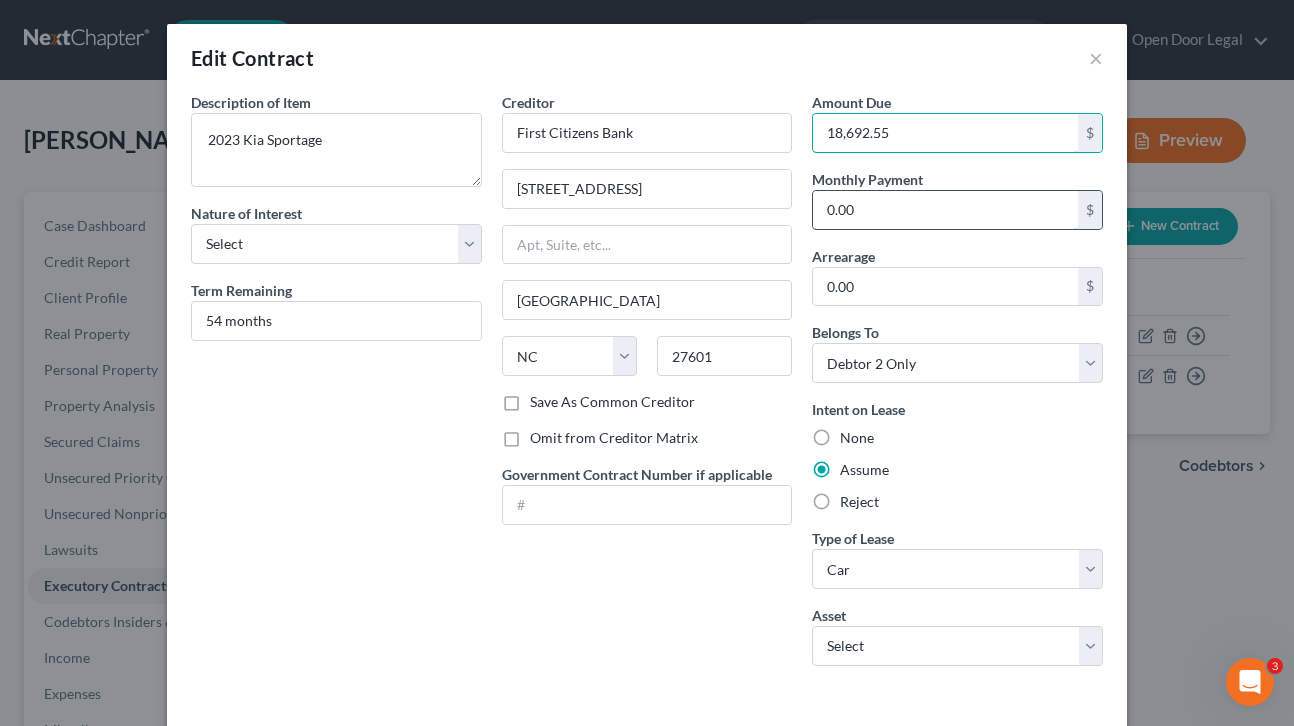 type on "18,692.55" 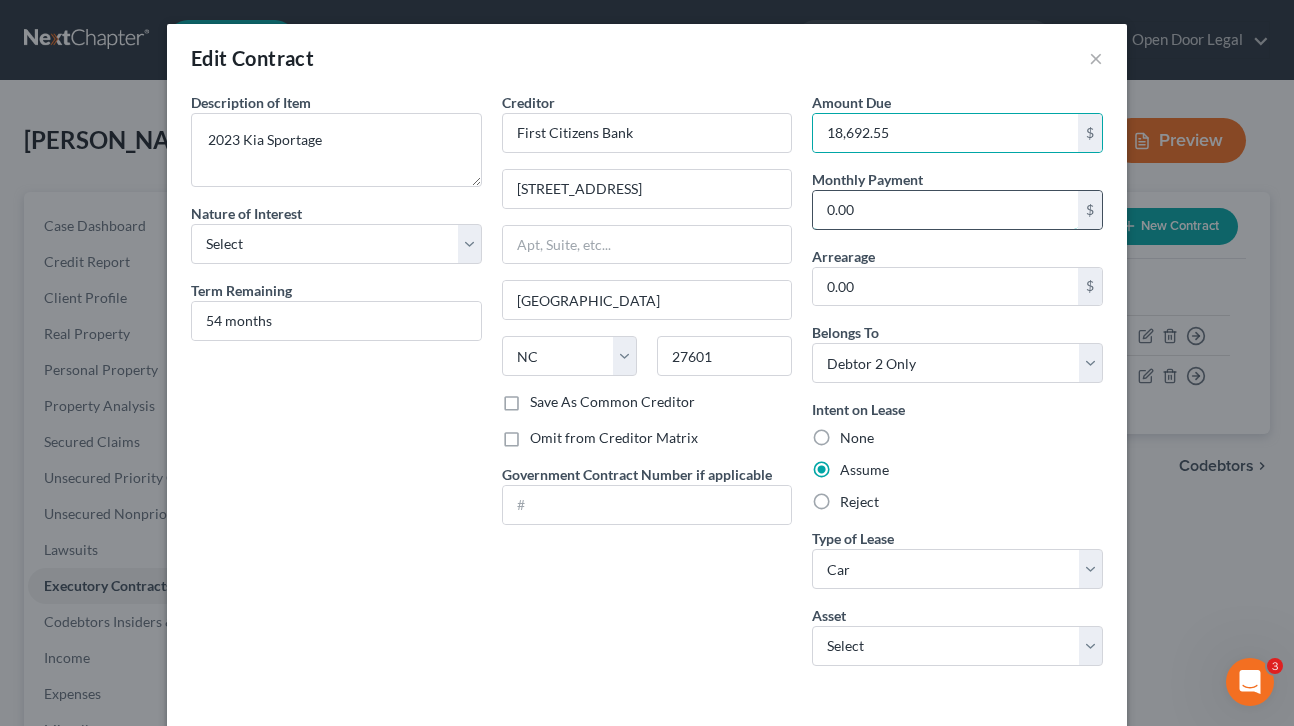 click on "0.00" at bounding box center [945, 210] 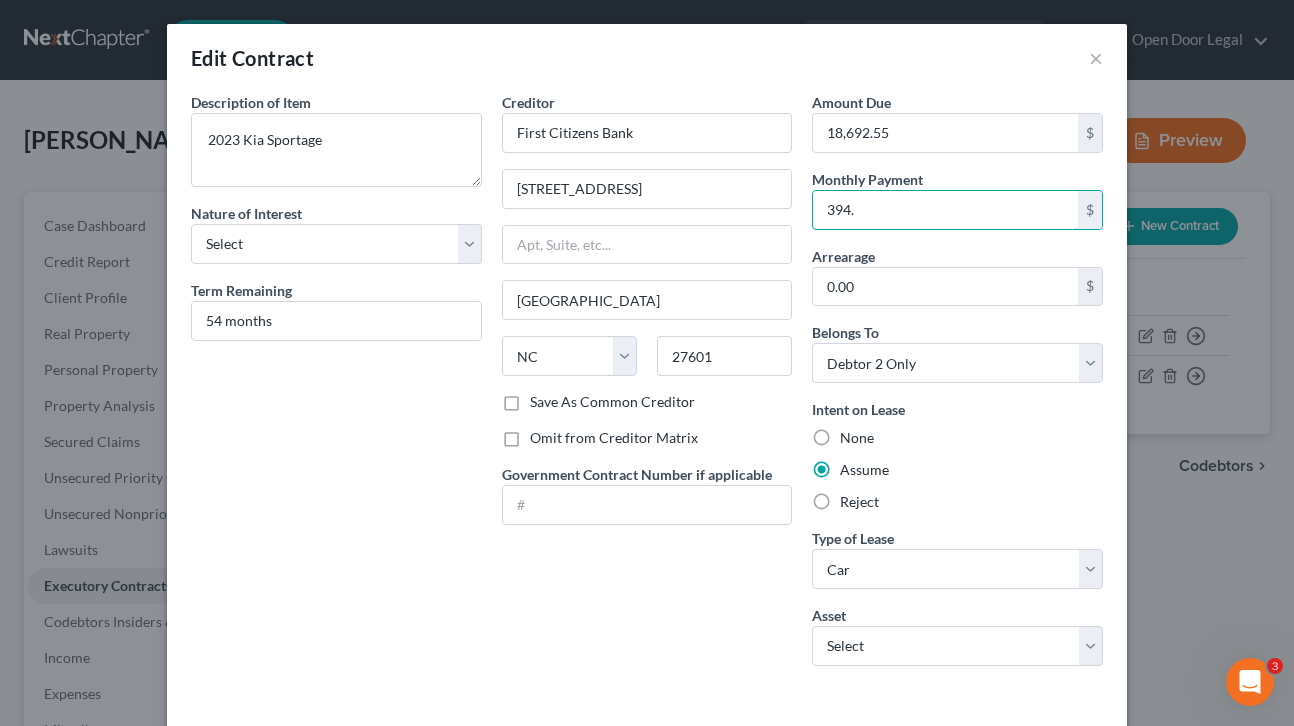 type on "394.37" 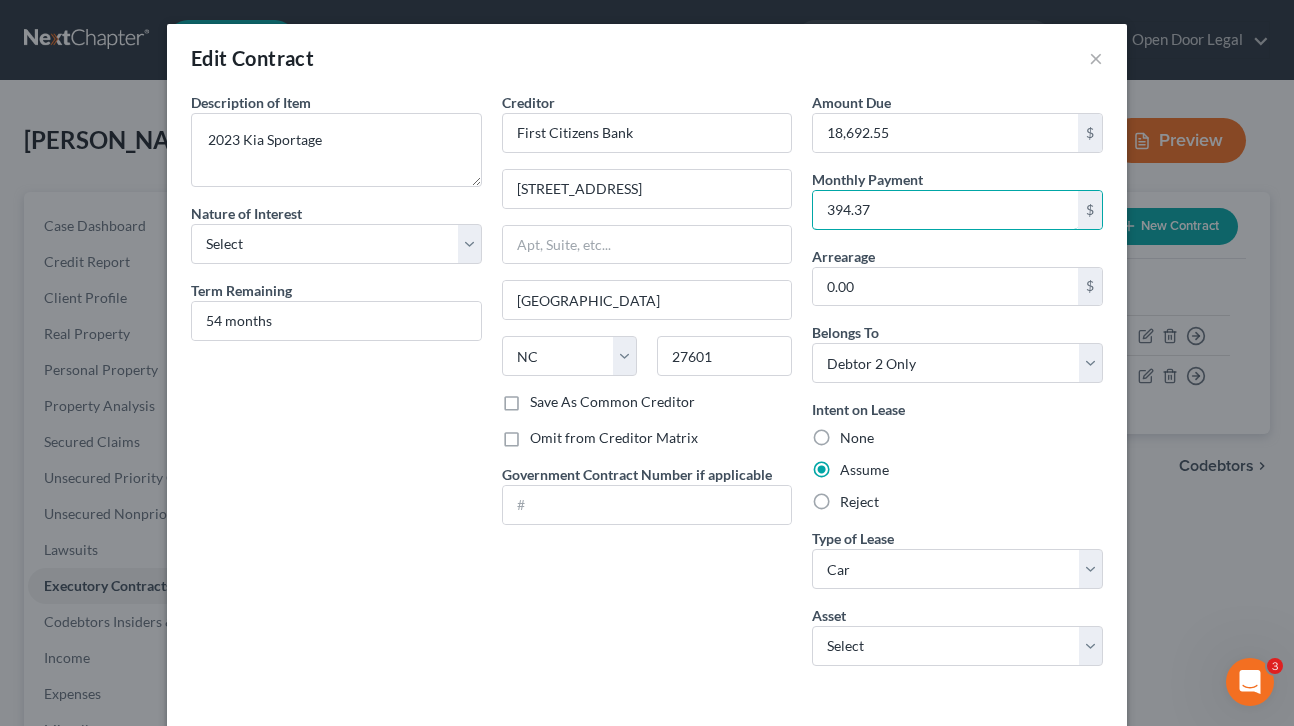 scroll, scrollTop: 81, scrollLeft: 0, axis: vertical 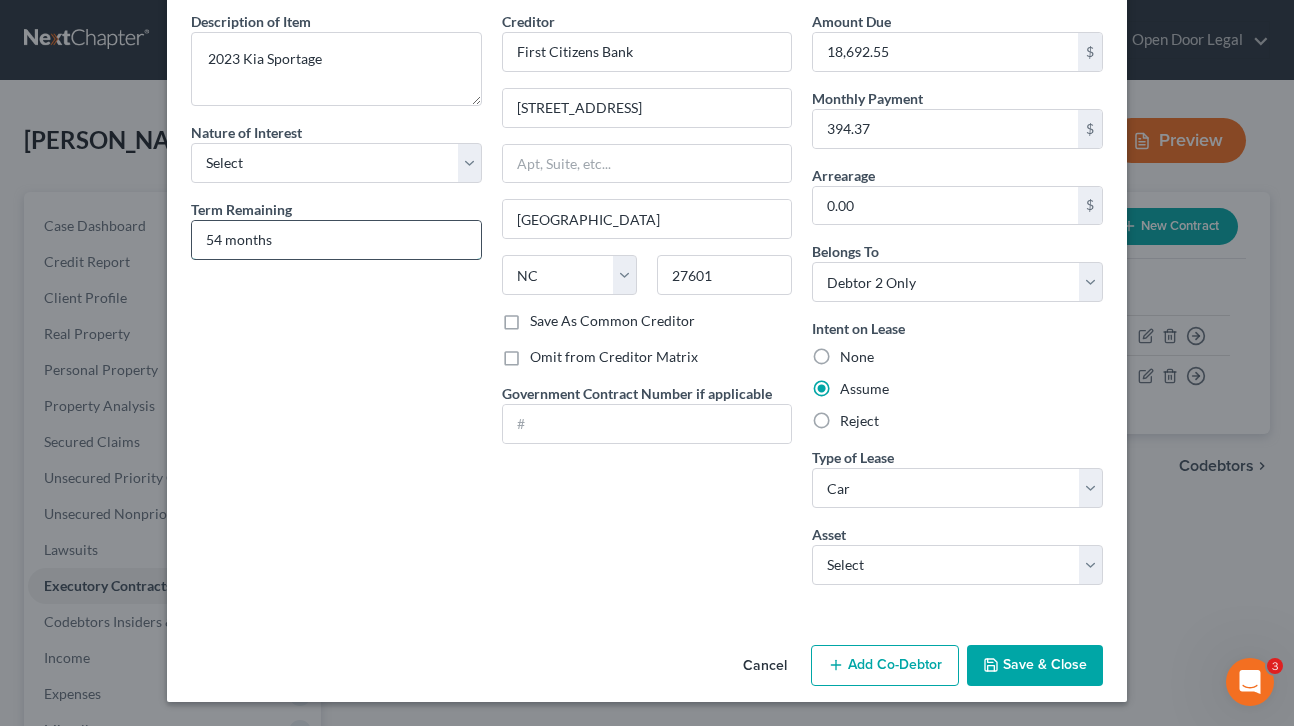 click on "54 months" at bounding box center (336, 240) 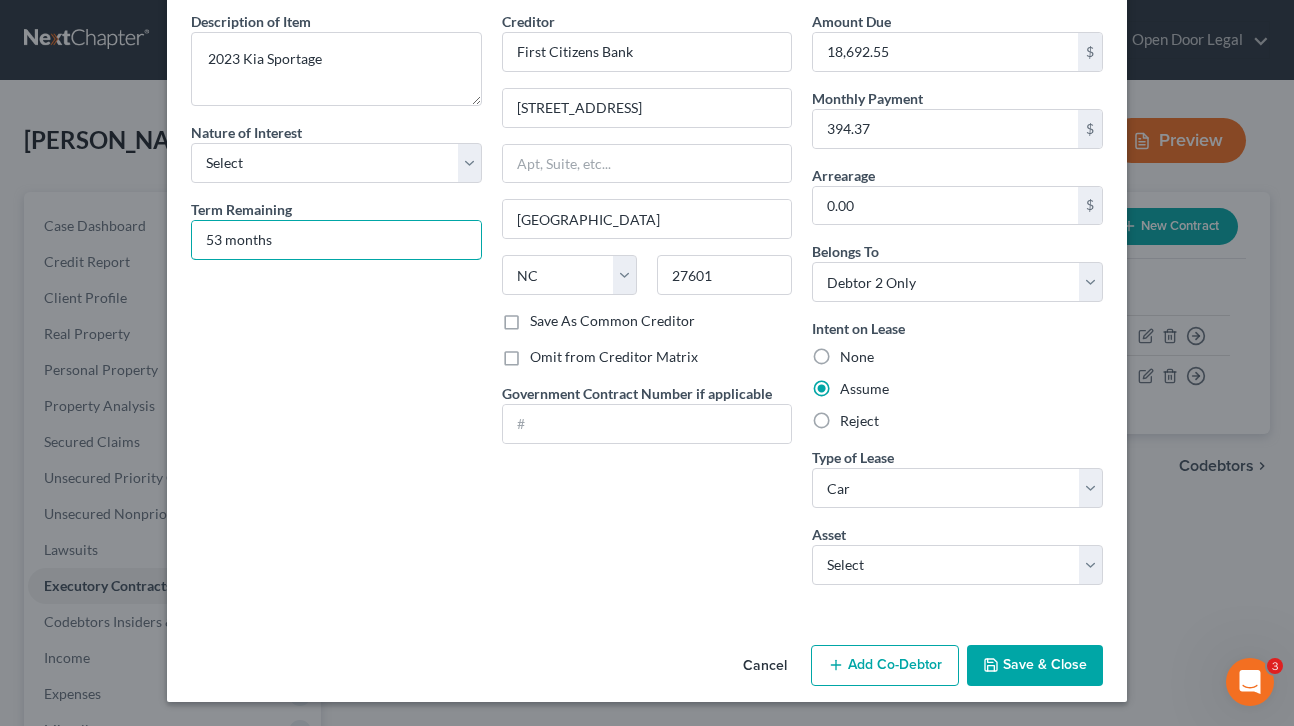 type on "53 months" 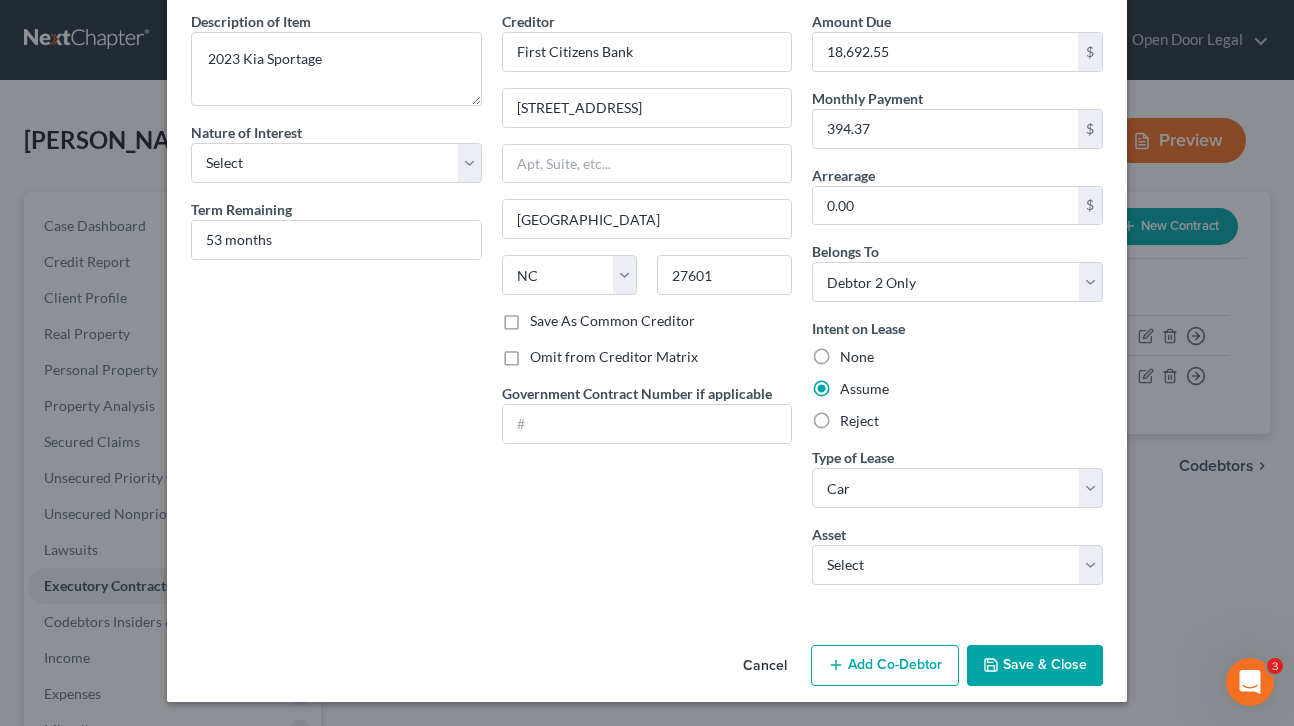 click on "Save & Close" at bounding box center [1035, 666] 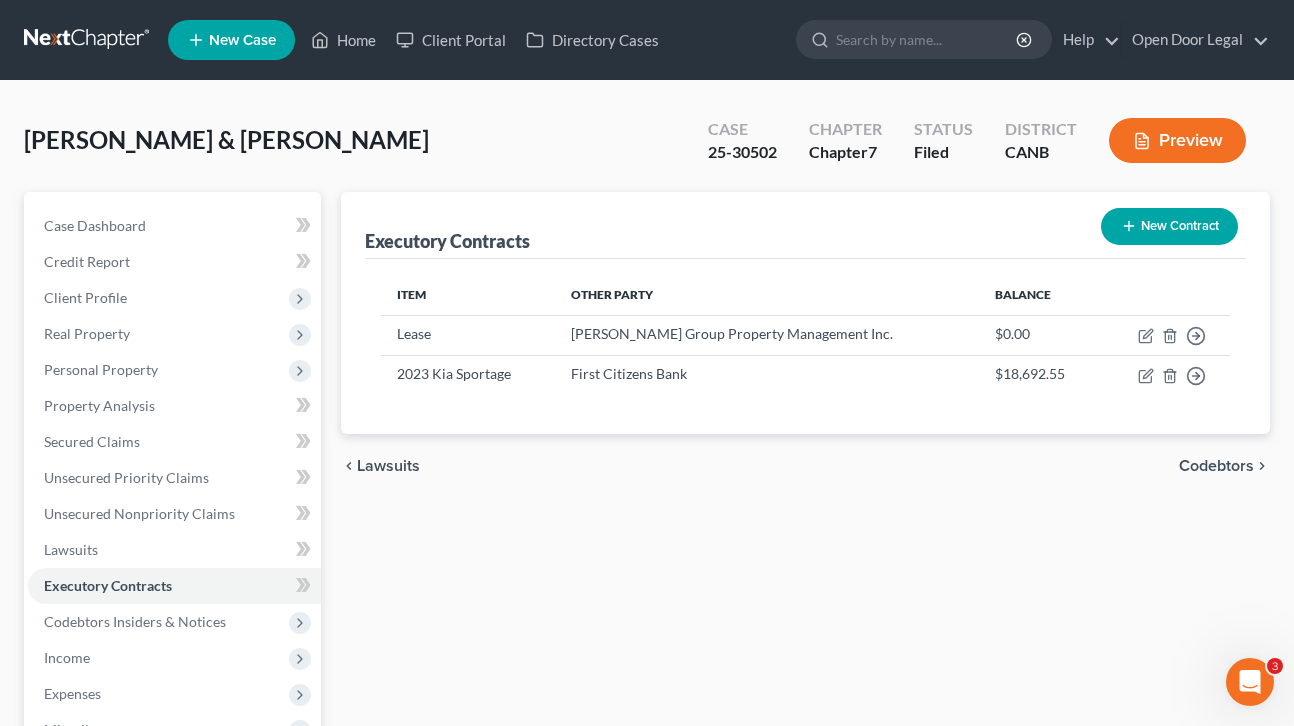click on "Codebtors" at bounding box center [1216, 466] 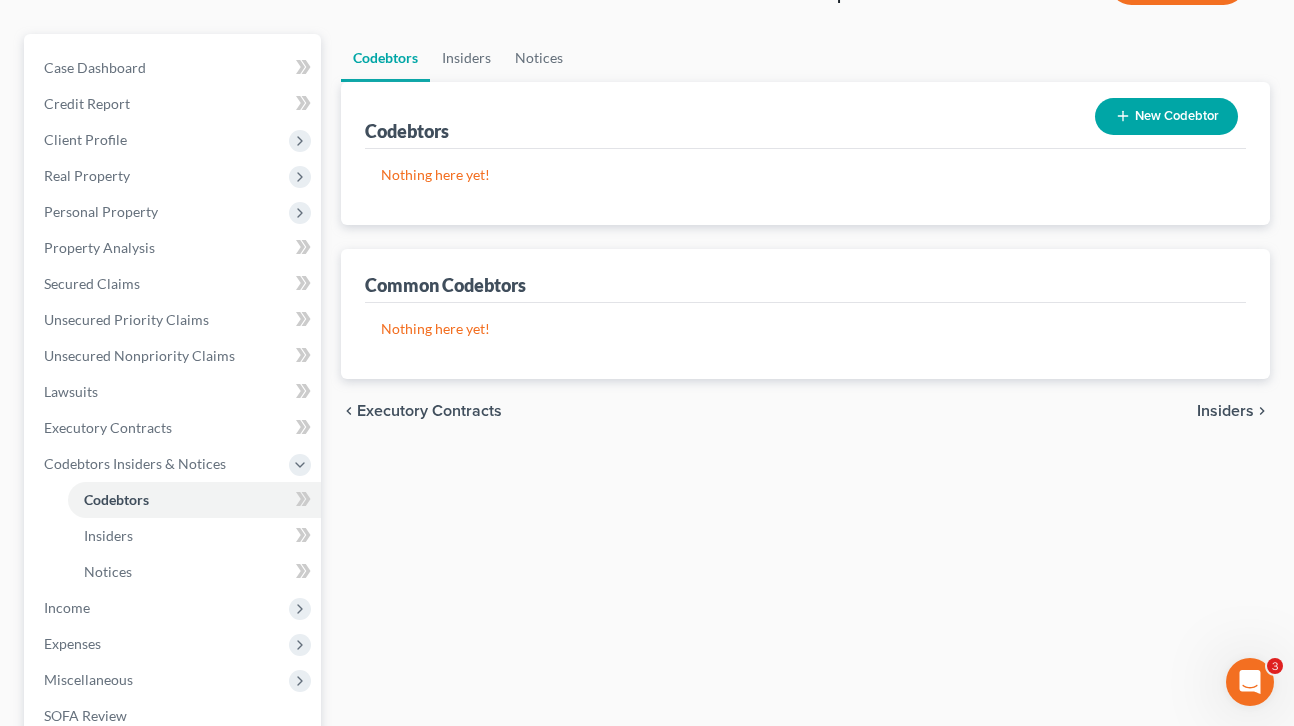 scroll, scrollTop: 261, scrollLeft: 0, axis: vertical 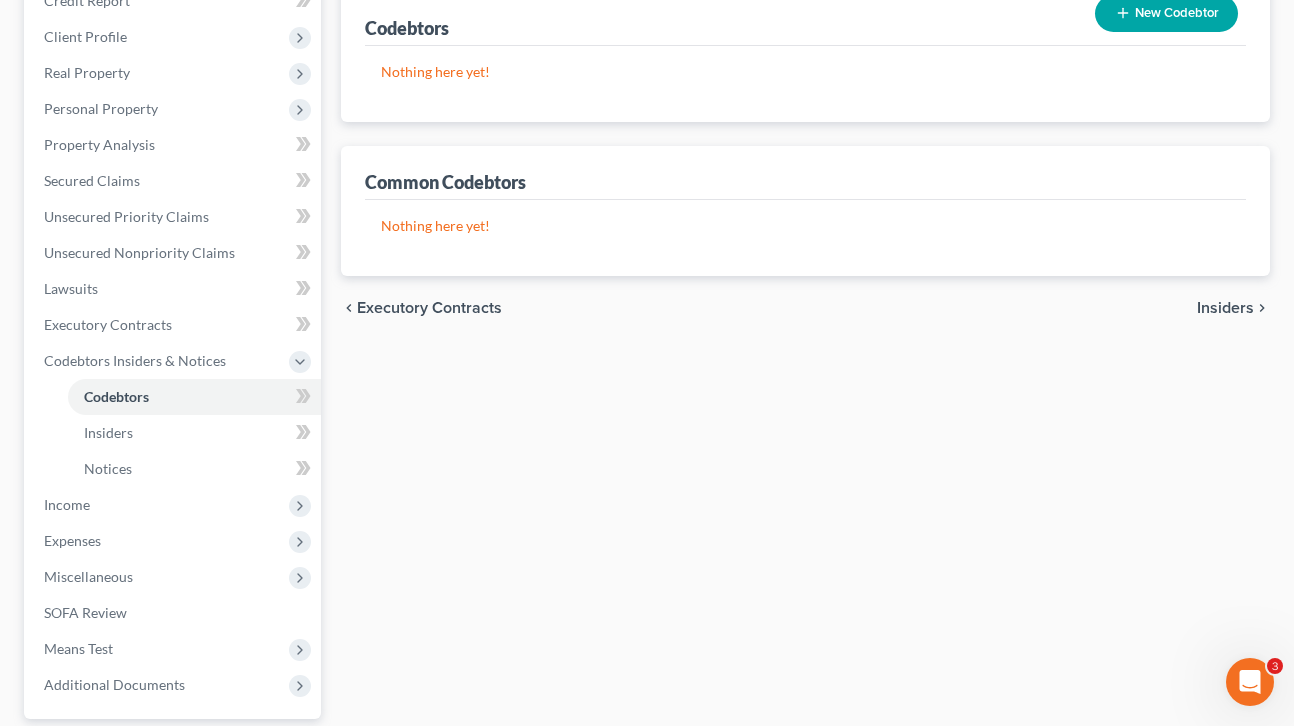 click on "Insiders" at bounding box center [1225, 308] 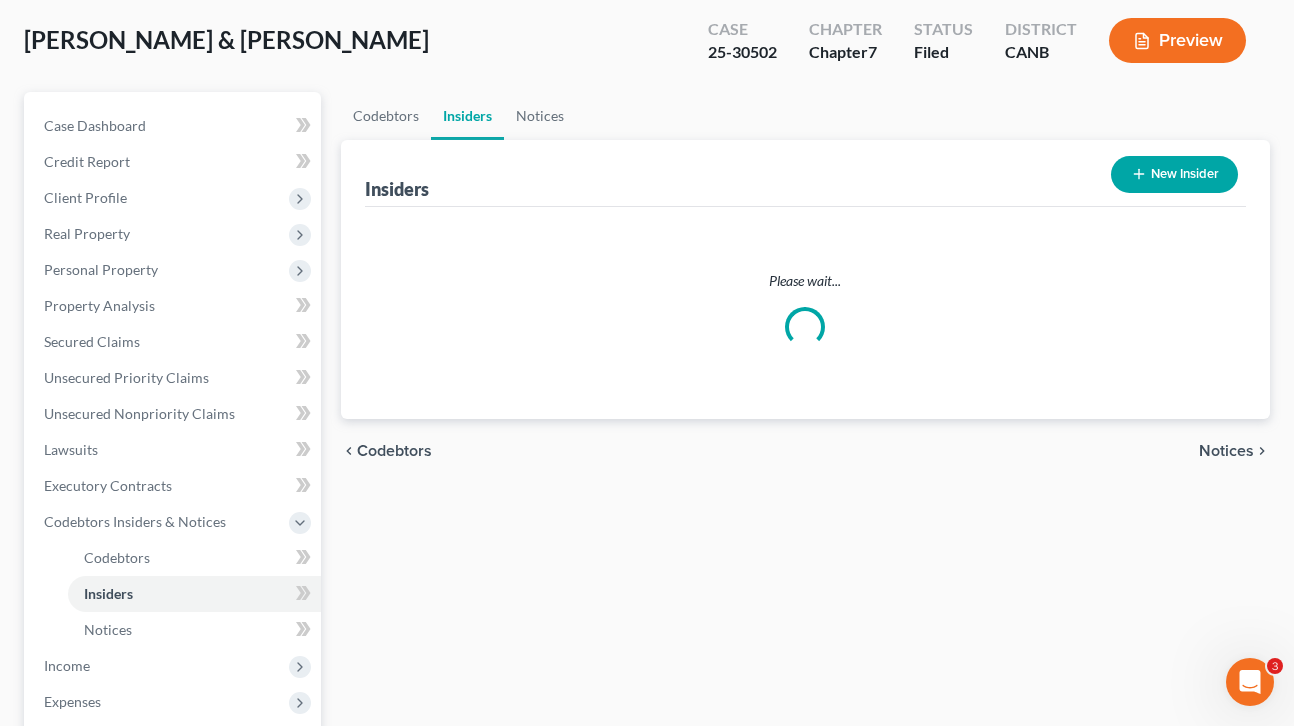 scroll, scrollTop: 0, scrollLeft: 0, axis: both 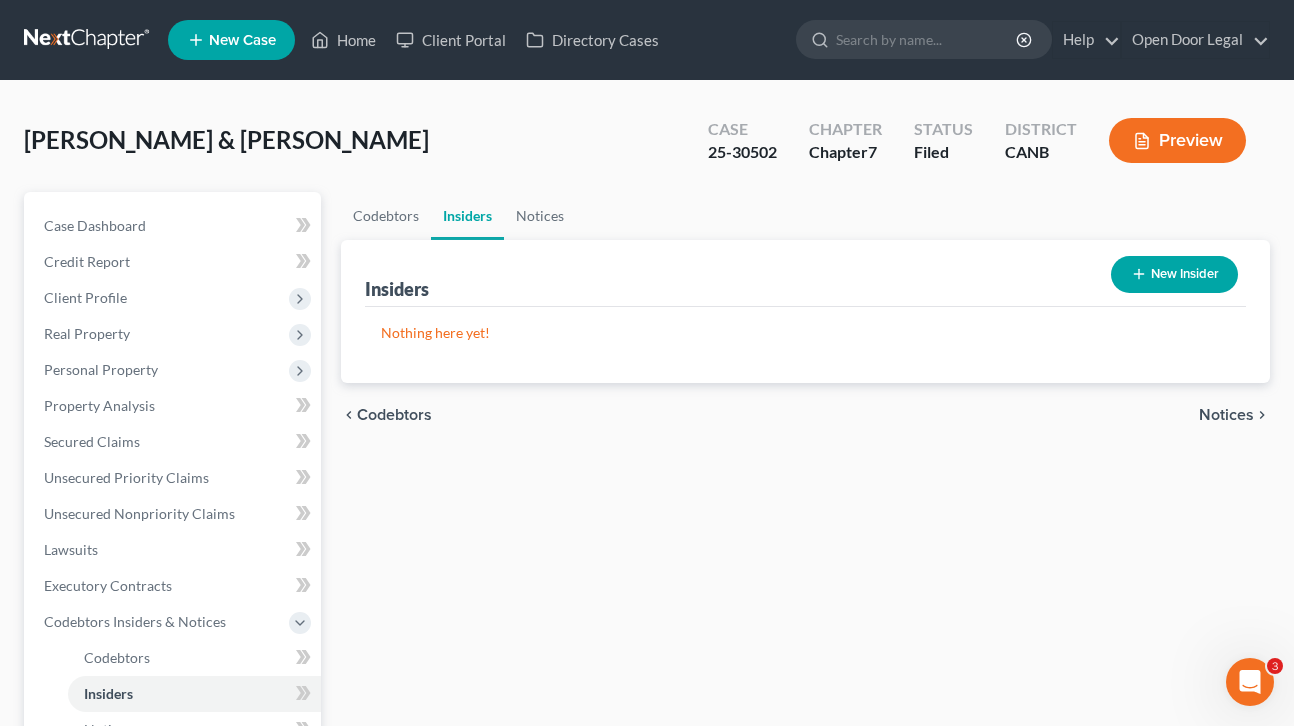 click on "Notices" at bounding box center [1226, 415] 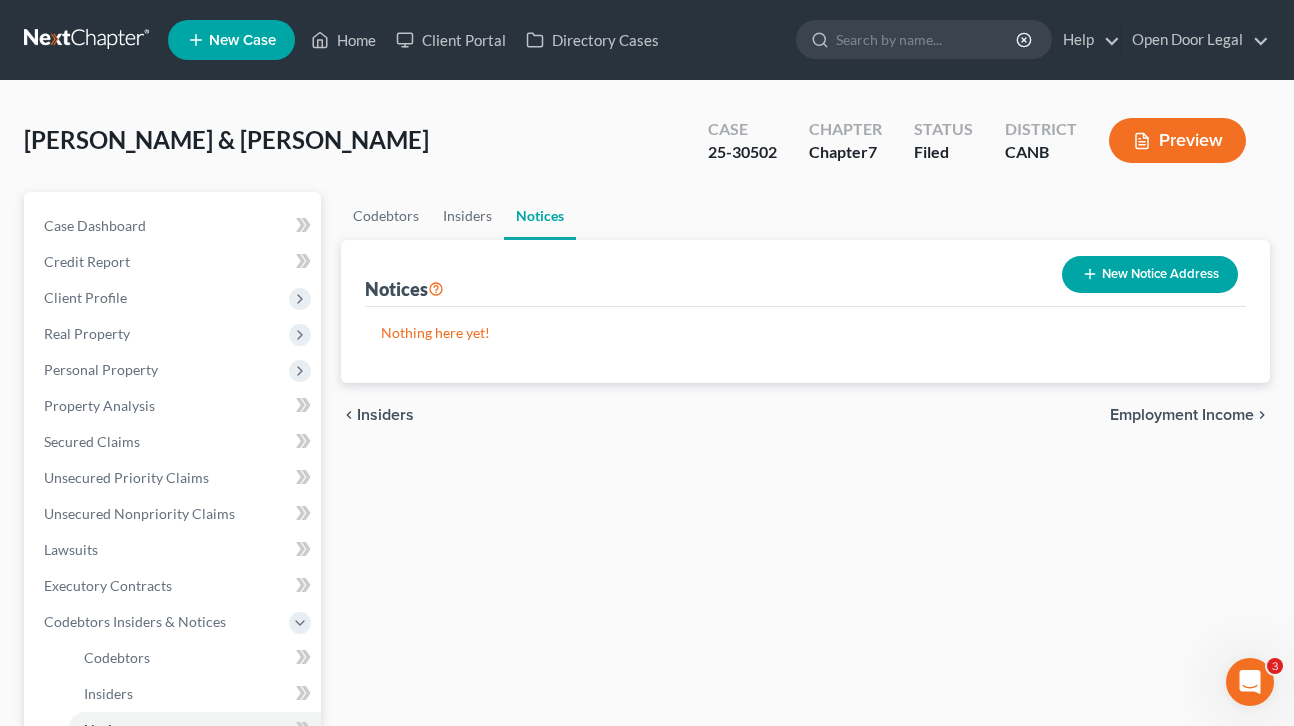 click on "Employment Income" at bounding box center (1182, 415) 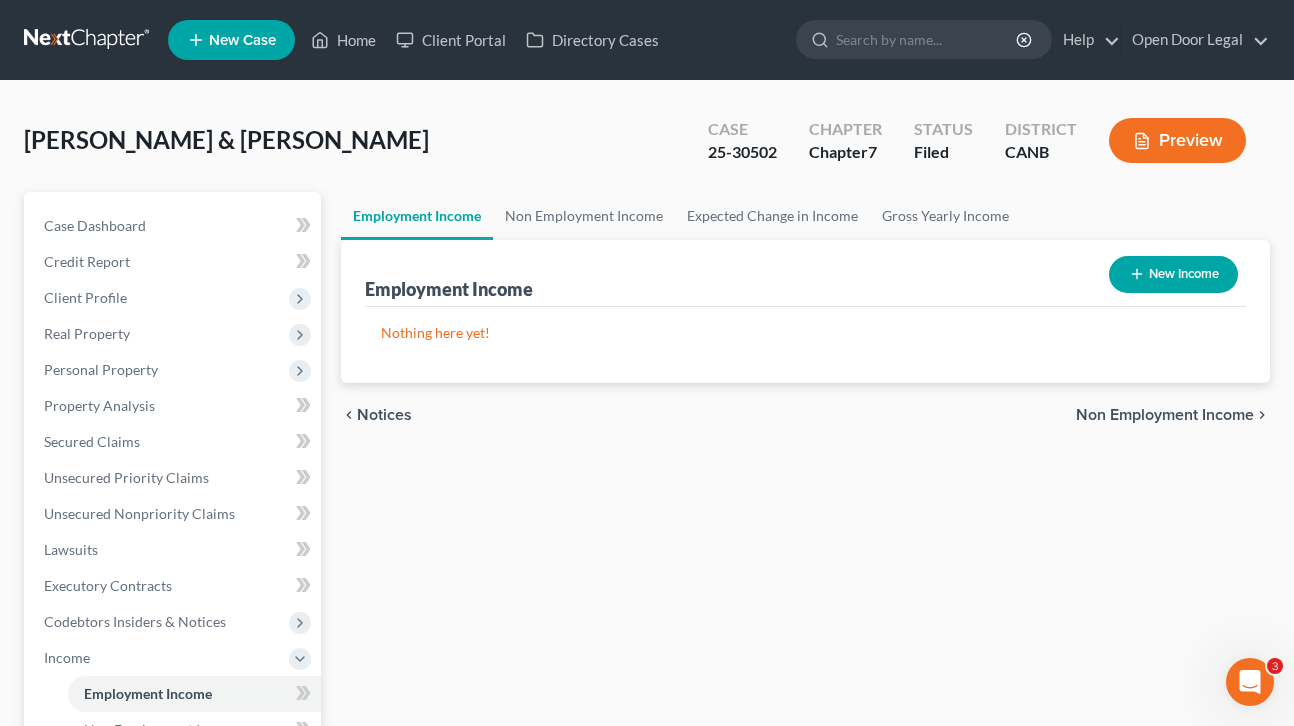 click on "Non Employment Income" at bounding box center (1165, 415) 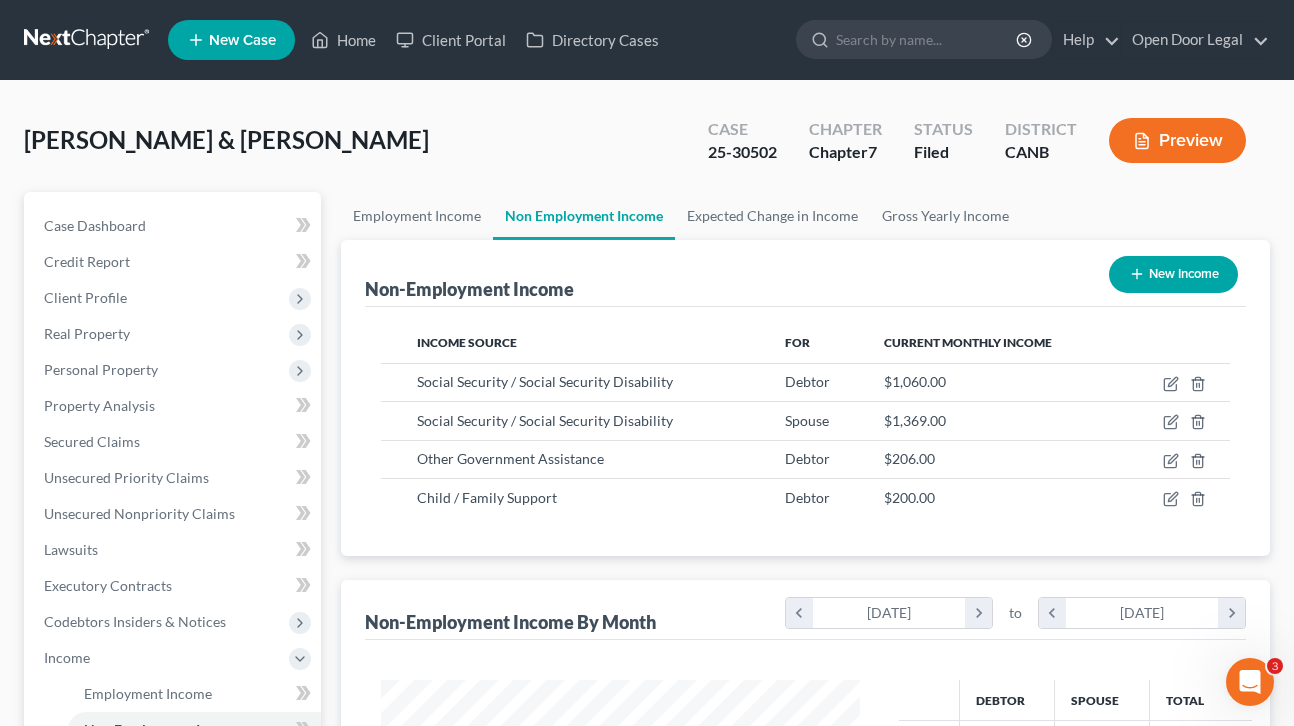 scroll, scrollTop: 999641, scrollLeft: 999481, axis: both 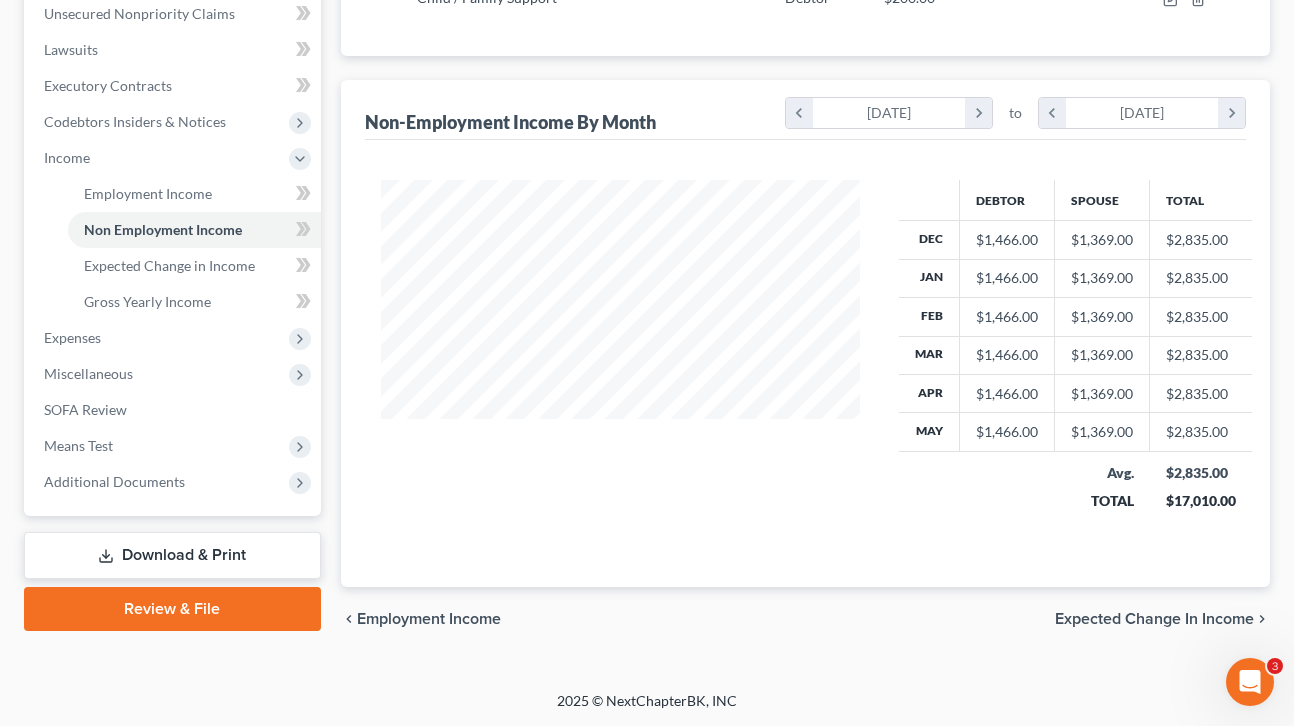 click on "Expected Change in Income" at bounding box center [1154, 619] 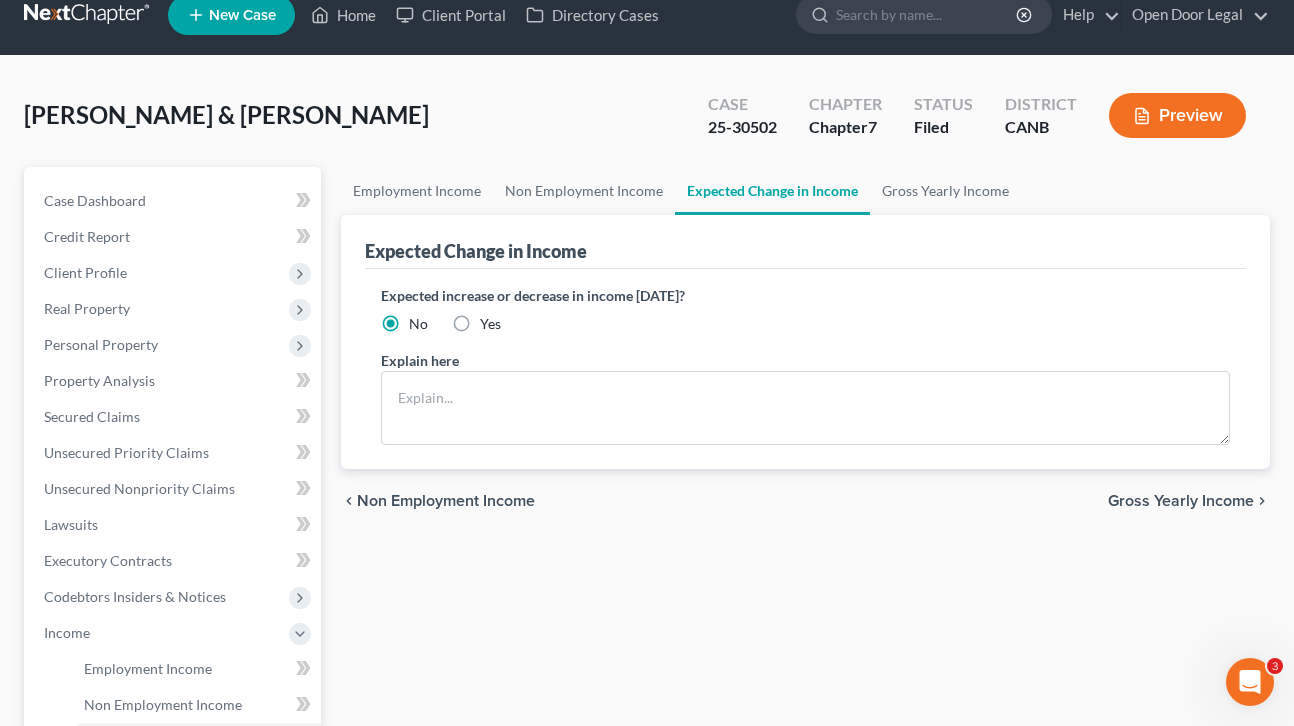 scroll, scrollTop: 0, scrollLeft: 0, axis: both 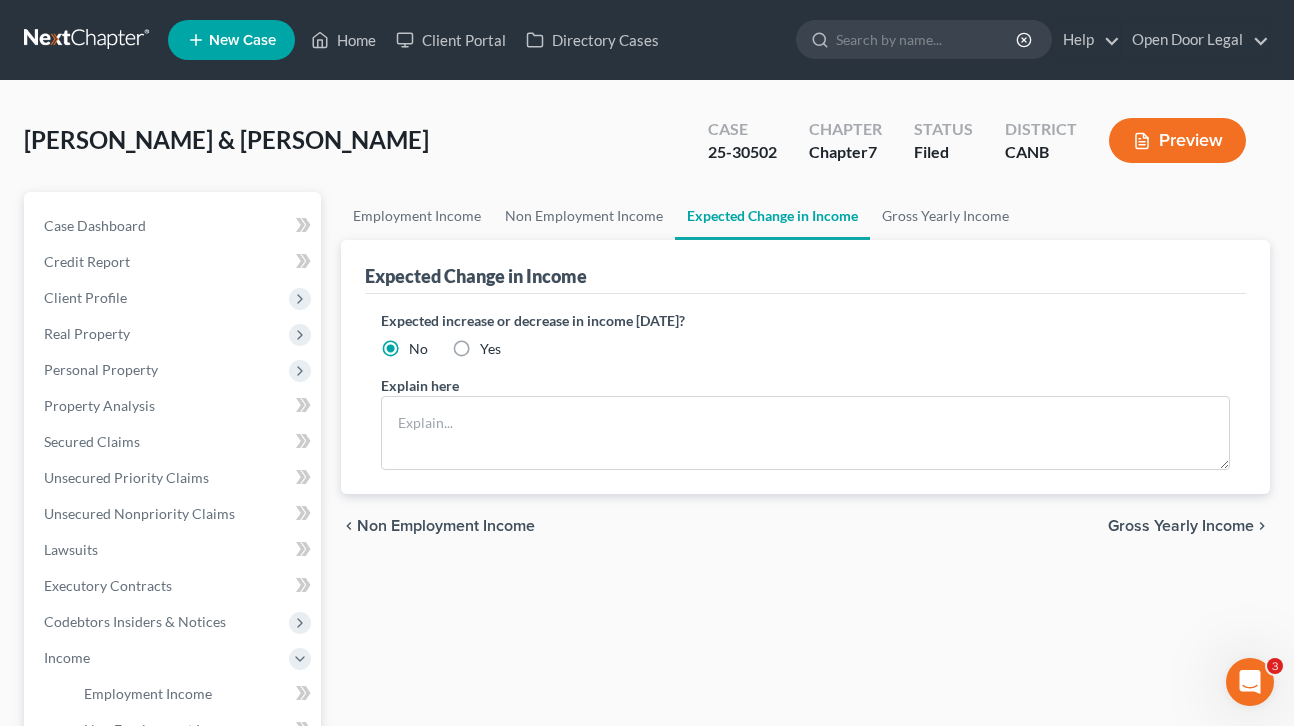 click on "Gross Yearly Income" at bounding box center (1181, 526) 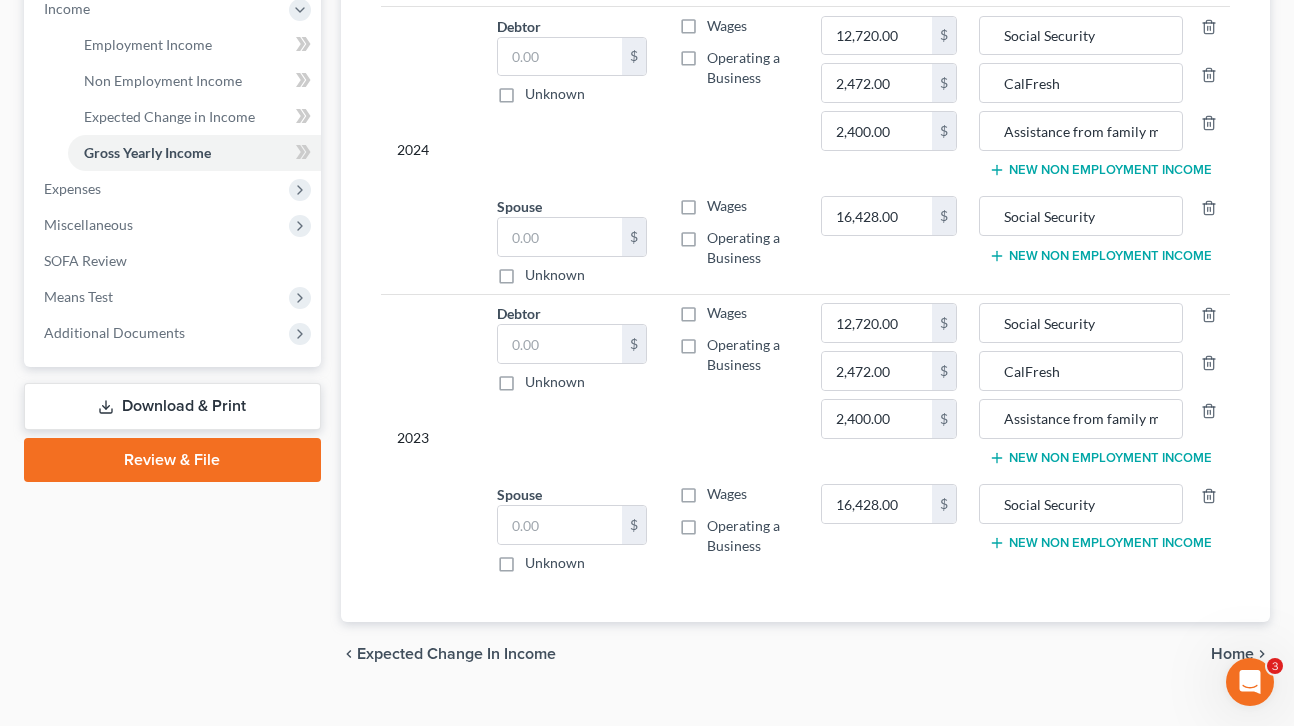 scroll, scrollTop: 684, scrollLeft: 0, axis: vertical 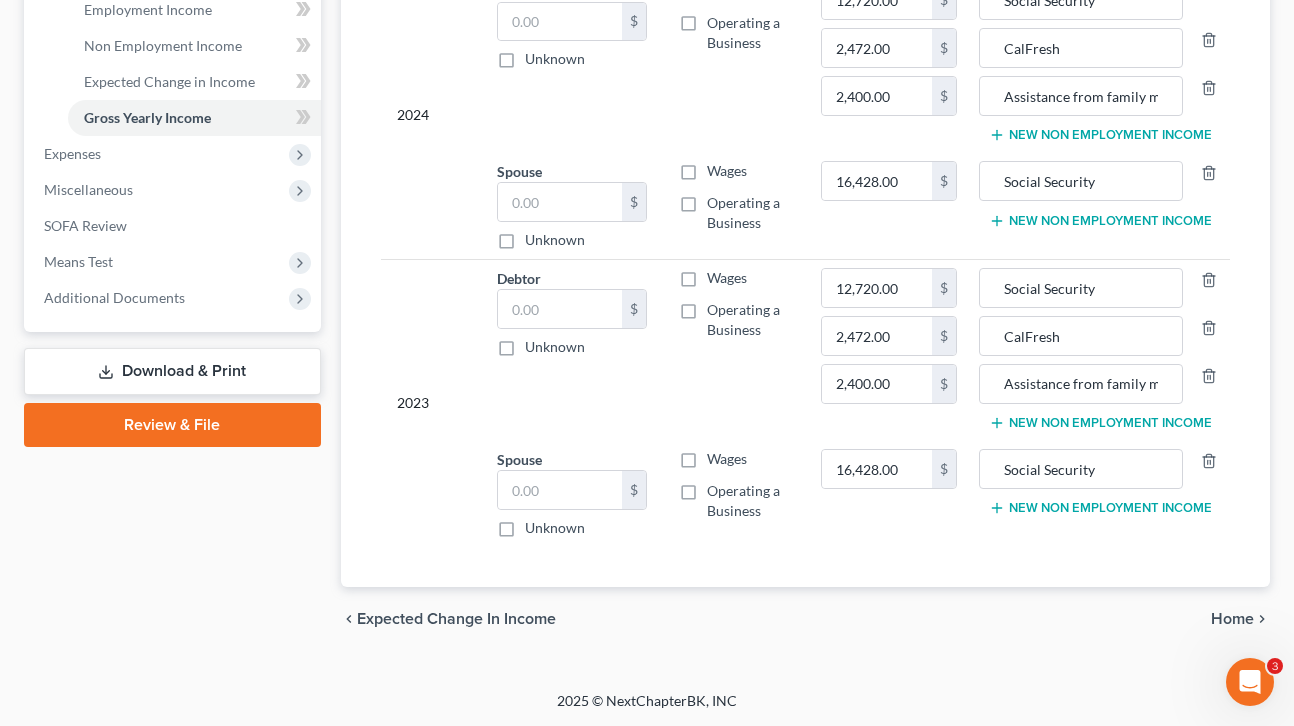 click on "Home" at bounding box center (1232, 619) 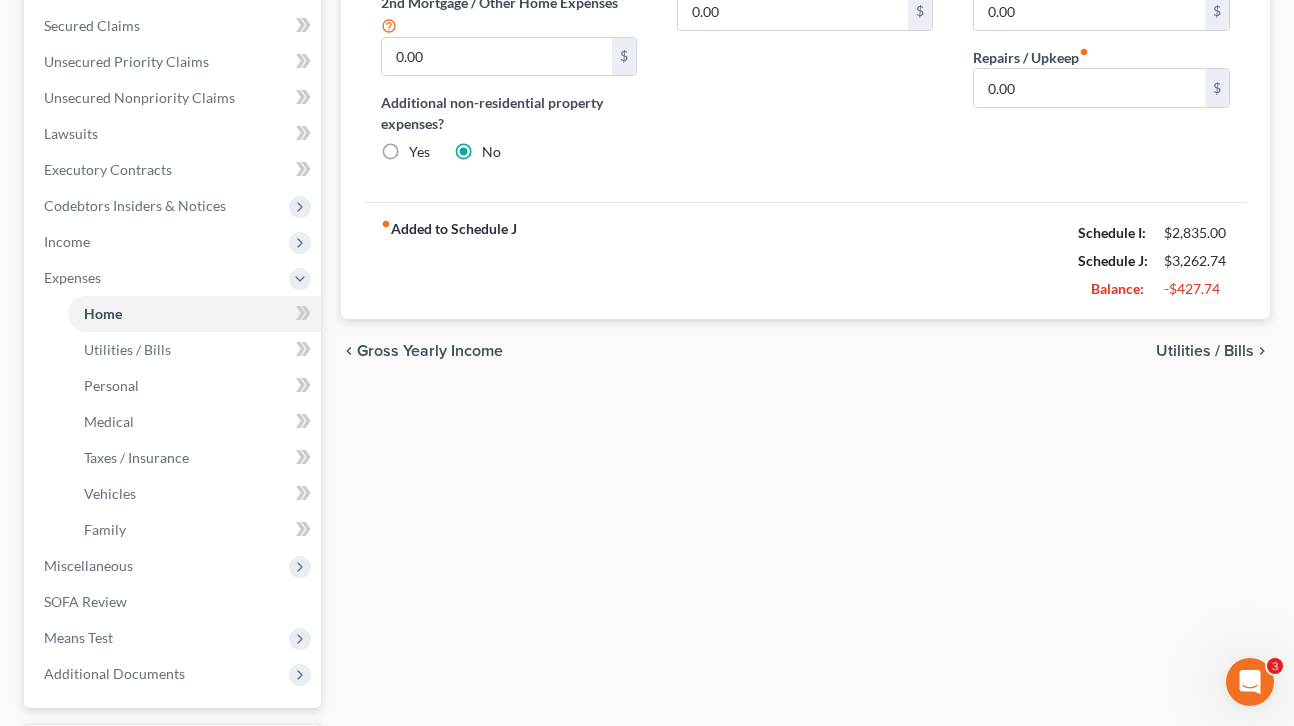 scroll, scrollTop: 418, scrollLeft: 0, axis: vertical 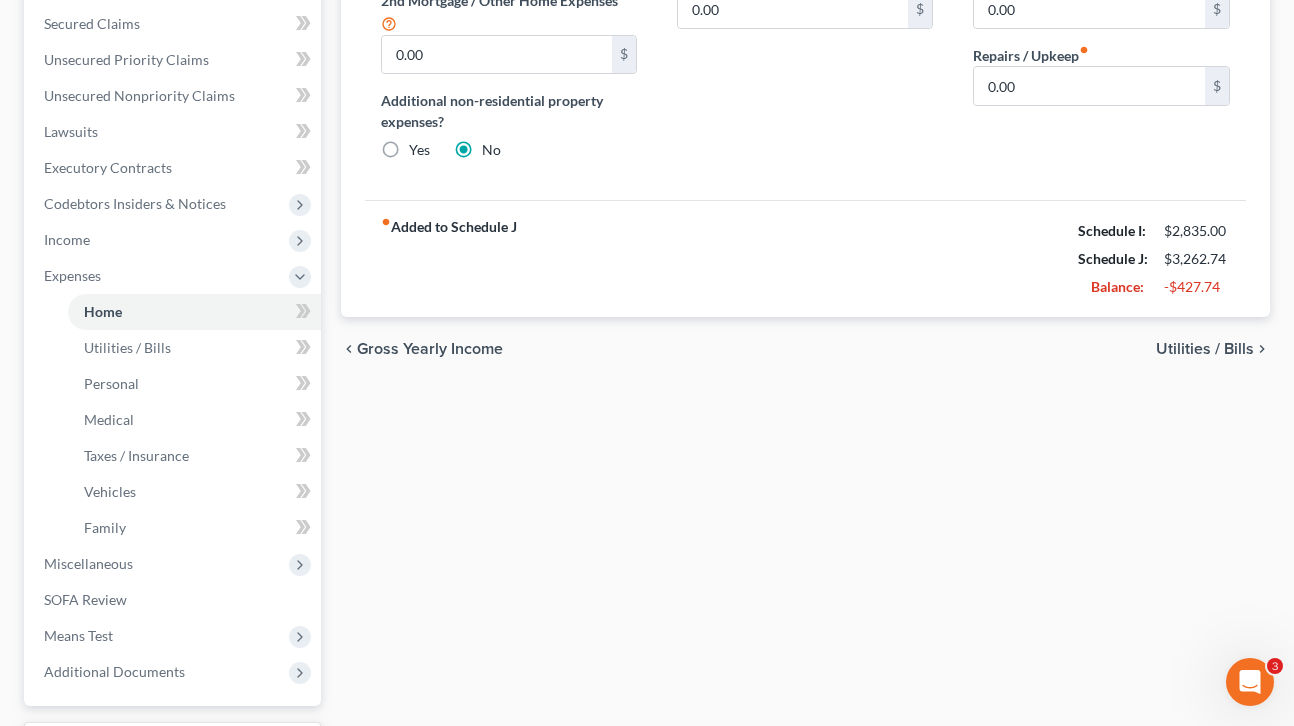 click on "Utilities / Bills" at bounding box center (1205, 349) 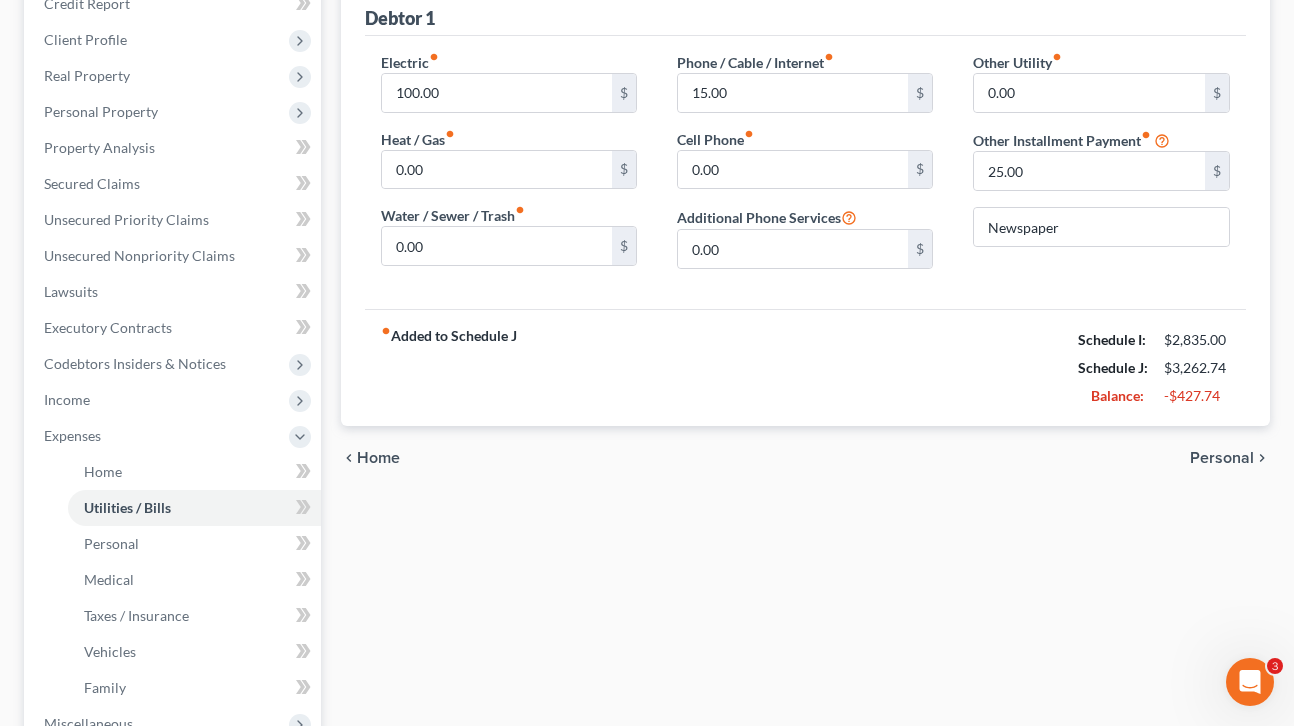 scroll, scrollTop: 289, scrollLeft: 0, axis: vertical 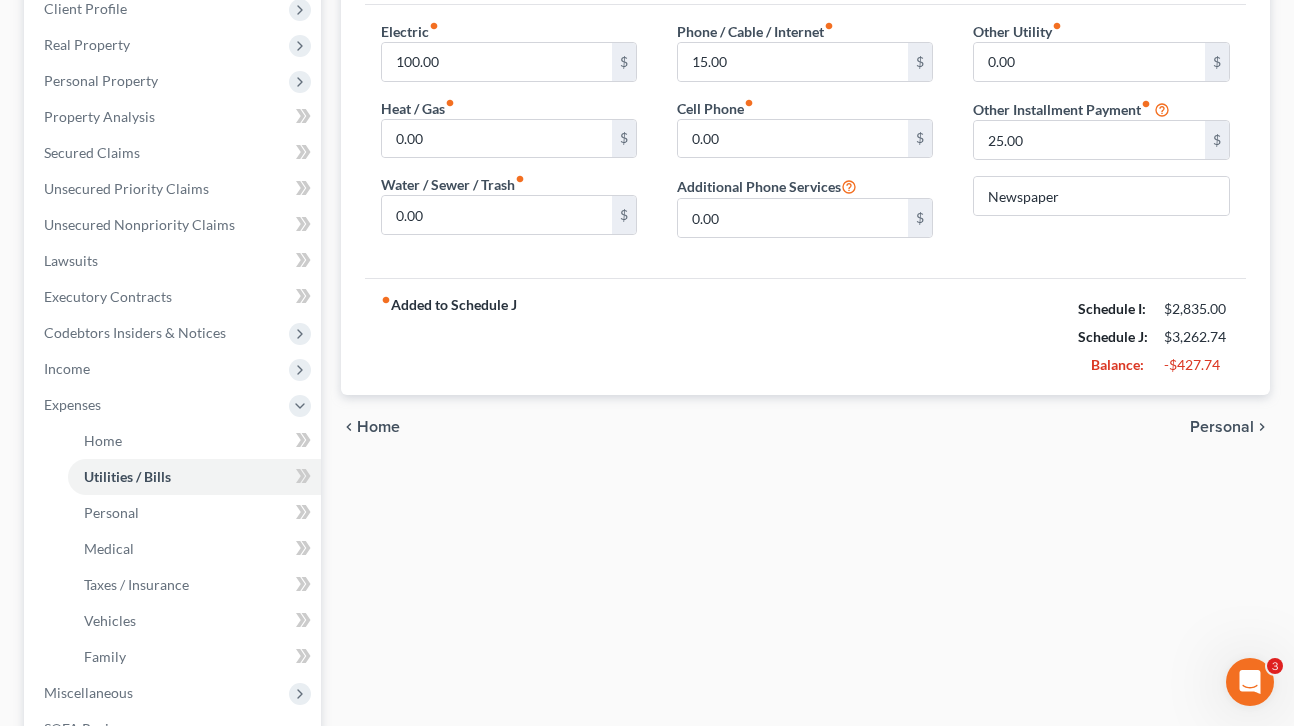 click on "Personal" at bounding box center (1222, 427) 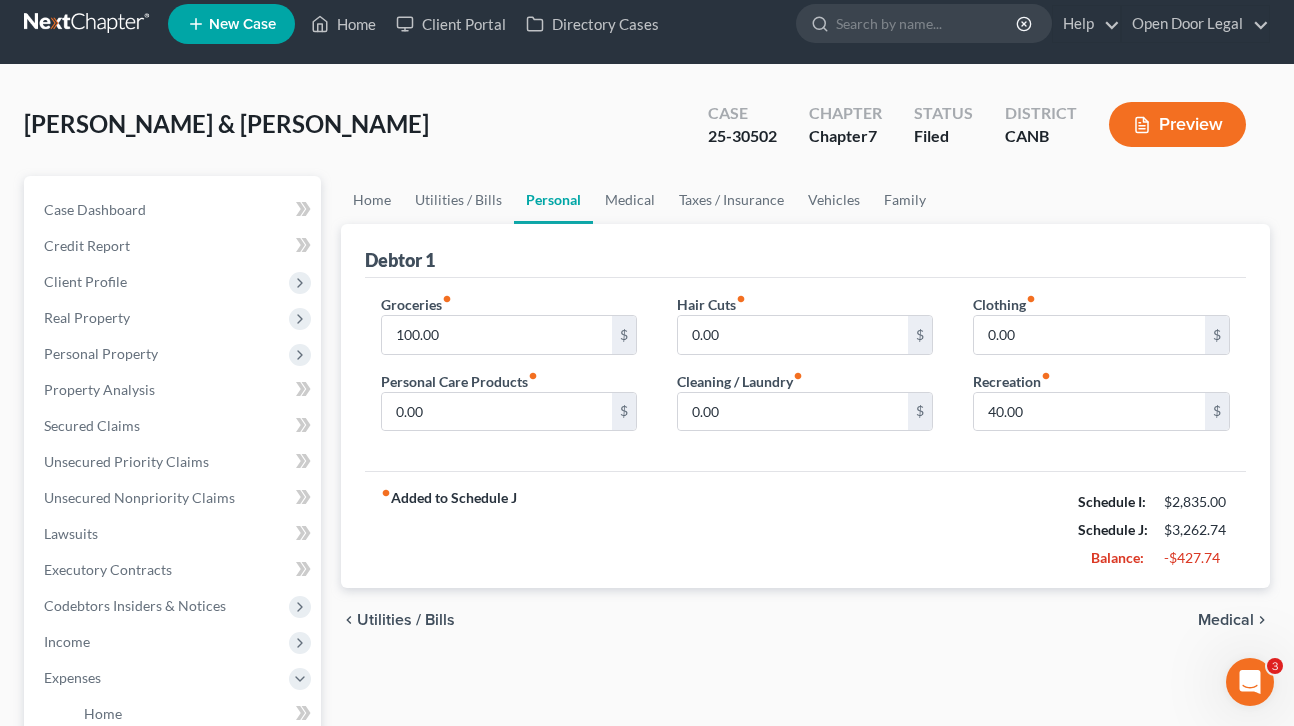 scroll, scrollTop: 0, scrollLeft: 0, axis: both 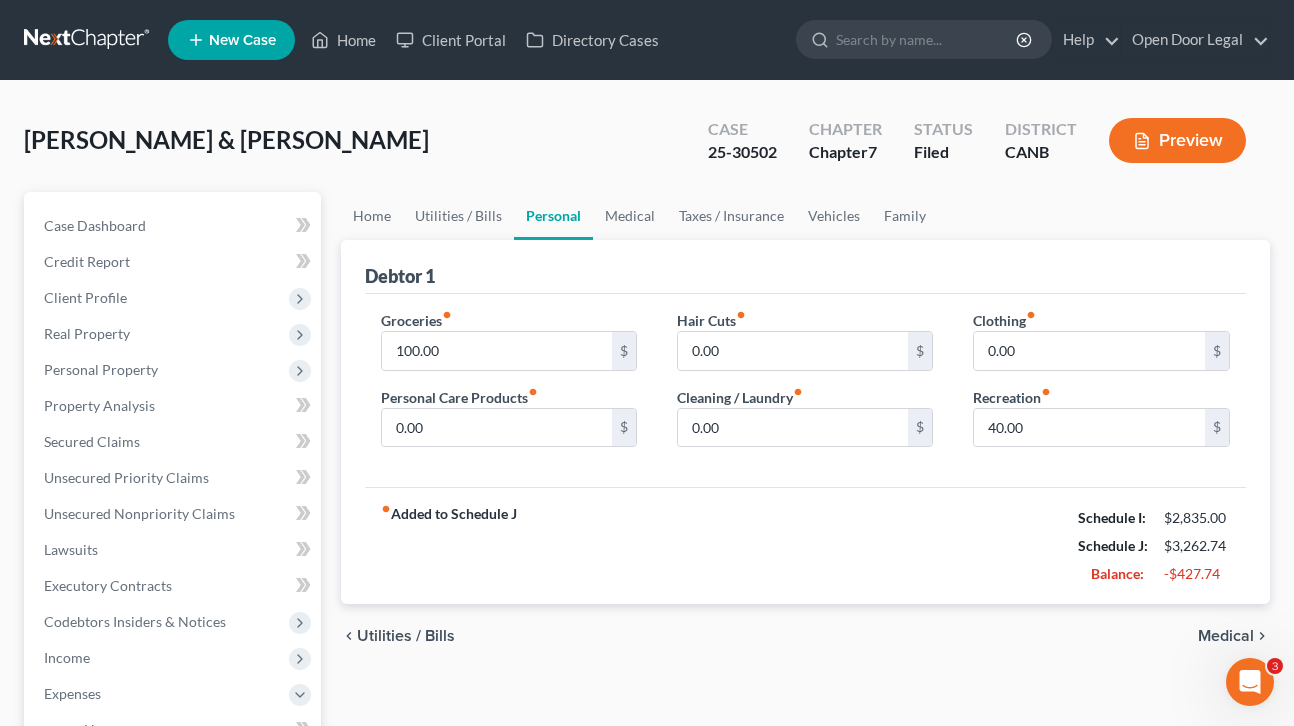 click on "Medical" at bounding box center [1226, 636] 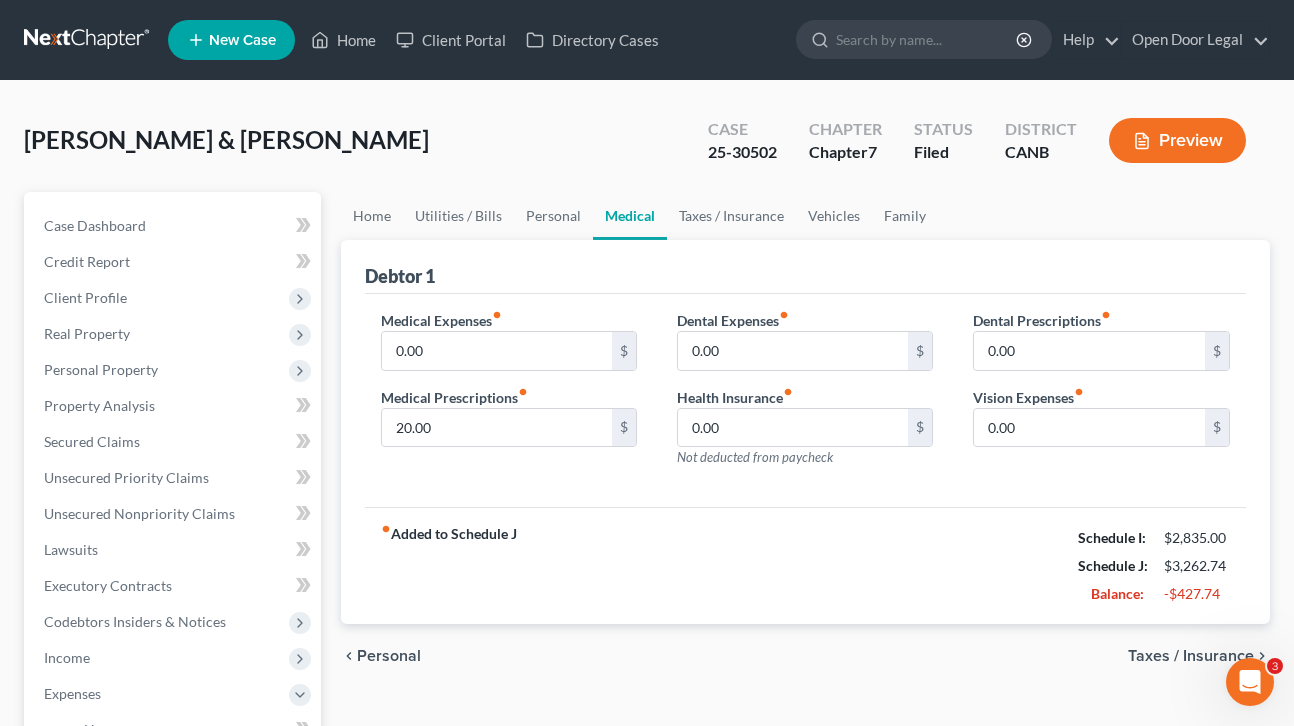 click on "Taxes / Insurance" at bounding box center [1191, 656] 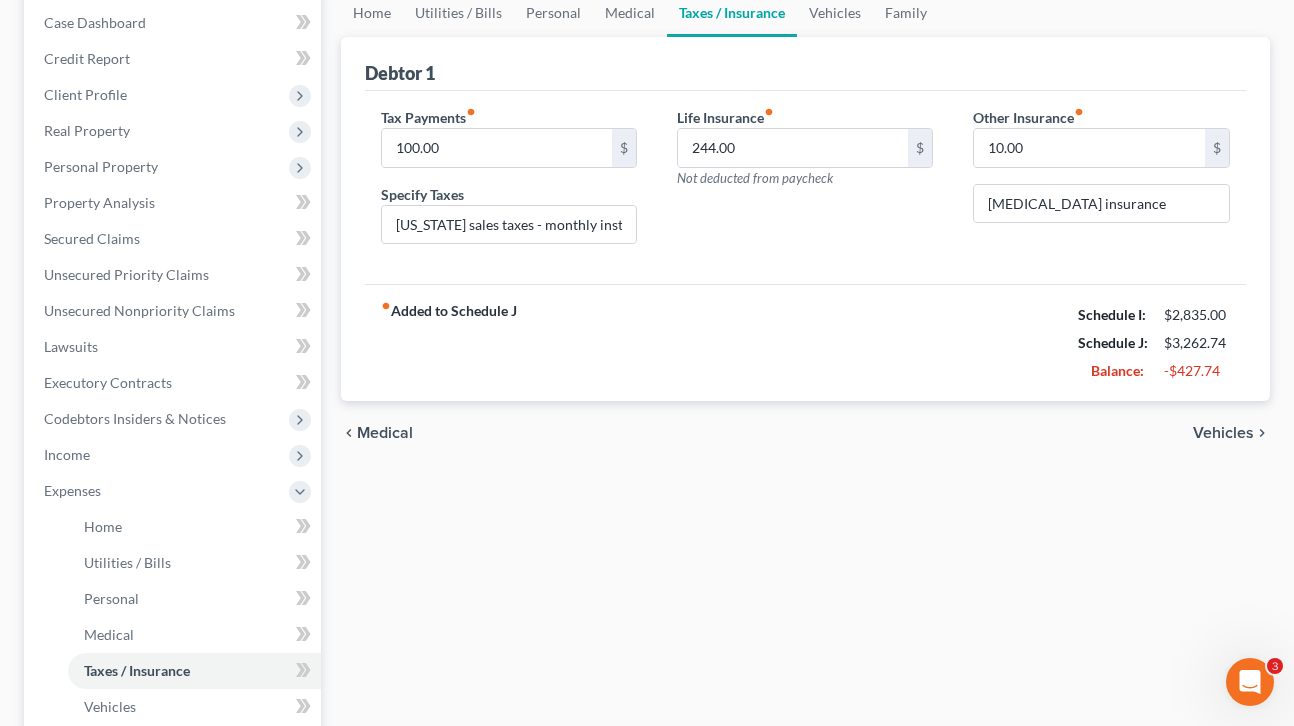 scroll, scrollTop: 259, scrollLeft: 0, axis: vertical 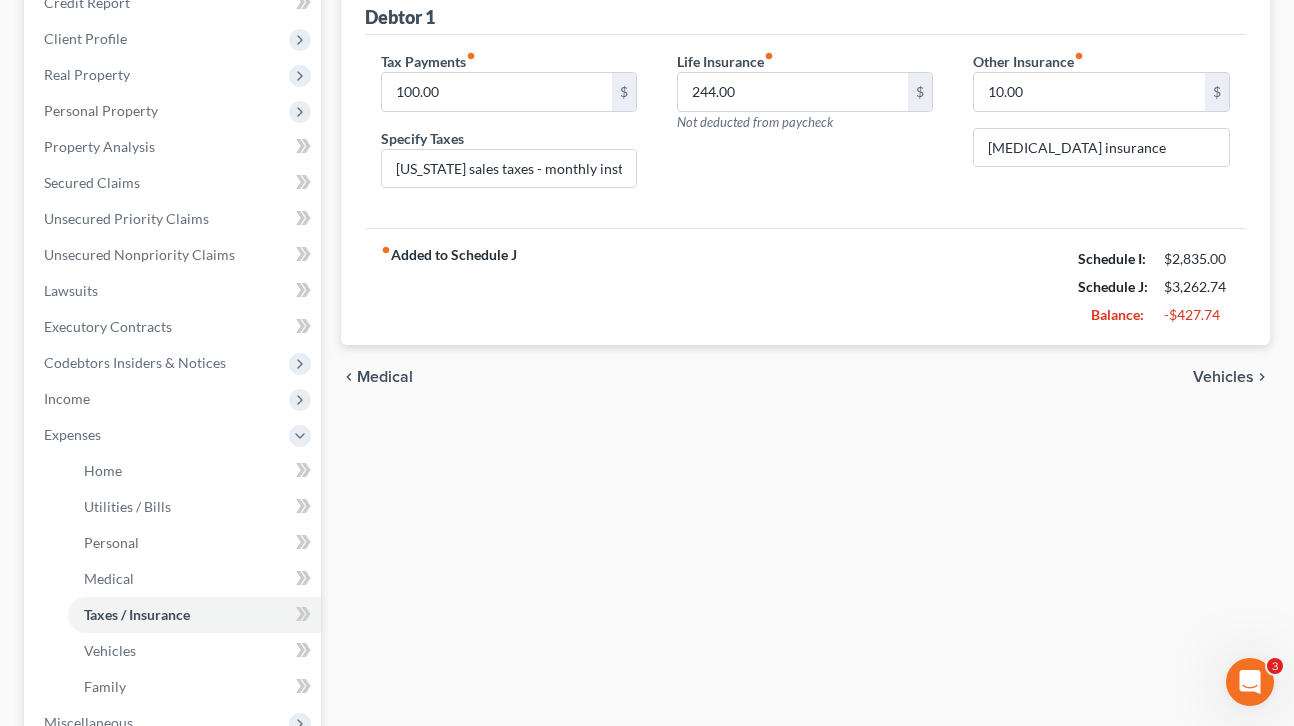 click on "Vehicles" at bounding box center [1223, 377] 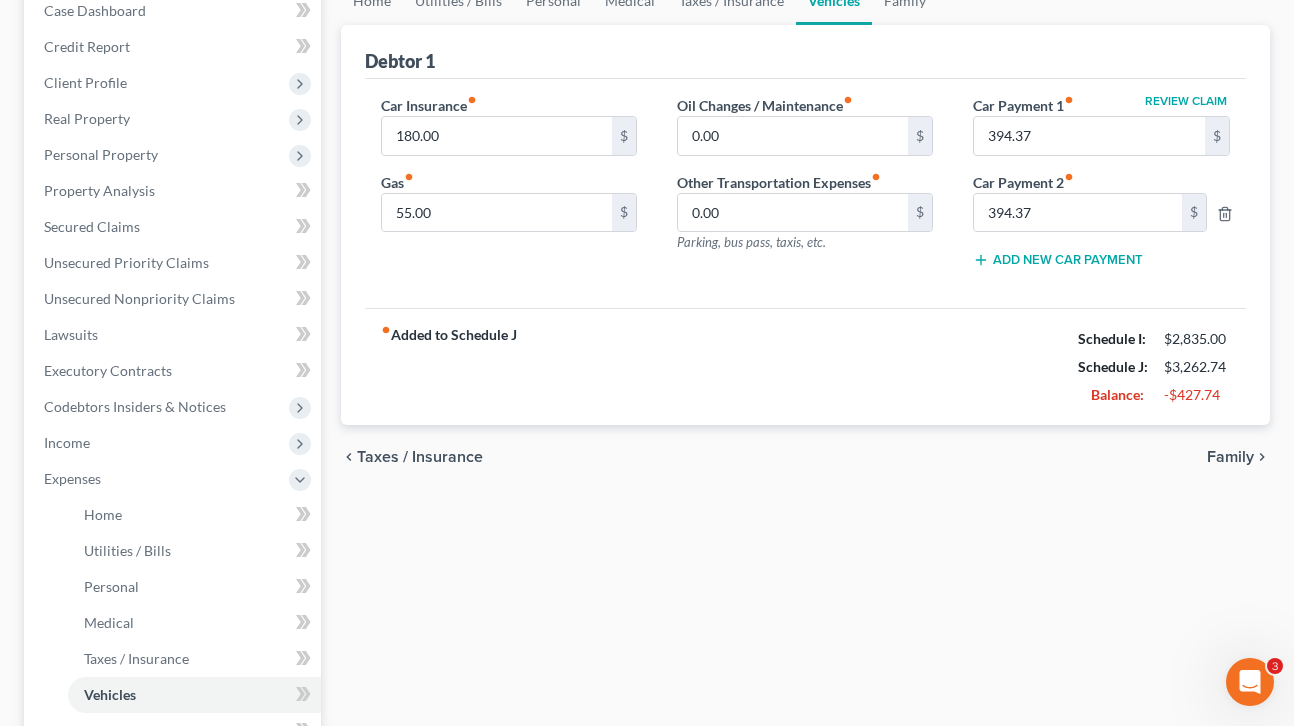 scroll, scrollTop: 252, scrollLeft: 0, axis: vertical 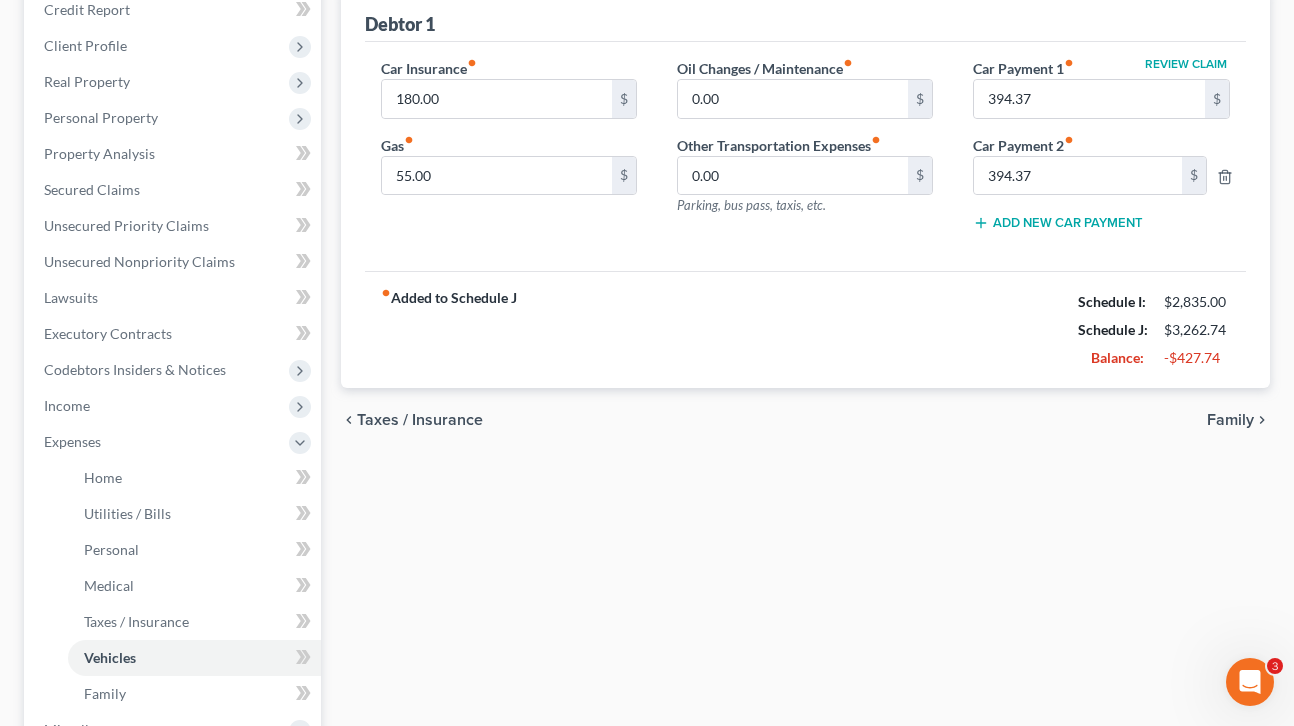 click on "Family" at bounding box center [1230, 420] 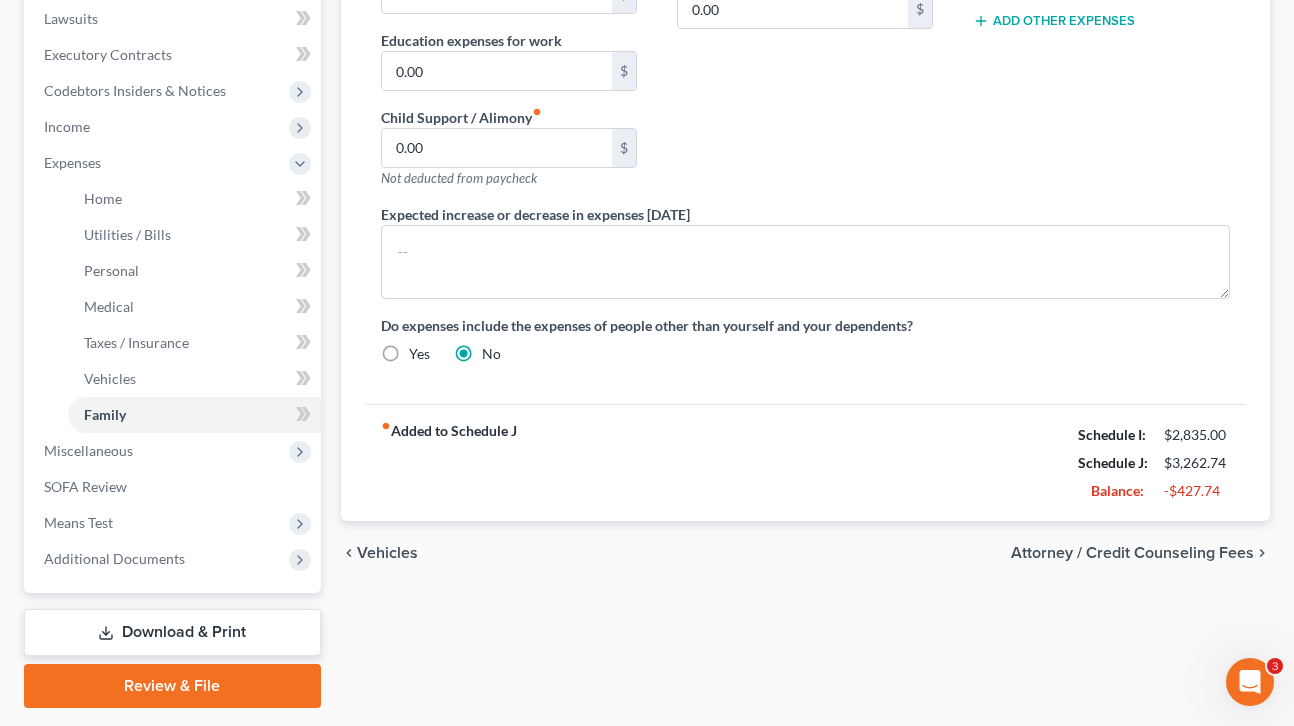 scroll, scrollTop: 534, scrollLeft: 0, axis: vertical 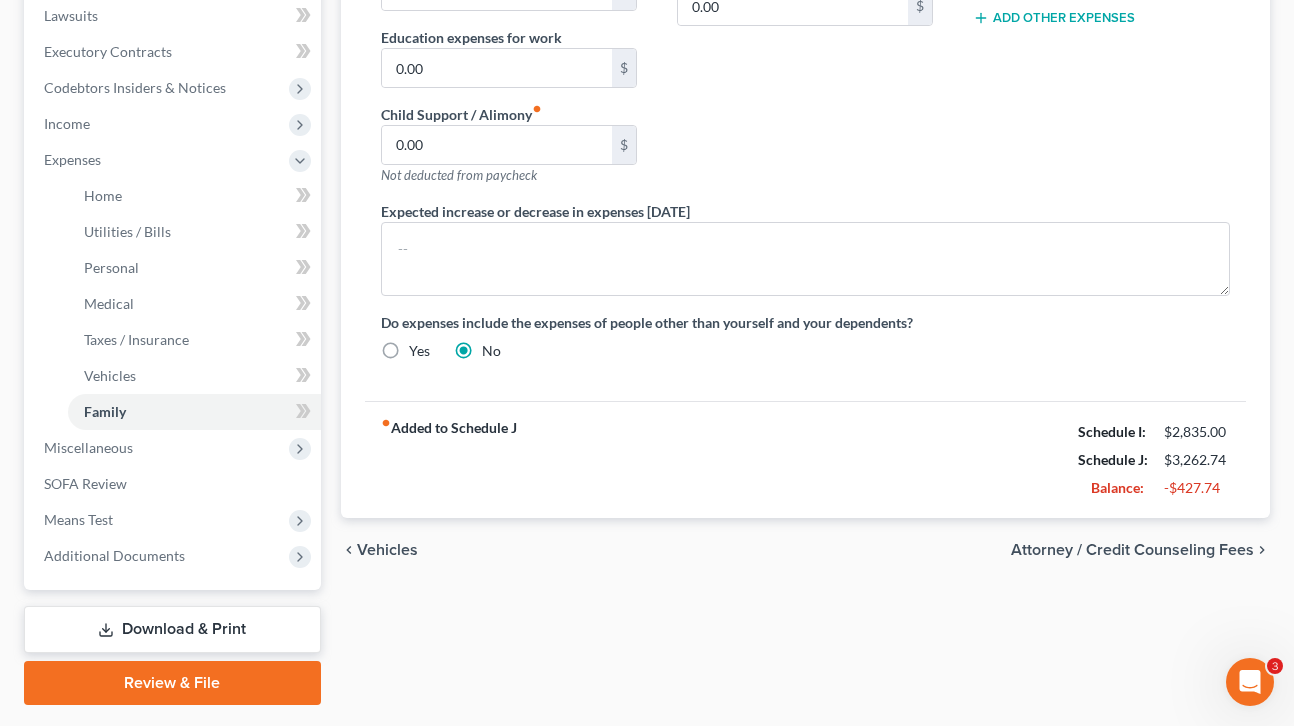 click on "Attorney / Credit Counseling Fees" at bounding box center [1132, 550] 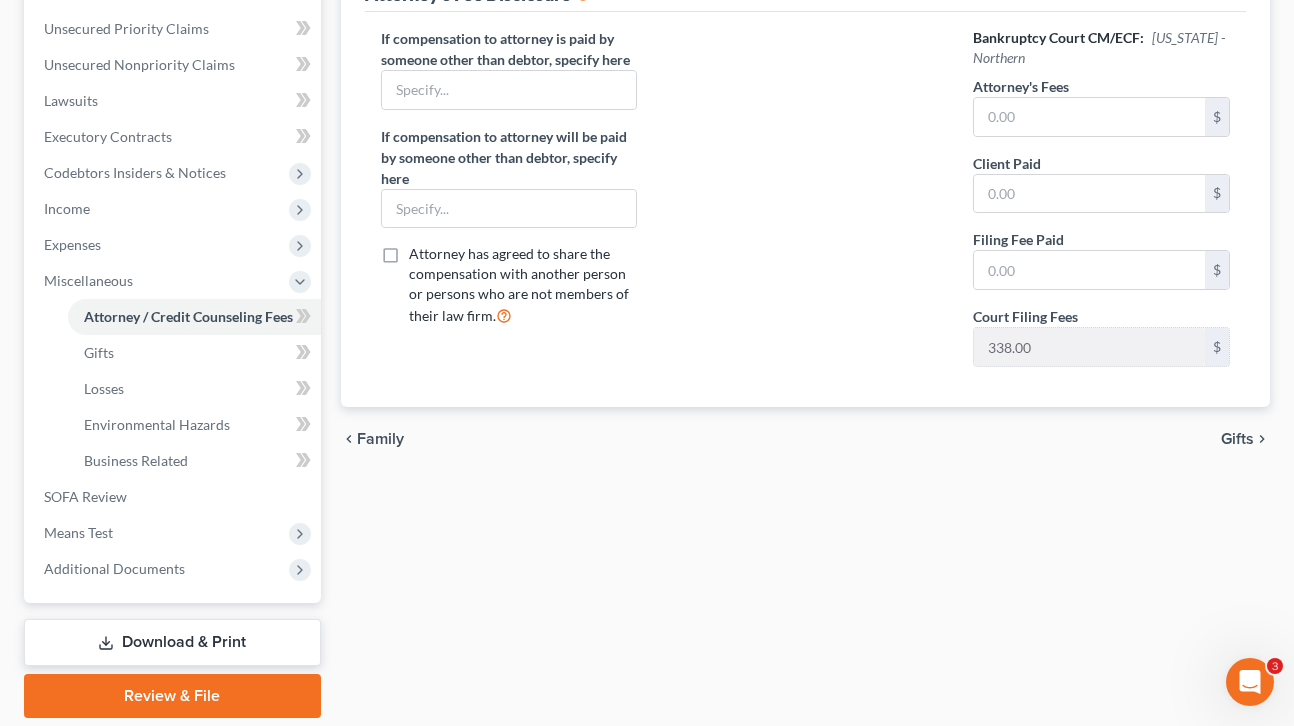 scroll, scrollTop: 515, scrollLeft: 0, axis: vertical 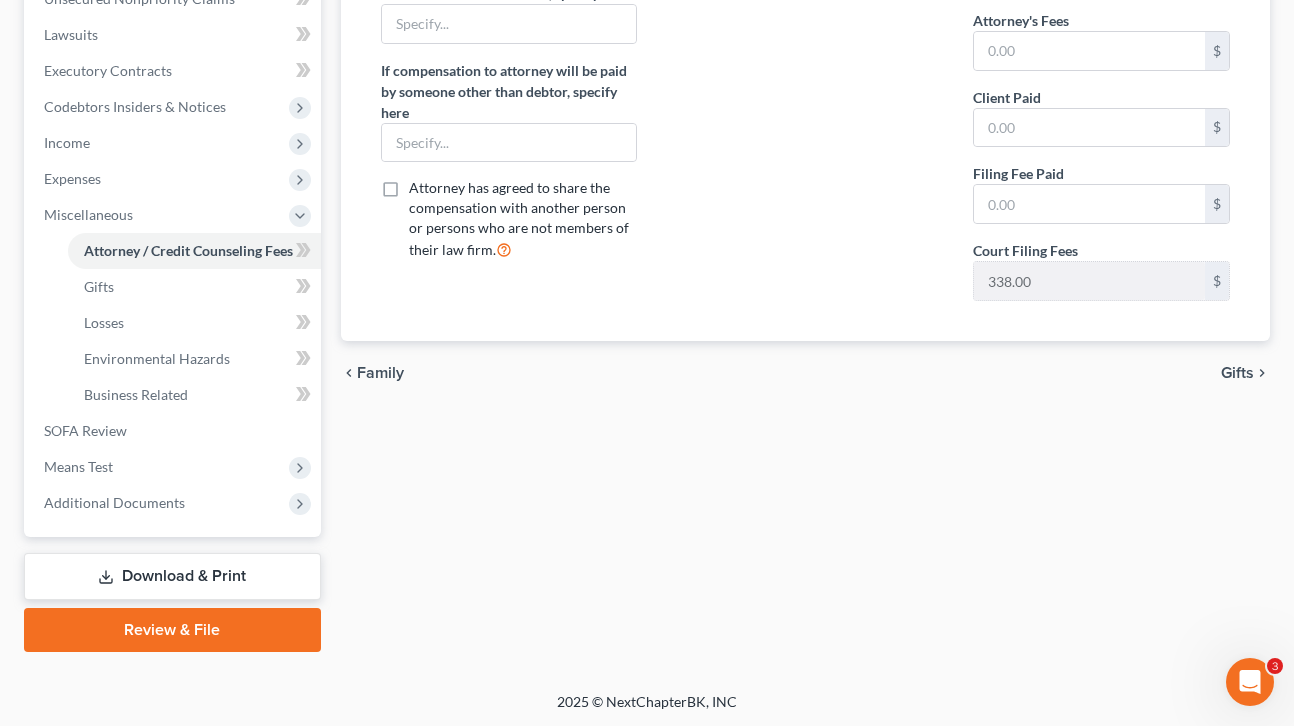 click on "Gifts" at bounding box center (1237, 373) 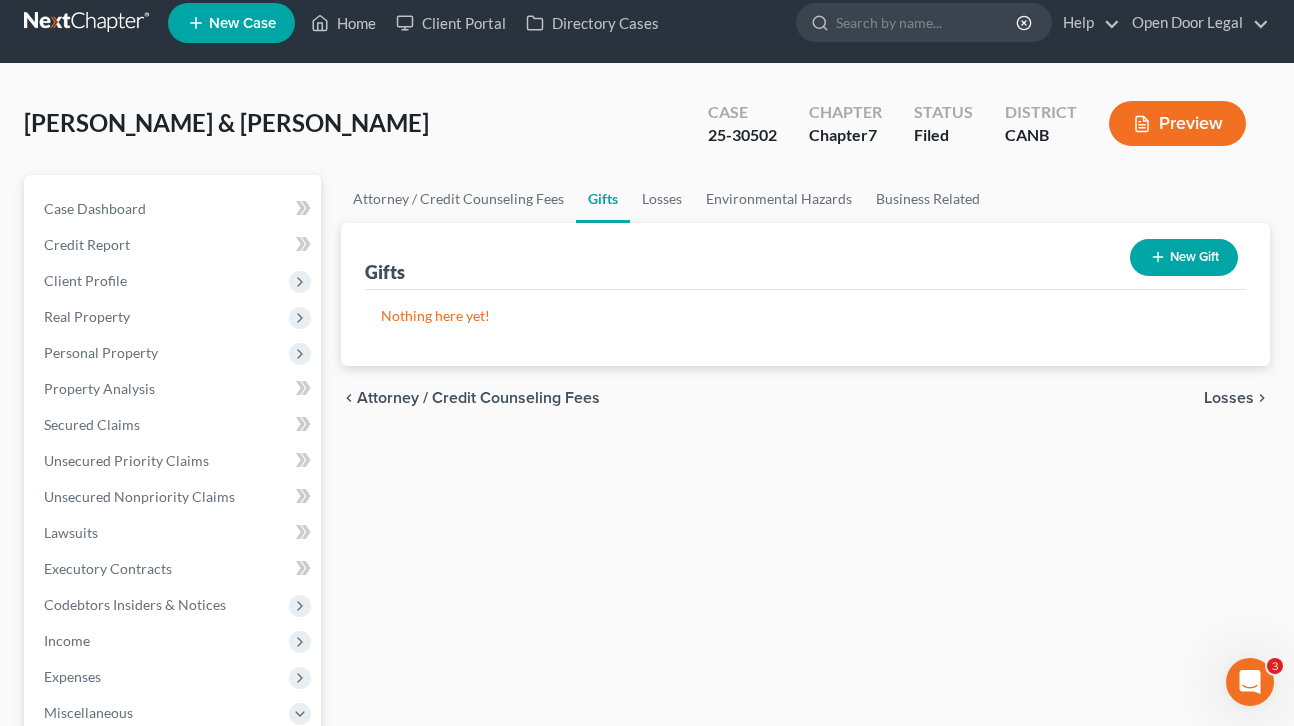 scroll, scrollTop: 0, scrollLeft: 0, axis: both 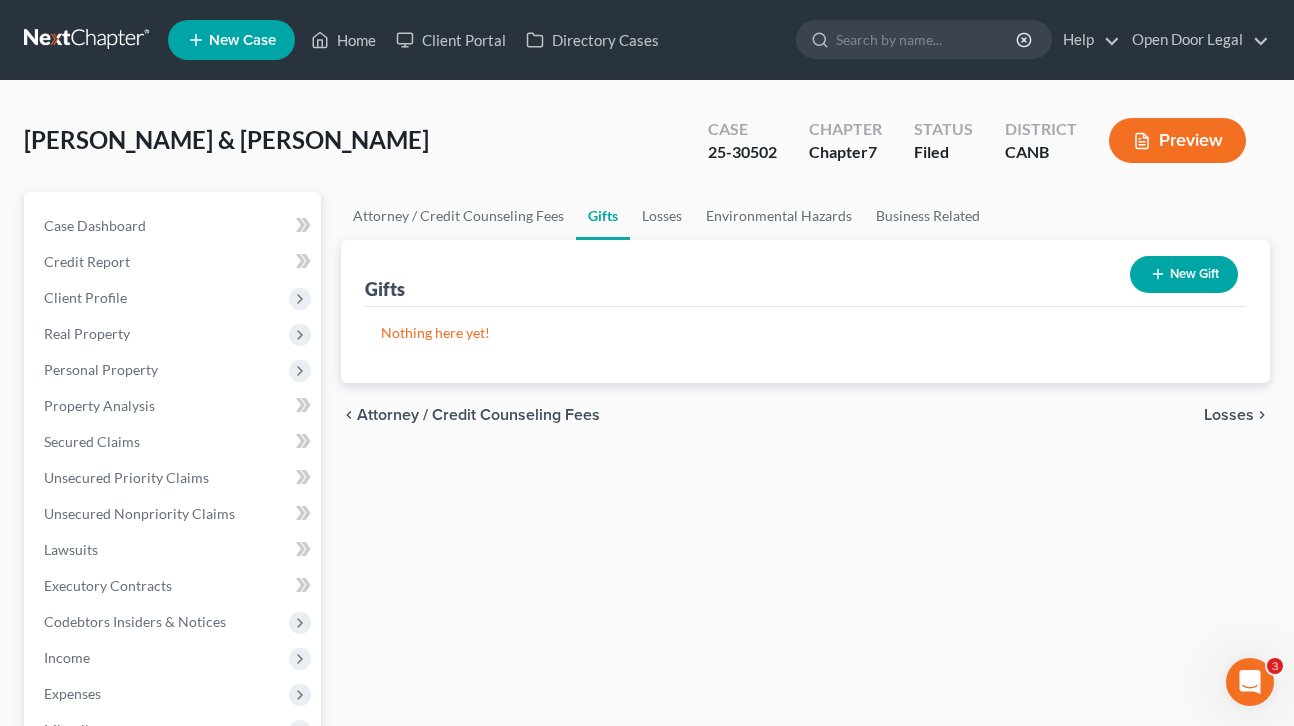click on "Losses" at bounding box center [1229, 415] 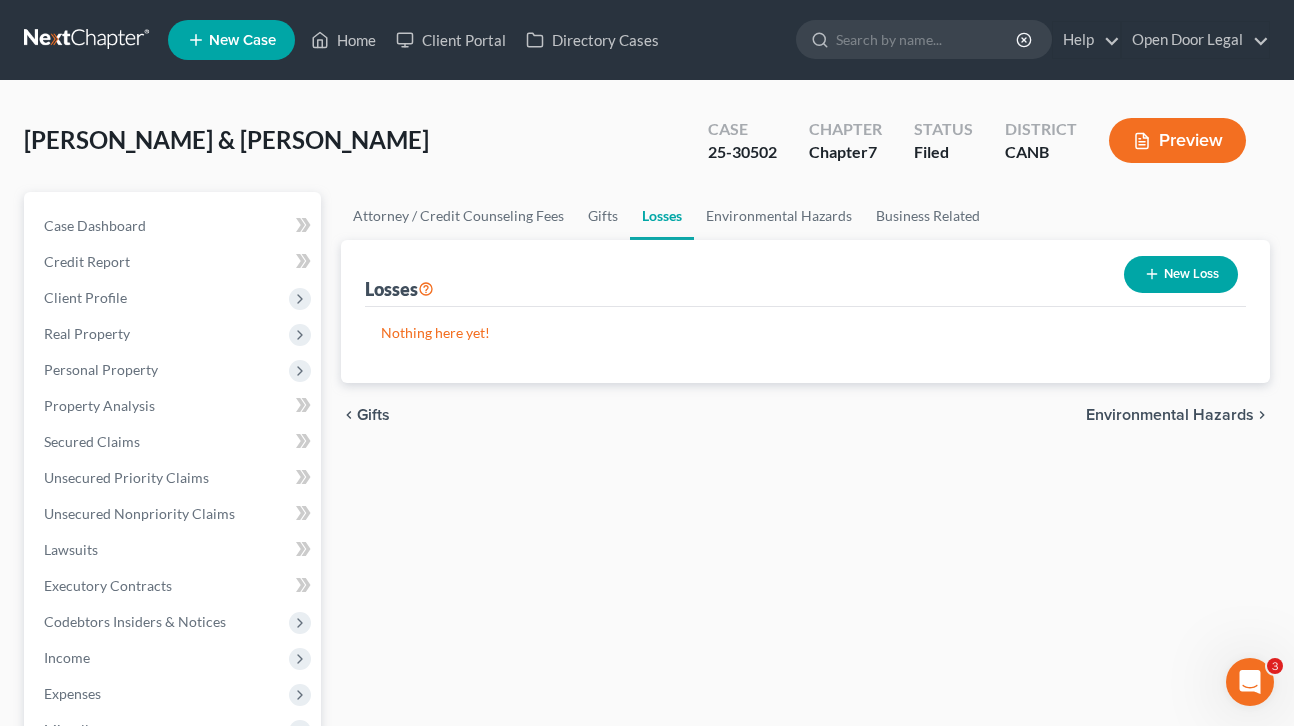 click on "Environmental Hazards" at bounding box center (1170, 415) 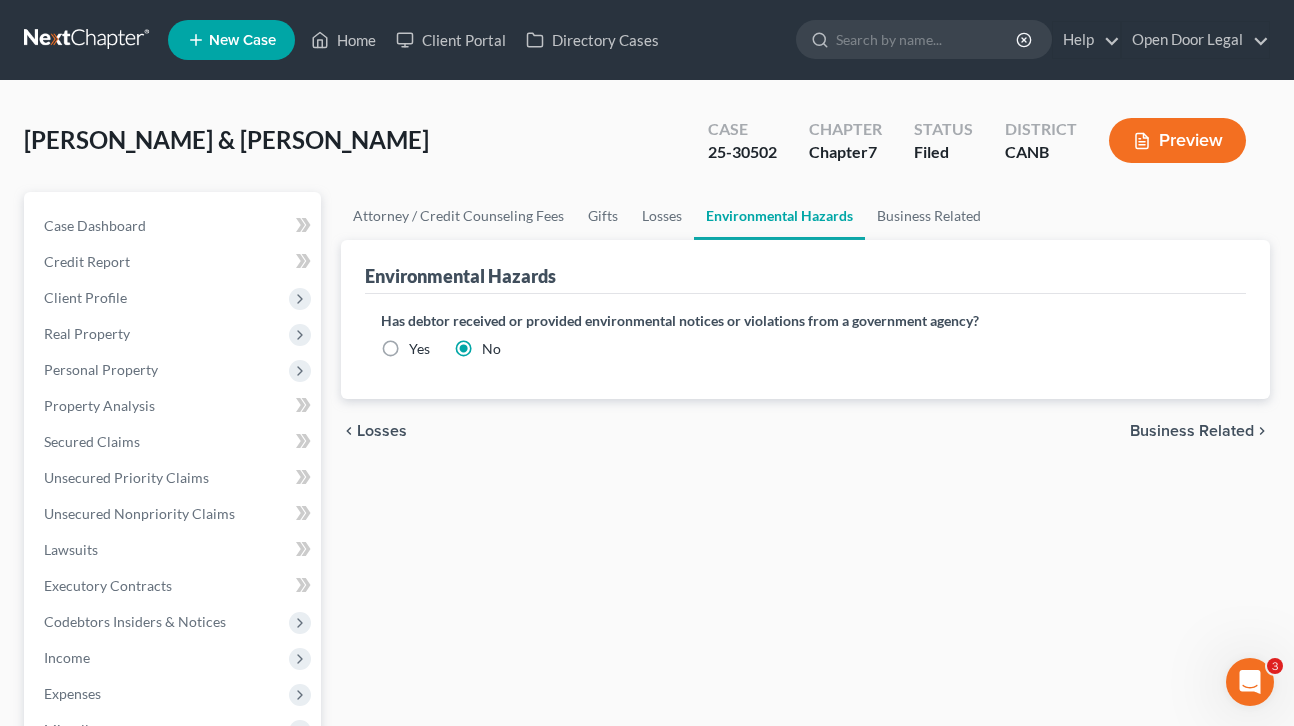 click on "Business Related" at bounding box center (1192, 431) 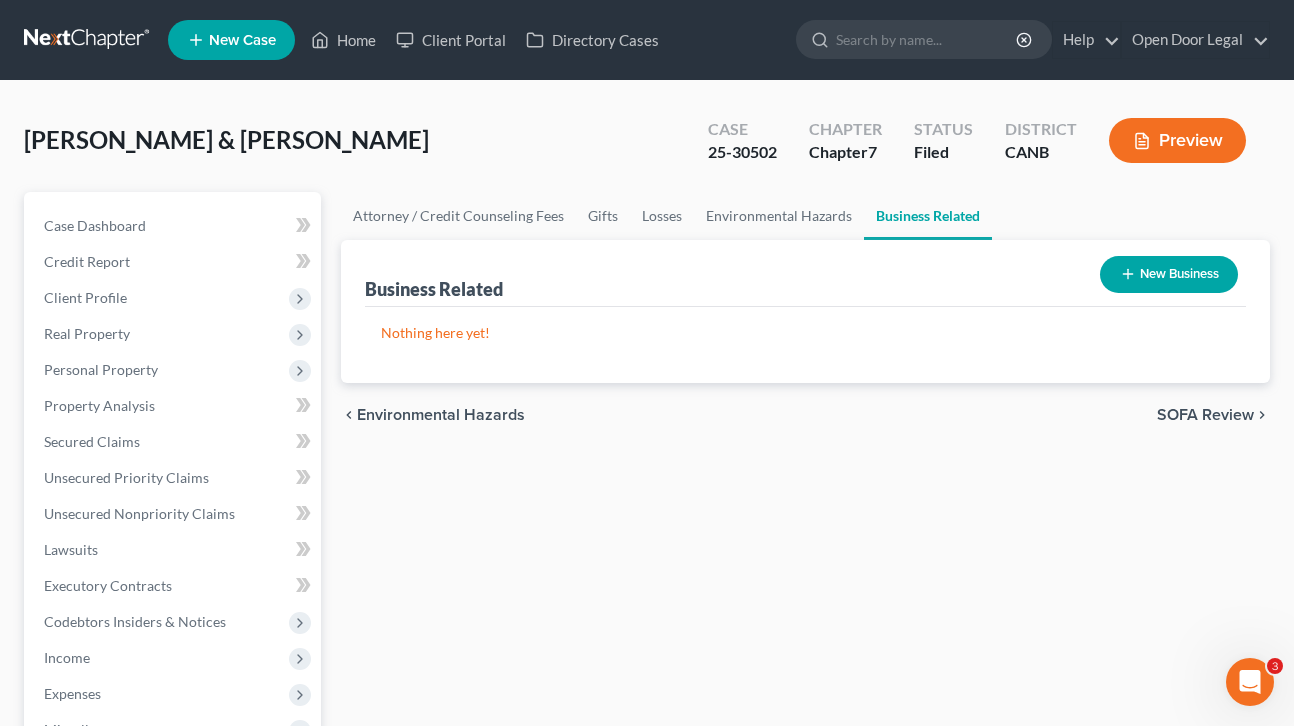 click on "SOFA Review" at bounding box center (1205, 415) 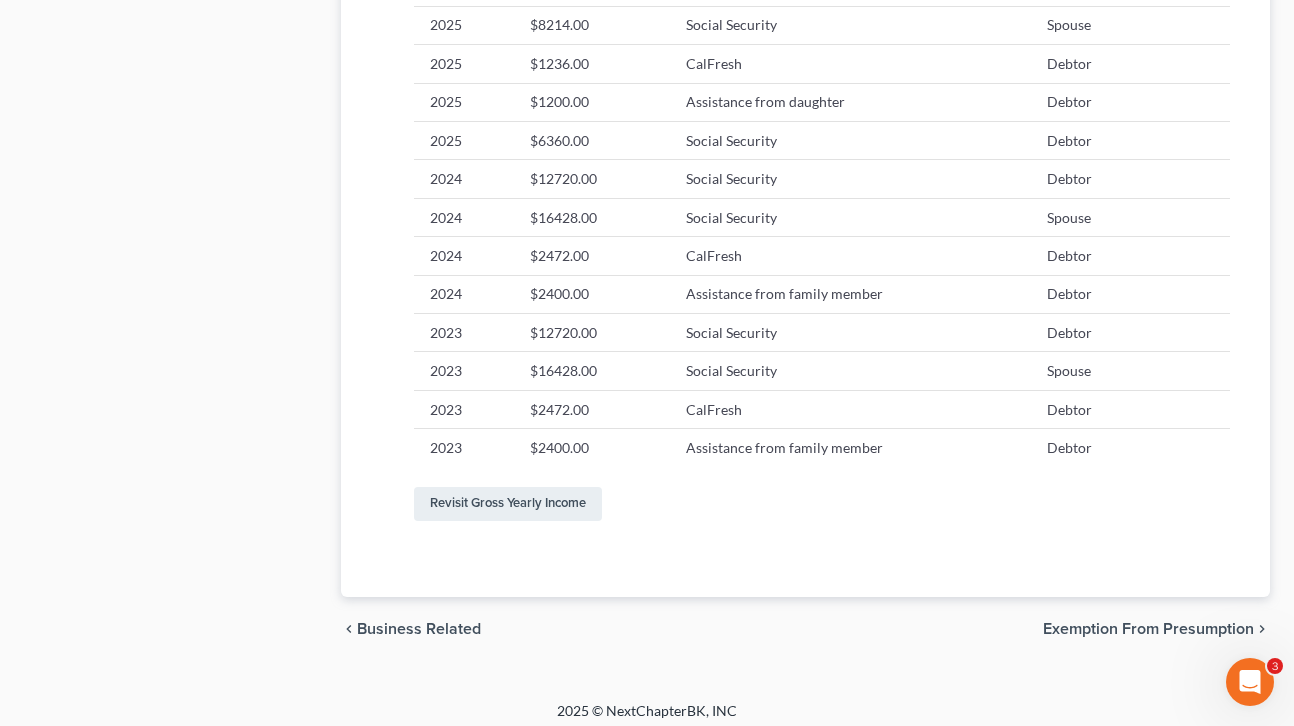 scroll, scrollTop: 1230, scrollLeft: 0, axis: vertical 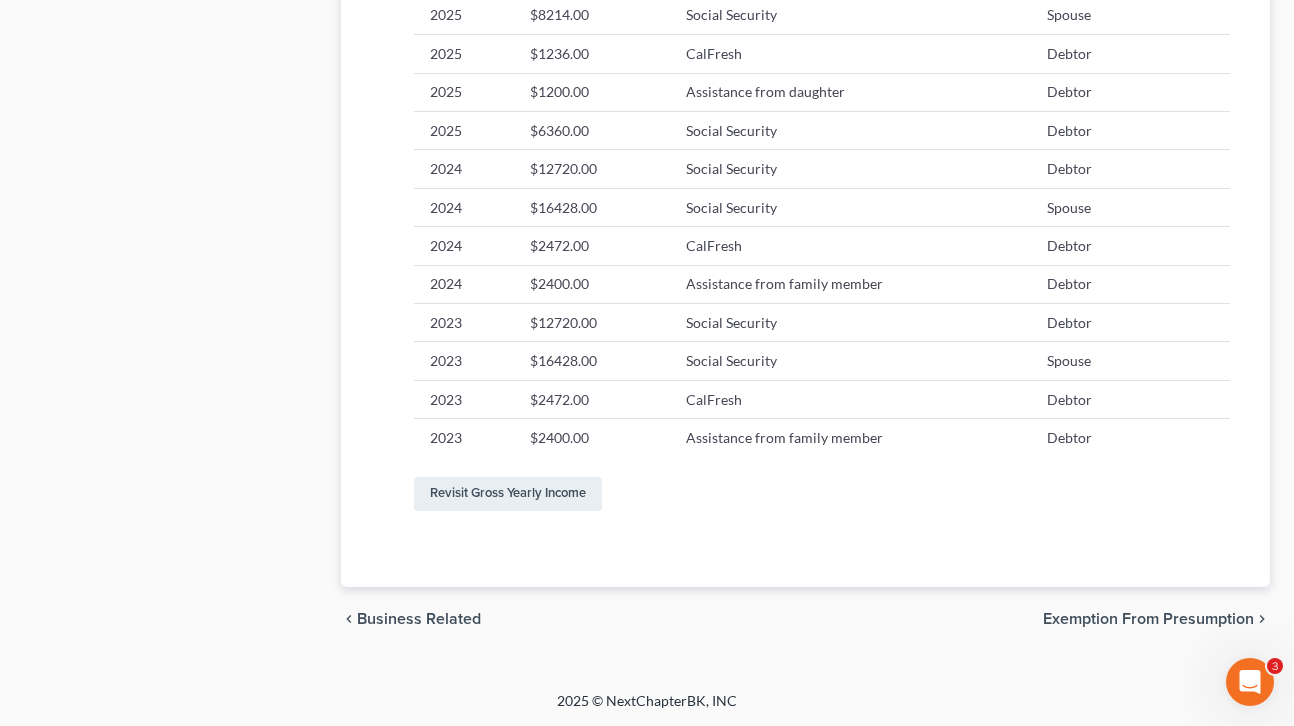 click on "Exemption from Presumption" at bounding box center (1148, 619) 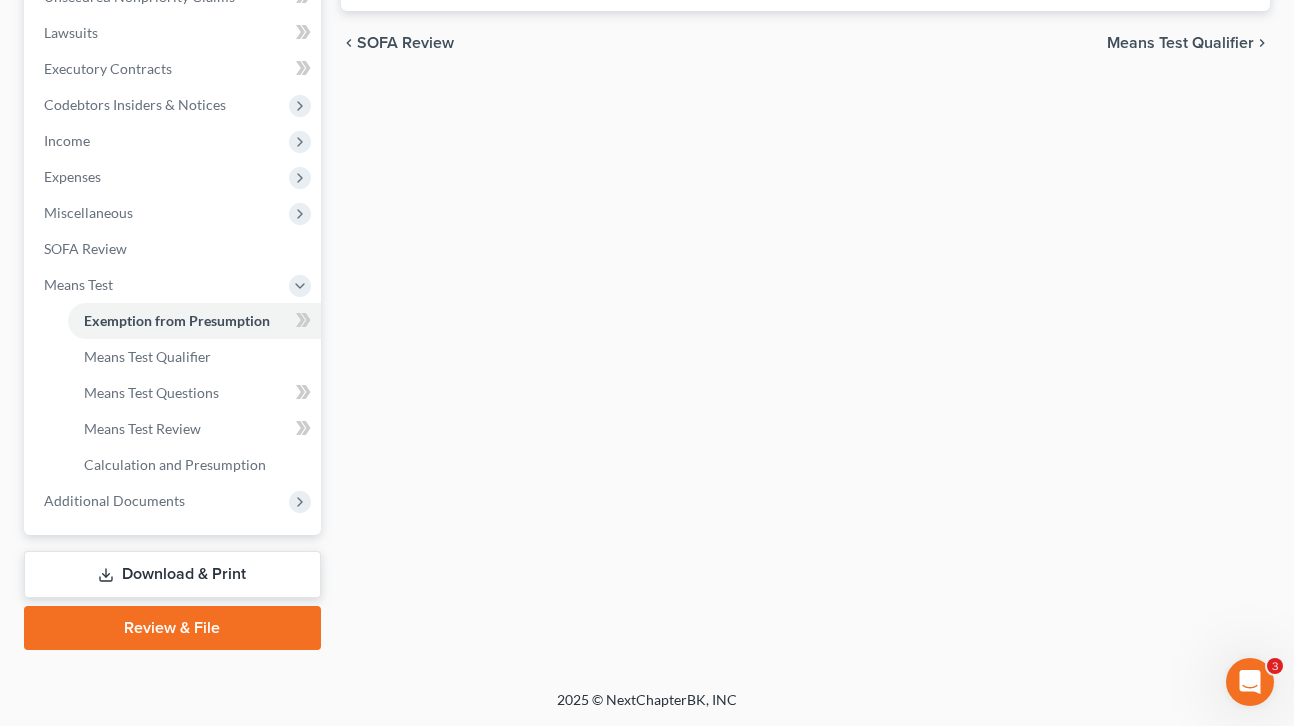 scroll, scrollTop: 144, scrollLeft: 0, axis: vertical 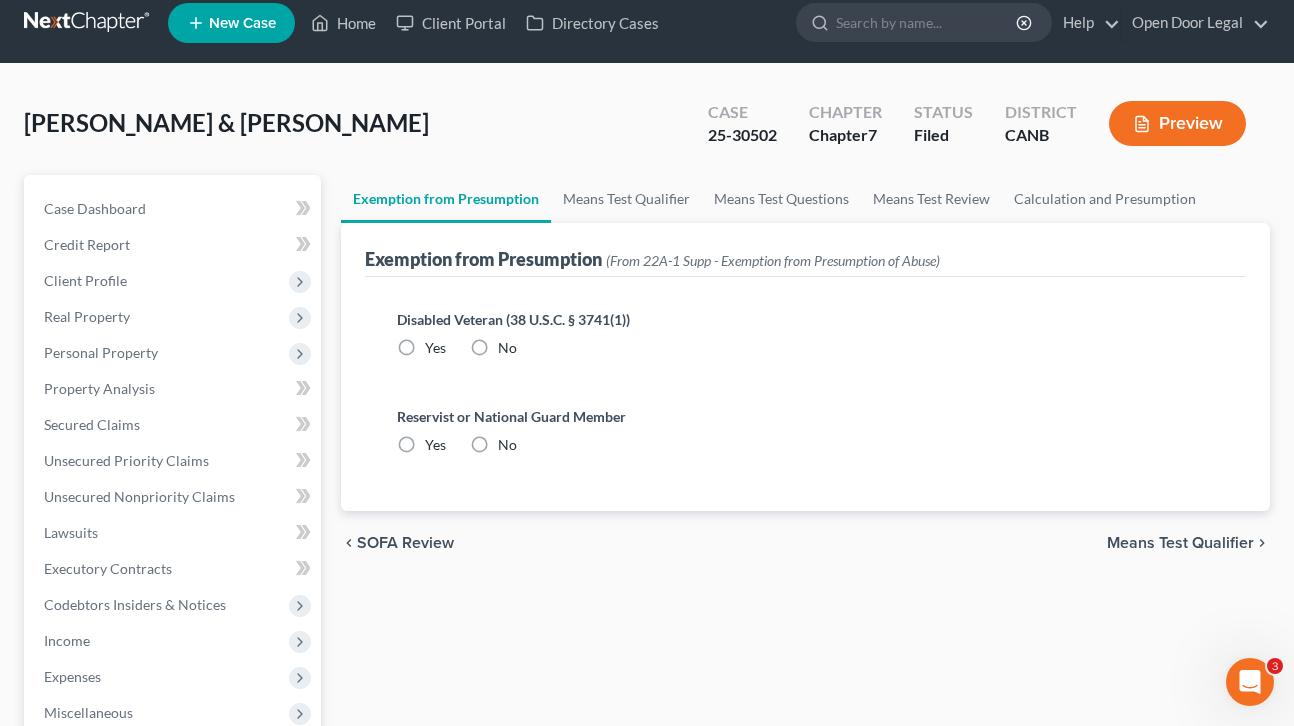 radio on "true" 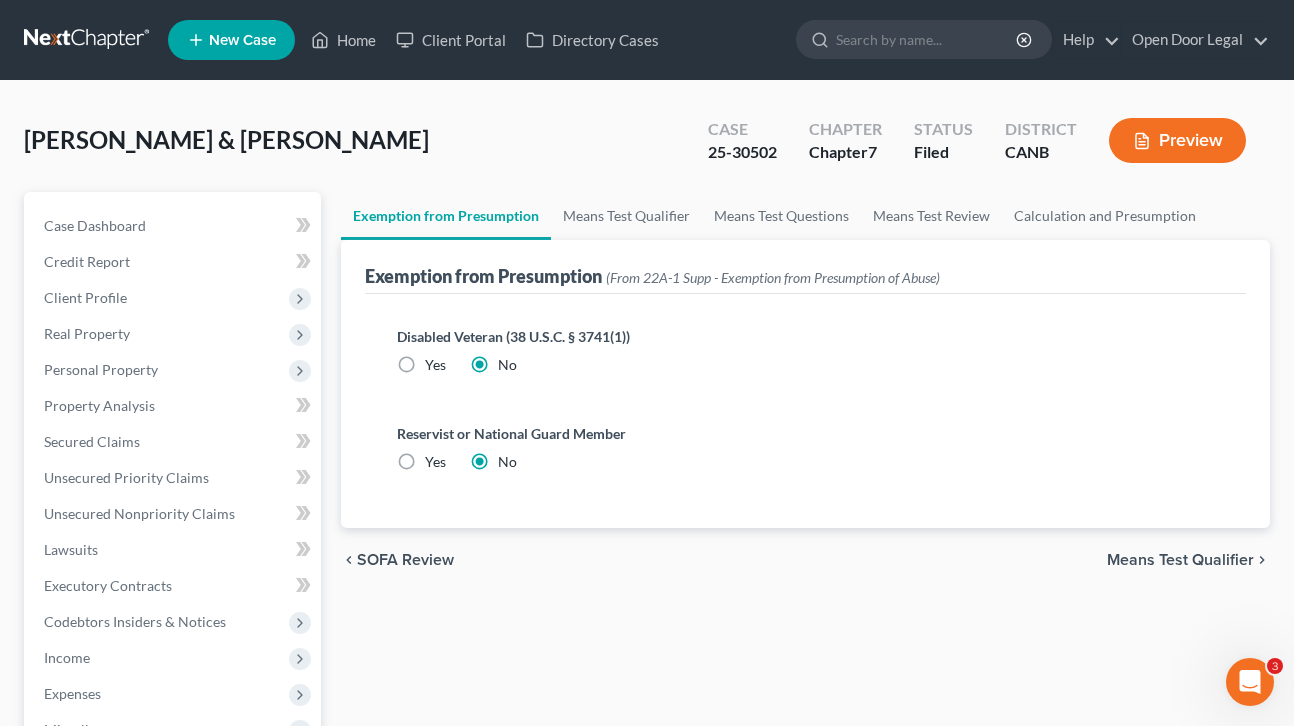 click on "Means Test Qualifier" at bounding box center [1180, 560] 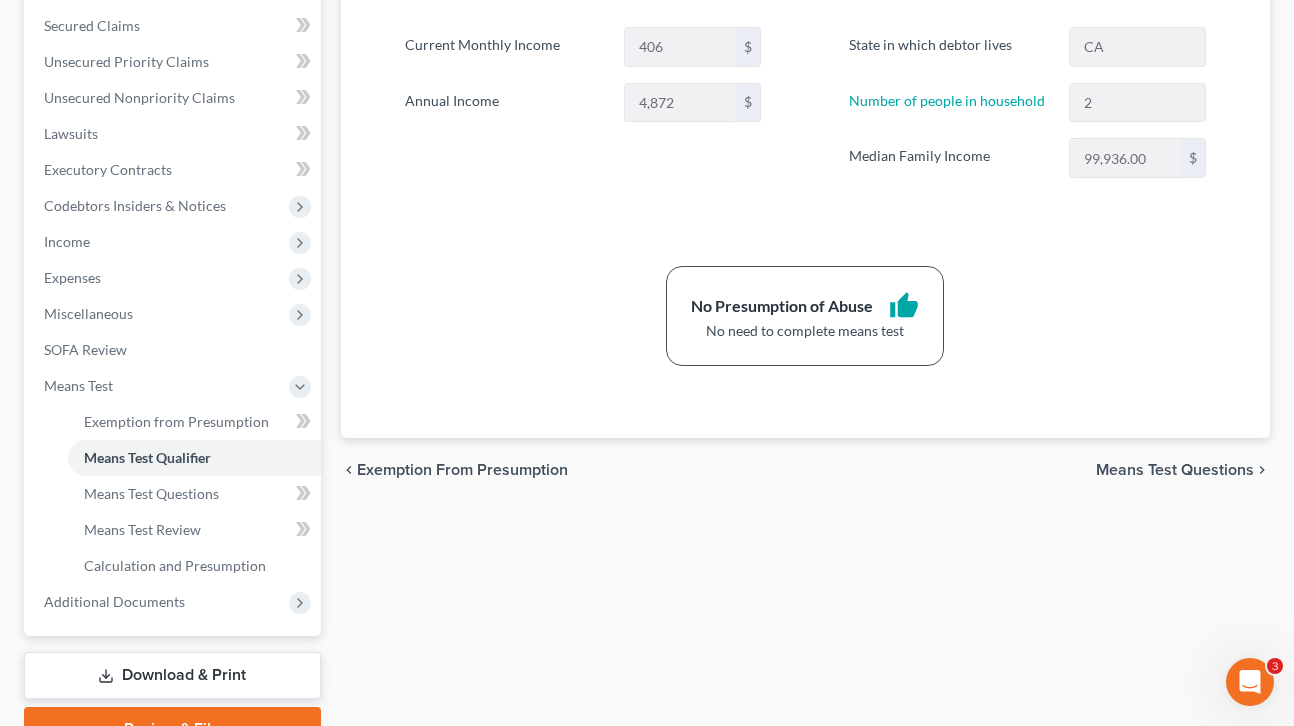 scroll, scrollTop: 515, scrollLeft: 0, axis: vertical 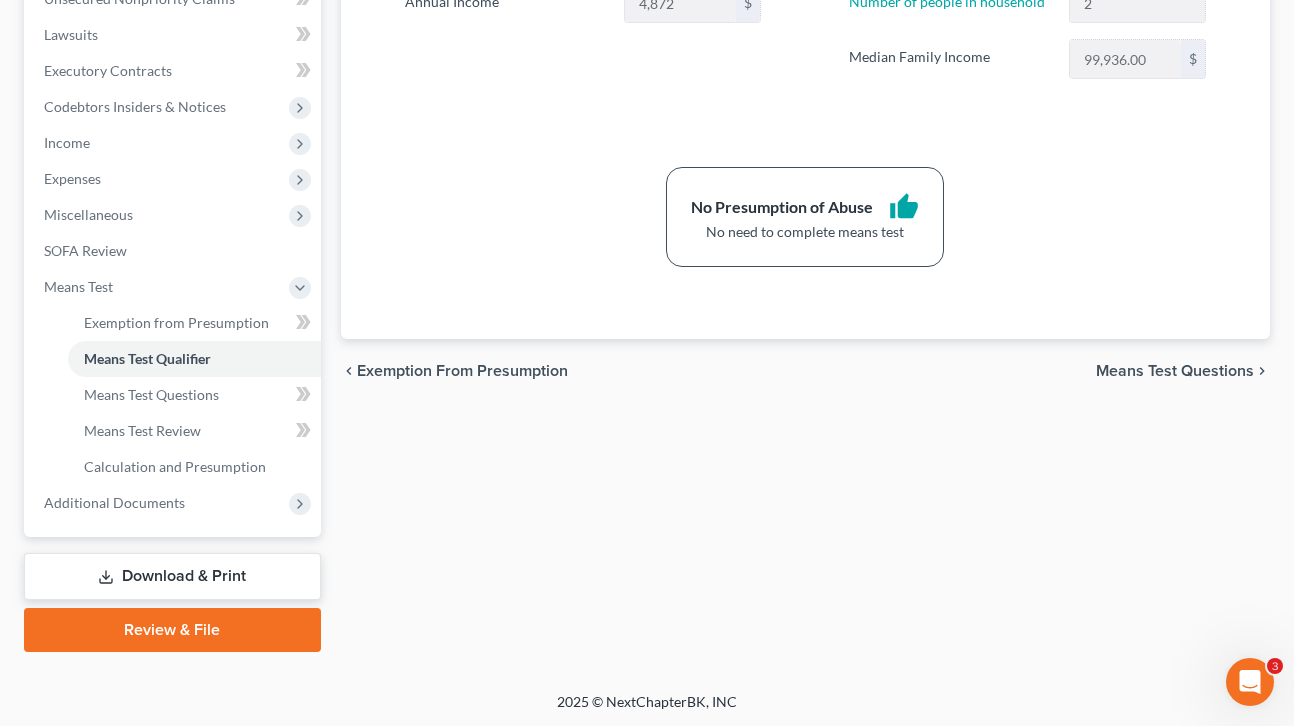click on "Means Test Questions" at bounding box center (1175, 371) 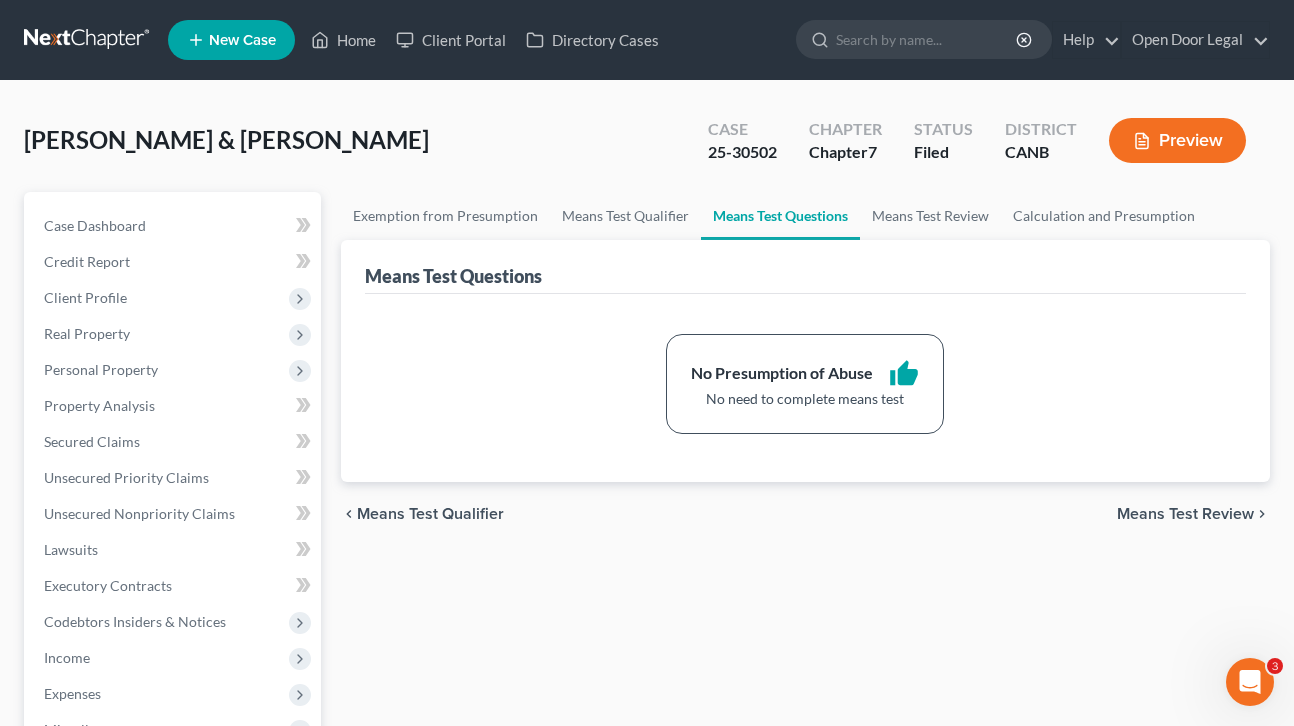 click on "Means Test Review" at bounding box center (1185, 514) 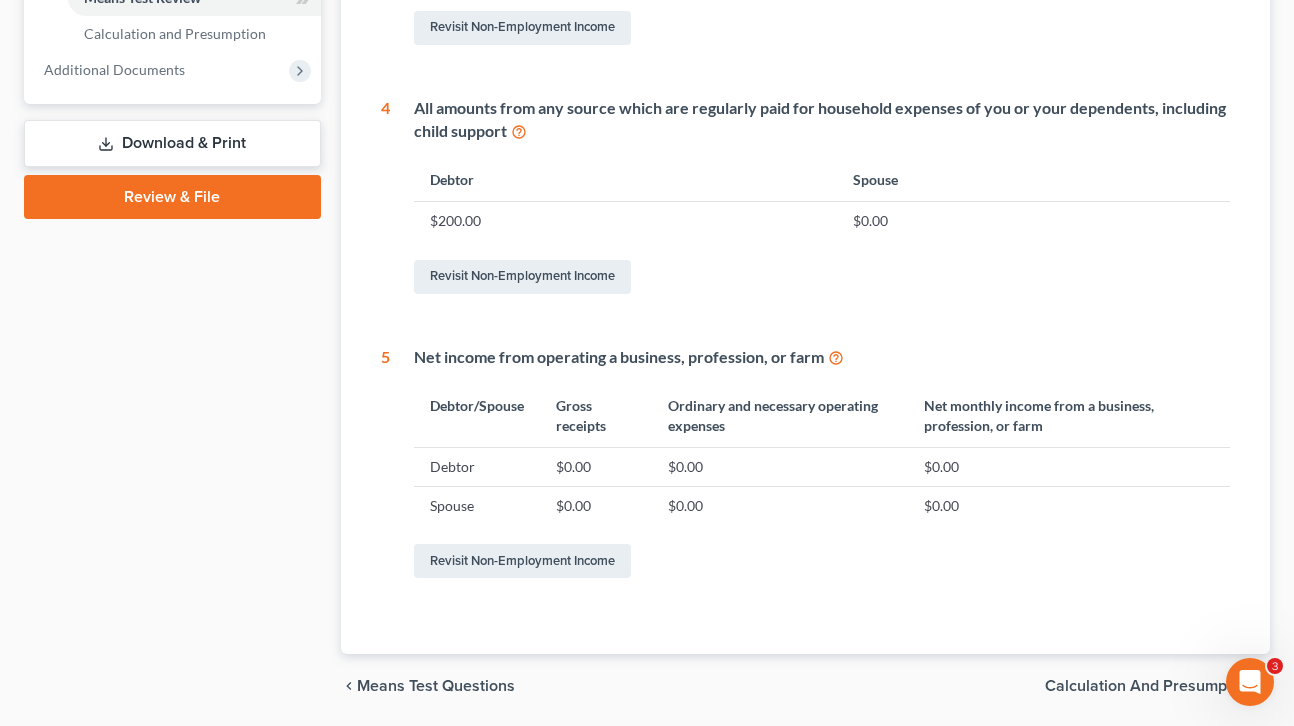 scroll, scrollTop: 958, scrollLeft: 0, axis: vertical 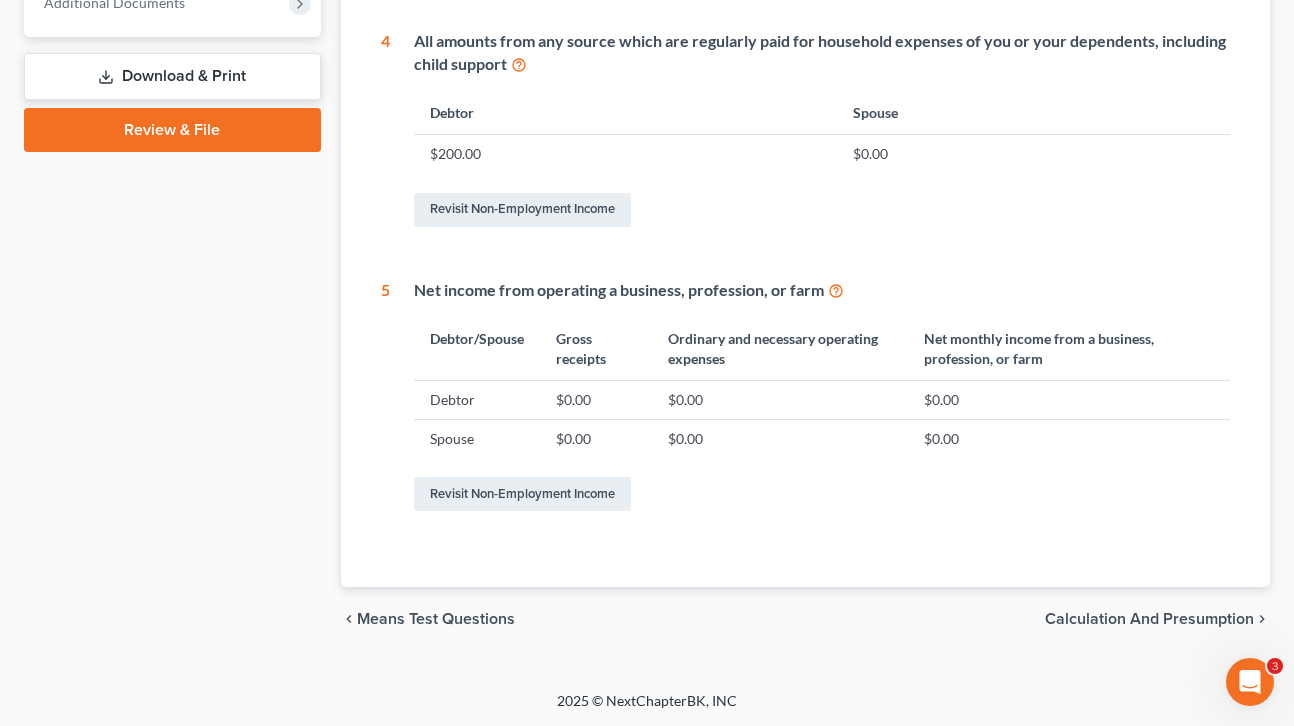 click on "Calculation and Presumption" at bounding box center [1149, 619] 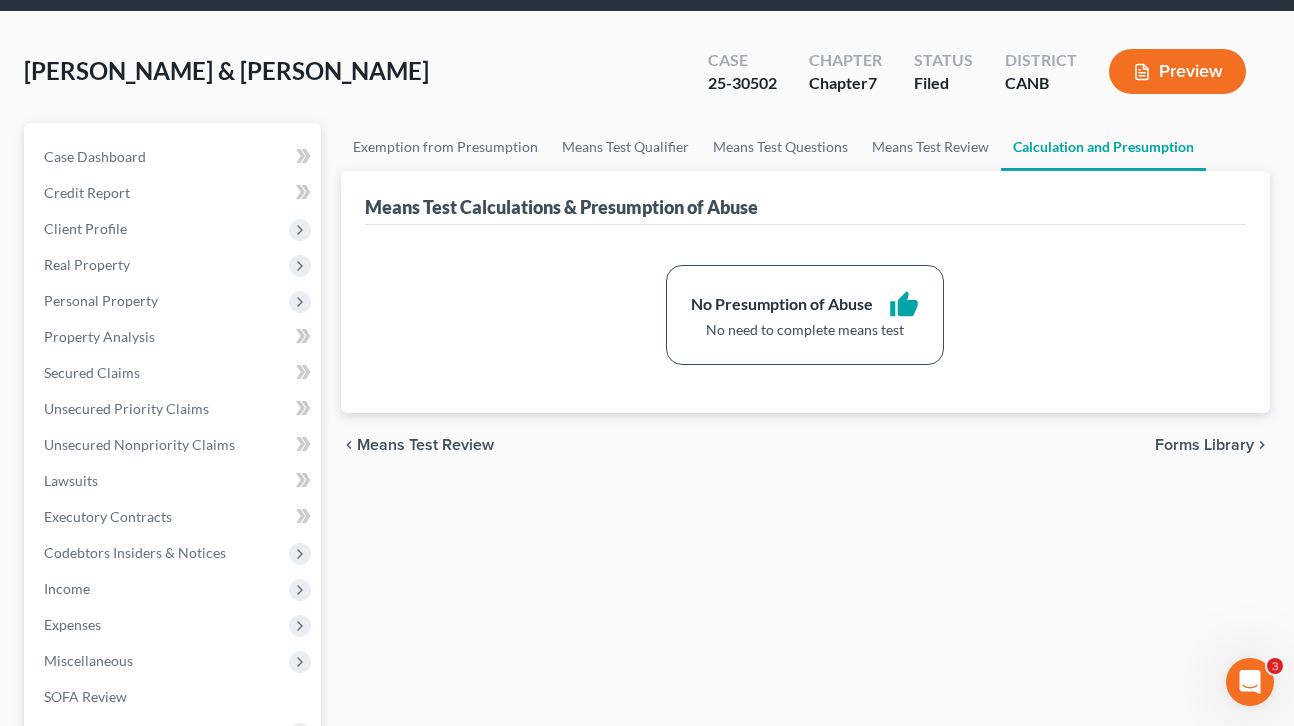 scroll, scrollTop: 1, scrollLeft: 0, axis: vertical 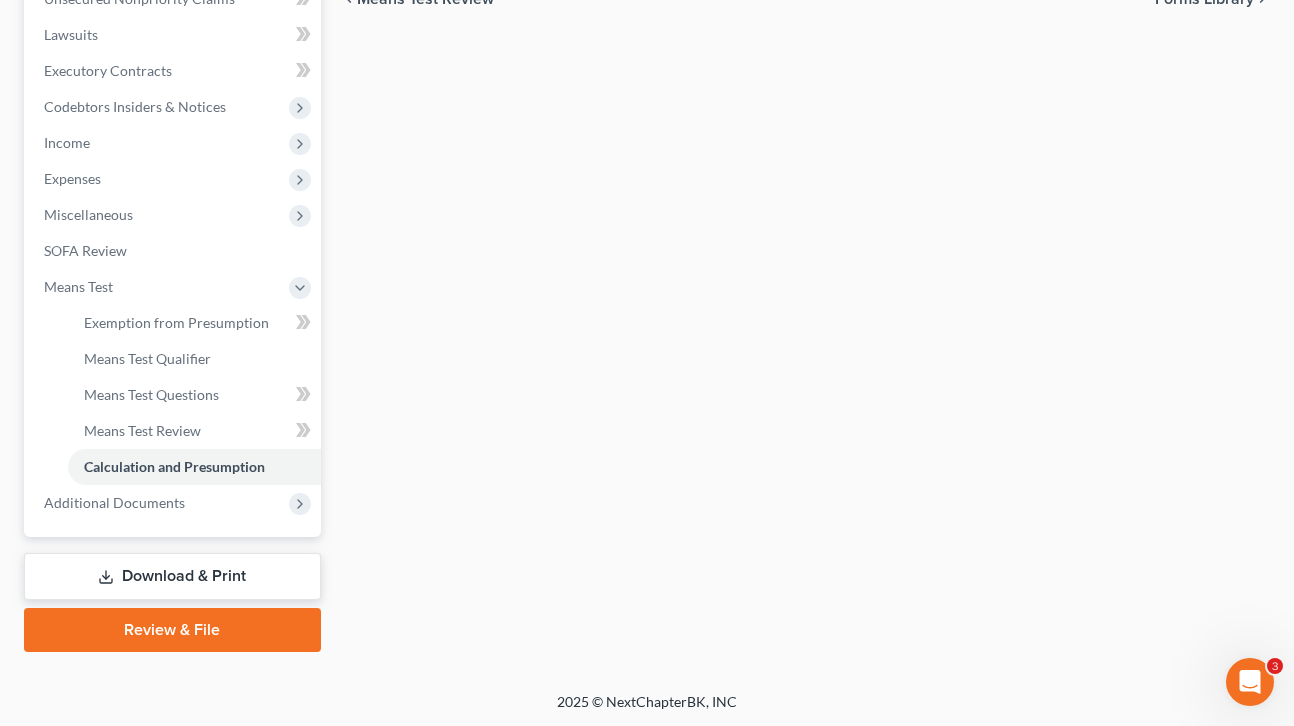 click on "Download & Print" at bounding box center (172, 576) 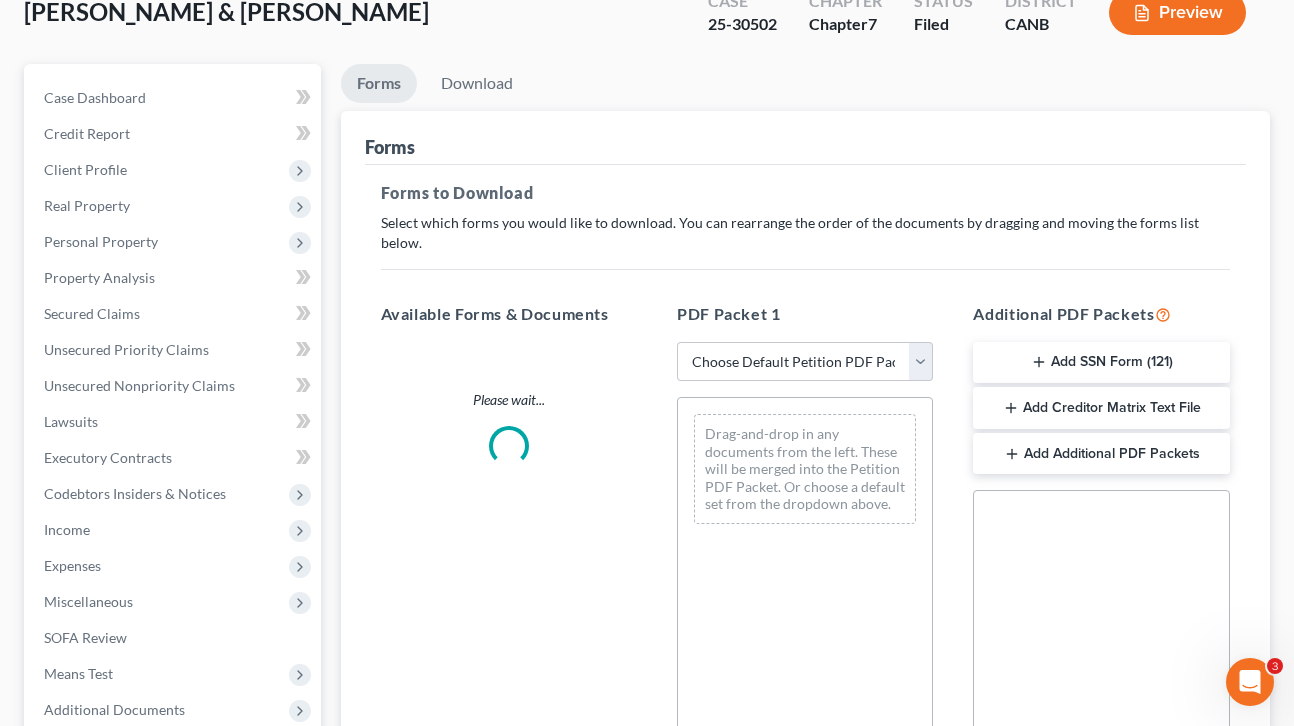 scroll, scrollTop: 26, scrollLeft: 0, axis: vertical 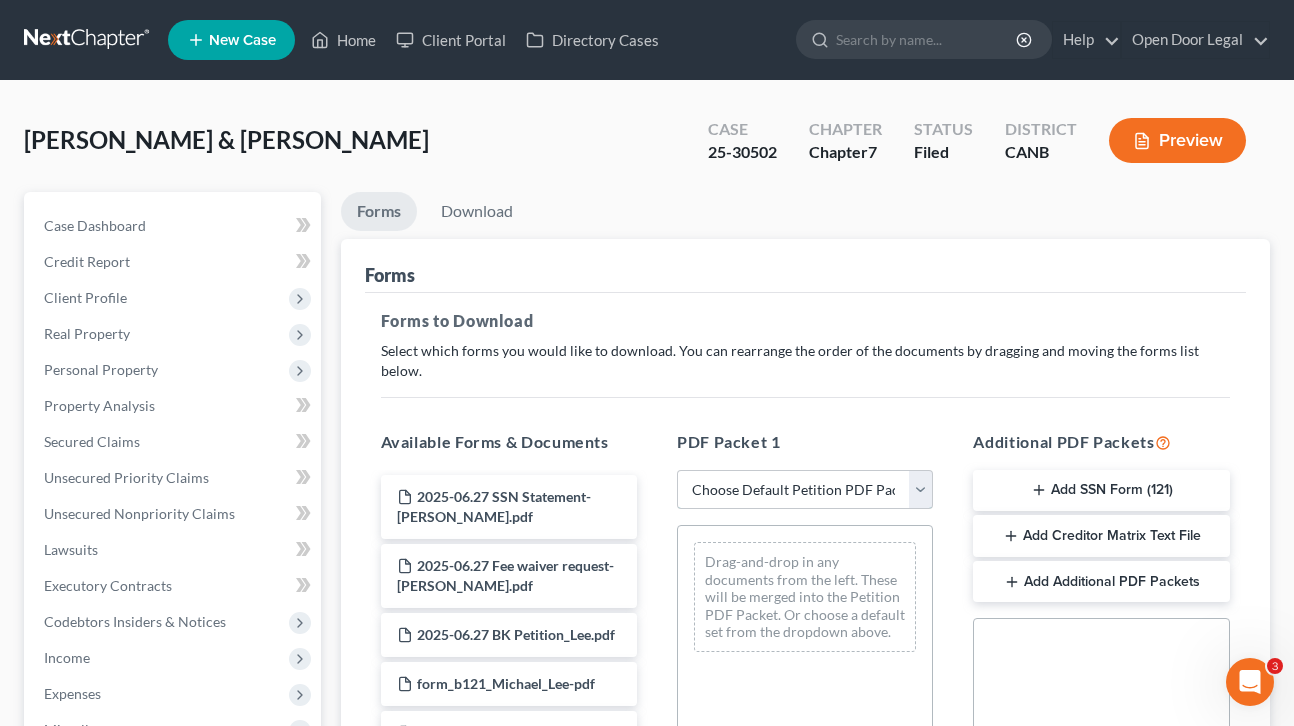 click on "Choose Default Petition PDF Packet Complete Bankruptcy Petition (all forms and schedules) Emergency Filing Forms (Petition and Creditor List Only) Amended Forms Signature Pages Only for signature Notice for filers [PERSON_NAME] Bankruptcy Petition [PERSON_NAME] Bankruptcy Petition [PERSON_NAME] Petition income & statement of financial affairs income & personal finances financial affairs [PERSON_NAME]" at bounding box center (805, 490) 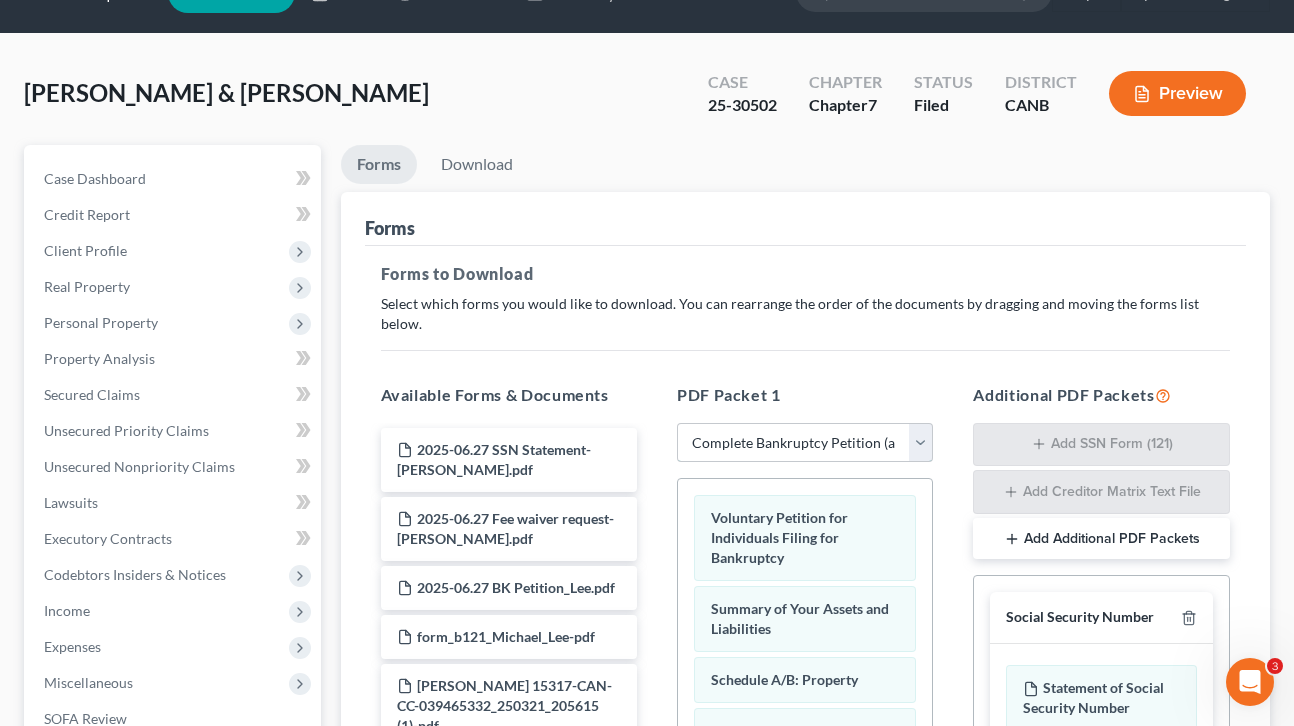 scroll, scrollTop: 0, scrollLeft: 0, axis: both 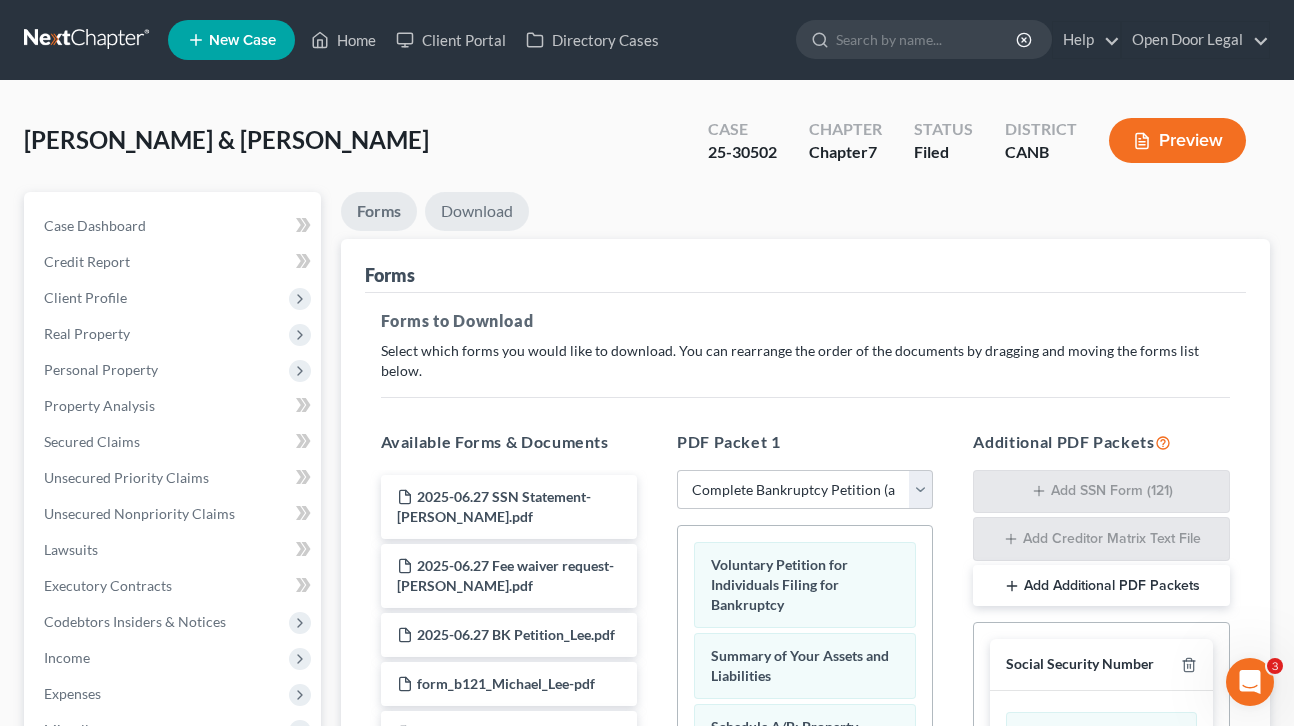 click on "Download" at bounding box center [477, 211] 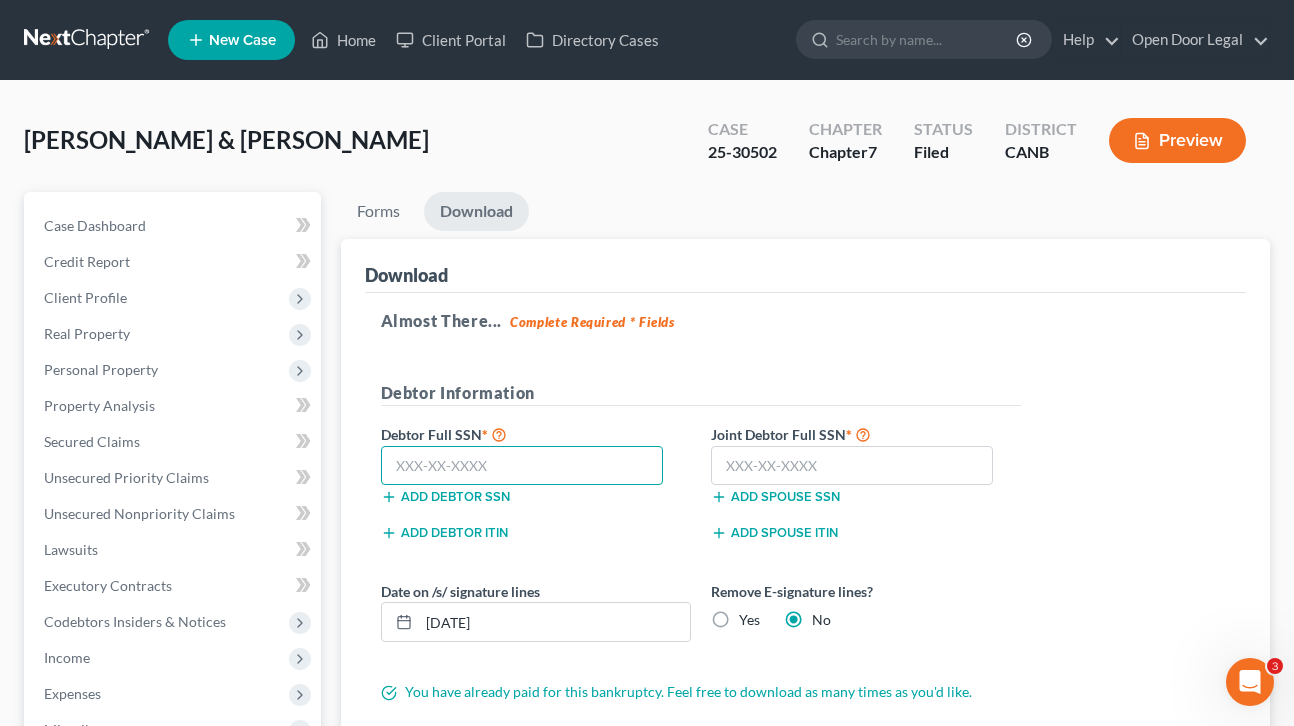 click at bounding box center (522, 466) 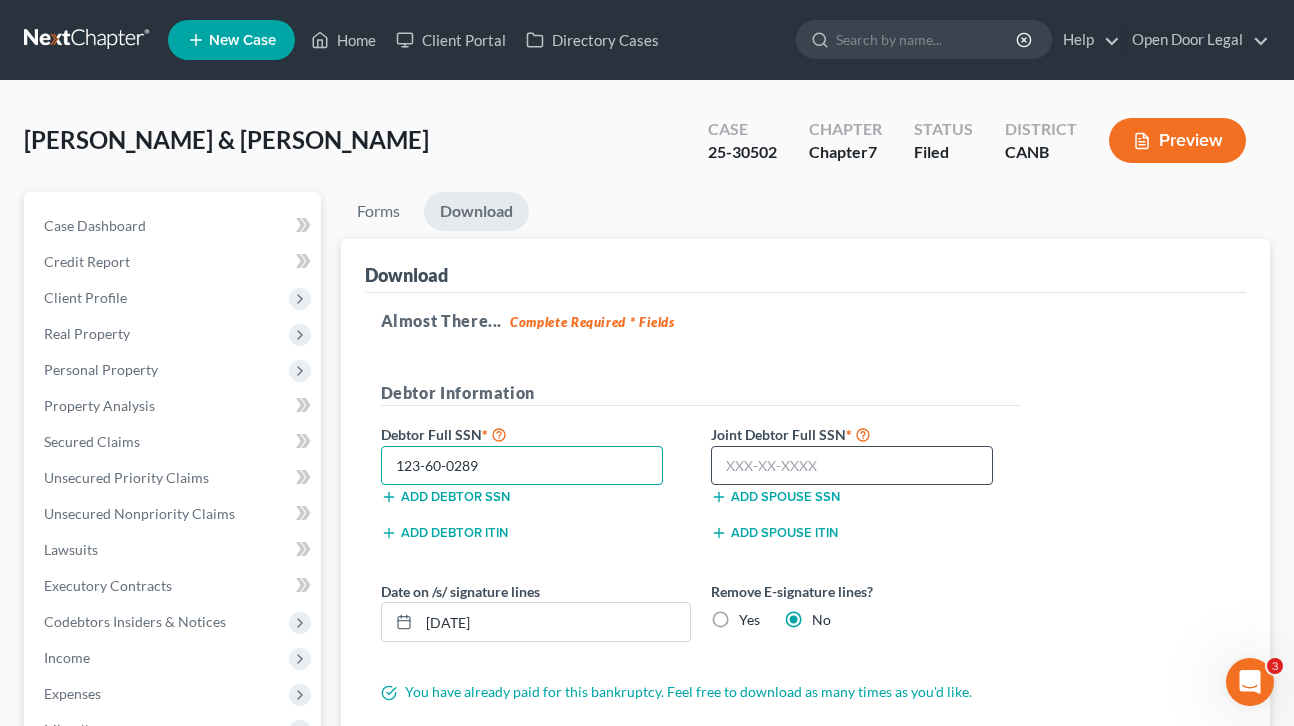 type on "123-60-0289" 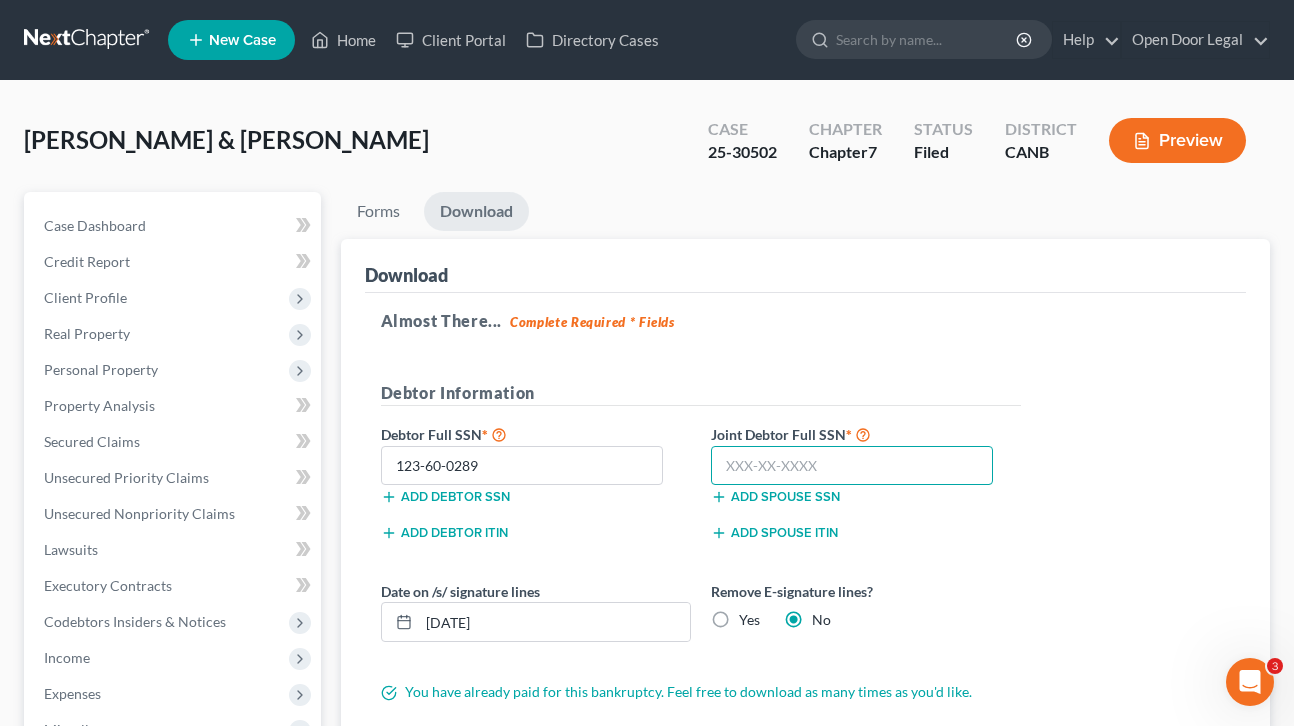 click at bounding box center (852, 466) 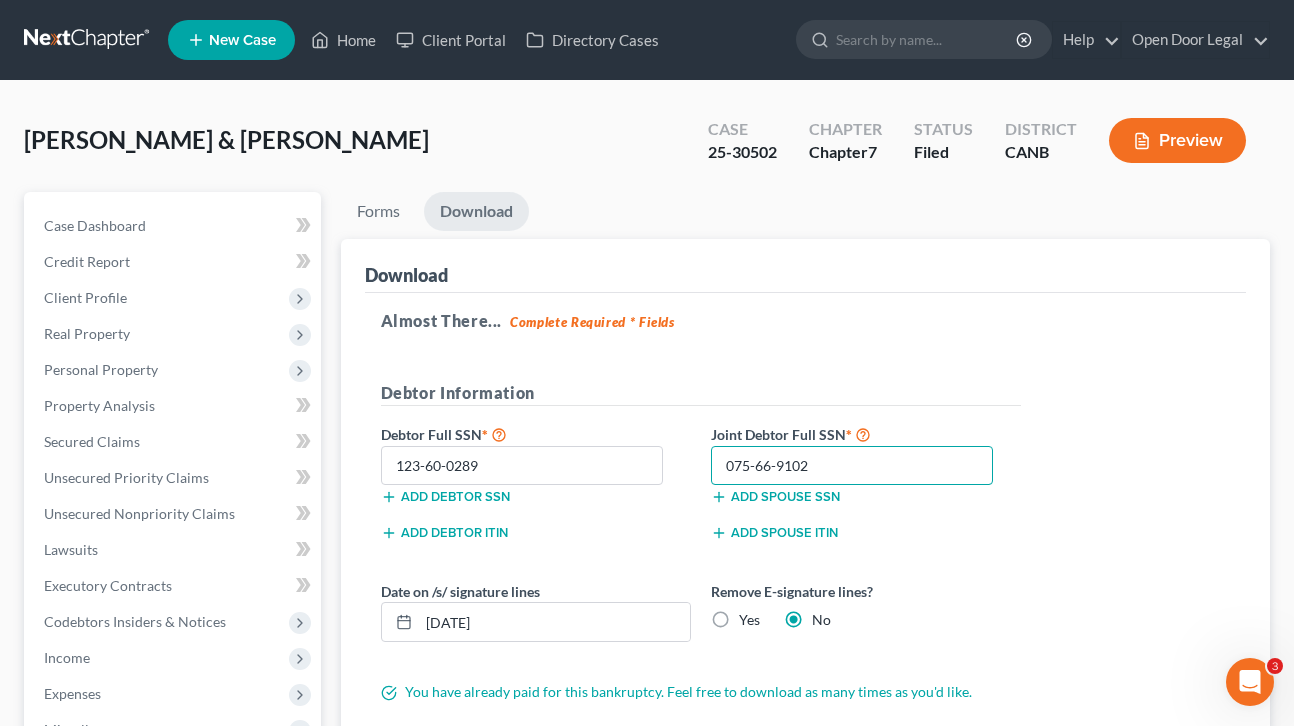 type on "075-66-9102" 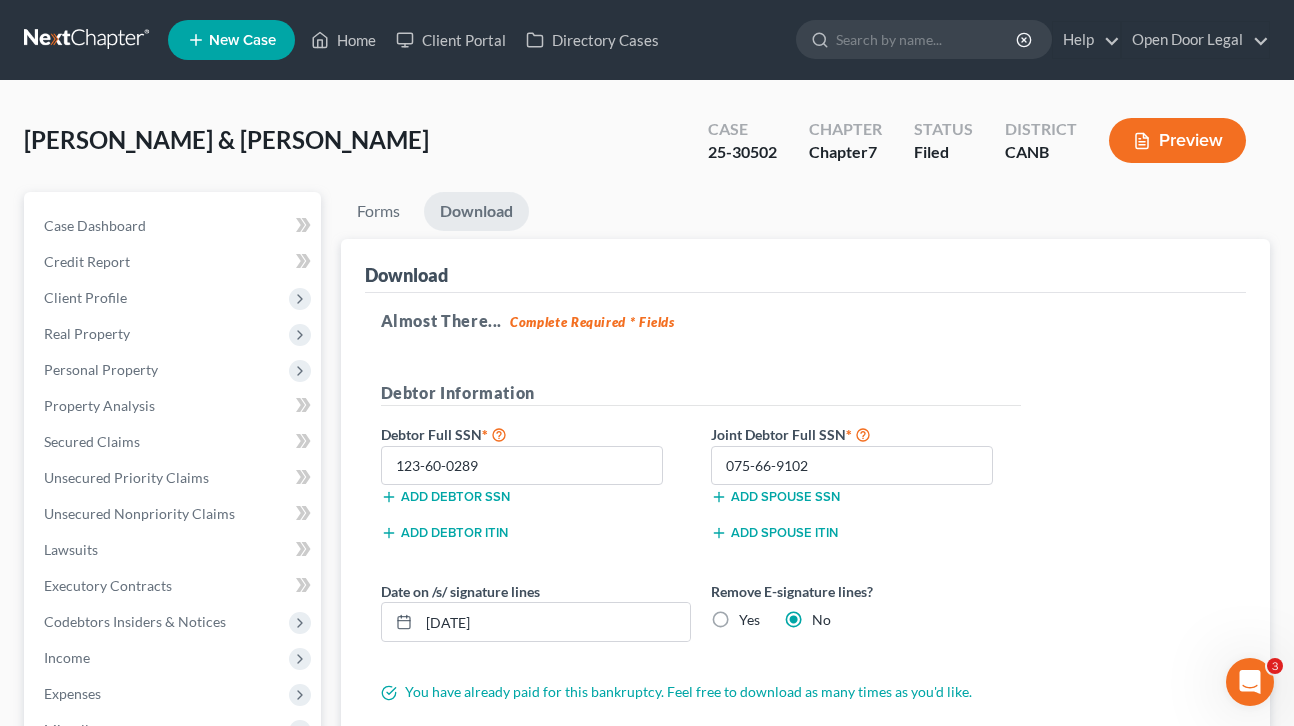 click on "Yes" at bounding box center (749, 620) 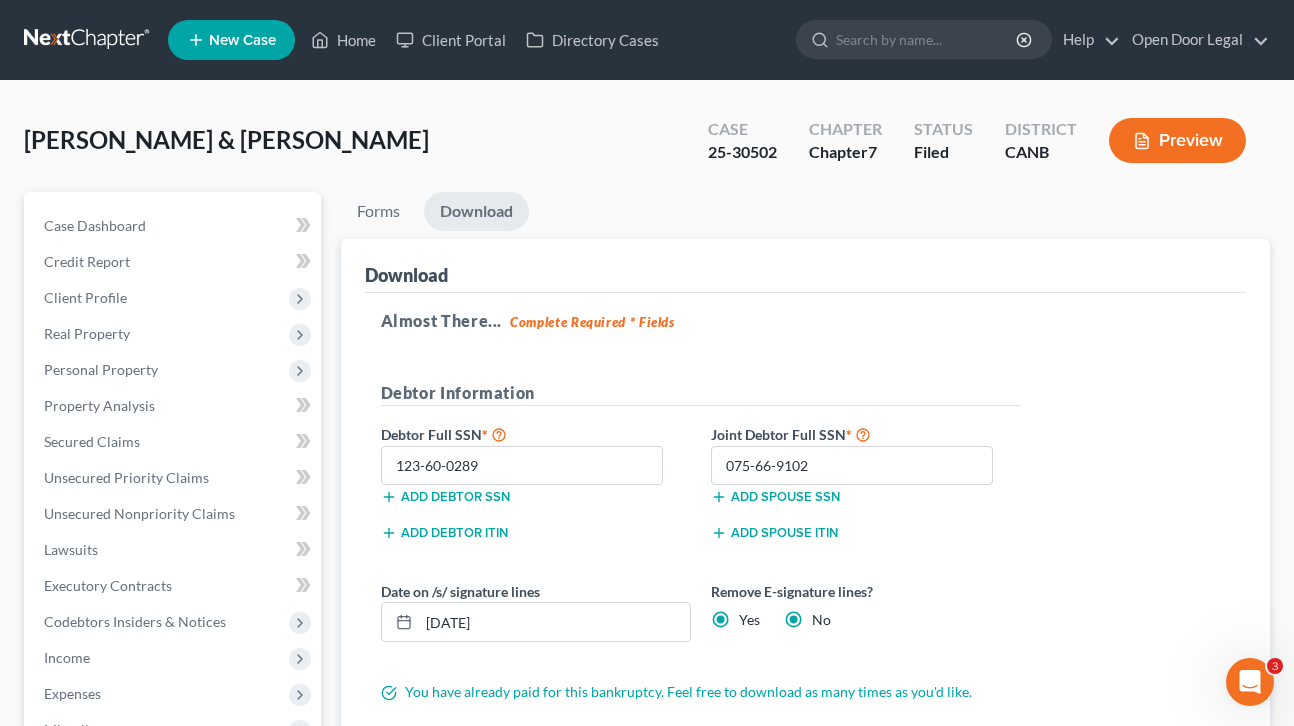 radio on "false" 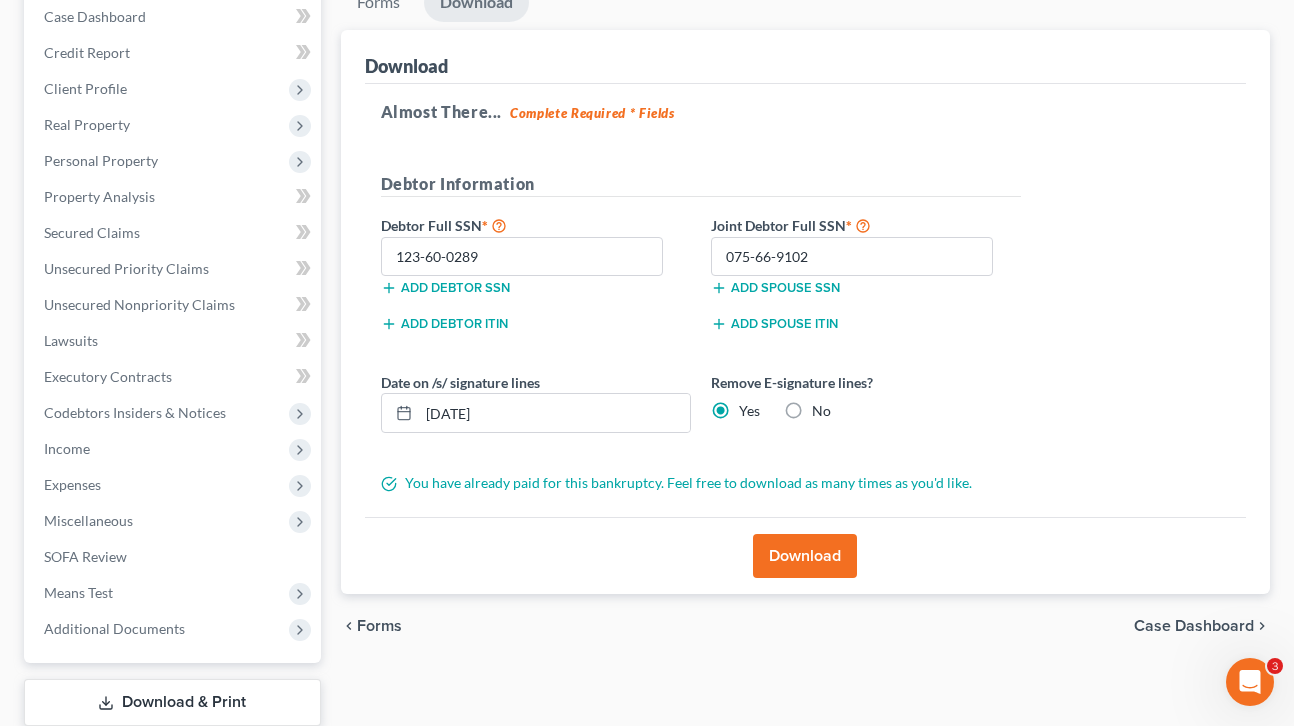 scroll, scrollTop: 335, scrollLeft: 0, axis: vertical 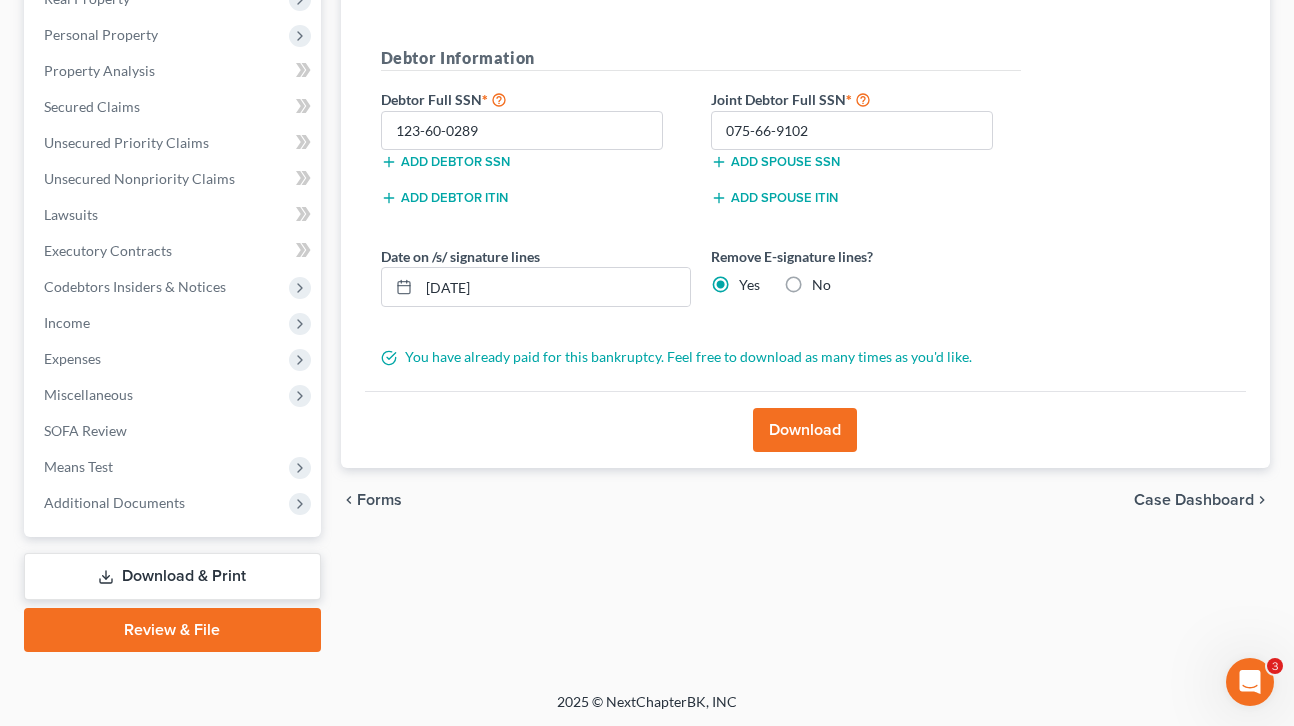 click on "Download" at bounding box center [805, 430] 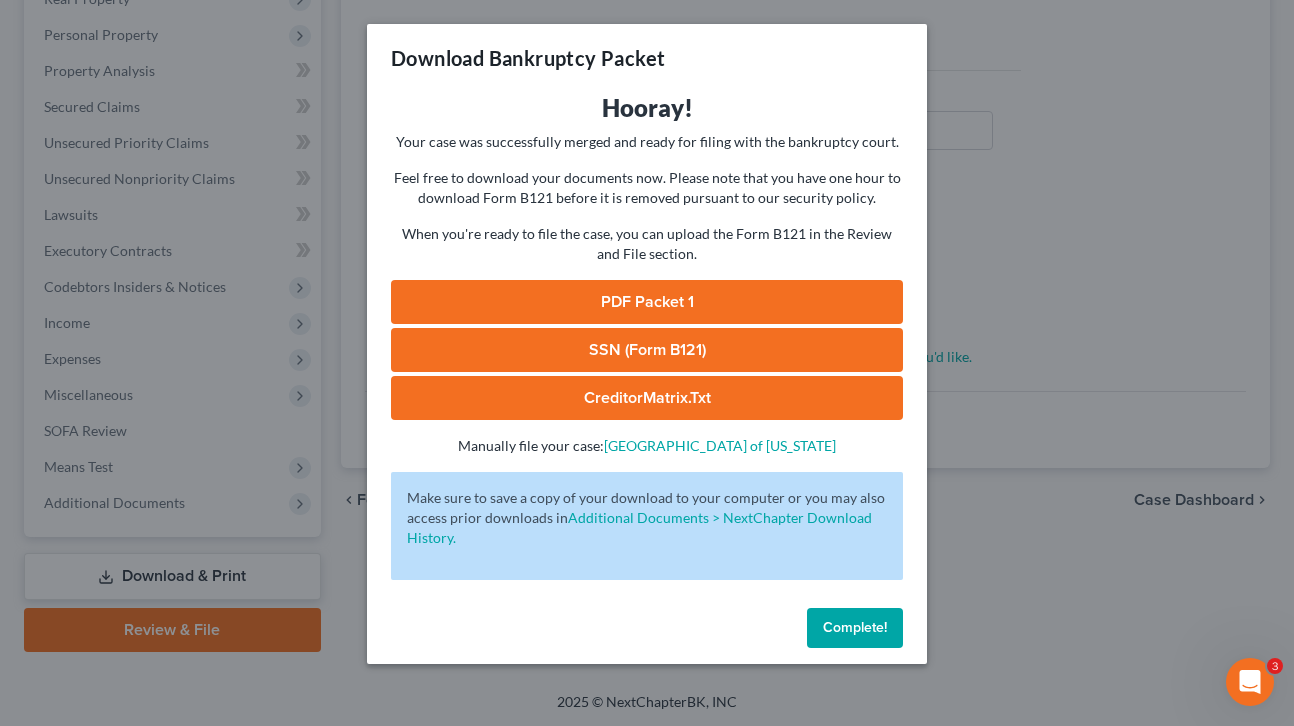 click on "Complete!" at bounding box center [855, 627] 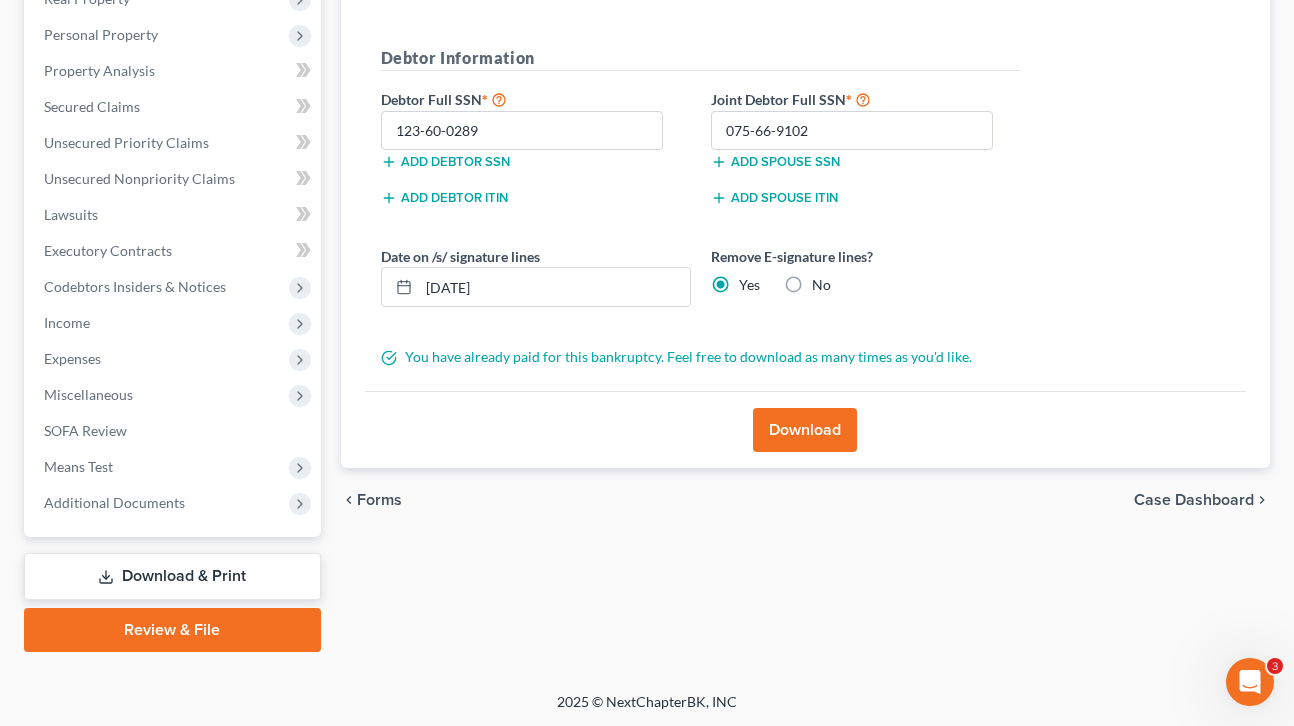 click on "Download" at bounding box center (805, 430) 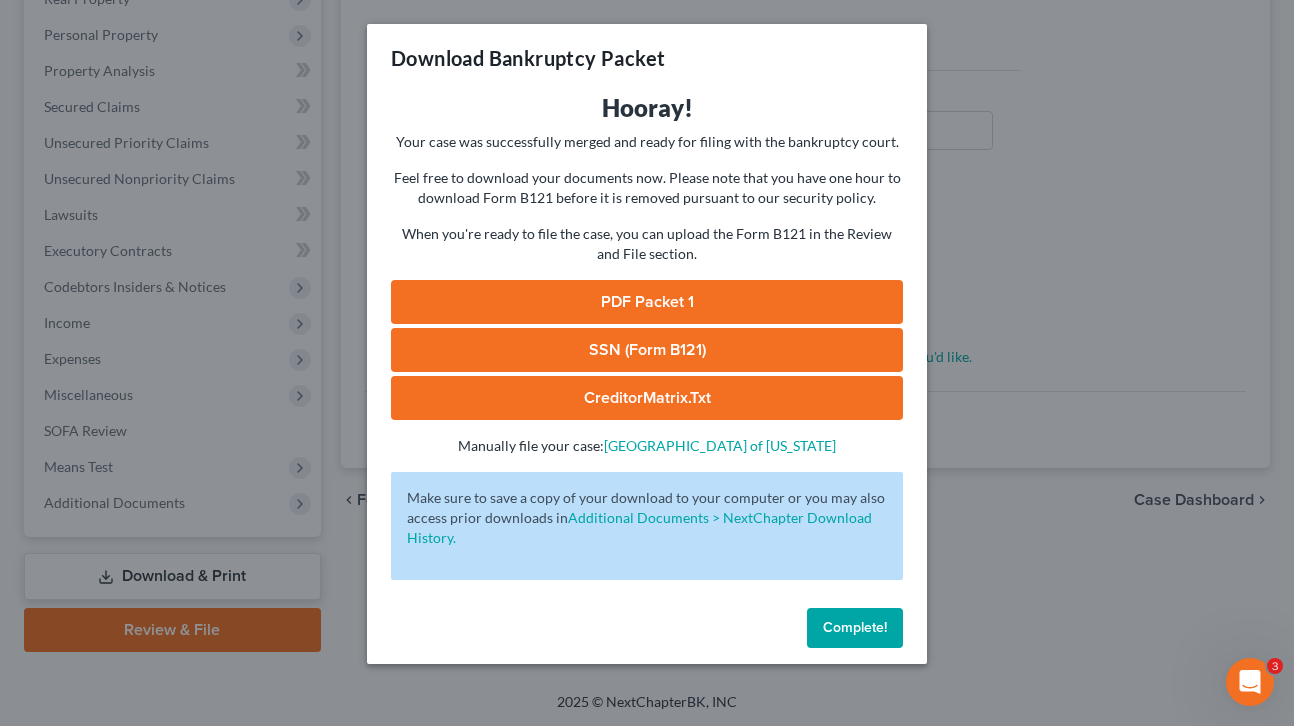 click on "Complete!" at bounding box center [855, 627] 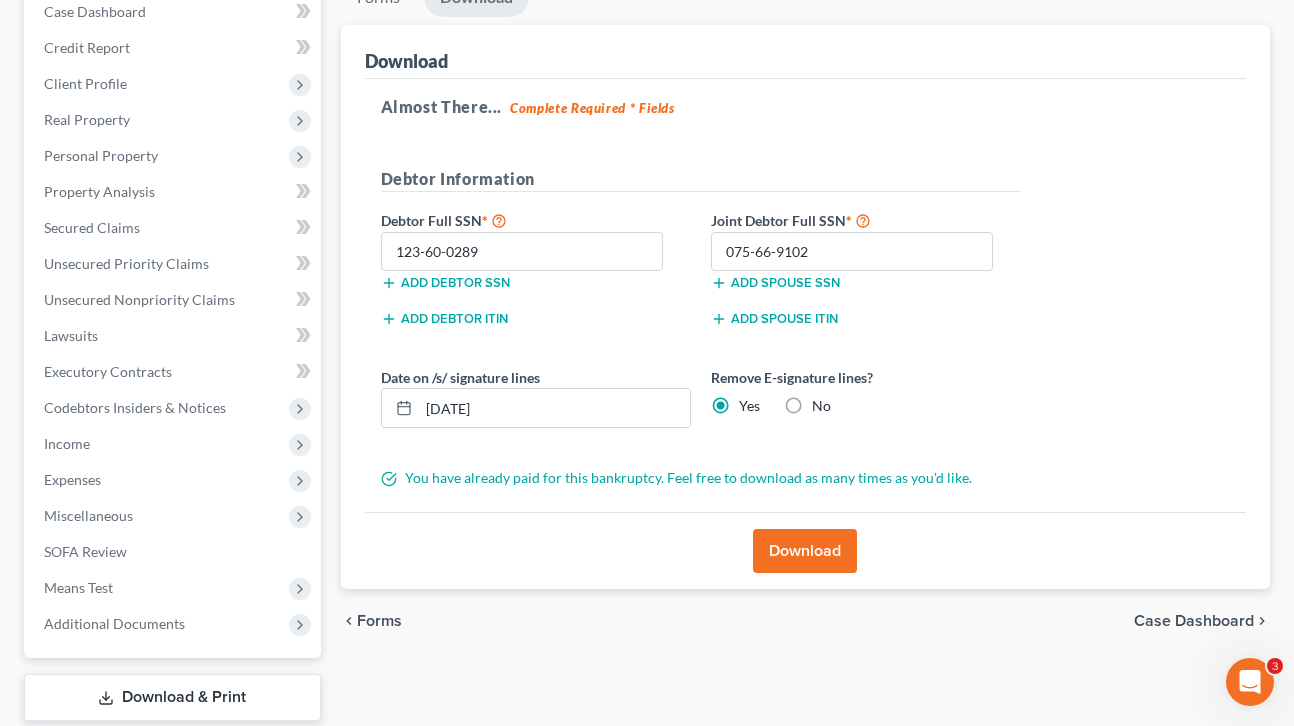 scroll, scrollTop: 0, scrollLeft: 0, axis: both 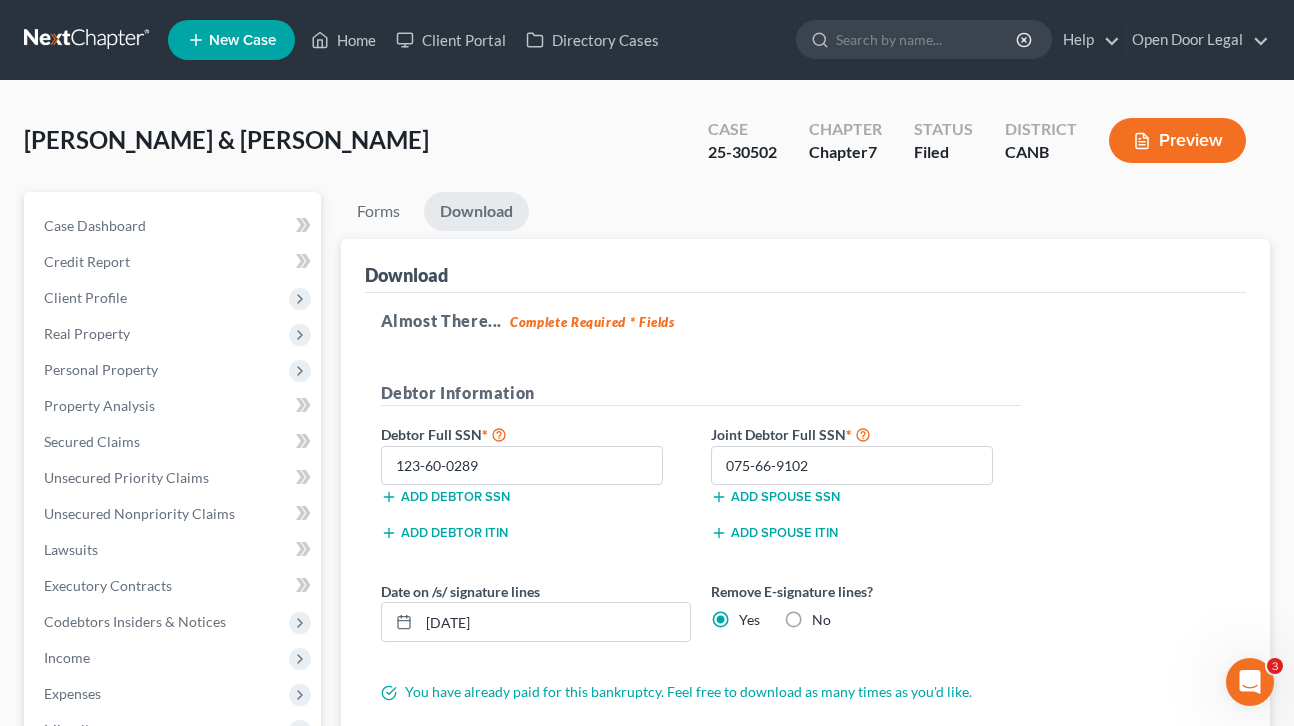 click on "Download" at bounding box center (476, 211) 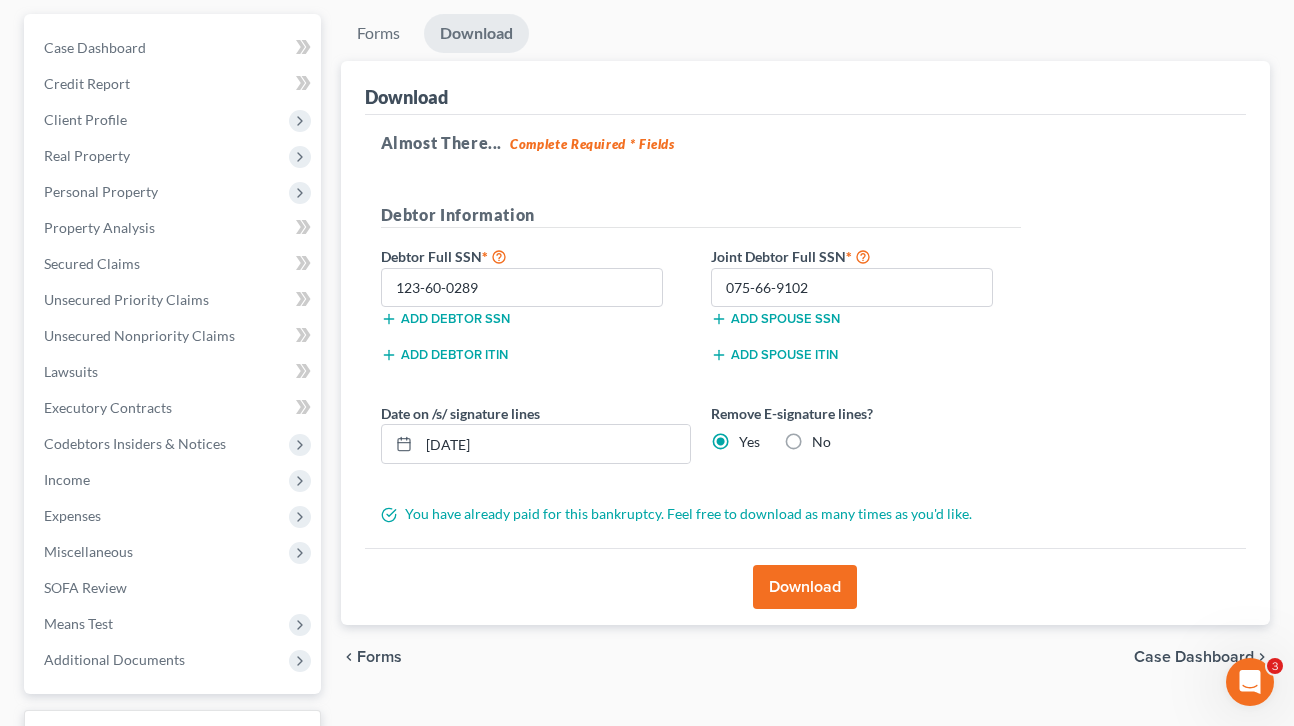 scroll, scrollTop: 335, scrollLeft: 0, axis: vertical 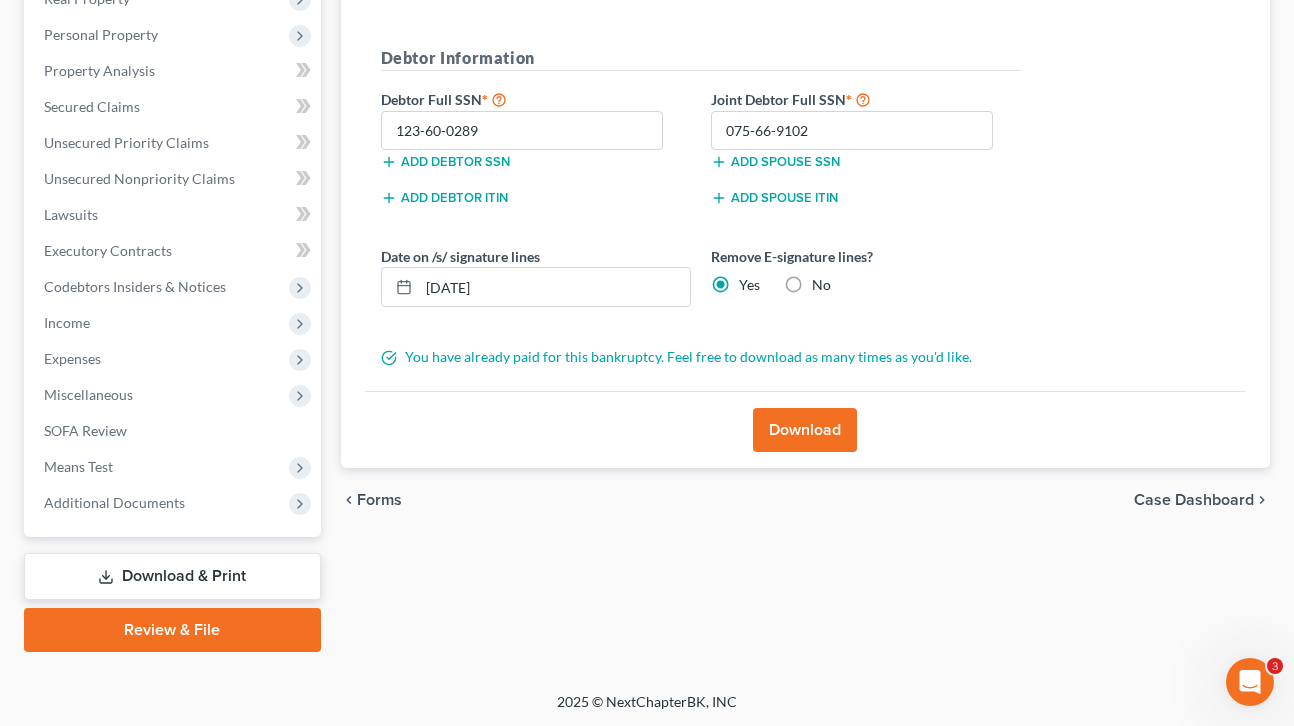 click on "Download & Print" at bounding box center [172, 576] 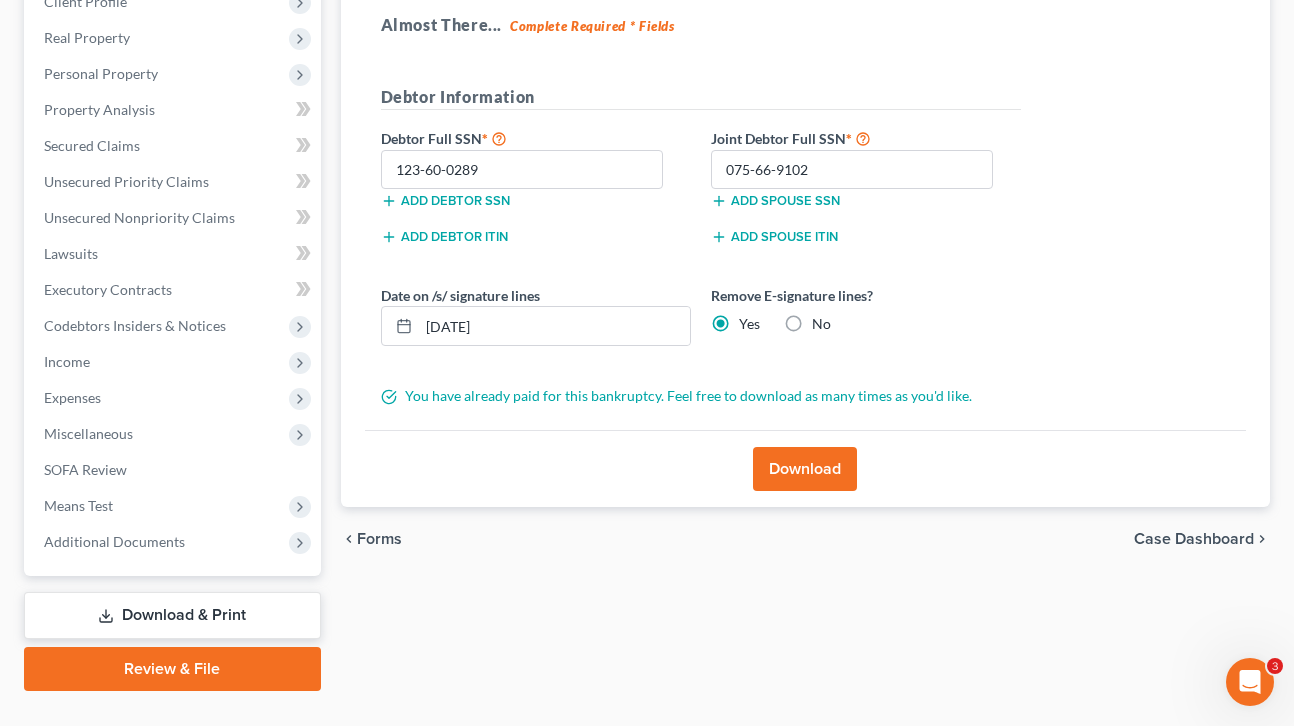 scroll, scrollTop: 335, scrollLeft: 0, axis: vertical 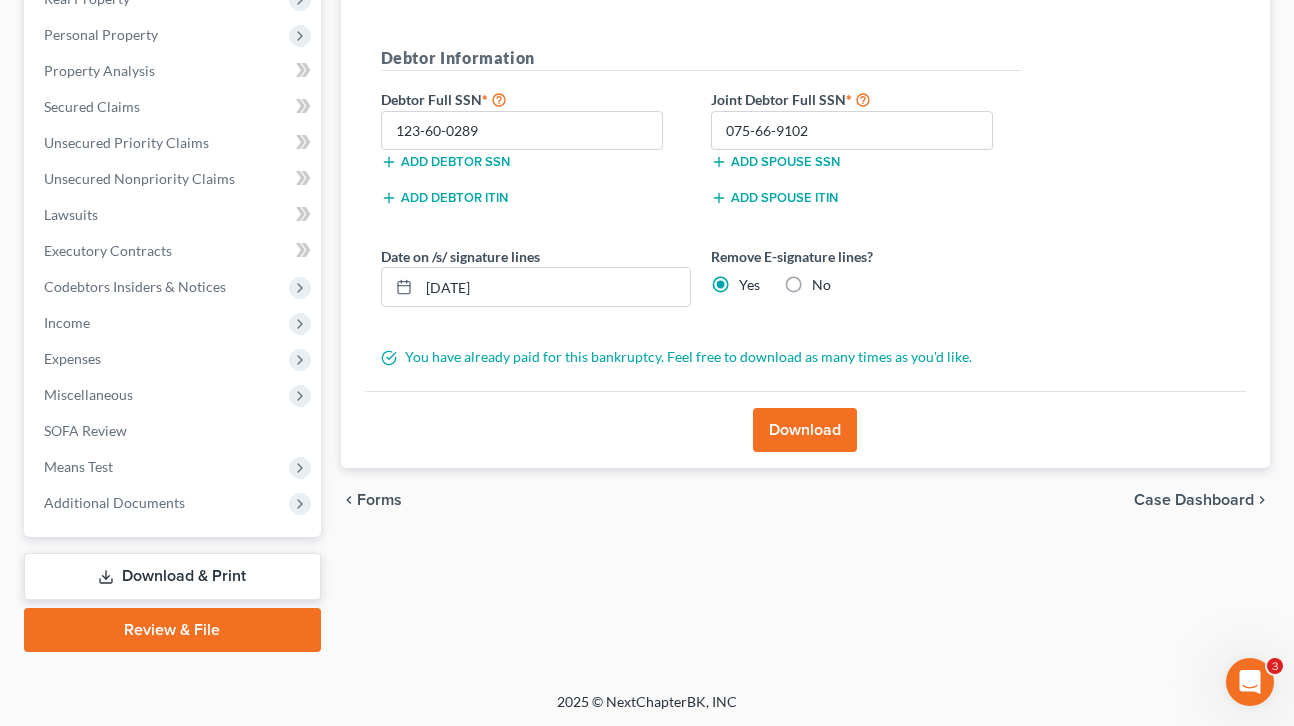 click on "Download" at bounding box center [805, 430] 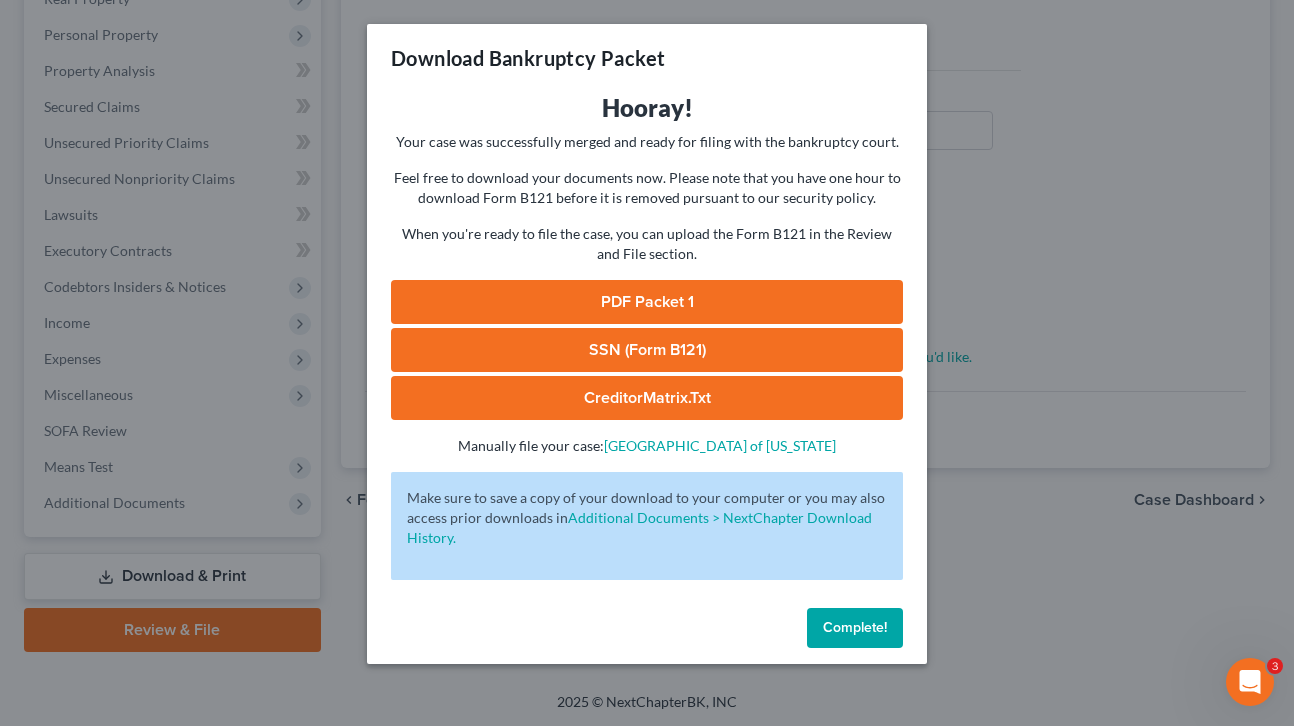click on "PDF Packet 1" at bounding box center (647, 302) 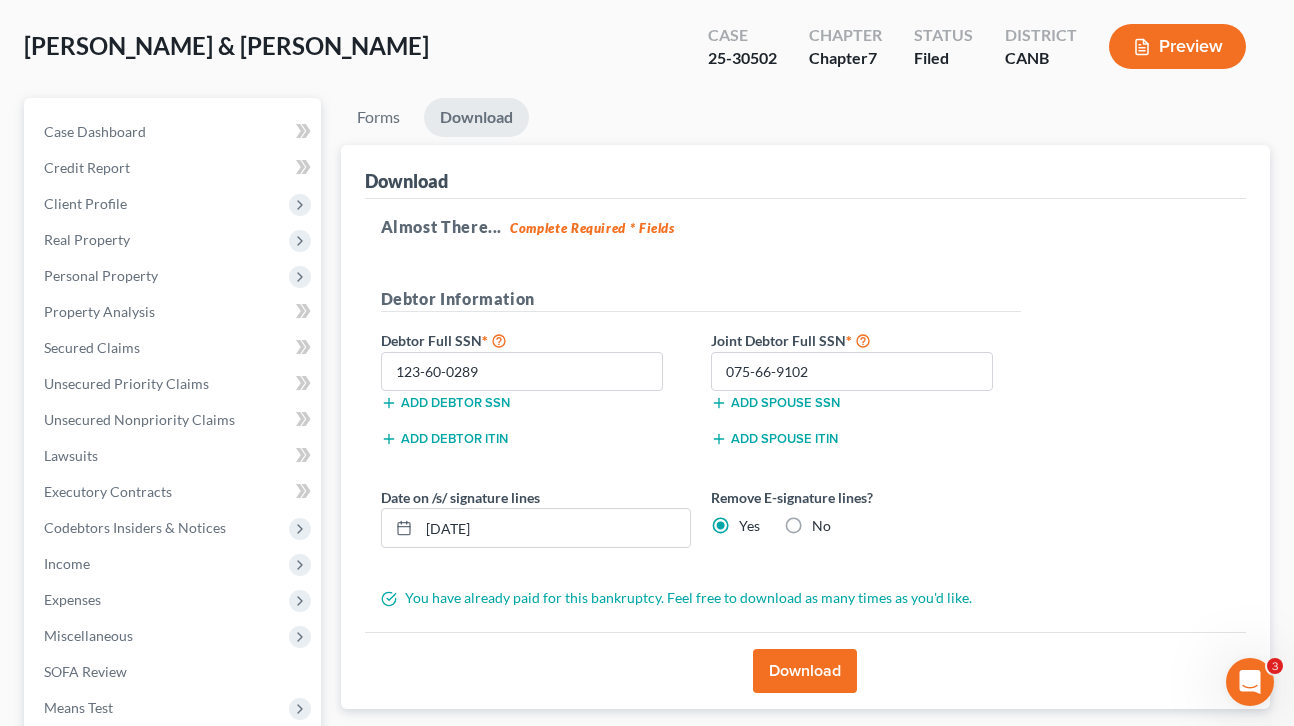 scroll, scrollTop: 0, scrollLeft: 0, axis: both 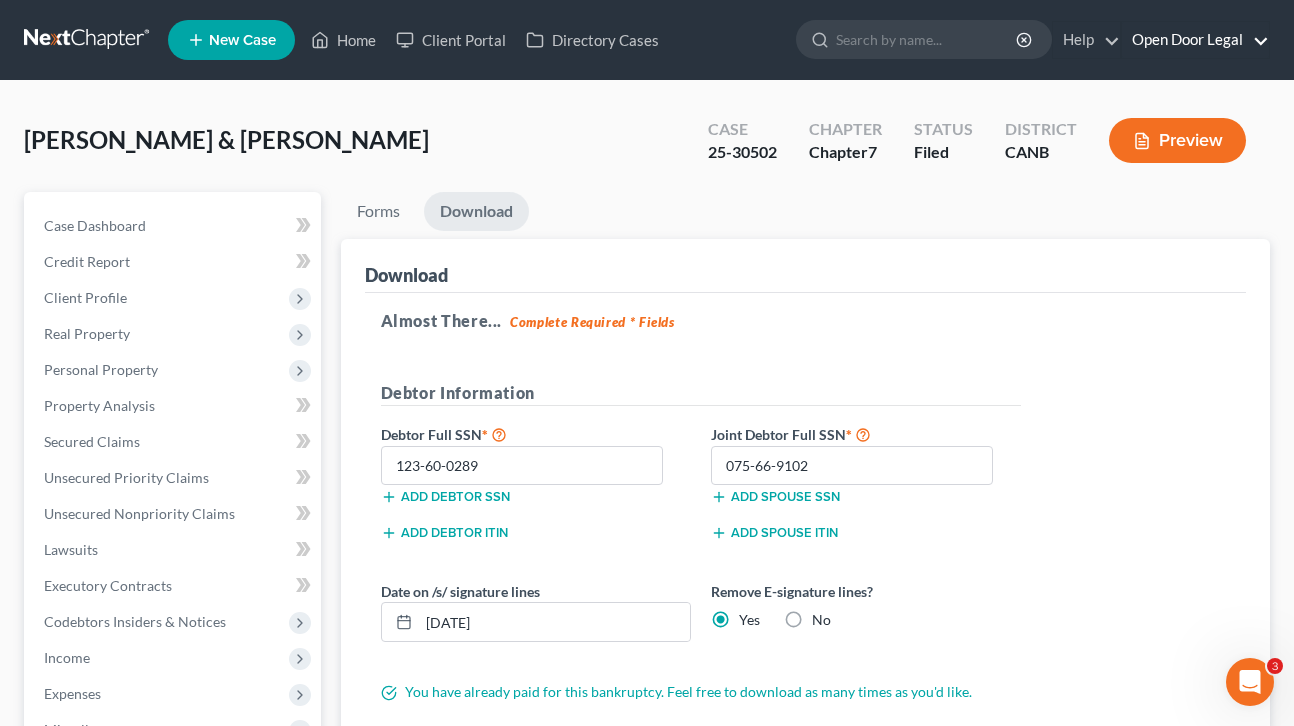 click on "Open Door Legal" at bounding box center [1195, 40] 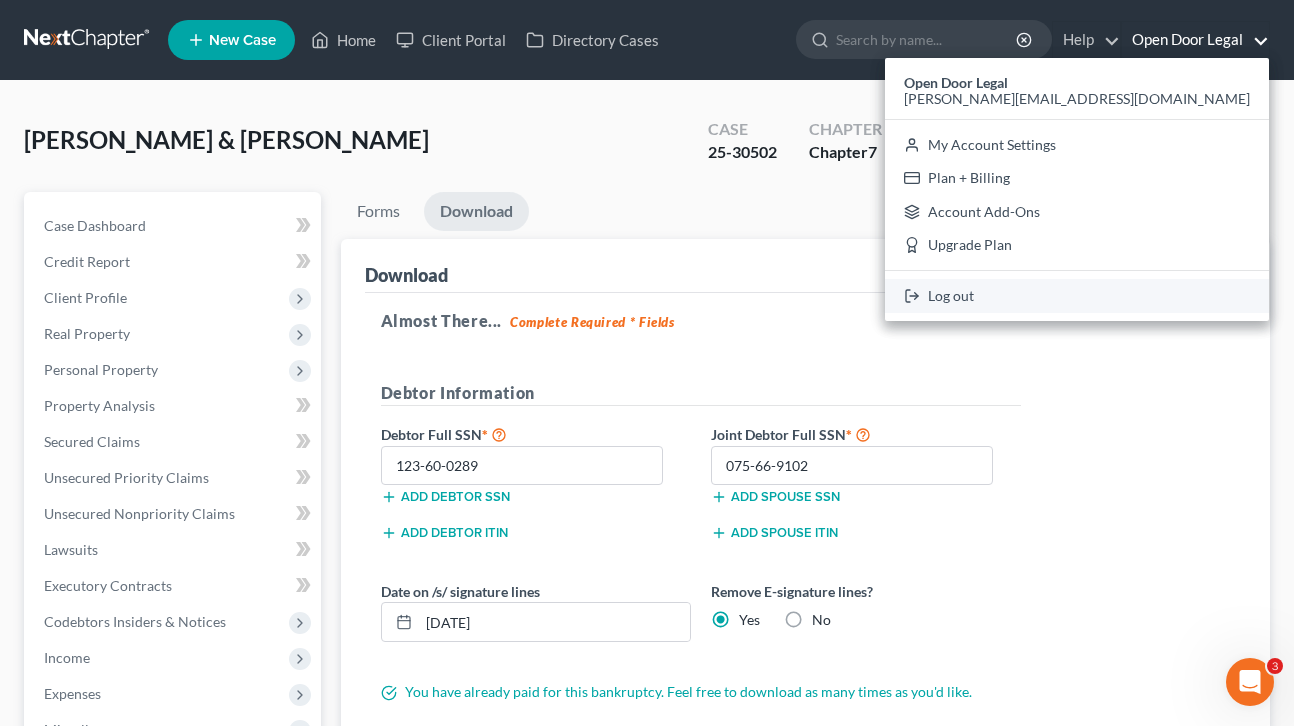 click on "Log out" at bounding box center (1077, 296) 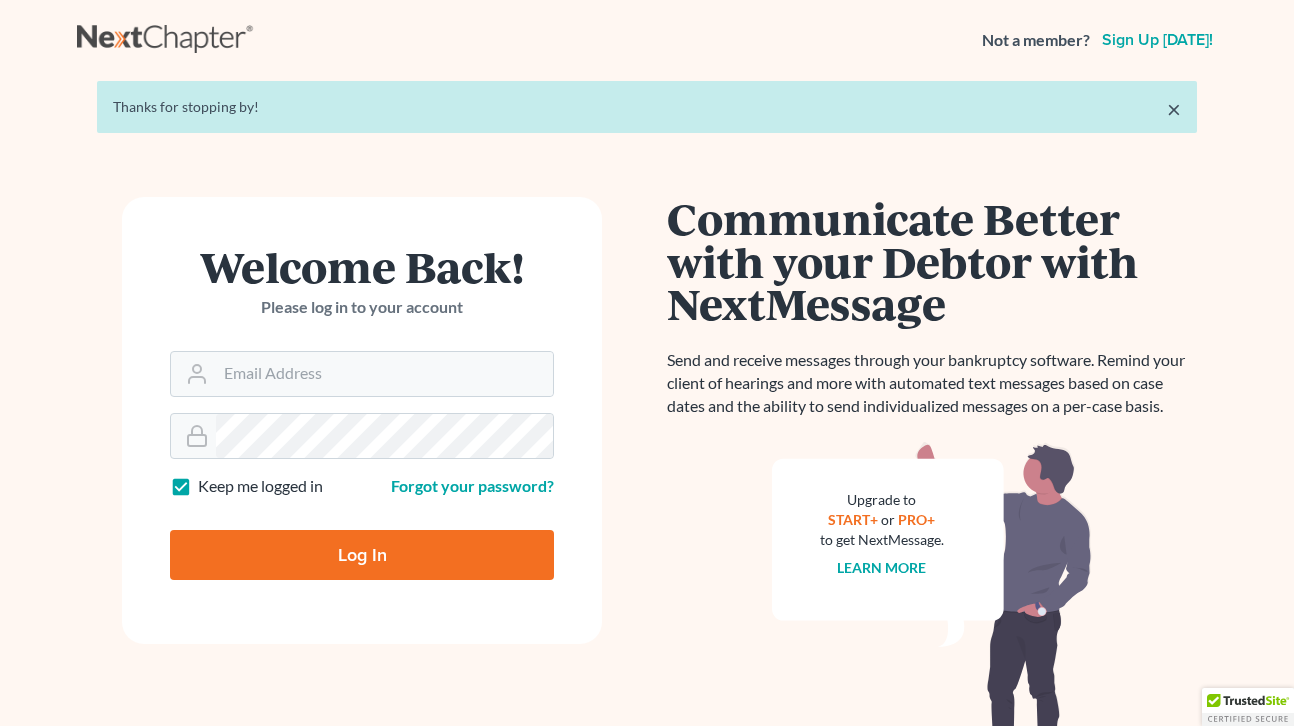 scroll, scrollTop: 0, scrollLeft: 0, axis: both 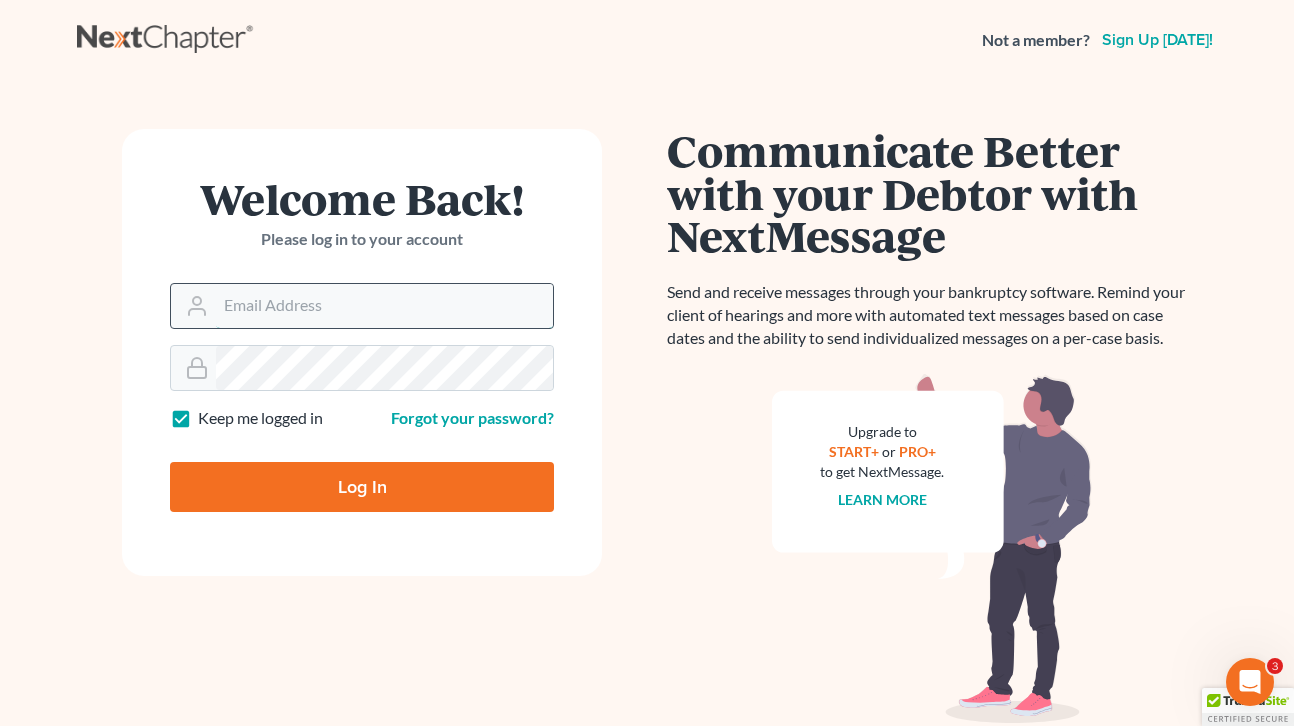 click on "Email Address" at bounding box center (384, 306) 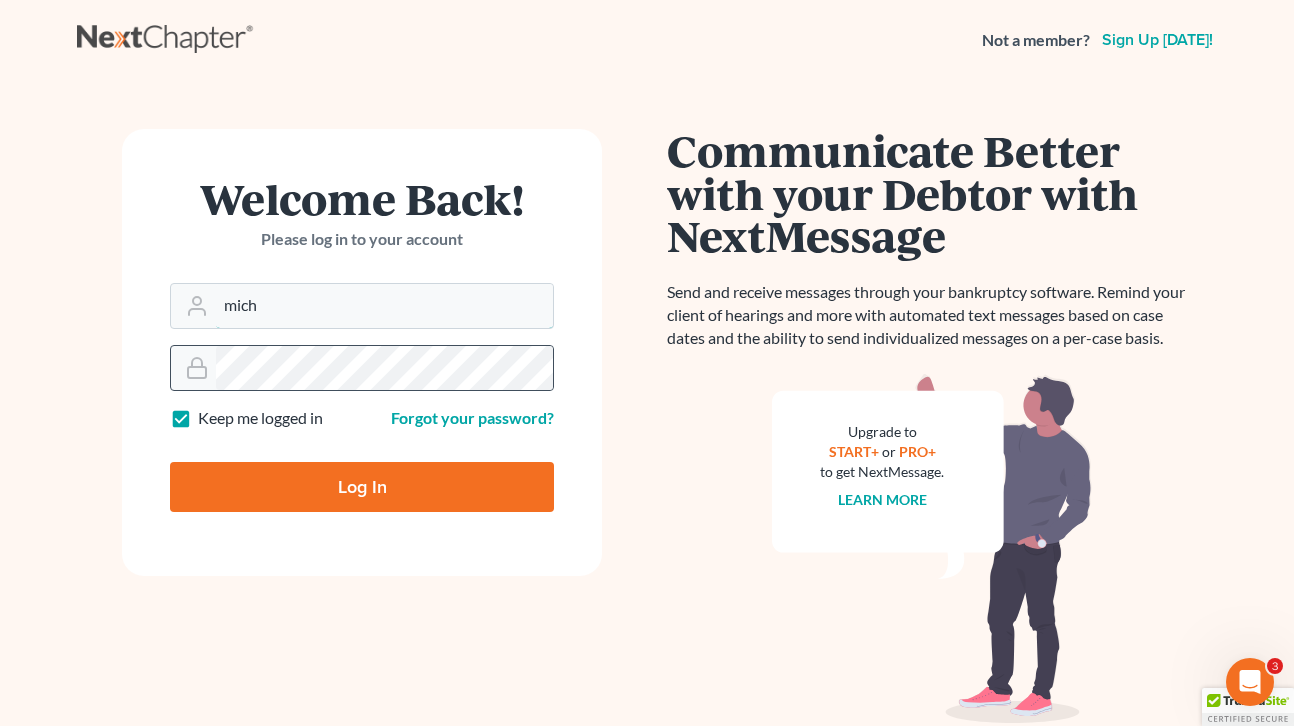 type on "[PERSON_NAME][EMAIL_ADDRESS][DOMAIN_NAME]" 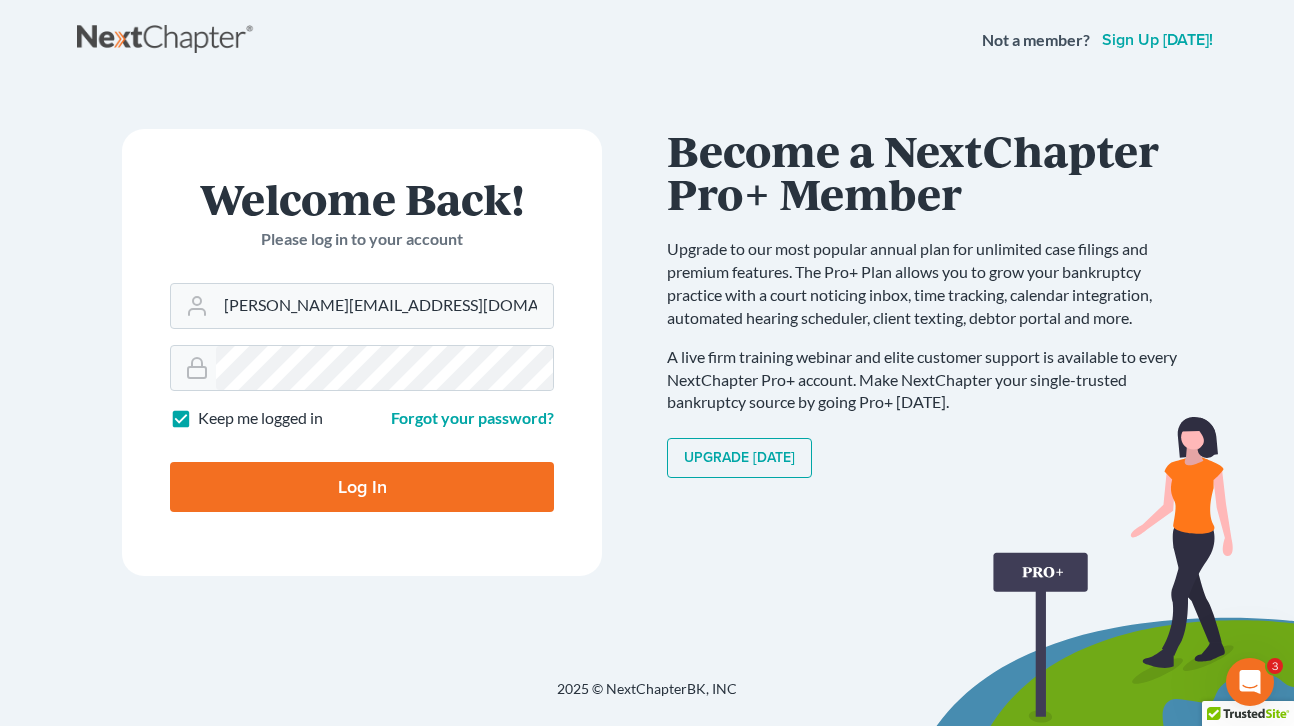click on "Log In" at bounding box center (362, 487) 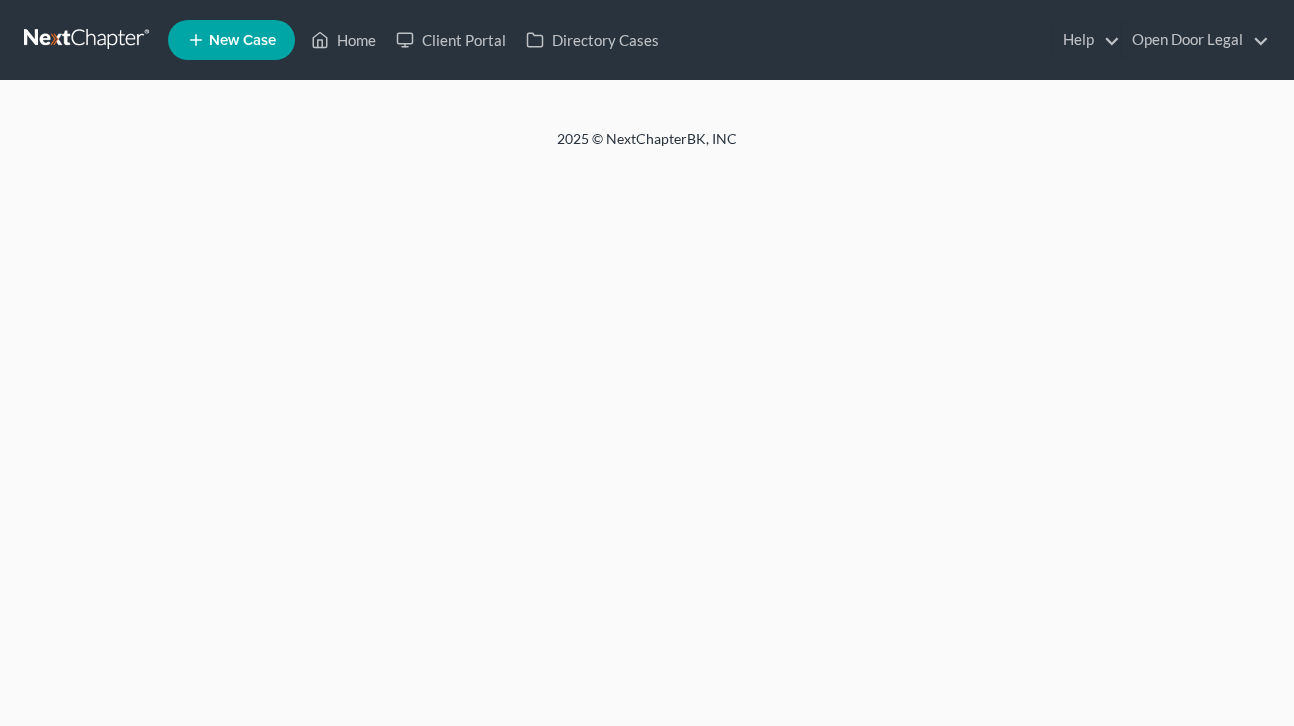 scroll, scrollTop: 0, scrollLeft: 0, axis: both 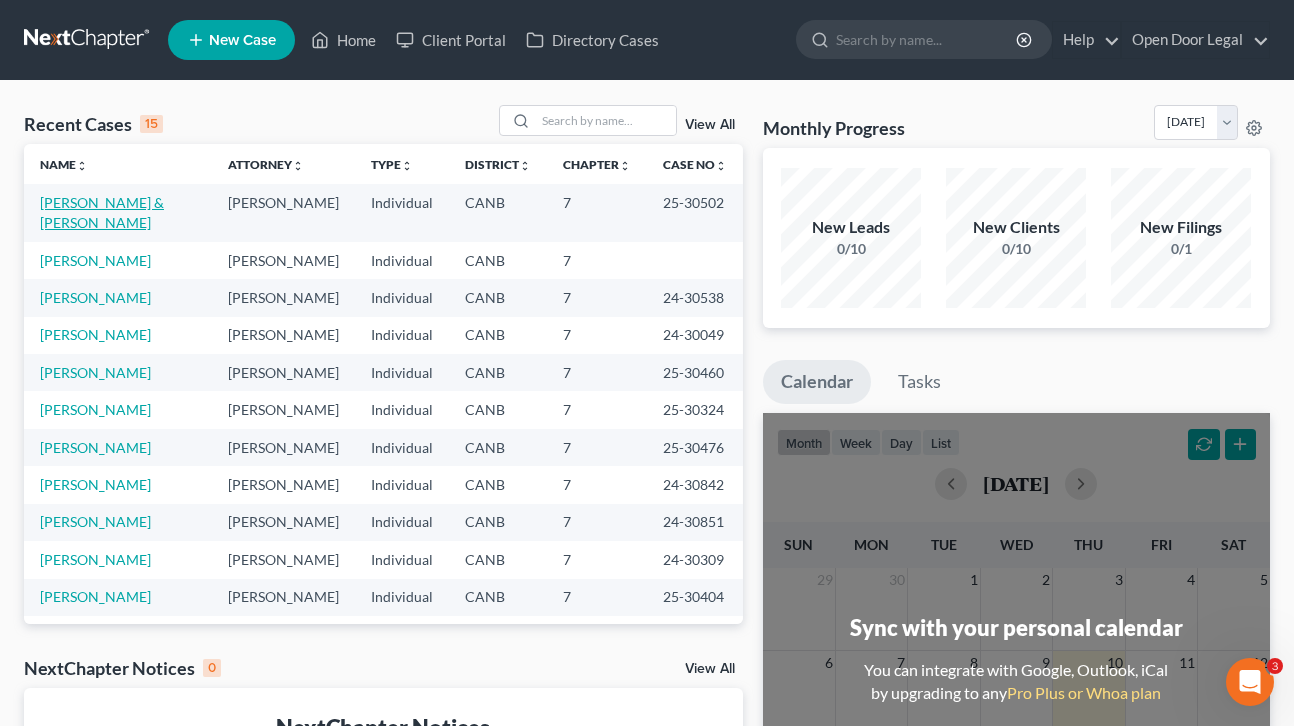 click on "Lee, Michael & Hannah" at bounding box center (102, 212) 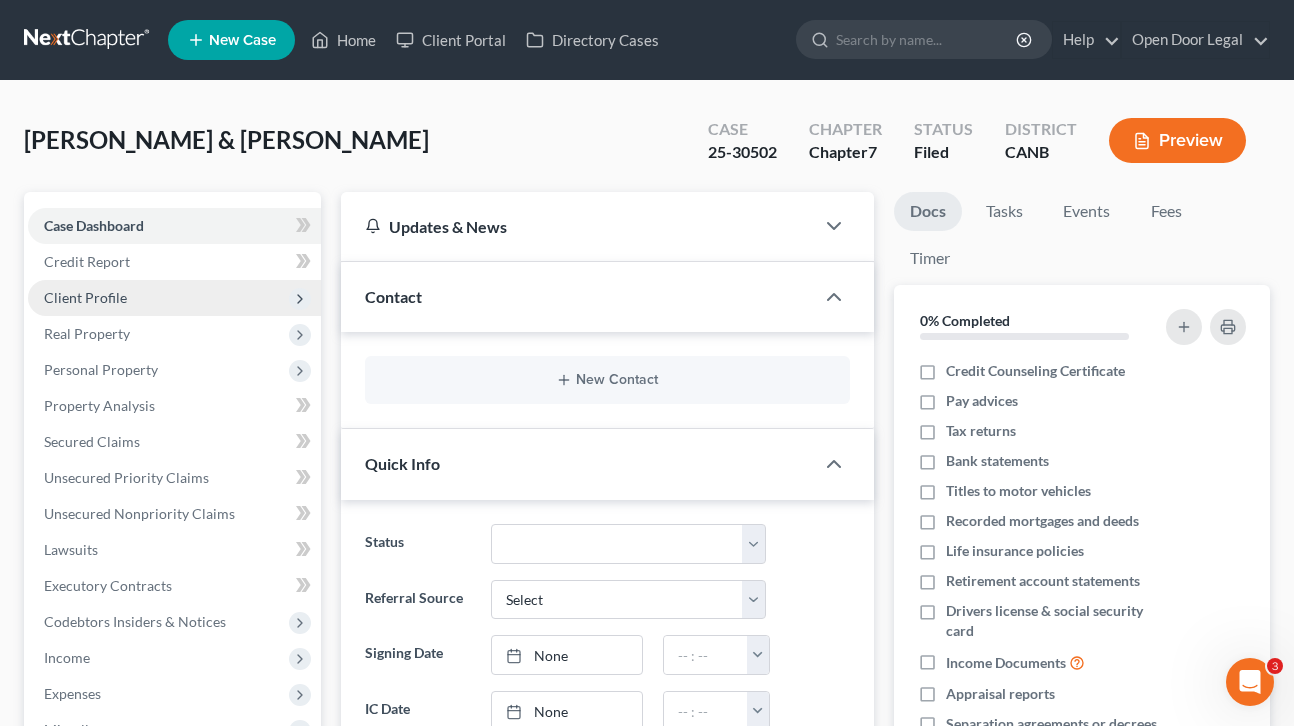 click on "Client Profile" at bounding box center [174, 298] 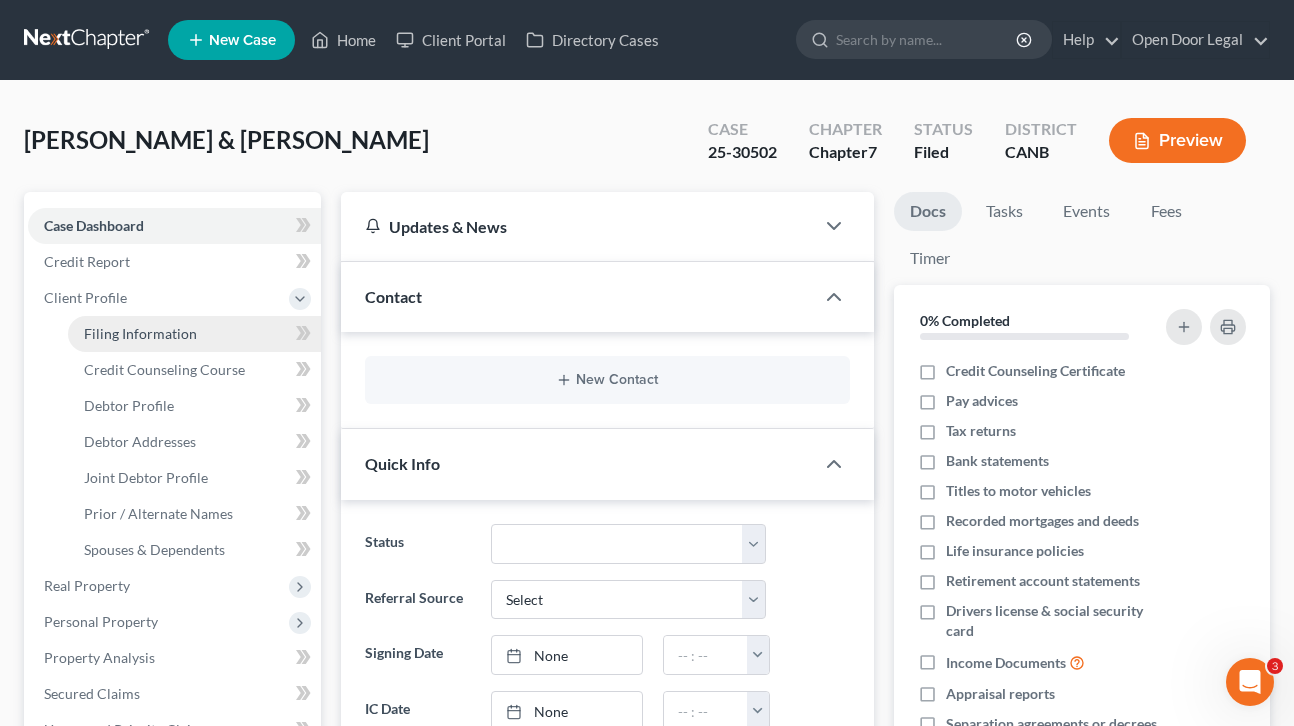 click on "Filing Information" at bounding box center (140, 333) 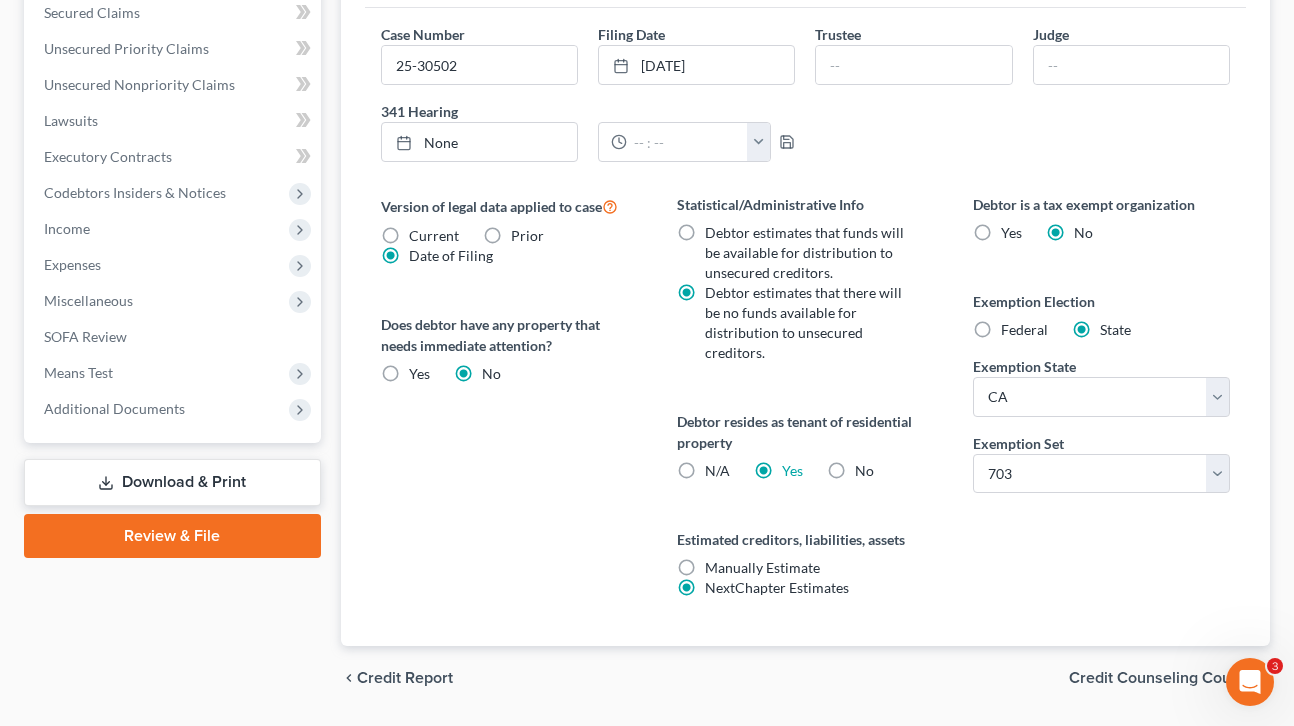 scroll, scrollTop: 740, scrollLeft: 0, axis: vertical 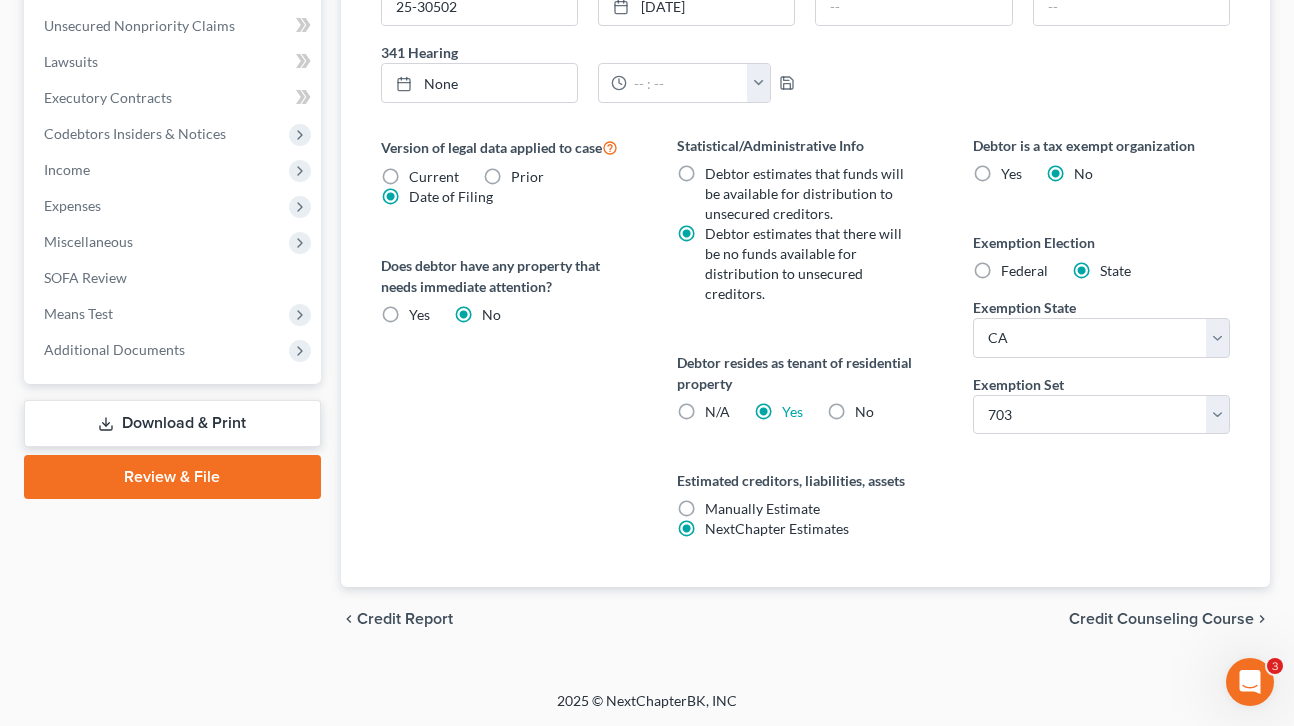 click on "Credit Counseling Course" at bounding box center [1161, 619] 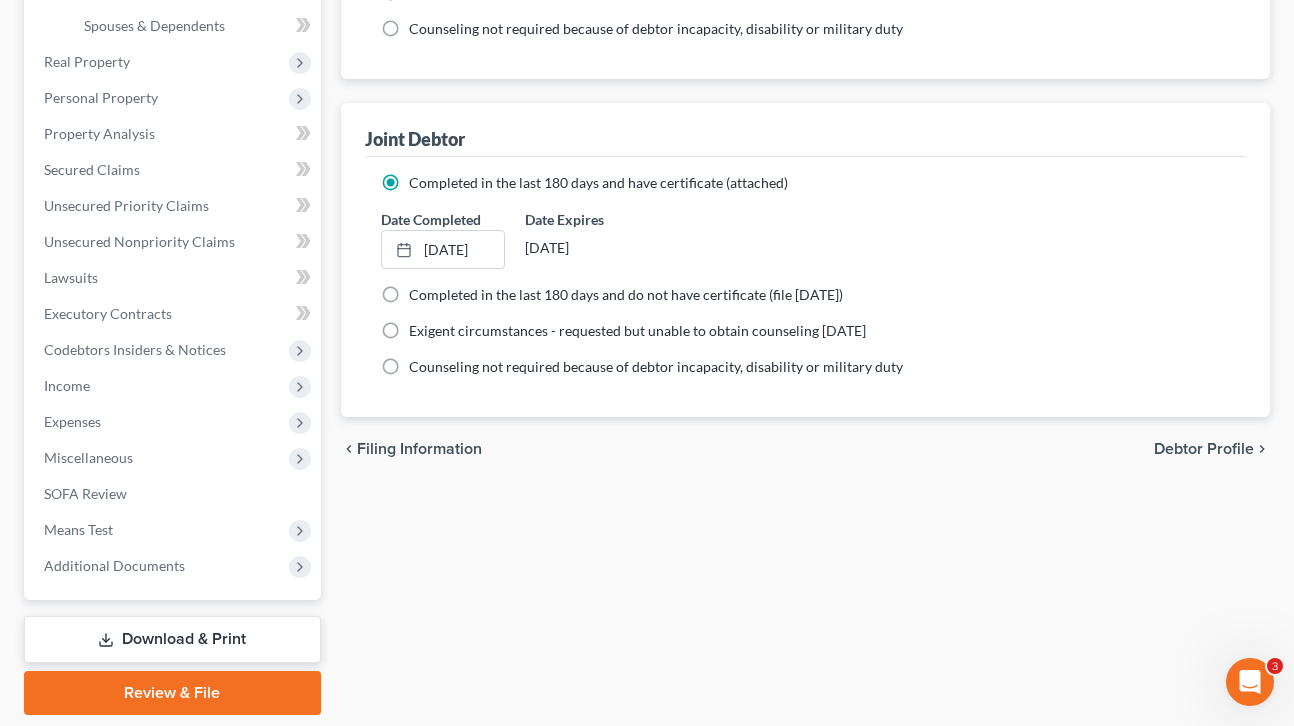 scroll, scrollTop: 545, scrollLeft: 0, axis: vertical 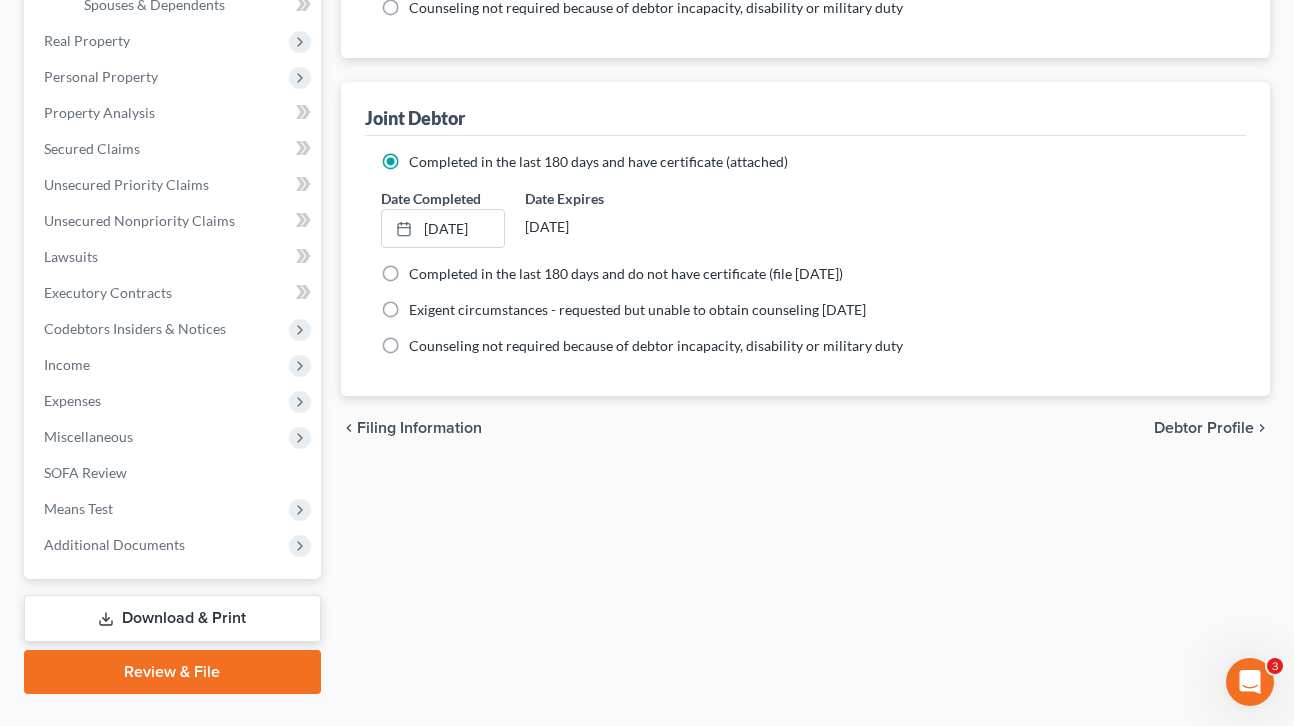 click on "Debtor Profile" at bounding box center [1204, 428] 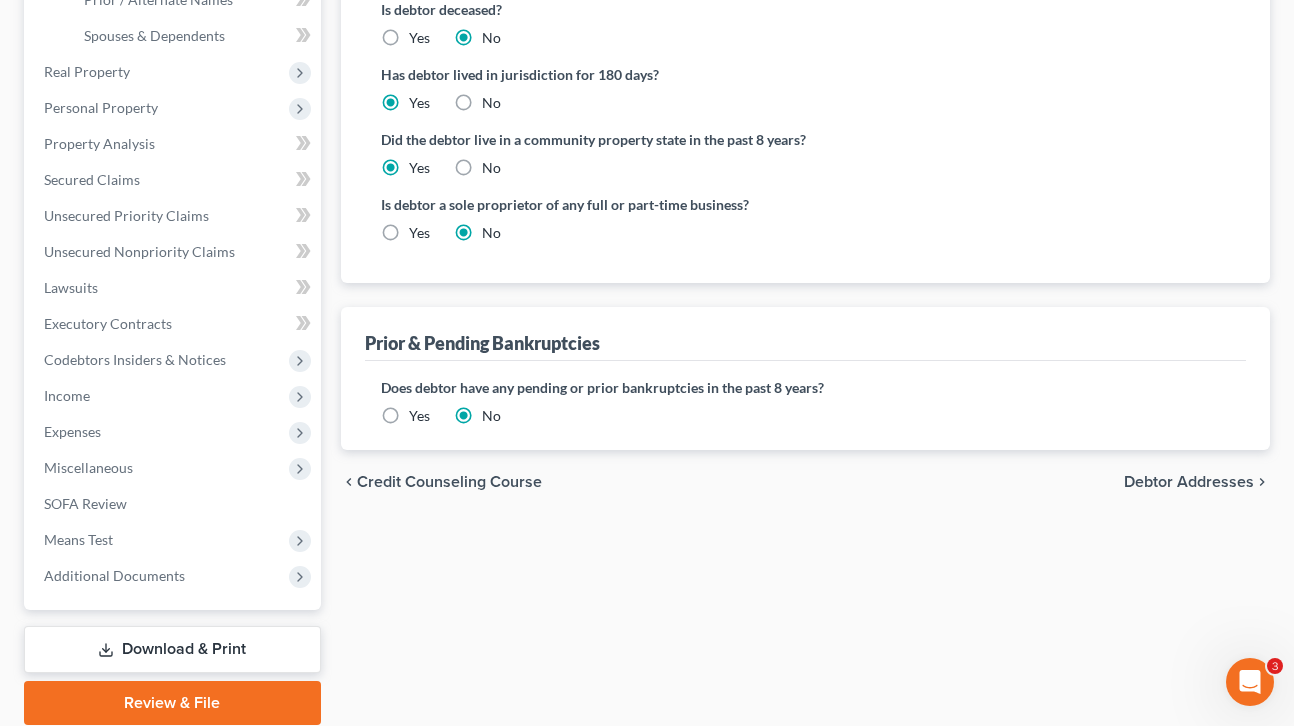 scroll, scrollTop: 587, scrollLeft: 0, axis: vertical 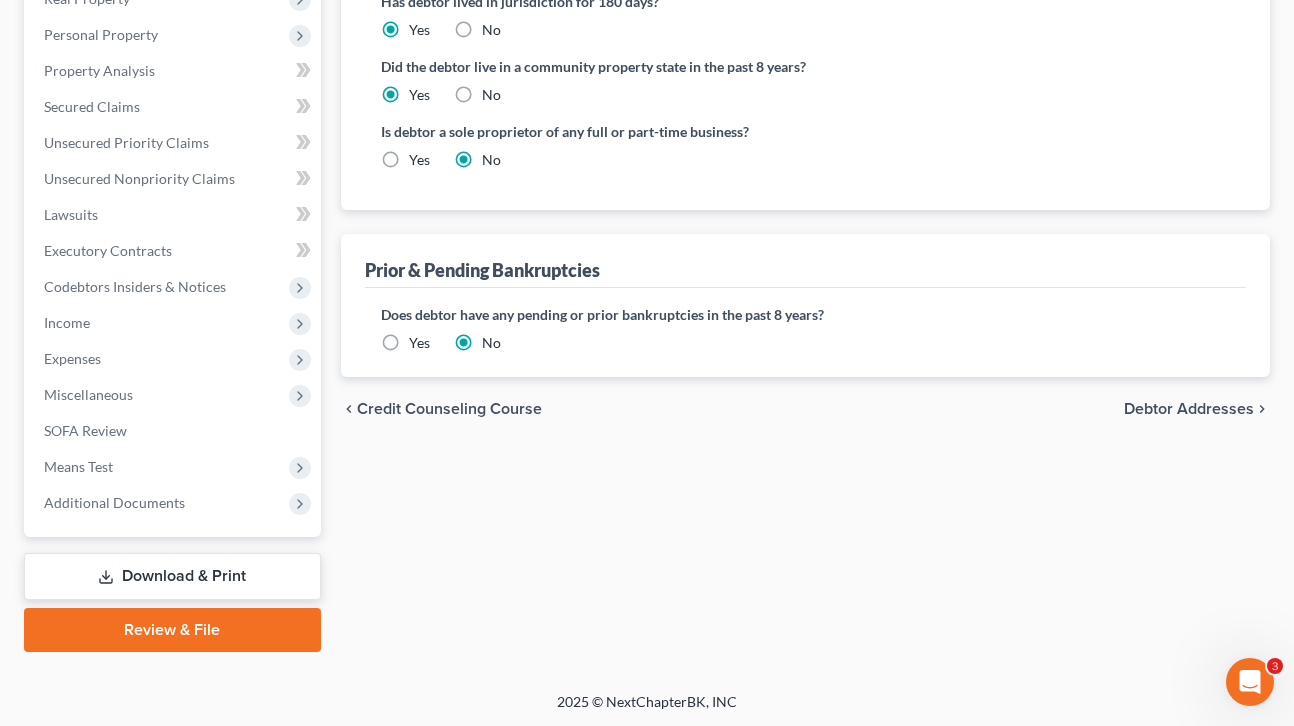 click on "Debtor Addresses" at bounding box center [1189, 409] 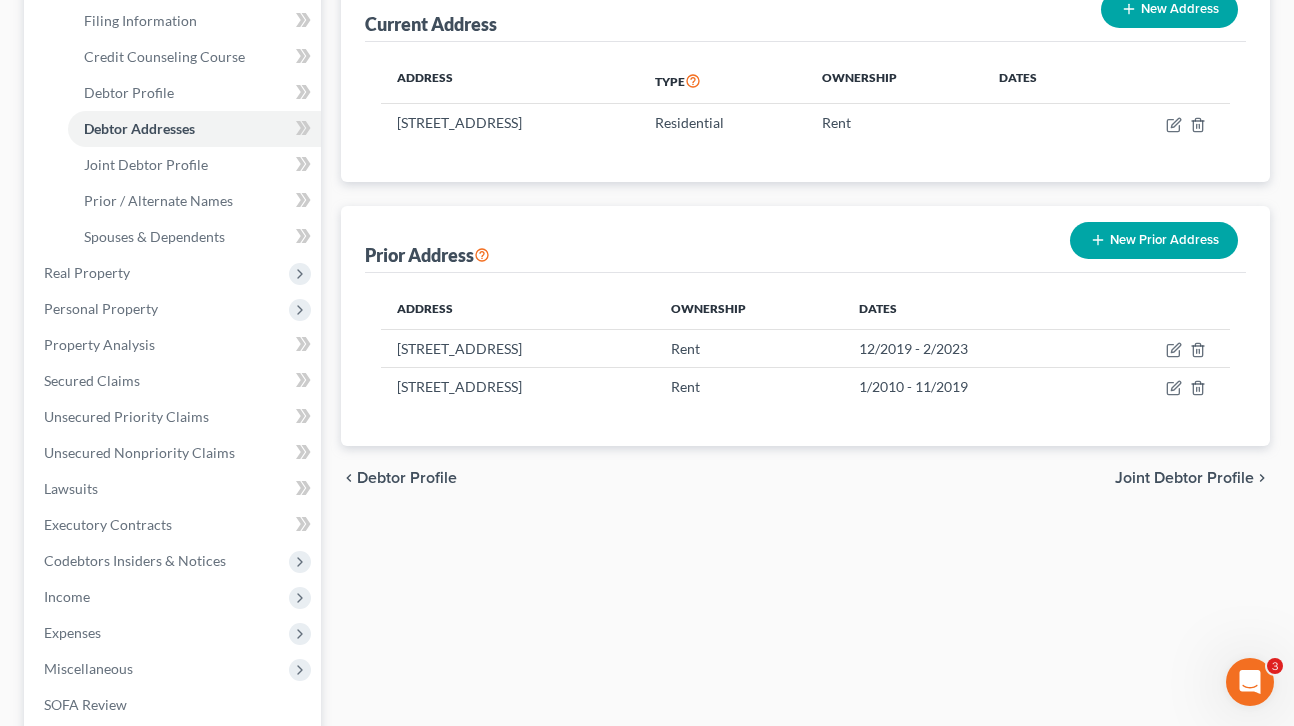 scroll, scrollTop: 319, scrollLeft: 0, axis: vertical 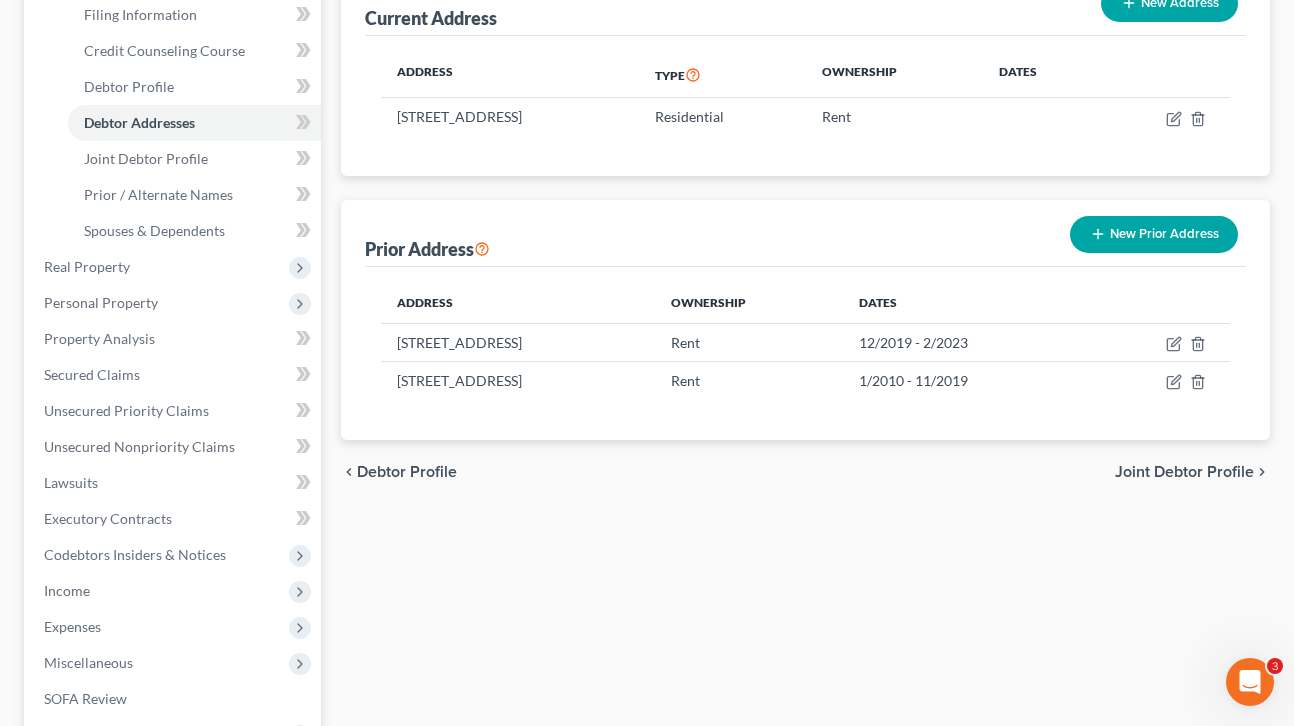 click on "Joint Debtor Profile" at bounding box center [1184, 472] 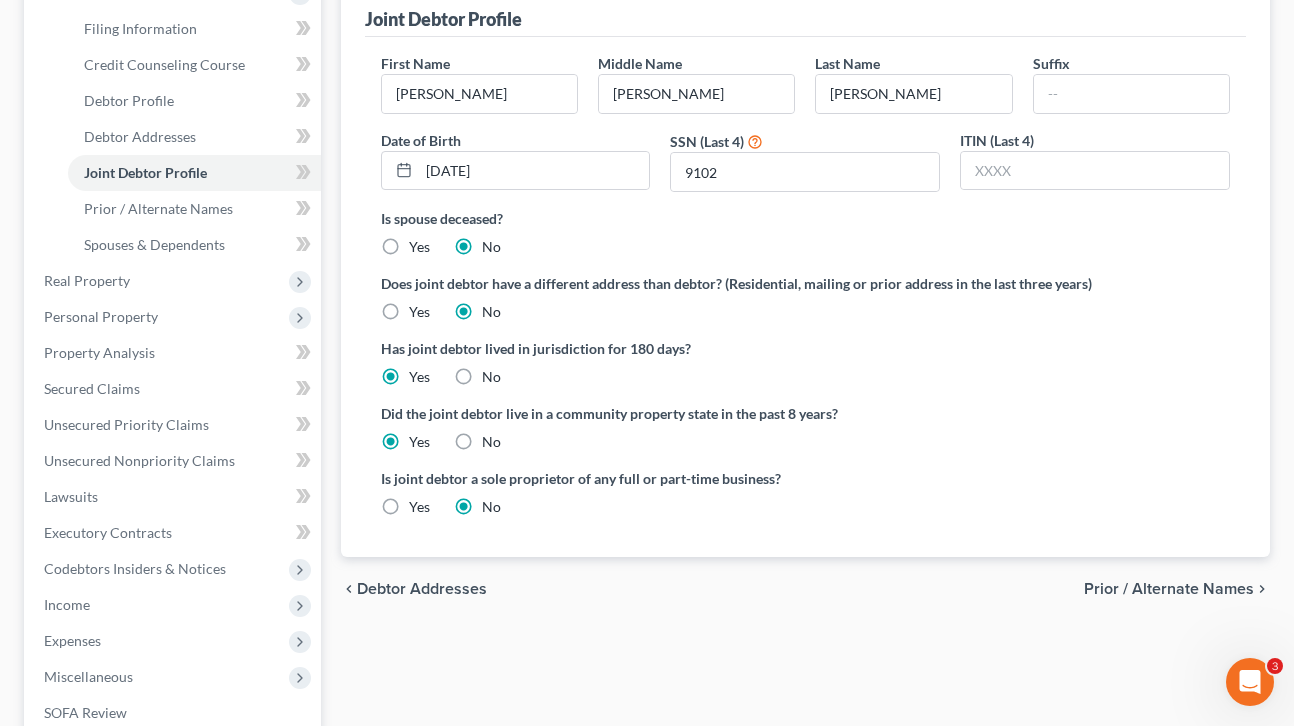 scroll, scrollTop: 308, scrollLeft: 0, axis: vertical 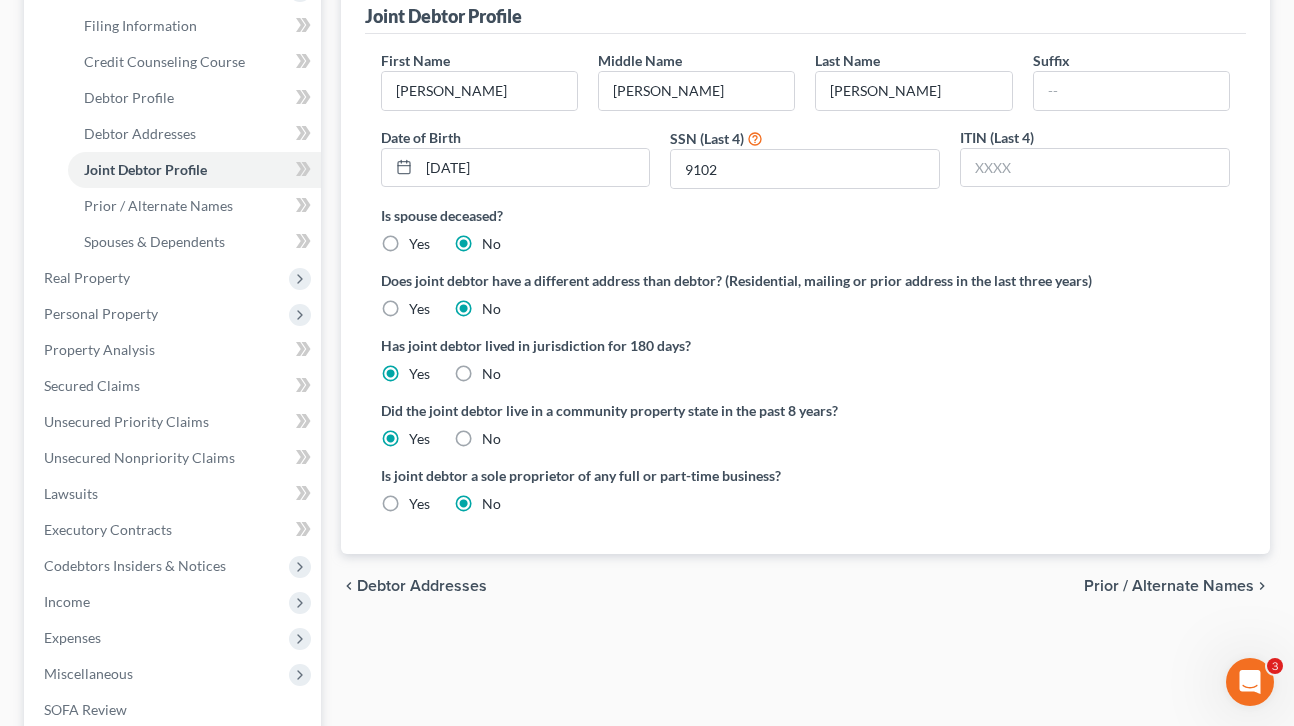 click on "Prior / Alternate Names" at bounding box center (1169, 586) 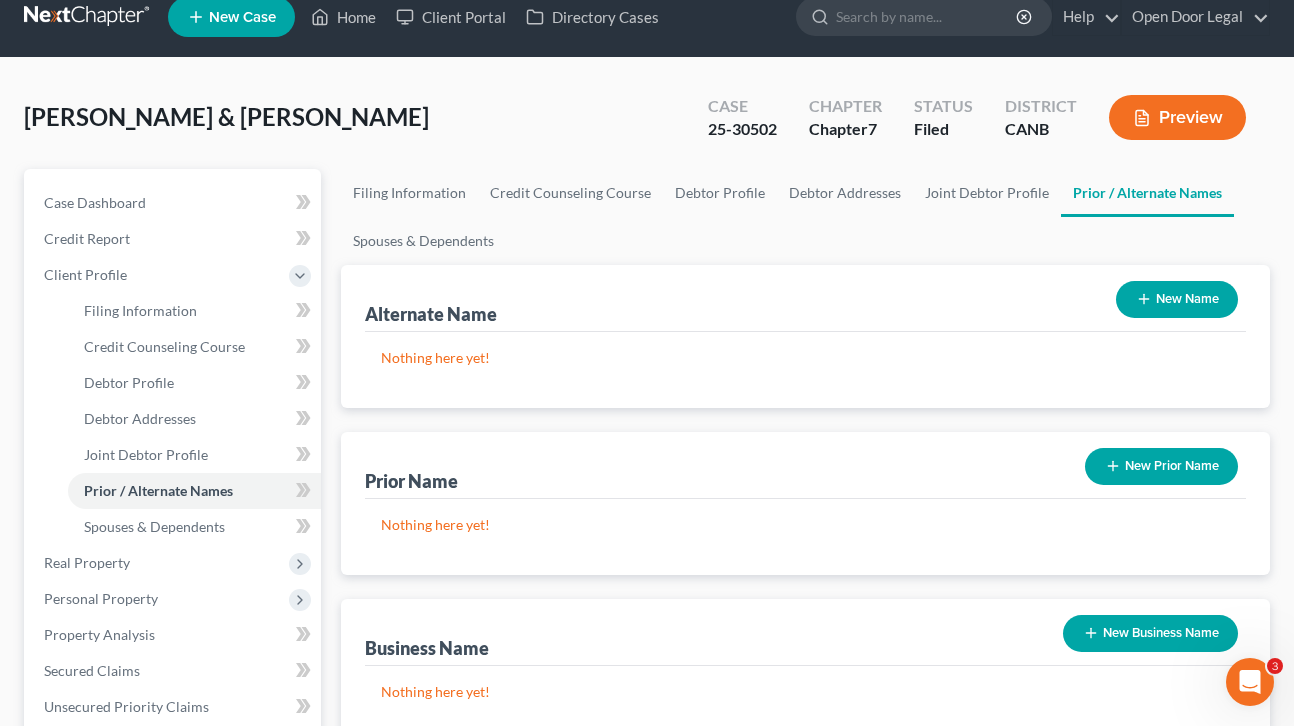 scroll, scrollTop: 0, scrollLeft: 0, axis: both 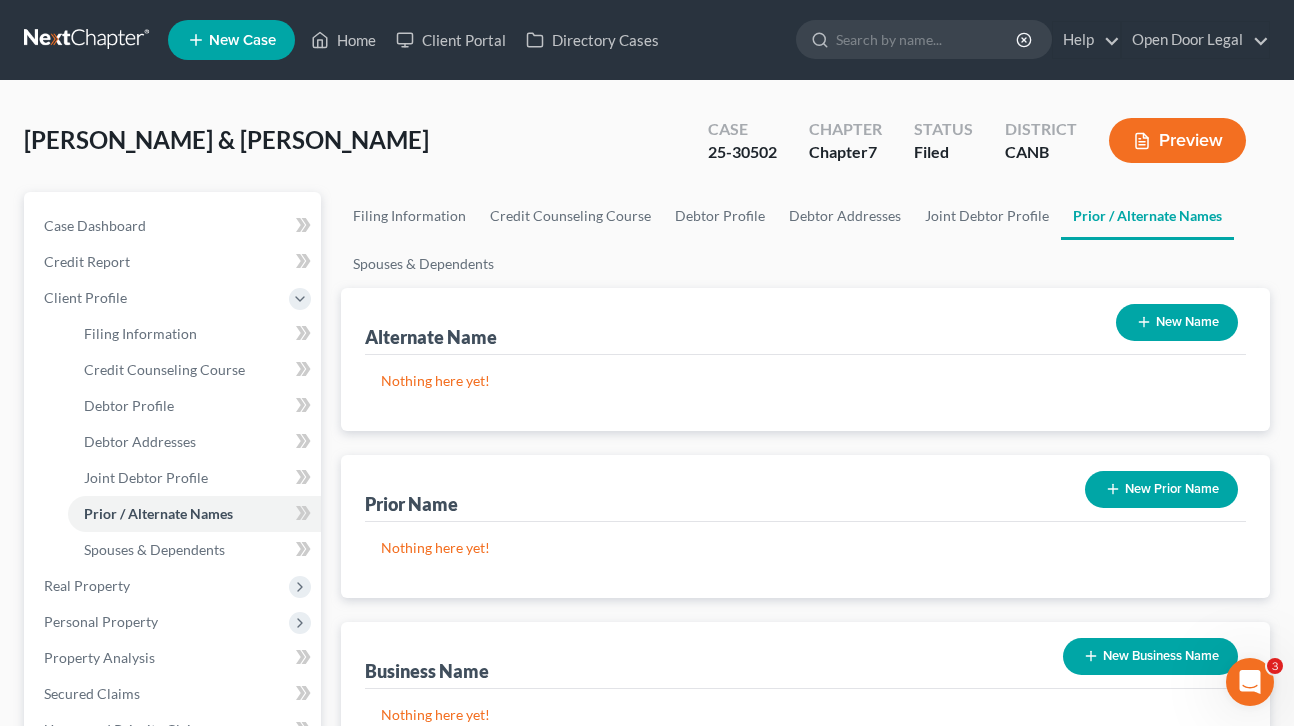 click on "New Name" at bounding box center [1177, 322] 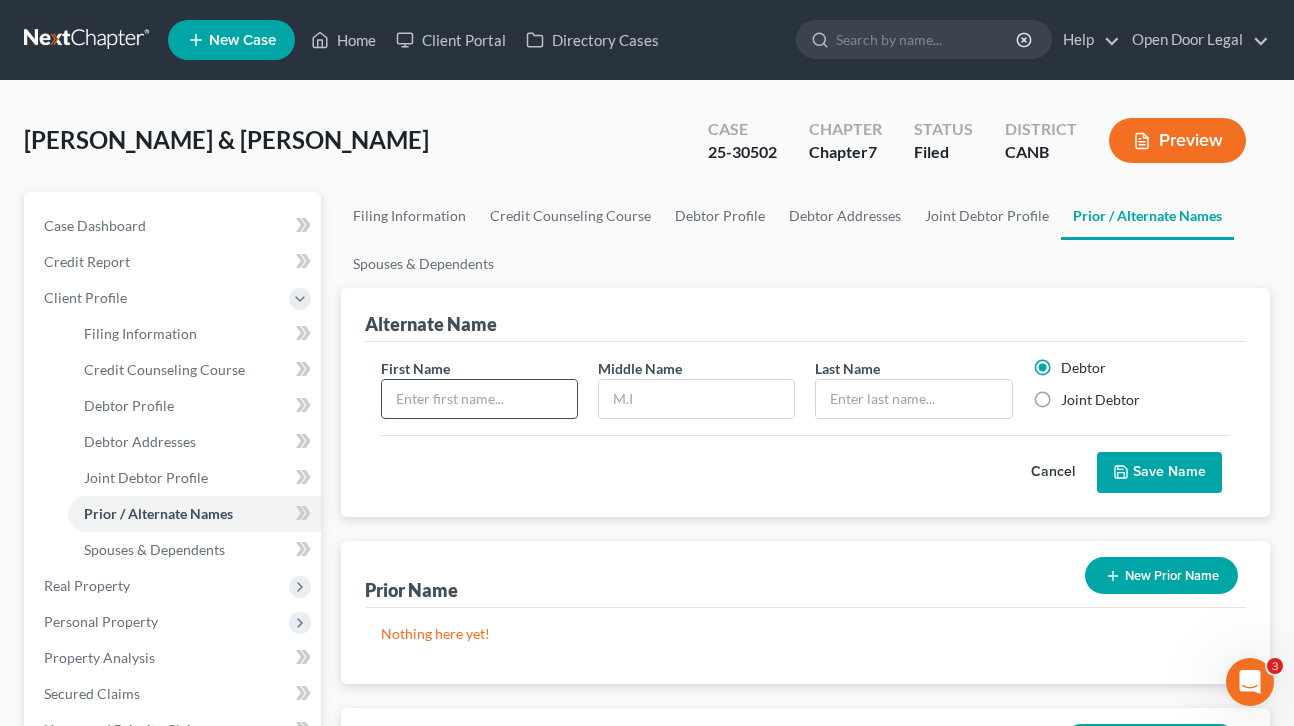 click at bounding box center (479, 399) 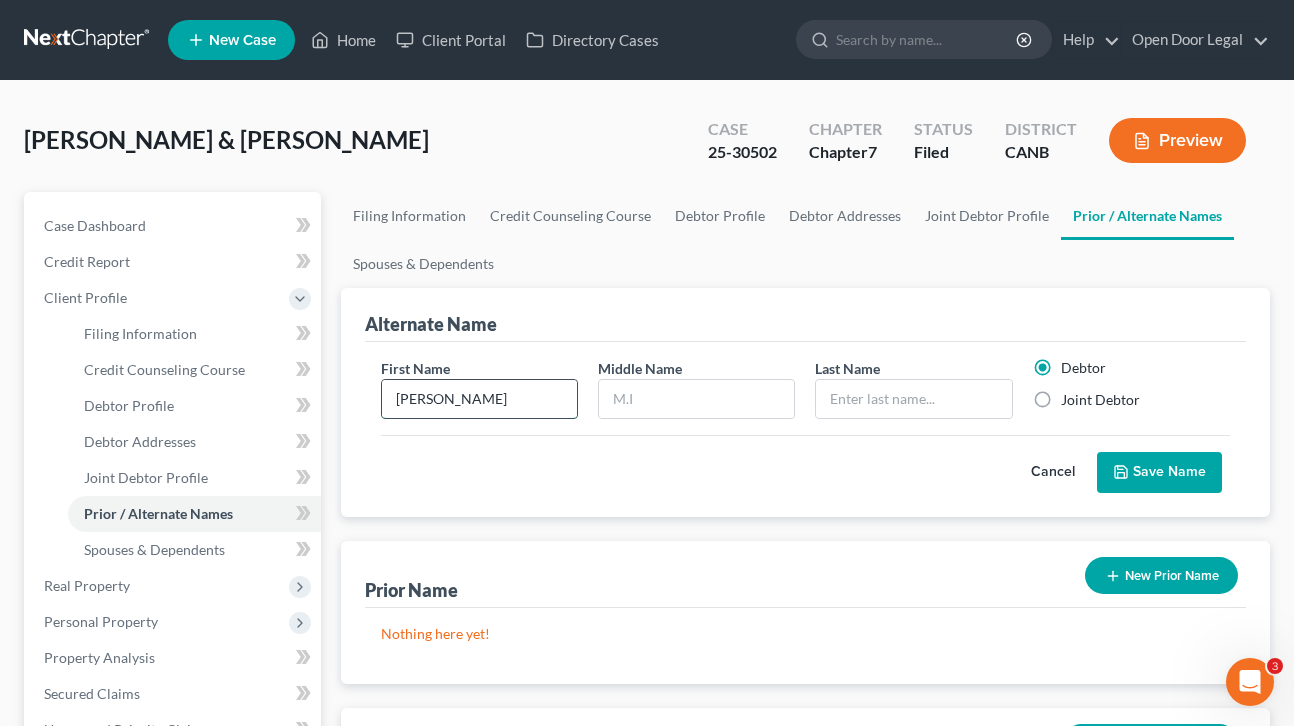 type on "Michael" 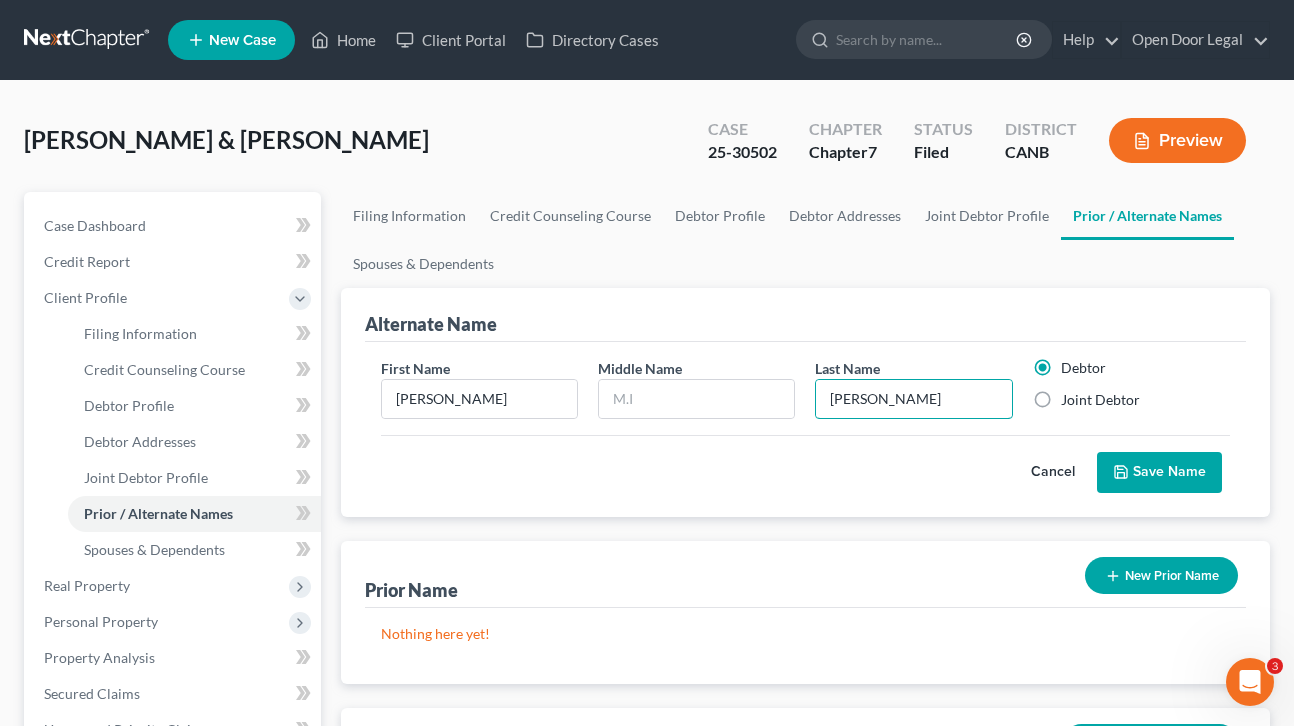 type on "Lee" 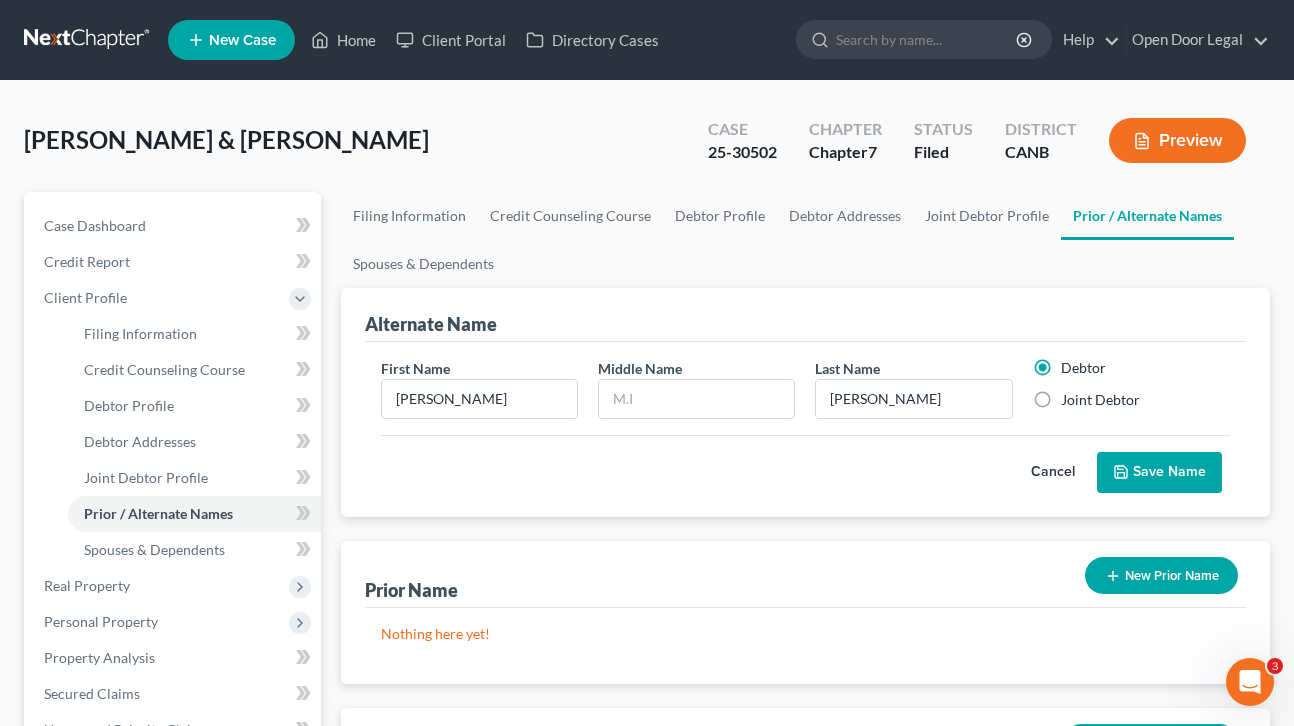 click on "Save Name" at bounding box center [1159, 473] 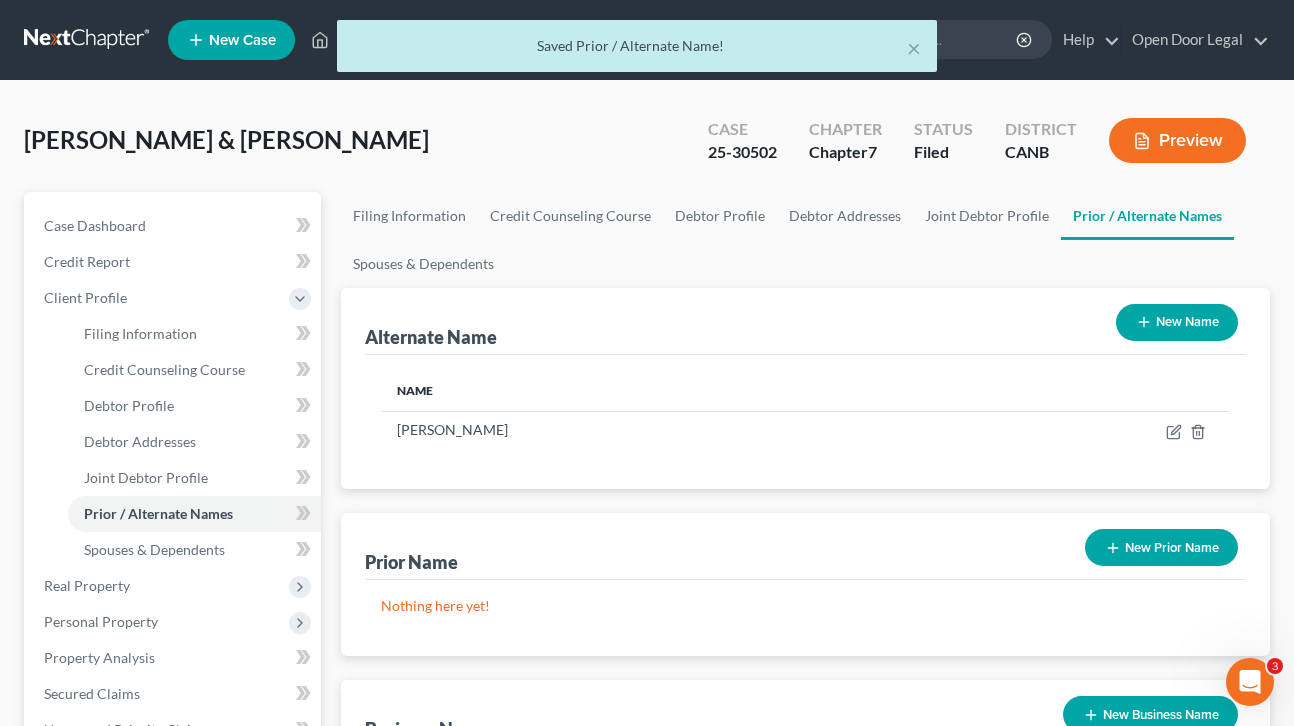 click on "New Name" at bounding box center (1177, 322) 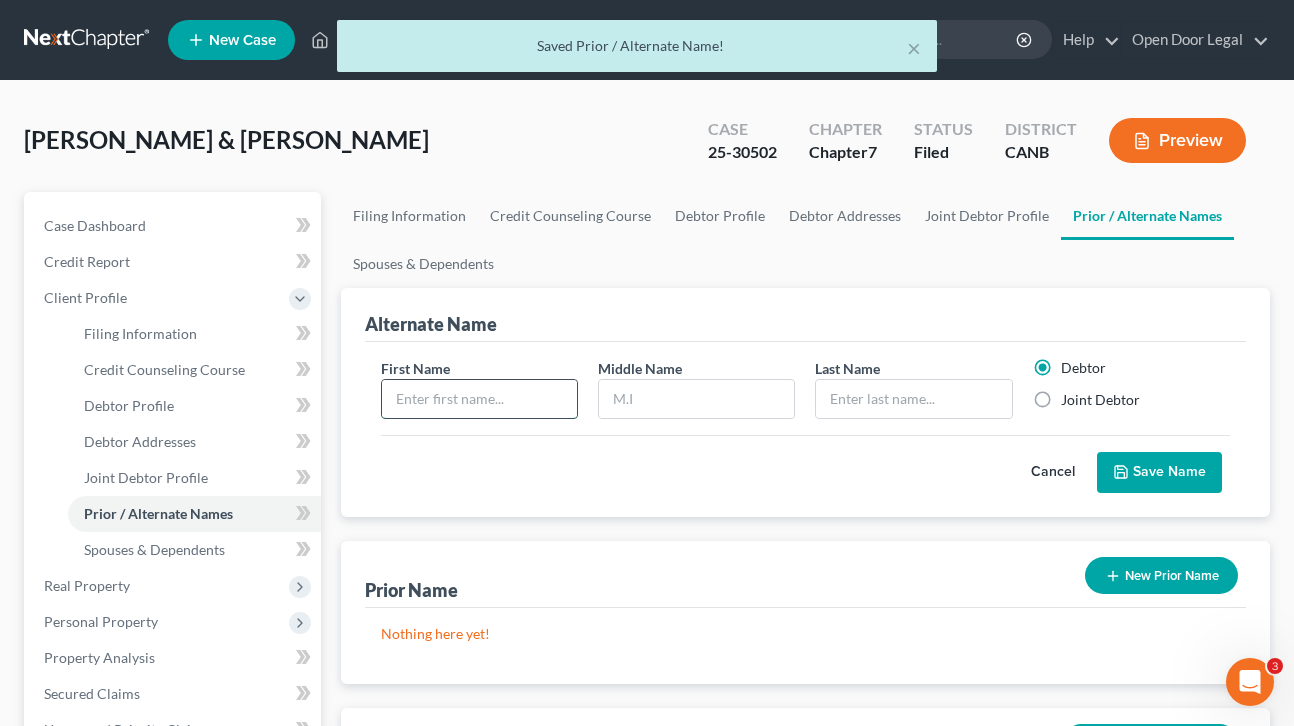 click at bounding box center (479, 399) 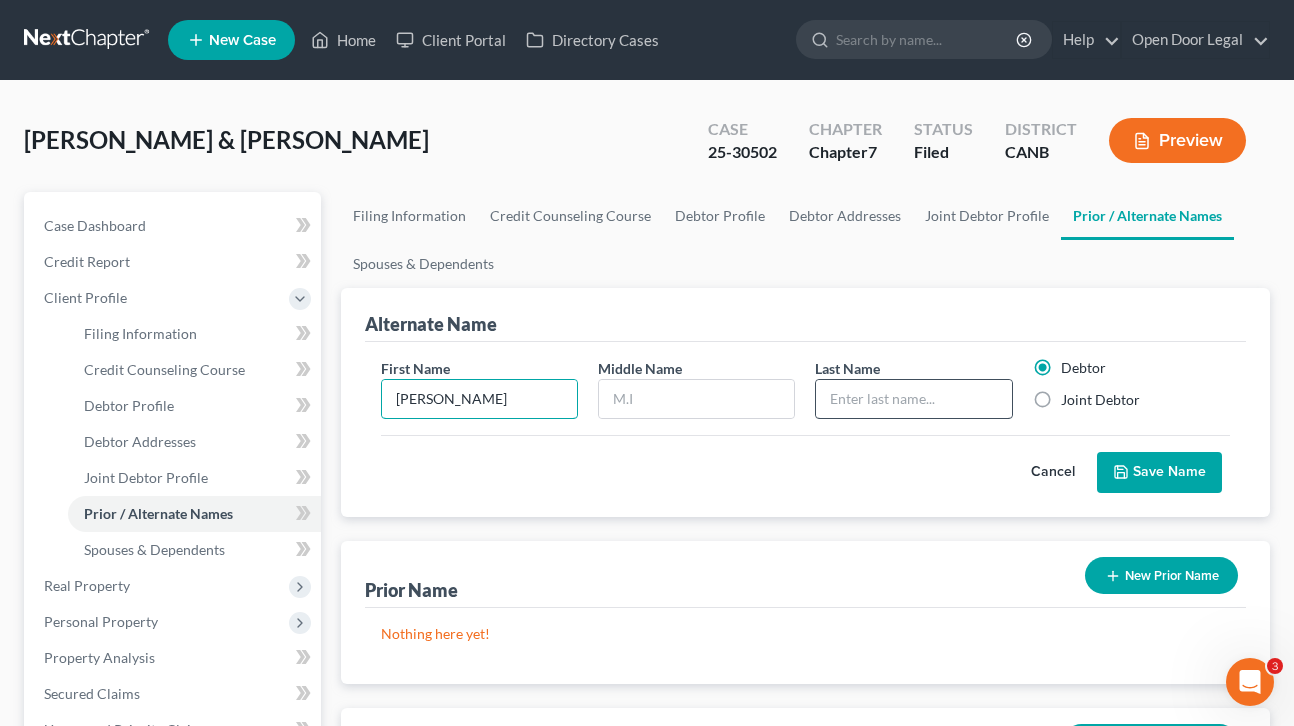 type on "Hannah" 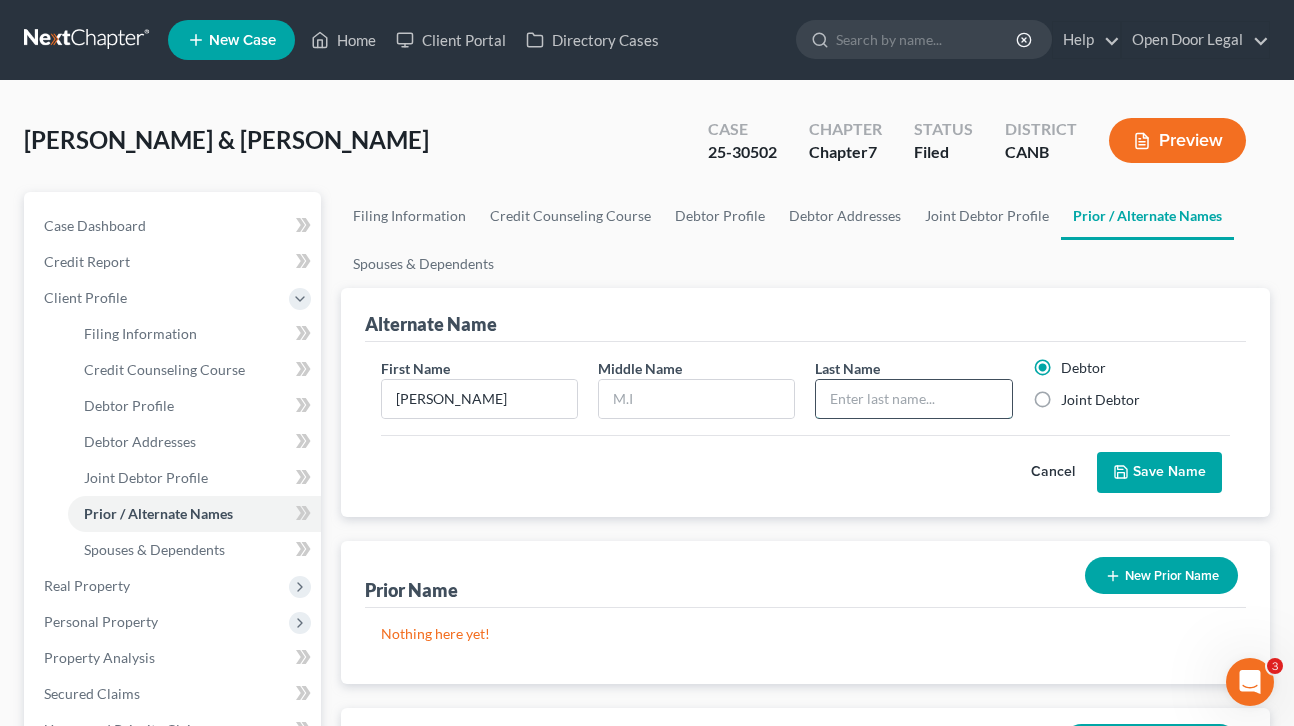 click at bounding box center (913, 399) 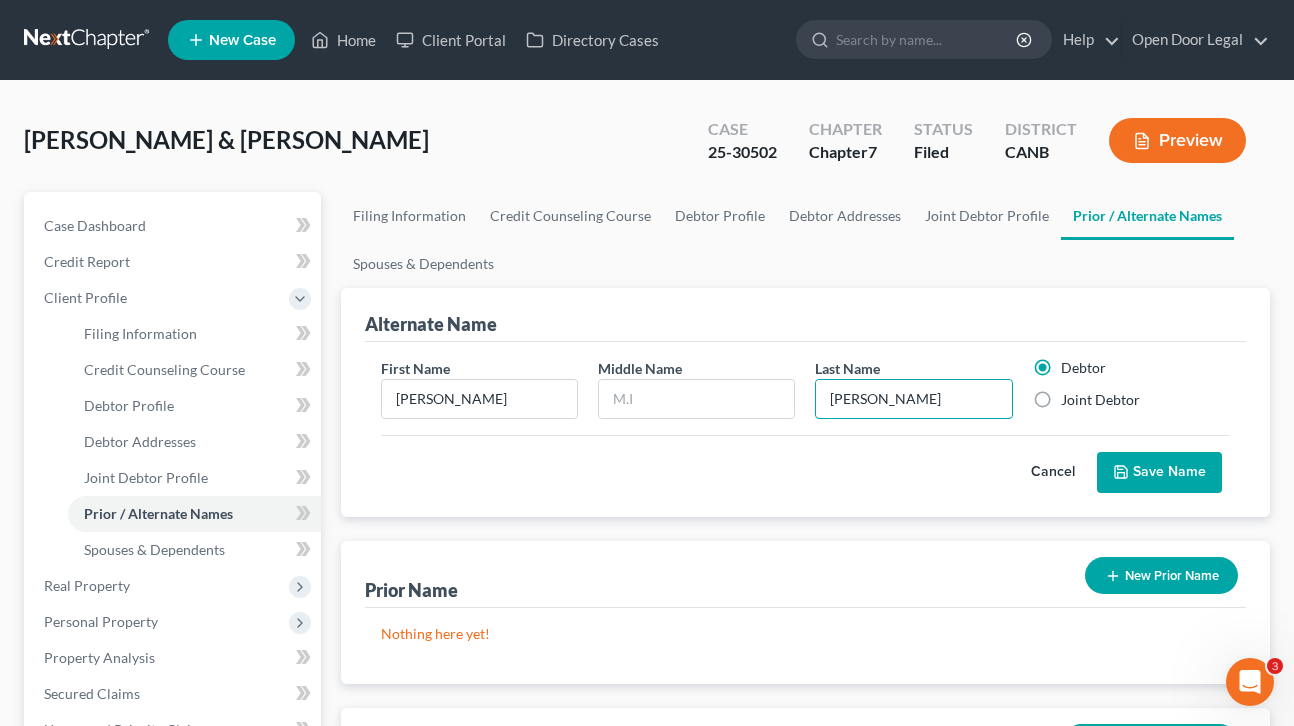 type on "Lee" 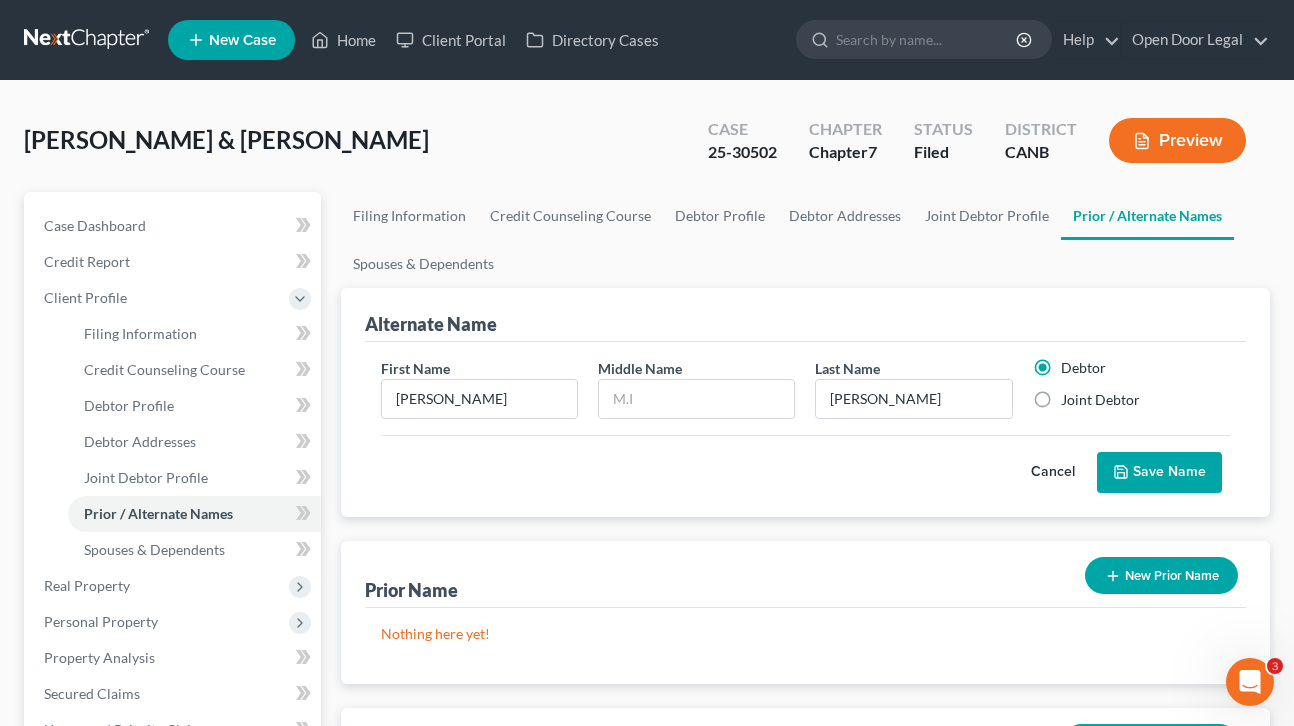 click on "First Name Hannah Middle Name
Last Name
*
Lee Debtor Joint Debtor" at bounding box center [806, 396] 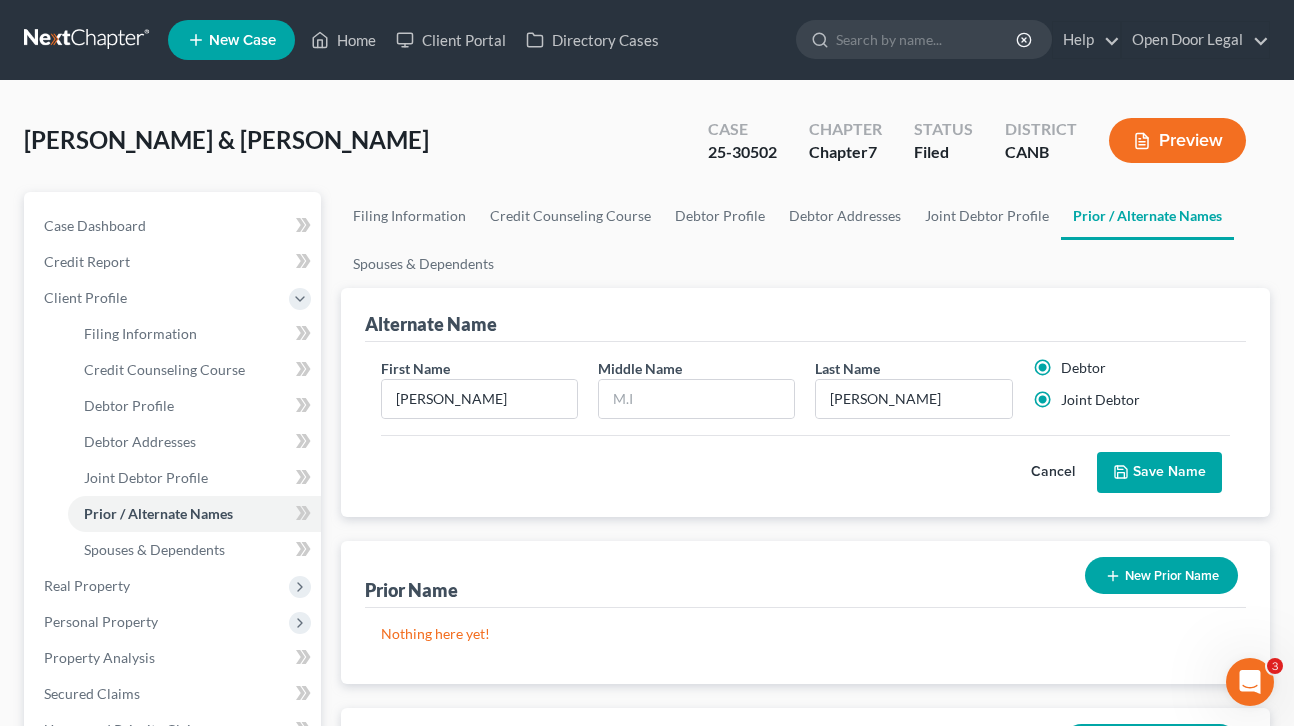 radio on "false" 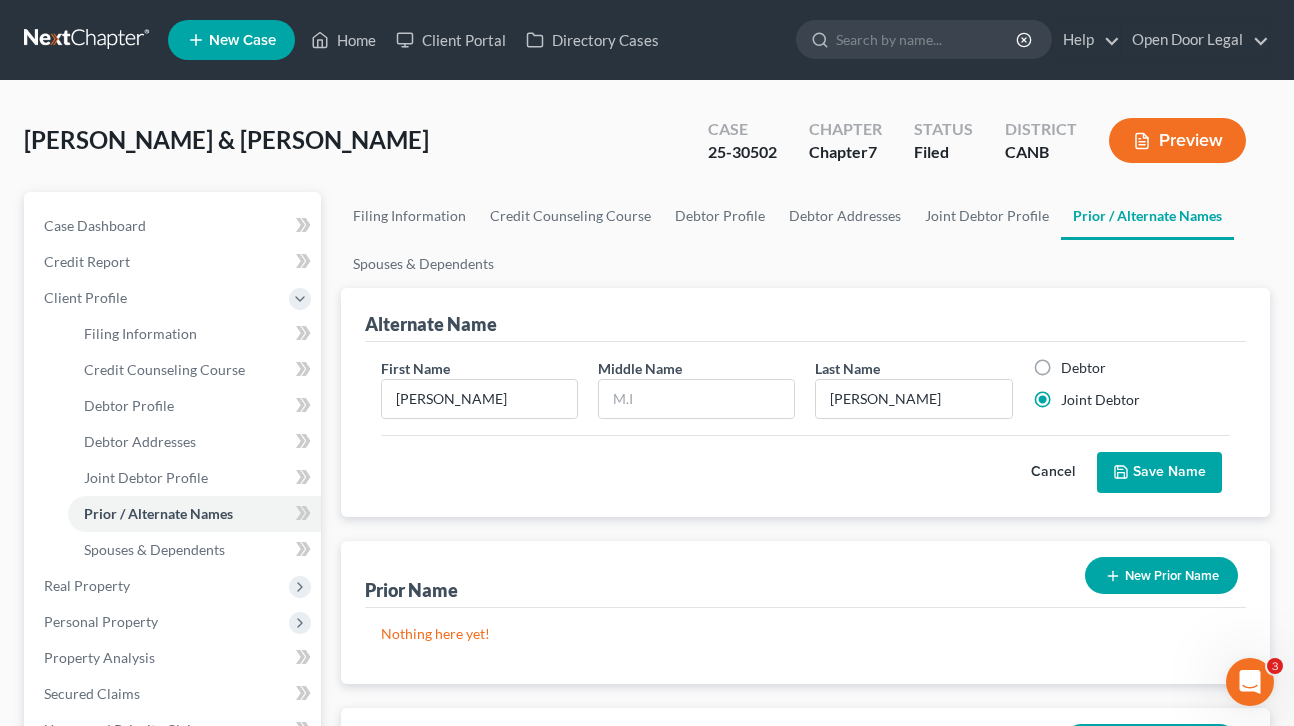 click on "Save Name" at bounding box center (1159, 473) 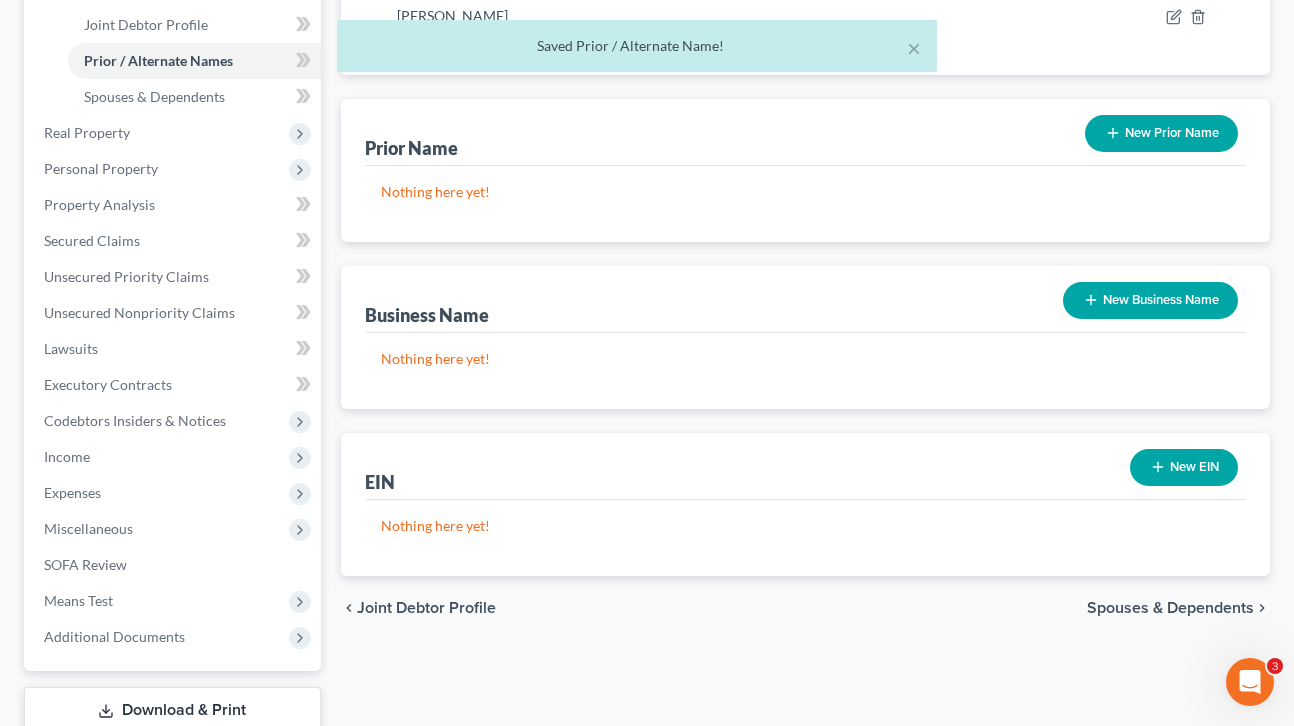 scroll, scrollTop: 499, scrollLeft: 0, axis: vertical 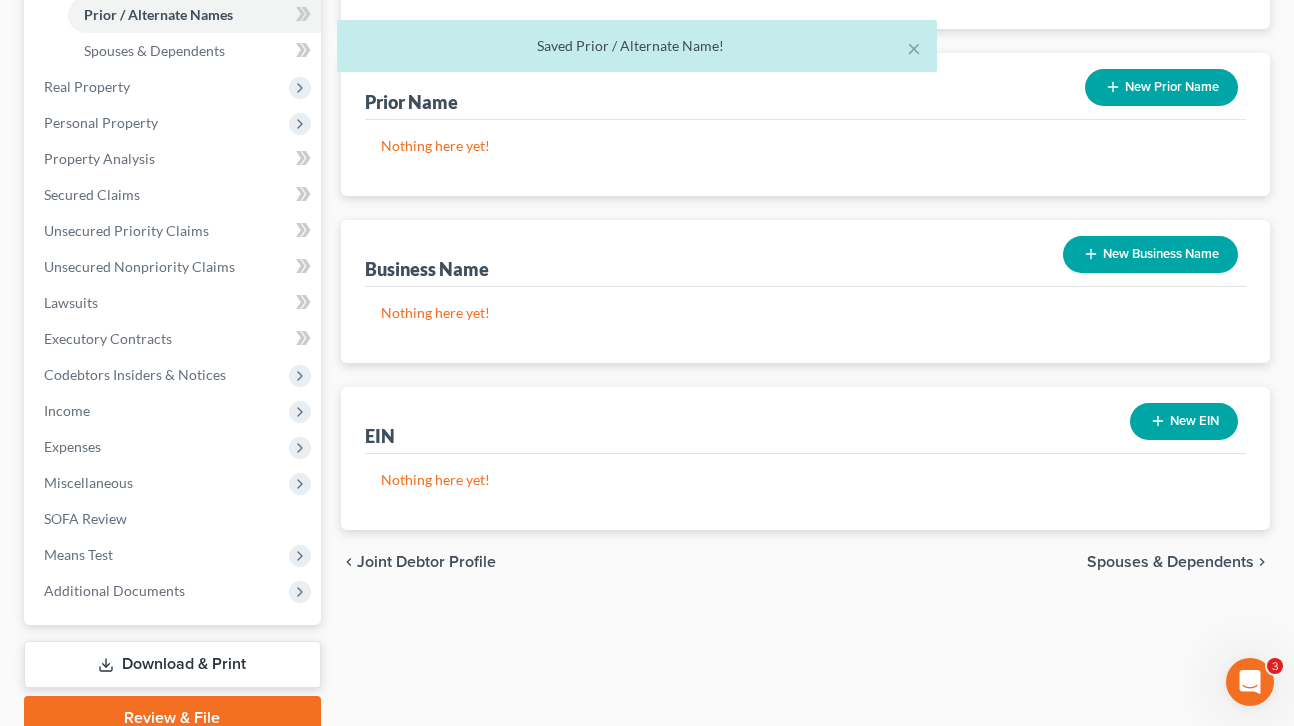 click on "Spouses & Dependents" at bounding box center [1170, 562] 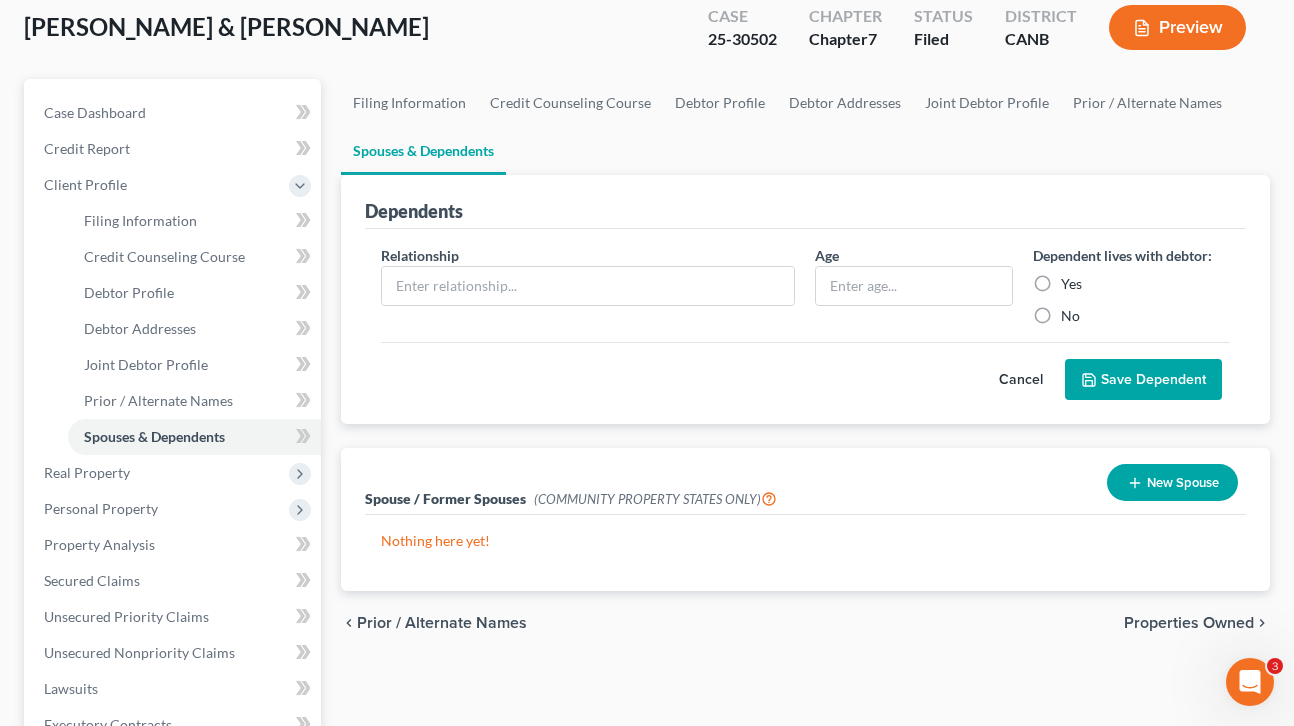 scroll, scrollTop: 313, scrollLeft: 0, axis: vertical 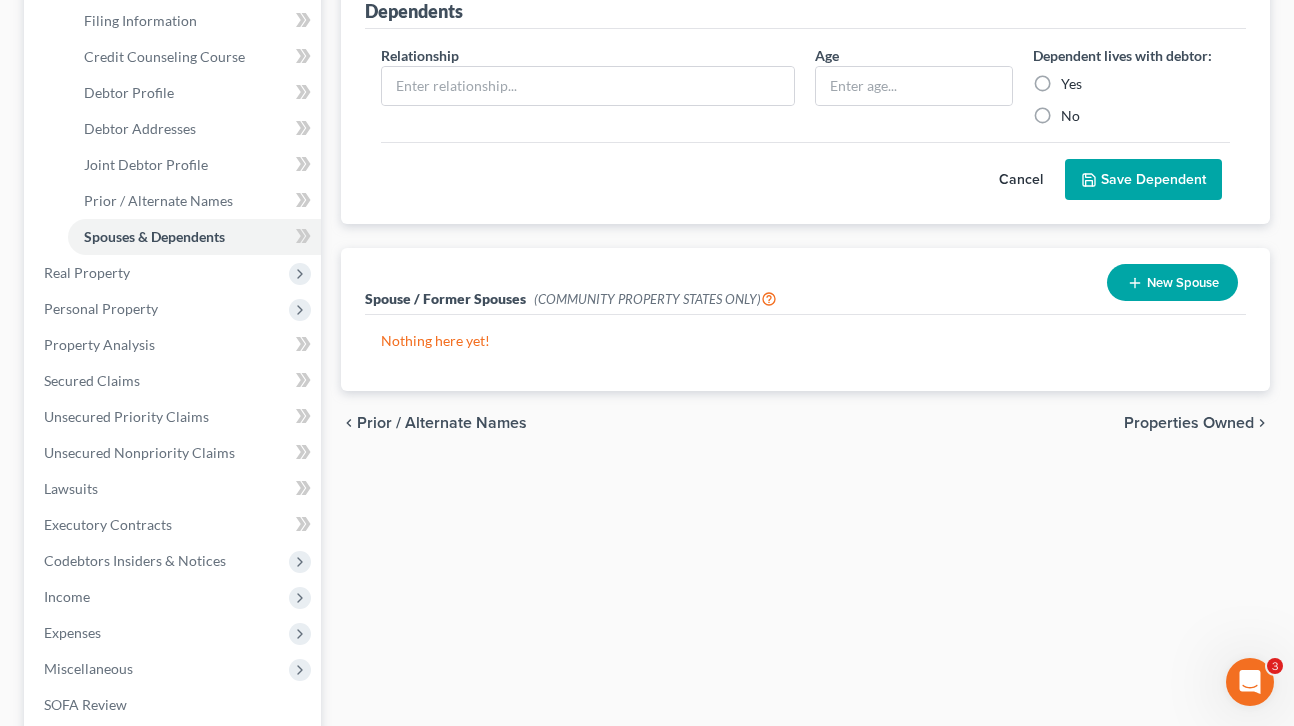 click on "Properties Owned" at bounding box center [1189, 423] 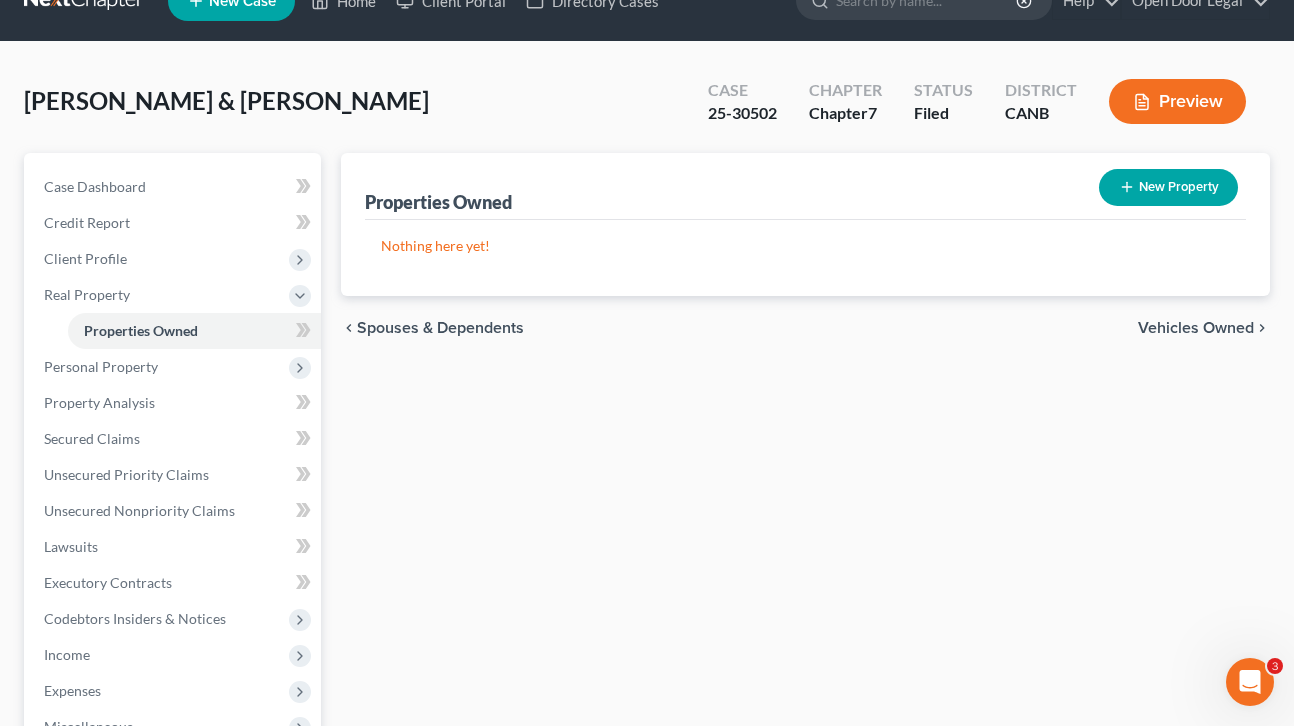 scroll, scrollTop: 60, scrollLeft: 0, axis: vertical 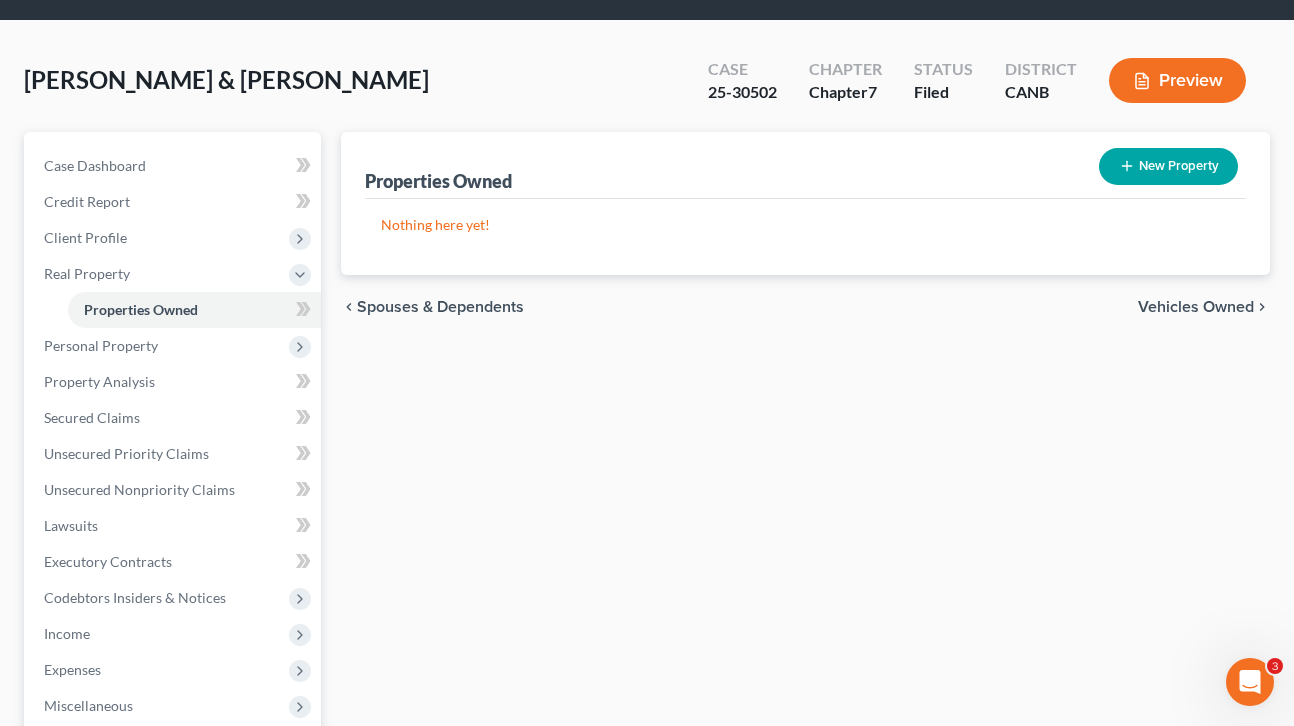 click on "Vehicles Owned" at bounding box center (1196, 307) 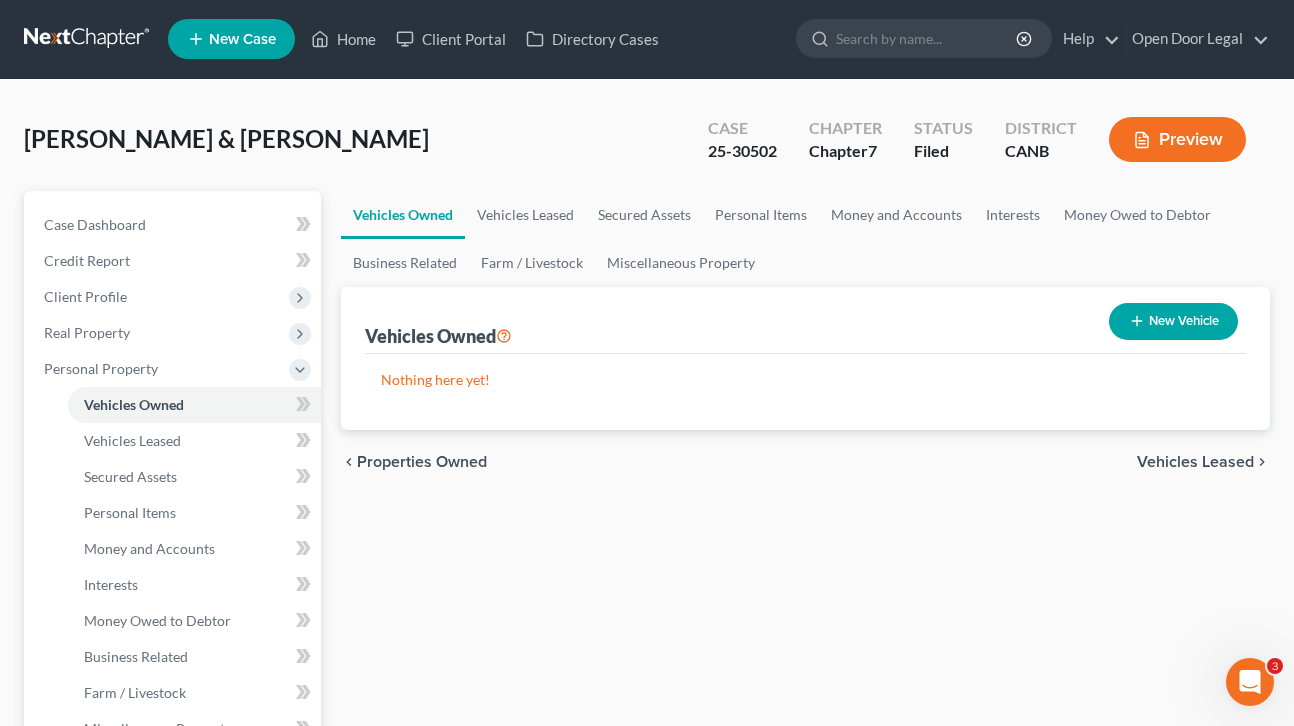 scroll, scrollTop: 0, scrollLeft: 0, axis: both 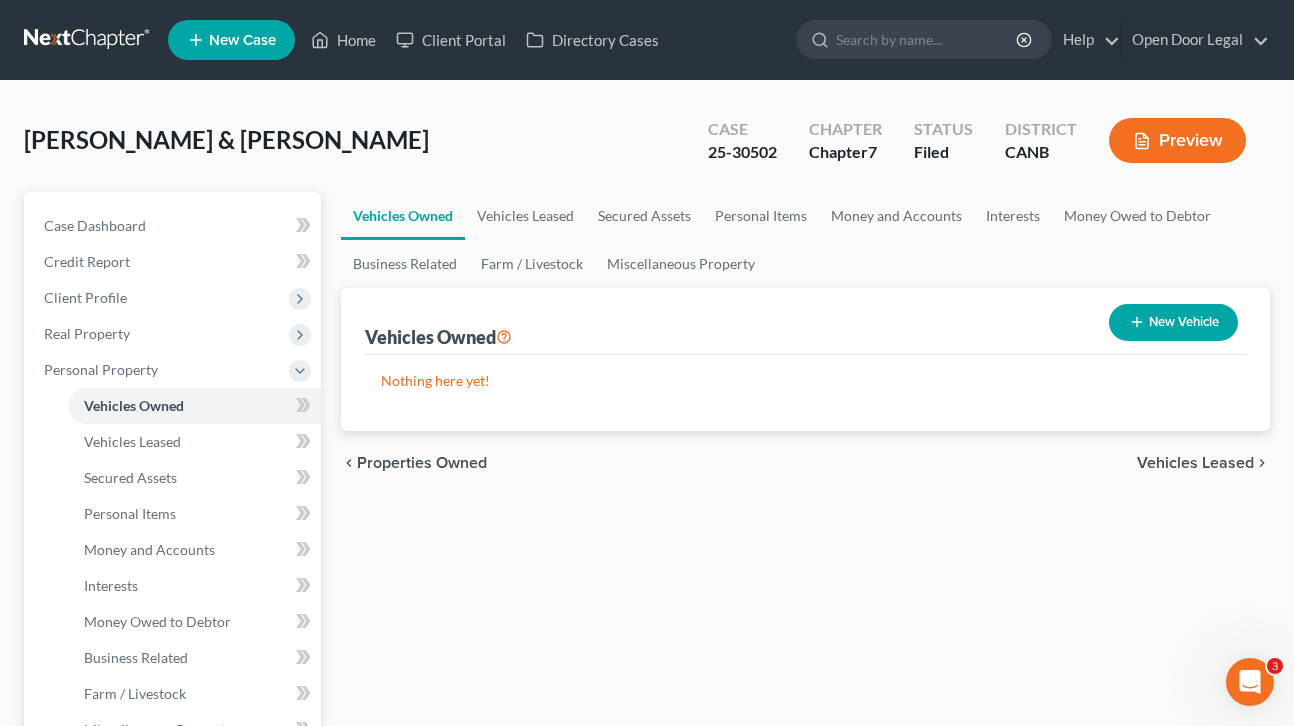 click on "Vehicles Leased" at bounding box center [1195, 463] 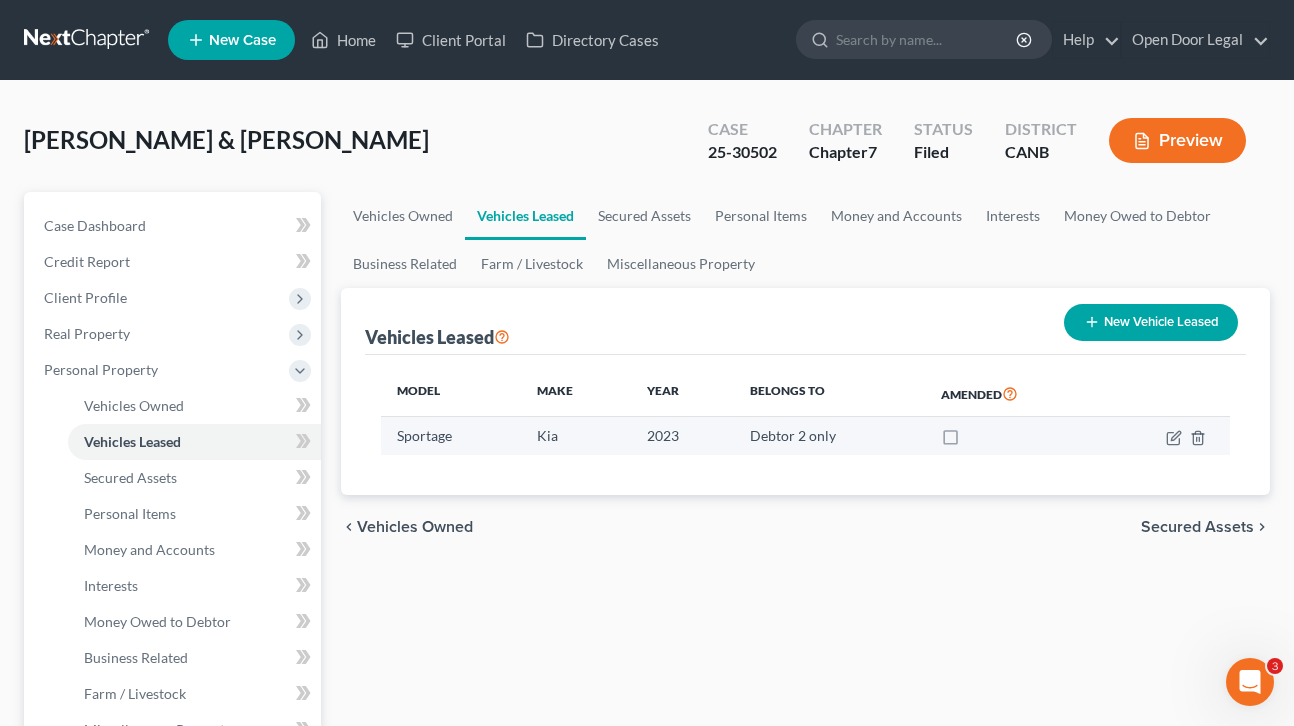 click at bounding box center [969, 441] 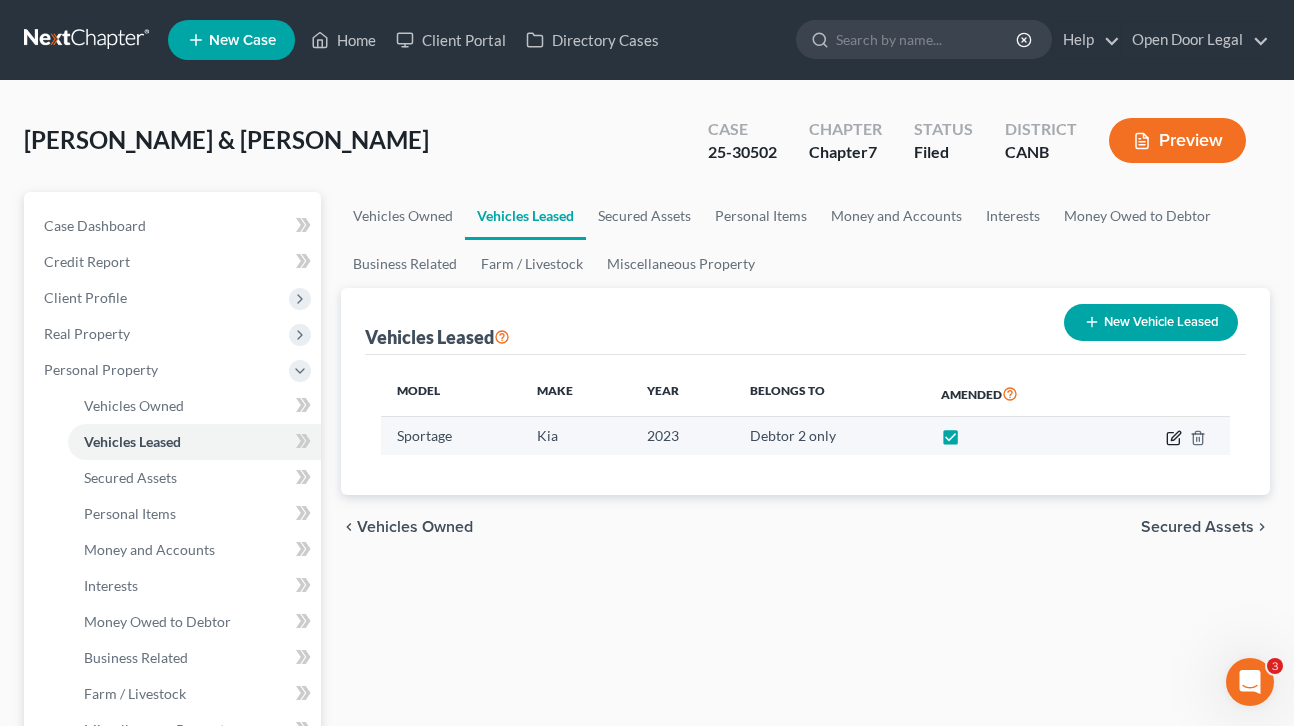 click 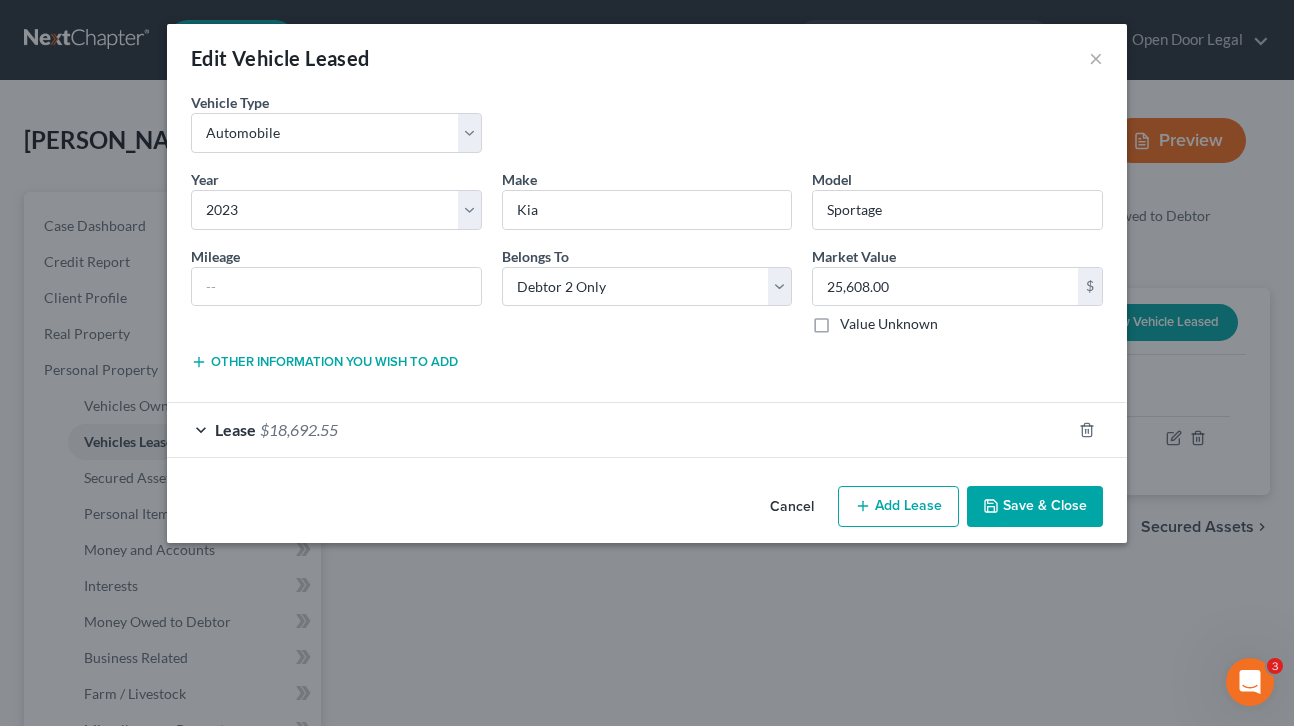 click on "Save & Close" at bounding box center (1035, 507) 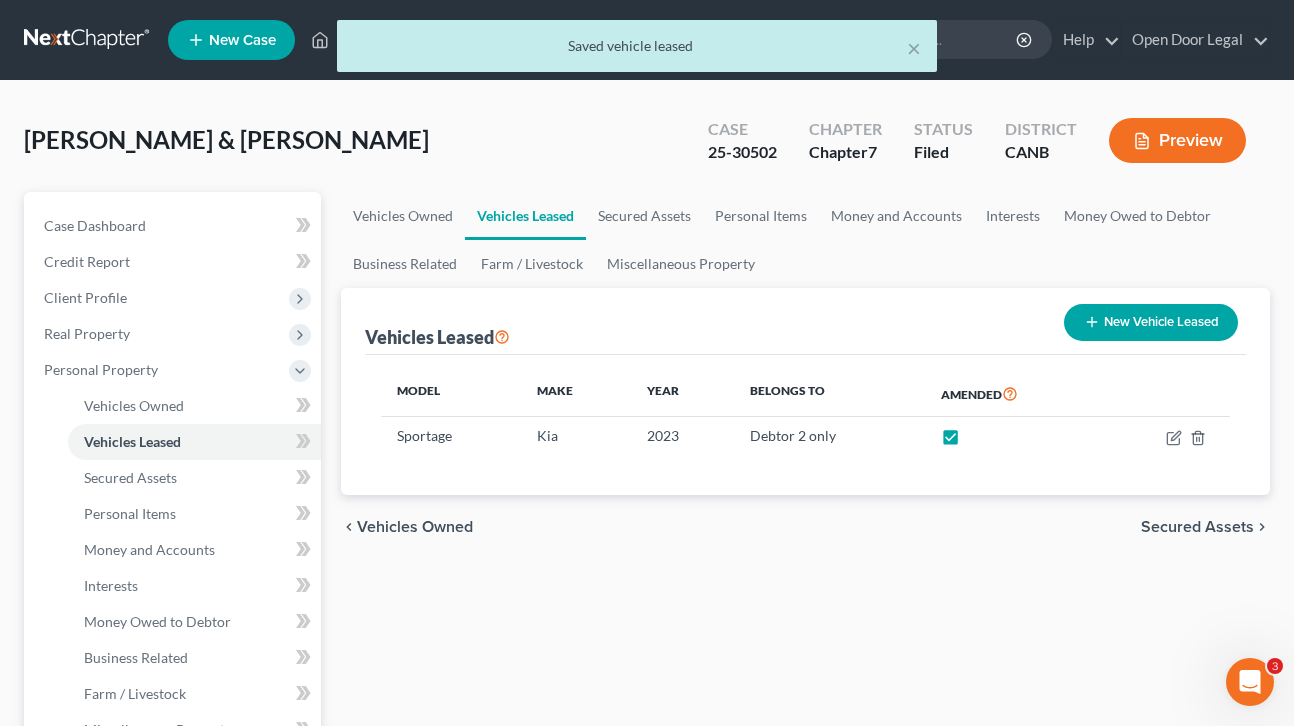click on "Secured Assets" at bounding box center (1197, 527) 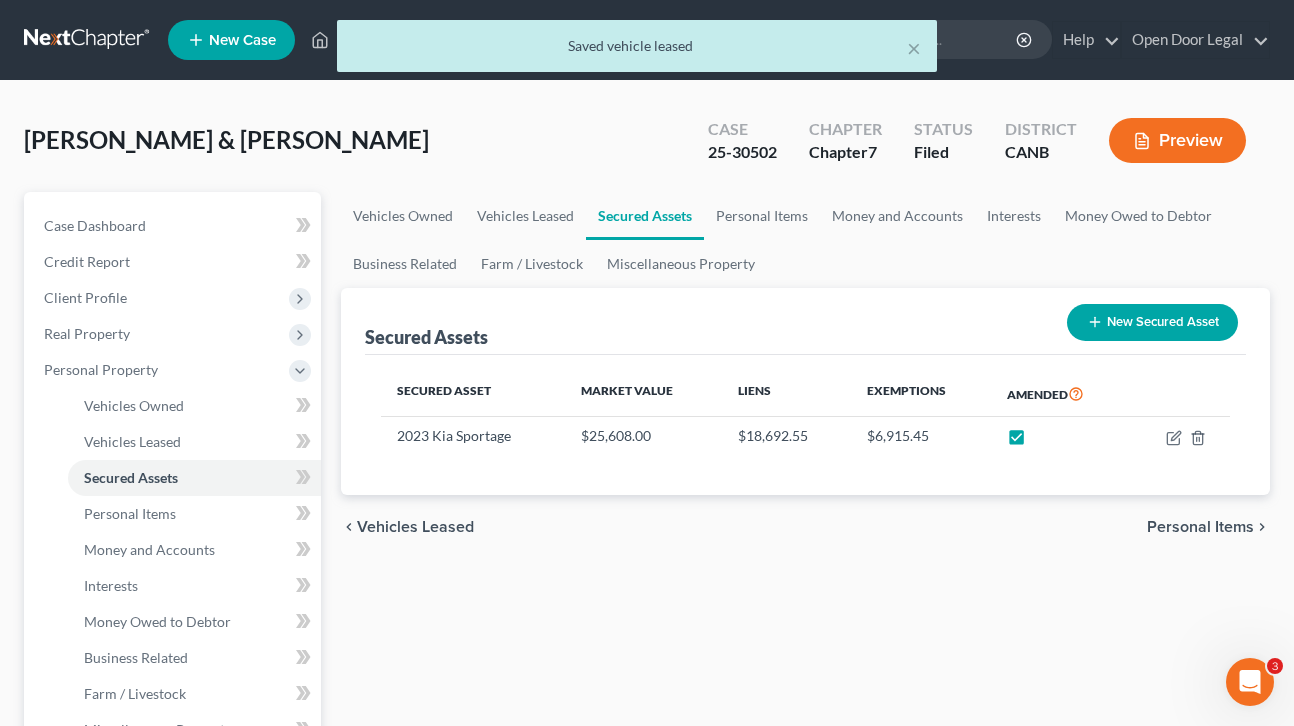 click on "Personal Items" at bounding box center [1200, 527] 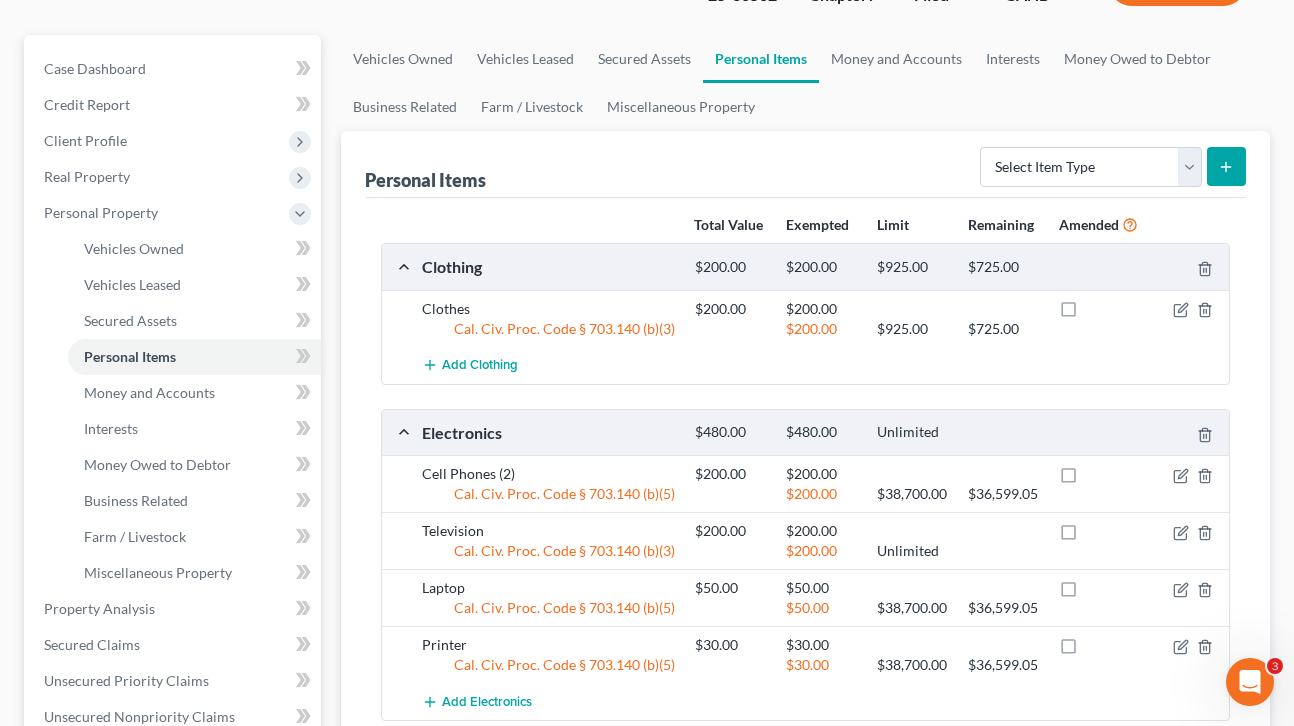 scroll, scrollTop: 192, scrollLeft: 0, axis: vertical 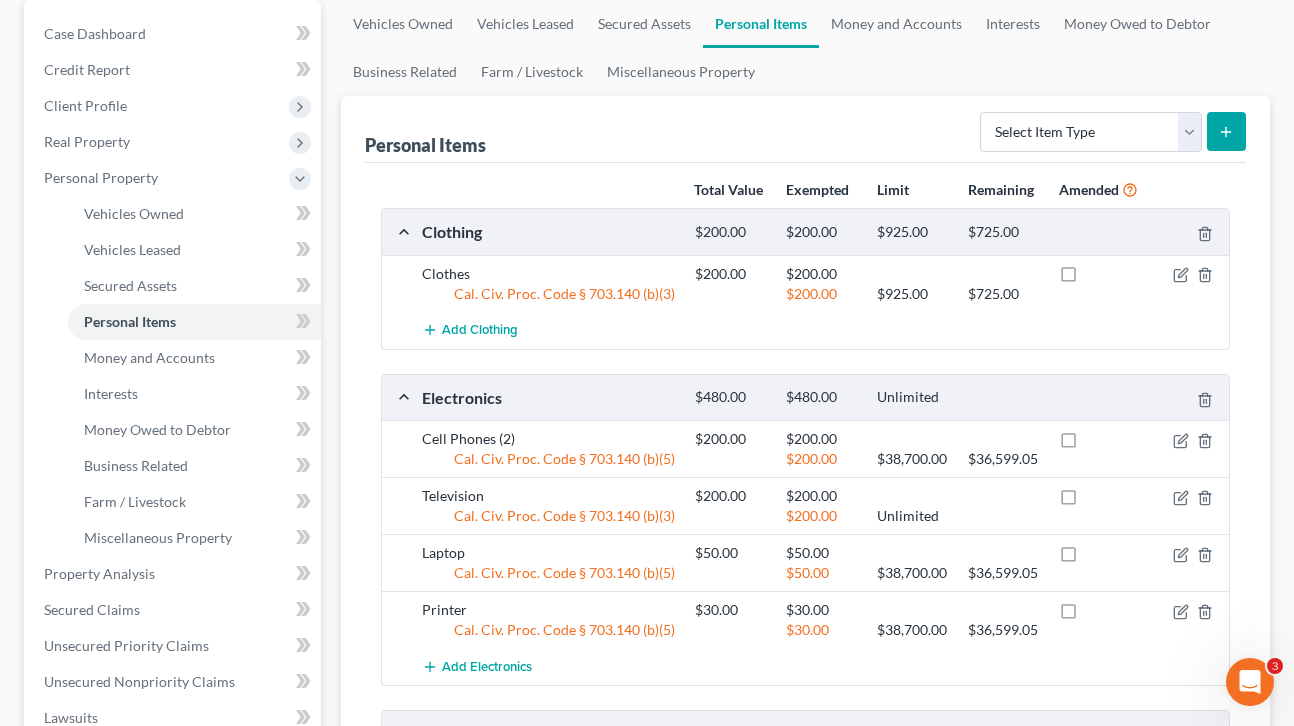 click at bounding box center (1087, 279) 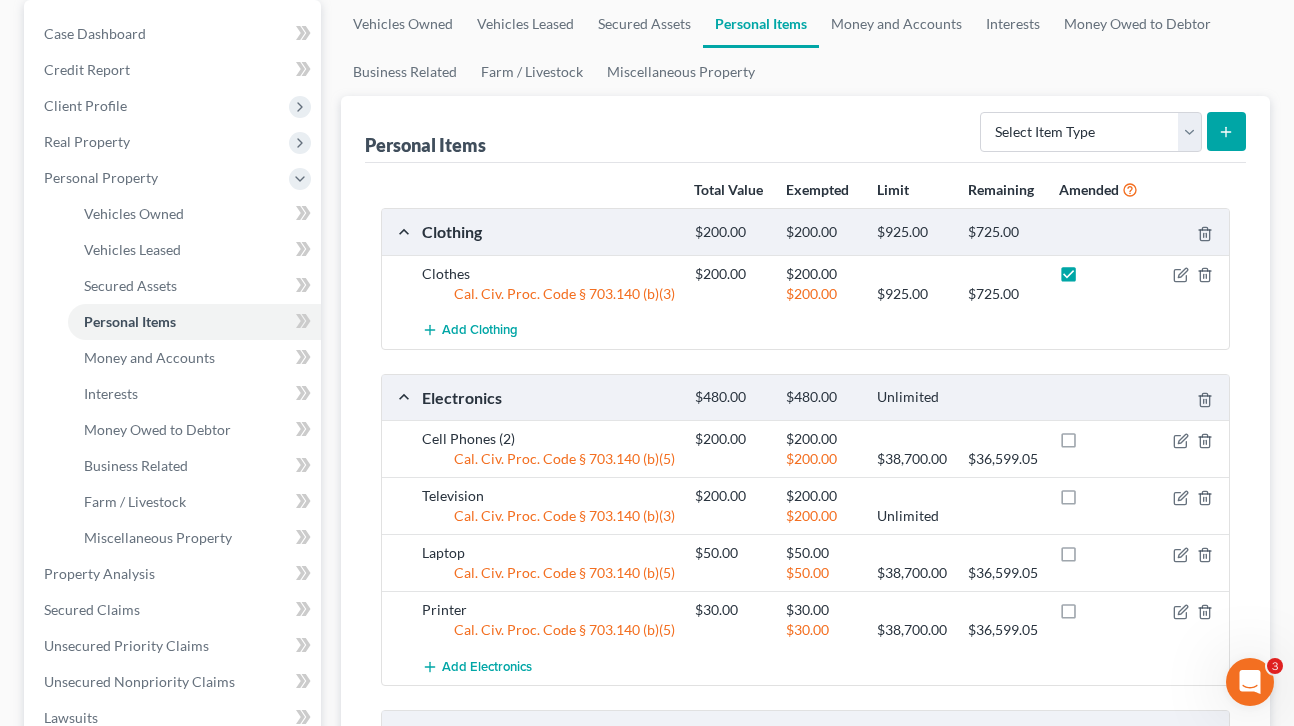 click at bounding box center (1087, 444) 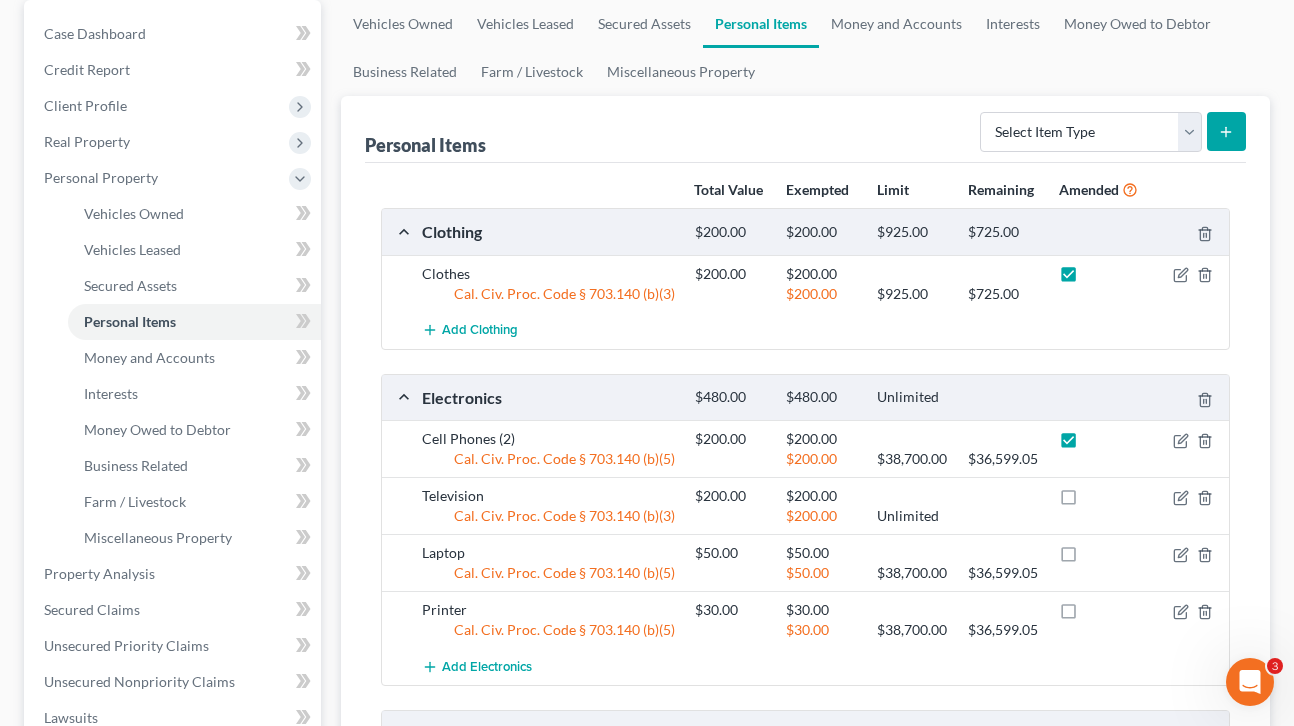 click at bounding box center (1087, 501) 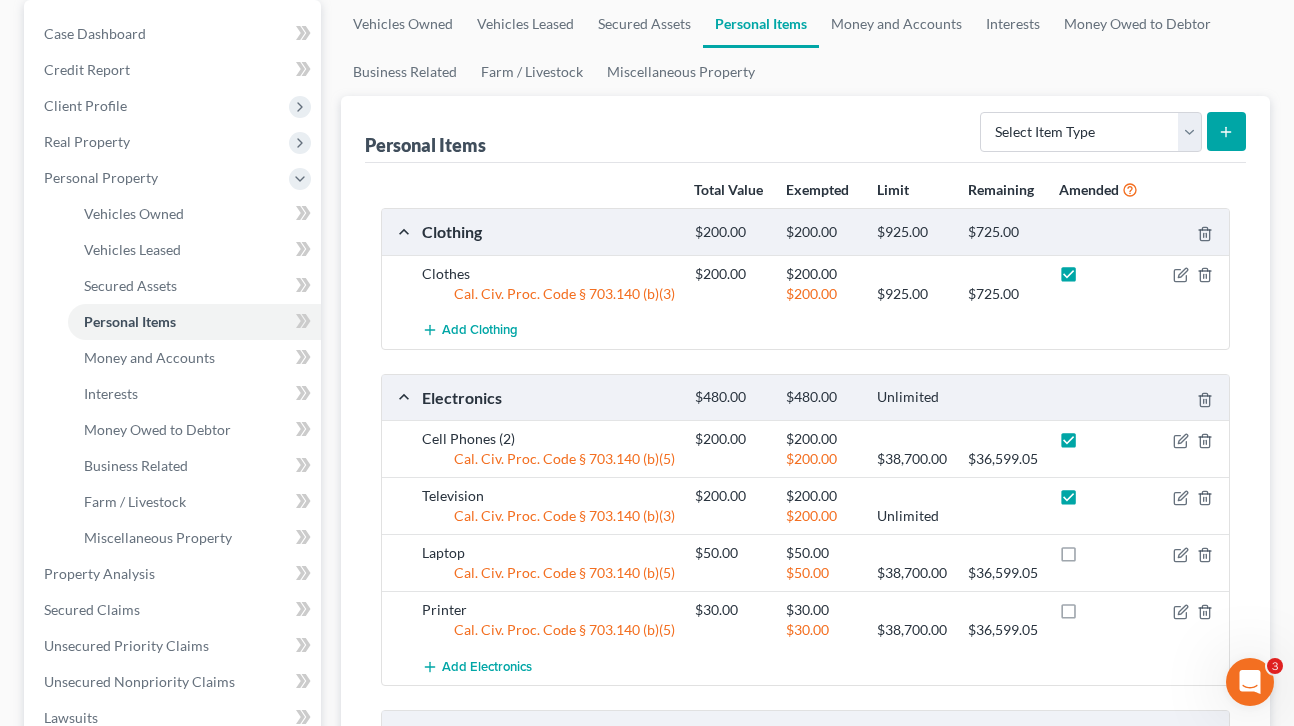 click at bounding box center (1087, 558) 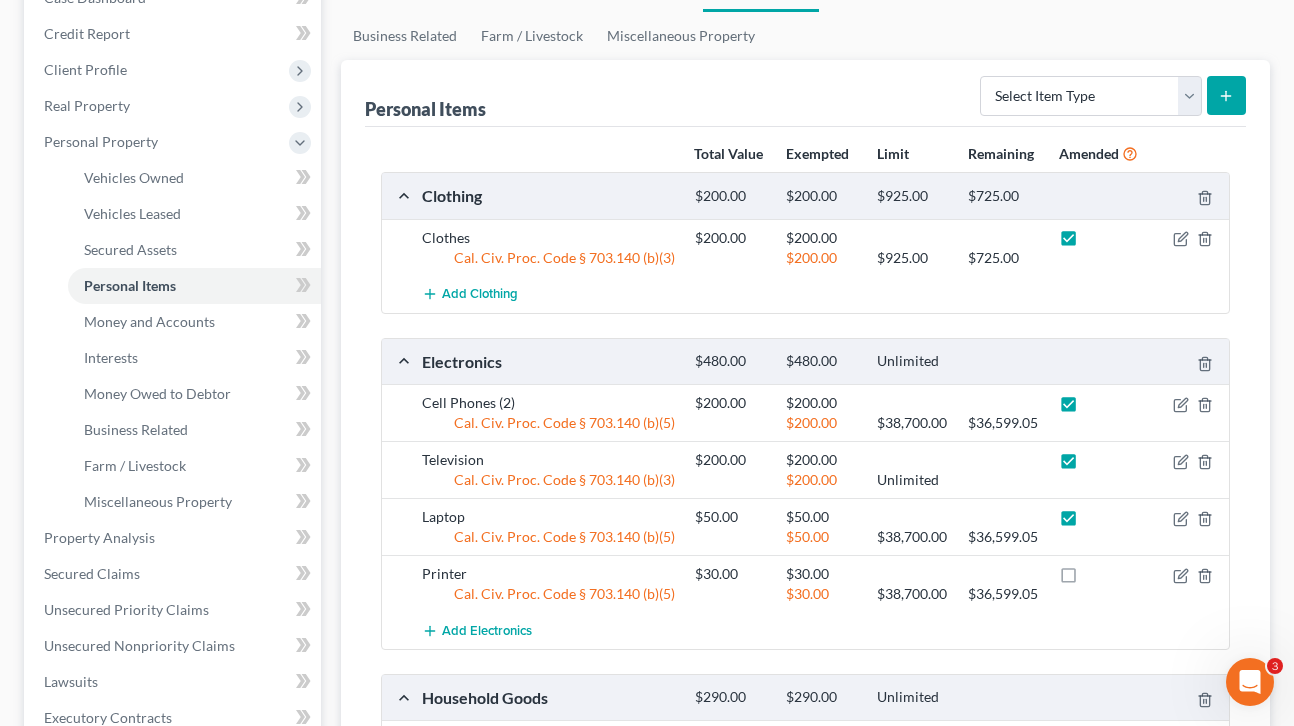 scroll, scrollTop: 236, scrollLeft: 0, axis: vertical 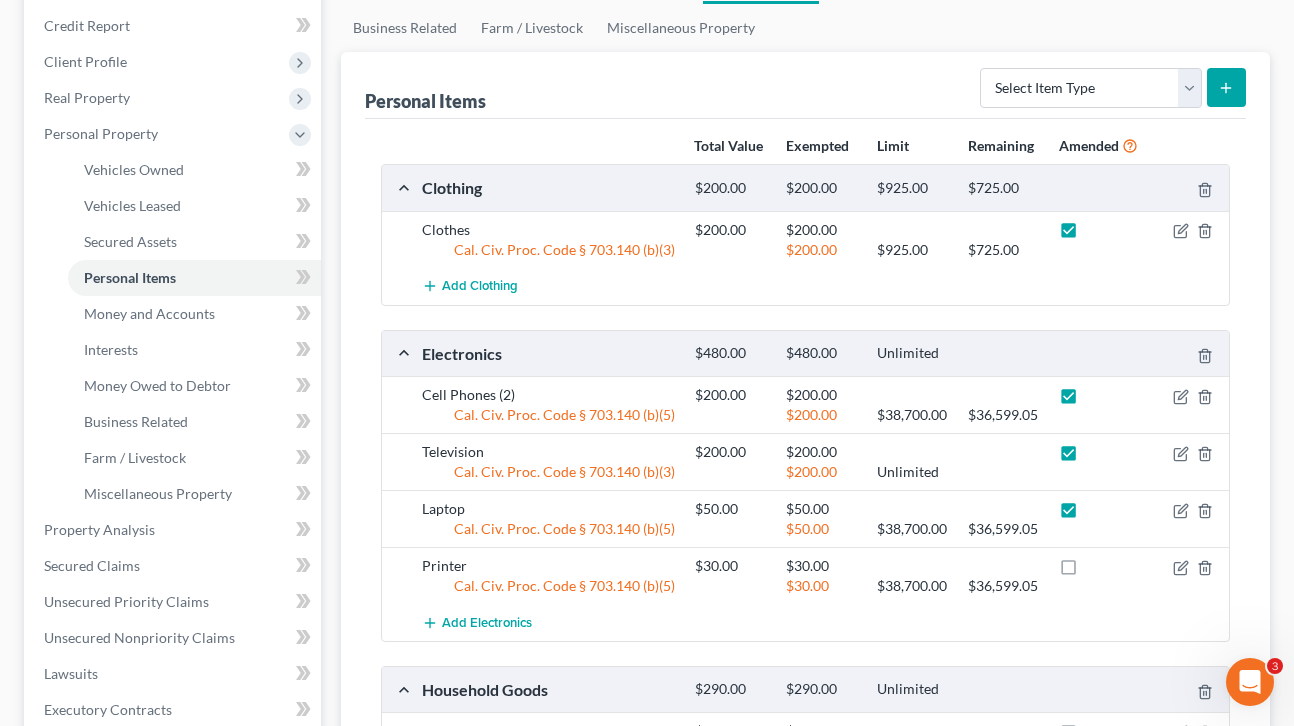 click at bounding box center (1087, 571) 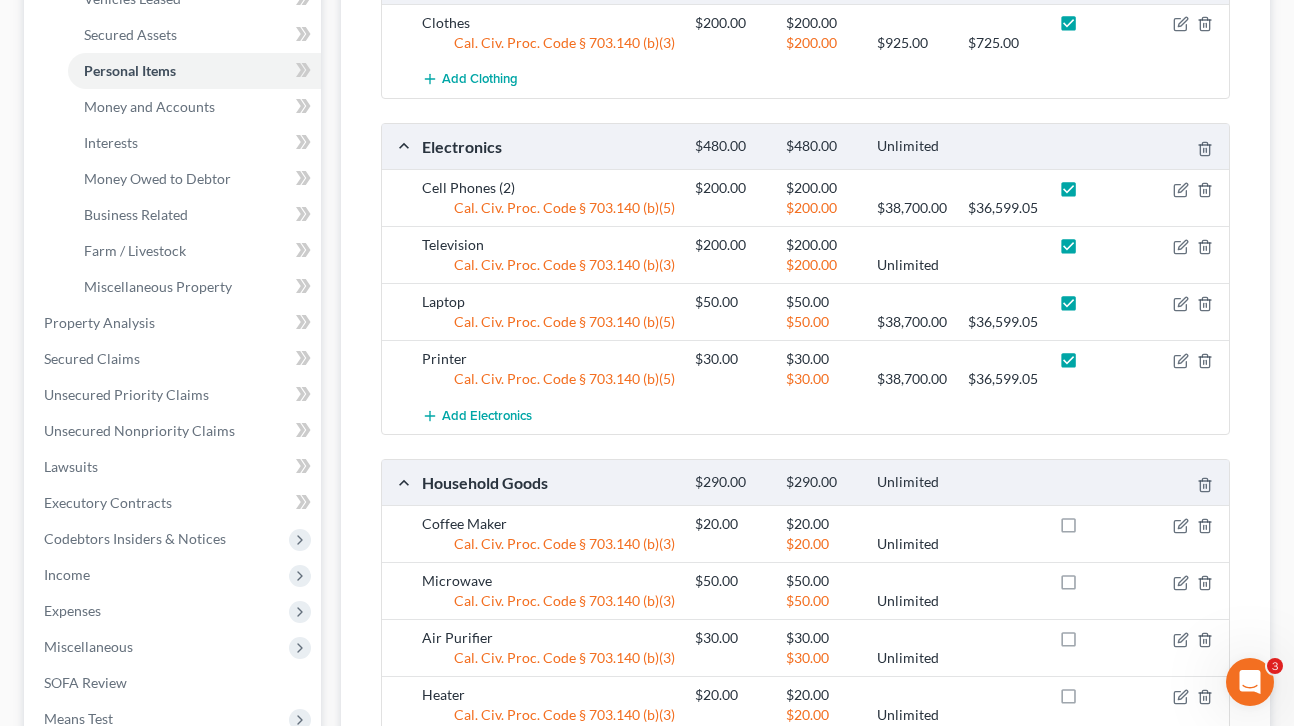 scroll, scrollTop: 448, scrollLeft: 0, axis: vertical 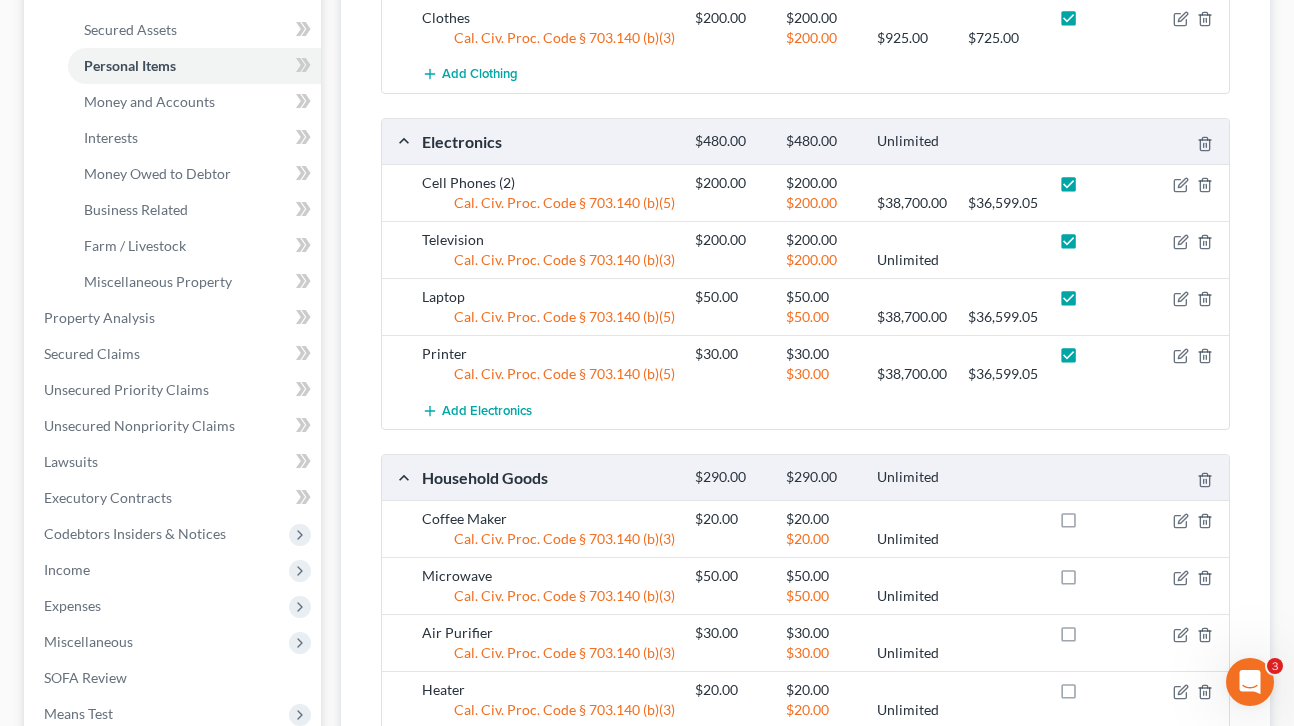 click at bounding box center [1087, 524] 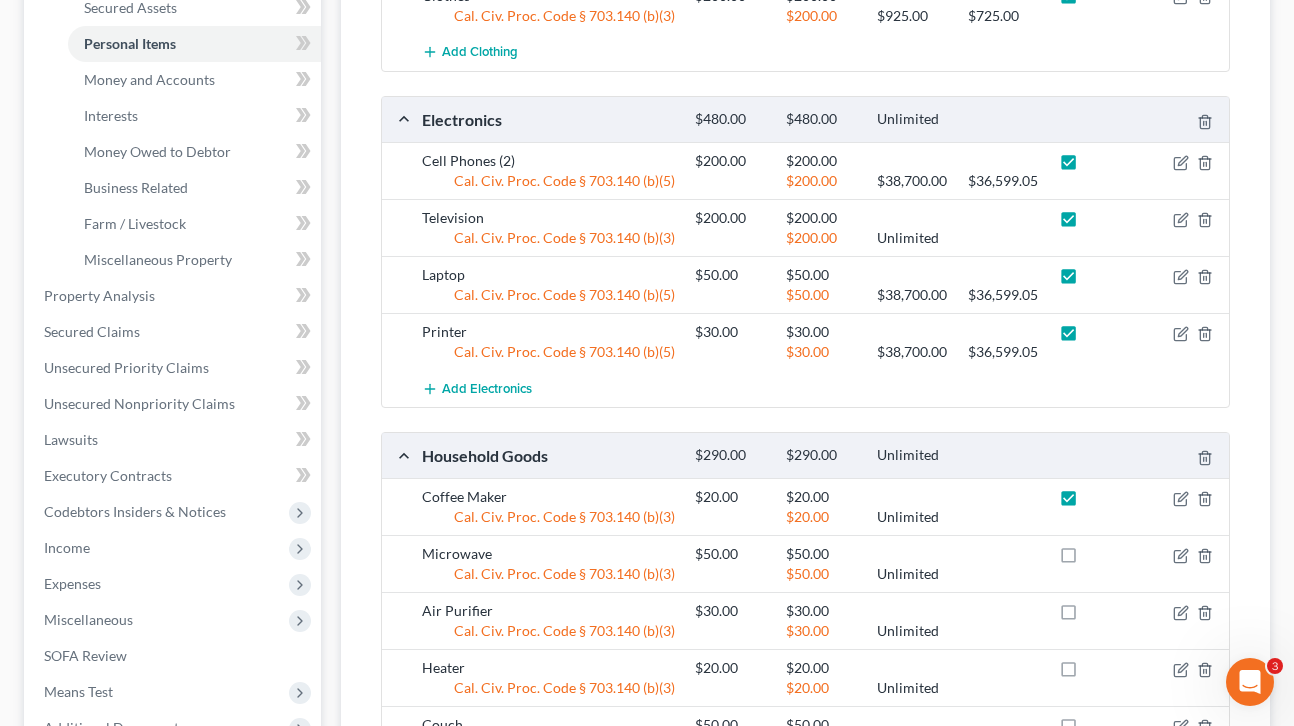 scroll, scrollTop: 490, scrollLeft: 0, axis: vertical 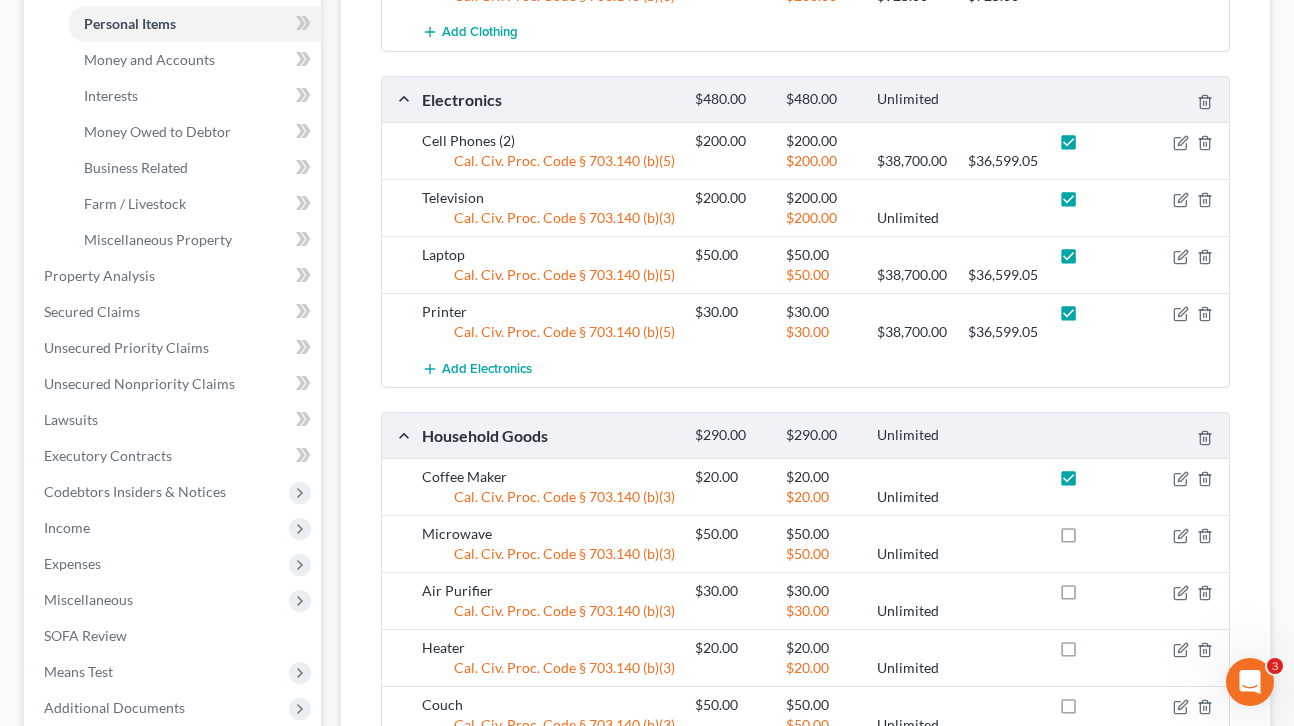 click at bounding box center (1087, 539) 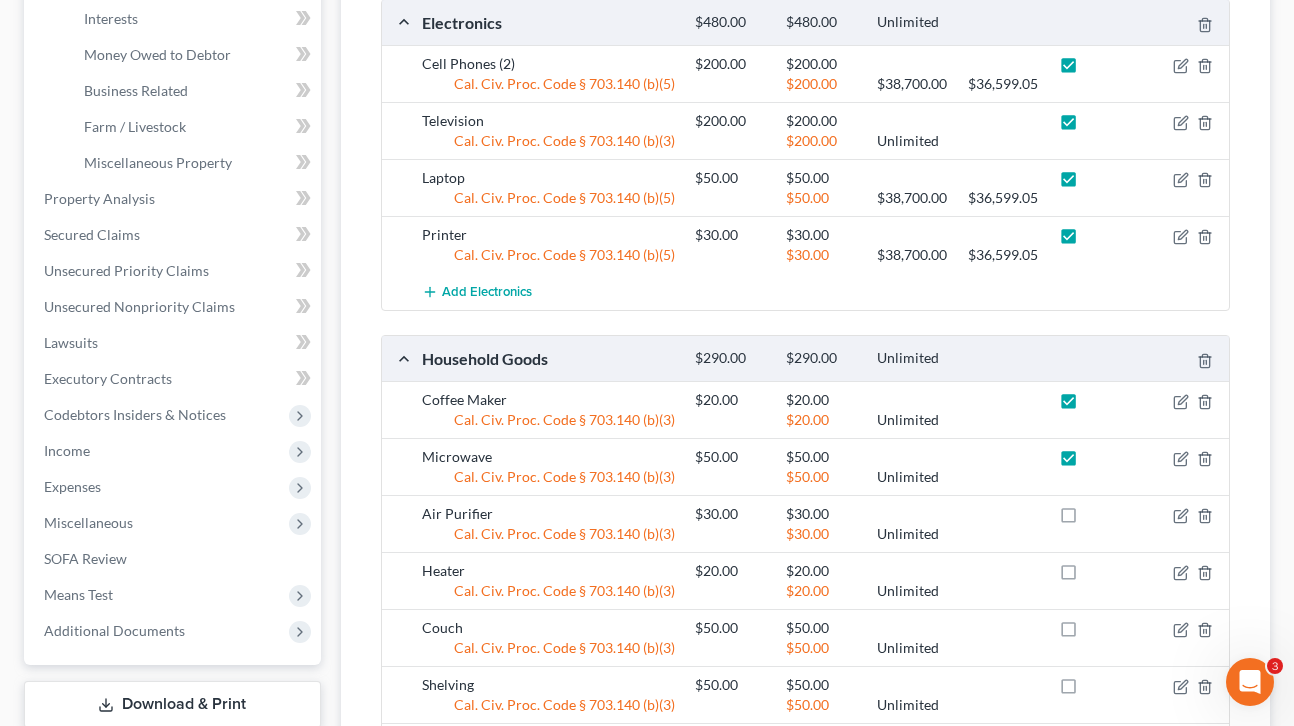 scroll, scrollTop: 568, scrollLeft: 0, axis: vertical 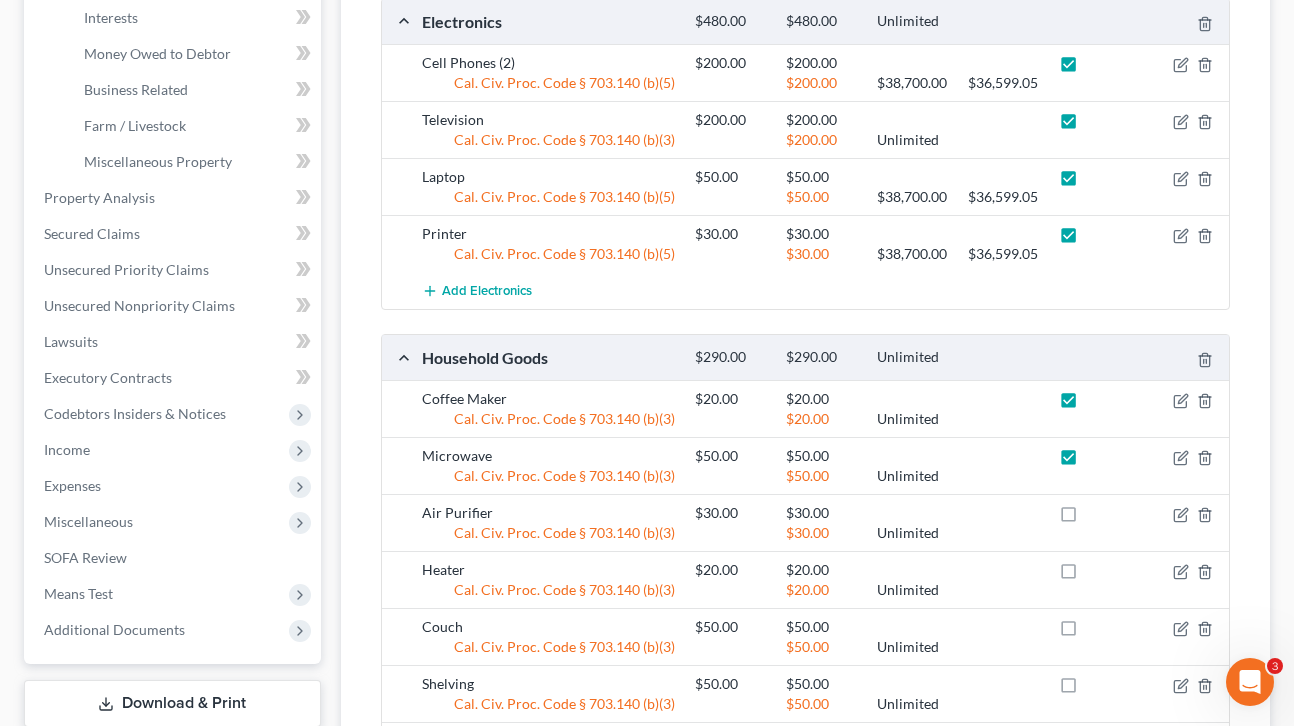 click at bounding box center (1087, 518) 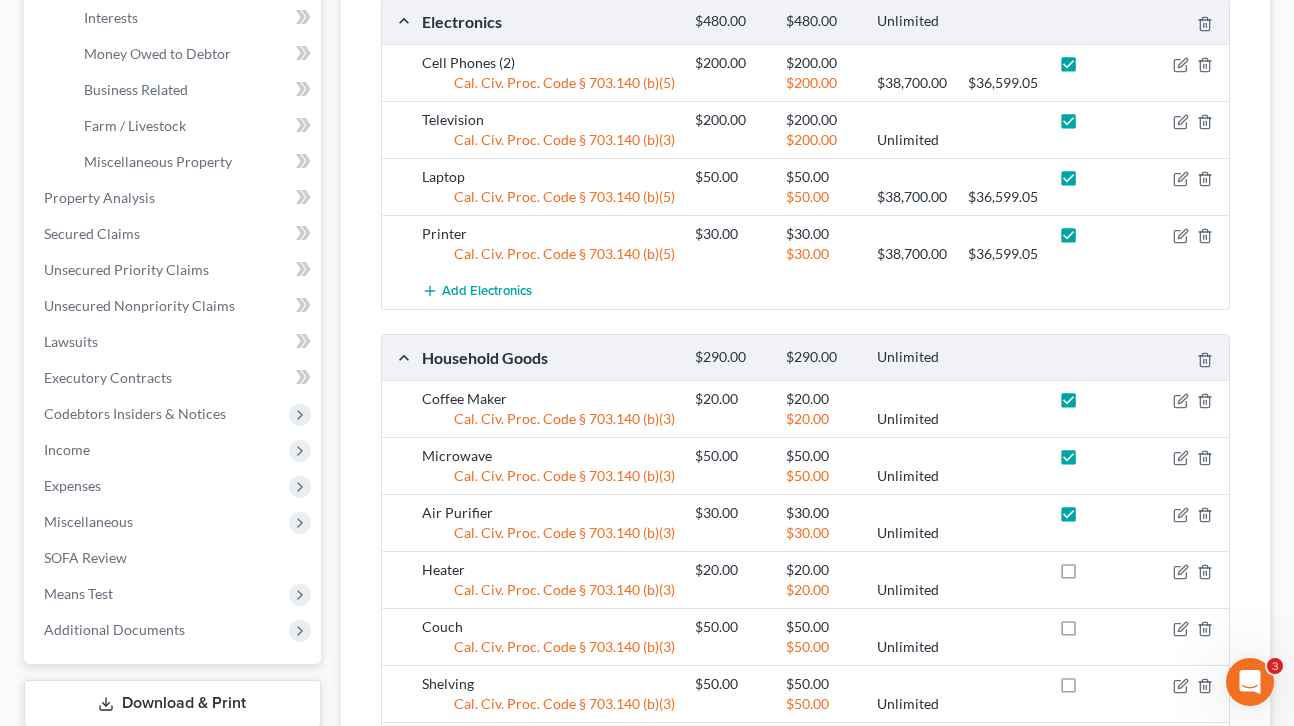 click at bounding box center (1087, 575) 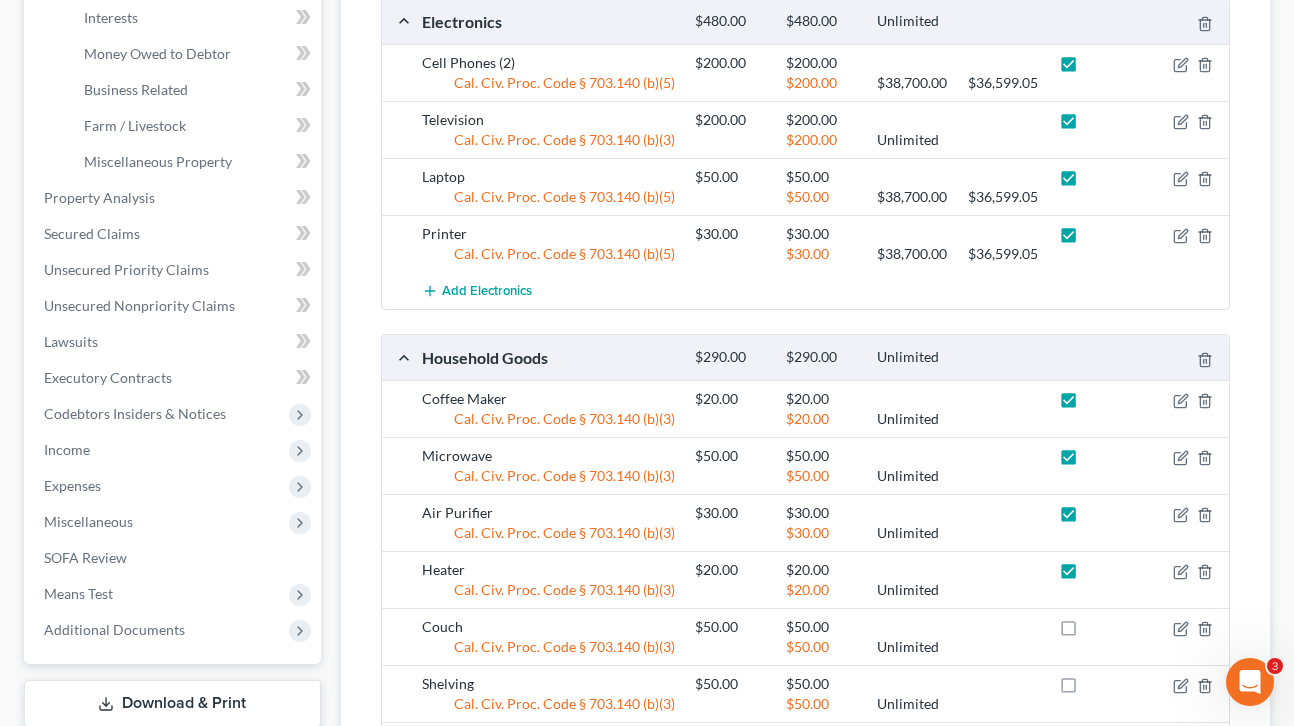 click at bounding box center [1087, 632] 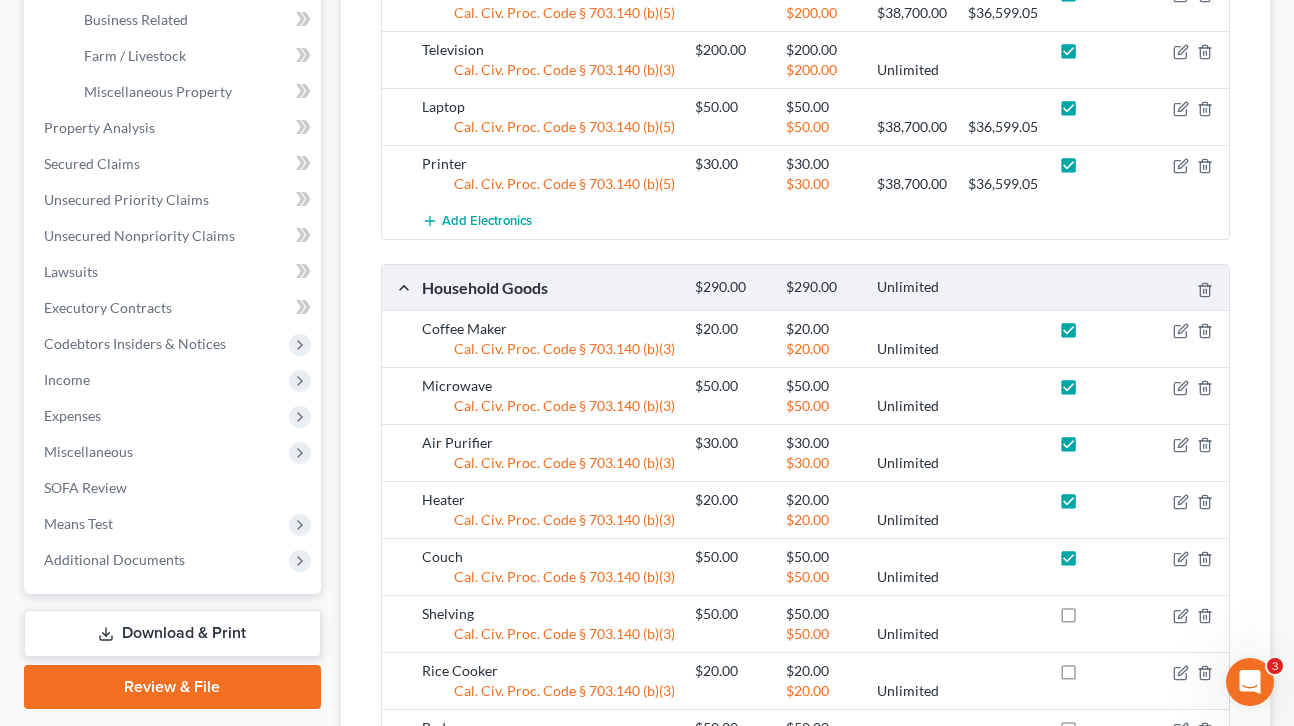 scroll, scrollTop: 639, scrollLeft: 0, axis: vertical 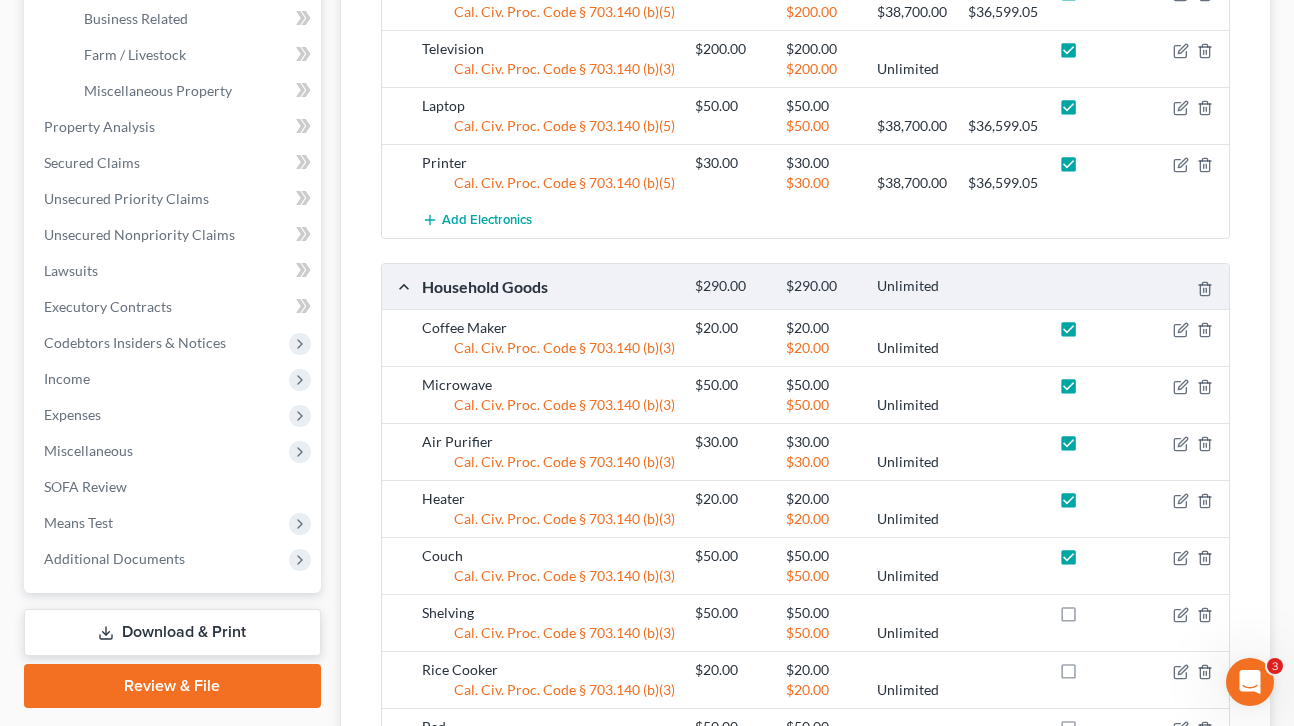 click at bounding box center (1087, 618) 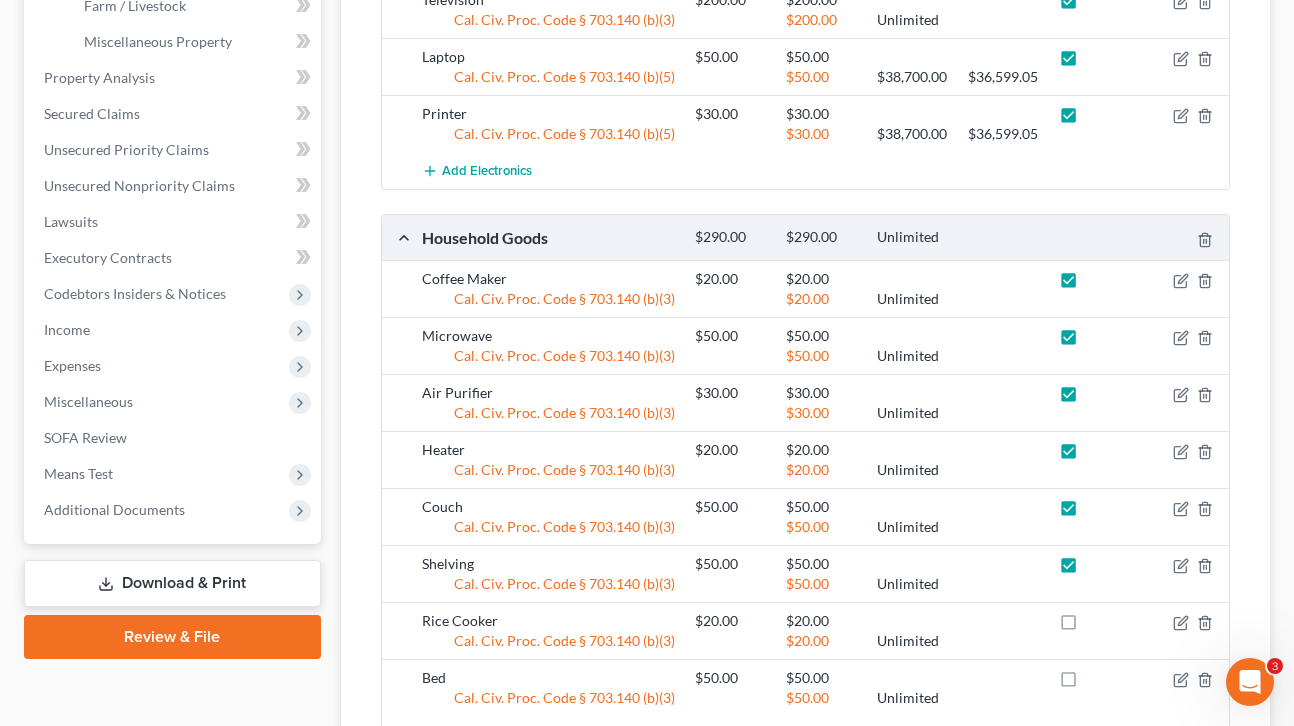 scroll, scrollTop: 689, scrollLeft: 0, axis: vertical 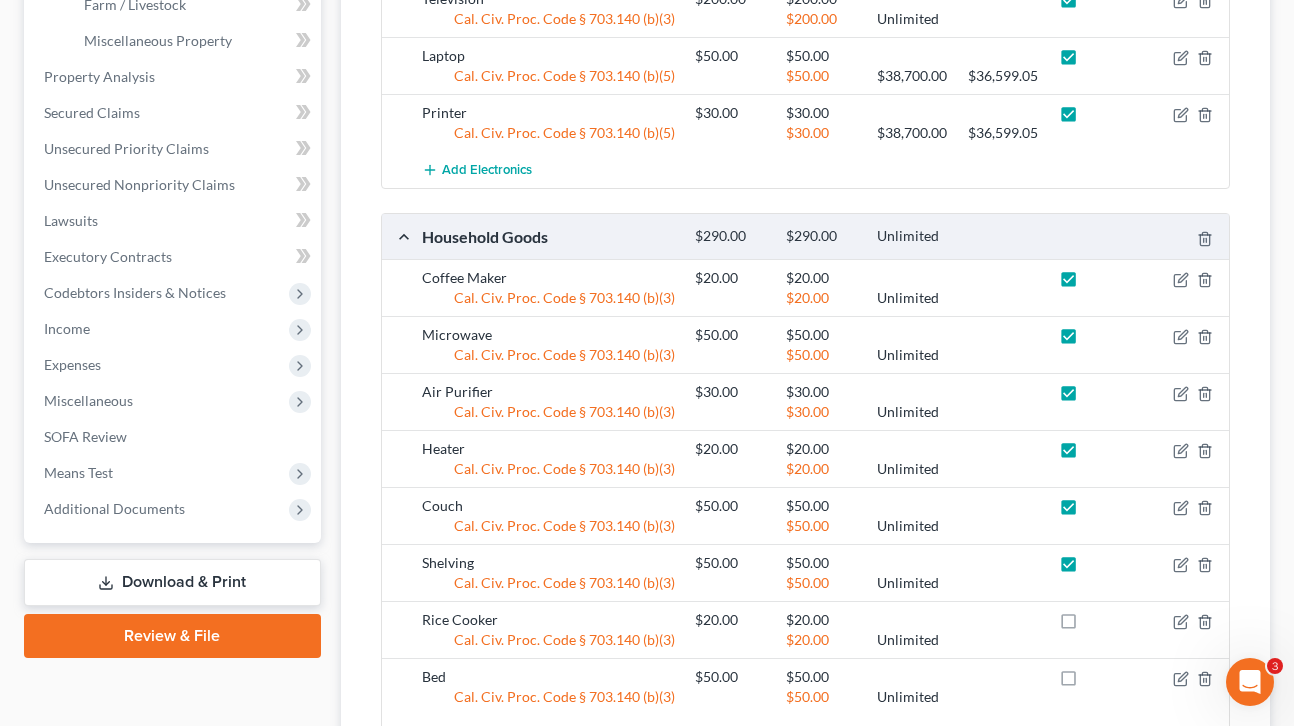 click at bounding box center [1087, 625] 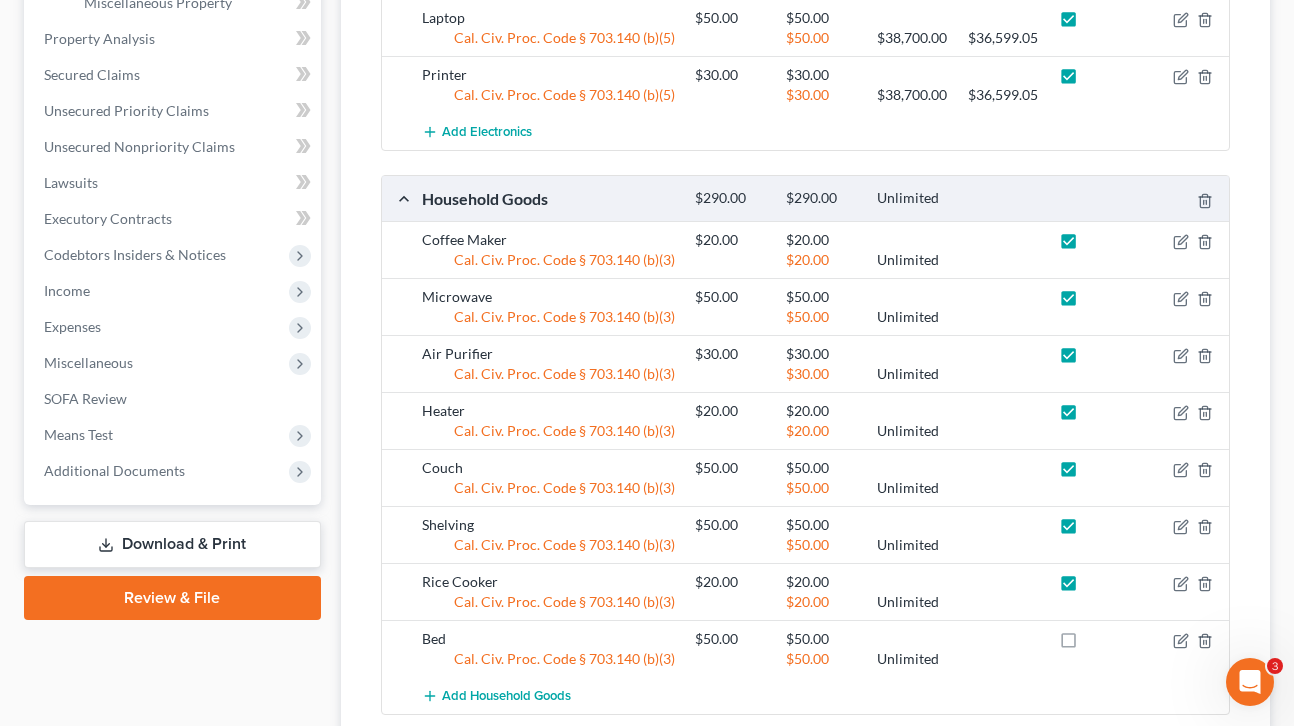 scroll, scrollTop: 734, scrollLeft: 0, axis: vertical 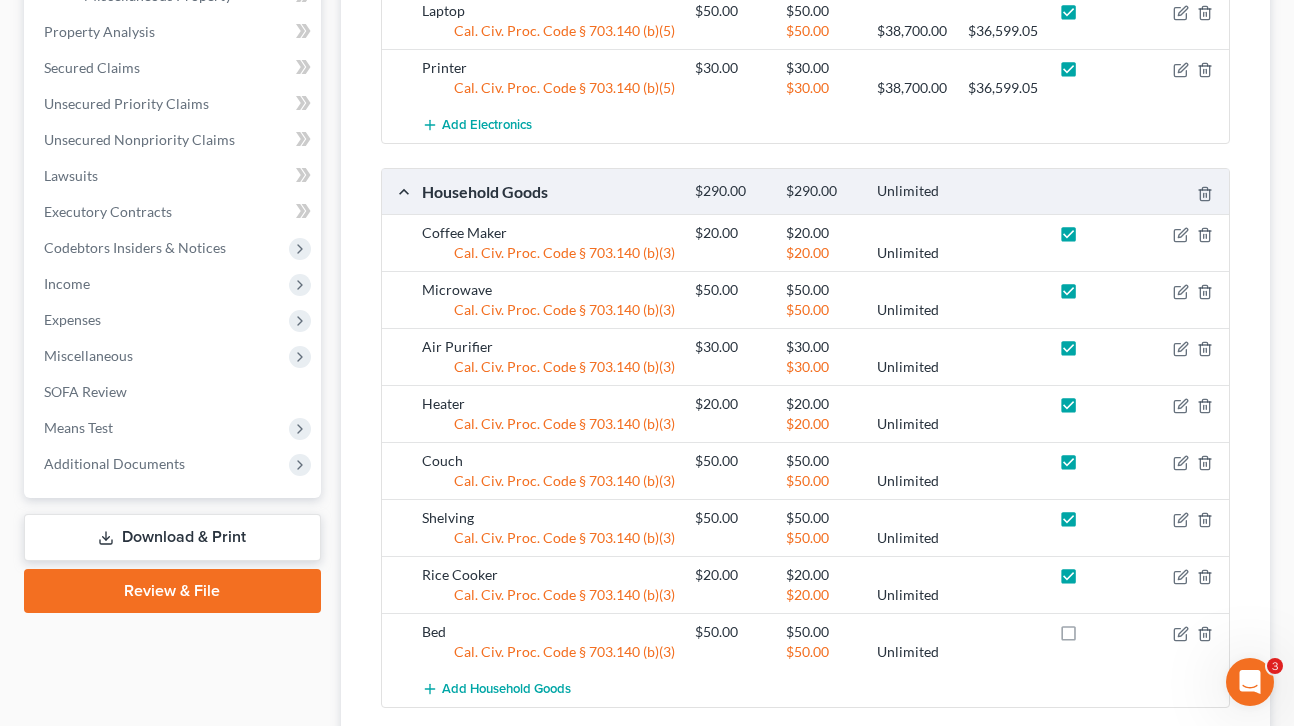 click at bounding box center (1087, 637) 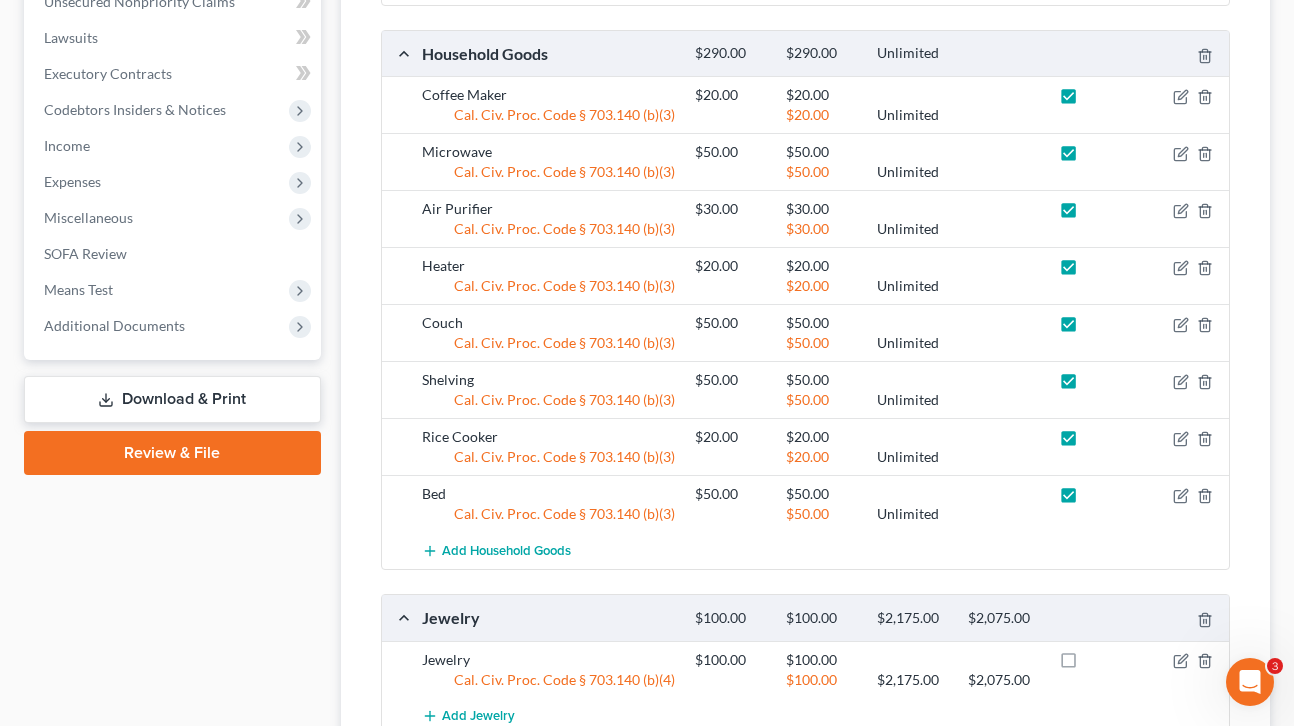 scroll, scrollTop: 887, scrollLeft: 0, axis: vertical 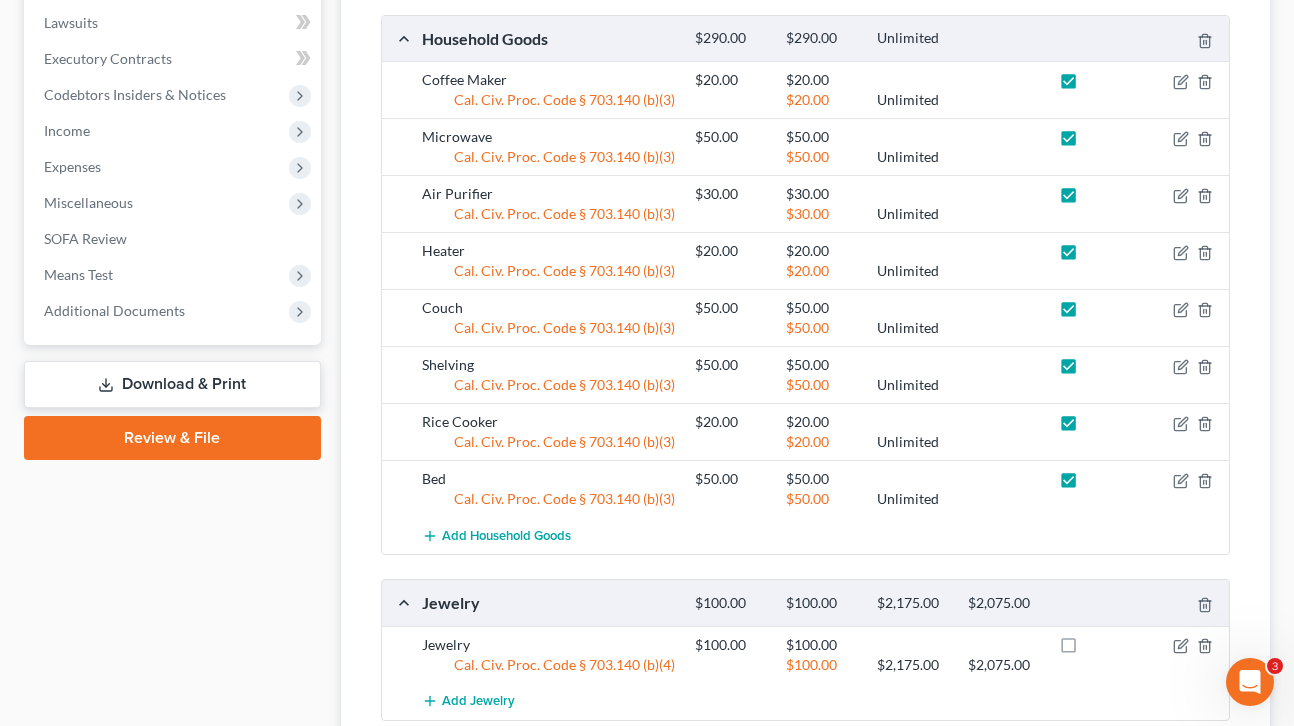 click at bounding box center (1087, 650) 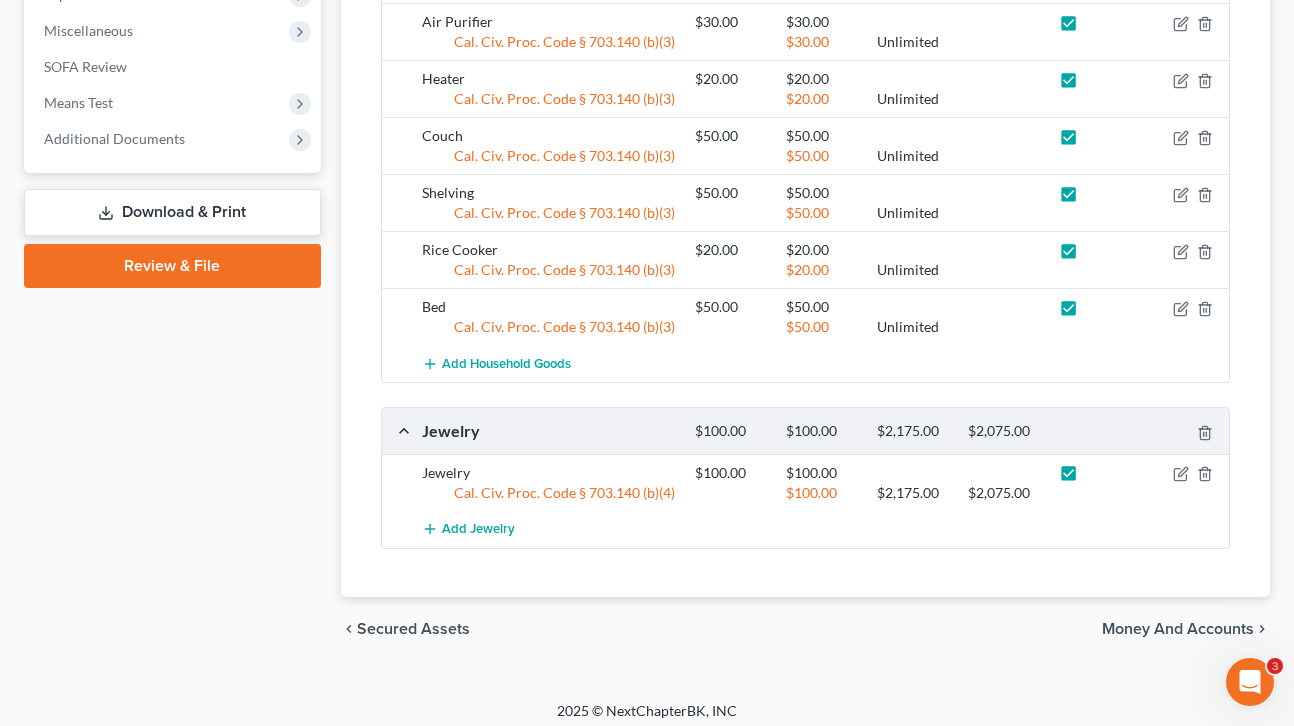 scroll, scrollTop: 1068, scrollLeft: 0, axis: vertical 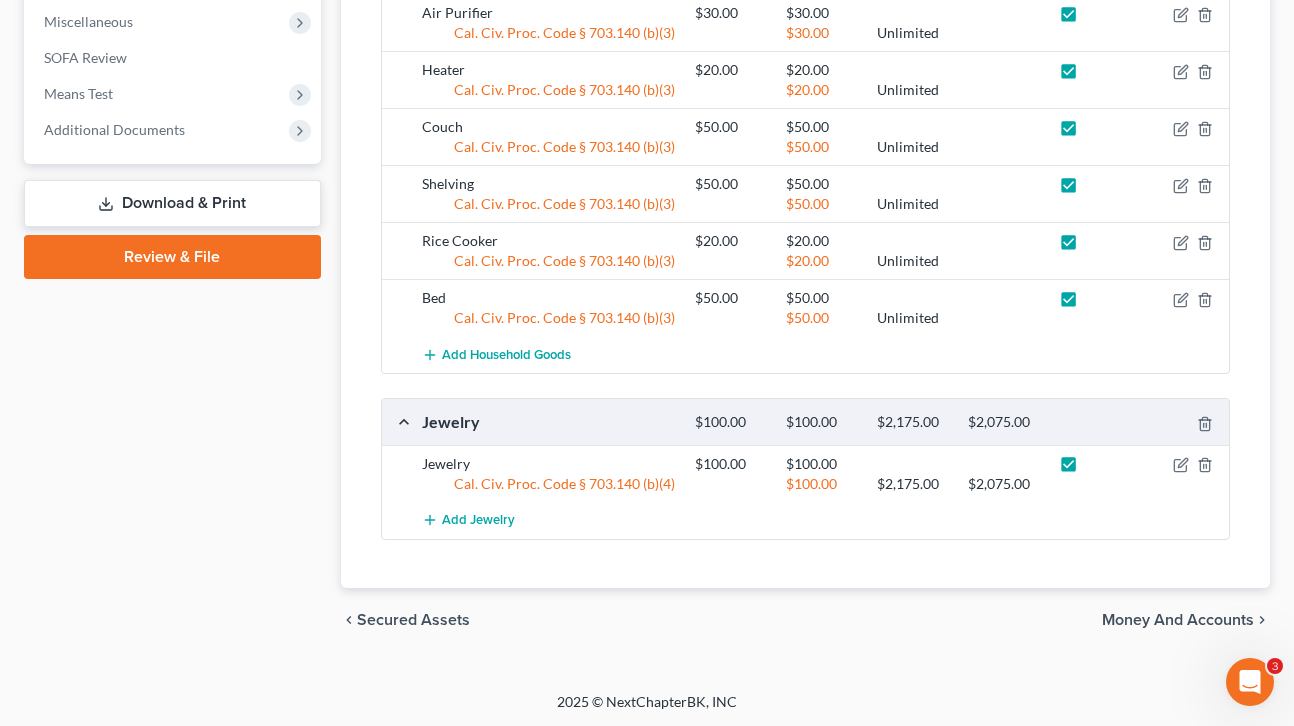 click on "Money and Accounts" at bounding box center (1178, 620) 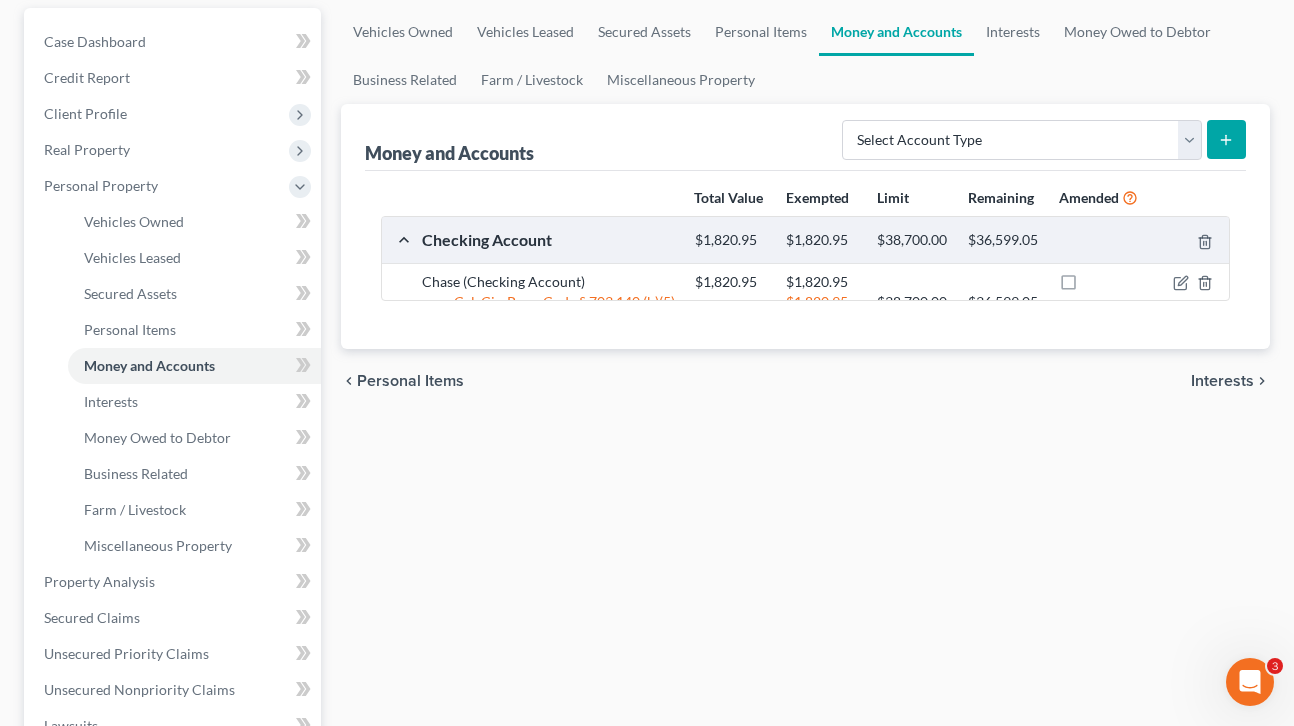 scroll, scrollTop: 0, scrollLeft: 0, axis: both 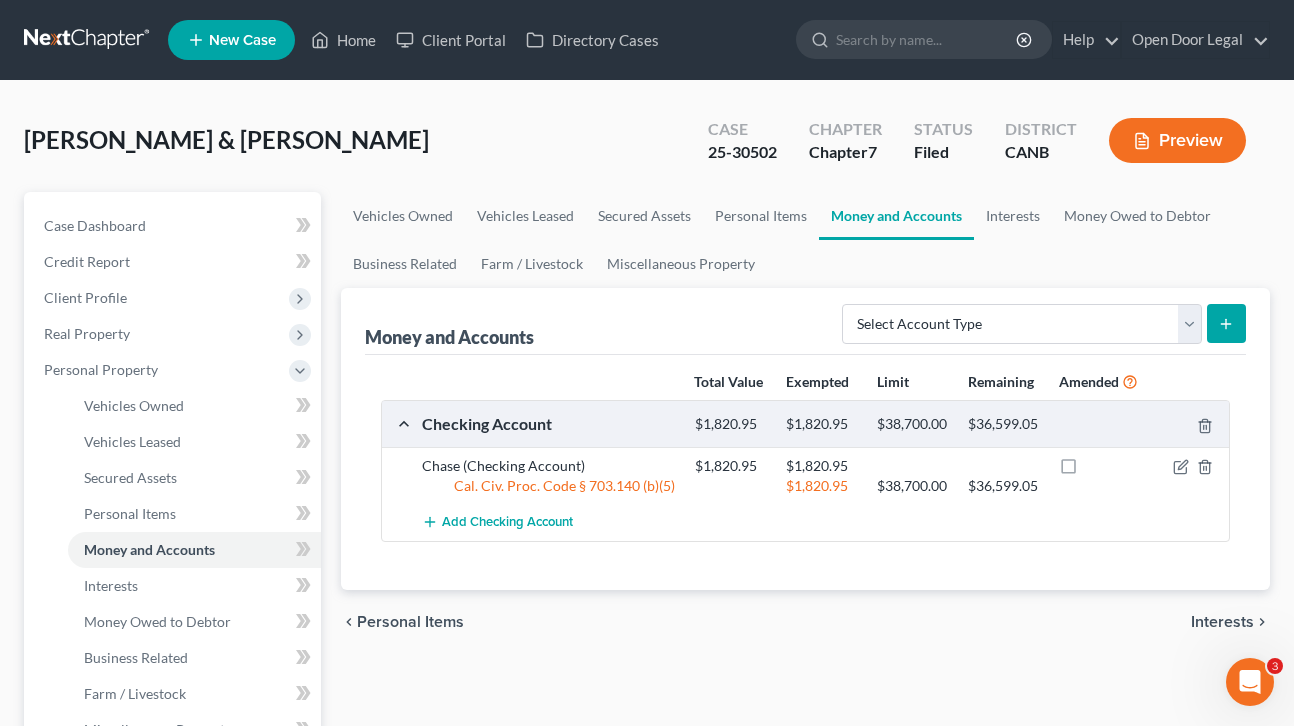 click at bounding box center (1087, 471) 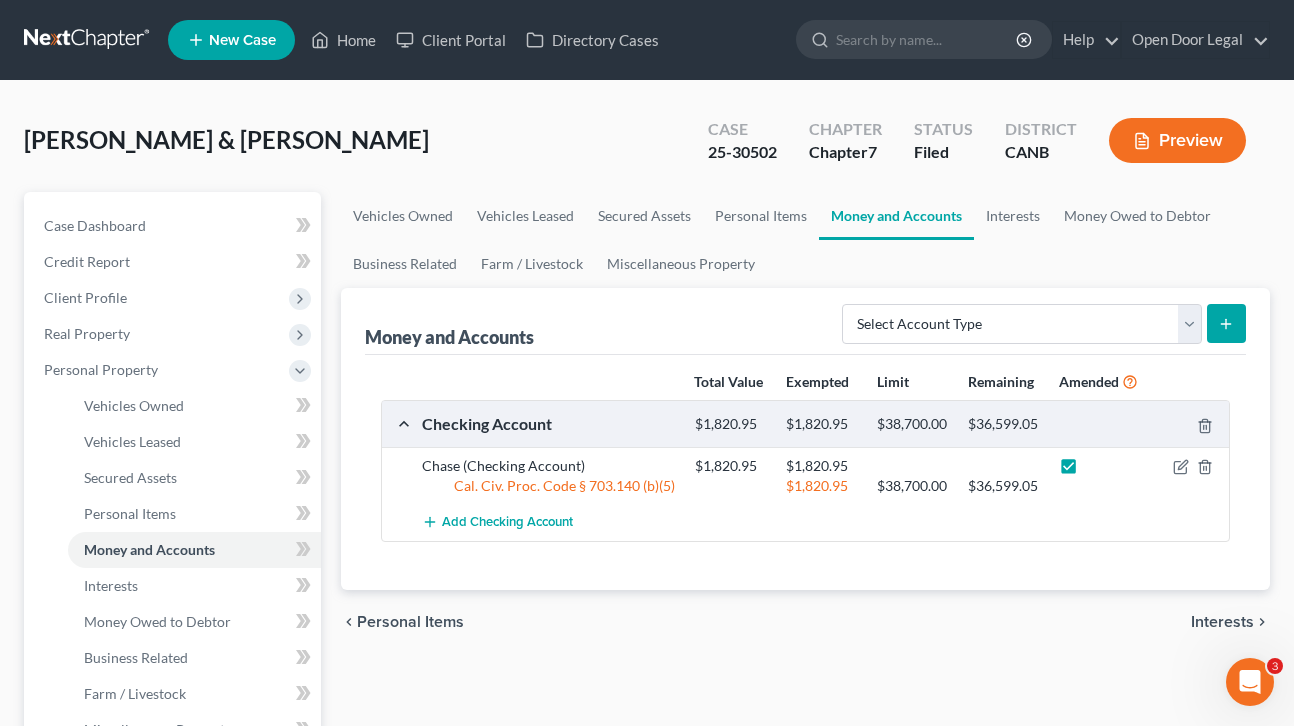 scroll, scrollTop: 2, scrollLeft: 0, axis: vertical 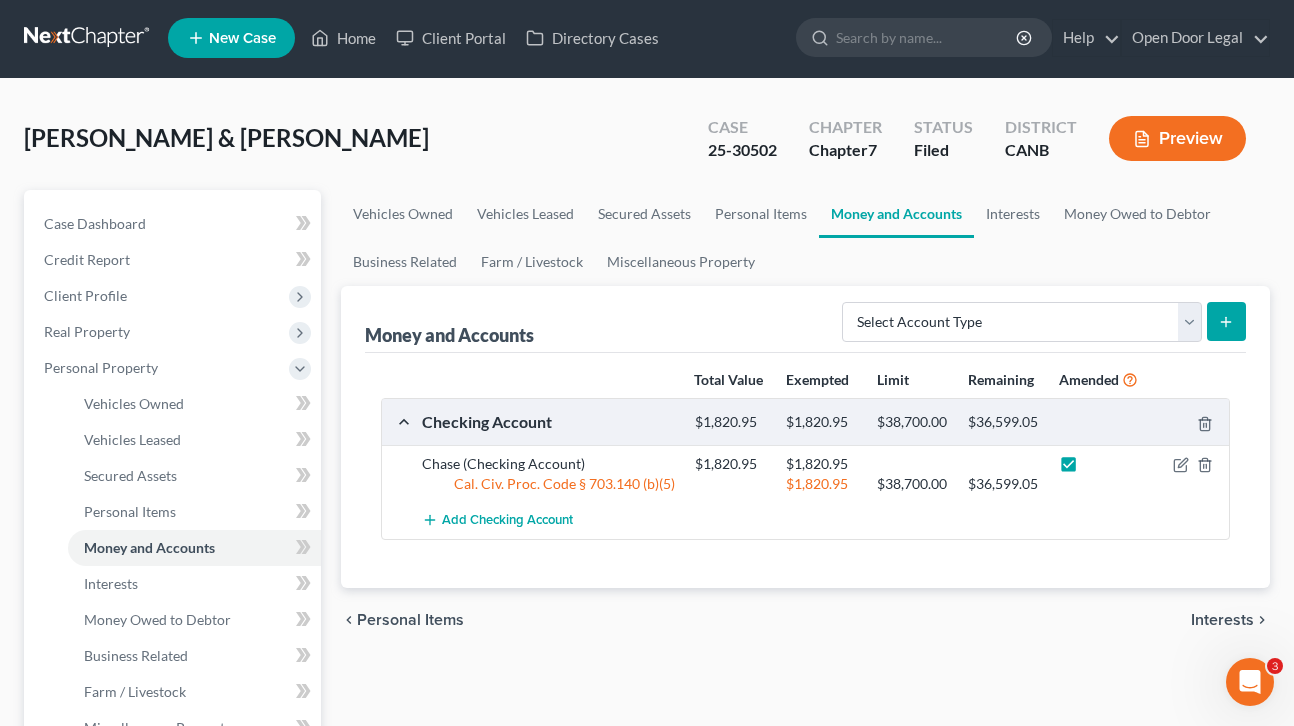 click on "Interests" at bounding box center [1222, 620] 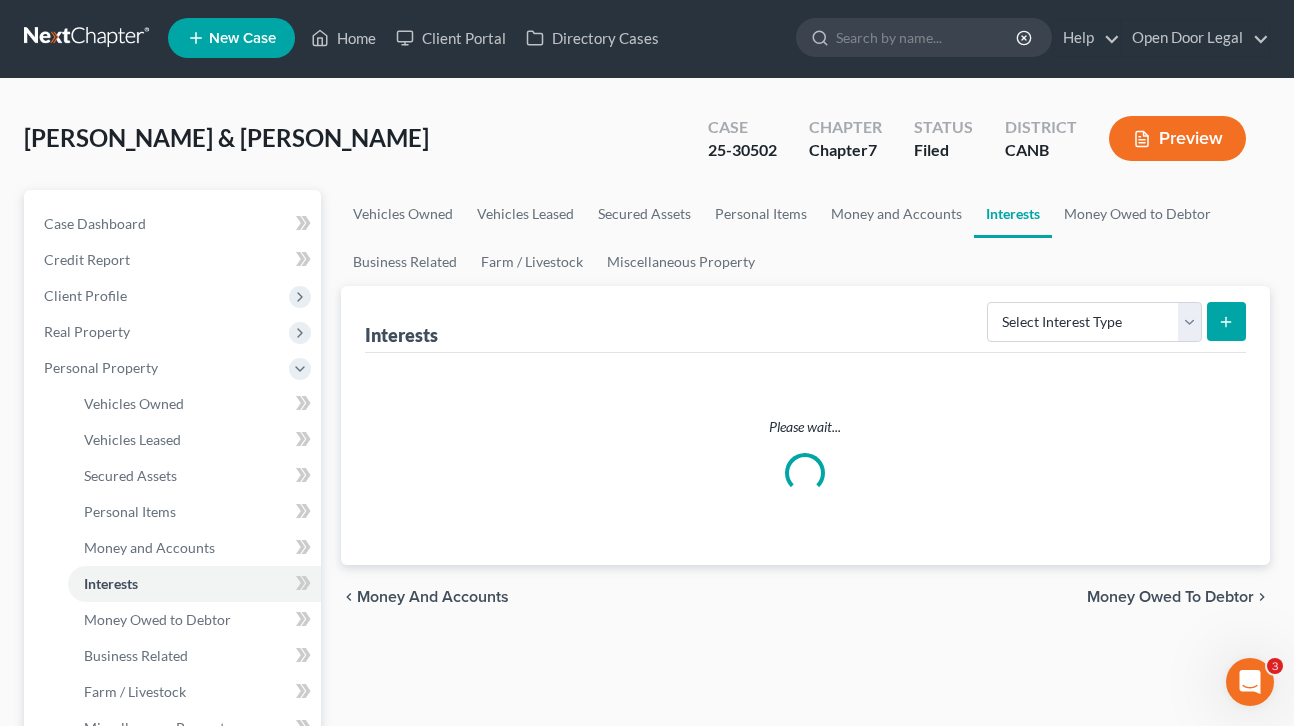 scroll, scrollTop: 0, scrollLeft: 0, axis: both 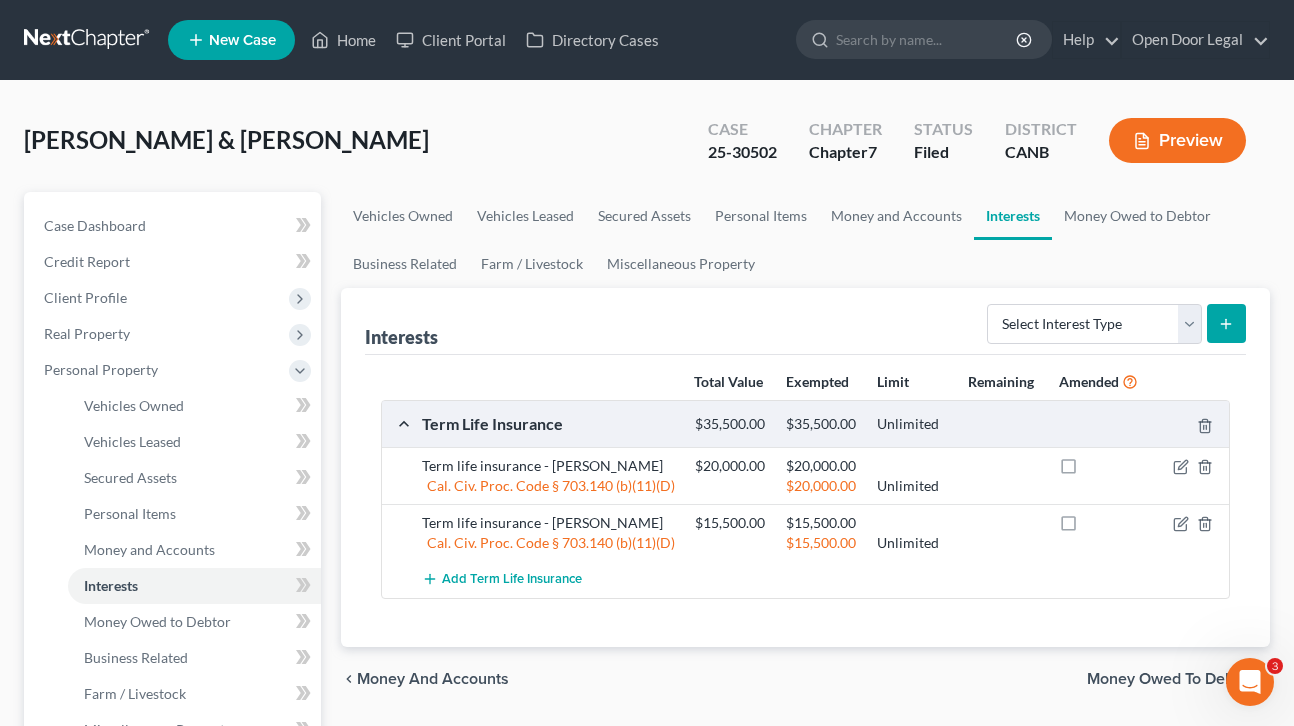 click at bounding box center [1087, 471] 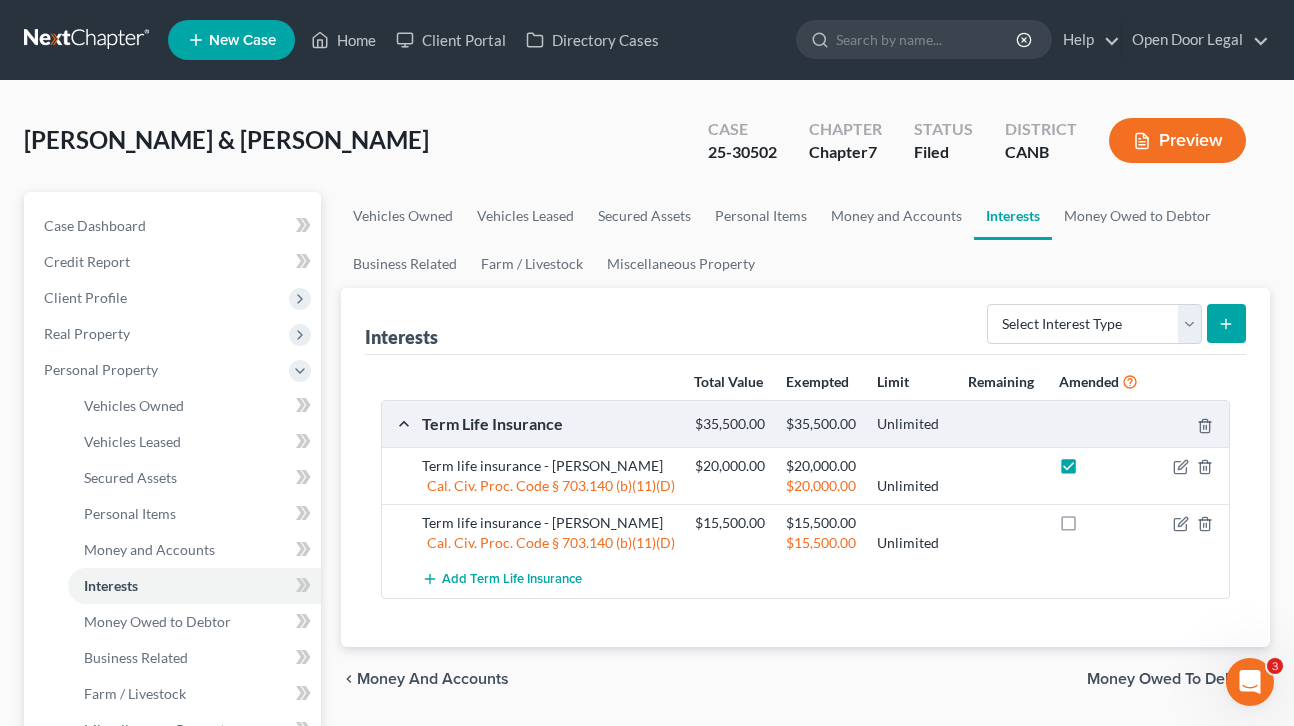 click at bounding box center (1087, 528) 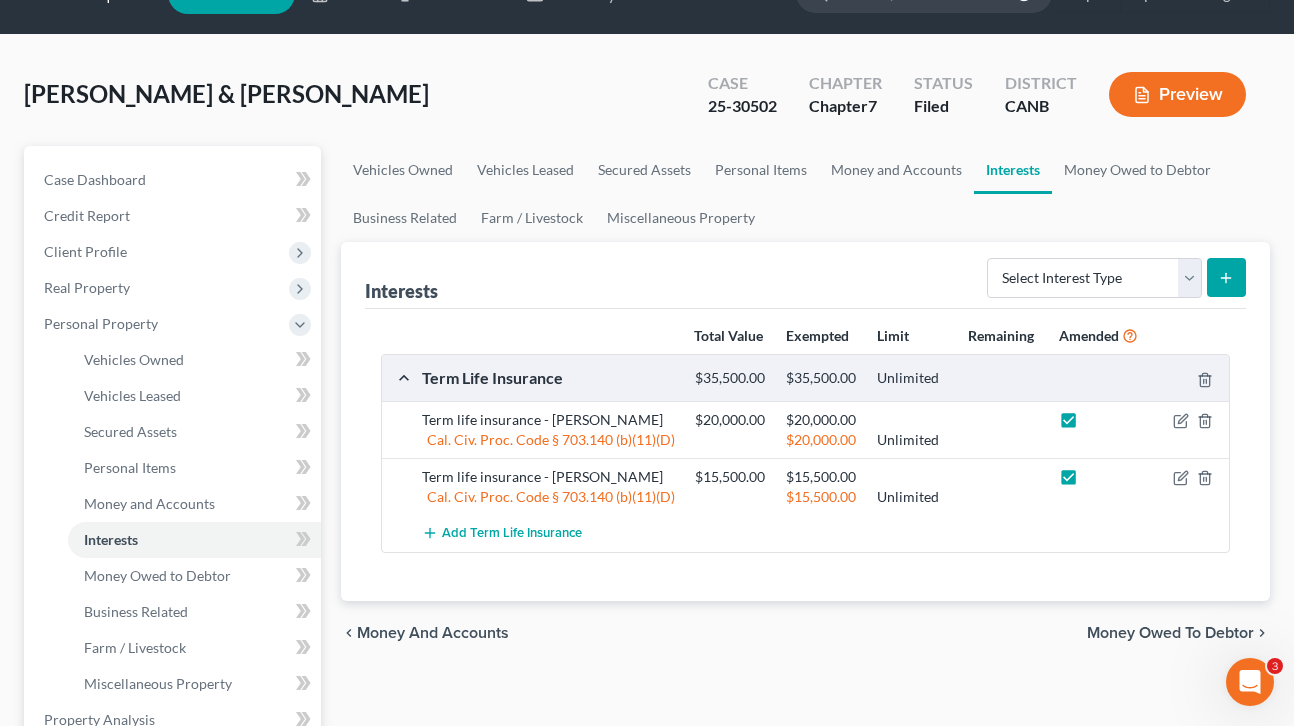 scroll, scrollTop: 49, scrollLeft: 0, axis: vertical 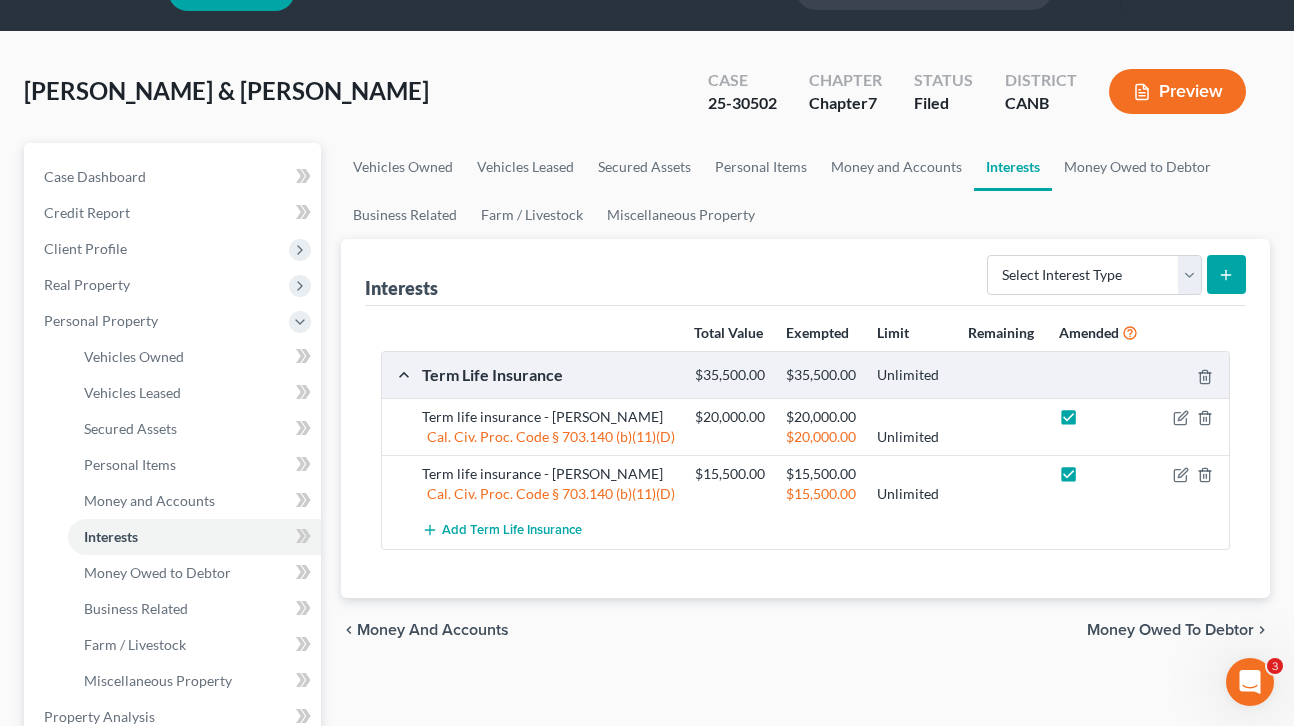click on "Money Owed to Debtor" at bounding box center (1170, 630) 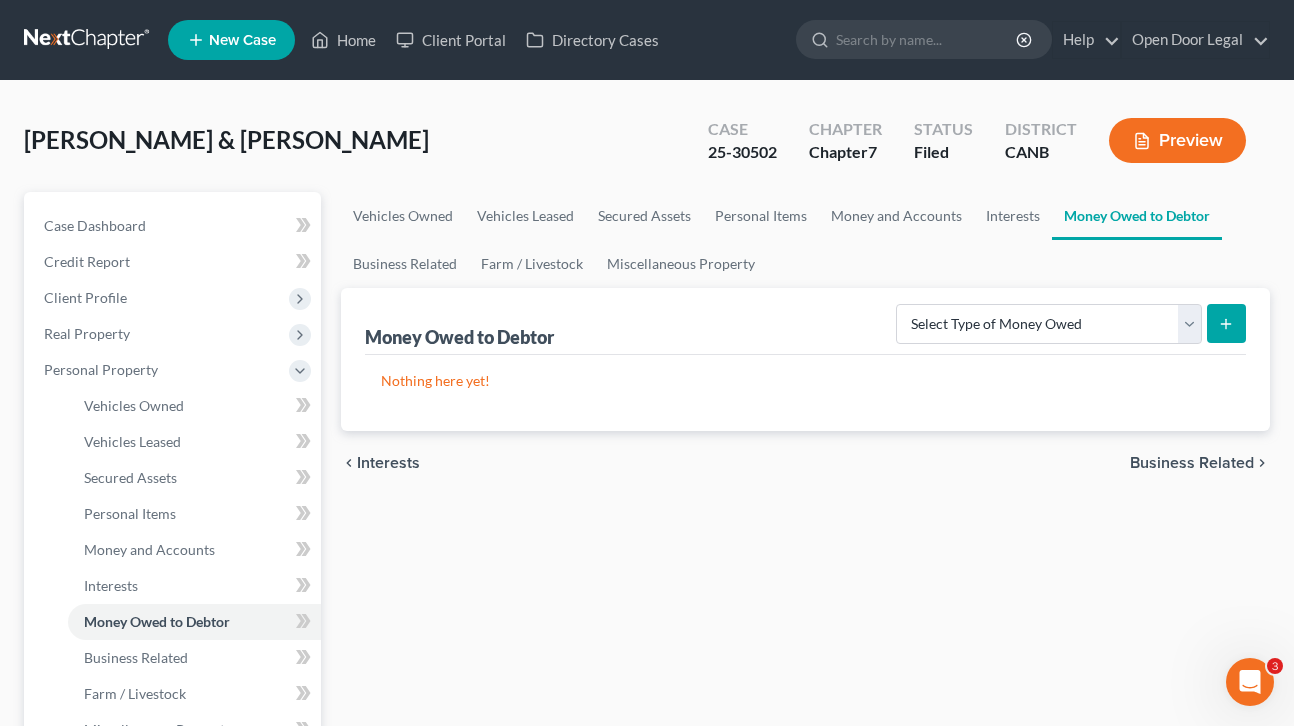 click on "Business Related" at bounding box center [1192, 463] 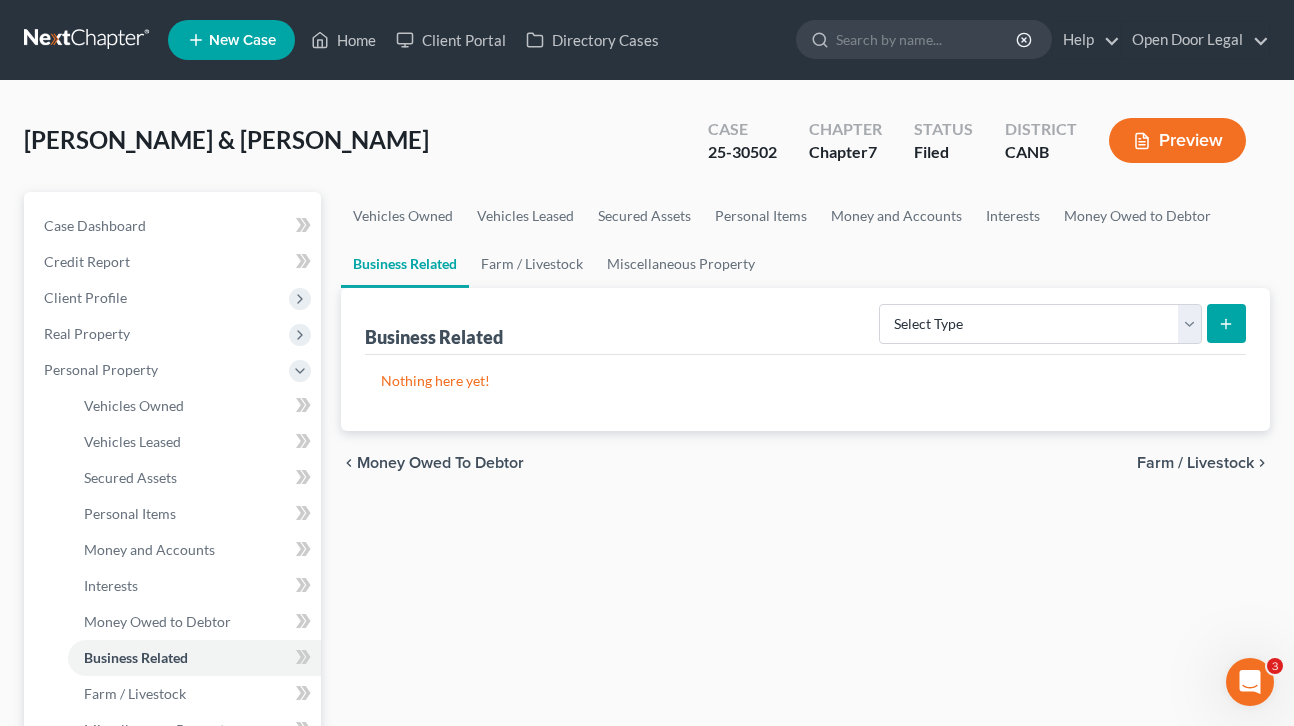 click on "chevron_left
Money Owed to Debtor
Farm / Livestock
chevron_right" at bounding box center [806, 463] 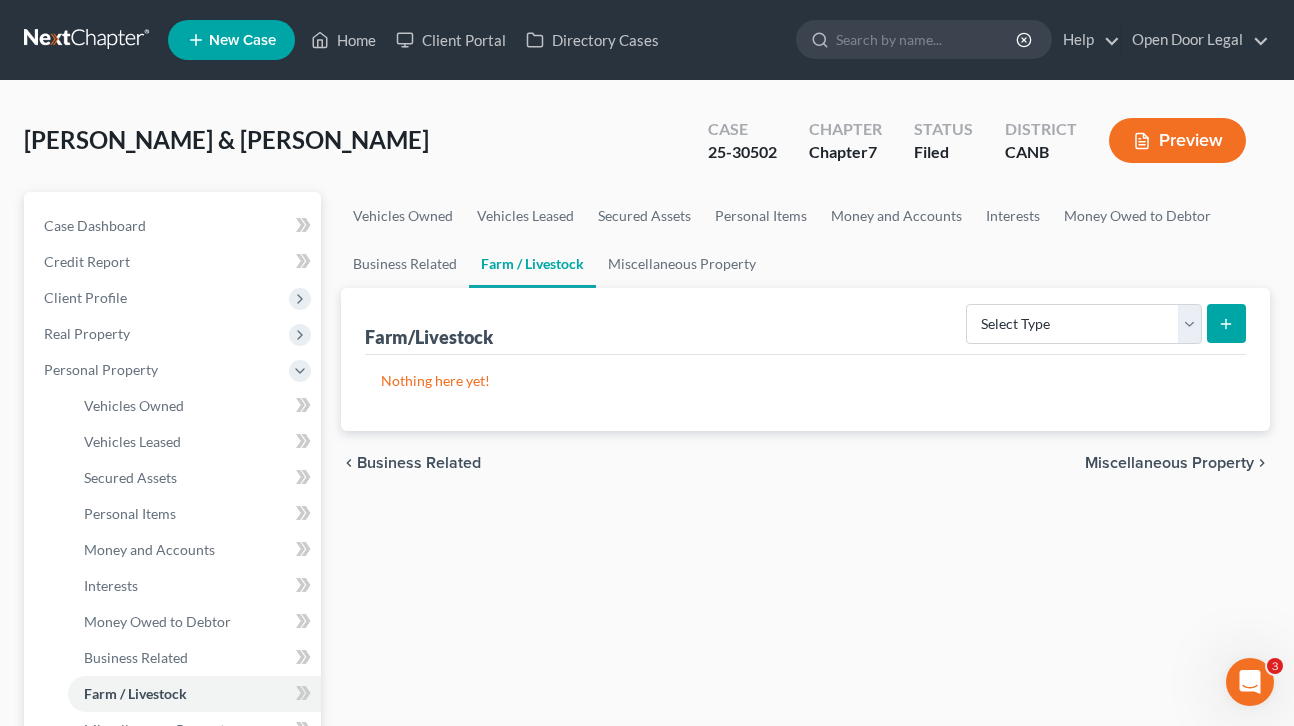 click on "Miscellaneous Property" at bounding box center (1169, 463) 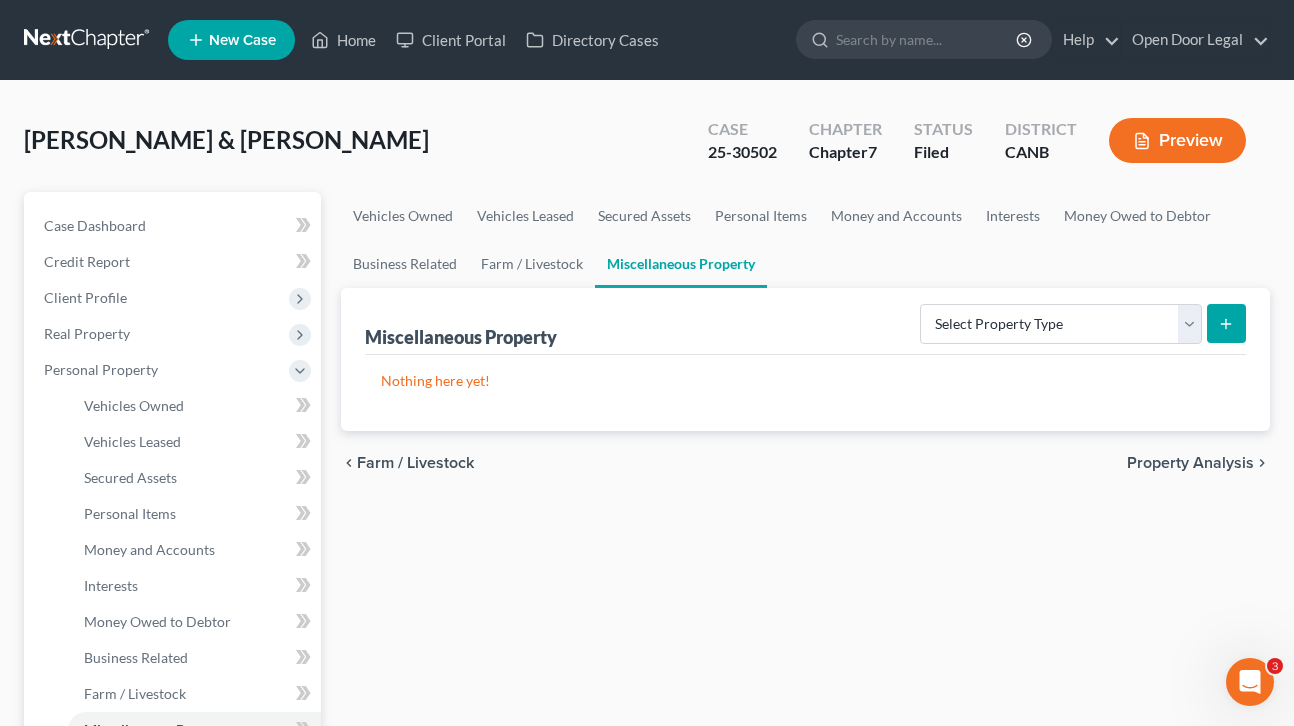 click on "Property Analysis" at bounding box center [1190, 463] 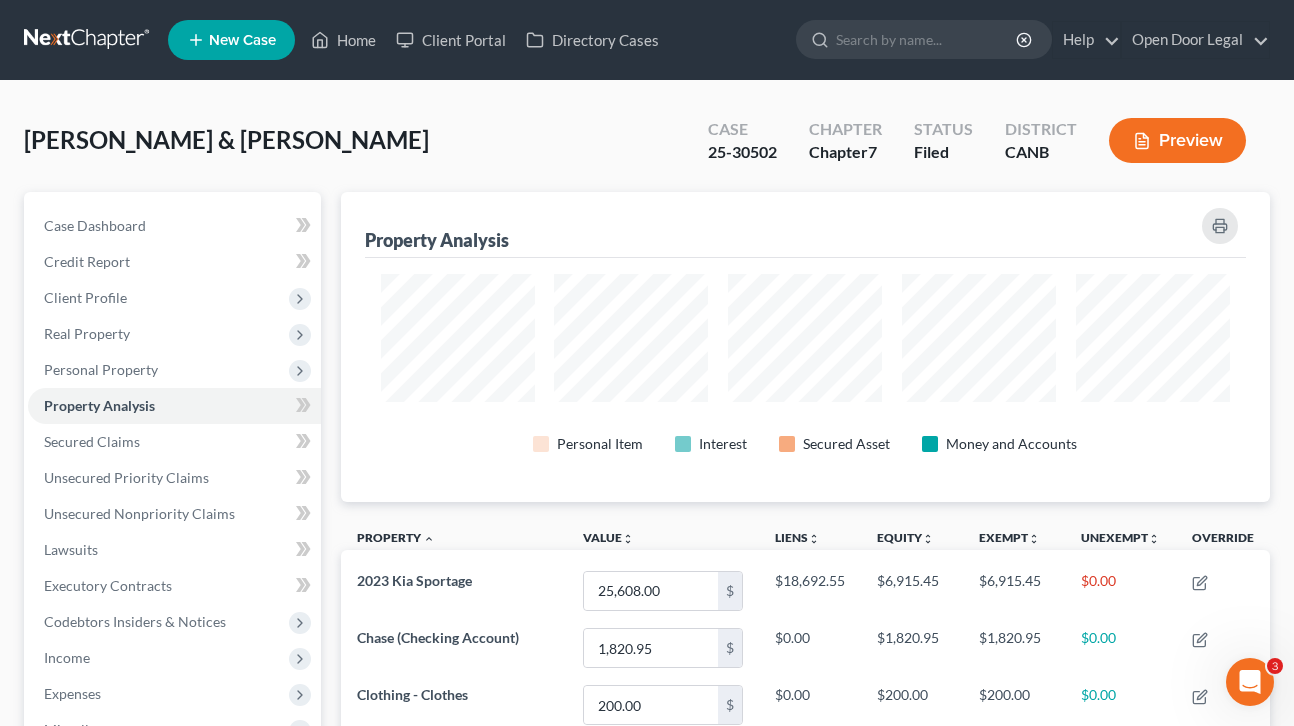 scroll, scrollTop: 999690, scrollLeft: 999070, axis: both 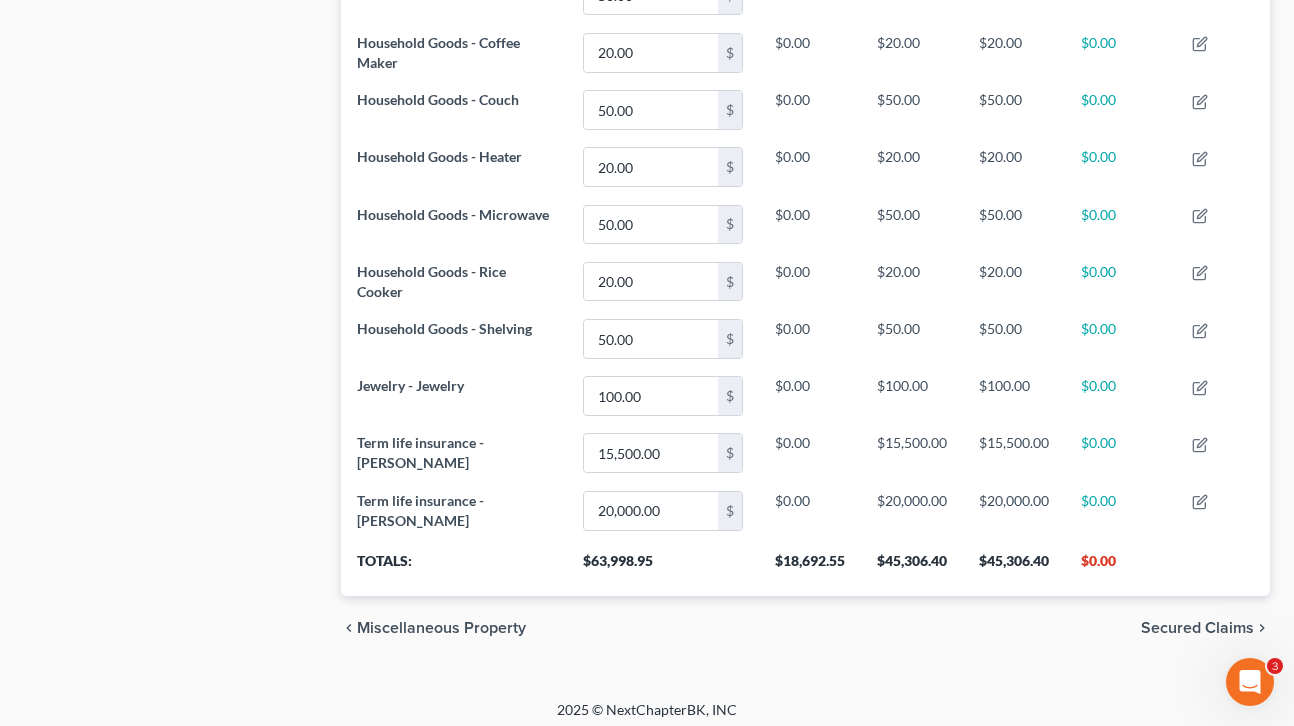 click on "Secured Claims" at bounding box center [1197, 628] 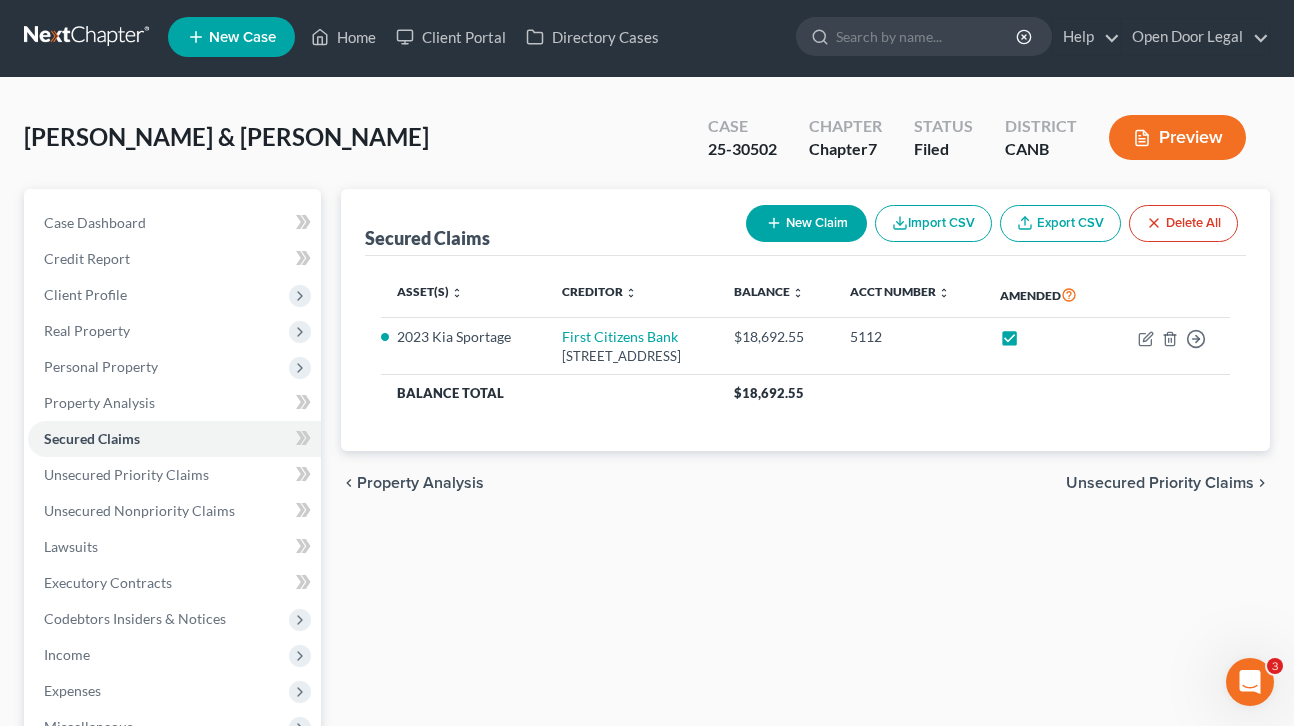 scroll, scrollTop: 0, scrollLeft: 0, axis: both 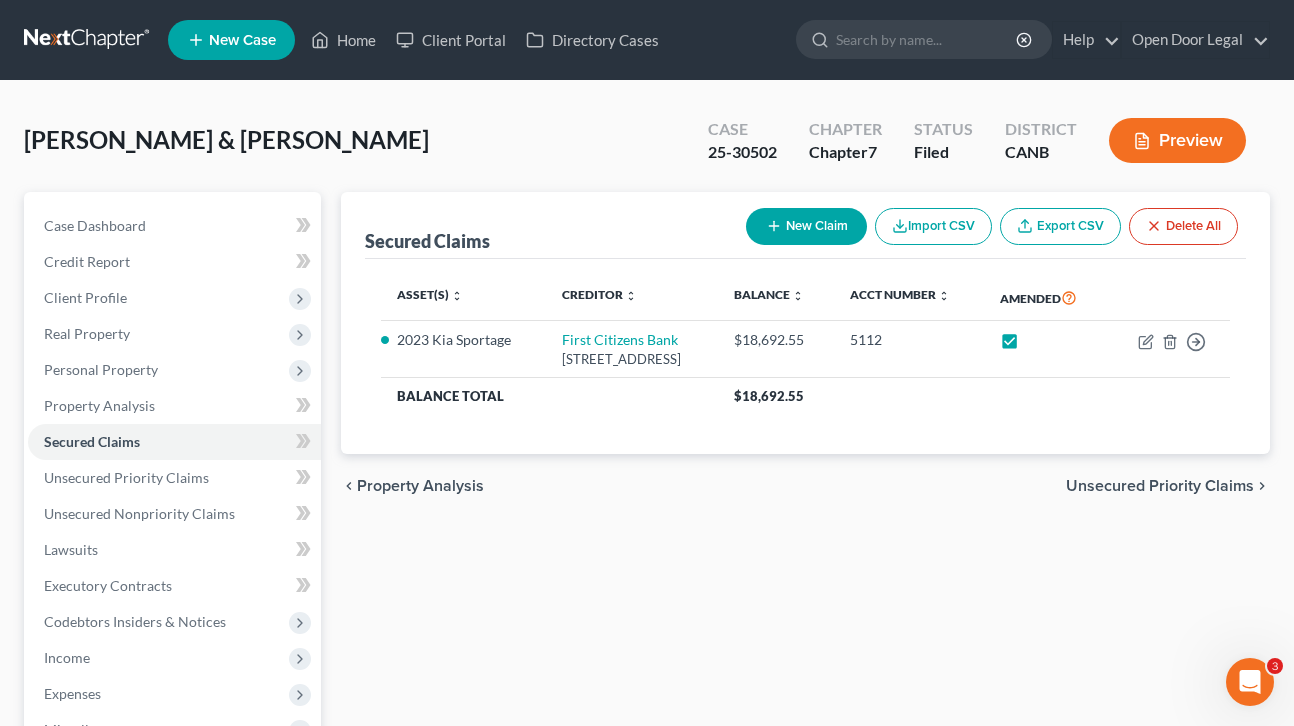 click on "Unsecured Priority Claims" at bounding box center (1160, 486) 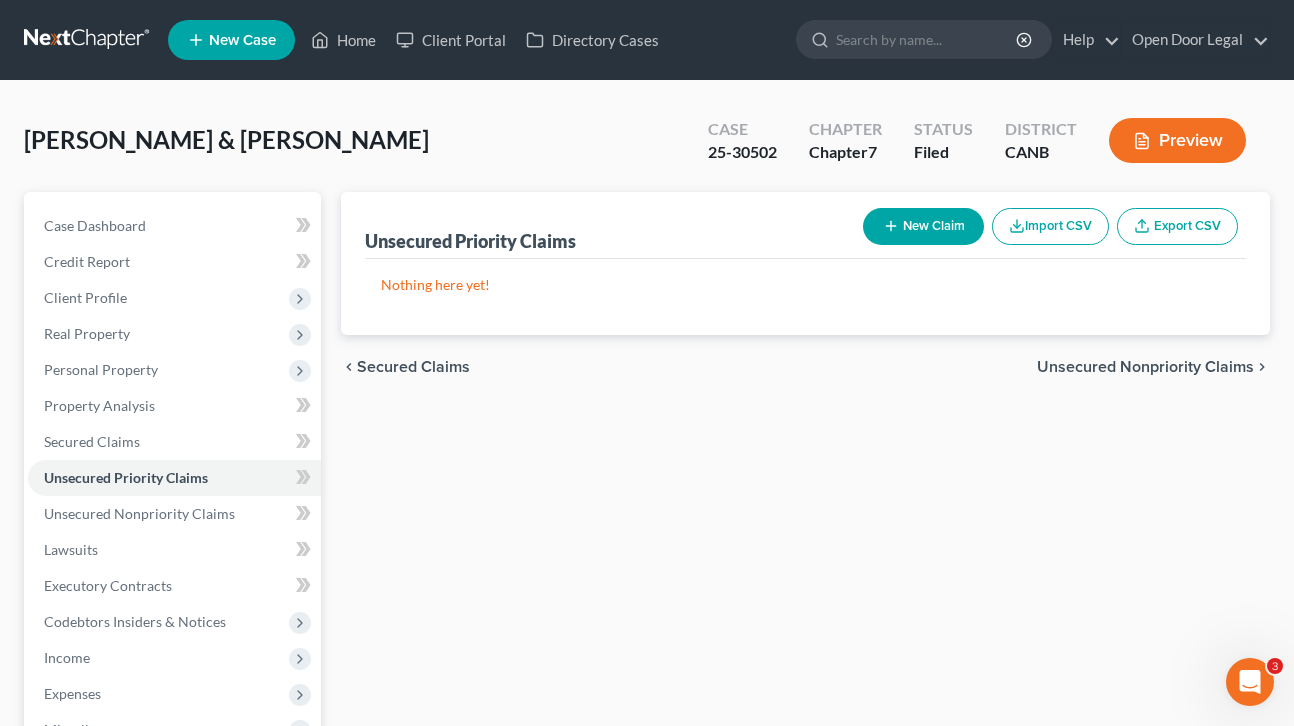 click on "Unsecured Nonpriority Claims" at bounding box center (1145, 367) 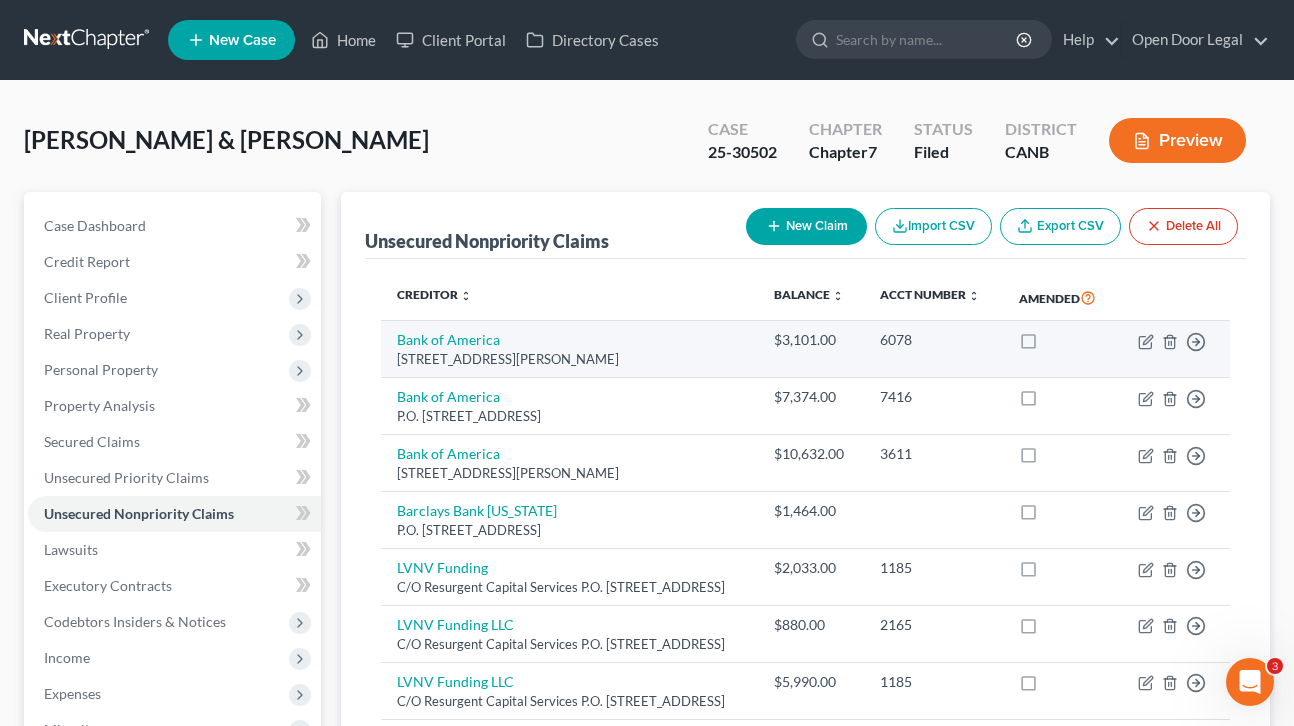 click at bounding box center [1047, 345] 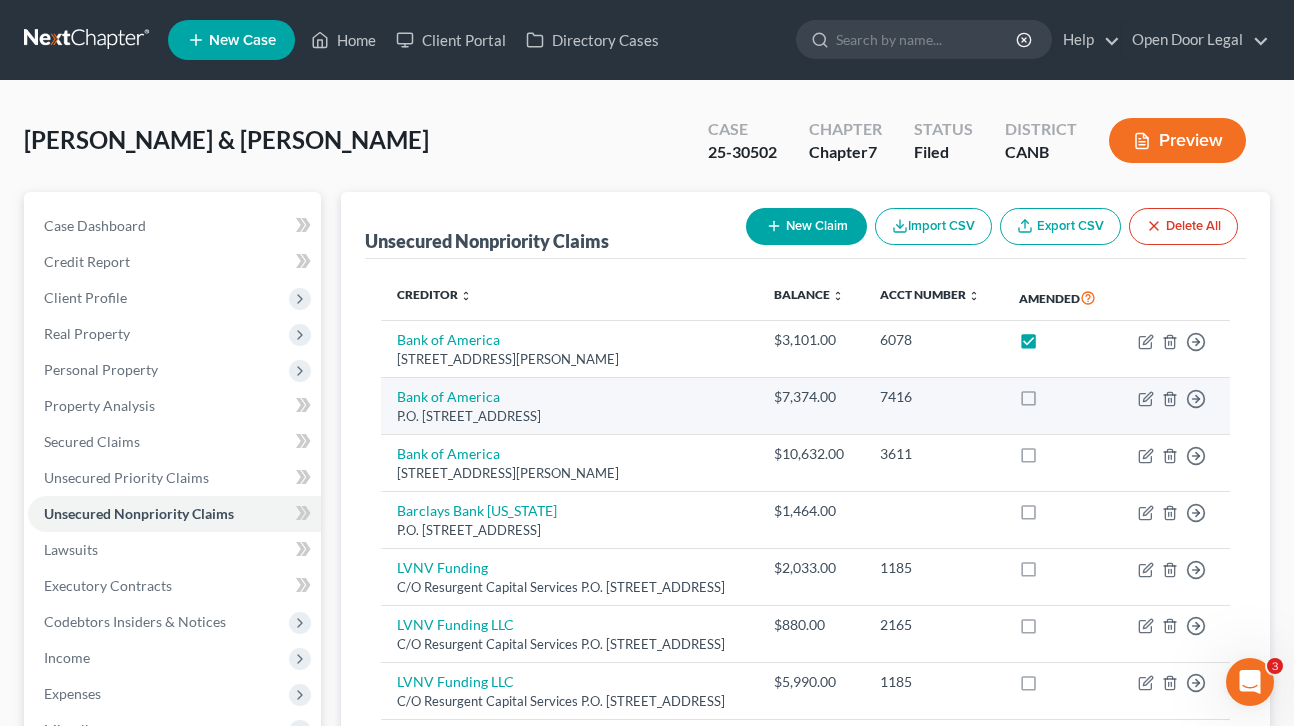 click at bounding box center [1047, 402] 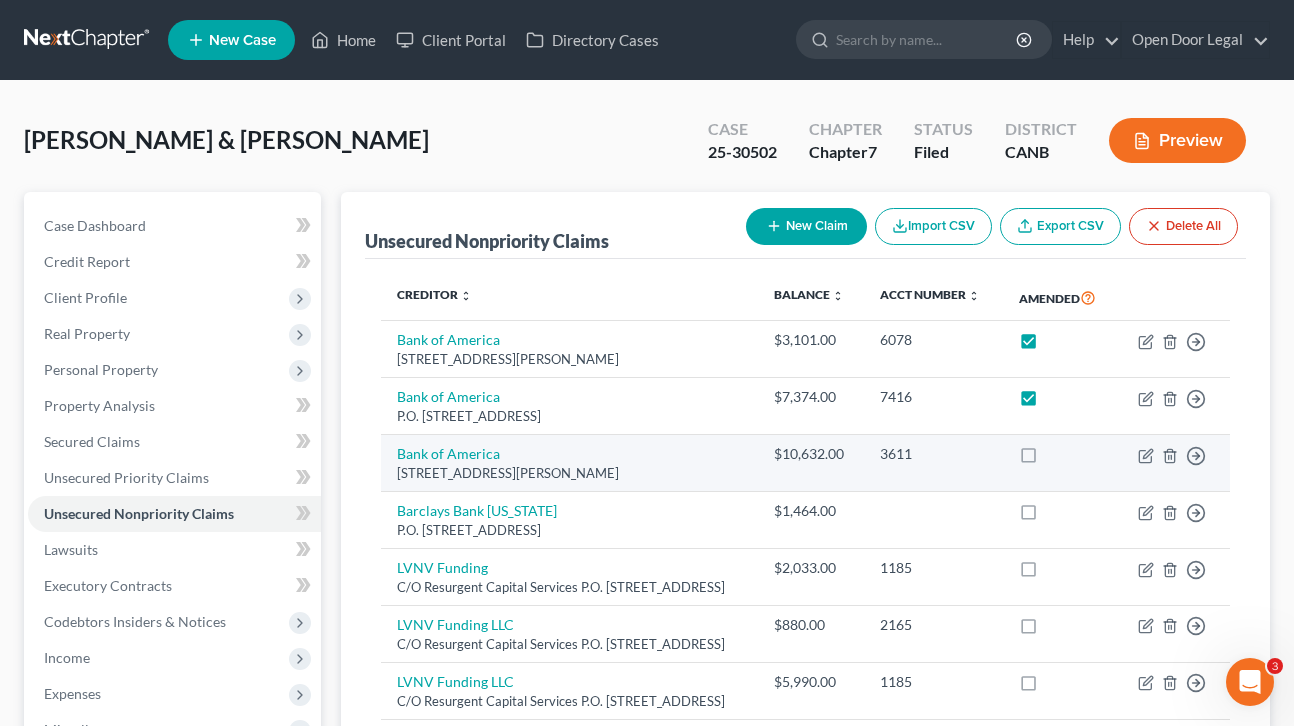click at bounding box center [1047, 459] 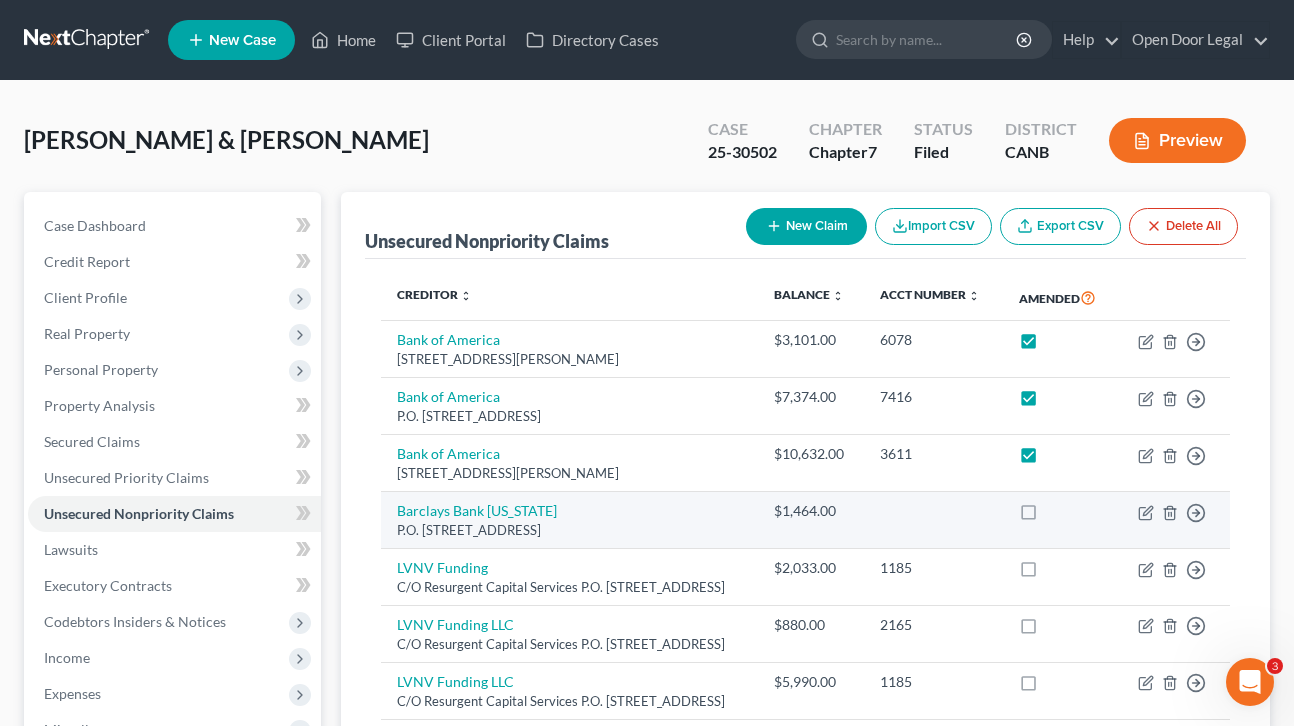 click at bounding box center [1047, 516] 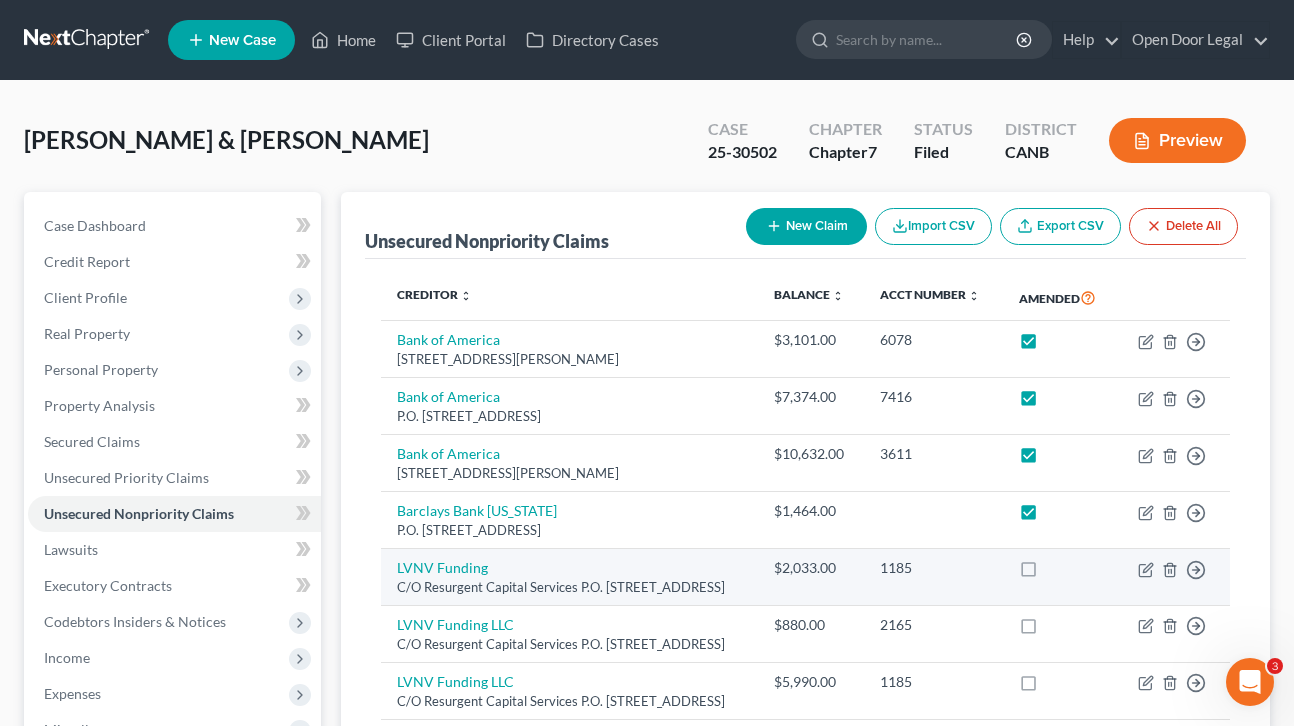 click at bounding box center (1047, 573) 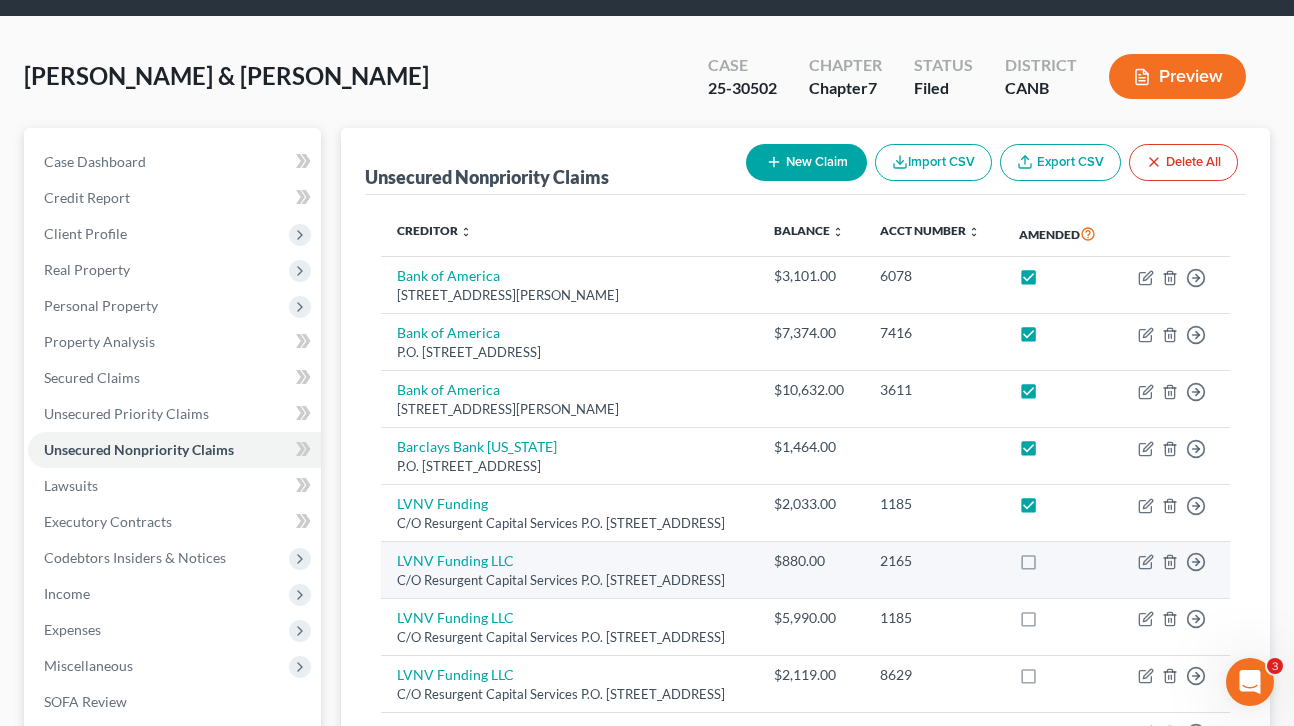 click at bounding box center [1047, 566] 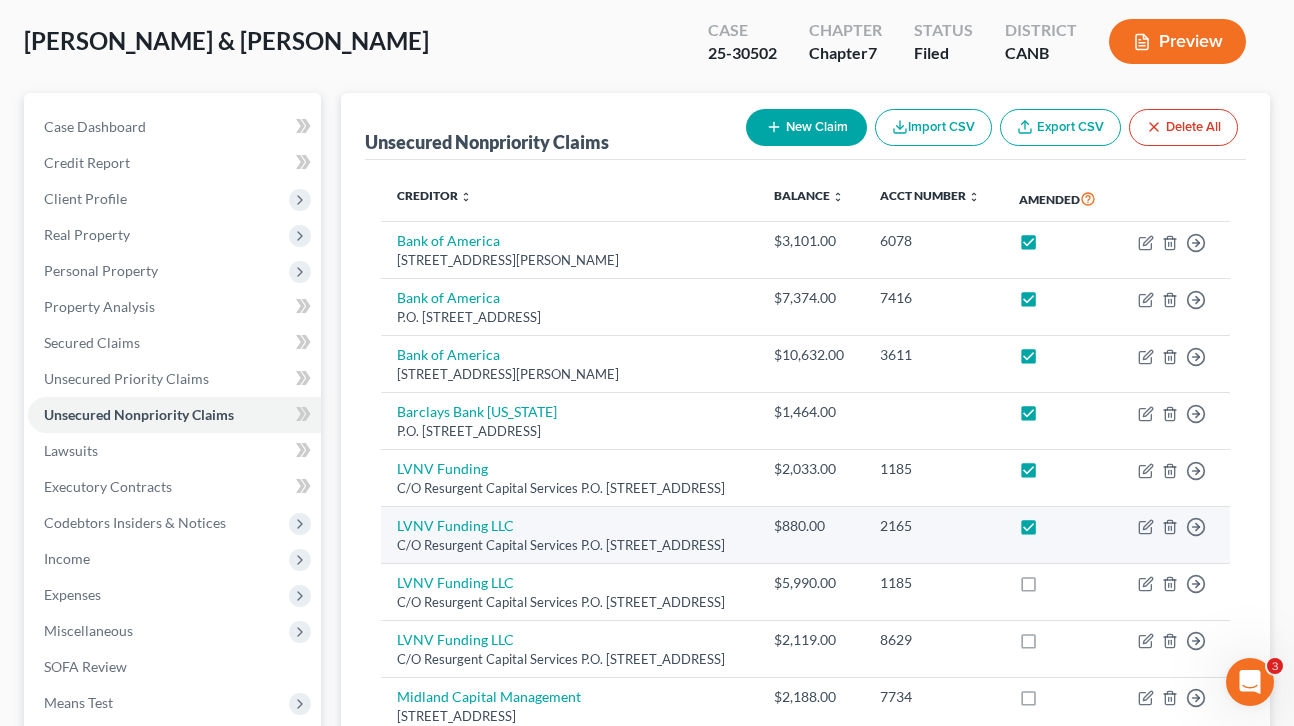 scroll, scrollTop: 114, scrollLeft: 0, axis: vertical 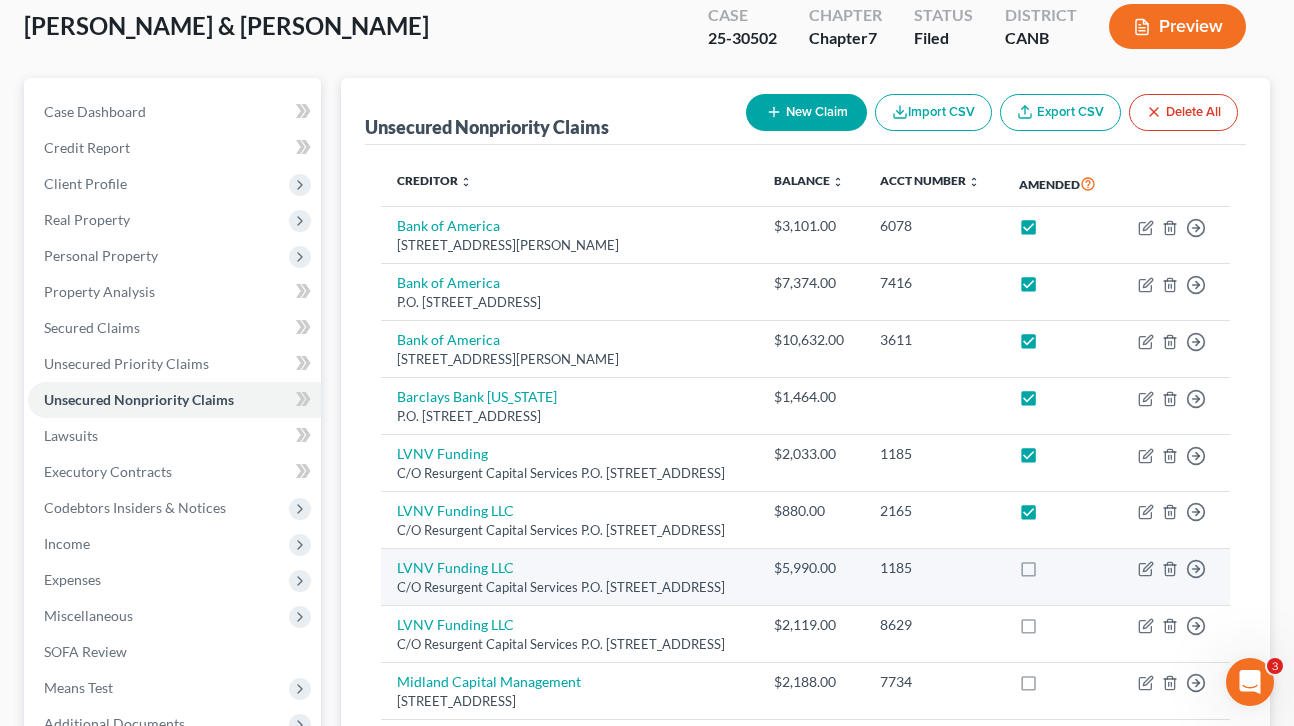 click at bounding box center [1047, 573] 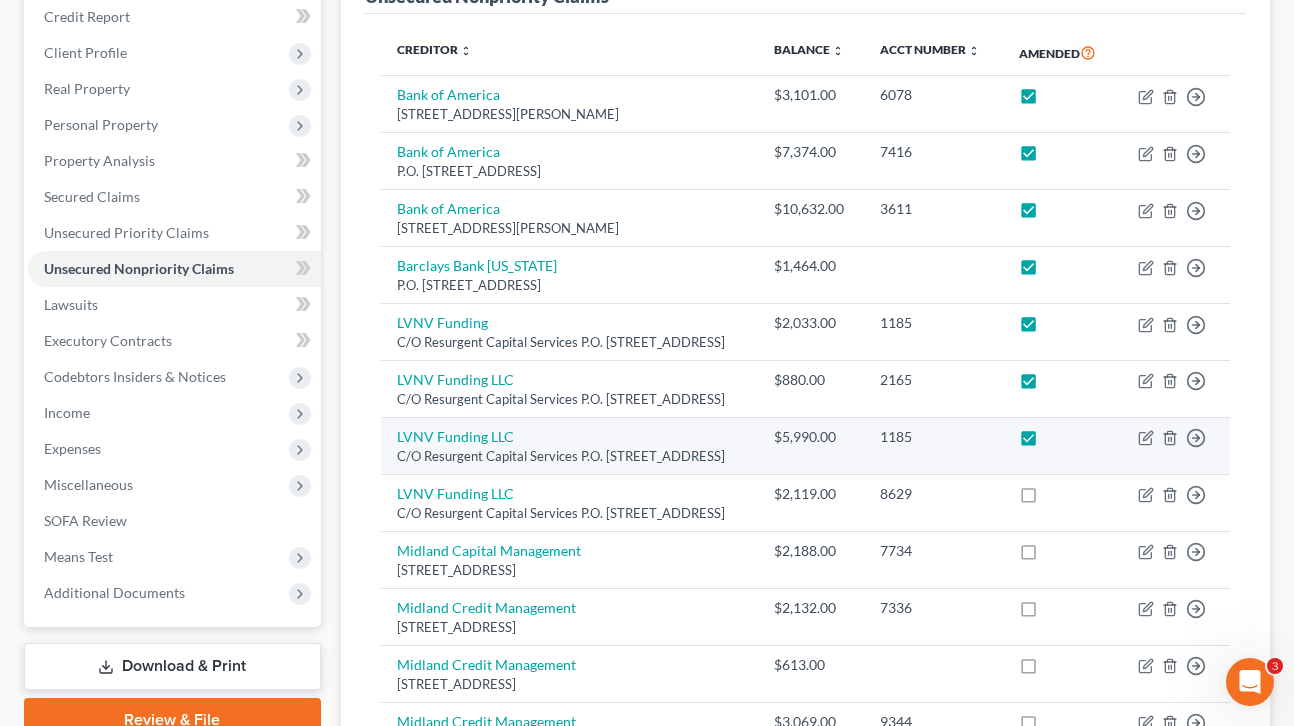 scroll, scrollTop: 248, scrollLeft: 0, axis: vertical 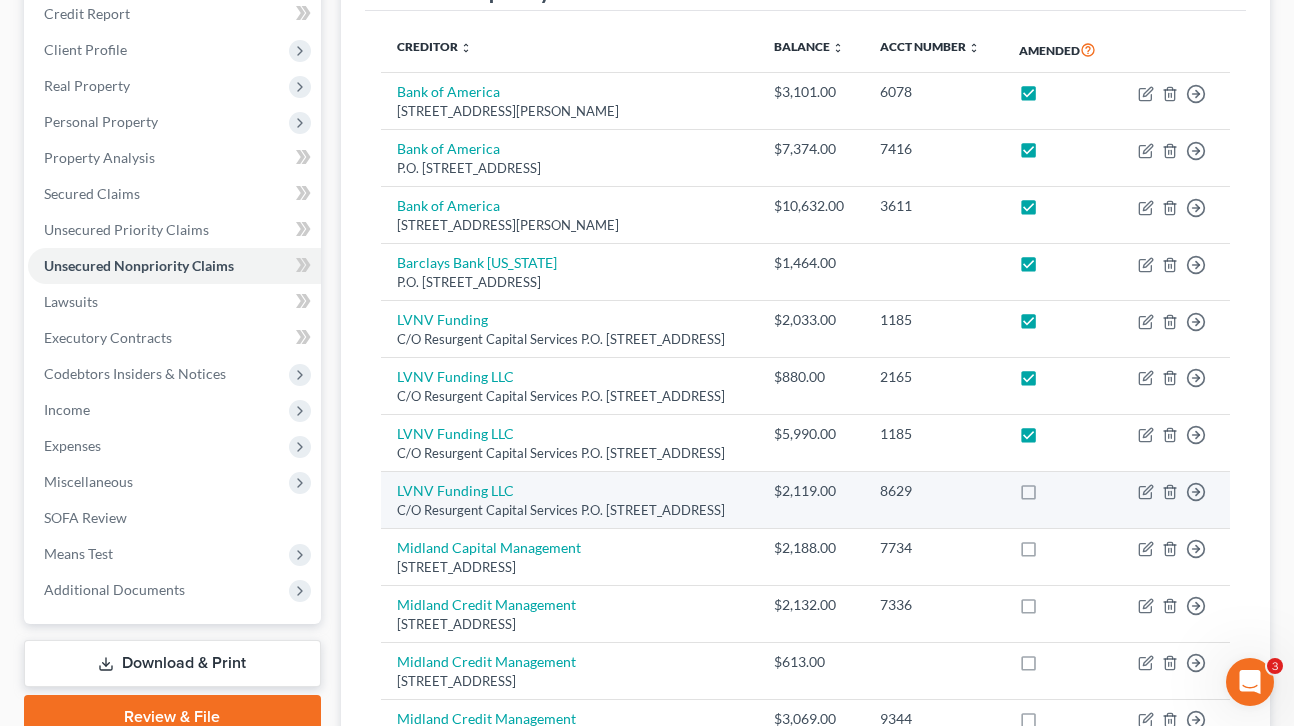 drag, startPoint x: 1036, startPoint y: 562, endPoint x: 1036, endPoint y: 583, distance: 21 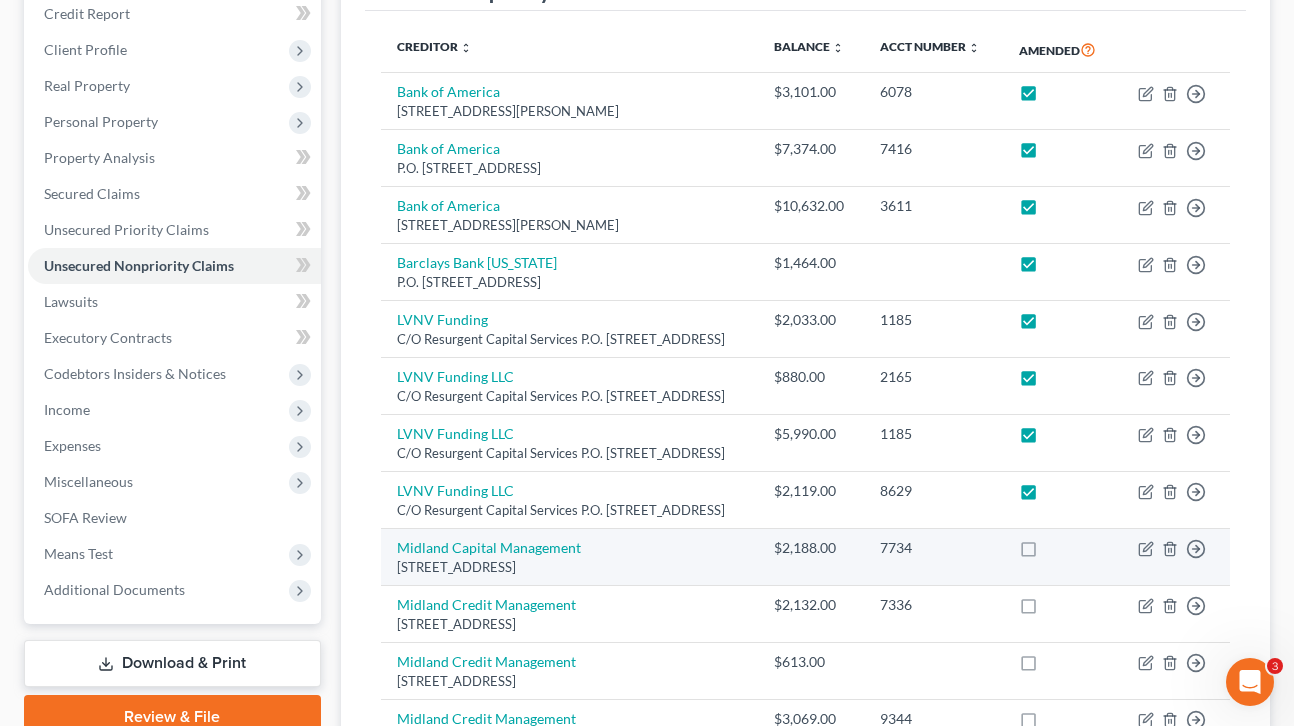 click at bounding box center [1047, 553] 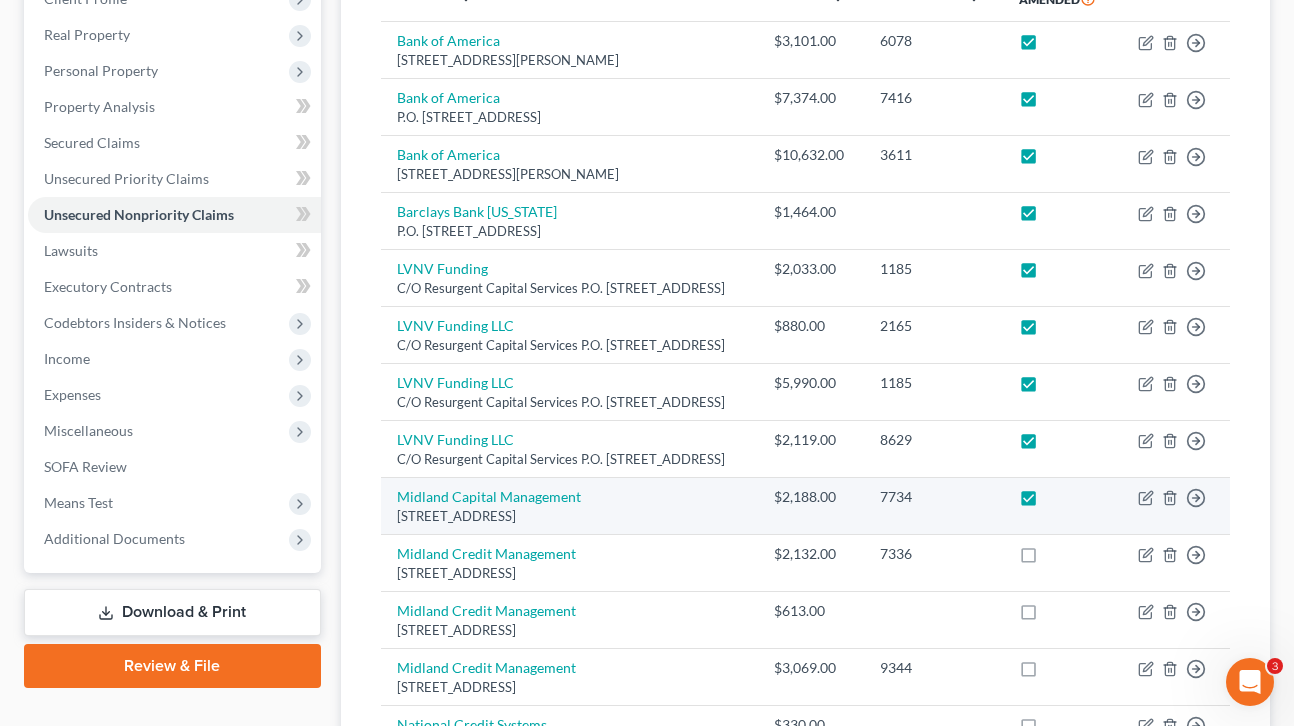 click at bounding box center (1047, 559) 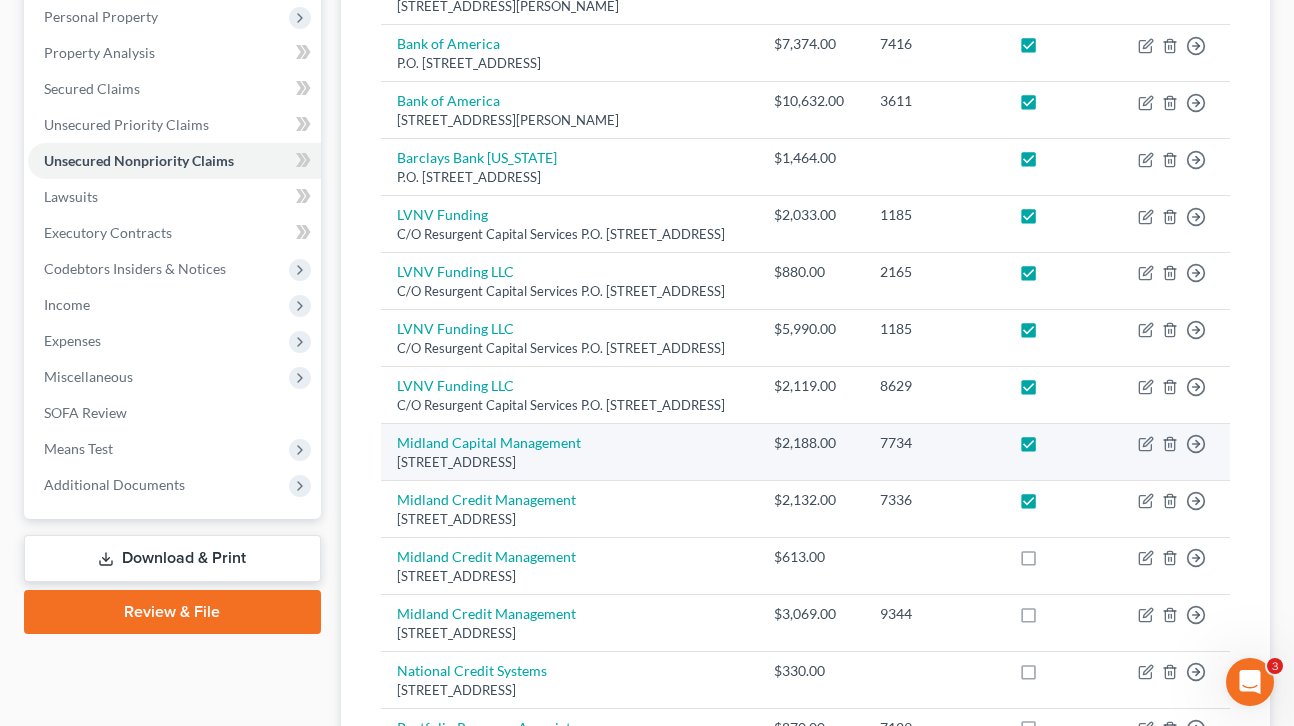 click at bounding box center (1047, 562) 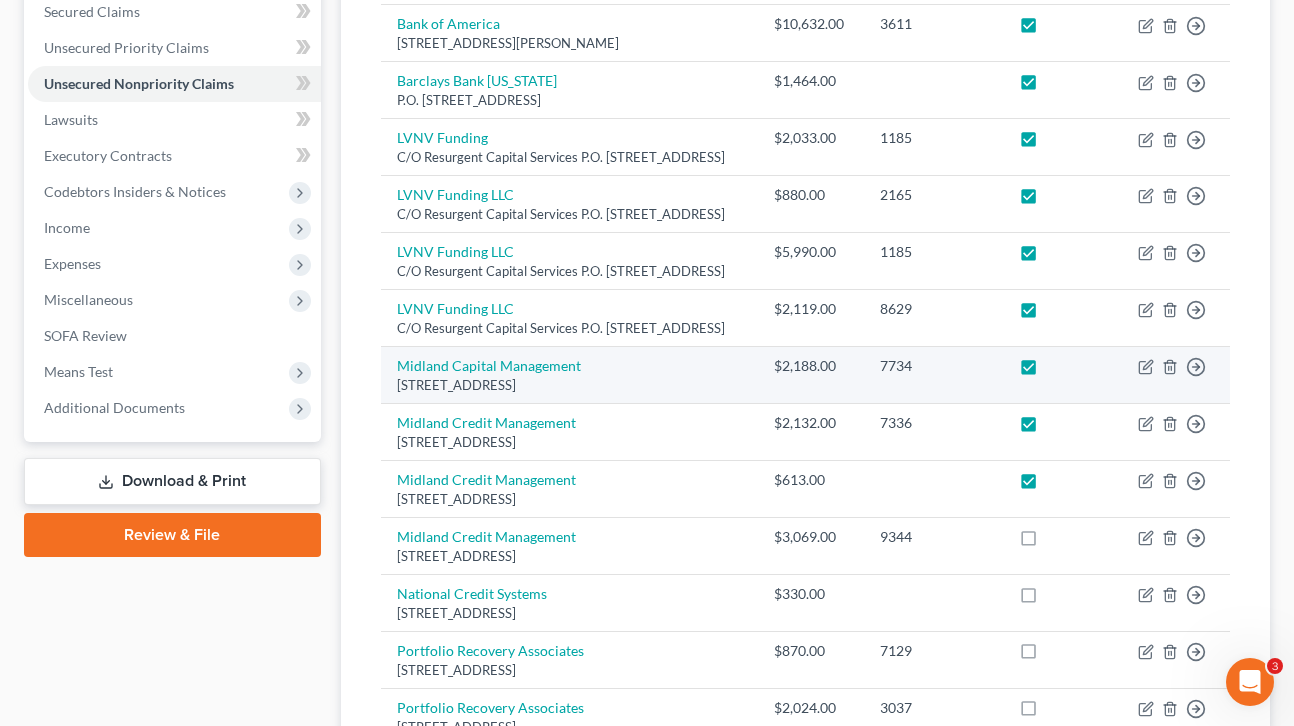 click at bounding box center [1047, 542] 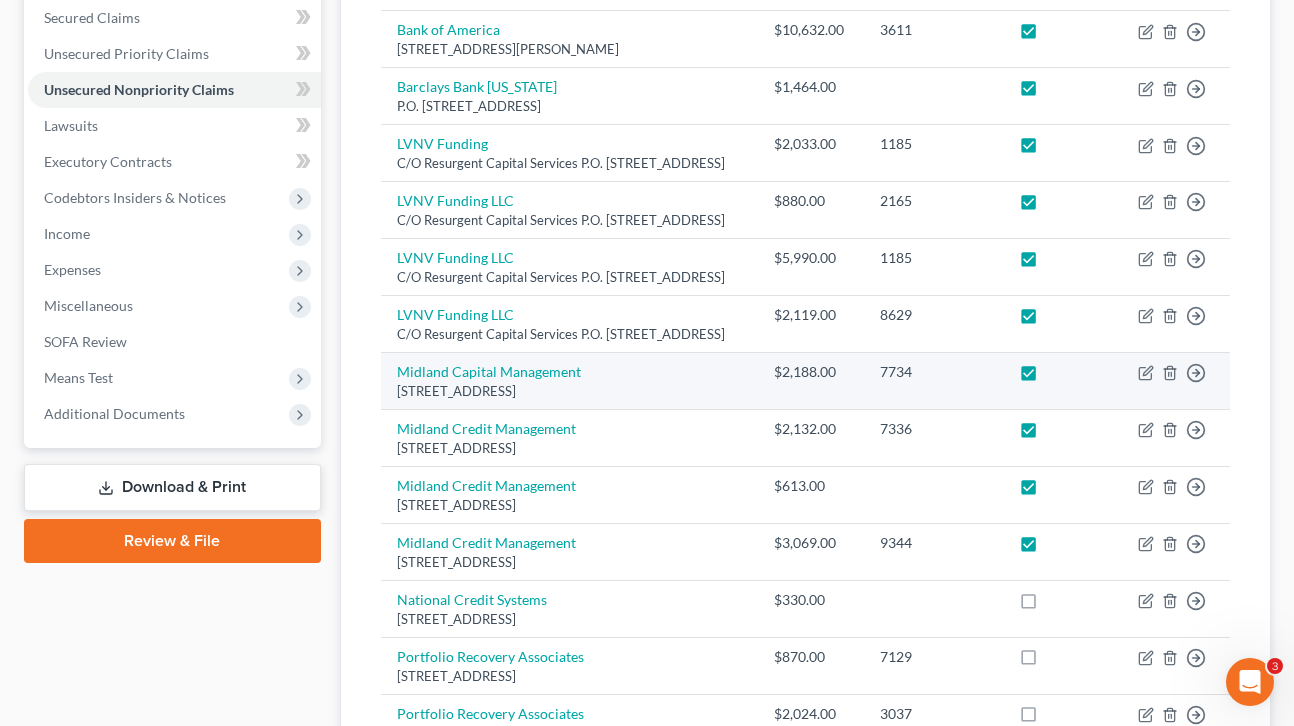 scroll, scrollTop: 454, scrollLeft: 0, axis: vertical 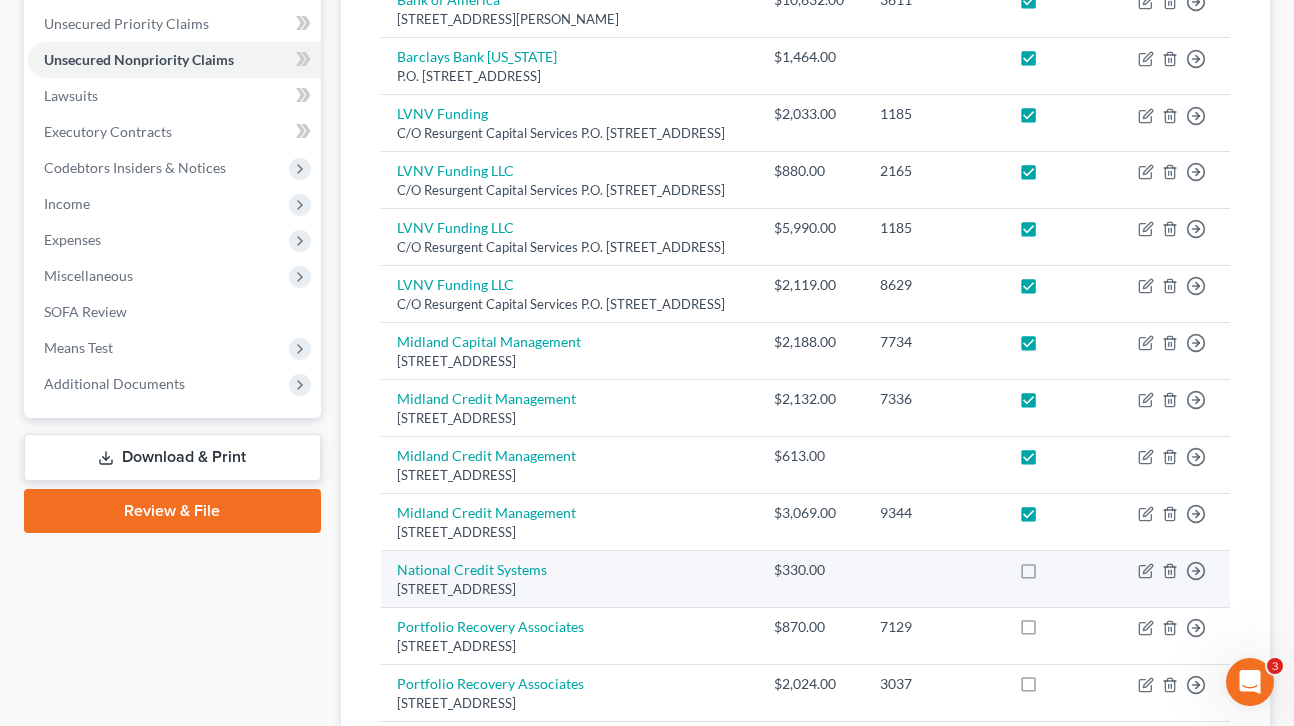 click at bounding box center [1047, 575] 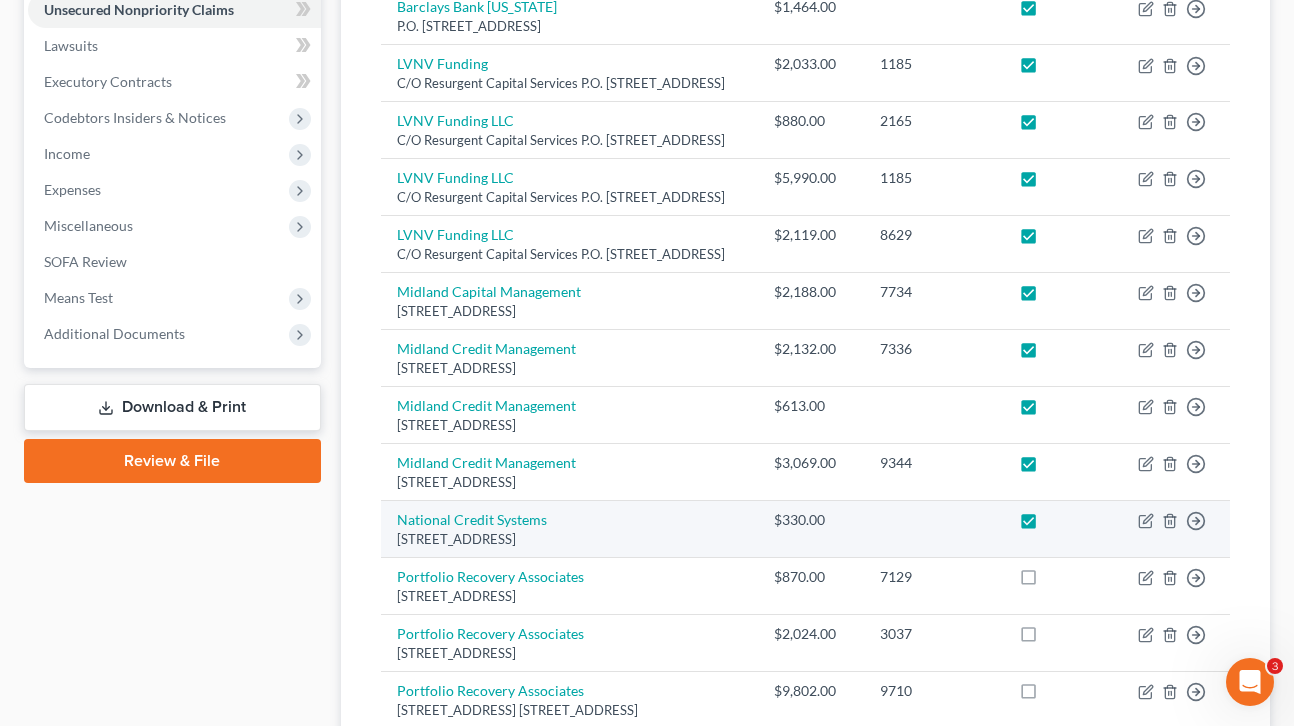 click at bounding box center [1047, 582] 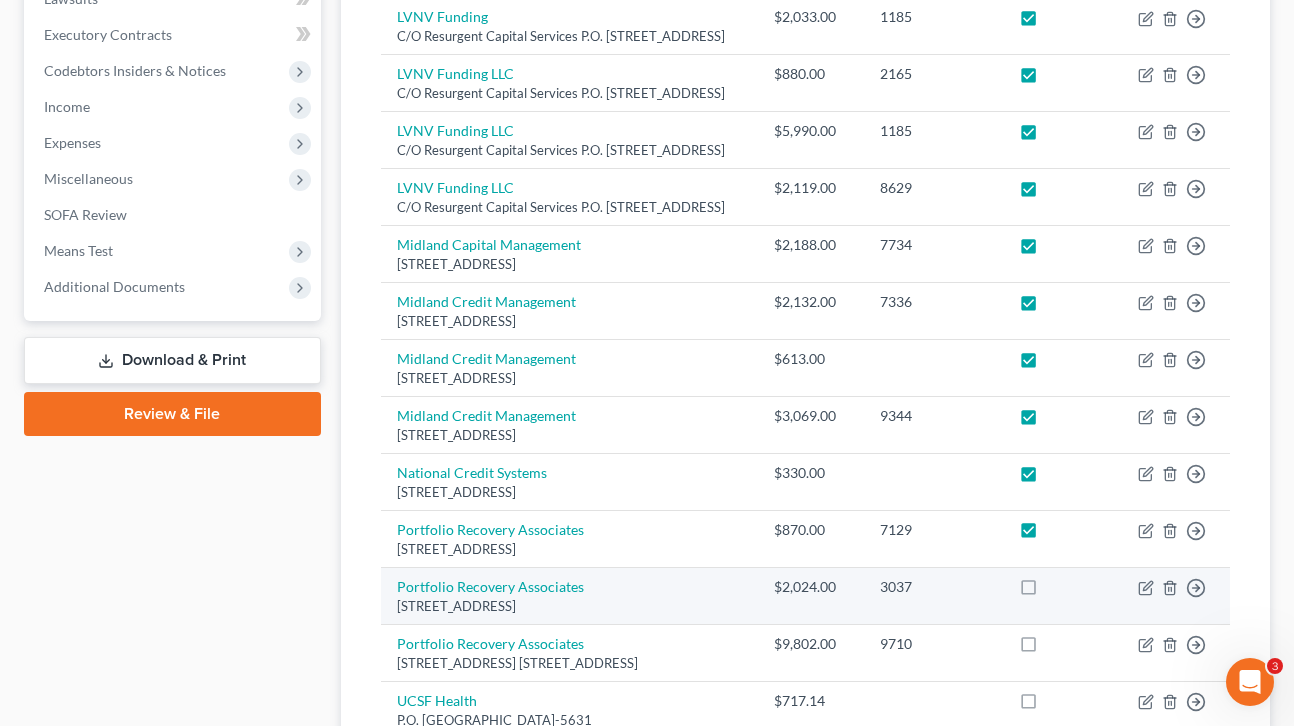 click at bounding box center (1047, 592) 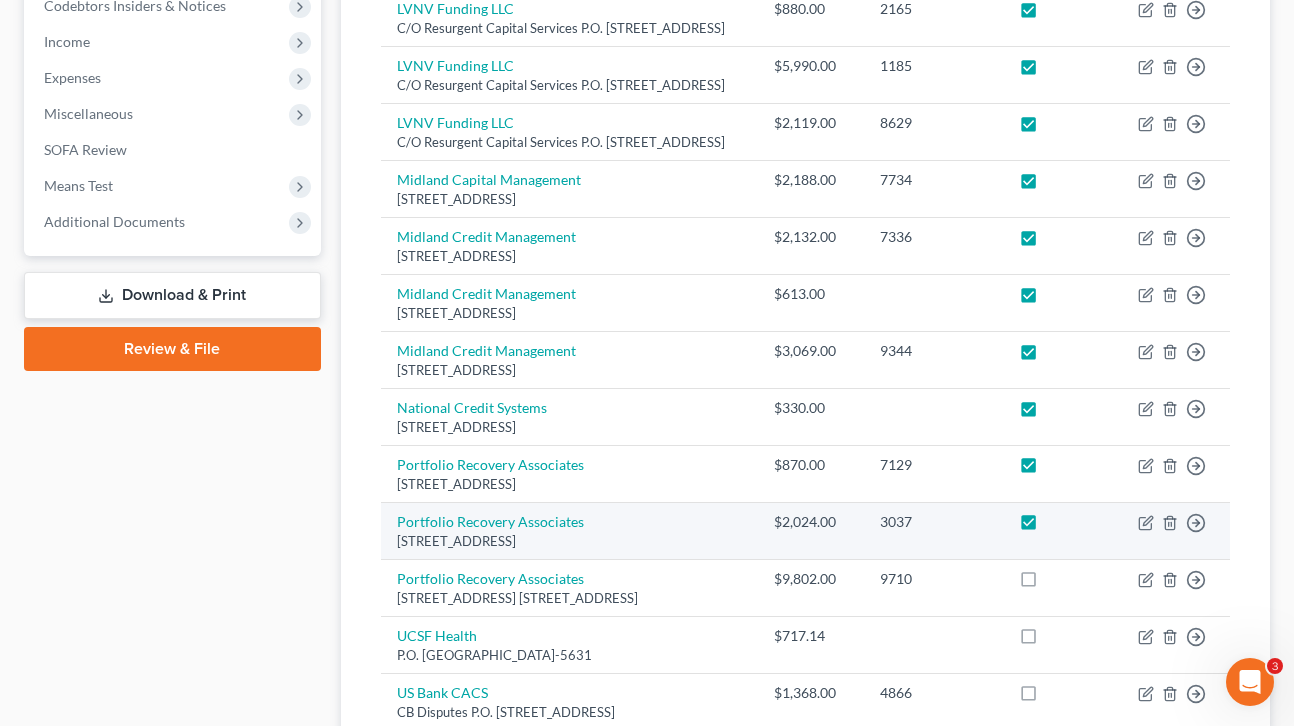 scroll, scrollTop: 619, scrollLeft: 0, axis: vertical 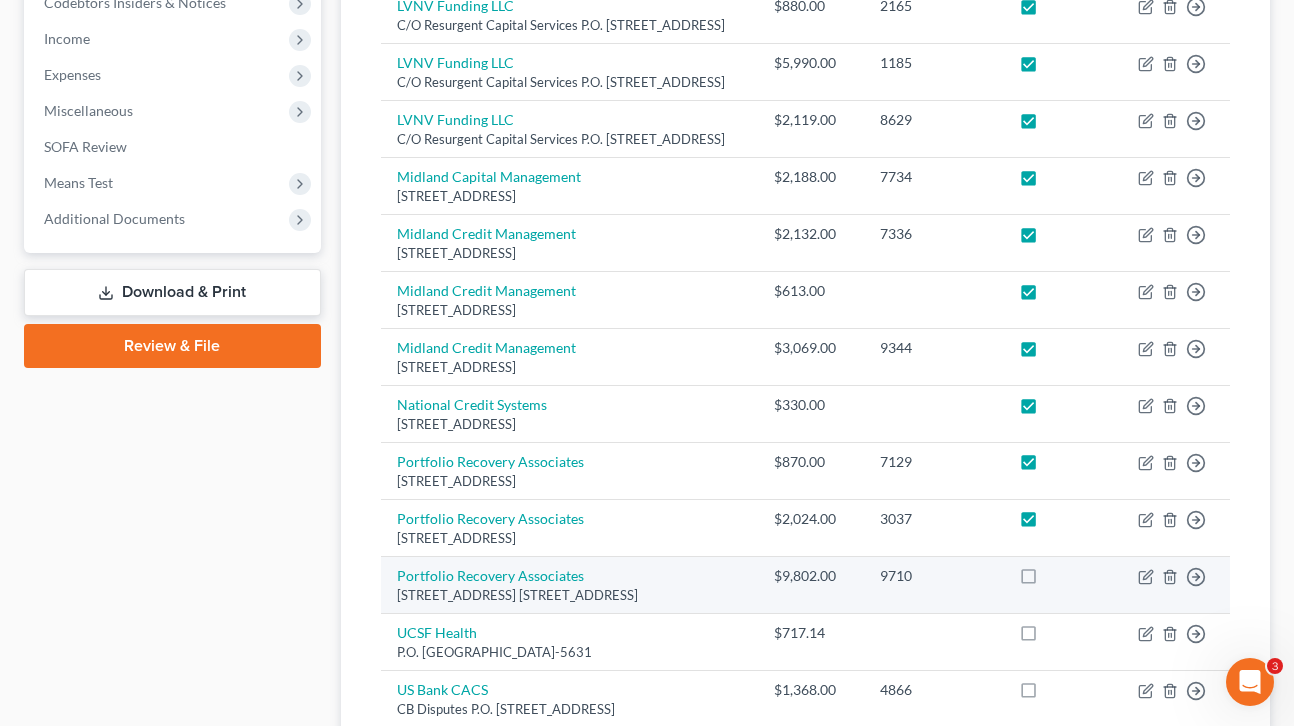 click at bounding box center (1047, 581) 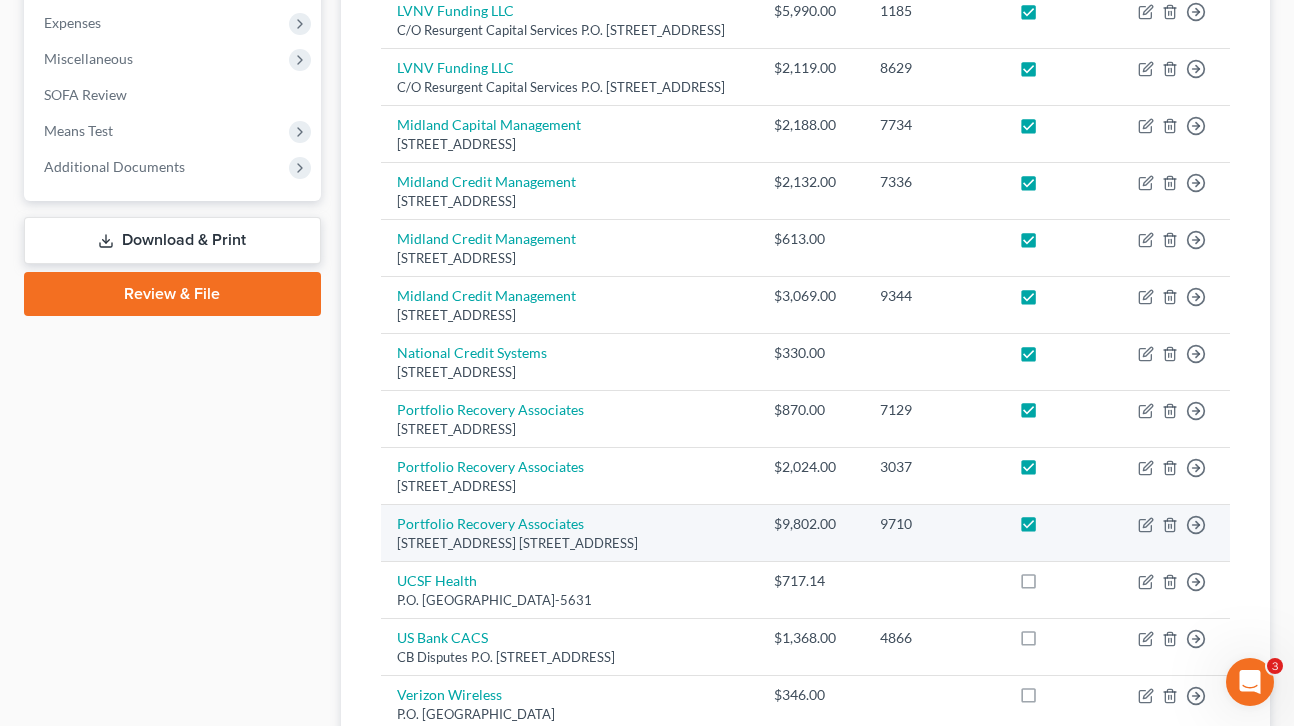 scroll, scrollTop: 676, scrollLeft: 0, axis: vertical 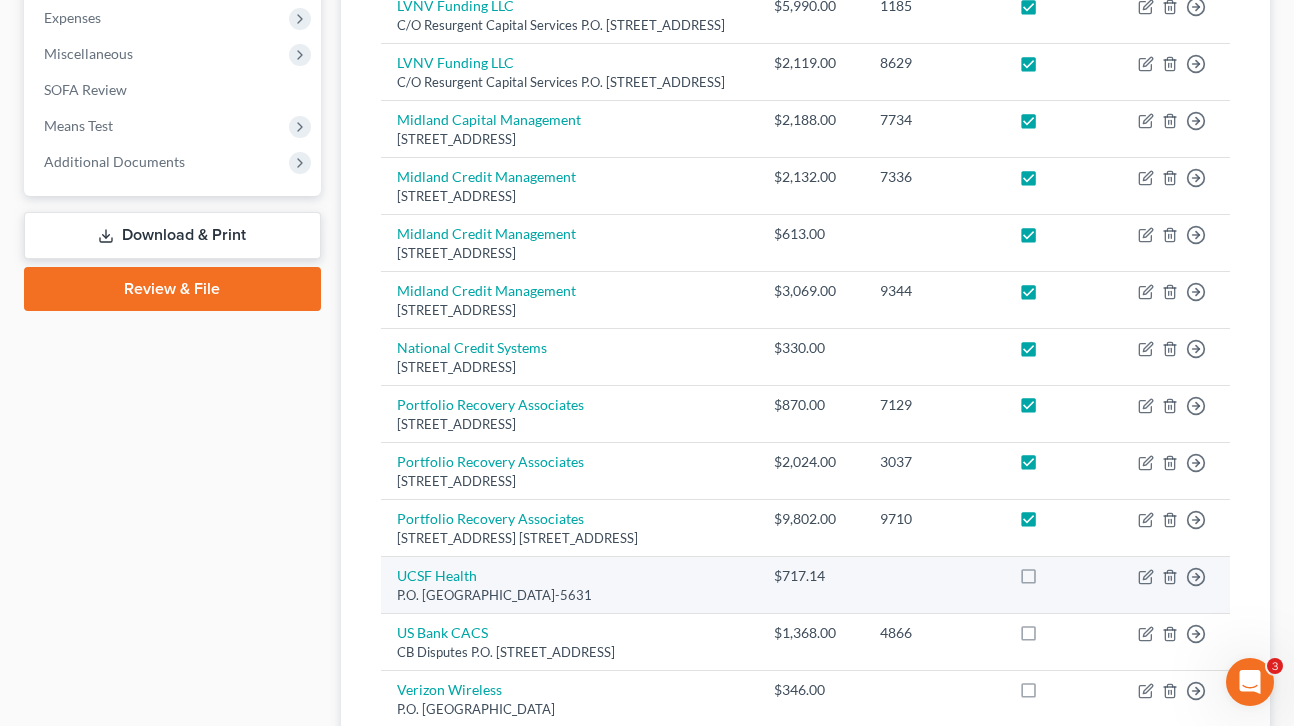 click at bounding box center (1047, 581) 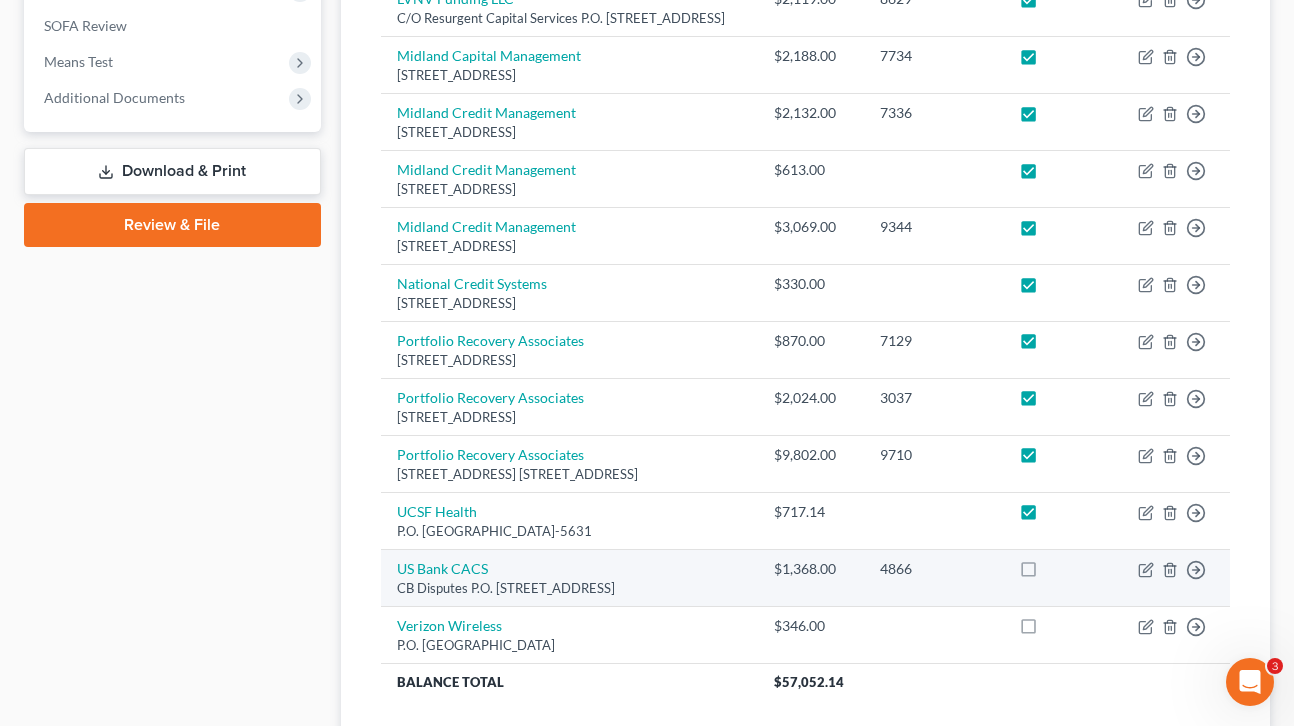 click at bounding box center (1047, 574) 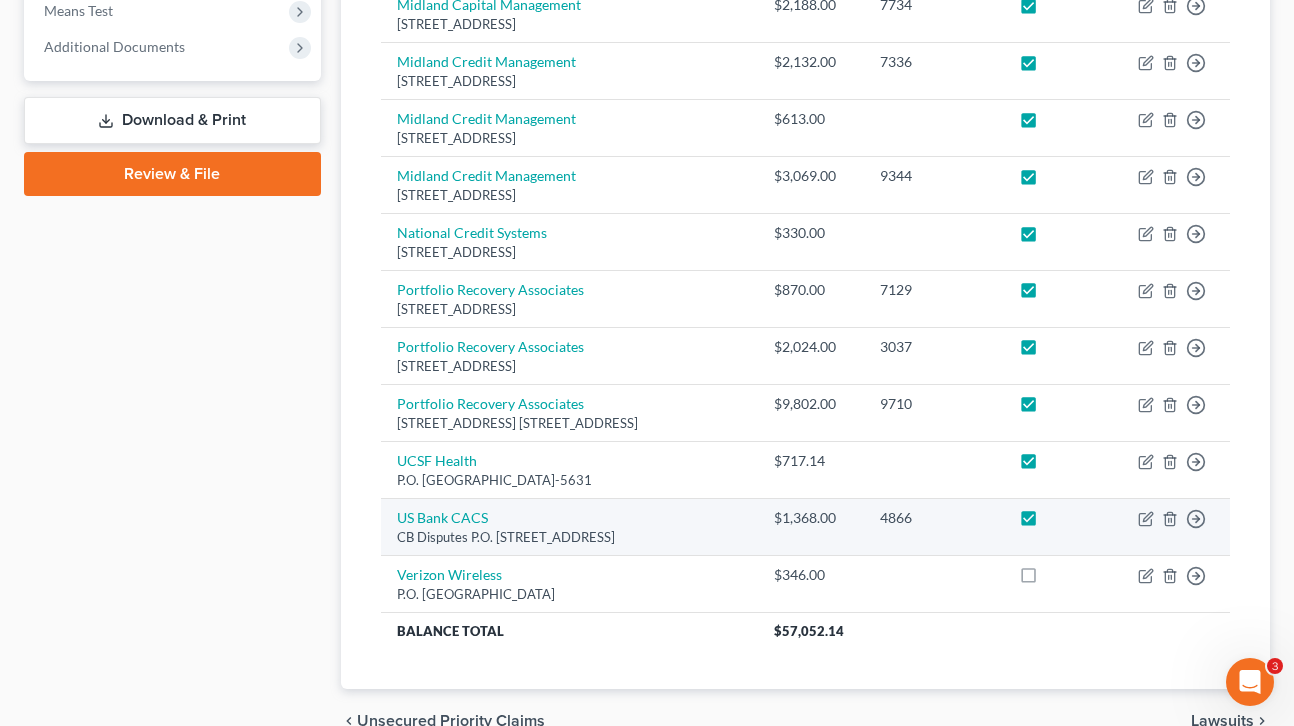 scroll, scrollTop: 816, scrollLeft: 0, axis: vertical 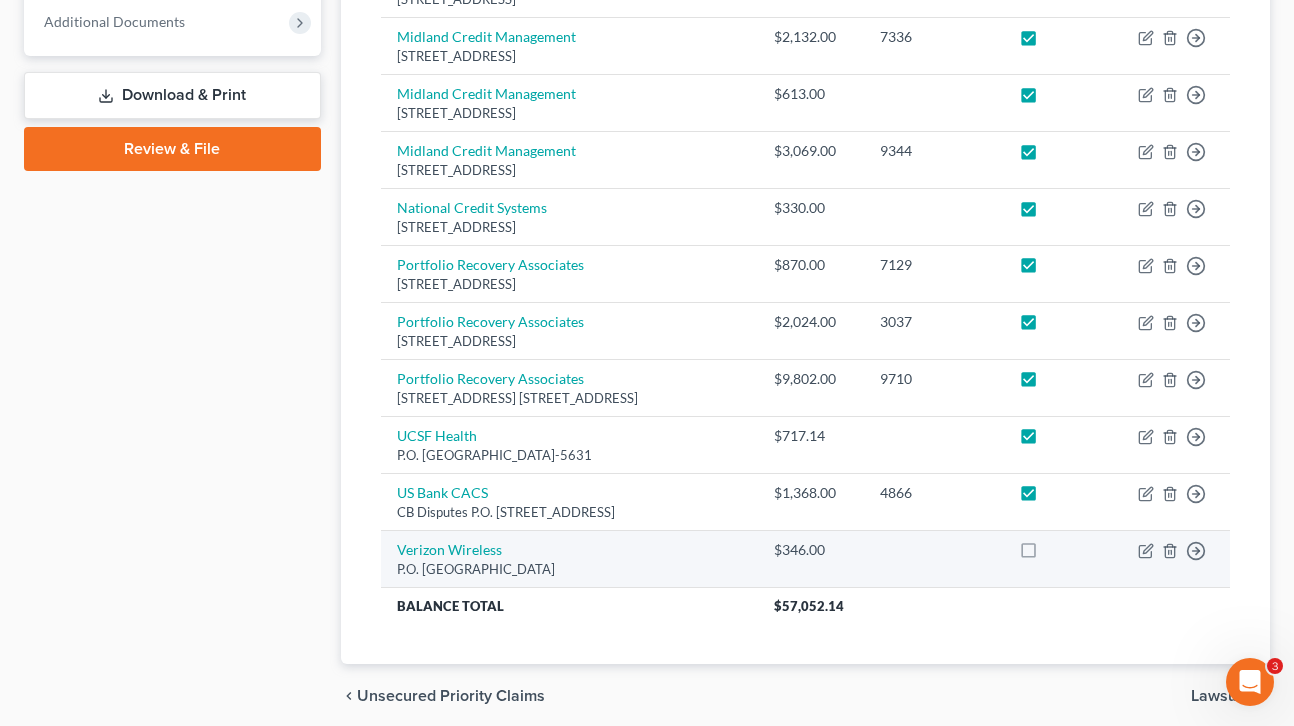 click at bounding box center [1047, 555] 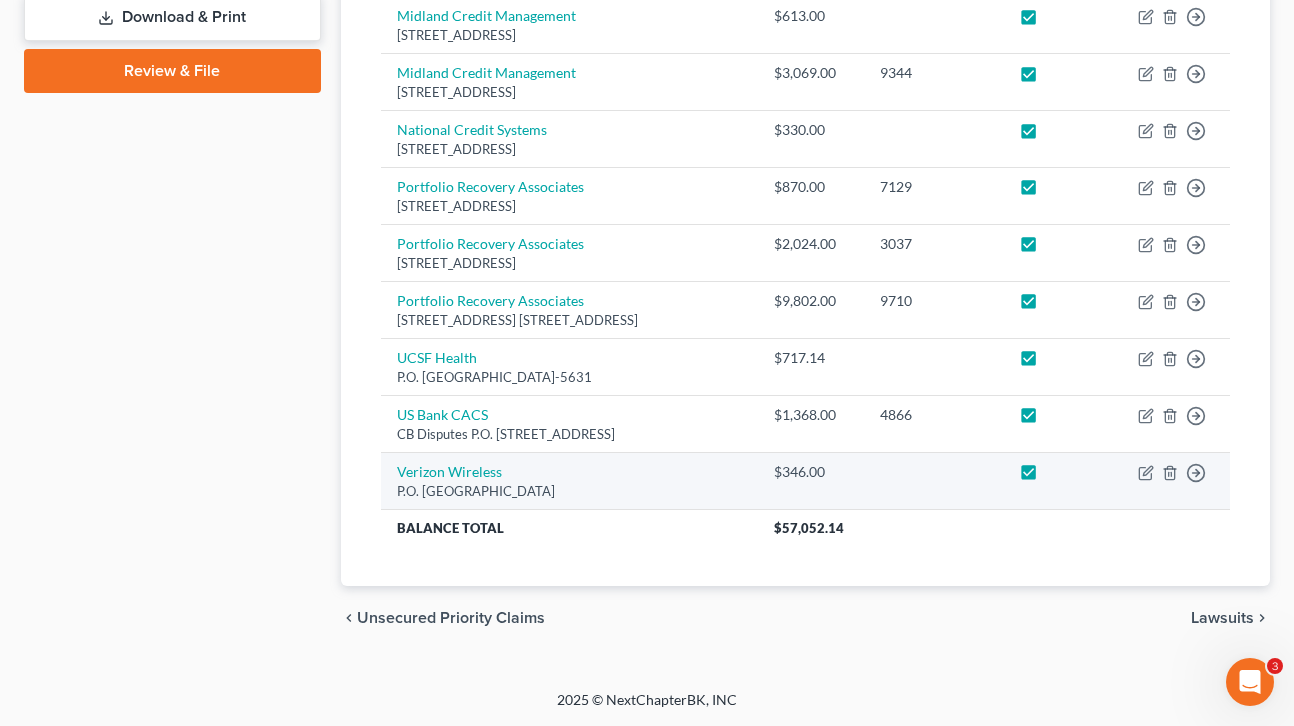 scroll, scrollTop: 984, scrollLeft: 0, axis: vertical 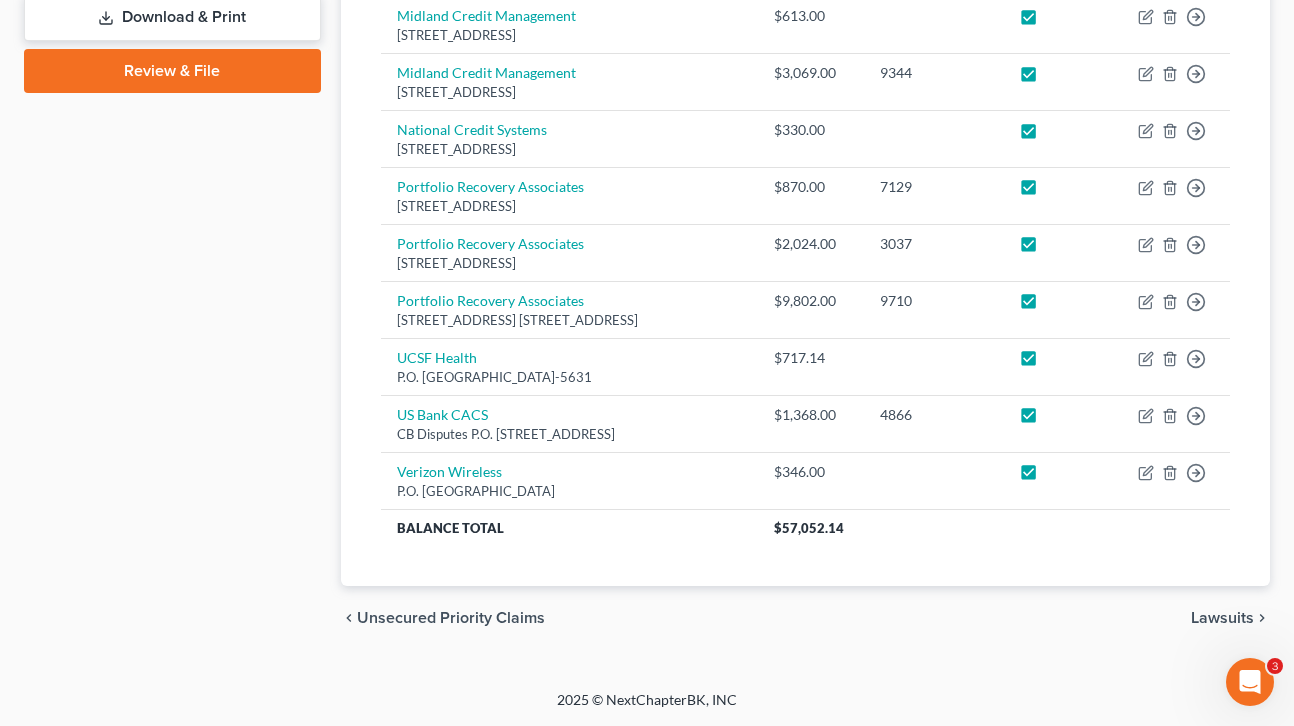 click on "Lawsuits" at bounding box center [1222, 618] 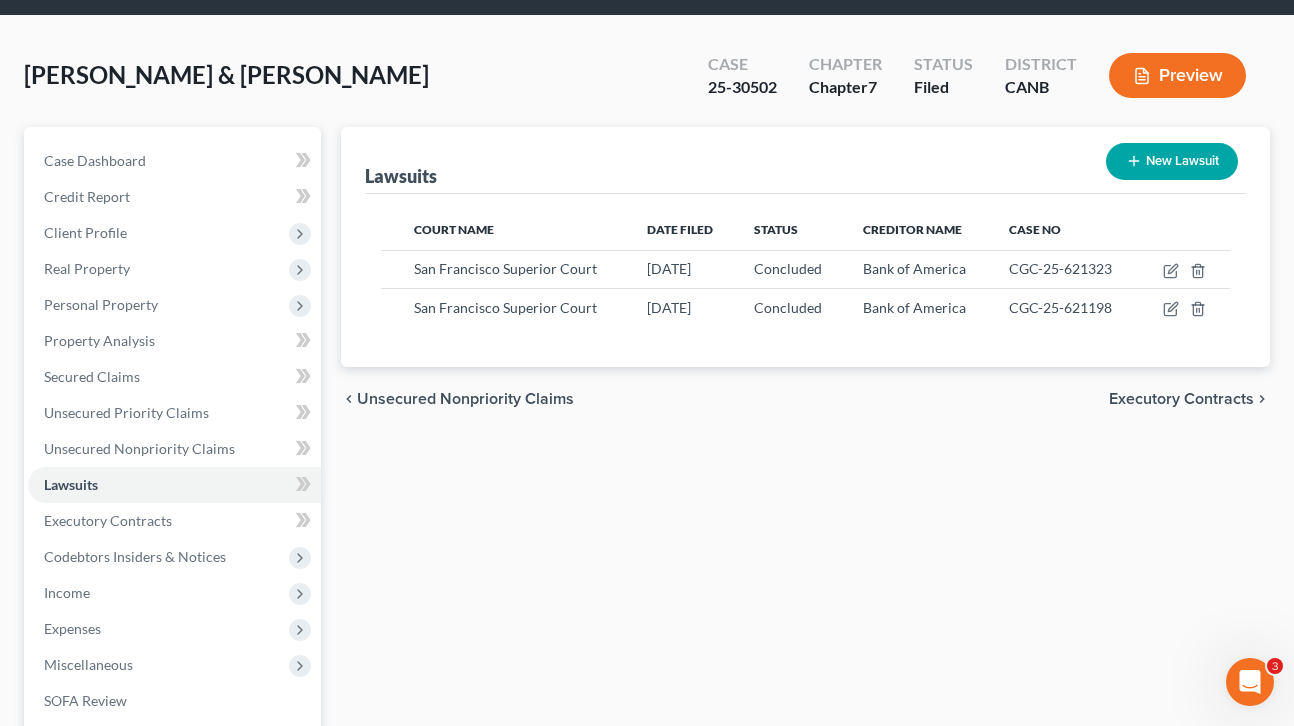 scroll, scrollTop: 0, scrollLeft: 0, axis: both 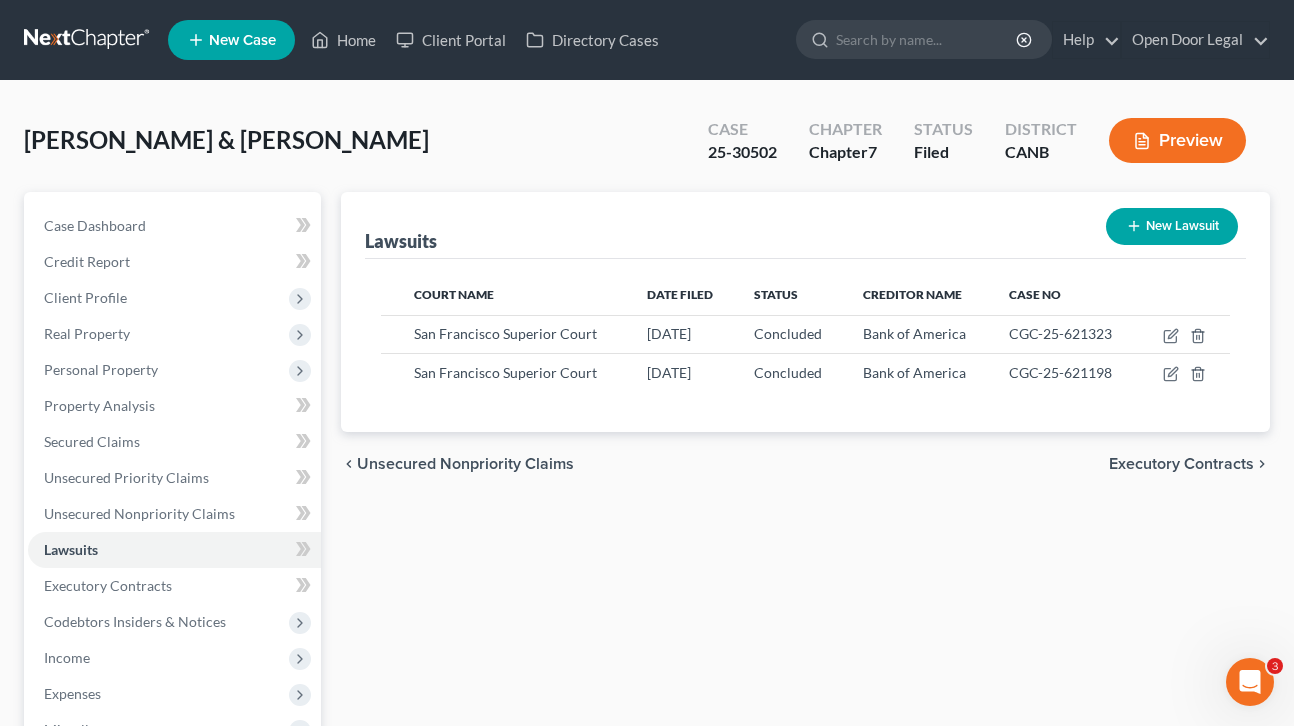 click on "Executory Contracts" at bounding box center [1181, 464] 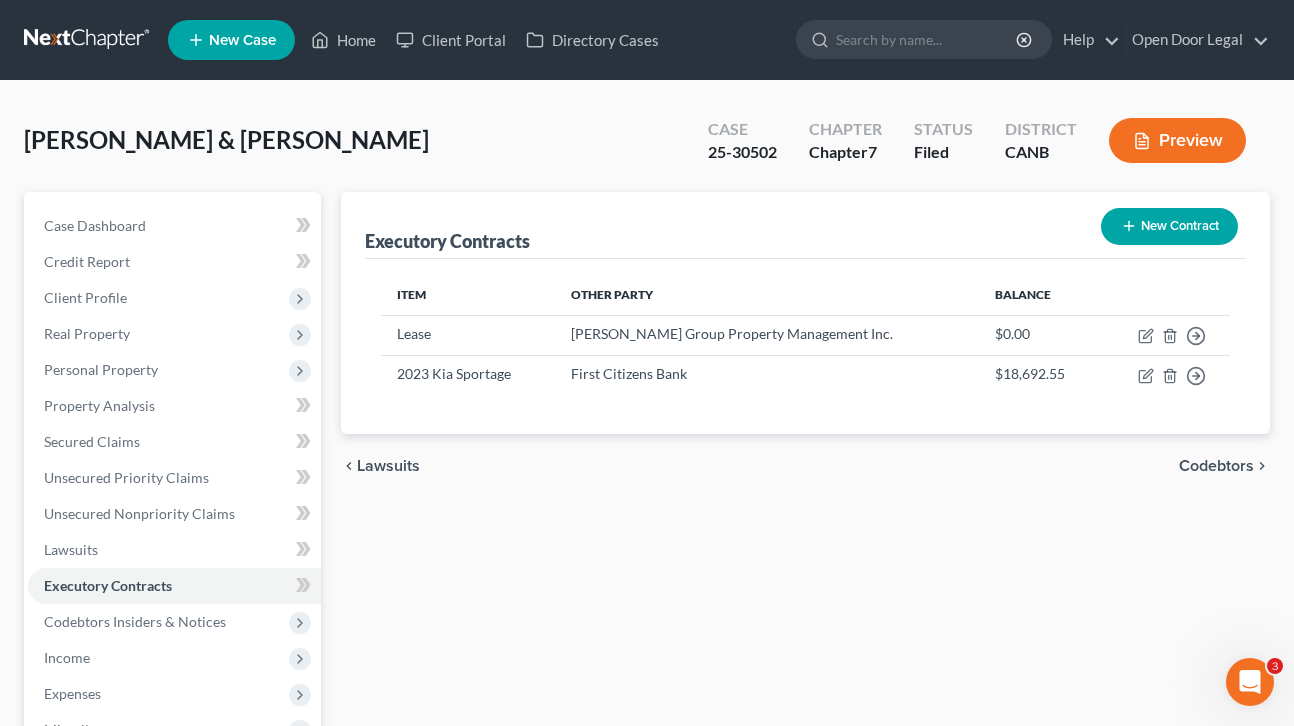 click on "Codebtors" at bounding box center [1216, 466] 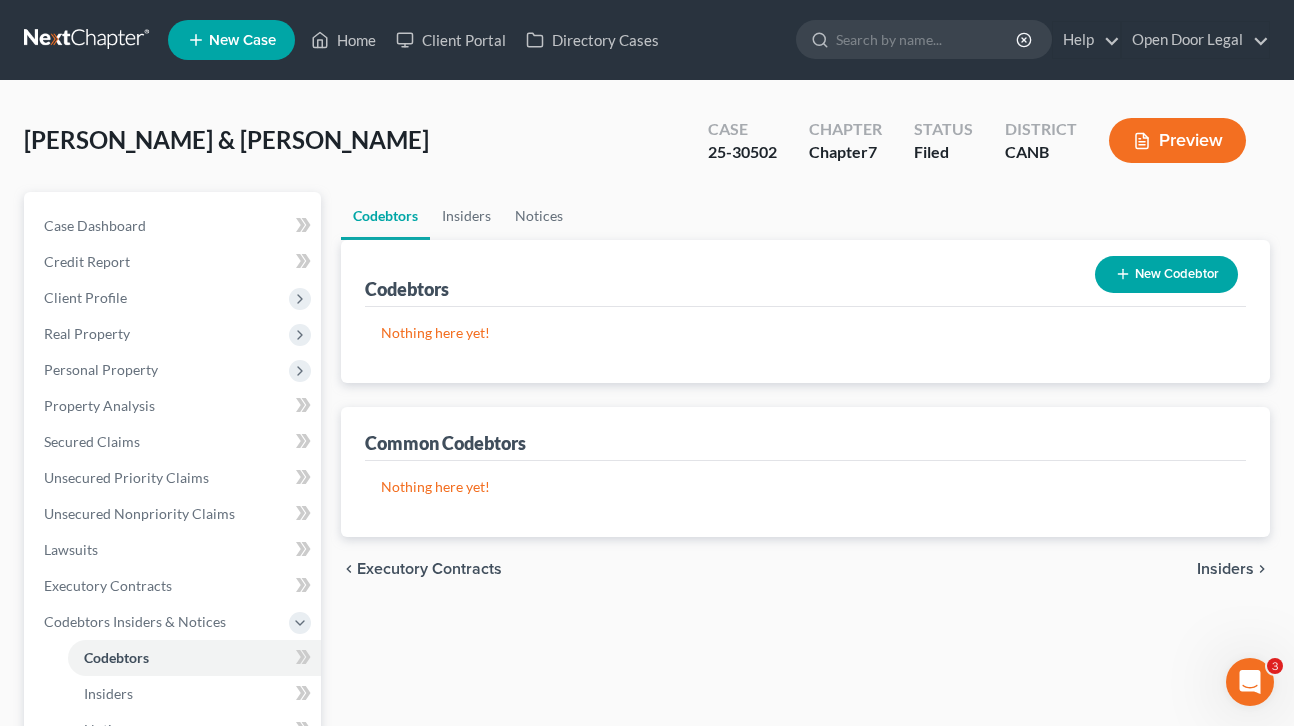click on "Insiders" at bounding box center [1225, 569] 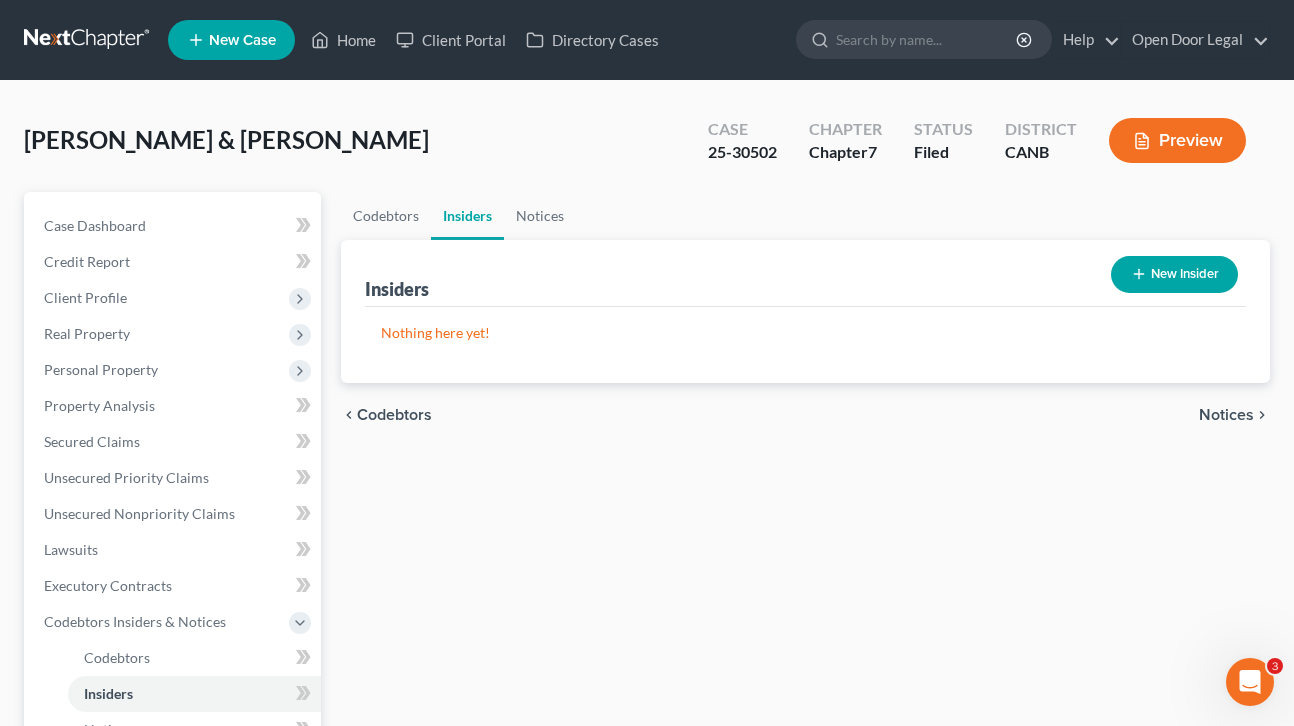 click on "Notices" at bounding box center (1226, 415) 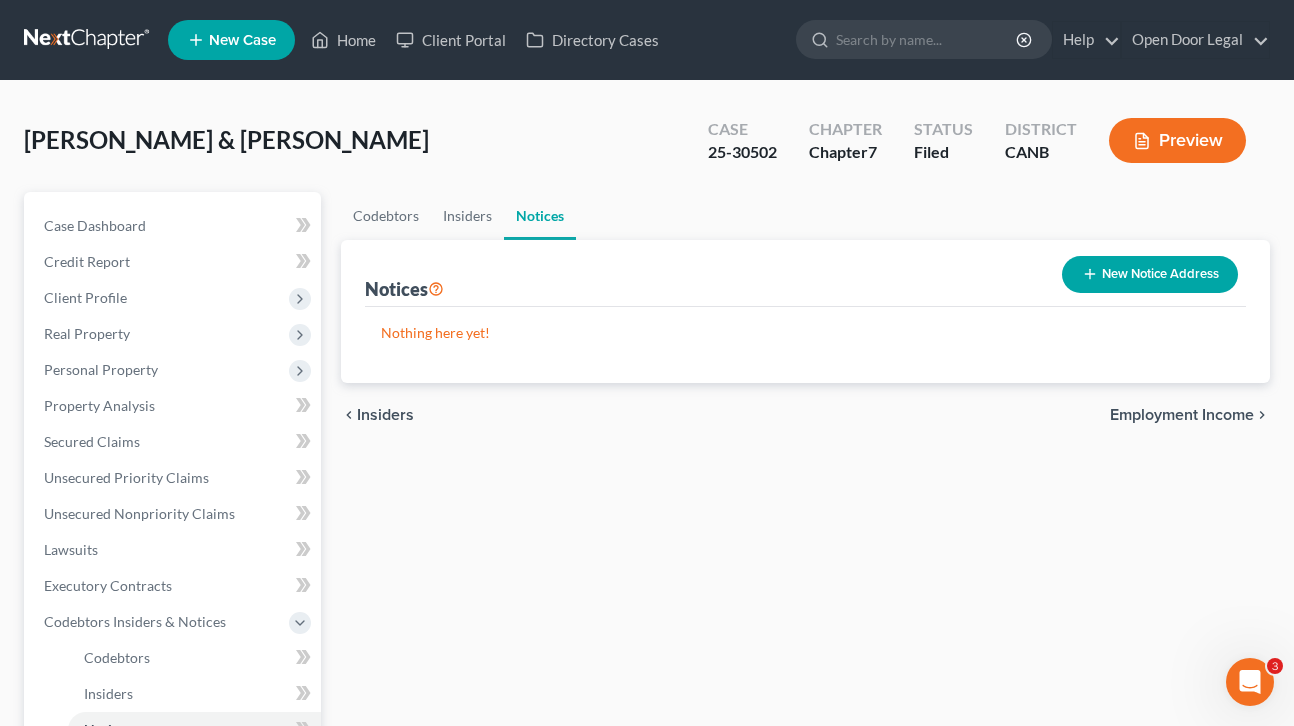 click on "Employment Income" at bounding box center [1182, 415] 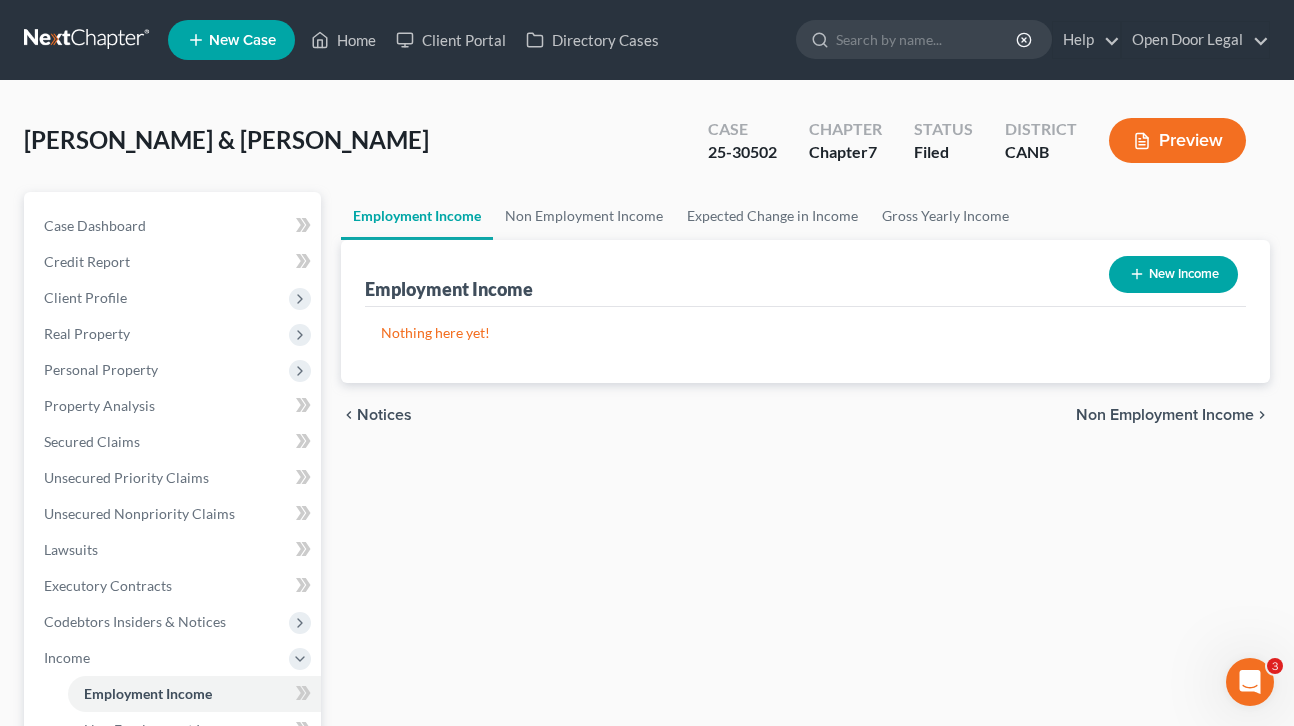 click on "Non Employment Income" at bounding box center (1165, 415) 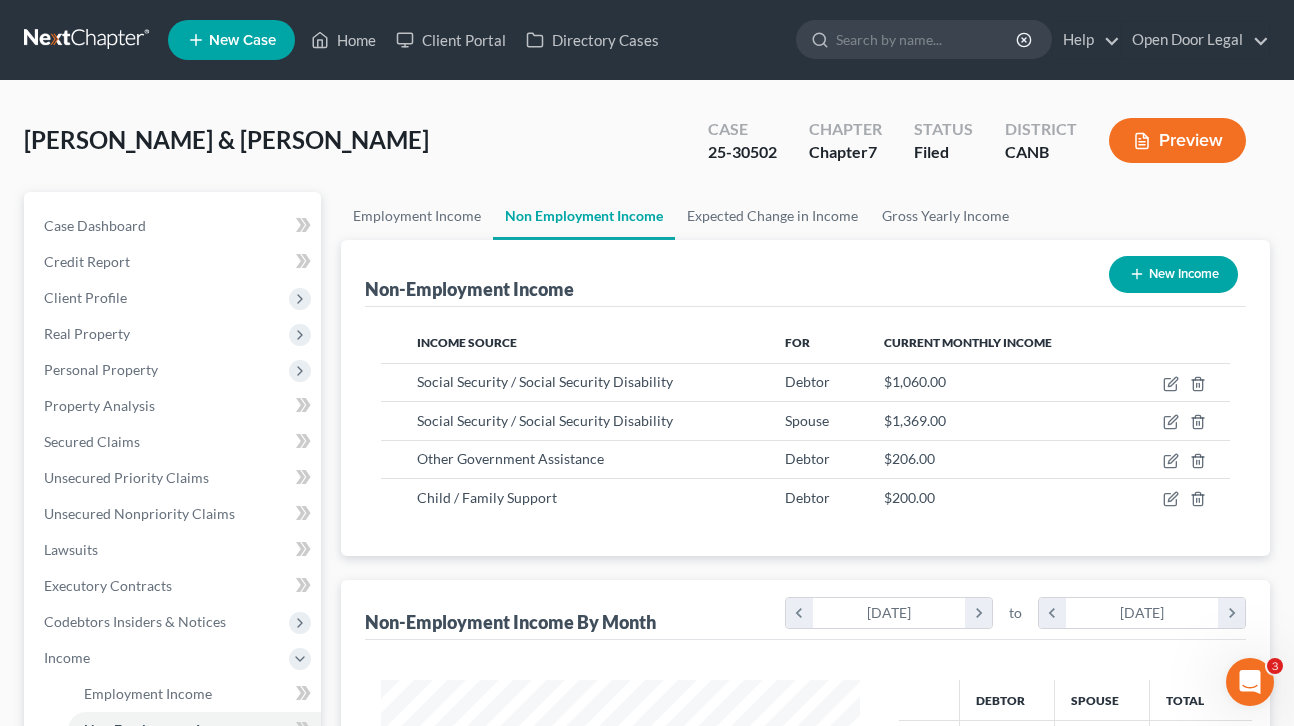 scroll, scrollTop: 999641, scrollLeft: 999481, axis: both 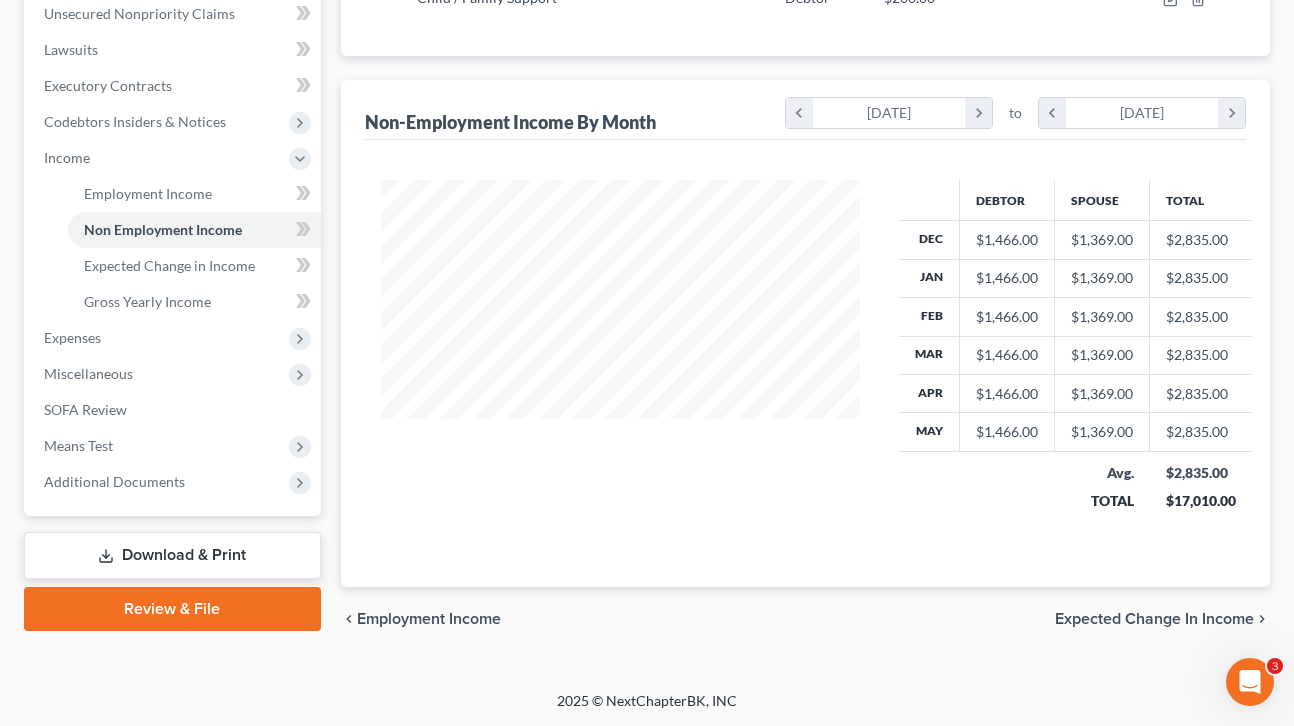 click on "Expected Change in Income" at bounding box center [1154, 619] 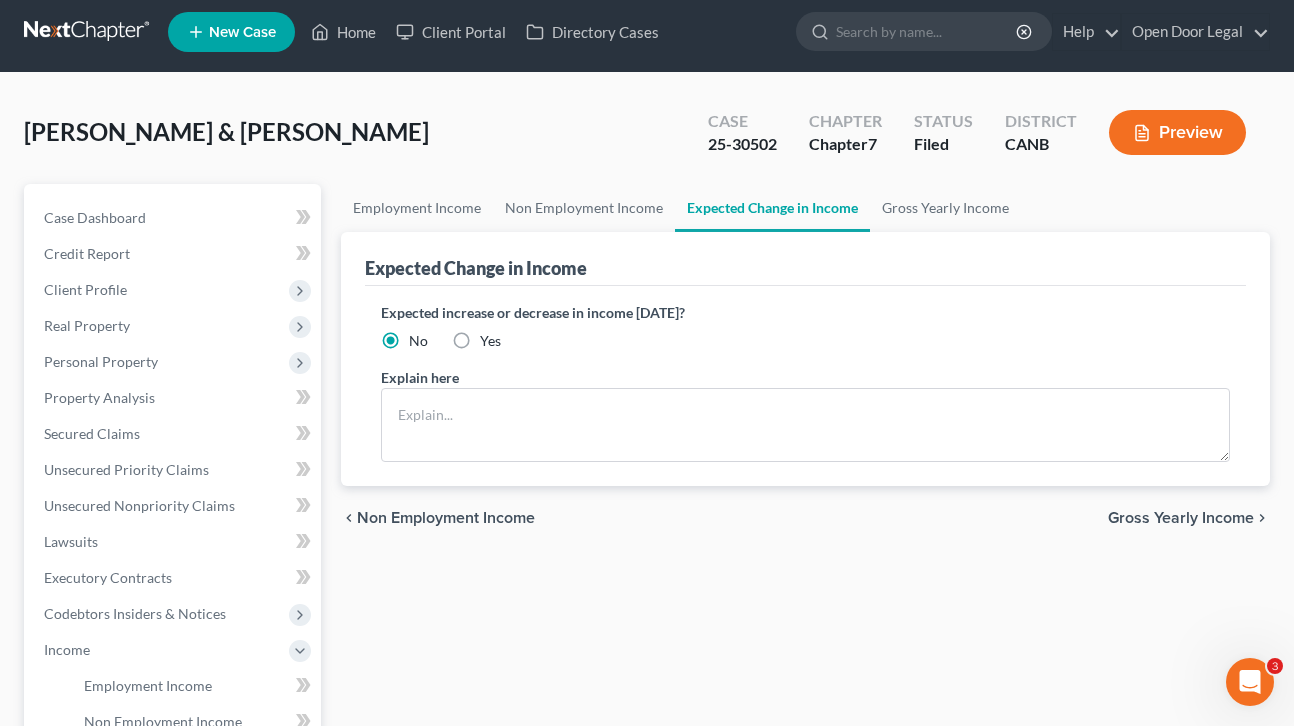scroll, scrollTop: 0, scrollLeft: 0, axis: both 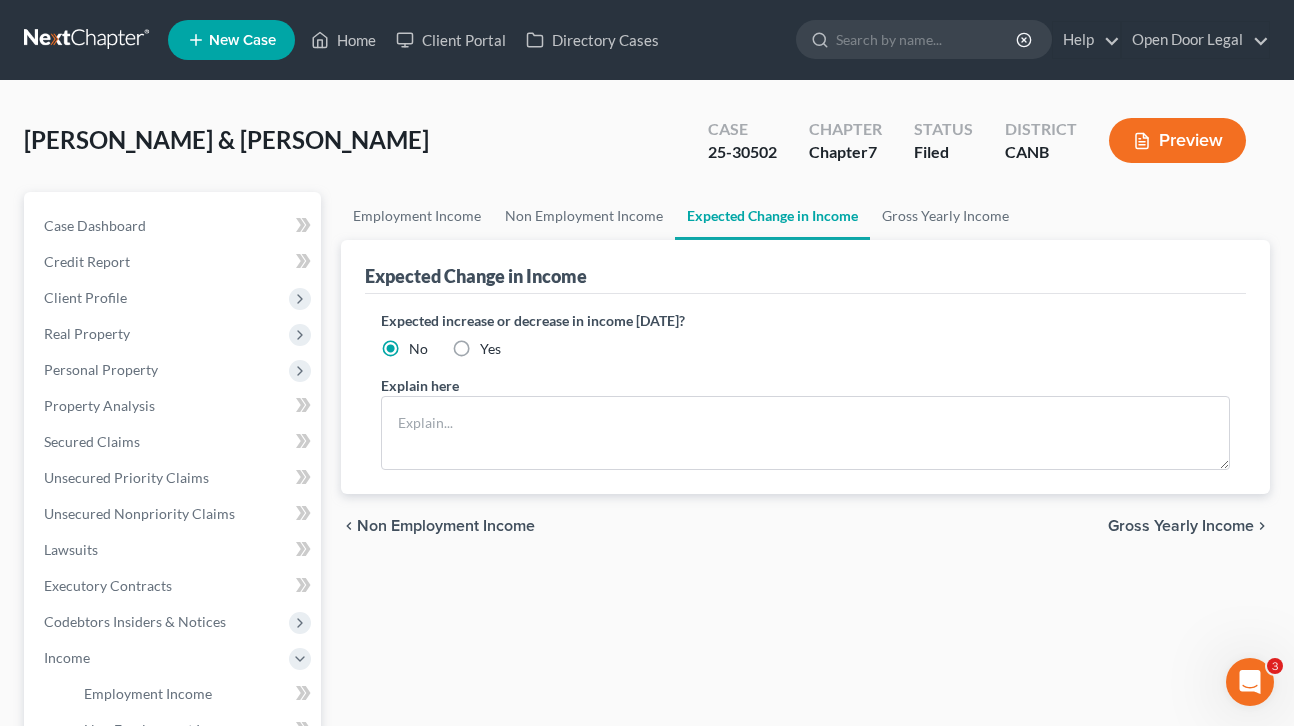 click on "Gross Yearly Income" at bounding box center [1181, 526] 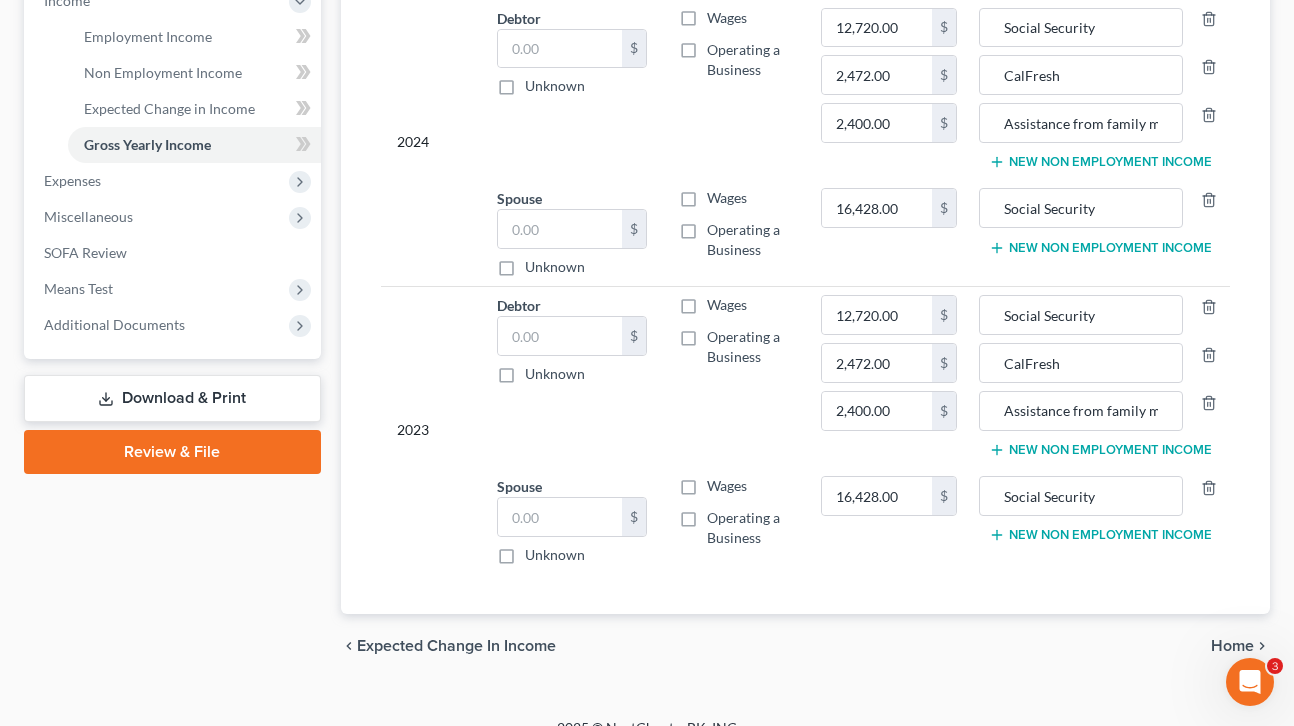 scroll, scrollTop: 684, scrollLeft: 0, axis: vertical 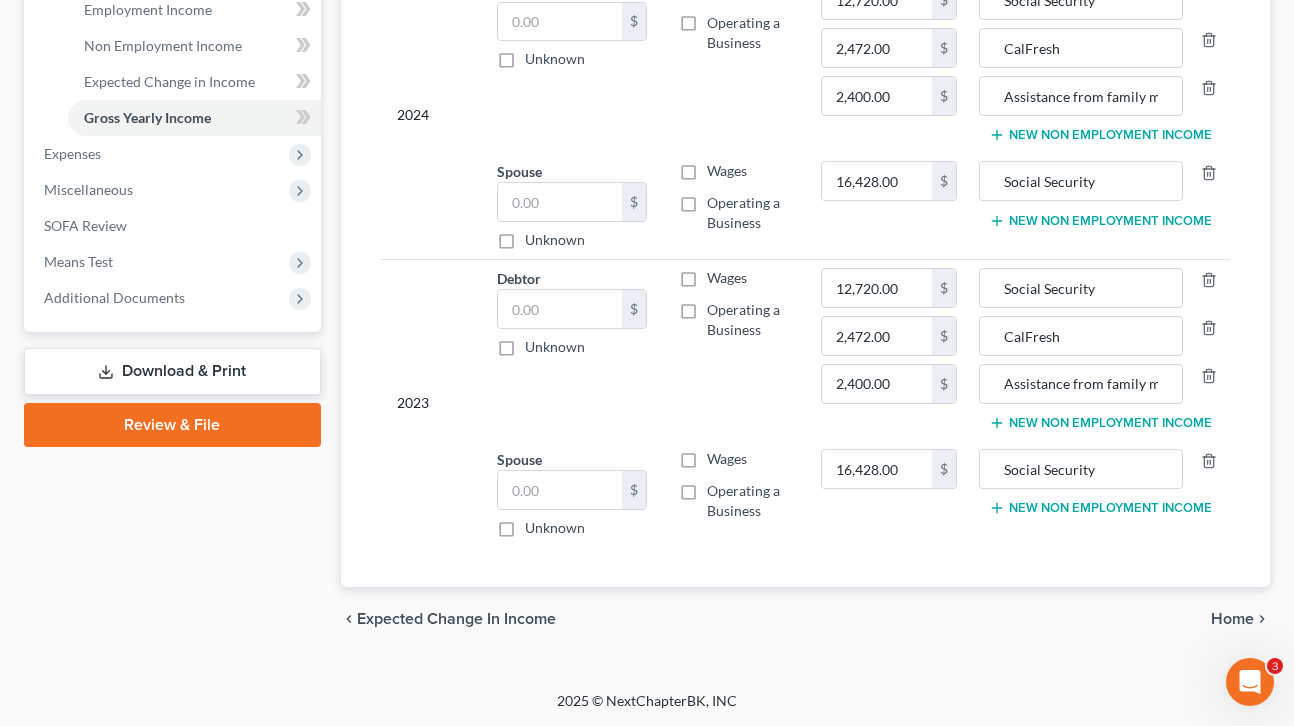 click on "Home" at bounding box center [1232, 619] 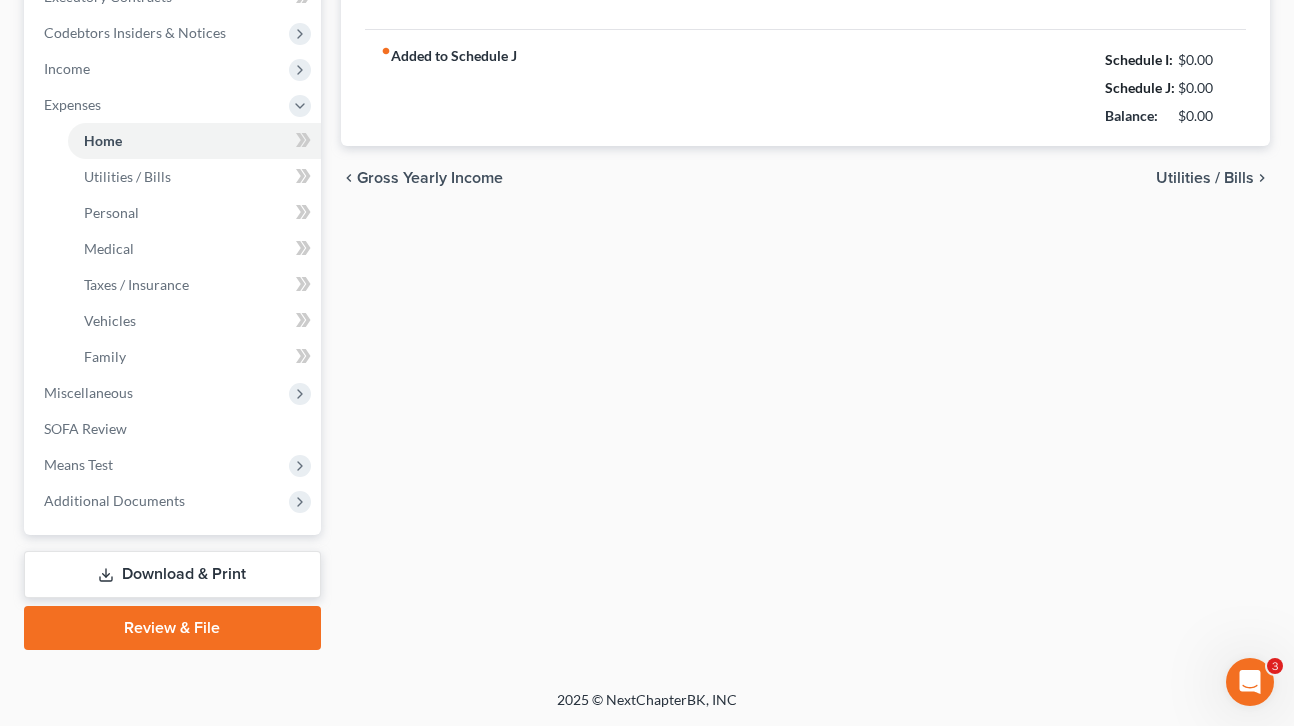 type on "1,575.00" 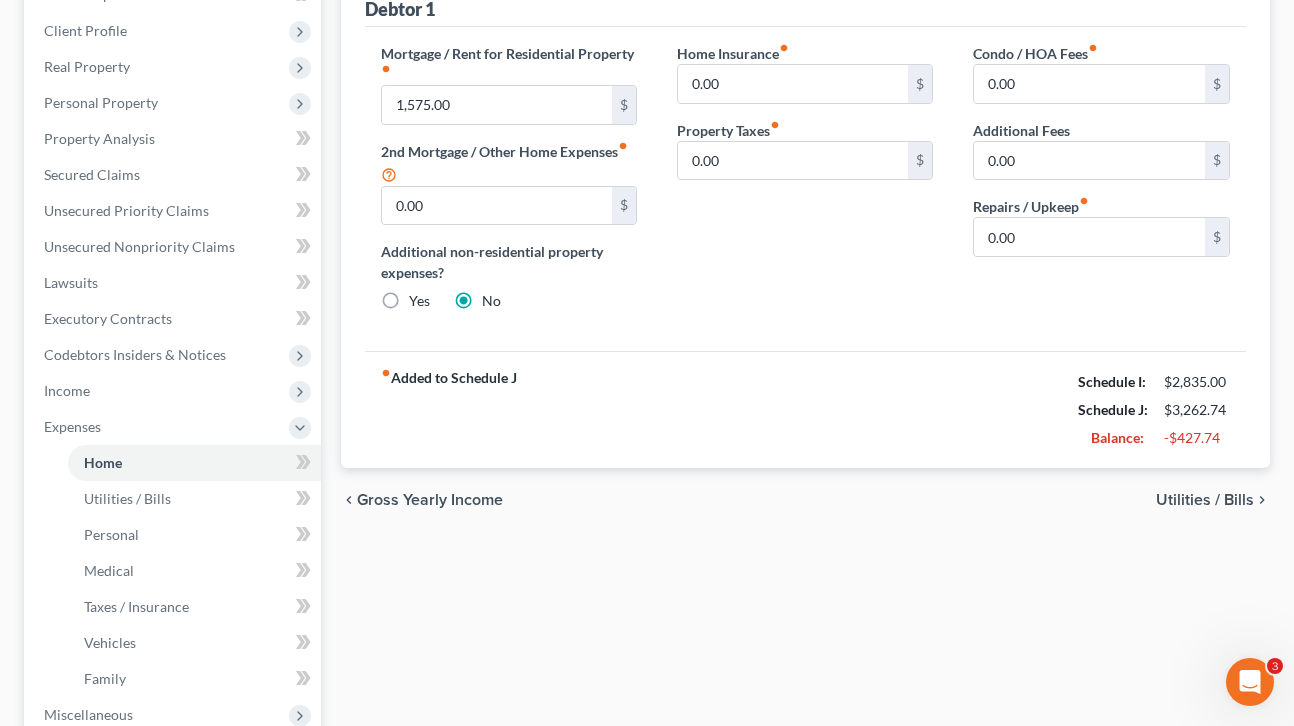 scroll, scrollTop: 272, scrollLeft: 0, axis: vertical 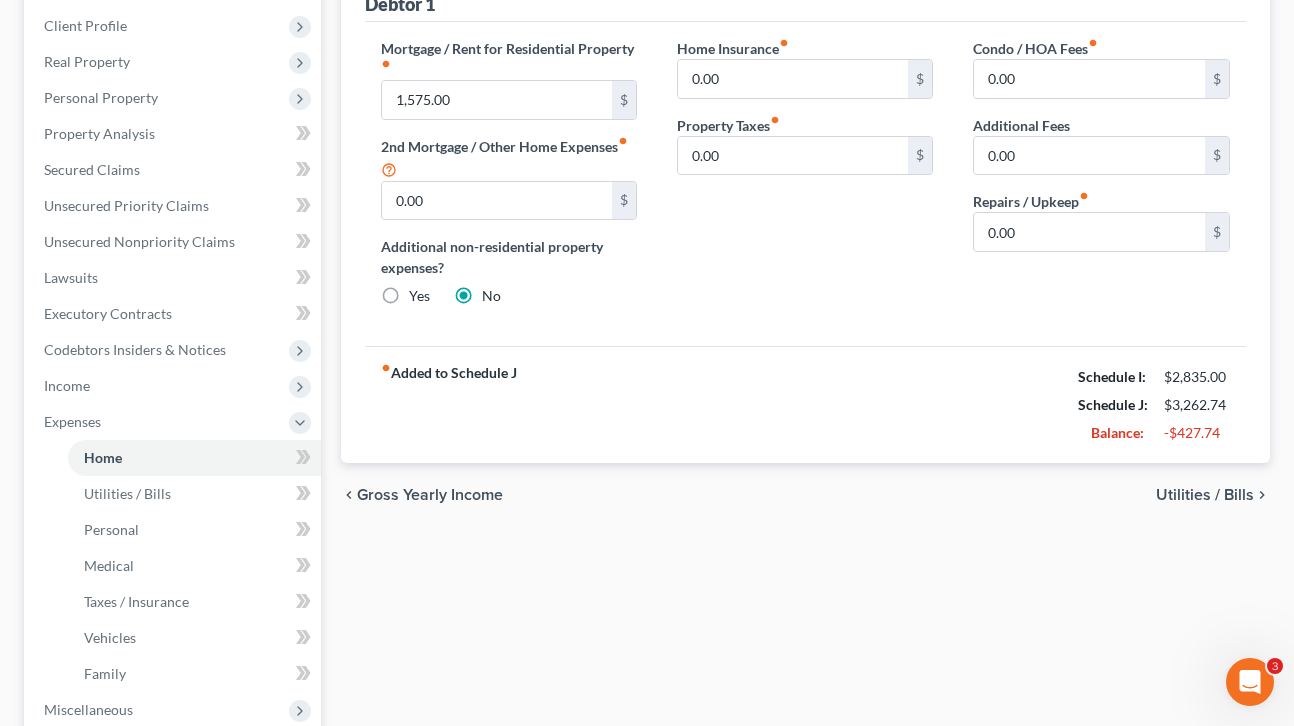 click on "Utilities / Bills" at bounding box center (1205, 495) 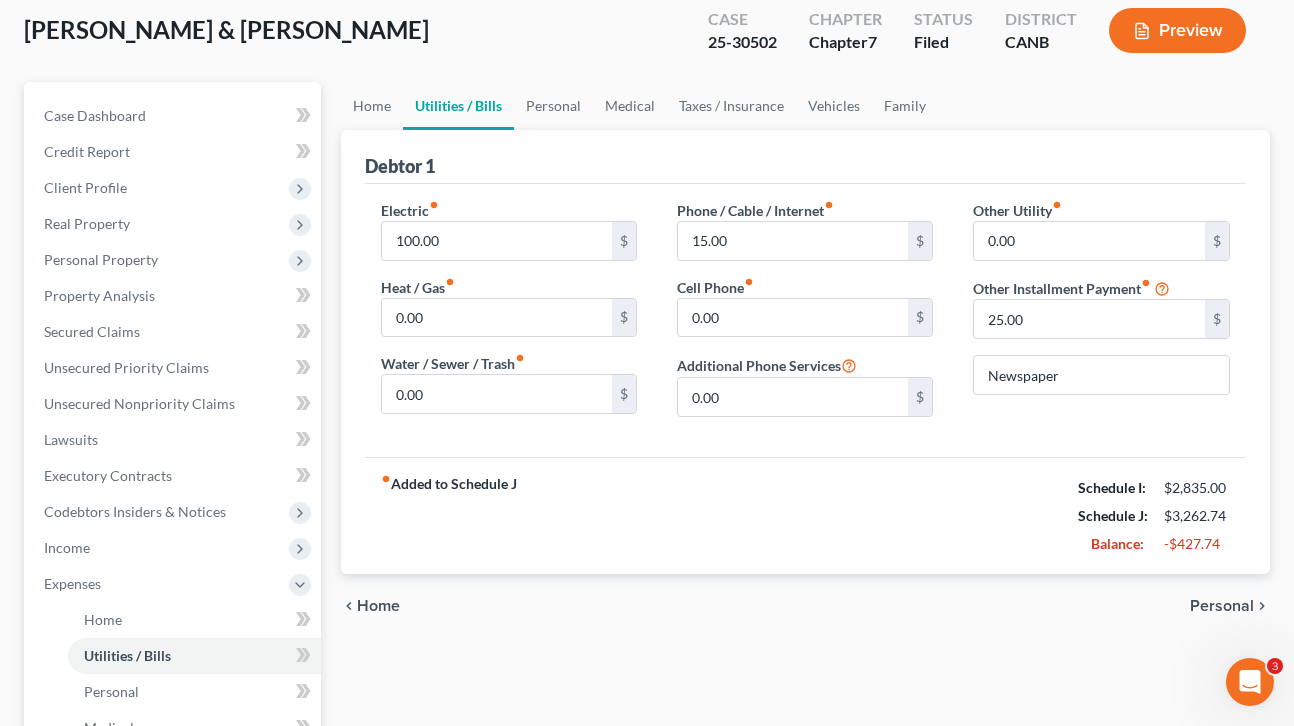 scroll, scrollTop: 260, scrollLeft: 0, axis: vertical 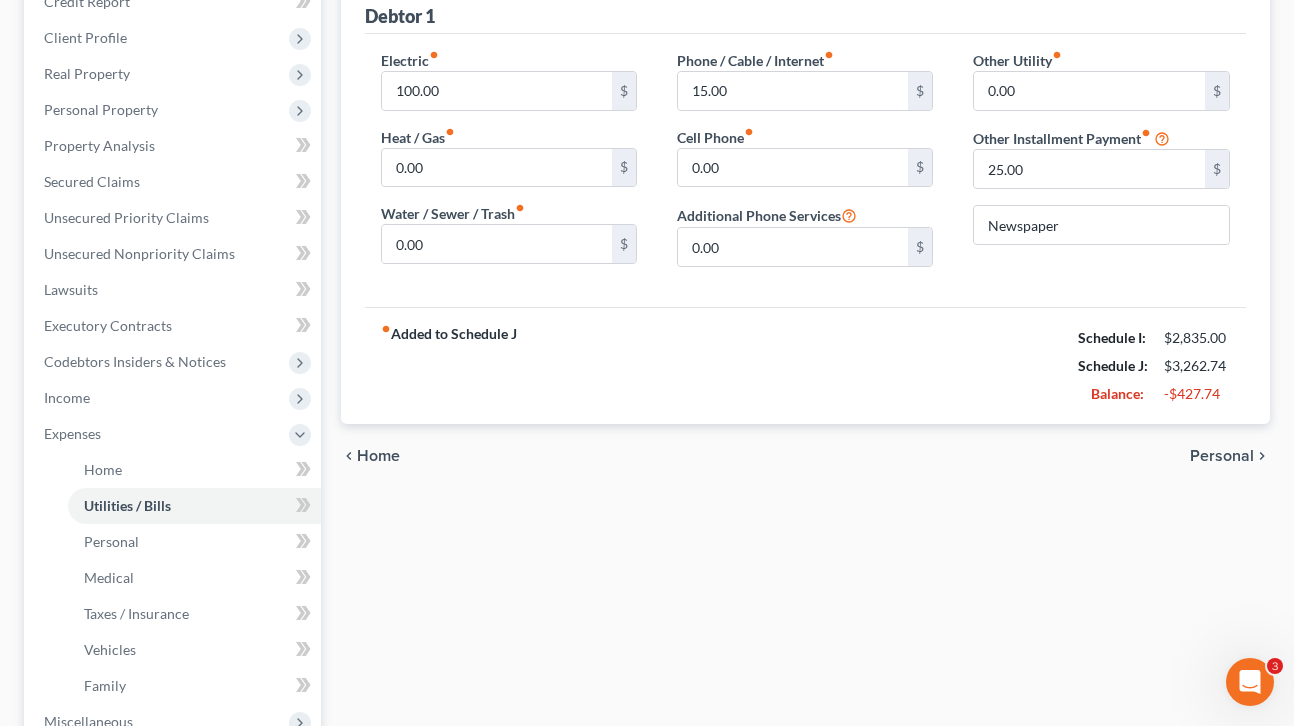 click on "Personal" at bounding box center (1222, 456) 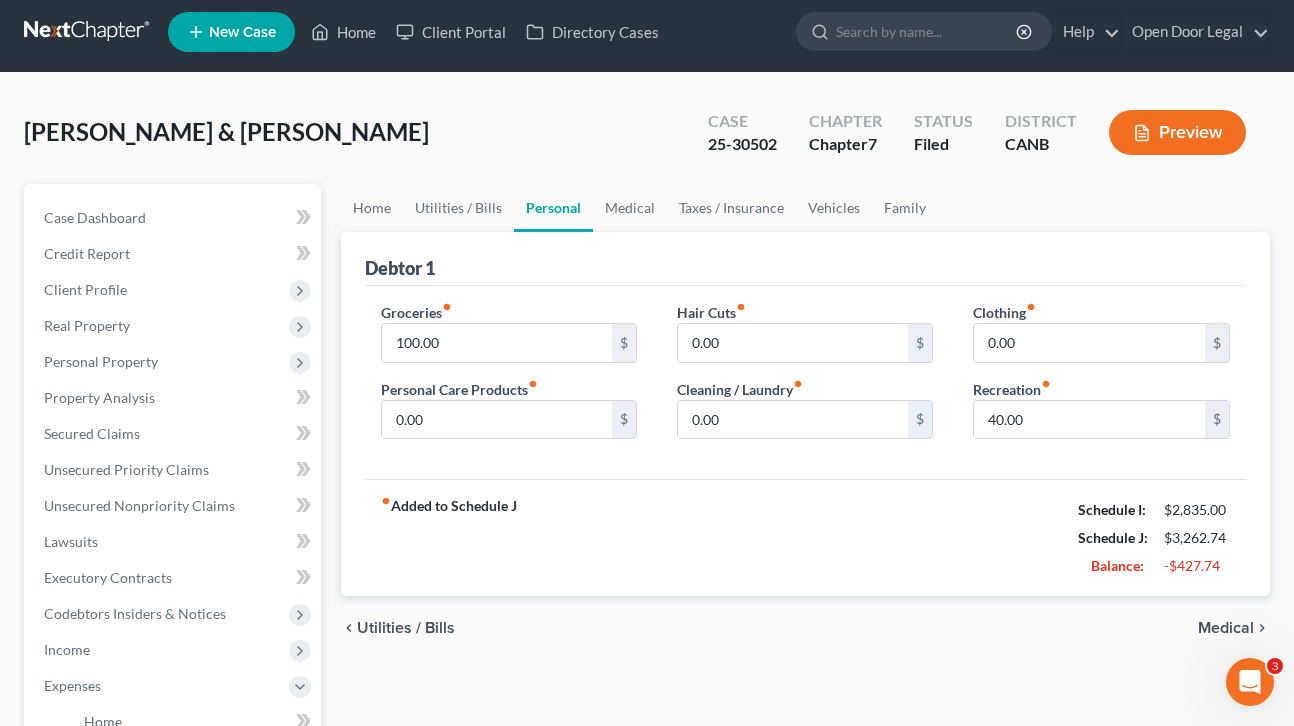 scroll, scrollTop: 0, scrollLeft: 0, axis: both 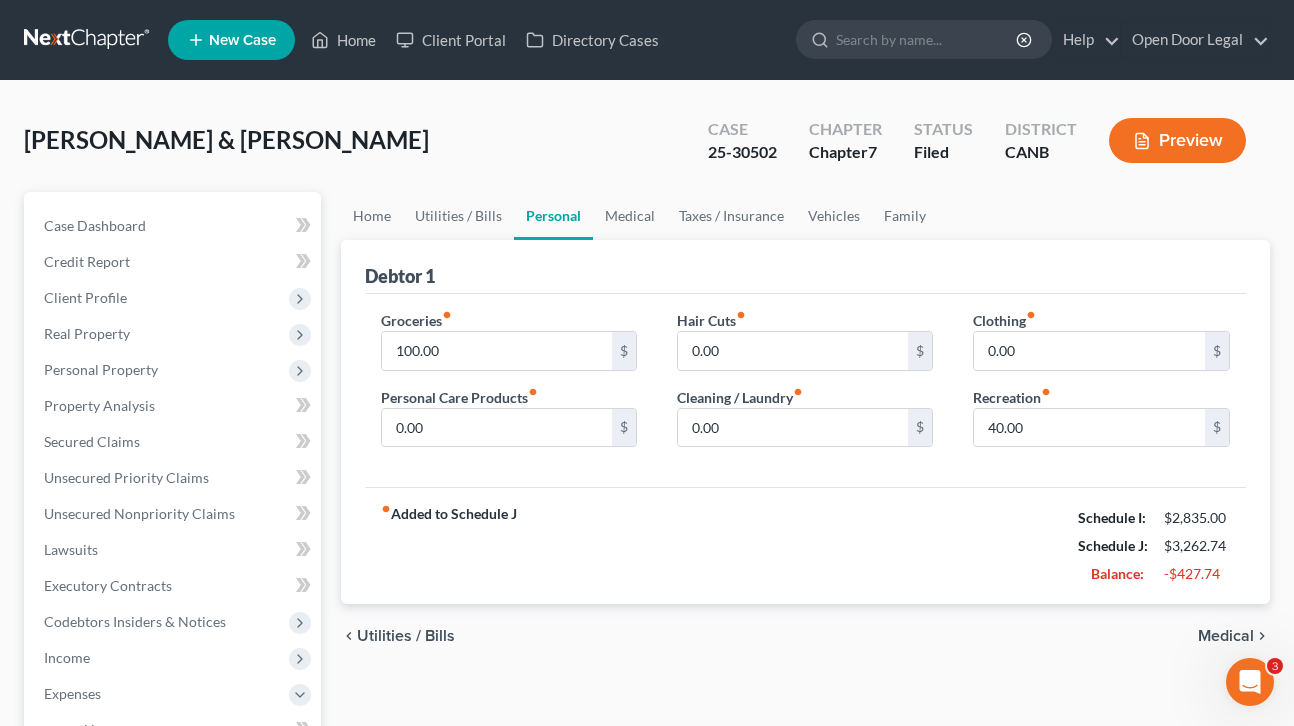 click on "Medical" at bounding box center [1226, 636] 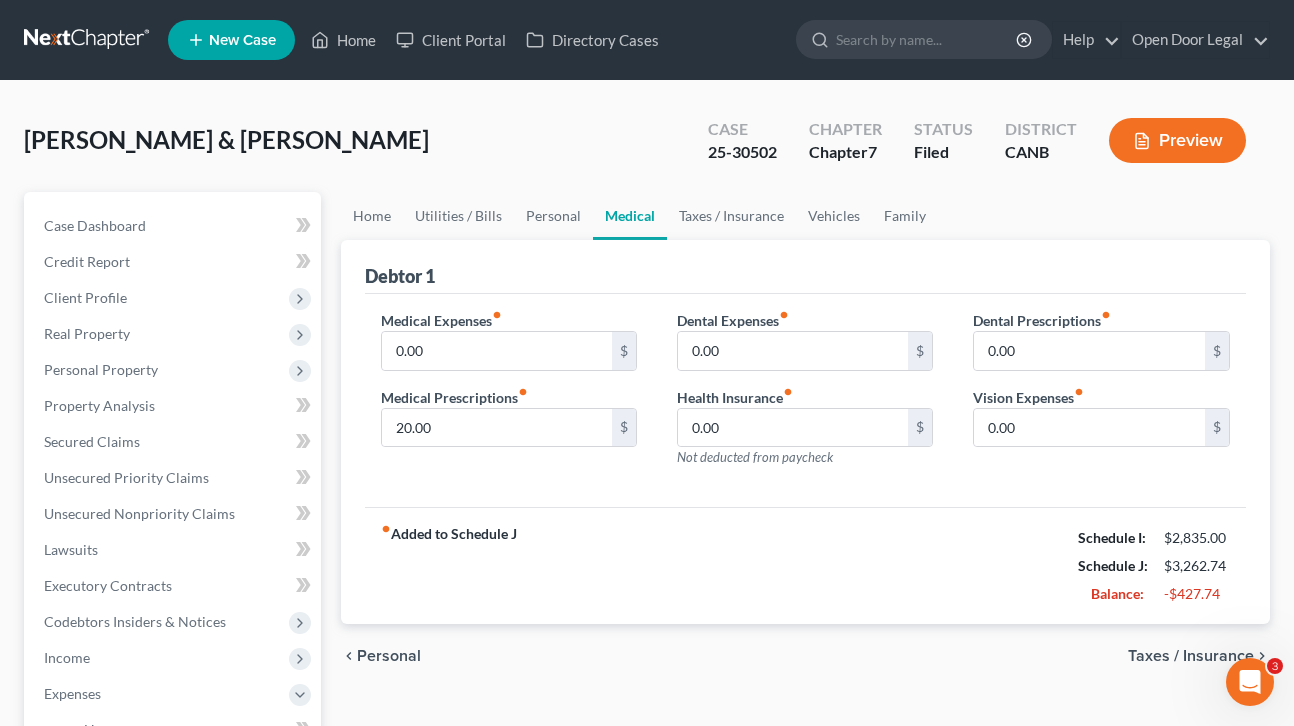 click on "Taxes / Insurance" at bounding box center [1191, 656] 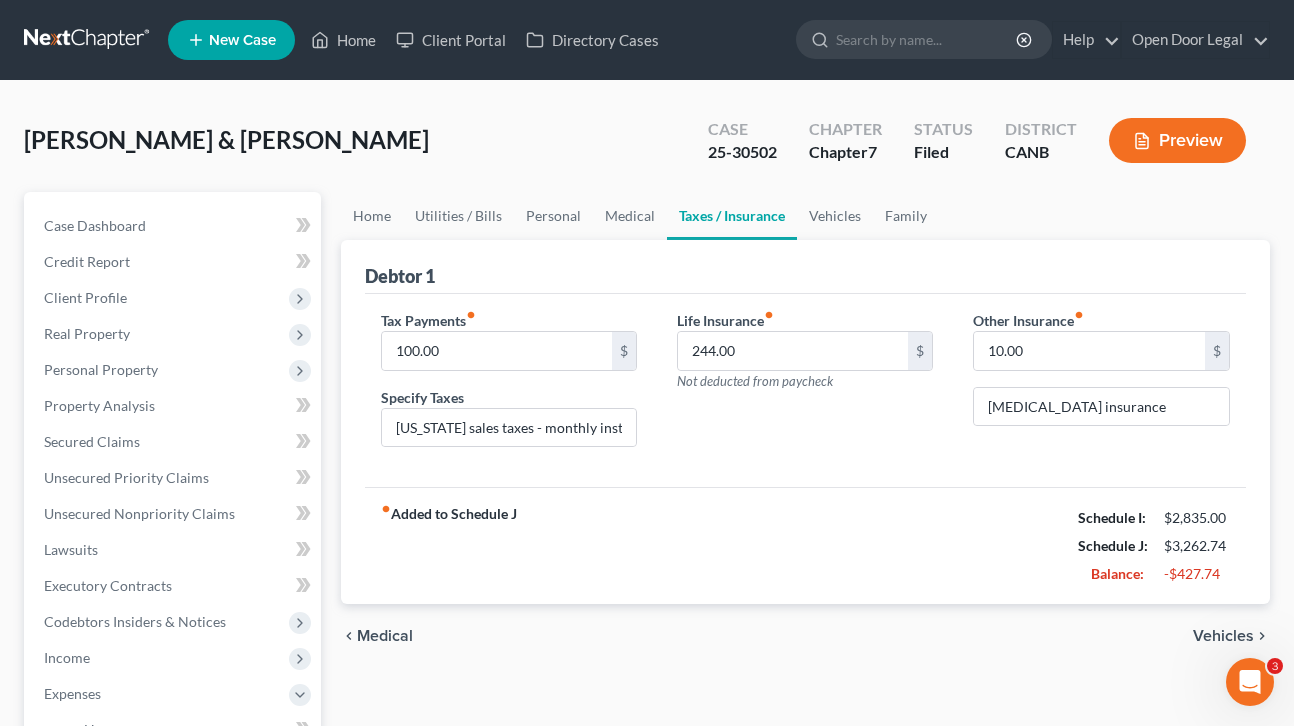 click on "Vehicles" at bounding box center (1223, 636) 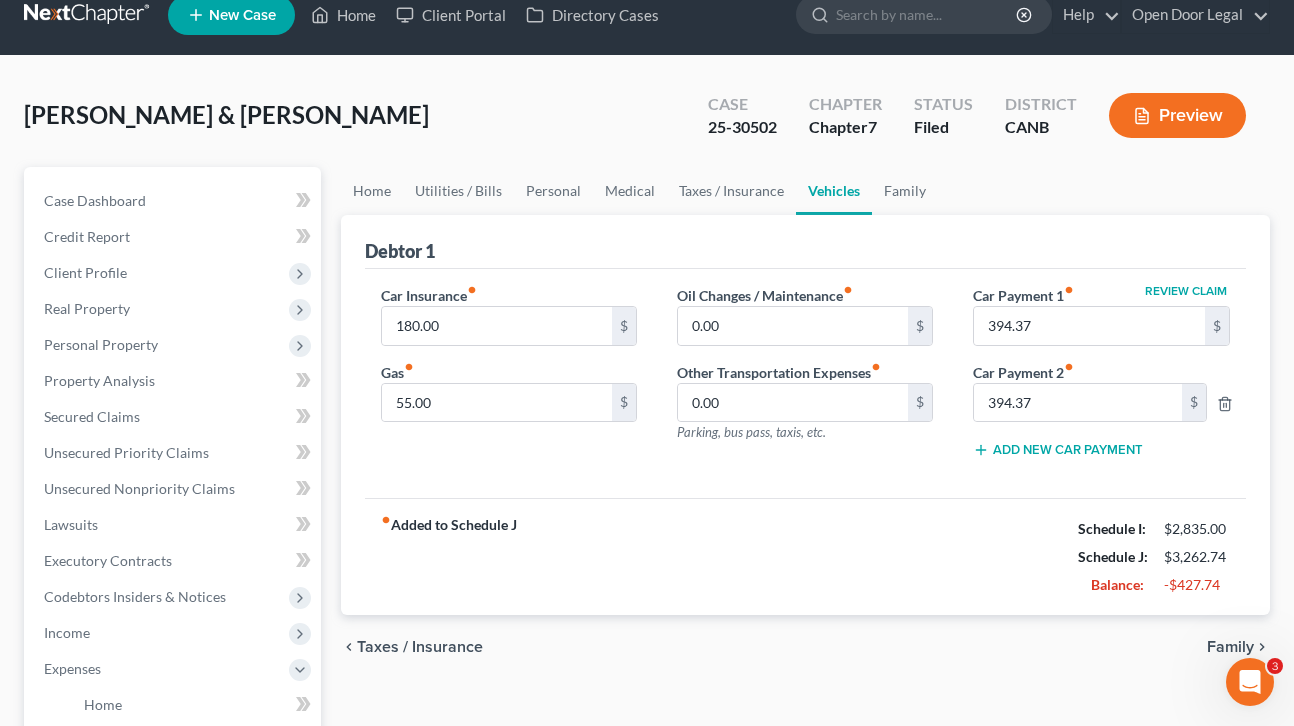 scroll, scrollTop: 88, scrollLeft: 0, axis: vertical 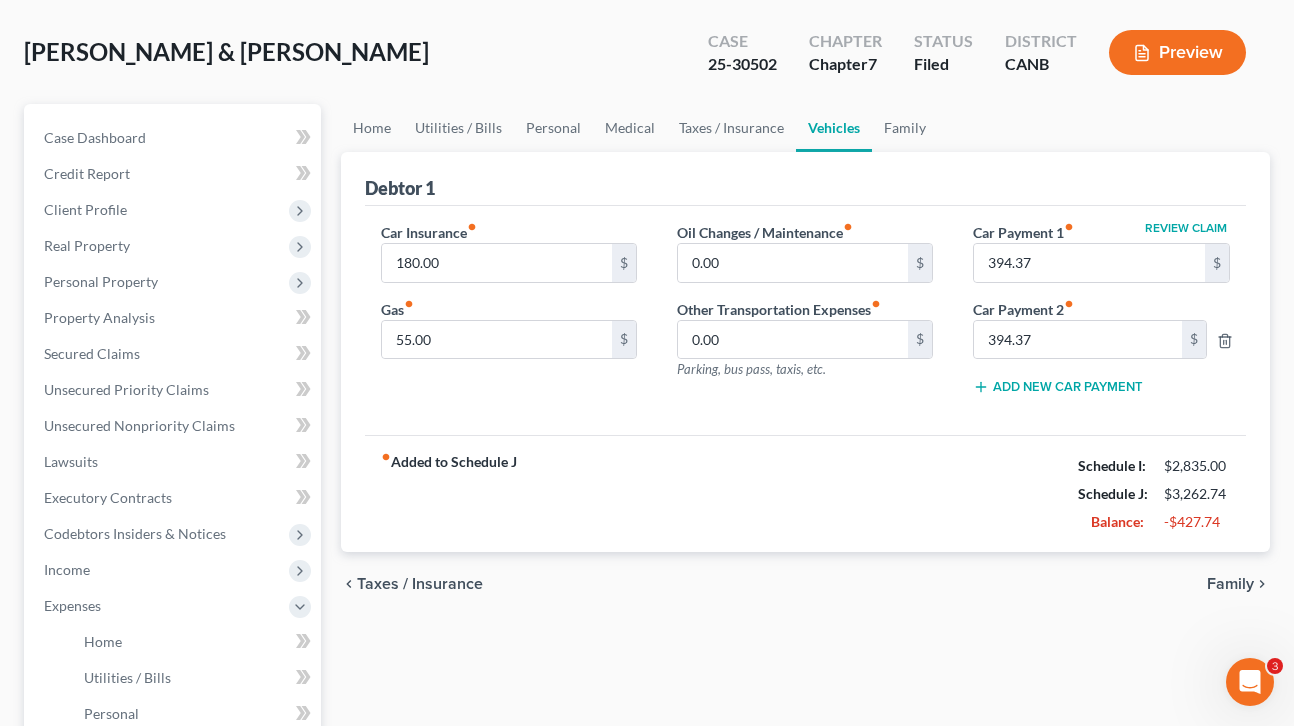 click on "Family" at bounding box center [1230, 584] 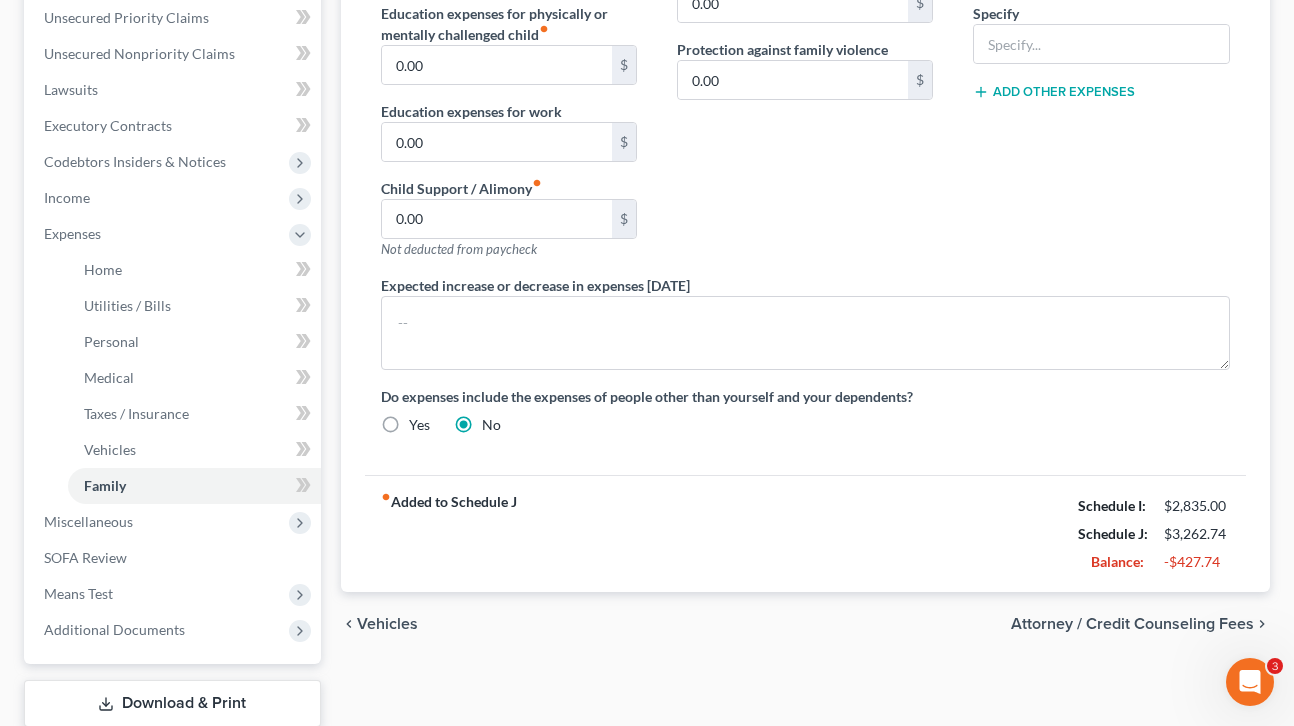 scroll, scrollTop: 474, scrollLeft: 0, axis: vertical 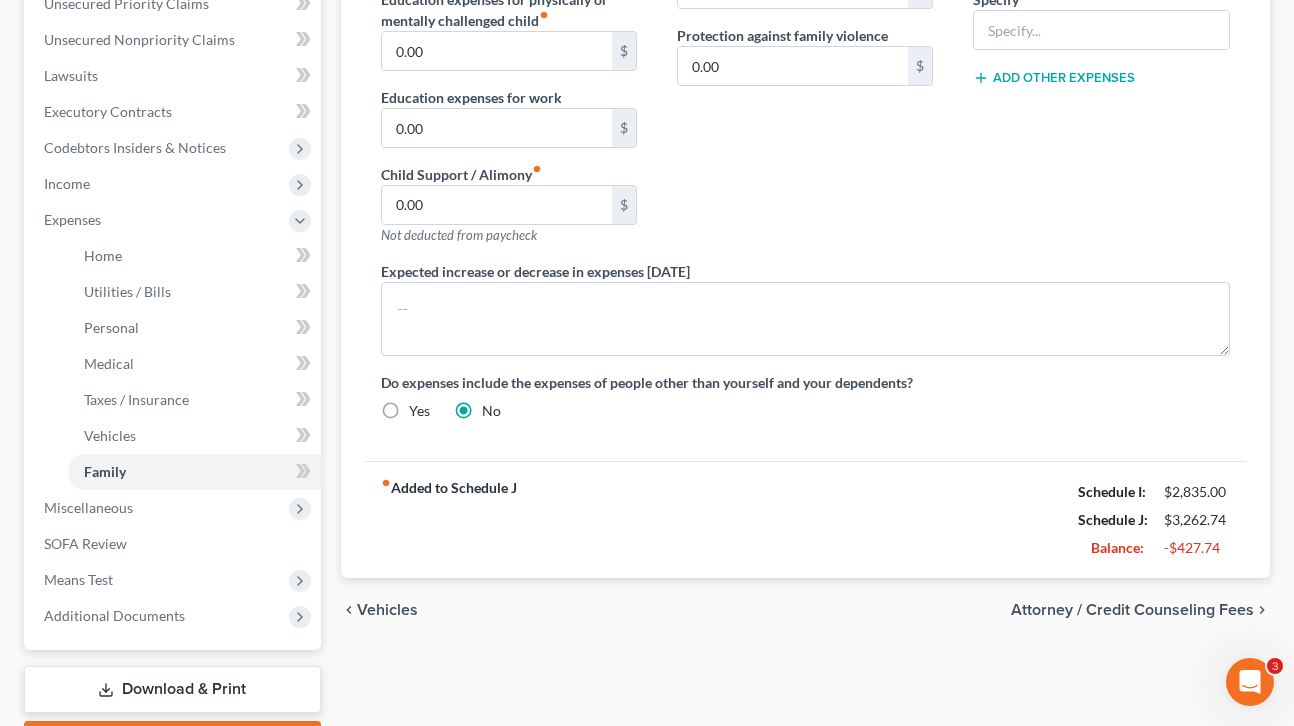 click on "Attorney / Credit Counseling Fees" at bounding box center (1132, 610) 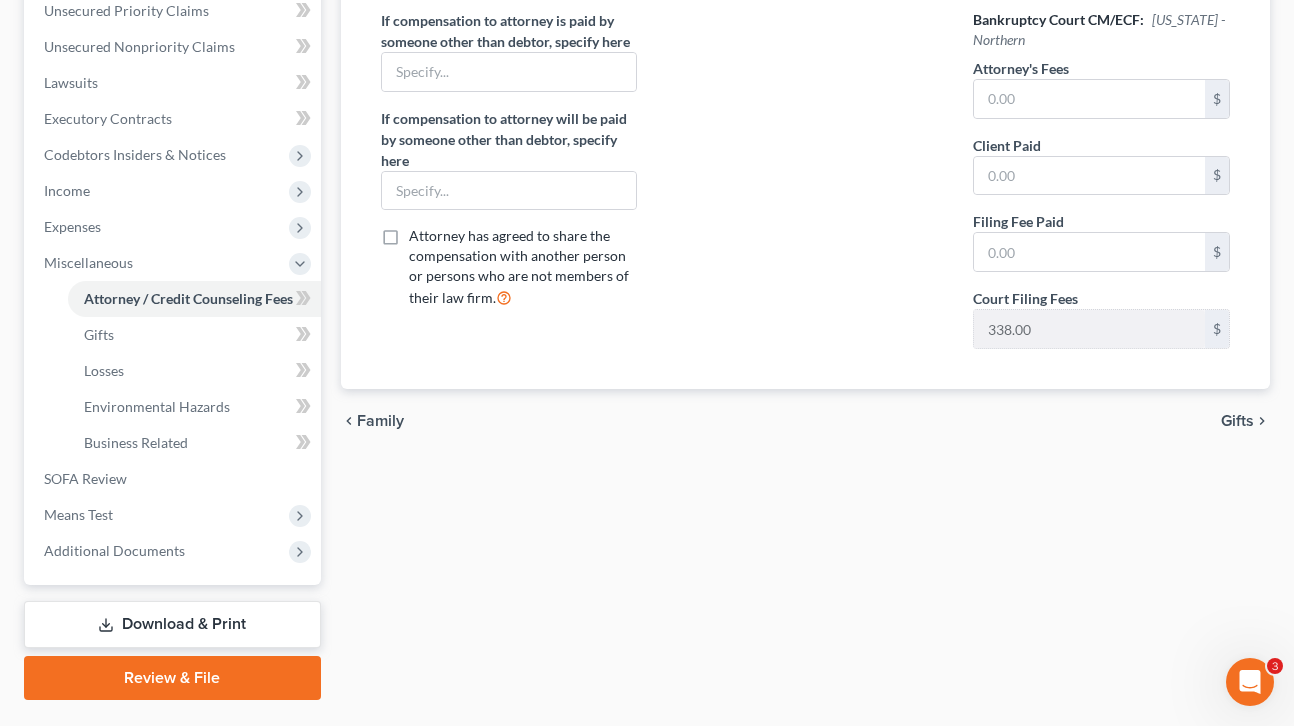scroll, scrollTop: 472, scrollLeft: 0, axis: vertical 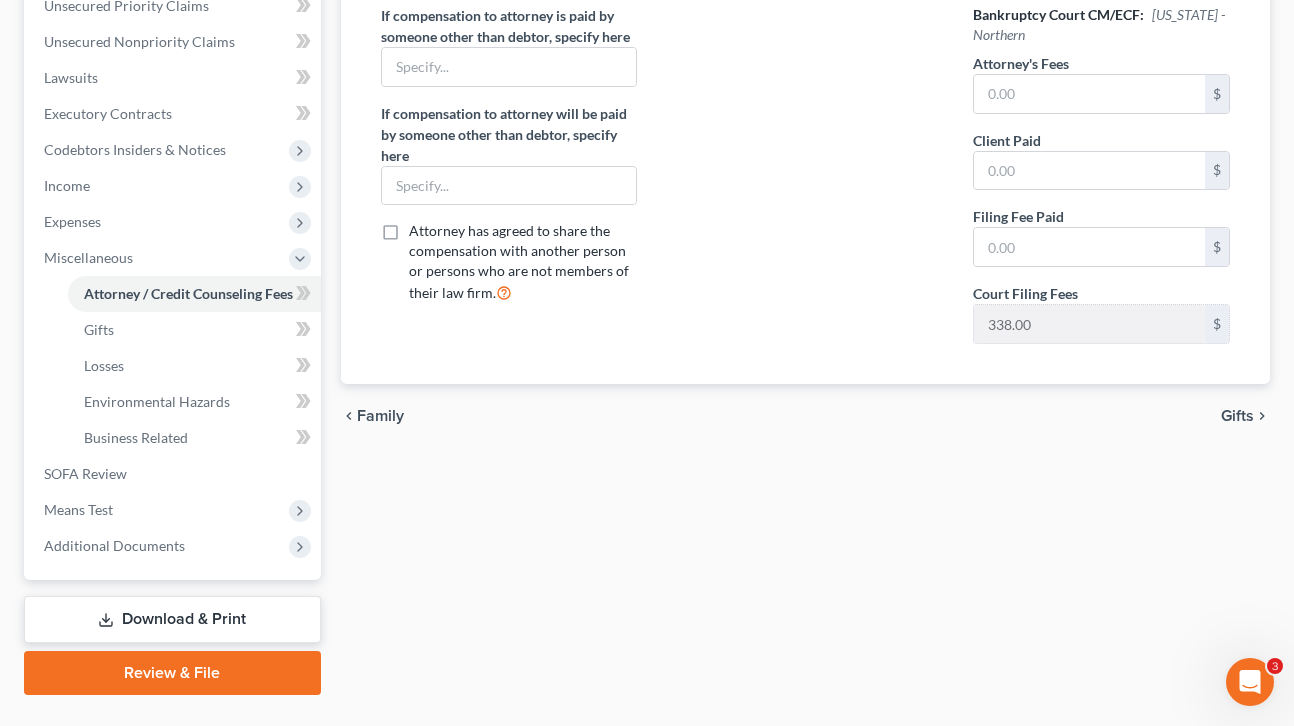 click on "Gifts" at bounding box center (1237, 416) 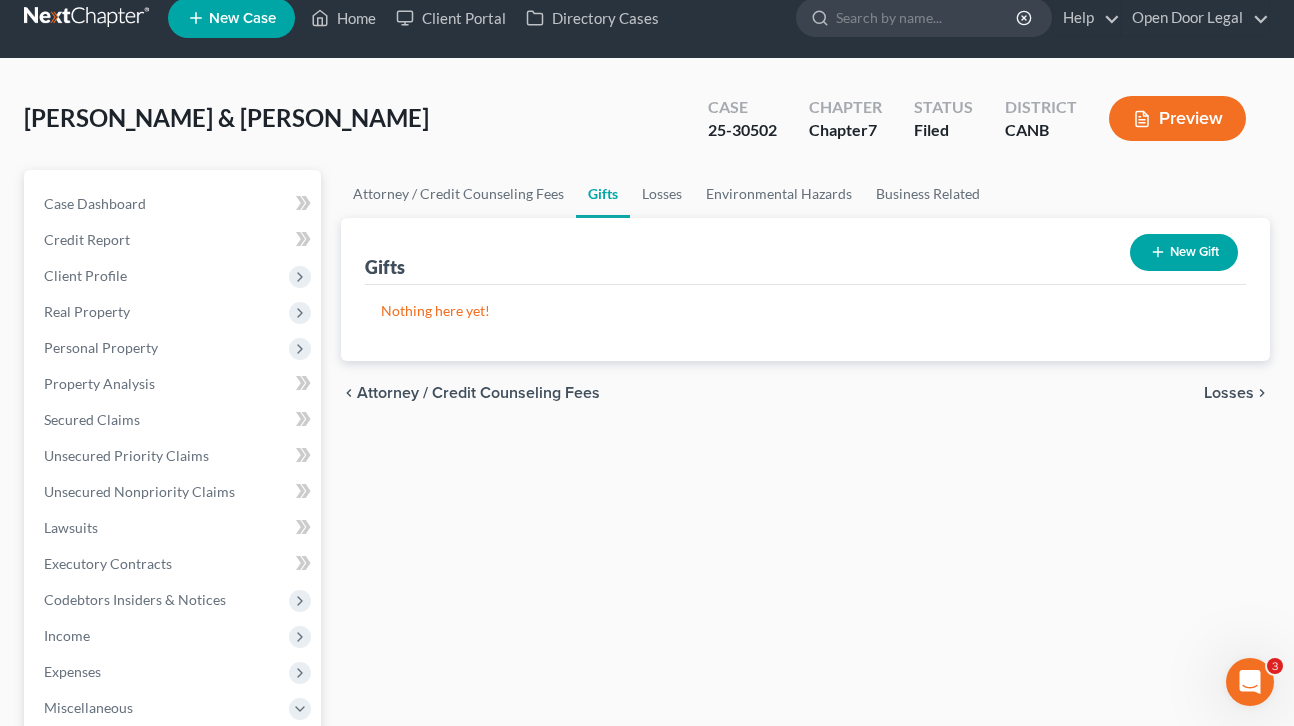 scroll, scrollTop: 0, scrollLeft: 0, axis: both 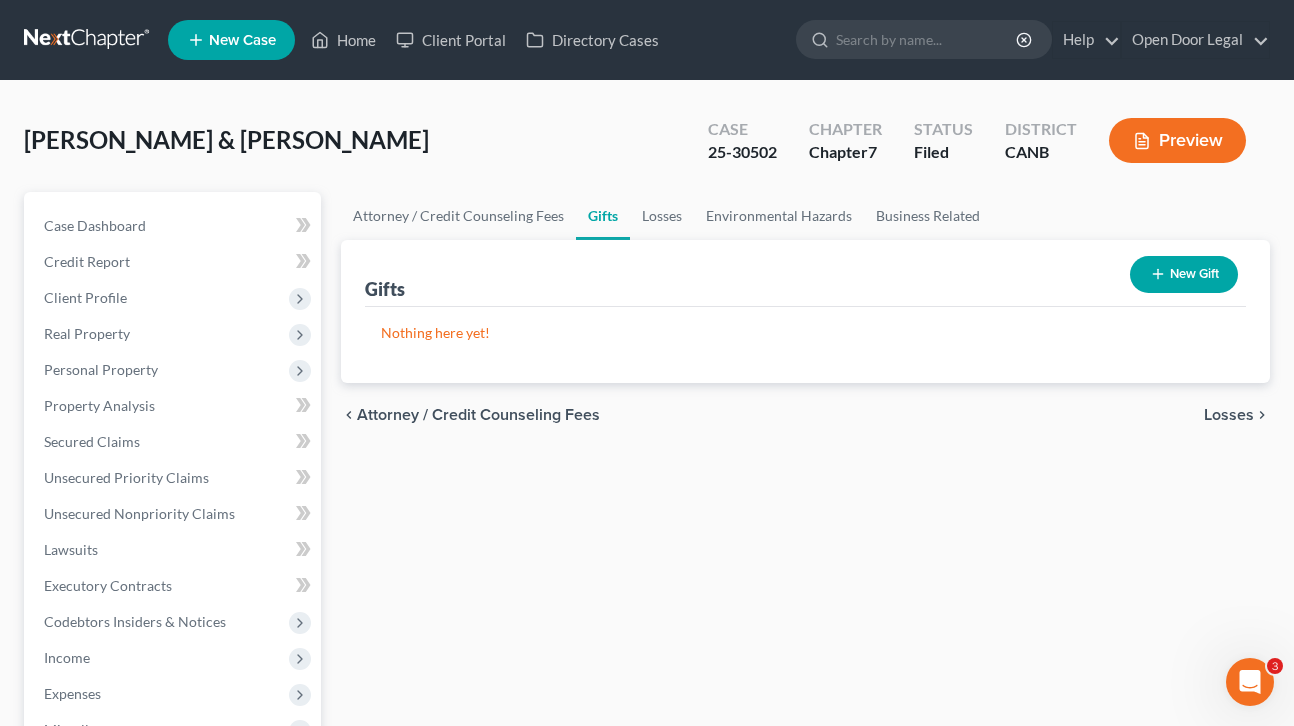 click on "Losses" at bounding box center (1229, 415) 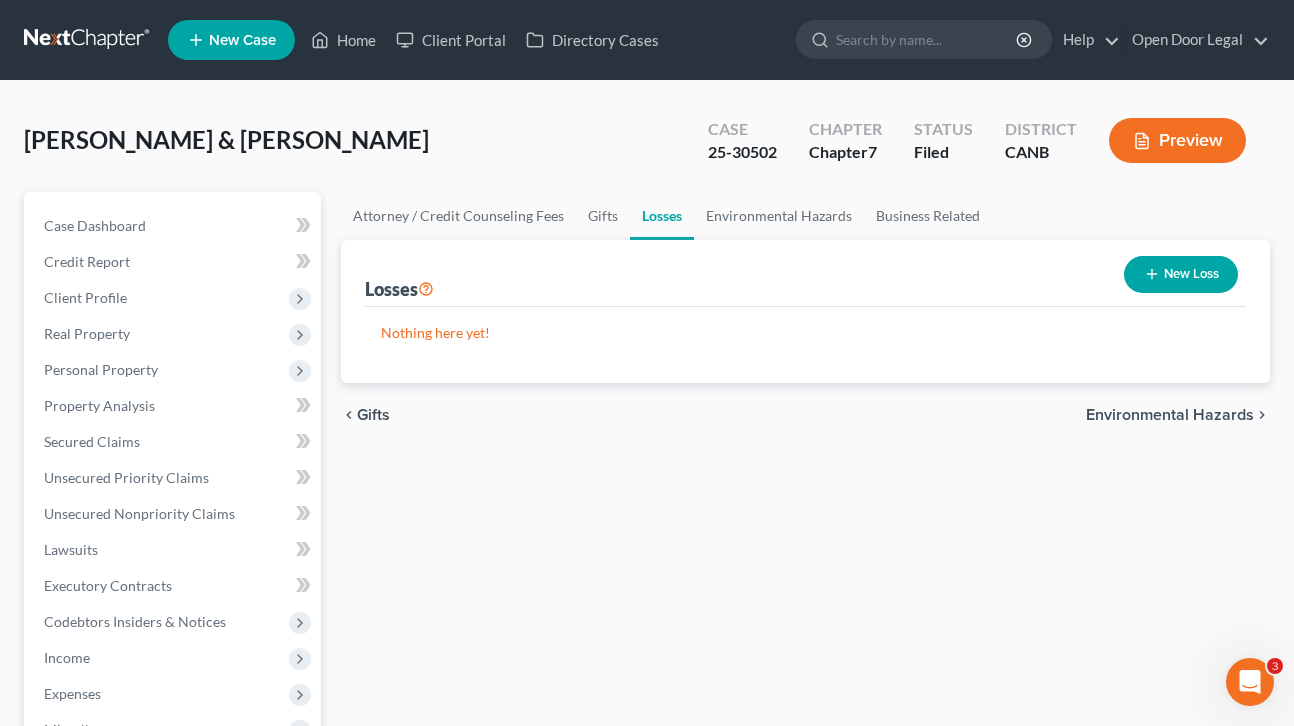 click on "Environmental Hazards" at bounding box center [1170, 415] 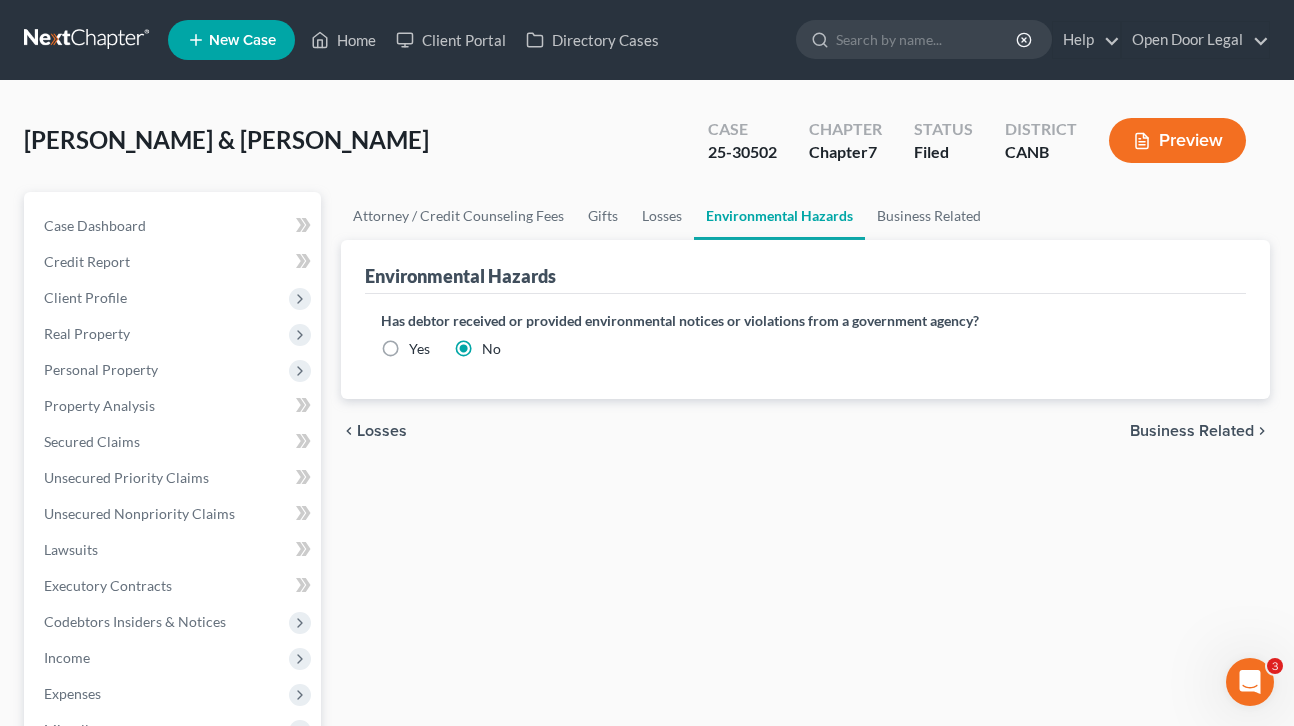 click on "Business Related" at bounding box center (1192, 431) 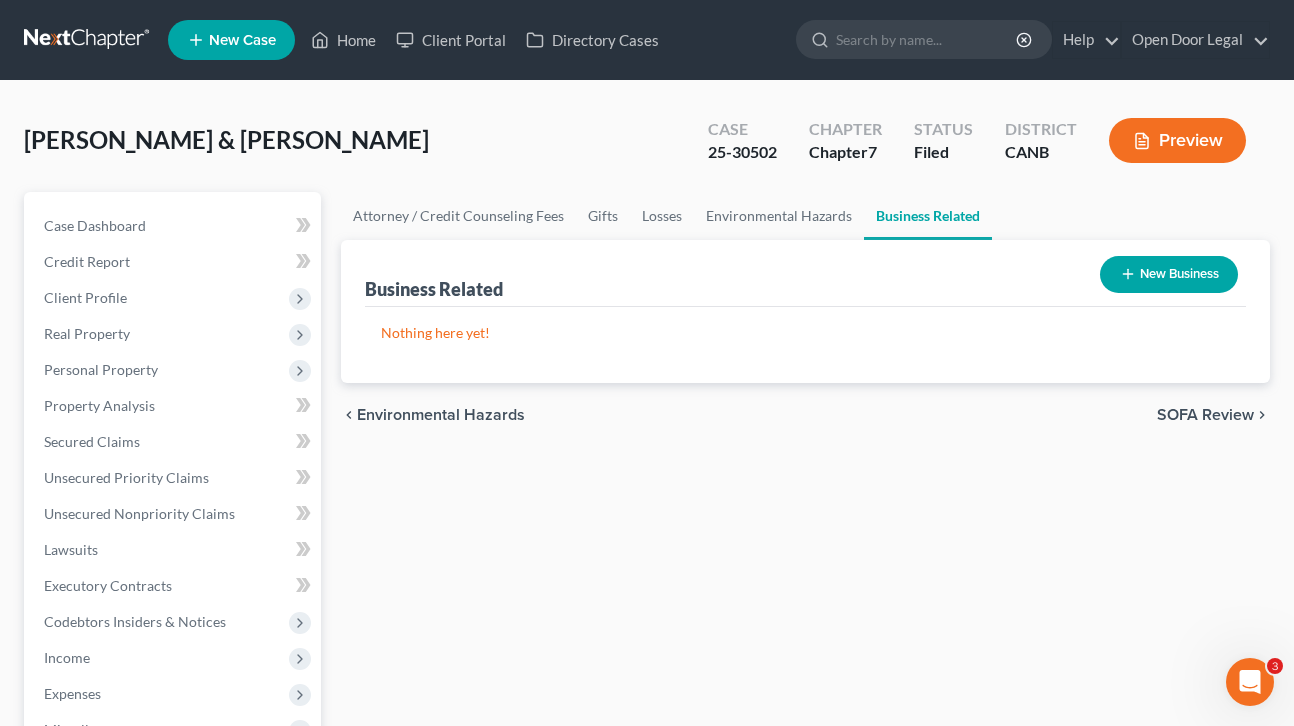 click on "SOFA Review" at bounding box center (1205, 415) 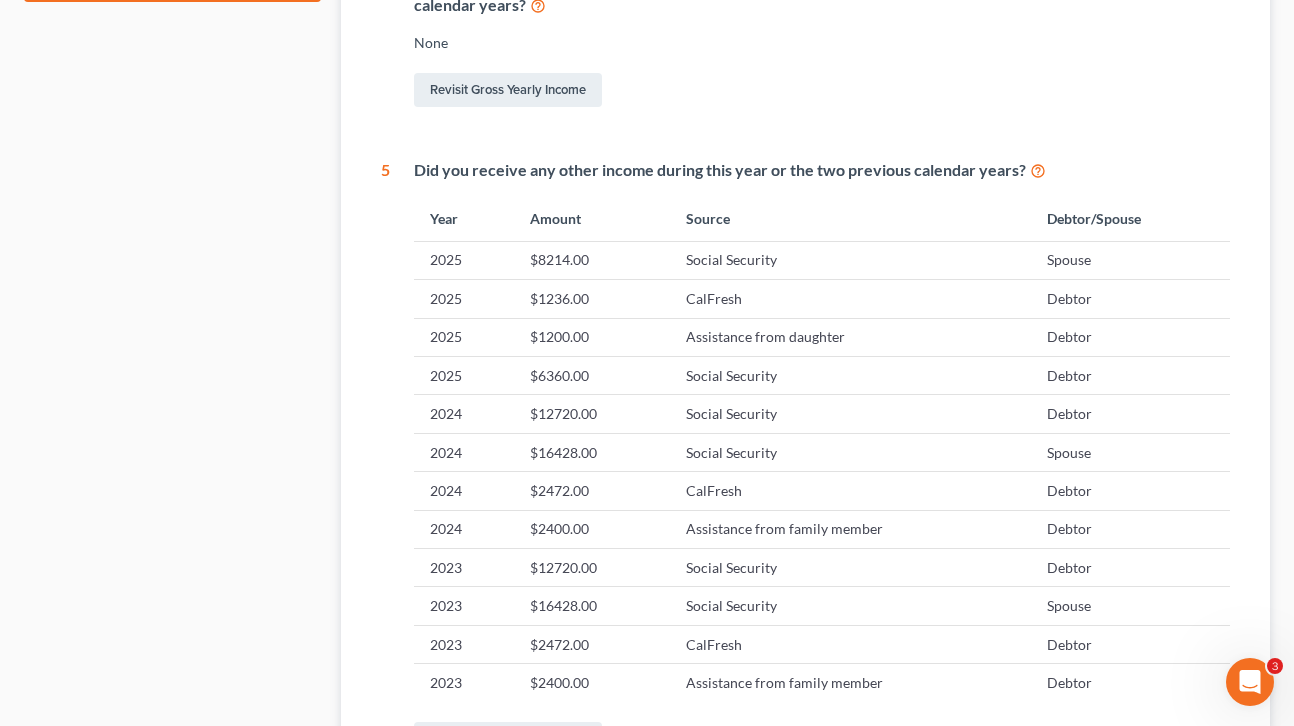 scroll, scrollTop: 1230, scrollLeft: 0, axis: vertical 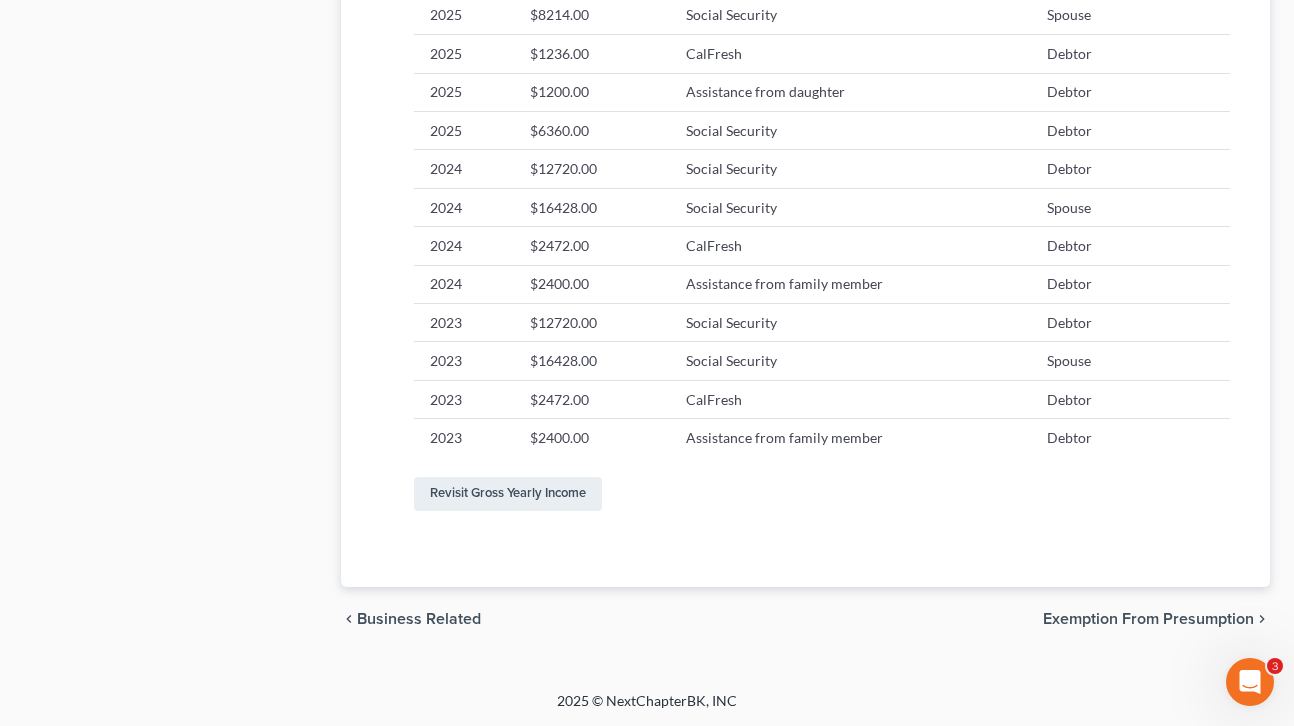click on "Exemption from Presumption" at bounding box center [1148, 619] 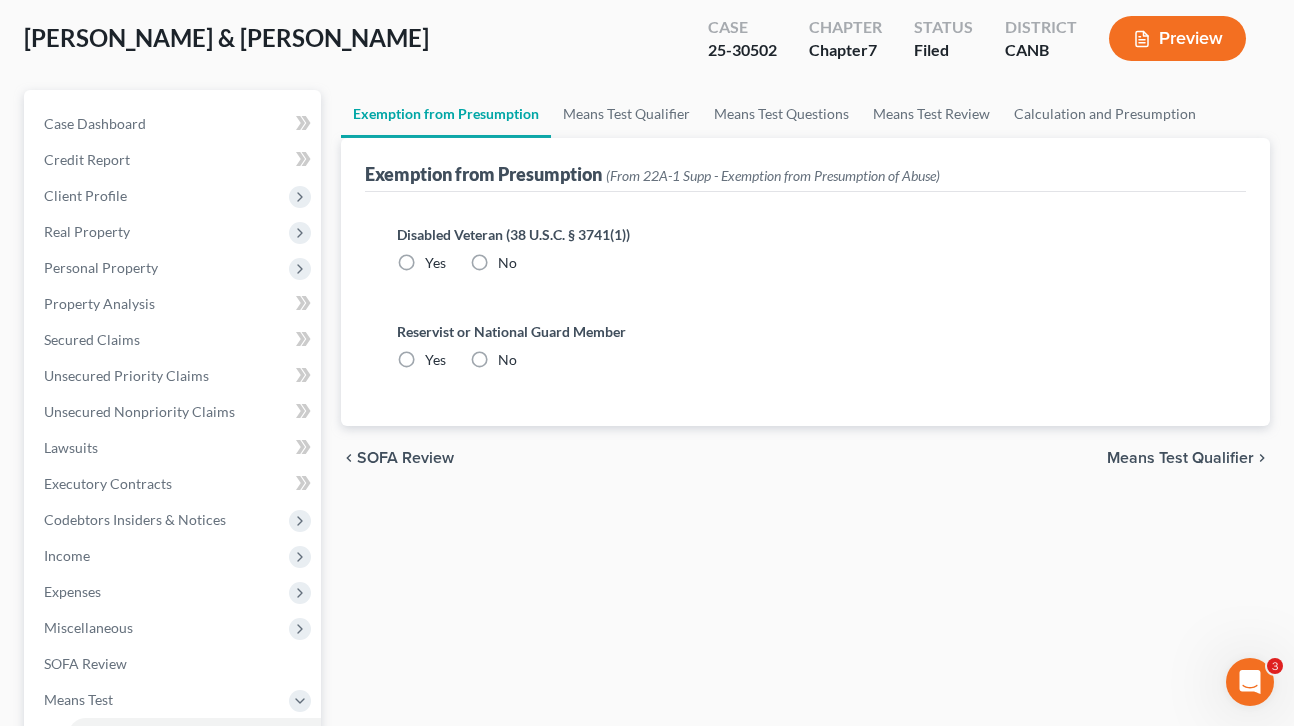 scroll, scrollTop: 0, scrollLeft: 0, axis: both 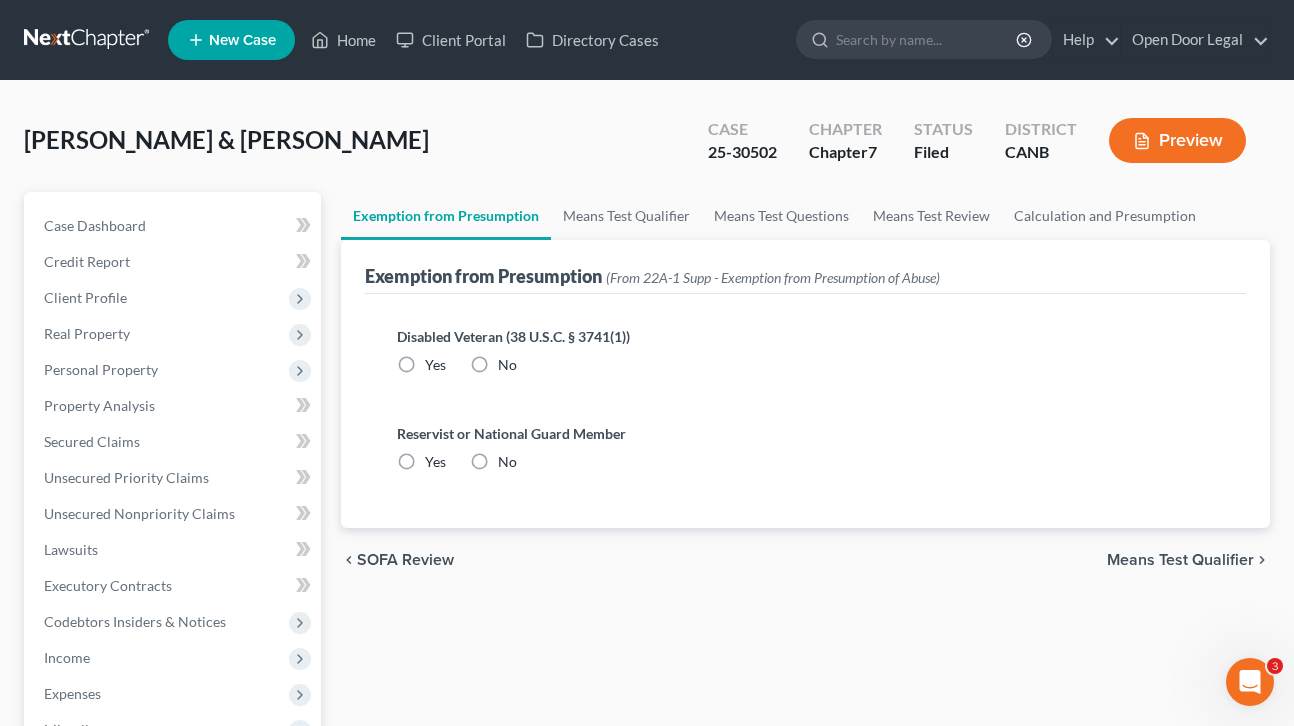 radio on "true" 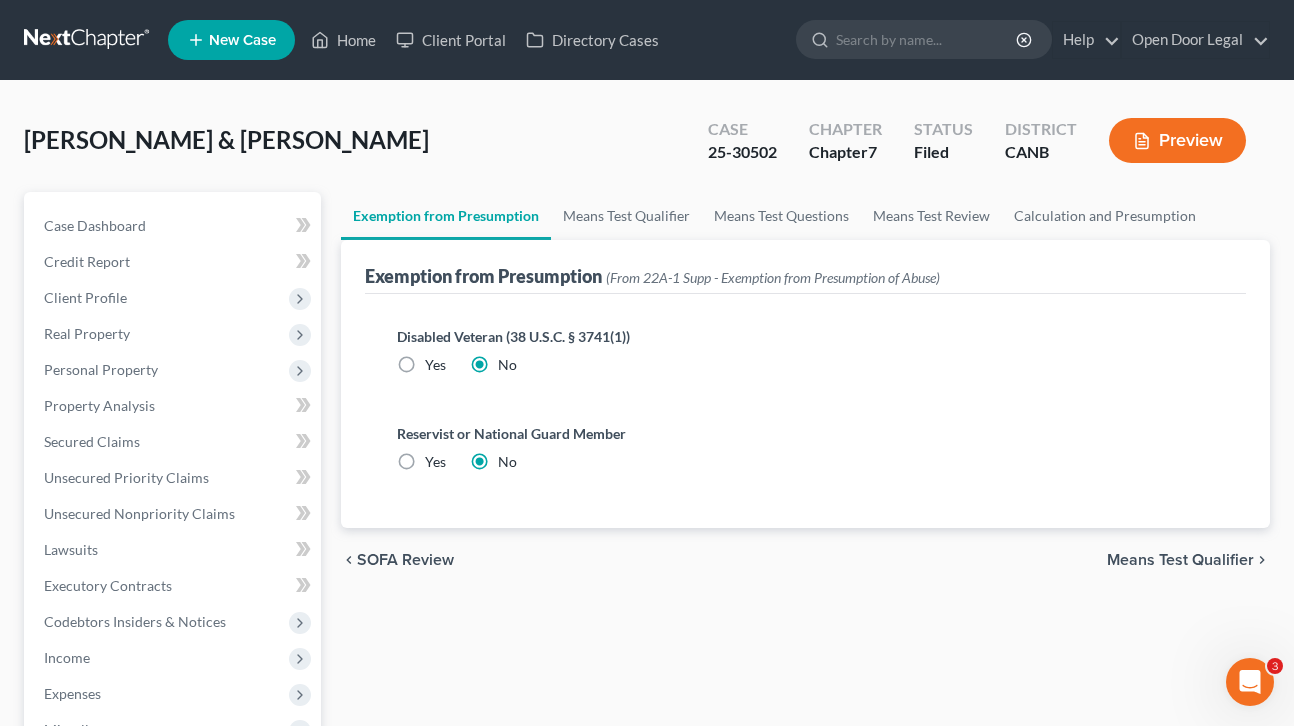 click on "Means Test Qualifier" at bounding box center [1180, 560] 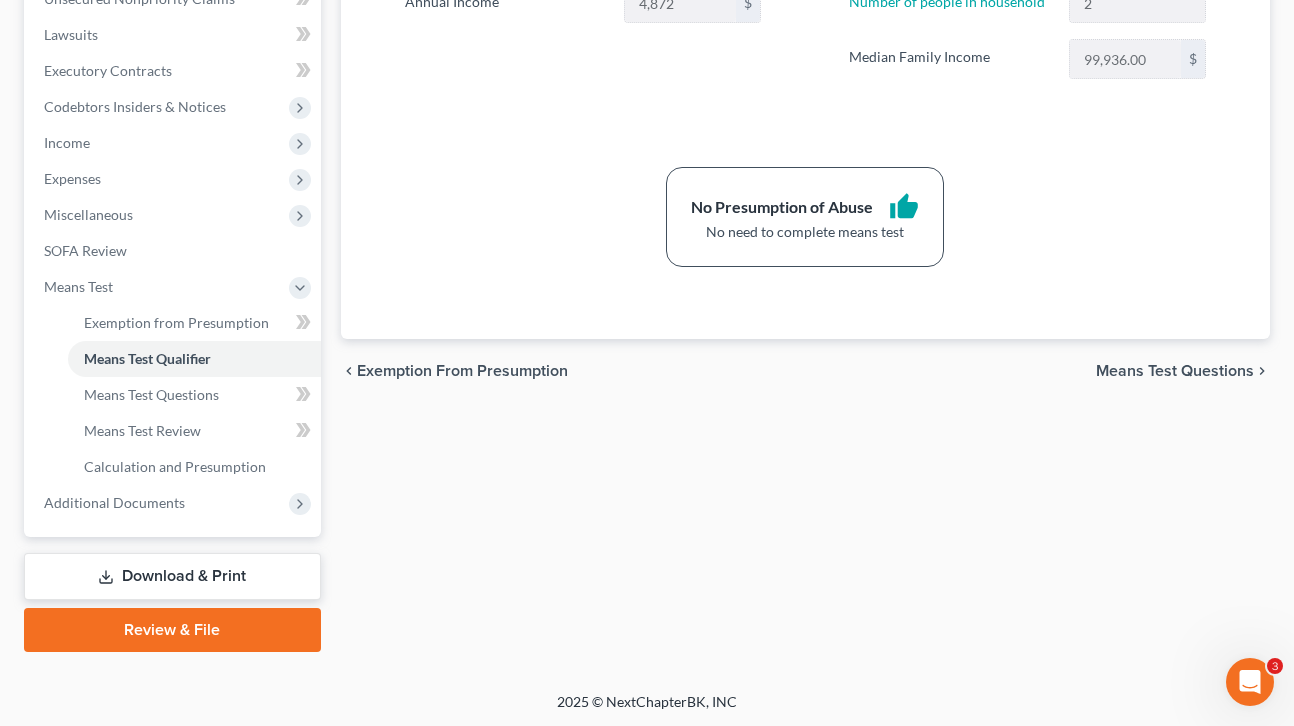 click on "Means Test Questions" at bounding box center (1175, 371) 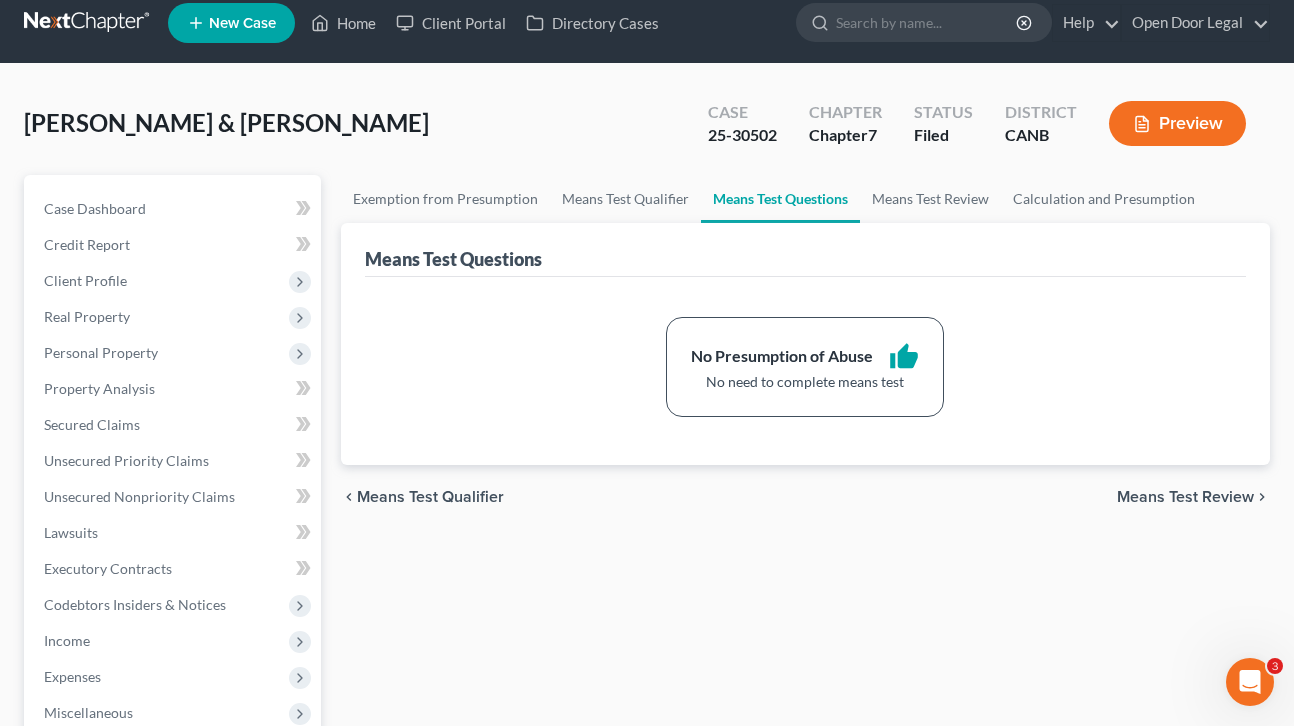 scroll, scrollTop: 0, scrollLeft: 0, axis: both 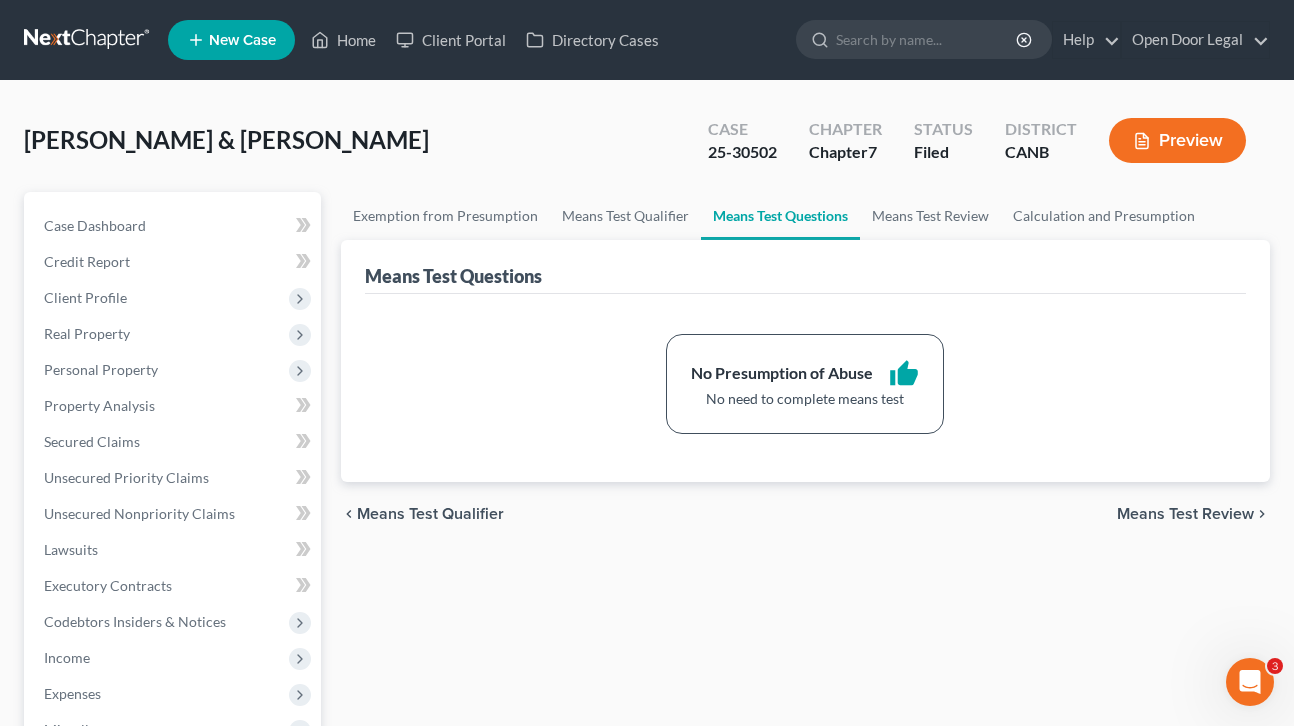 click on "Means Test Review" at bounding box center (1185, 514) 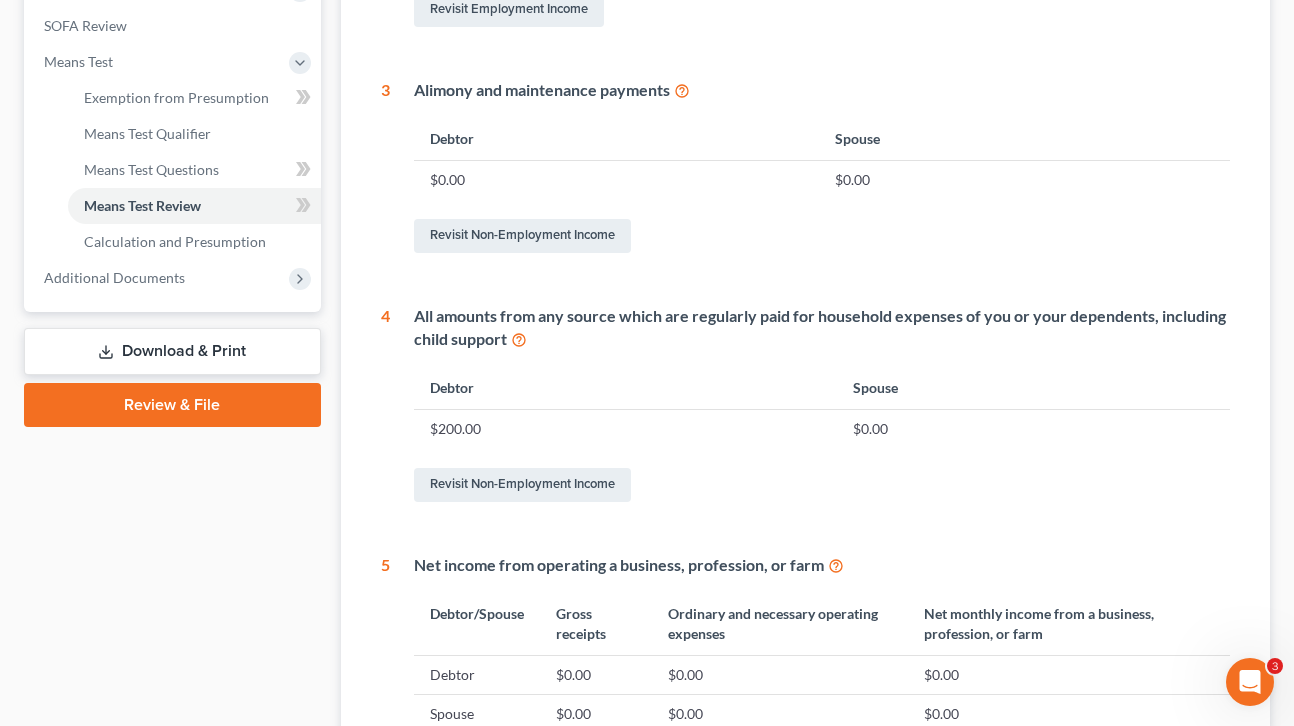 scroll, scrollTop: 1015, scrollLeft: 0, axis: vertical 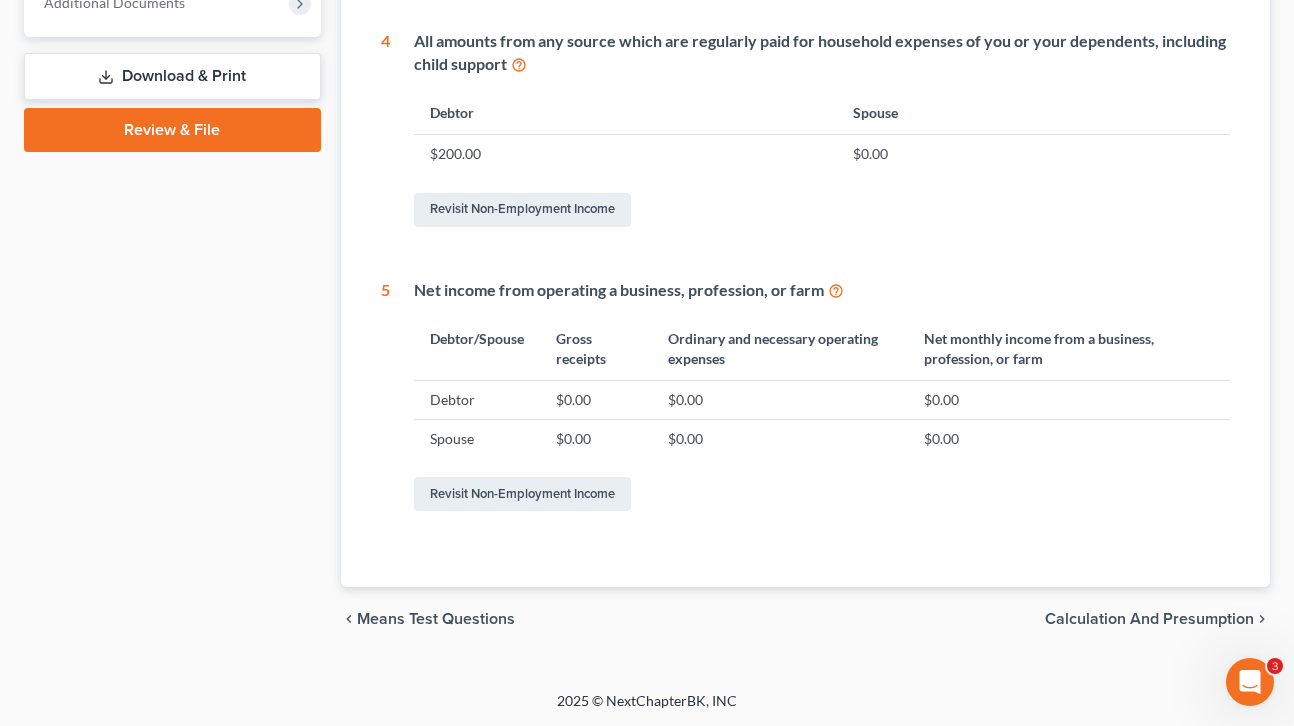 click on "Calculation and Presumption" at bounding box center [1149, 619] 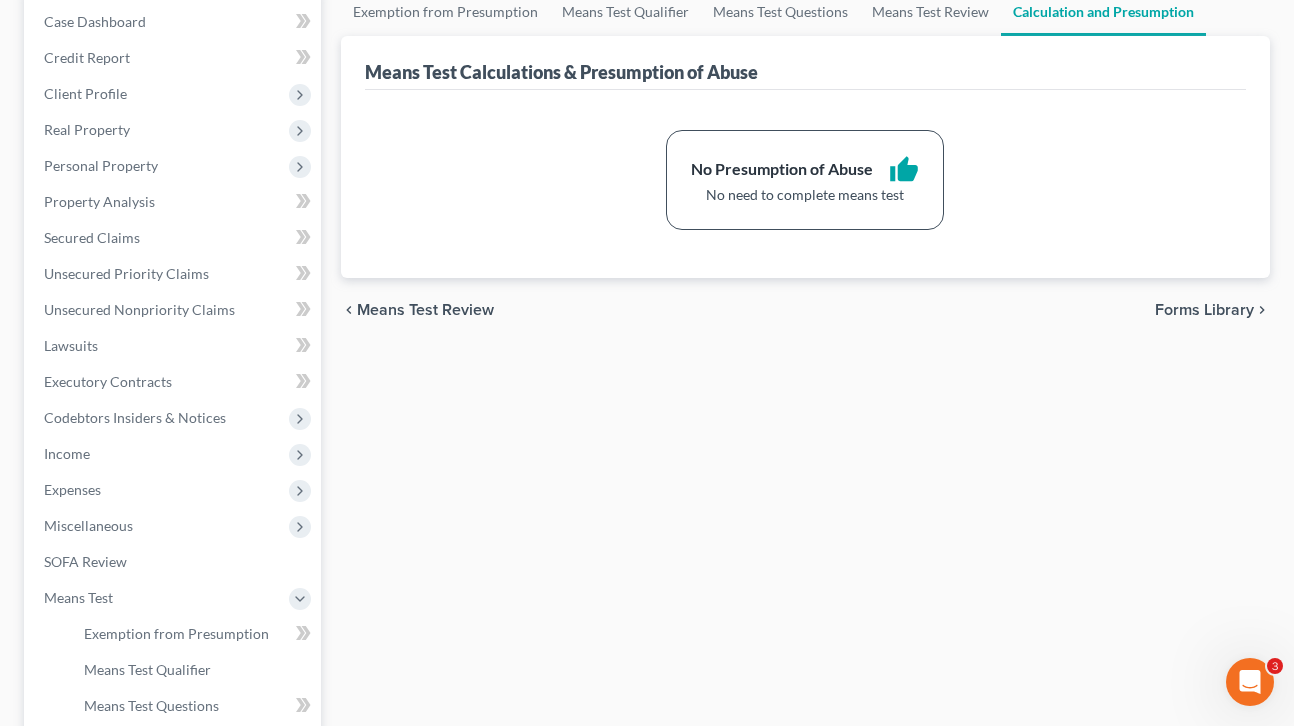 scroll, scrollTop: 17, scrollLeft: 0, axis: vertical 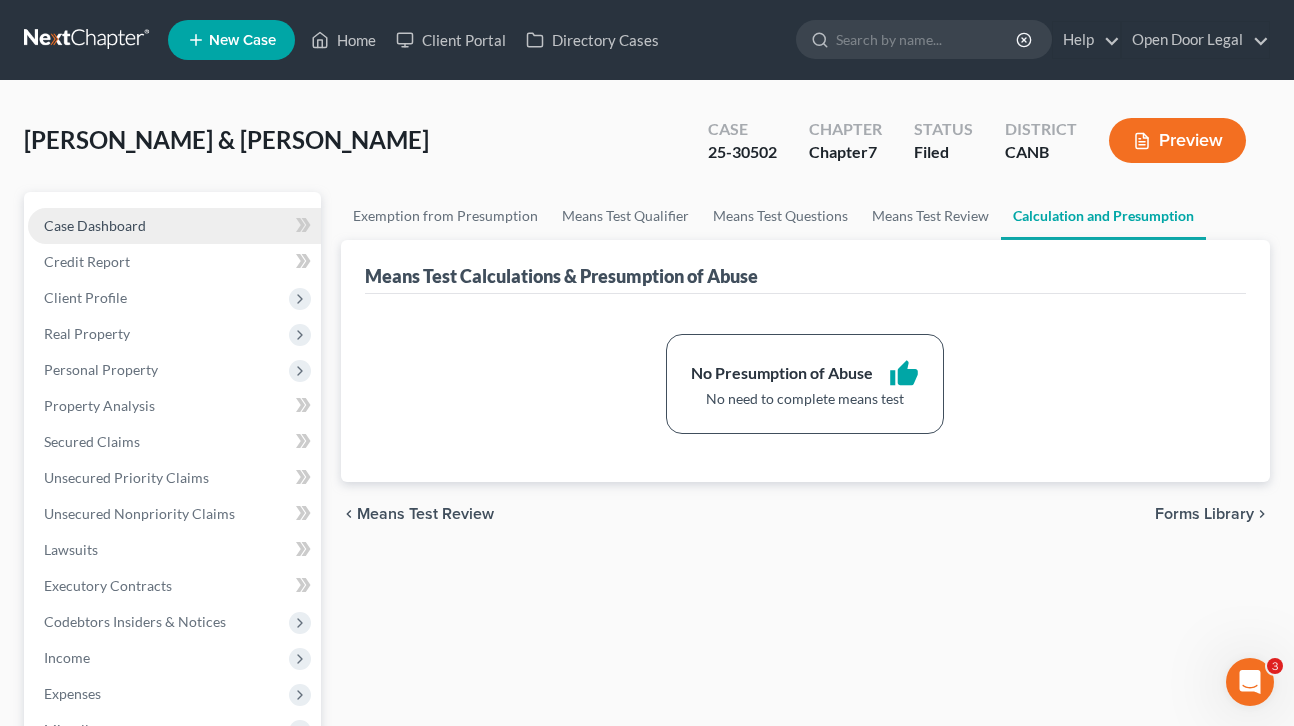 click on "Case Dashboard" at bounding box center (95, 225) 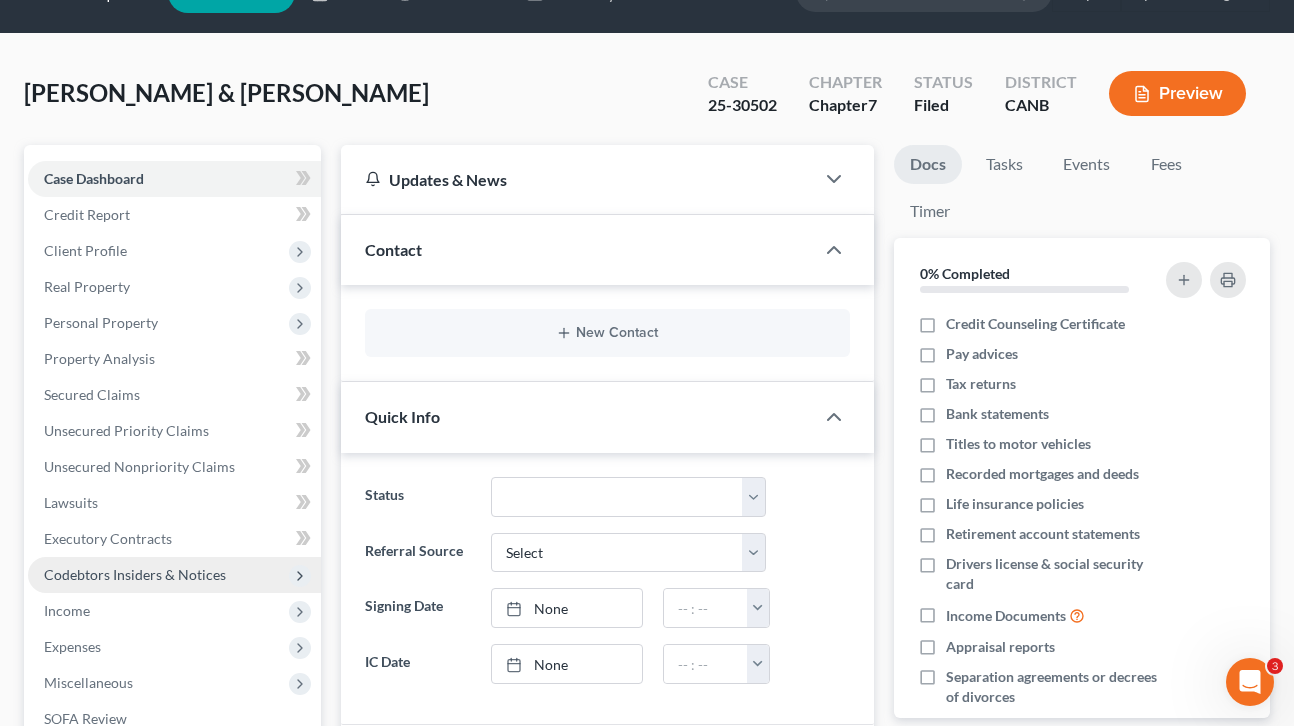 scroll, scrollTop: 46, scrollLeft: 0, axis: vertical 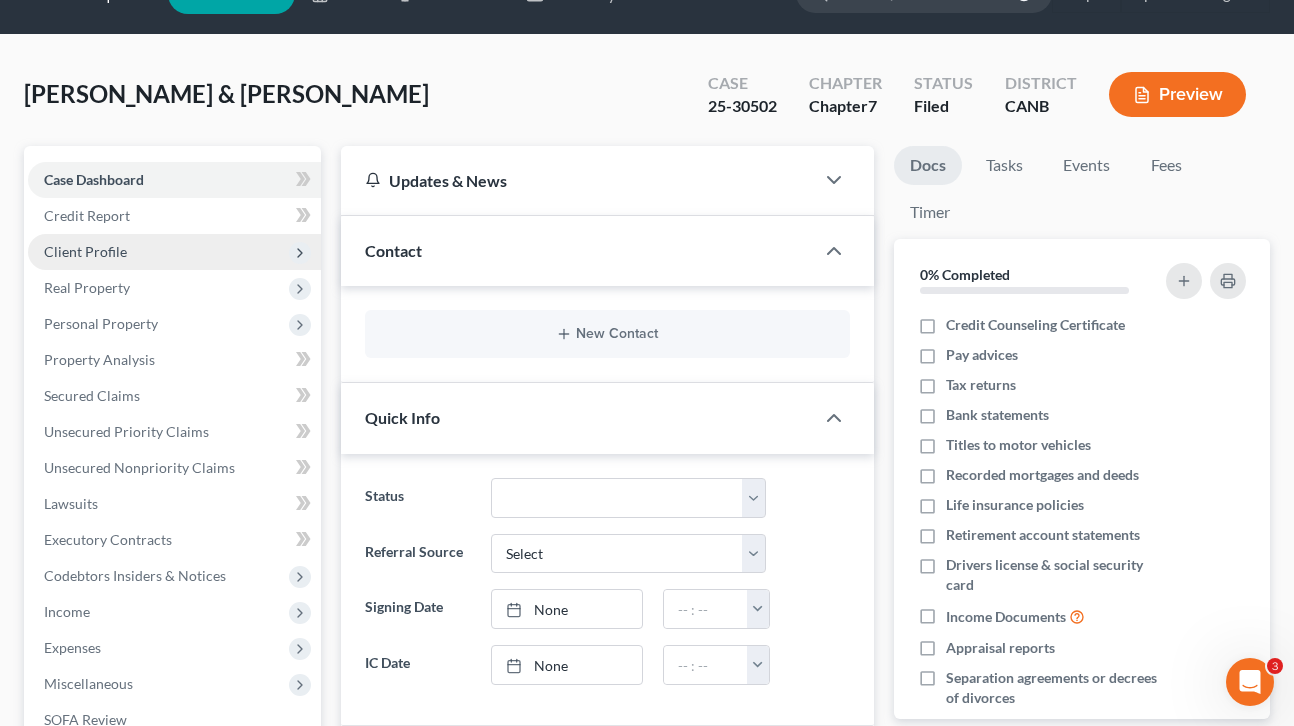 click on "Client Profile" at bounding box center [174, 252] 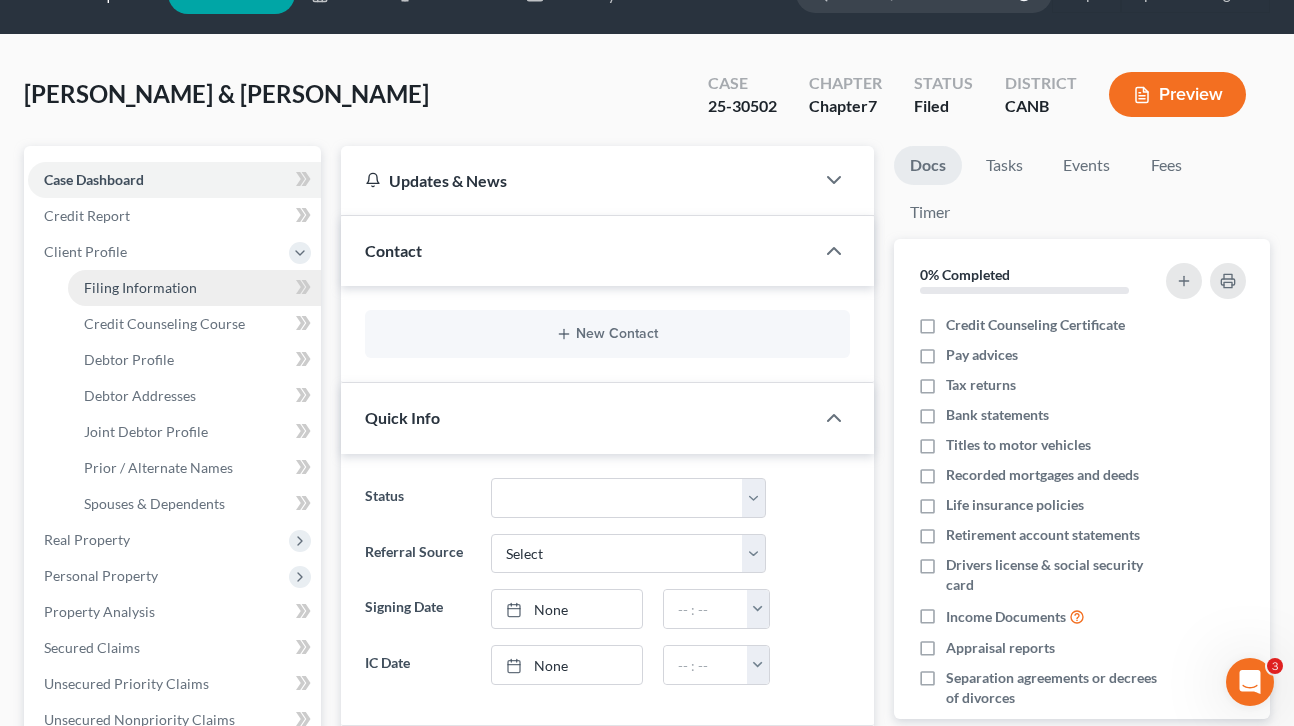 click on "Filing Information" at bounding box center [140, 287] 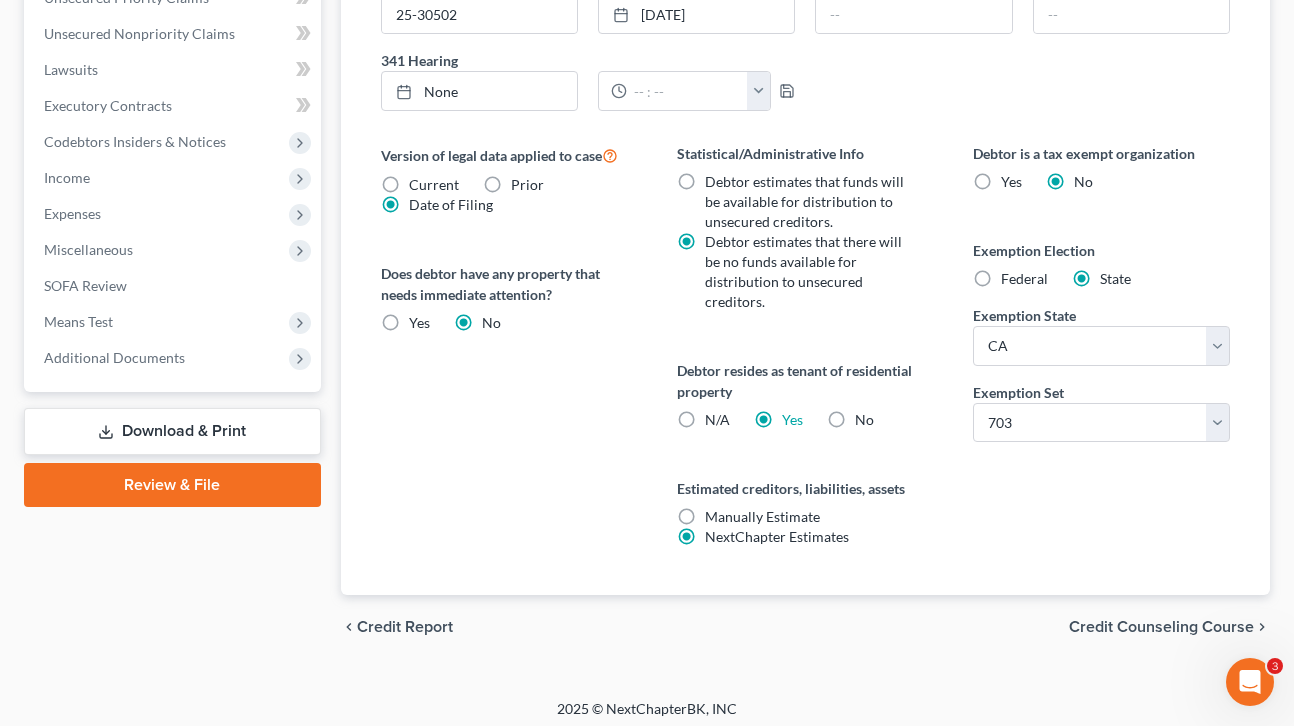 scroll, scrollTop: 740, scrollLeft: 0, axis: vertical 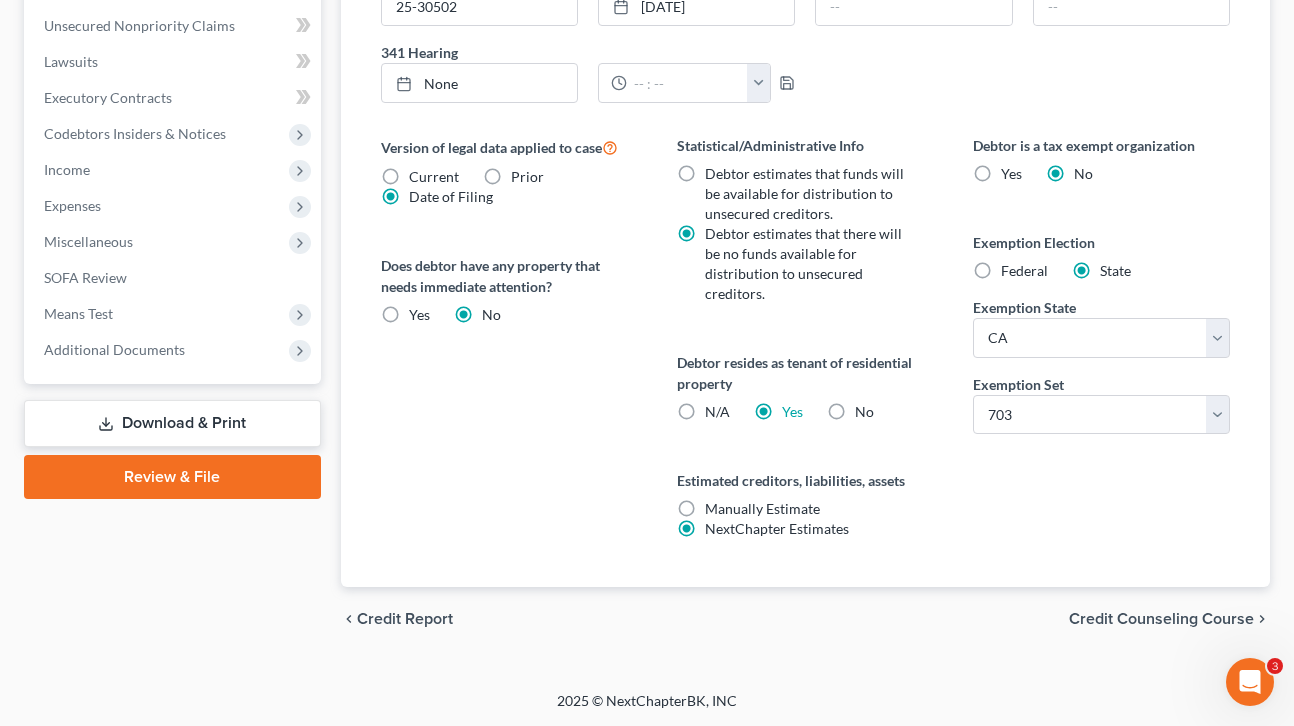 click on "Credit Counseling Course" at bounding box center (1161, 619) 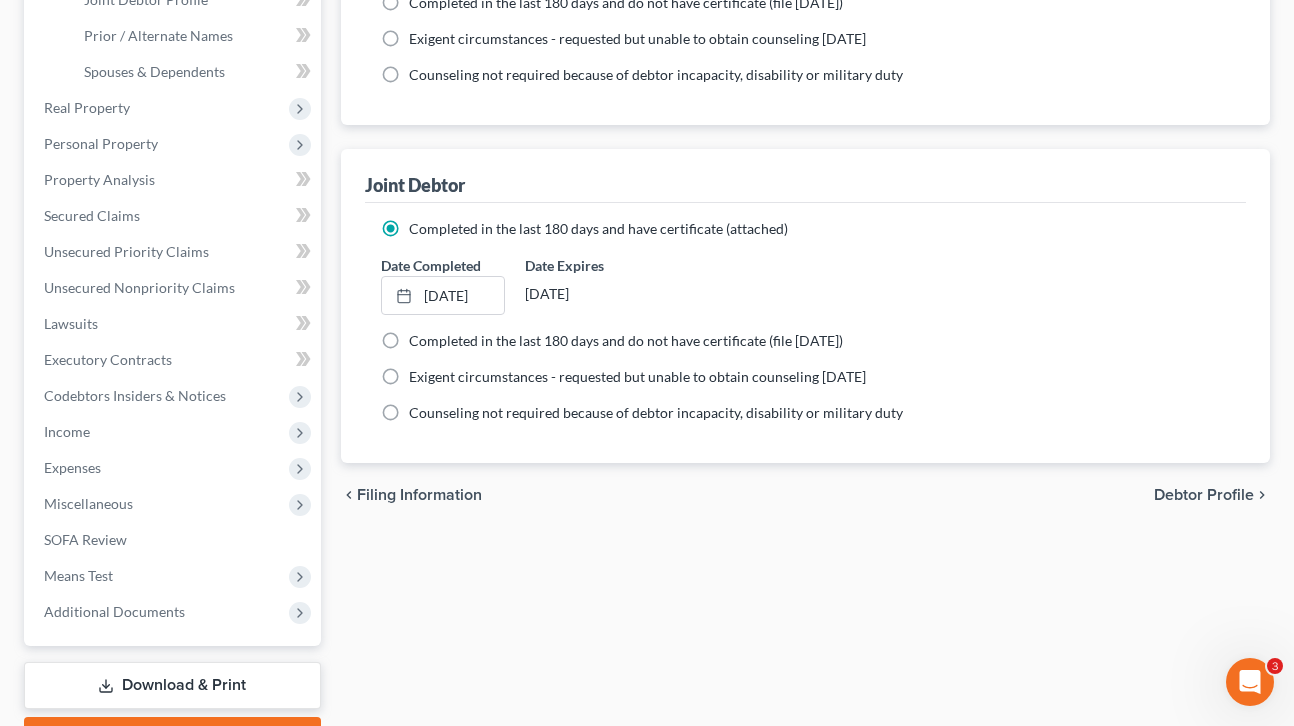 scroll, scrollTop: 587, scrollLeft: 0, axis: vertical 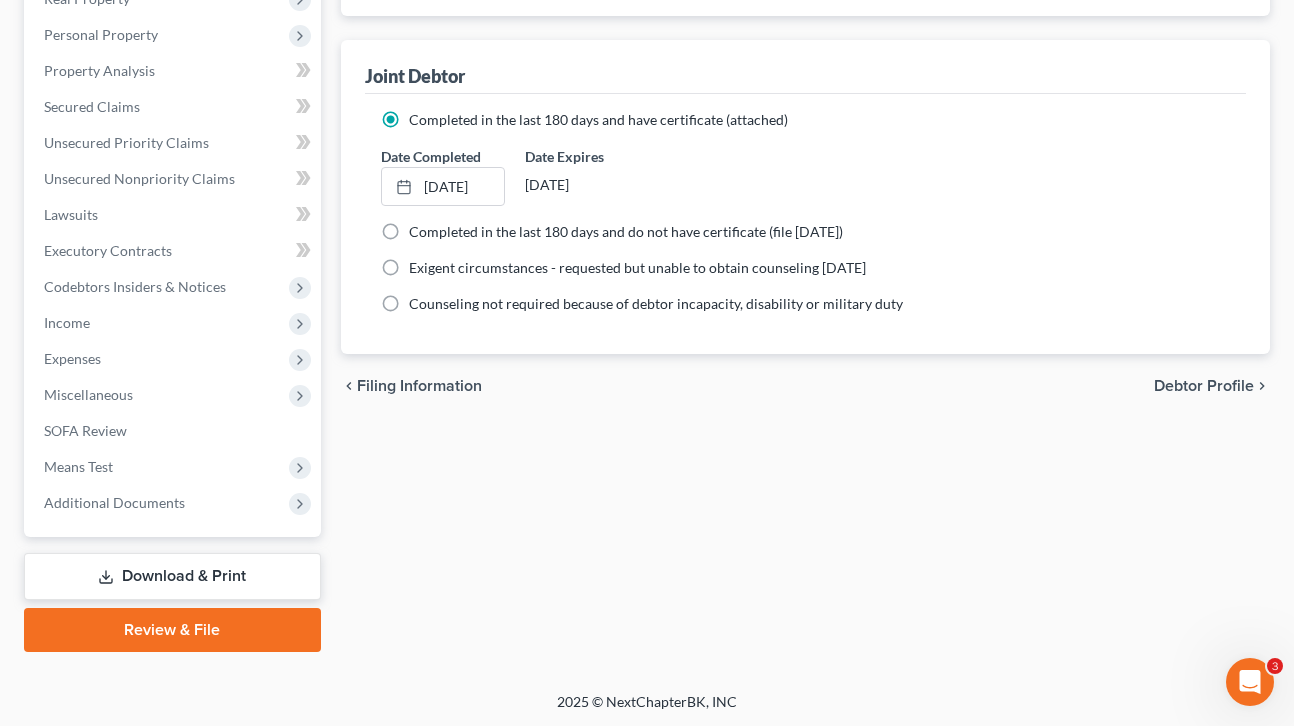 click on "Debtor Profile" at bounding box center (1204, 386) 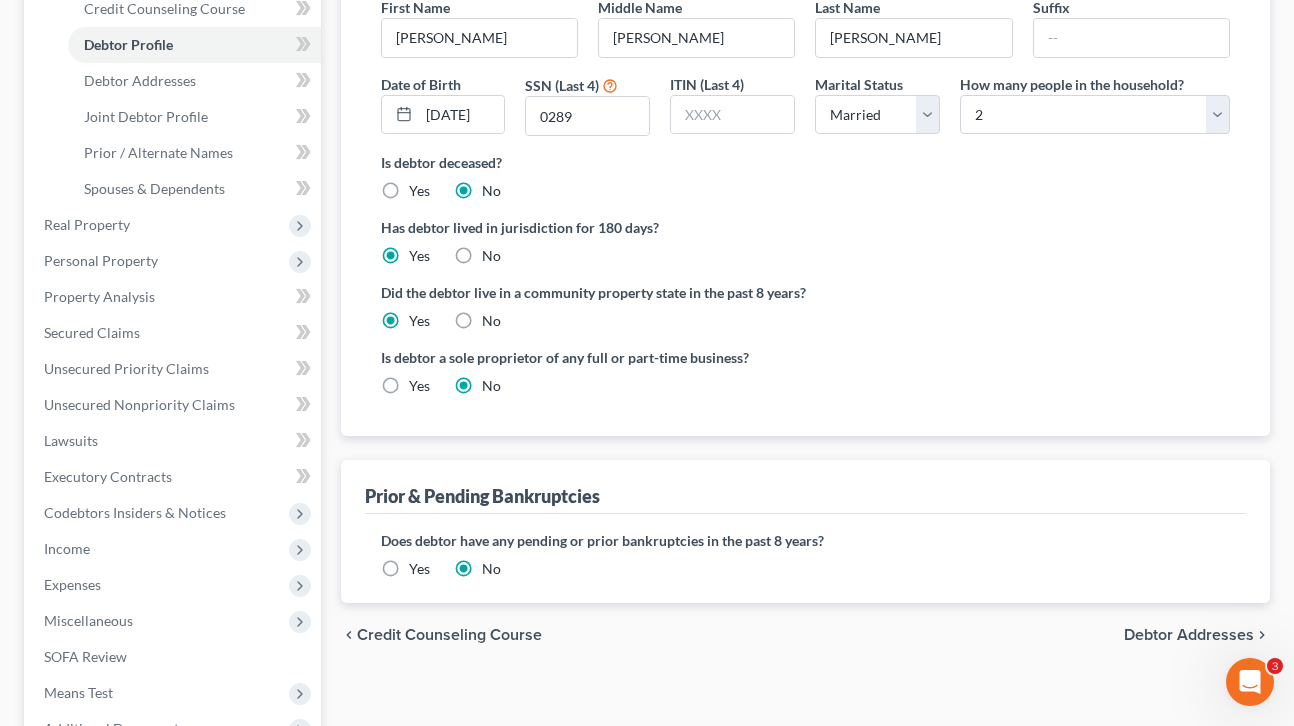 scroll, scrollTop: 381, scrollLeft: 0, axis: vertical 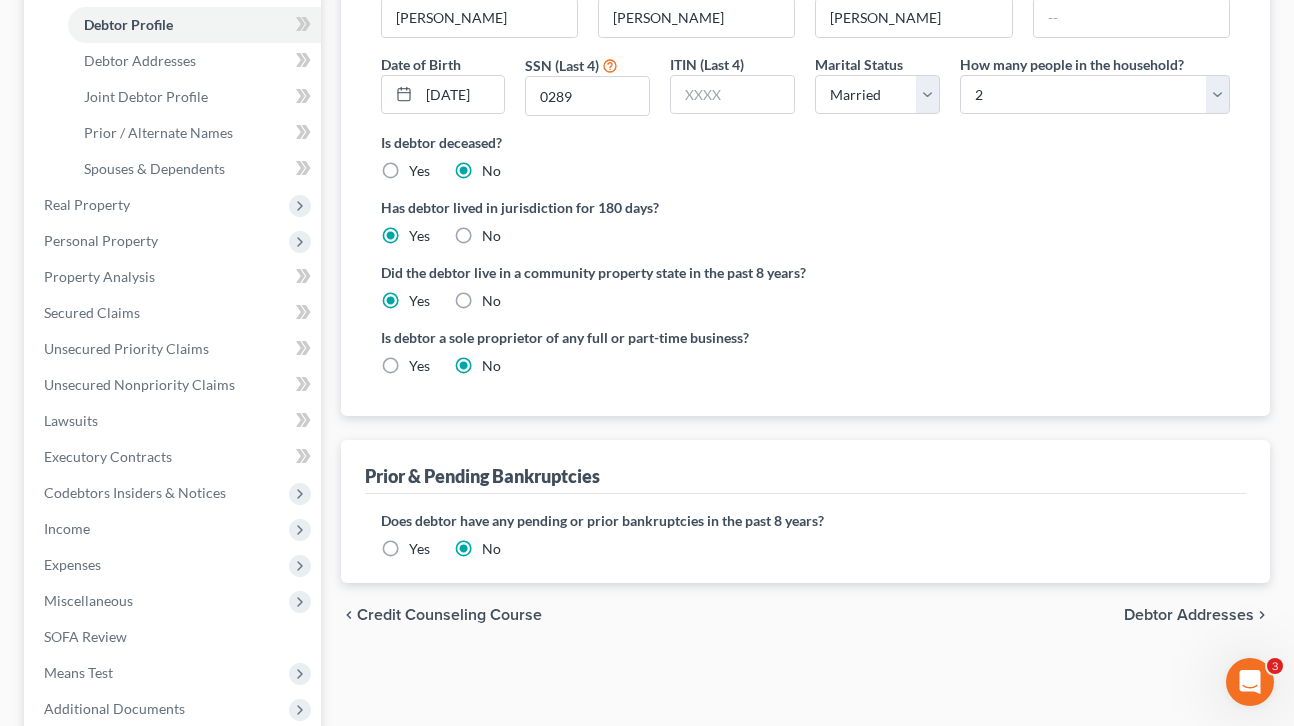 click on "Debtor Addresses" at bounding box center (1189, 615) 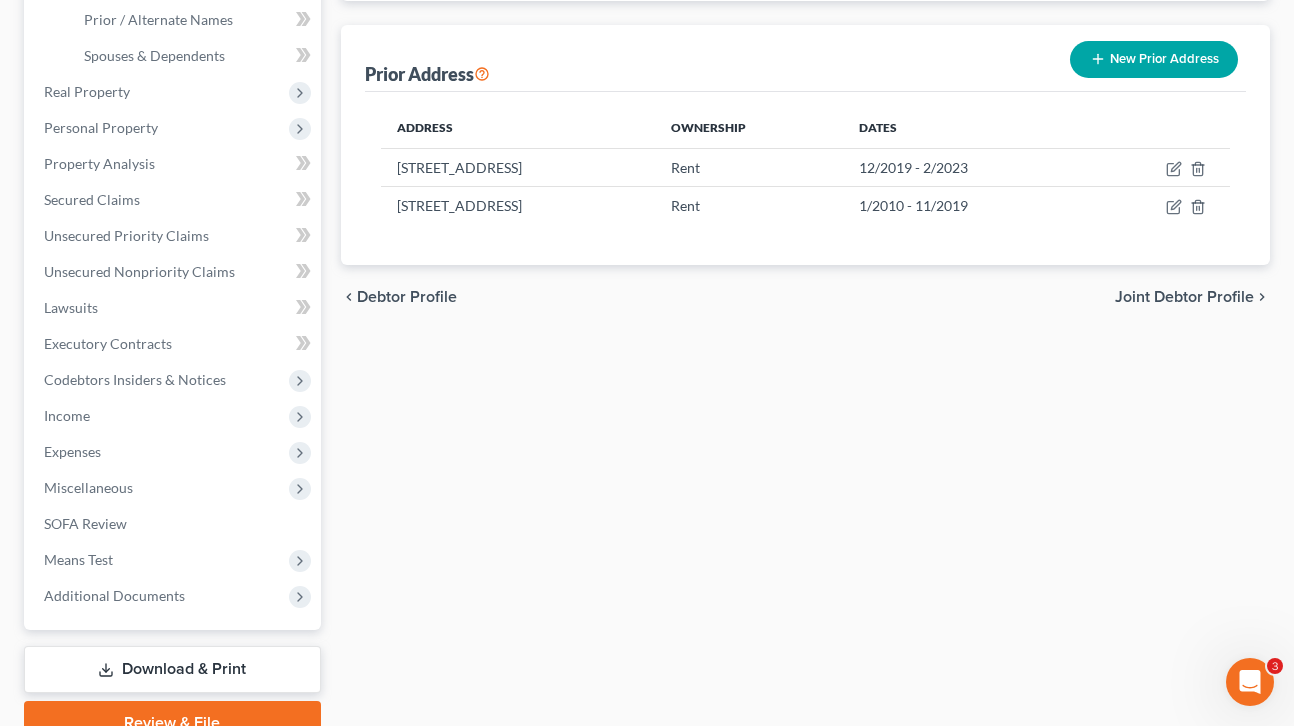 scroll, scrollTop: 502, scrollLeft: 0, axis: vertical 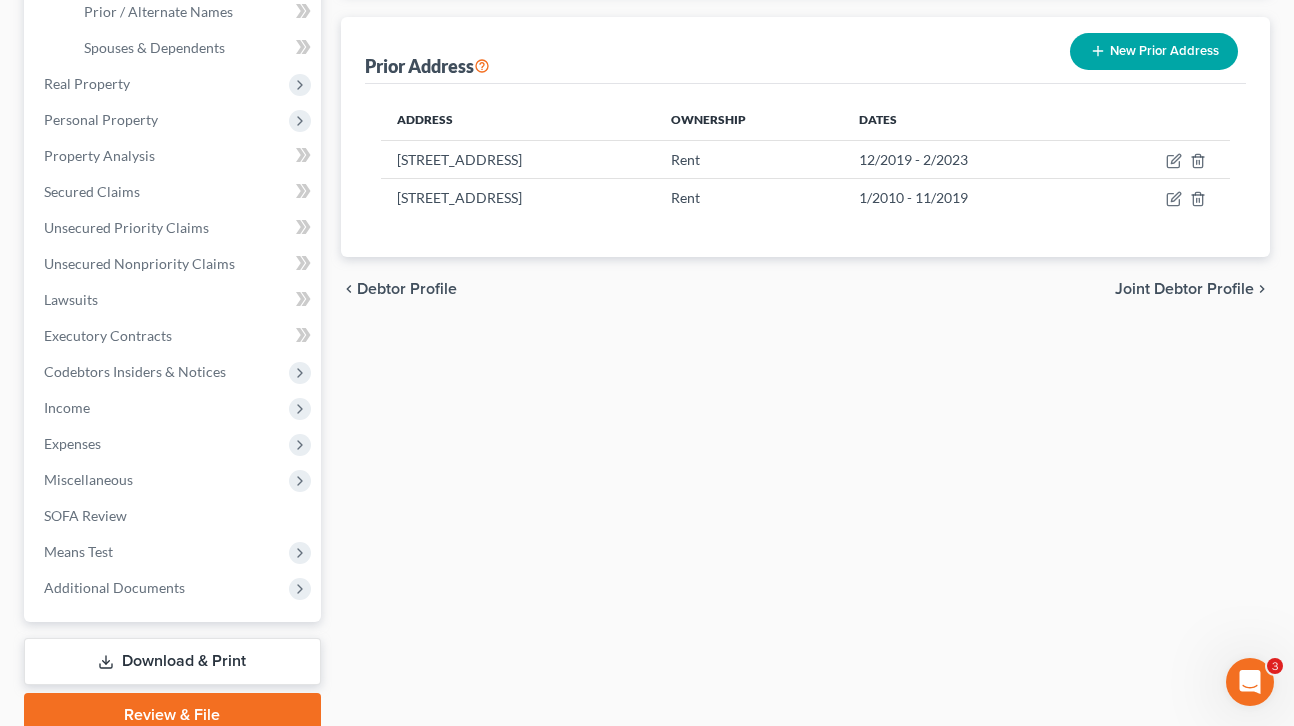 click on "Joint Debtor Profile" at bounding box center [1184, 289] 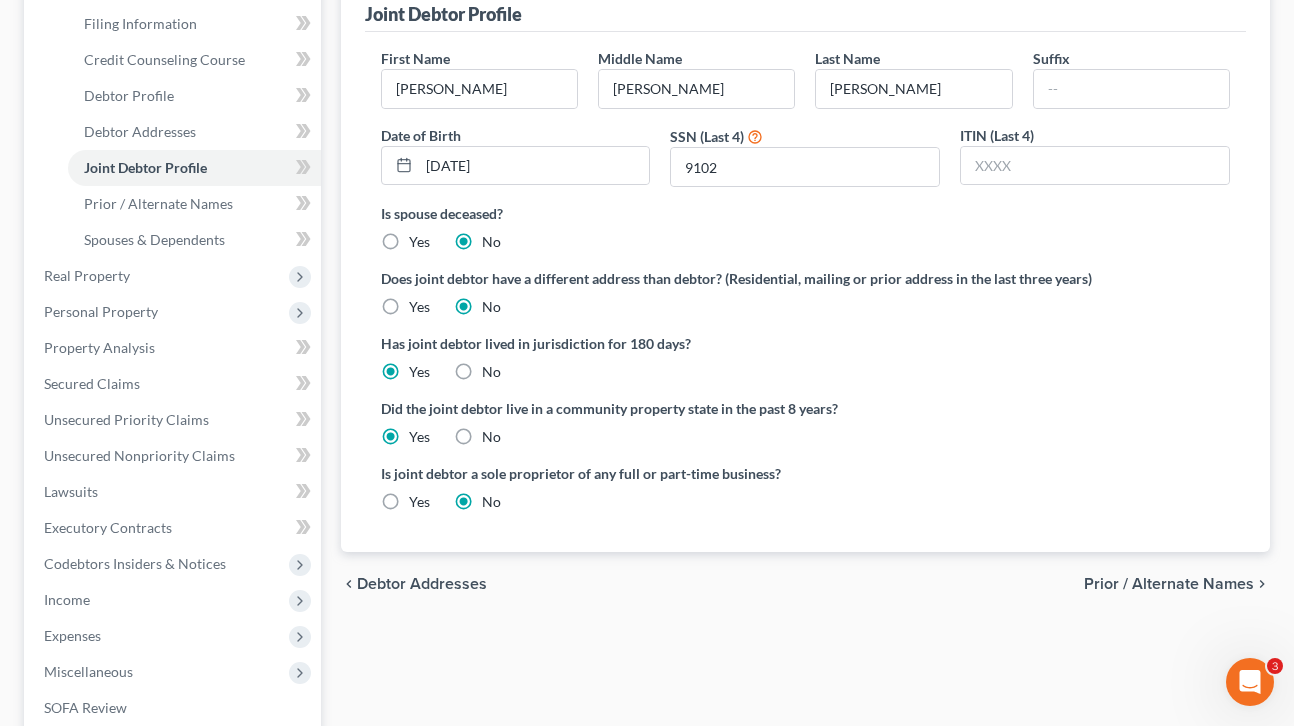 scroll, scrollTop: 313, scrollLeft: 0, axis: vertical 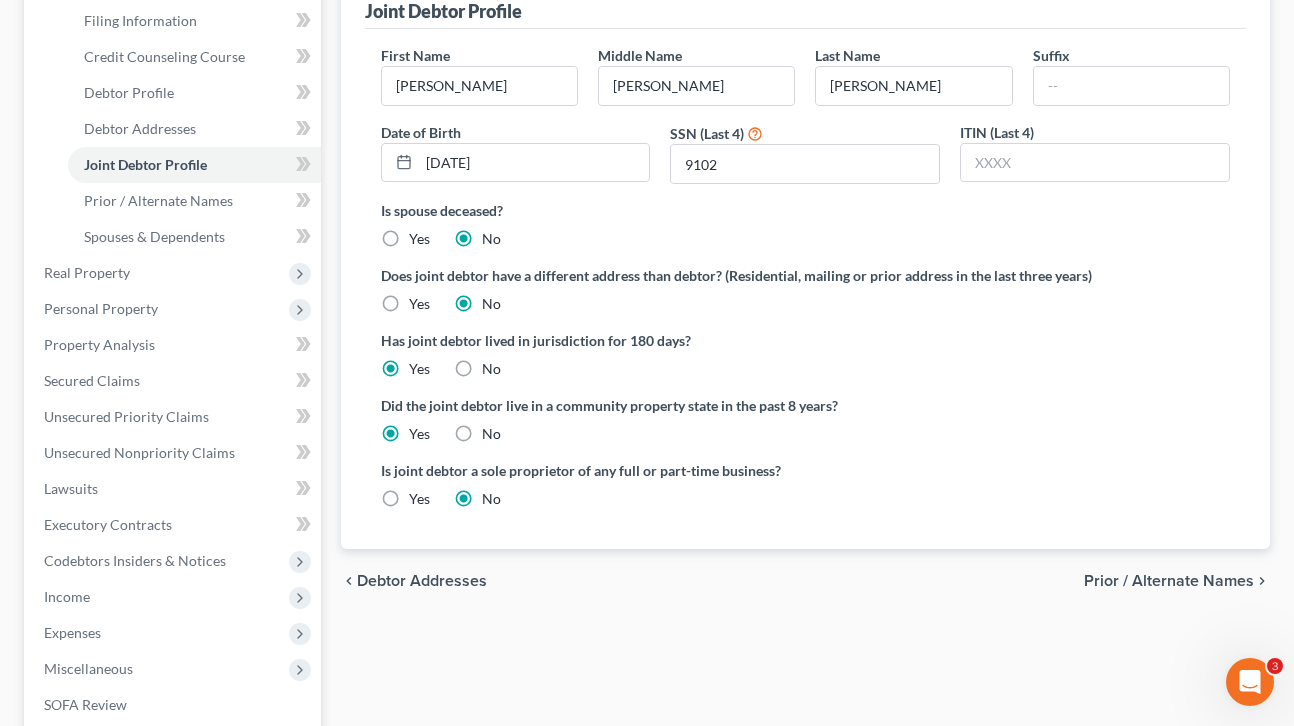 click on "Prior / Alternate Names" at bounding box center (1169, 581) 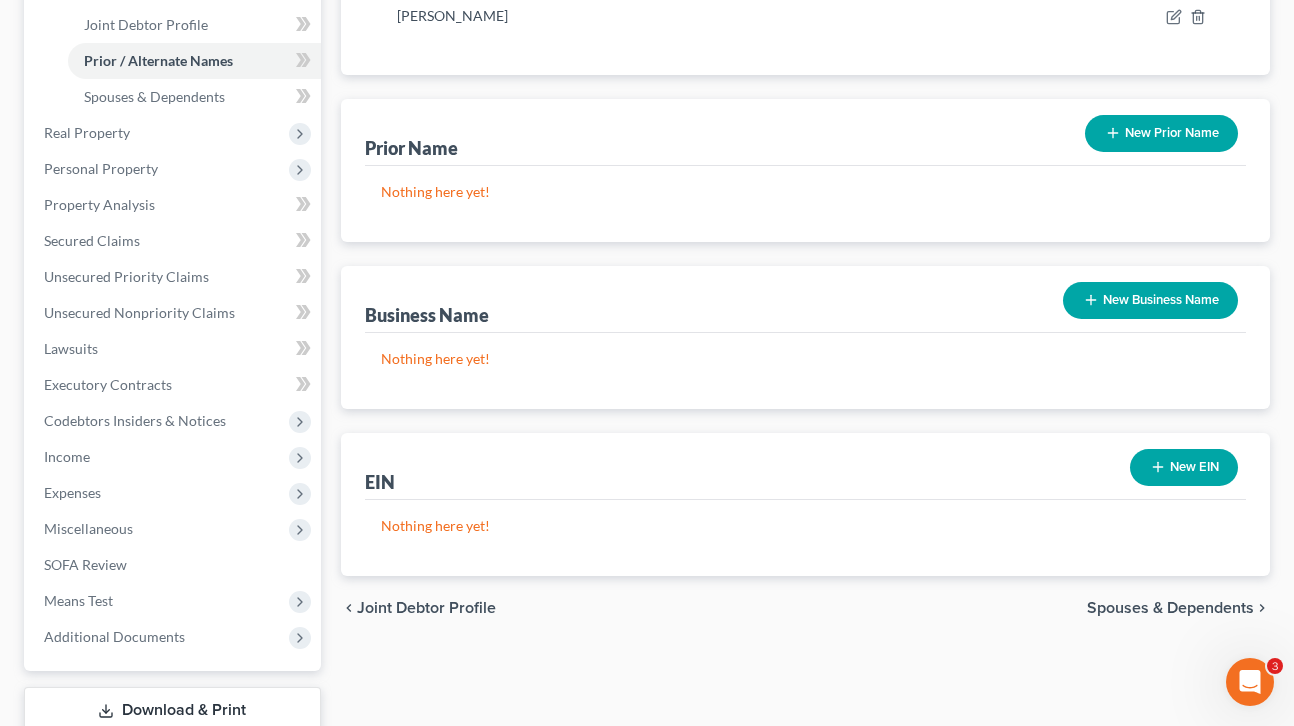 scroll, scrollTop: 587, scrollLeft: 0, axis: vertical 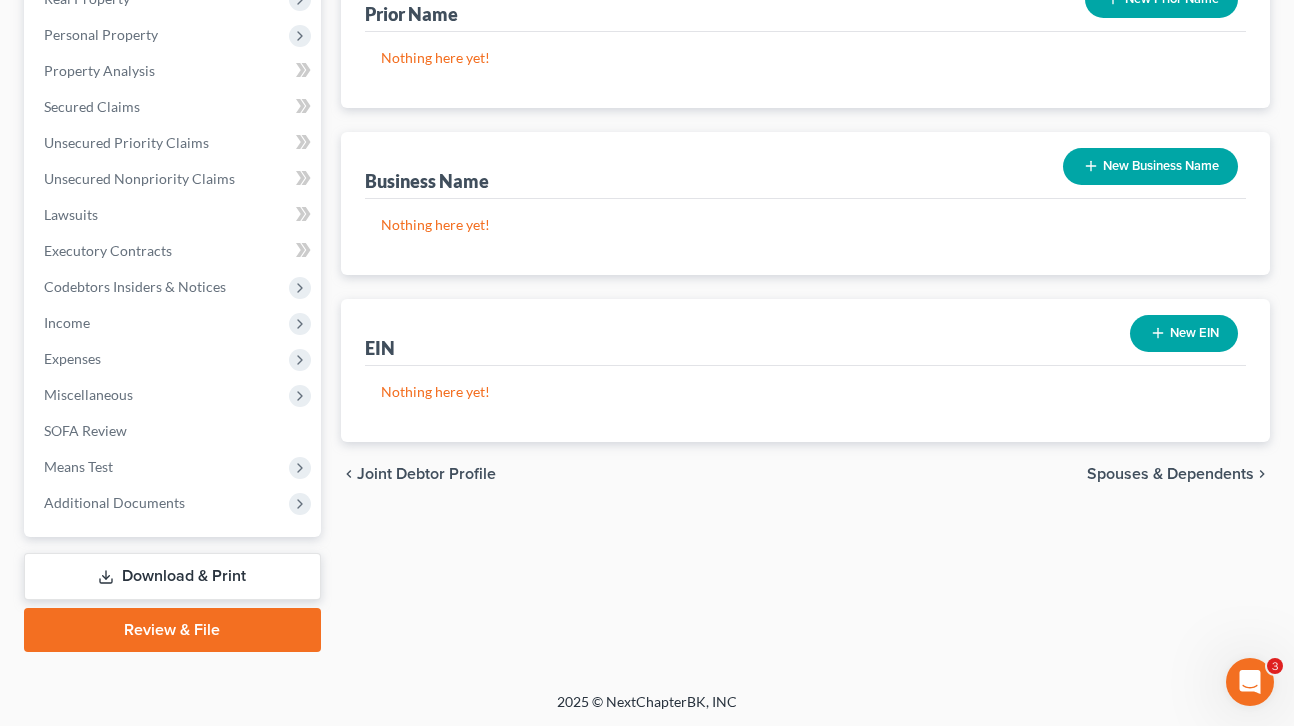 click on "Spouses & Dependents" at bounding box center [1170, 474] 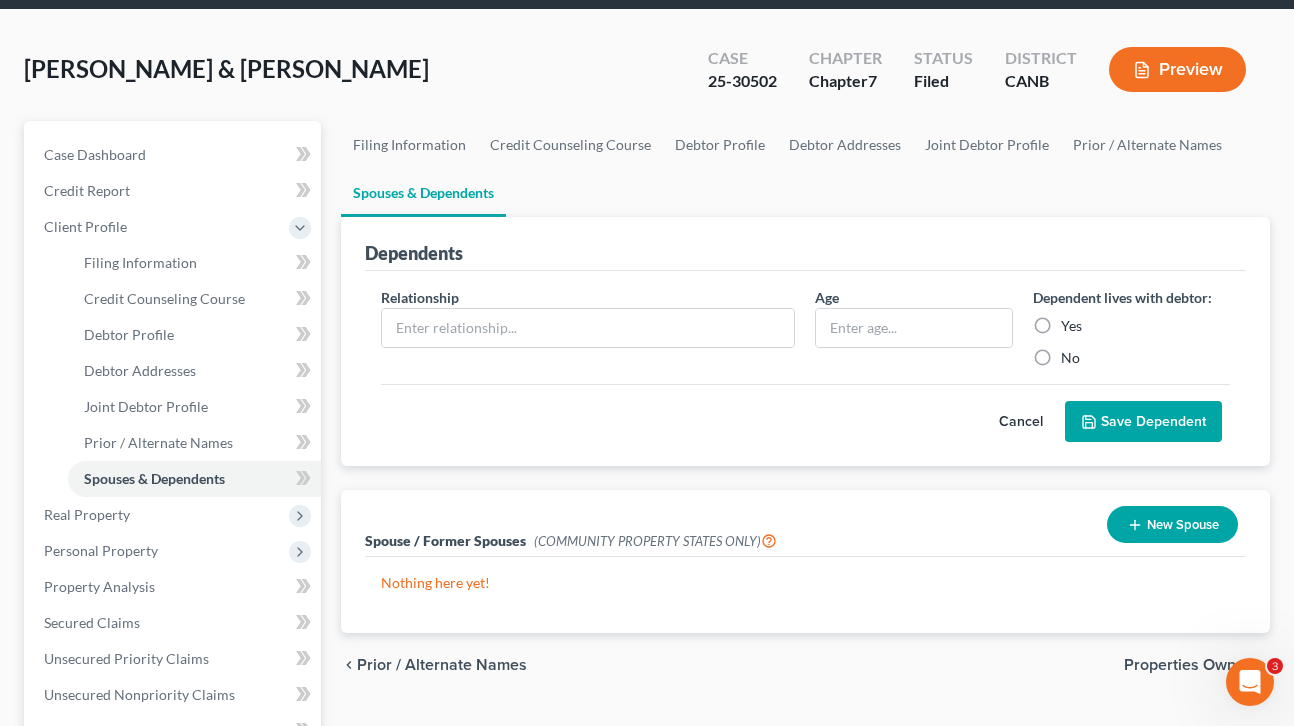 scroll, scrollTop: 0, scrollLeft: 0, axis: both 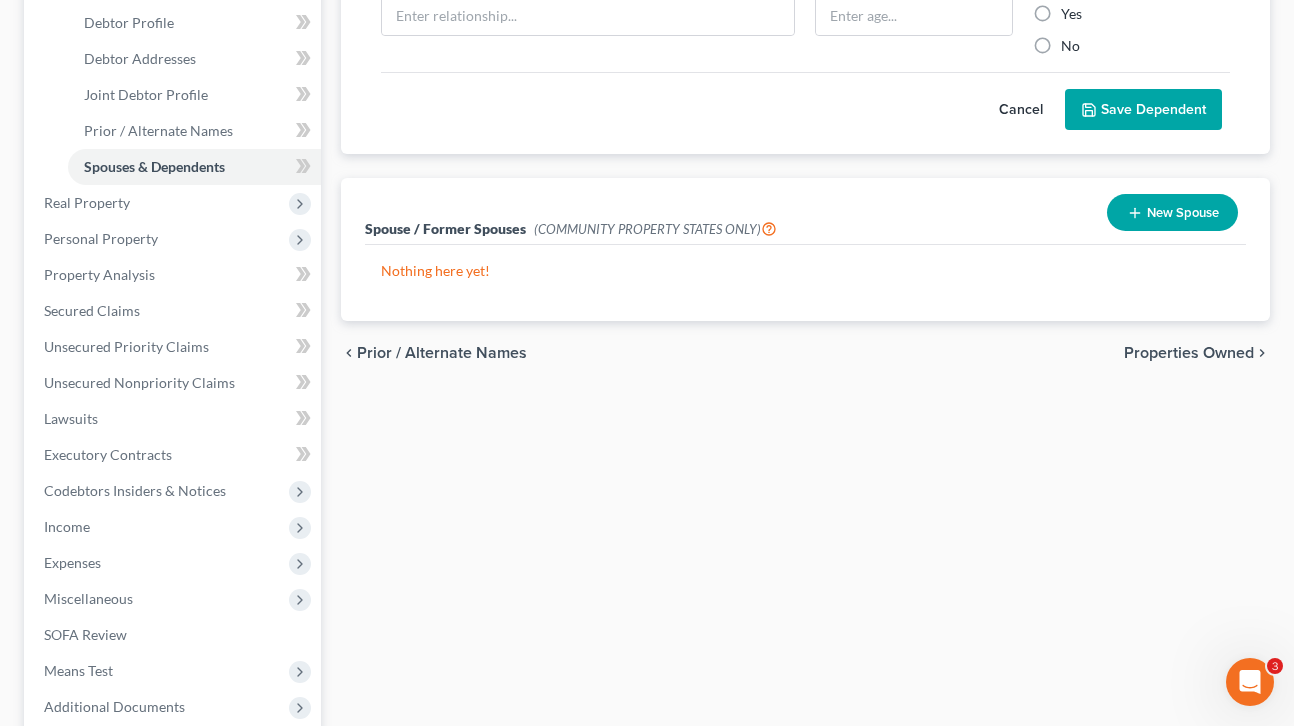 click on "Properties Owned" at bounding box center [1189, 353] 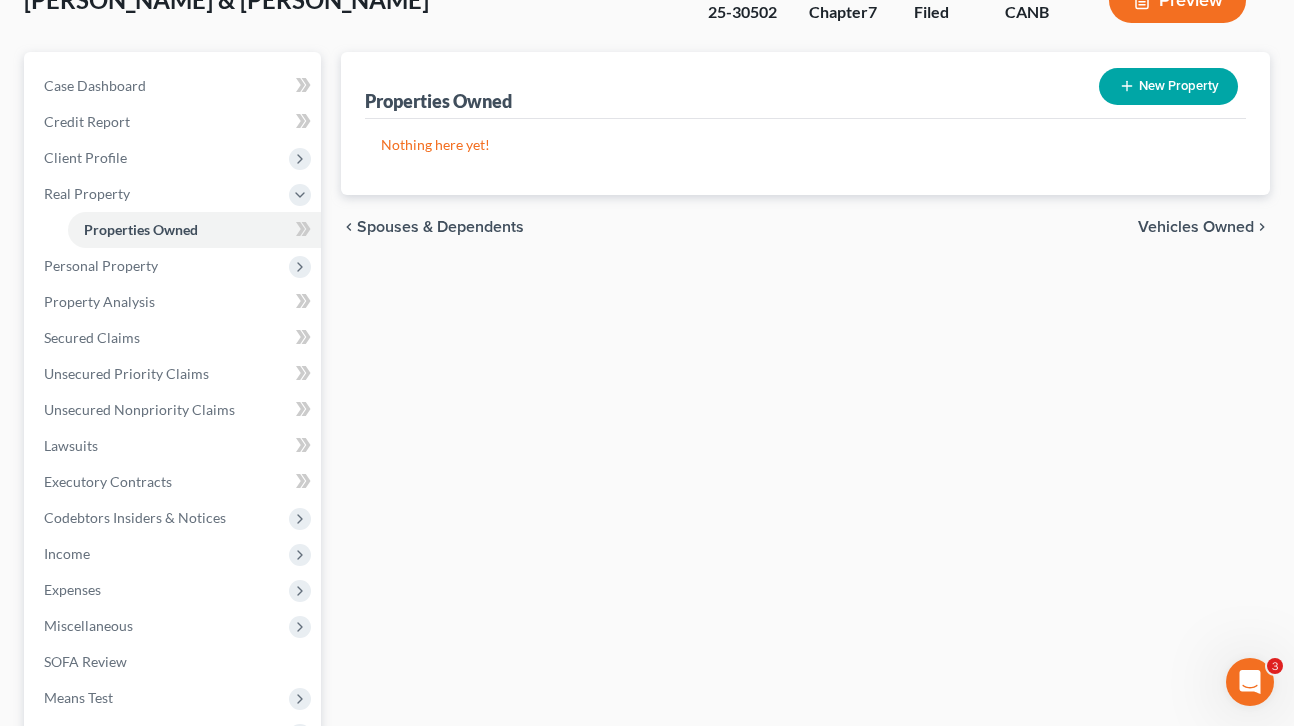 scroll, scrollTop: 3, scrollLeft: 0, axis: vertical 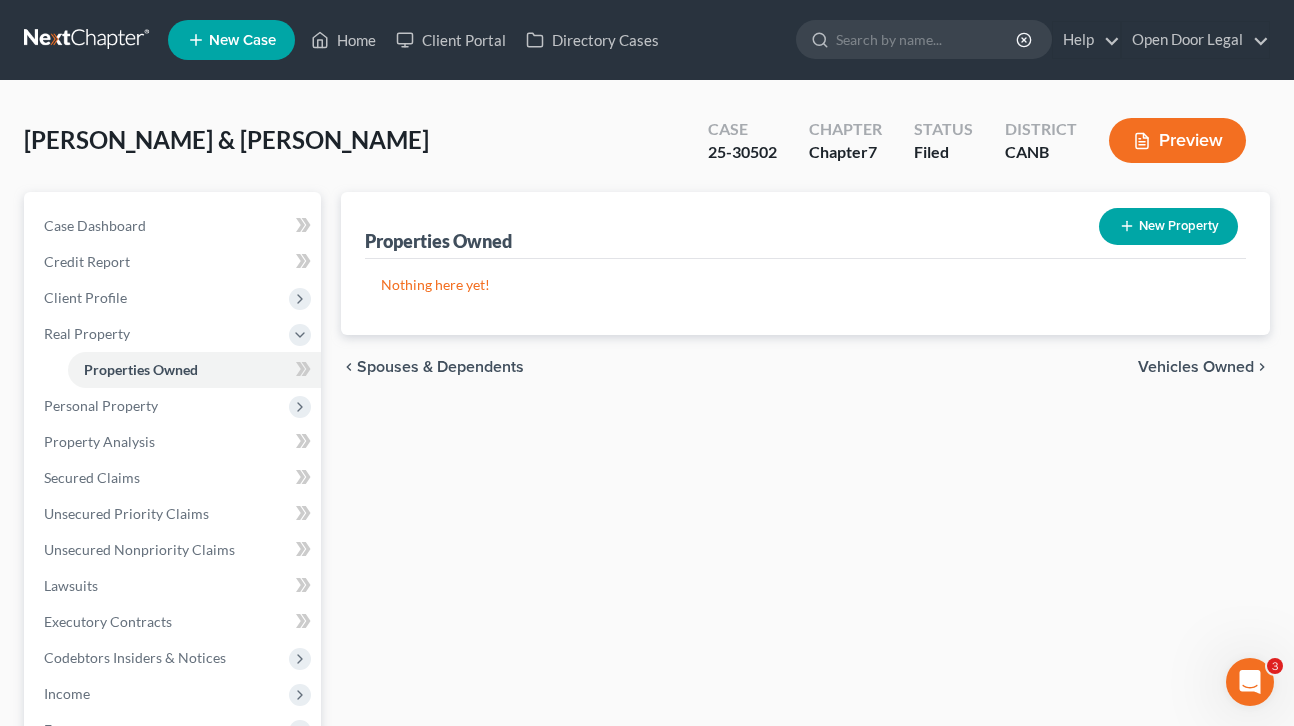 click on "Vehicles Owned" at bounding box center (1196, 367) 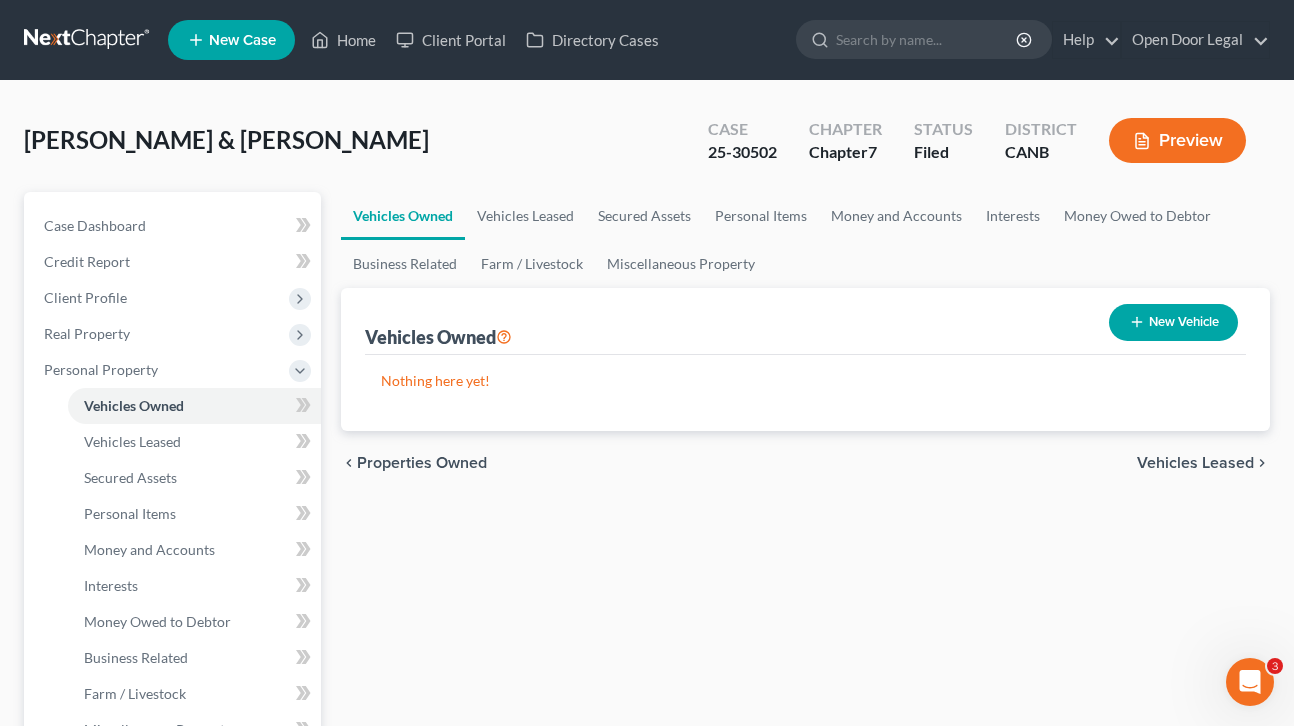 click on "Vehicles Leased" at bounding box center (1195, 463) 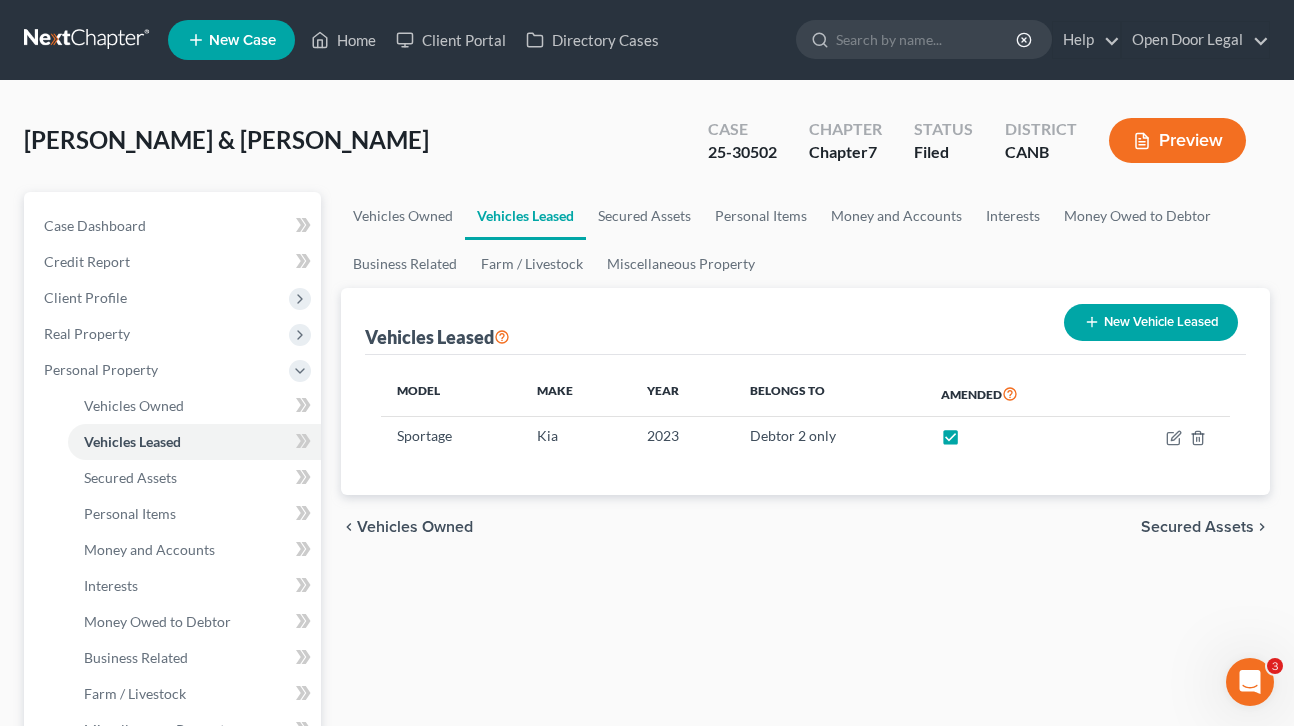 click on "Secured Assets" at bounding box center [1197, 527] 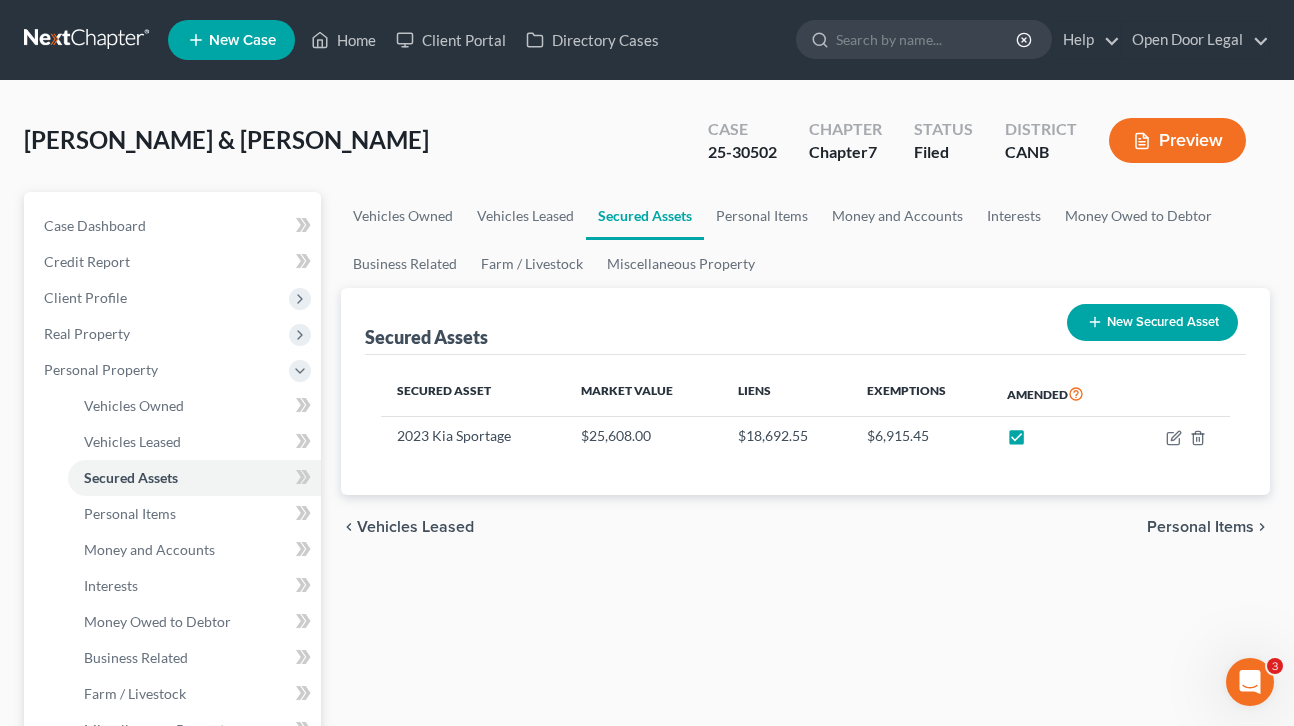 click on "Personal Items" at bounding box center (1200, 527) 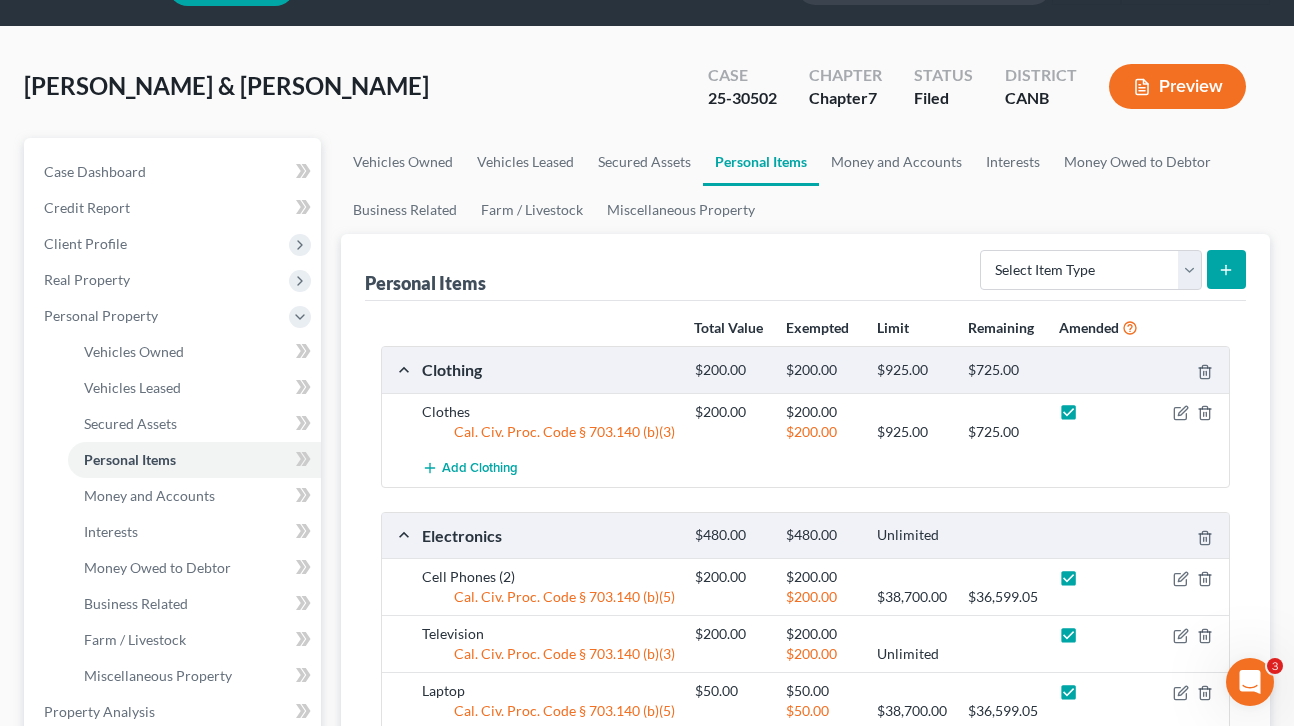 scroll, scrollTop: 0, scrollLeft: 0, axis: both 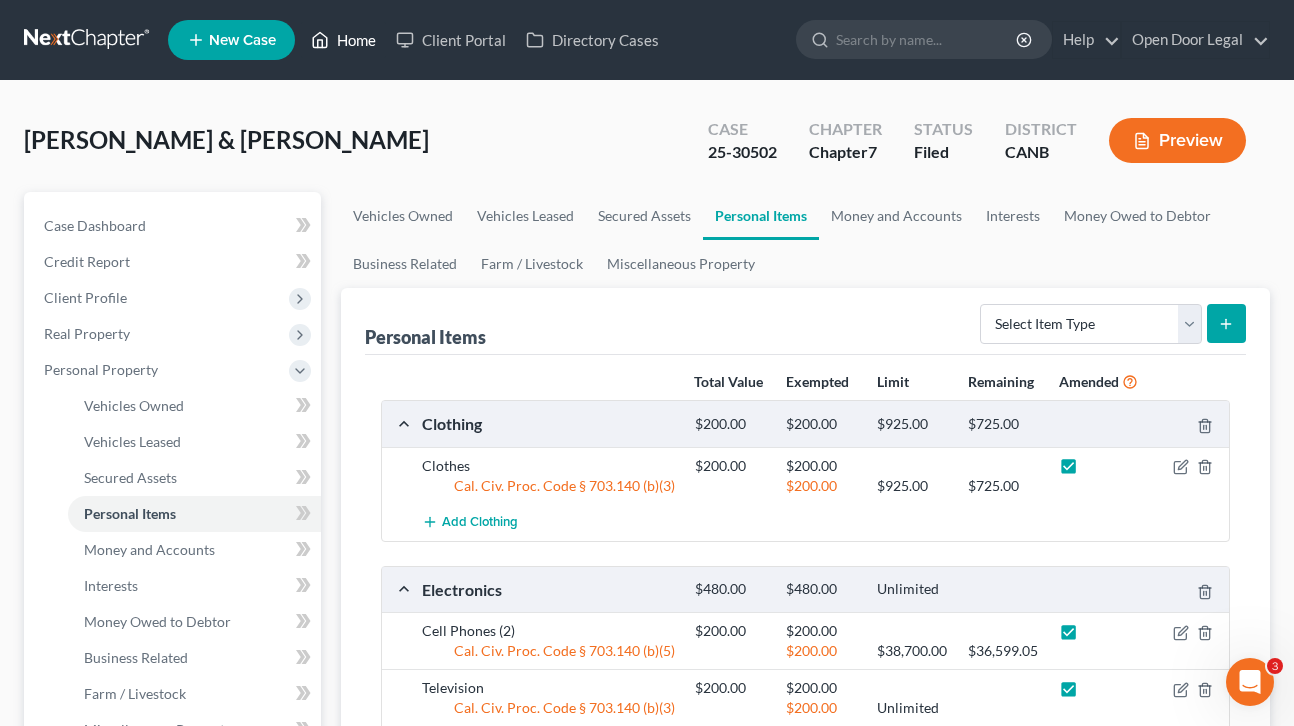 click on "Home" at bounding box center [343, 40] 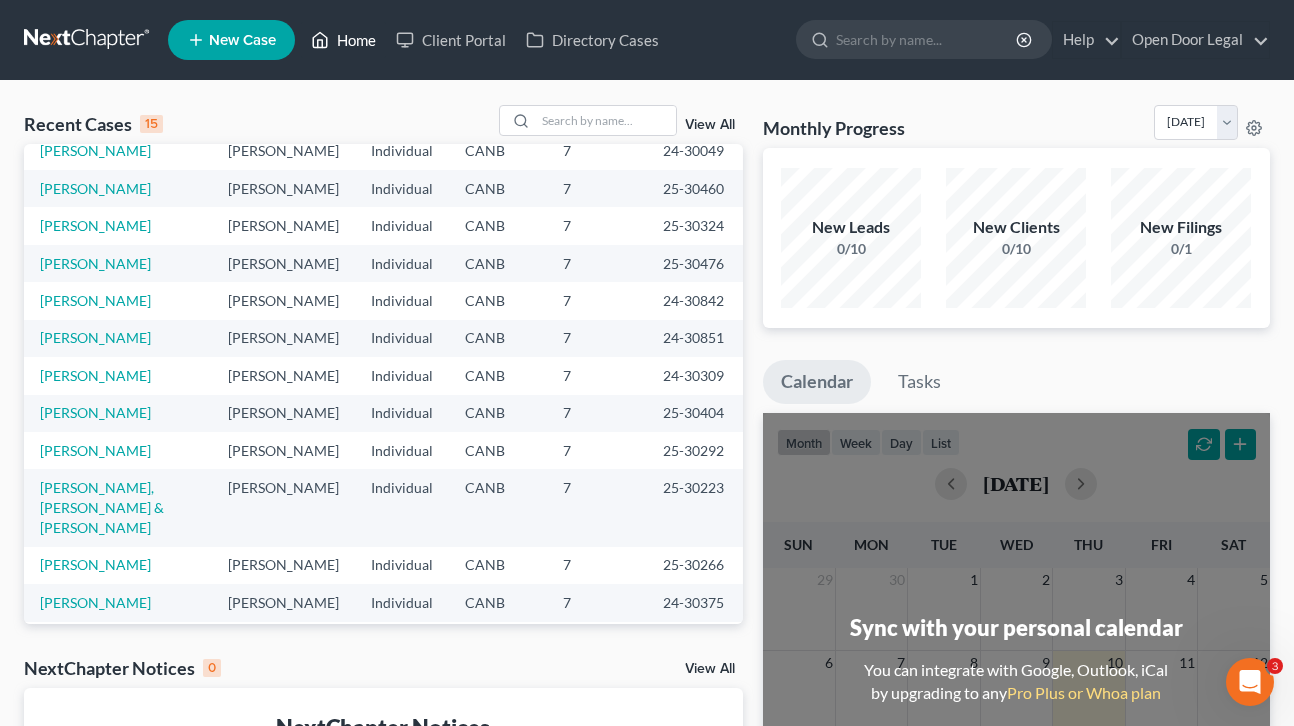 scroll, scrollTop: 192, scrollLeft: 0, axis: vertical 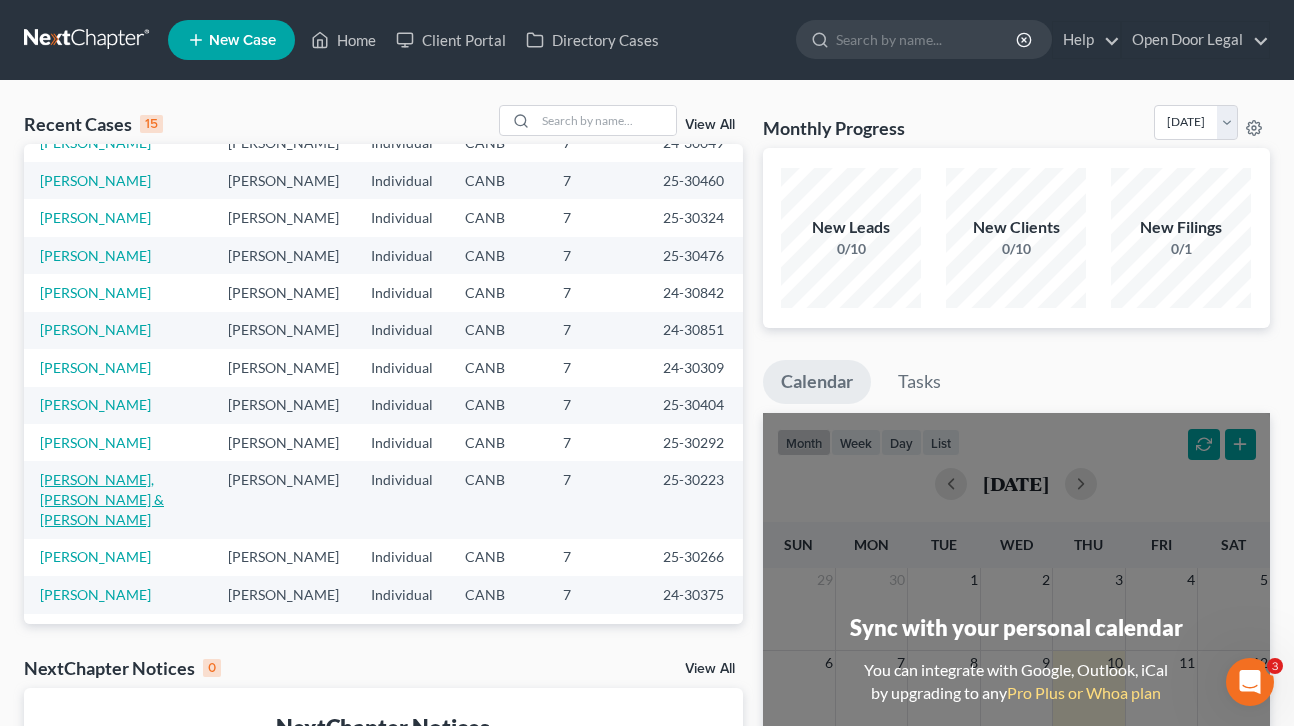 click on "[PERSON_NAME], [PERSON_NAME] & [PERSON_NAME]" at bounding box center (102, 499) 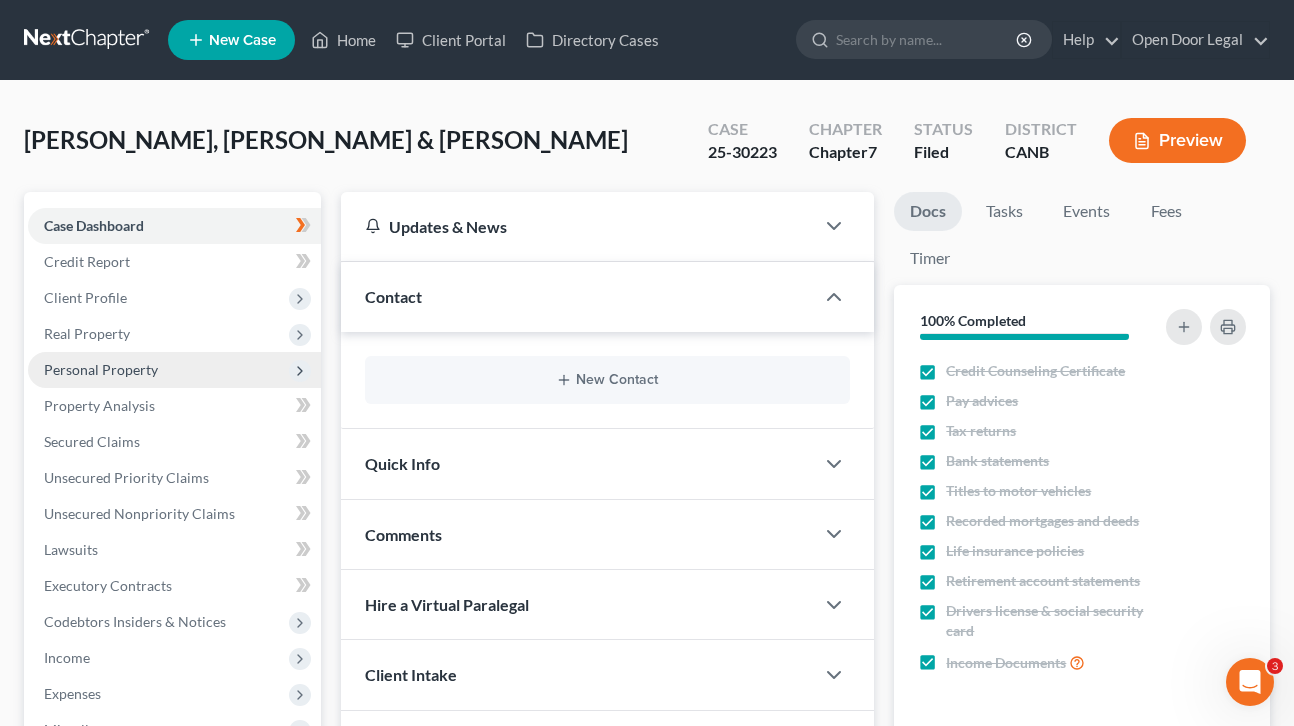 click on "Personal Property" at bounding box center (174, 370) 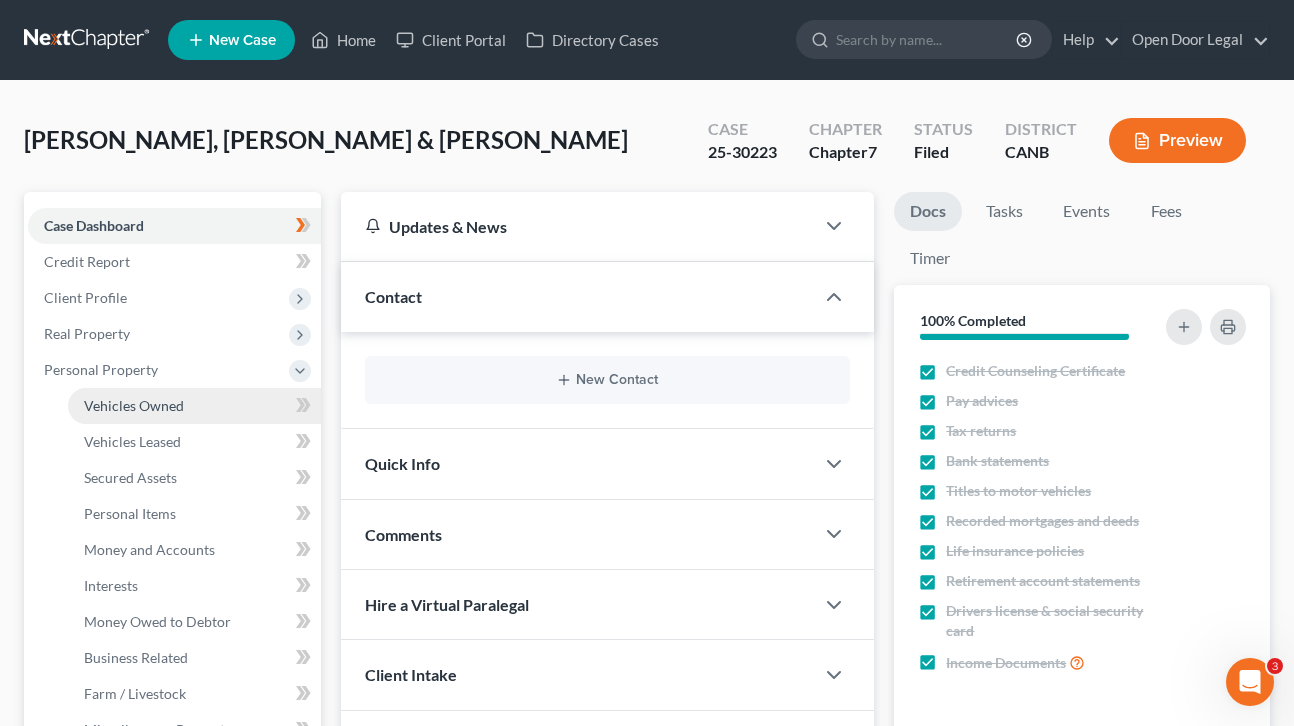 click on "Vehicles Owned" at bounding box center (134, 405) 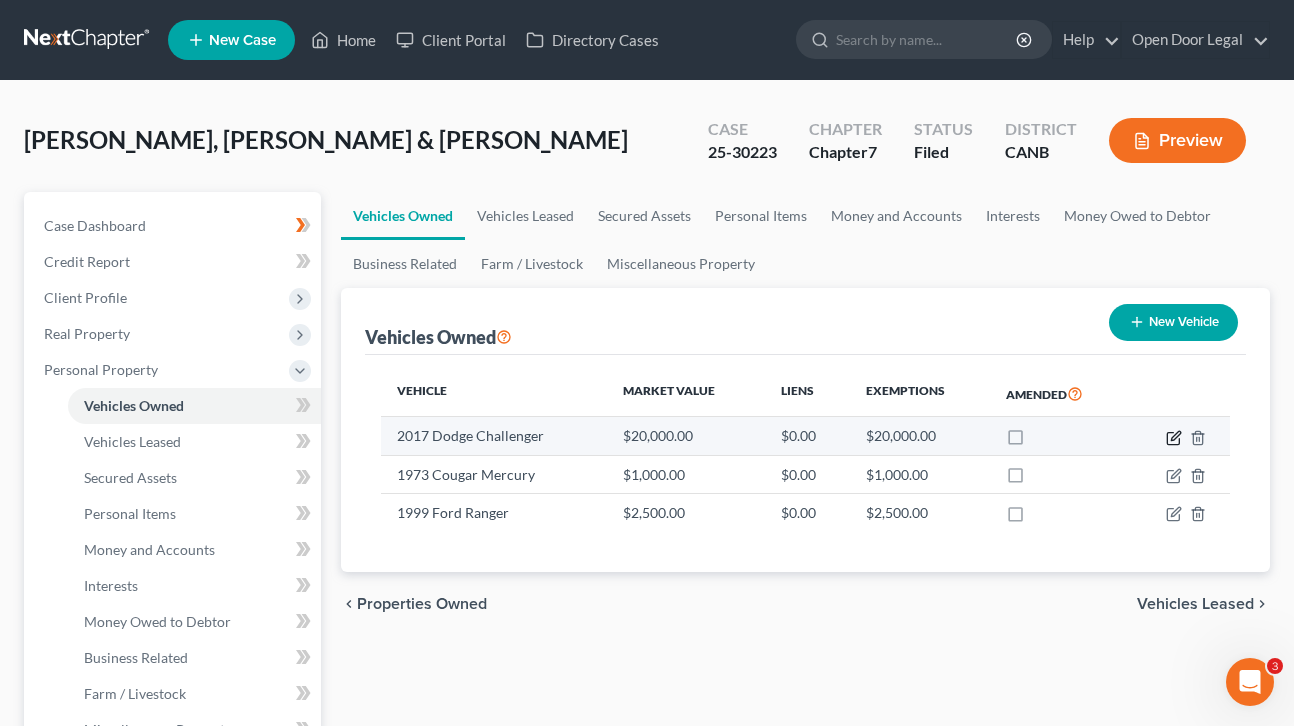 click 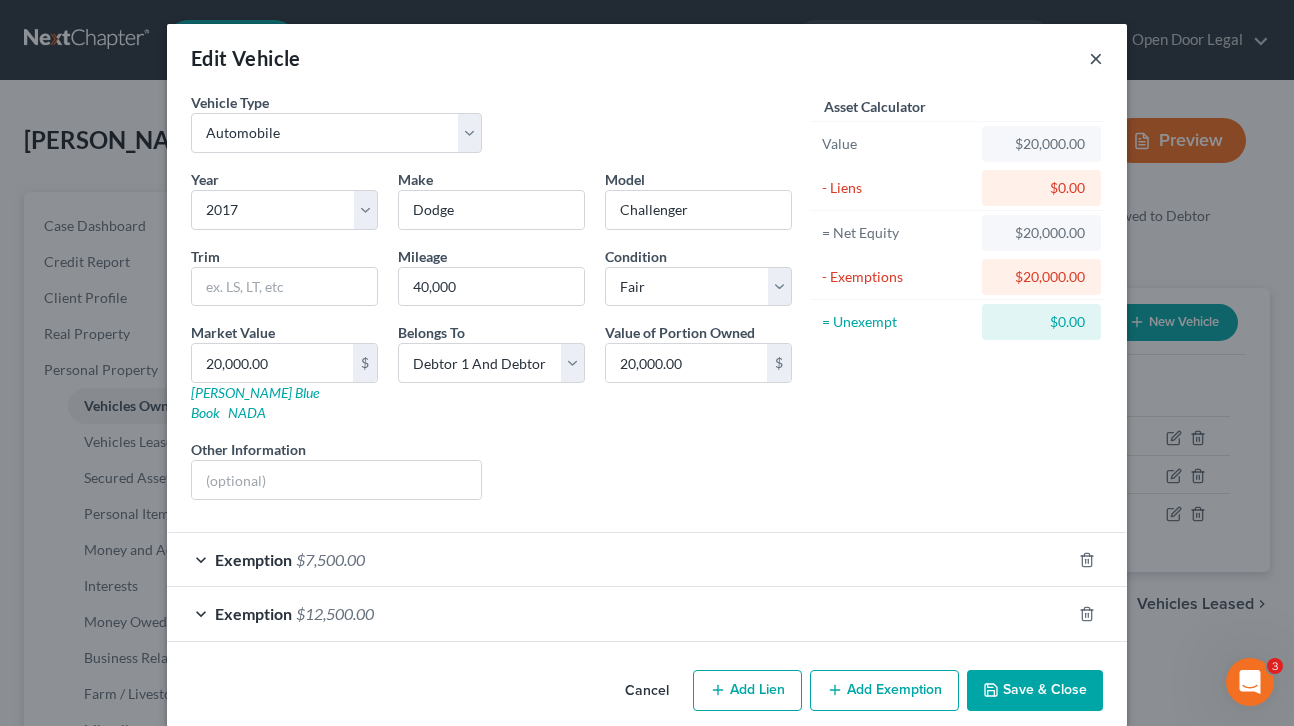 click on "×" at bounding box center (1096, 58) 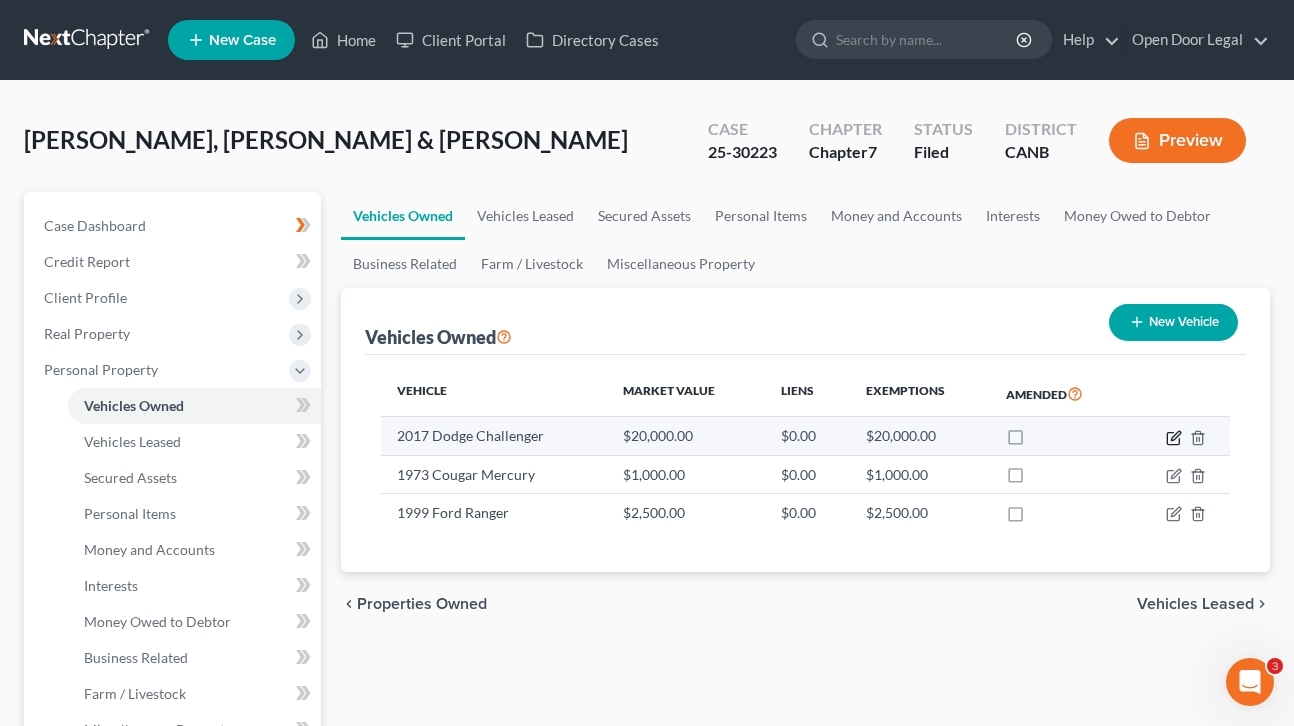 click 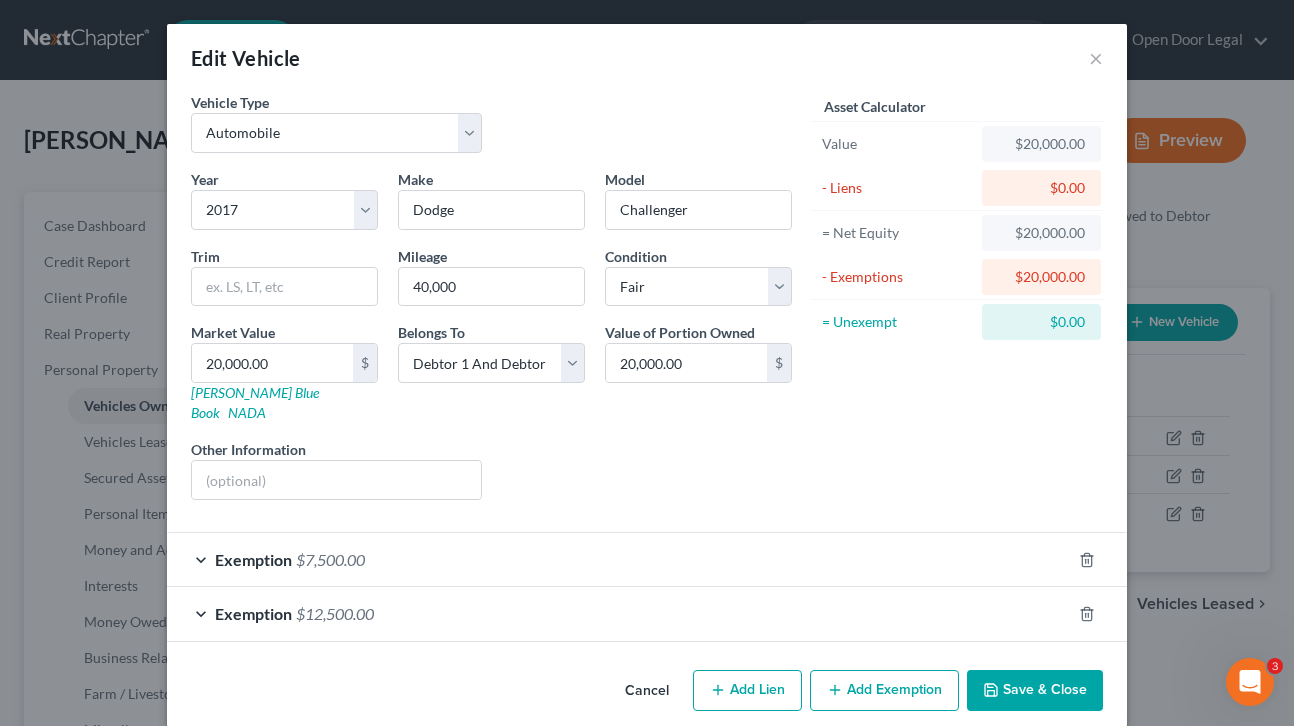 click on "Exemption" at bounding box center (253, 613) 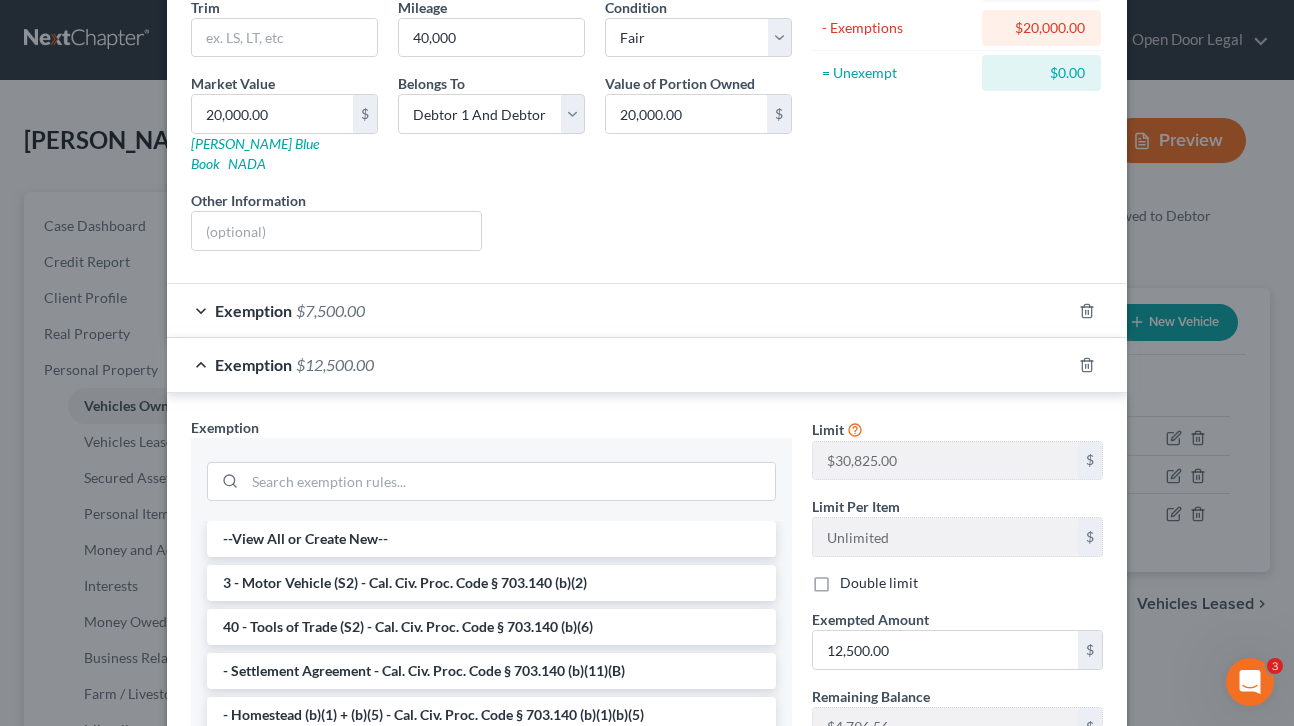 scroll, scrollTop: 251, scrollLeft: 0, axis: vertical 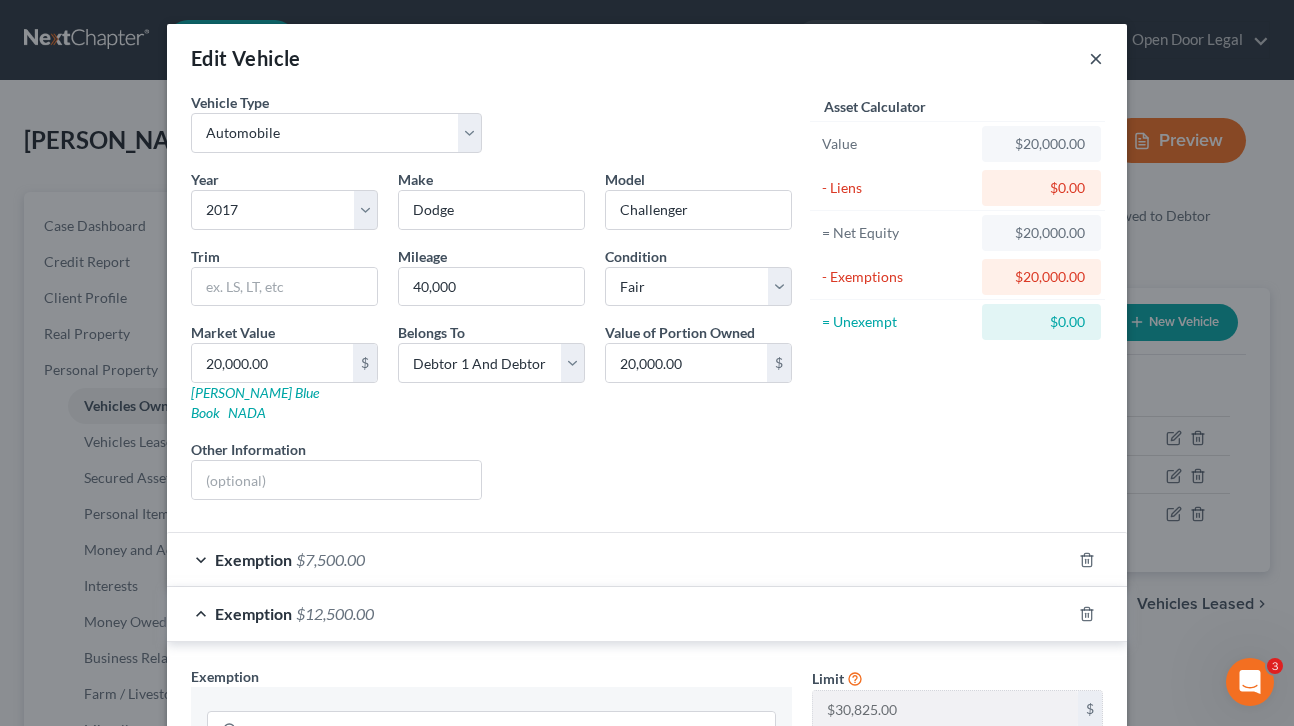 click on "×" at bounding box center [1096, 58] 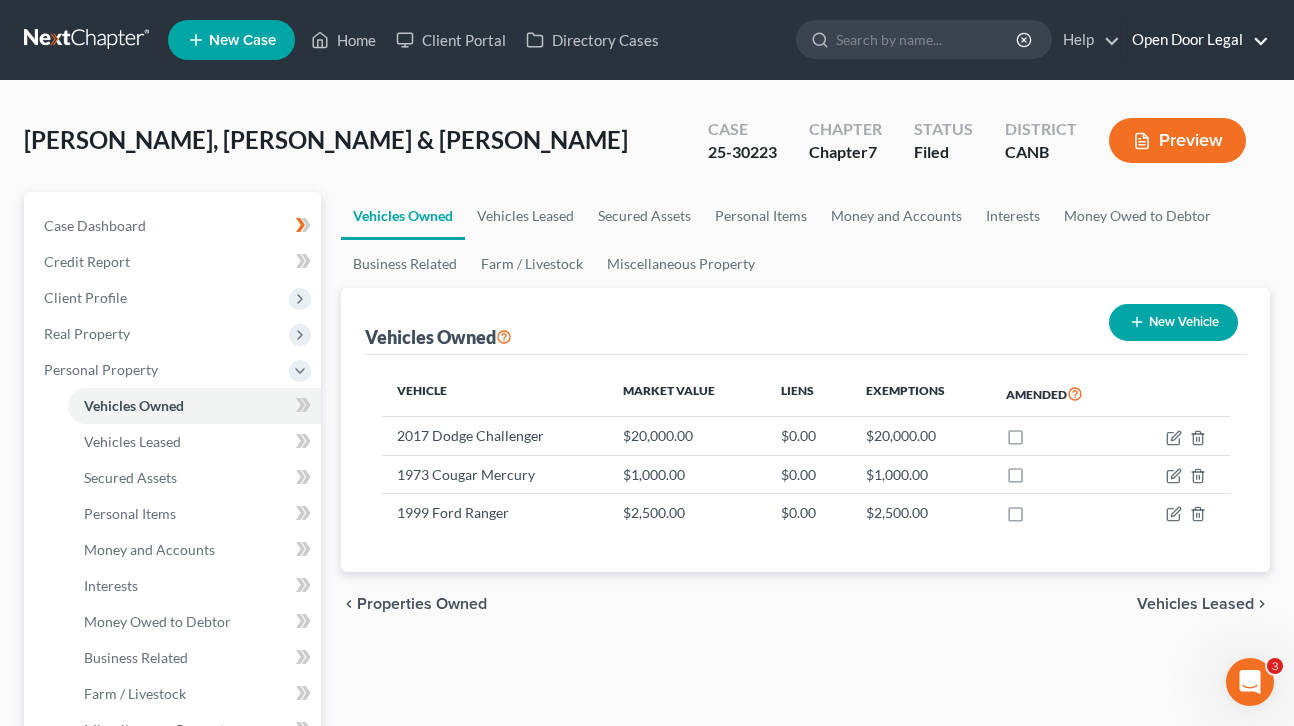 click on "Open Door Legal" at bounding box center [1195, 40] 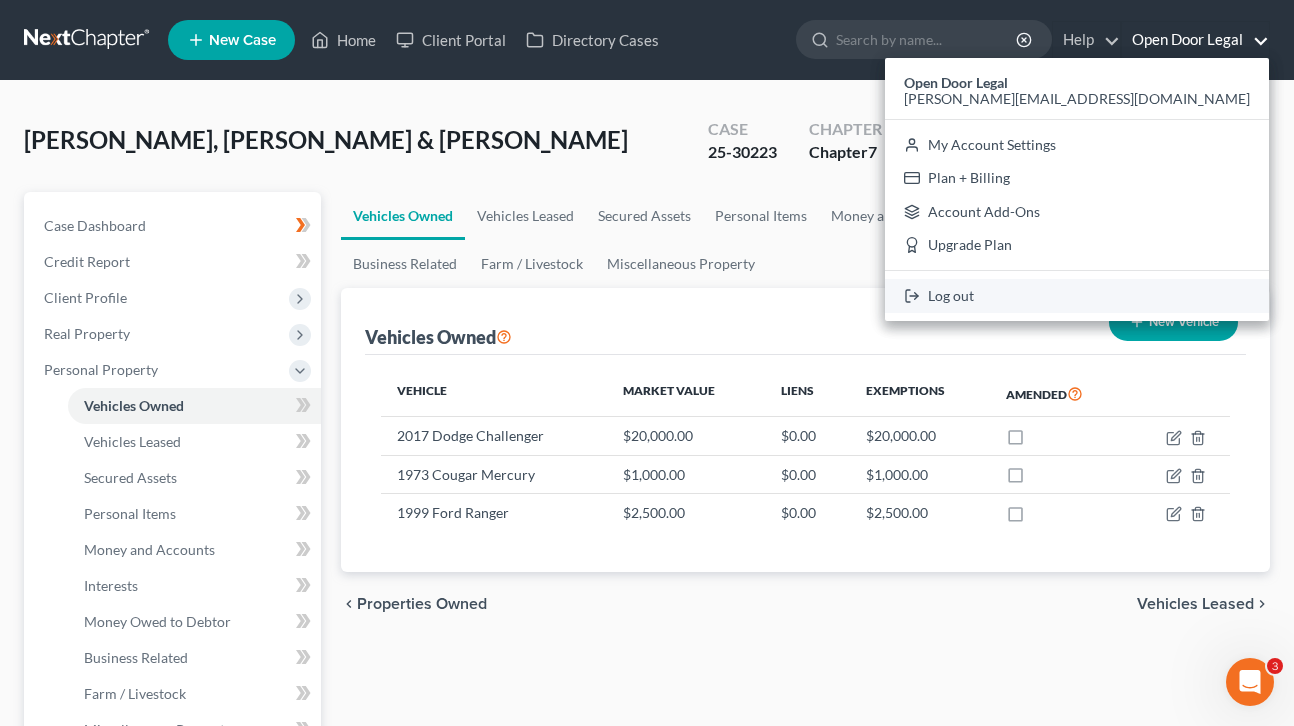 click on "Log out" at bounding box center (1077, 296) 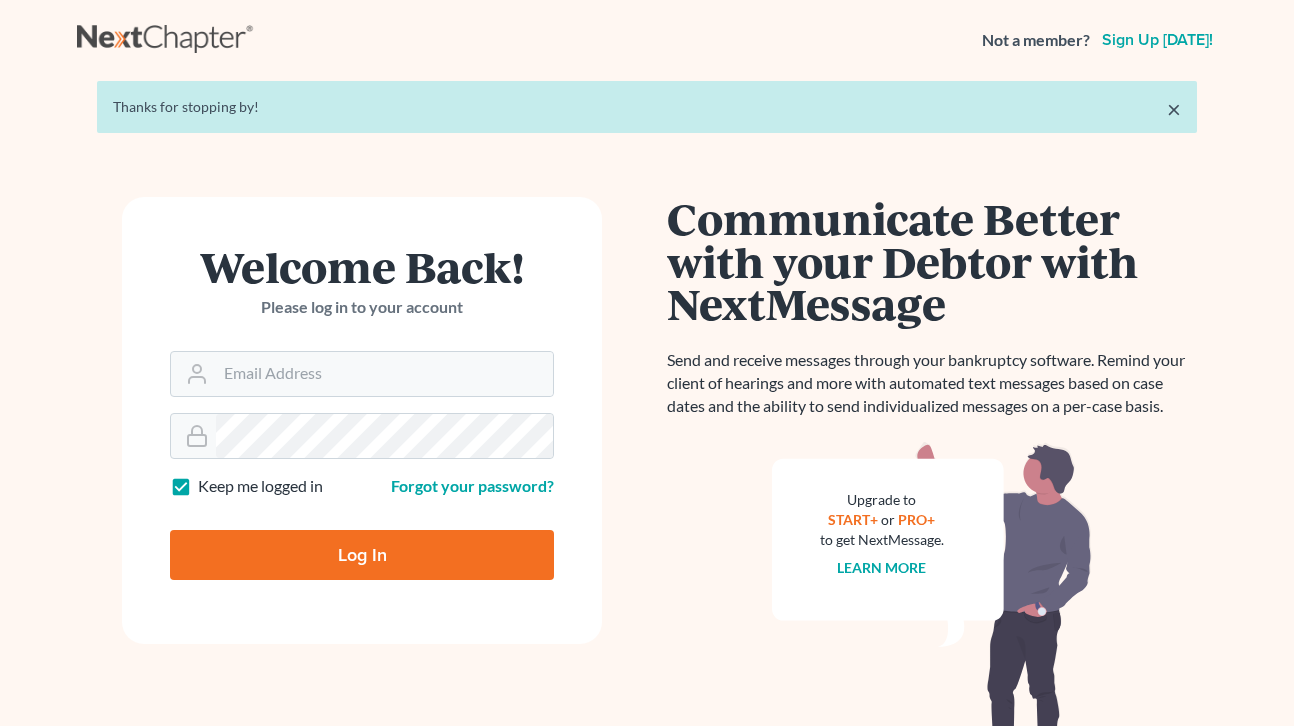 scroll, scrollTop: 0, scrollLeft: 0, axis: both 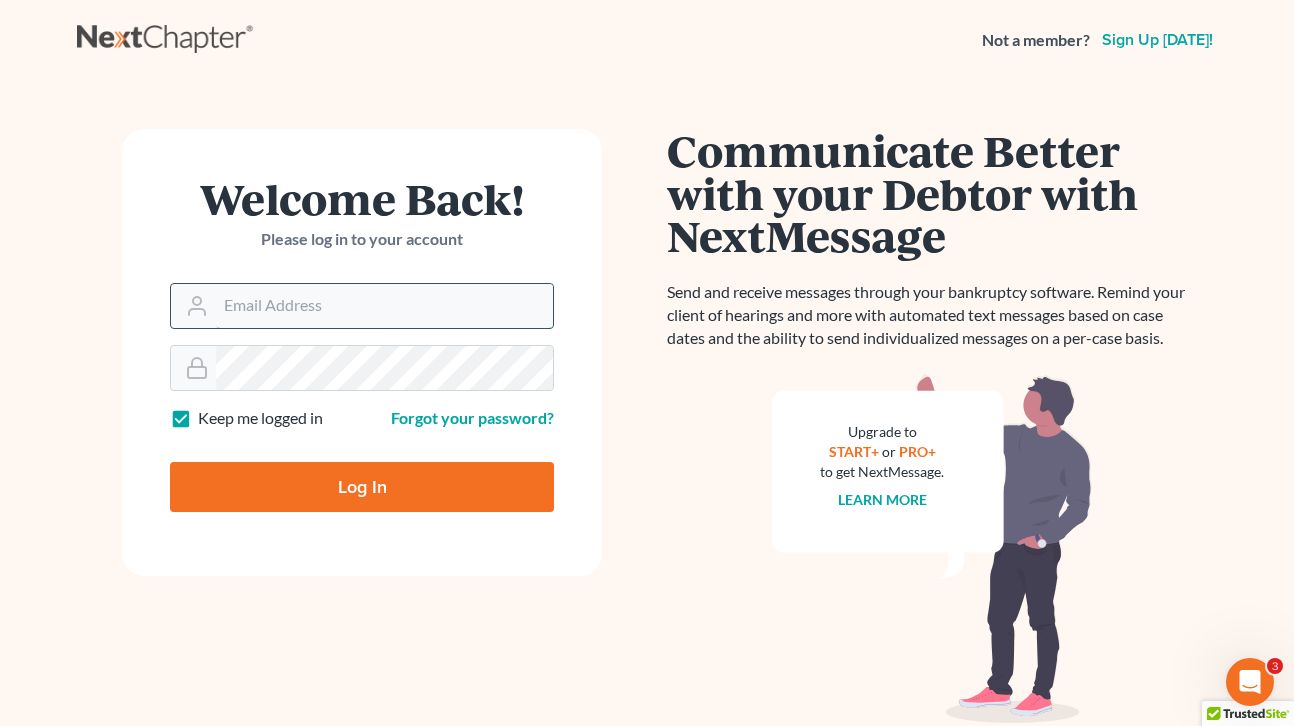 click on "Email Address" at bounding box center (384, 306) 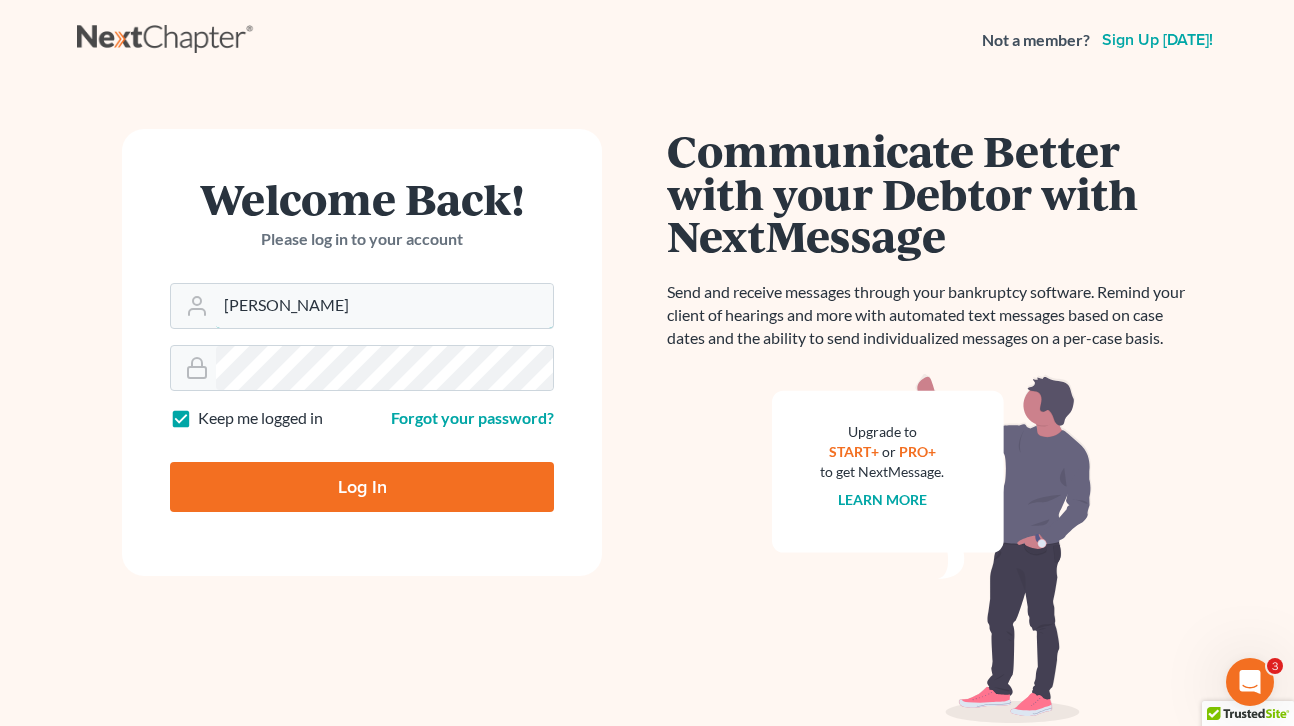 type on "michelee@opendoorlegal.org" 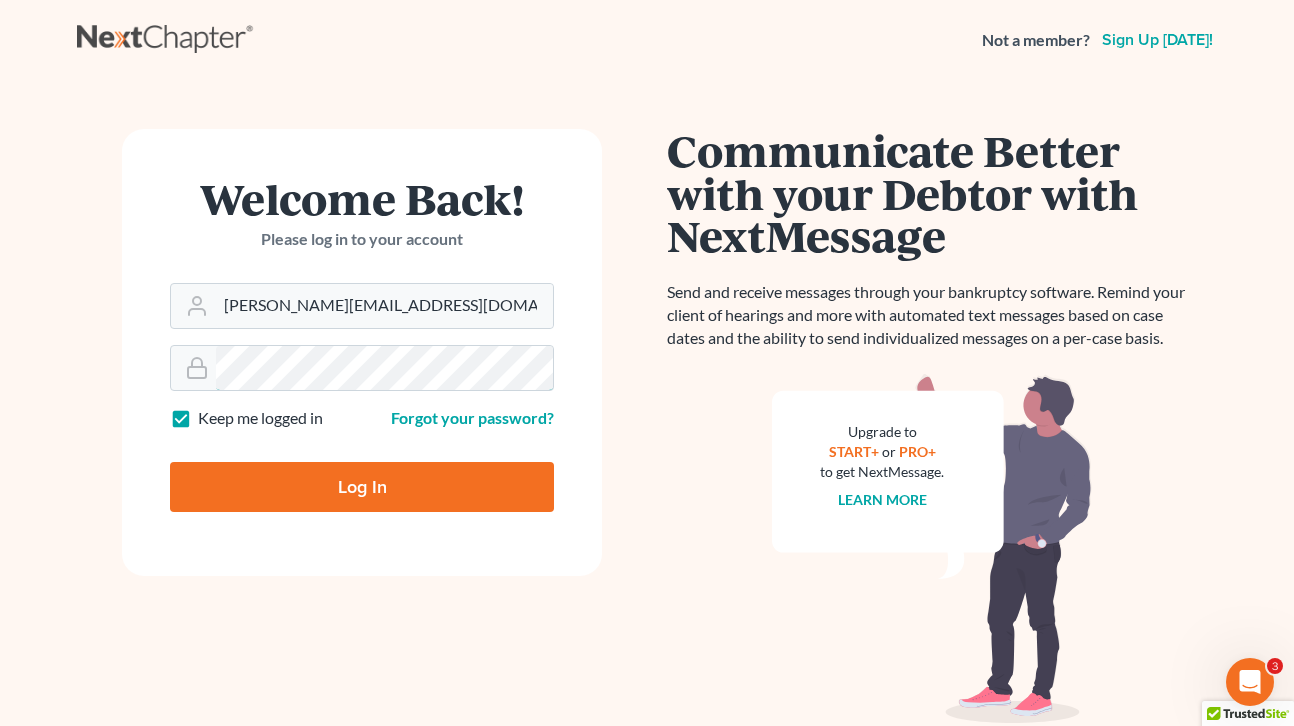 click on "Welcome Back! Please log in to your account Email Address michelee@opendoorlegal.org Password Keep me logged in Forgot your password? Log In" at bounding box center (362, 426) 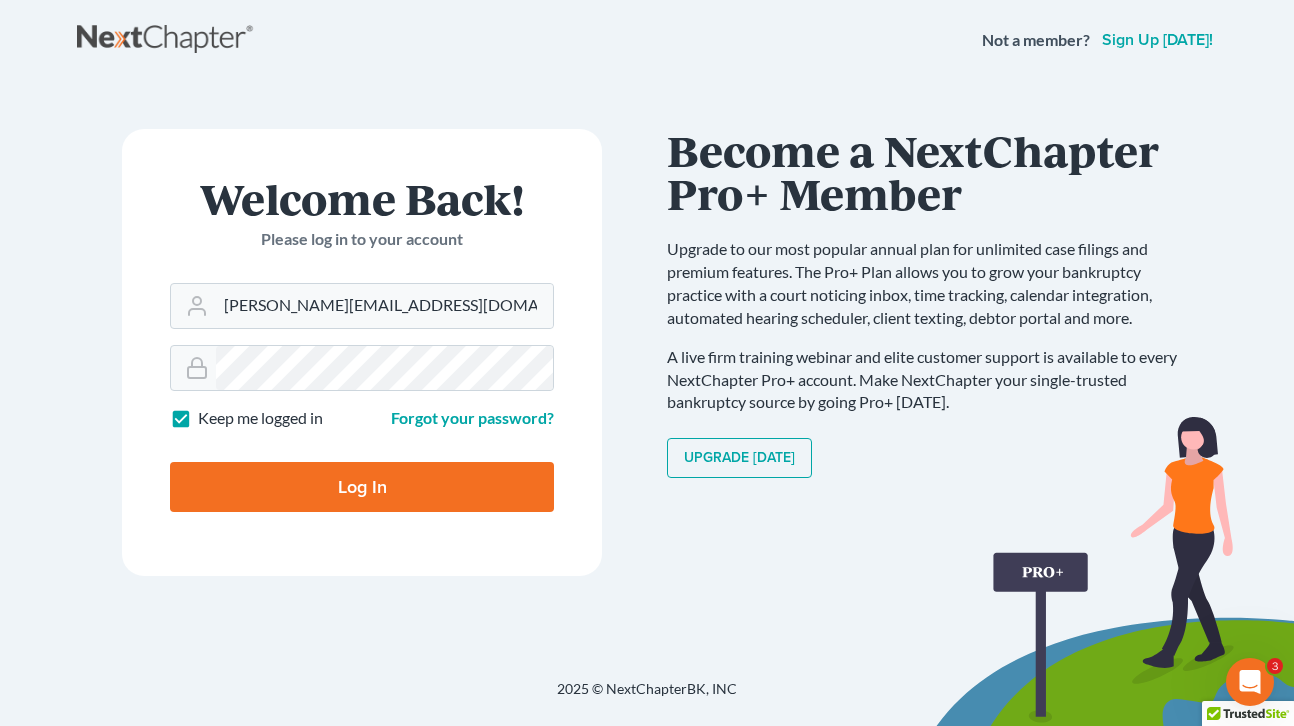 click on "Log In" at bounding box center (362, 487) 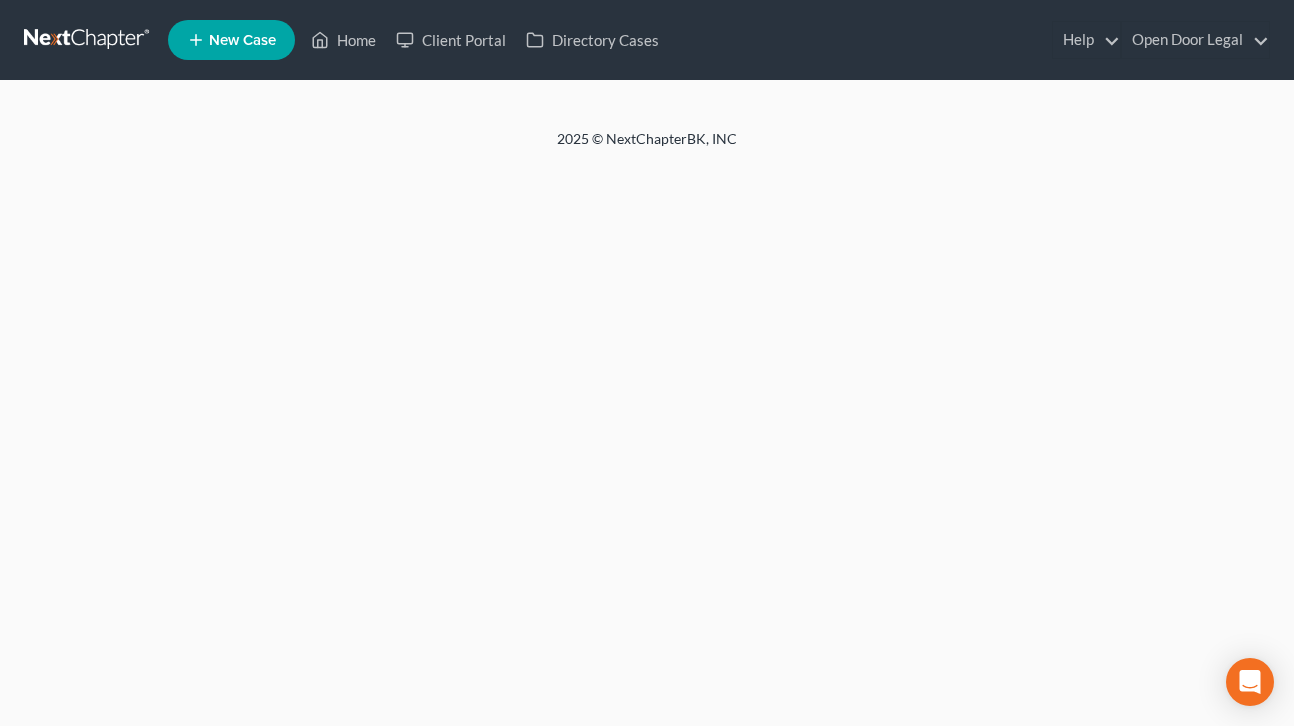 scroll, scrollTop: 0, scrollLeft: 0, axis: both 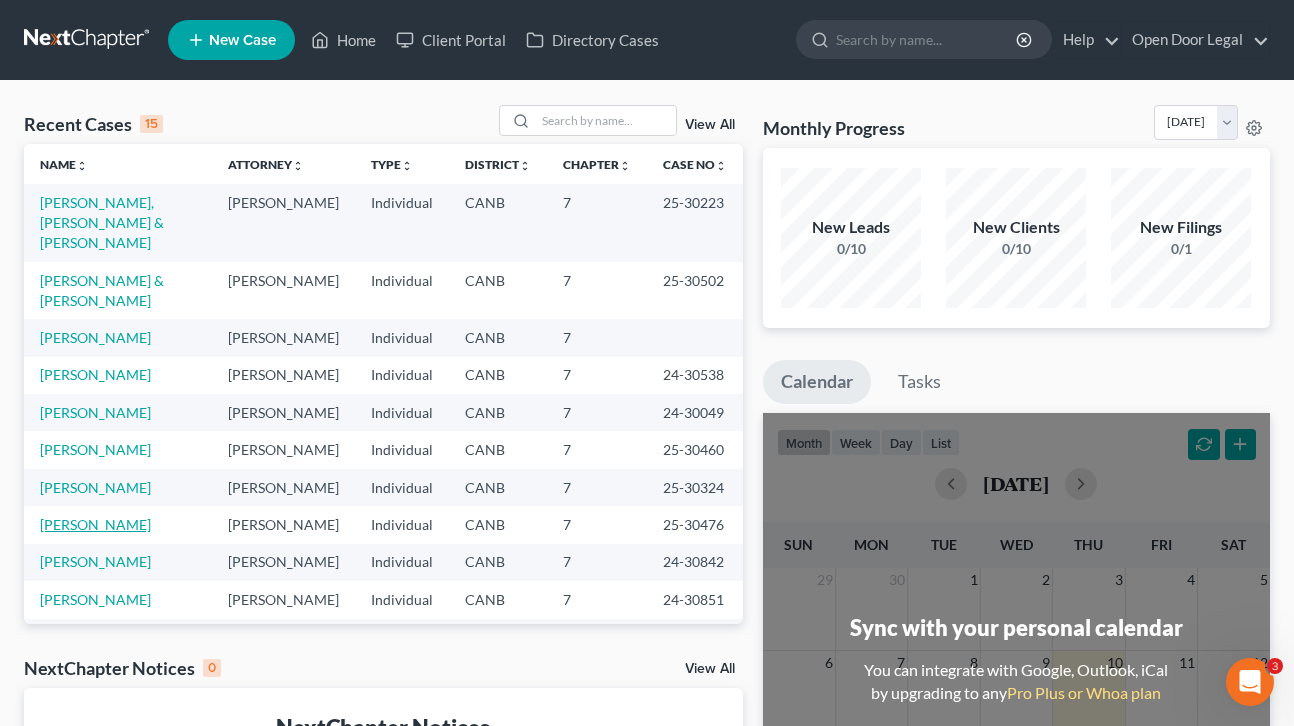 click on "[PERSON_NAME]" at bounding box center (95, 524) 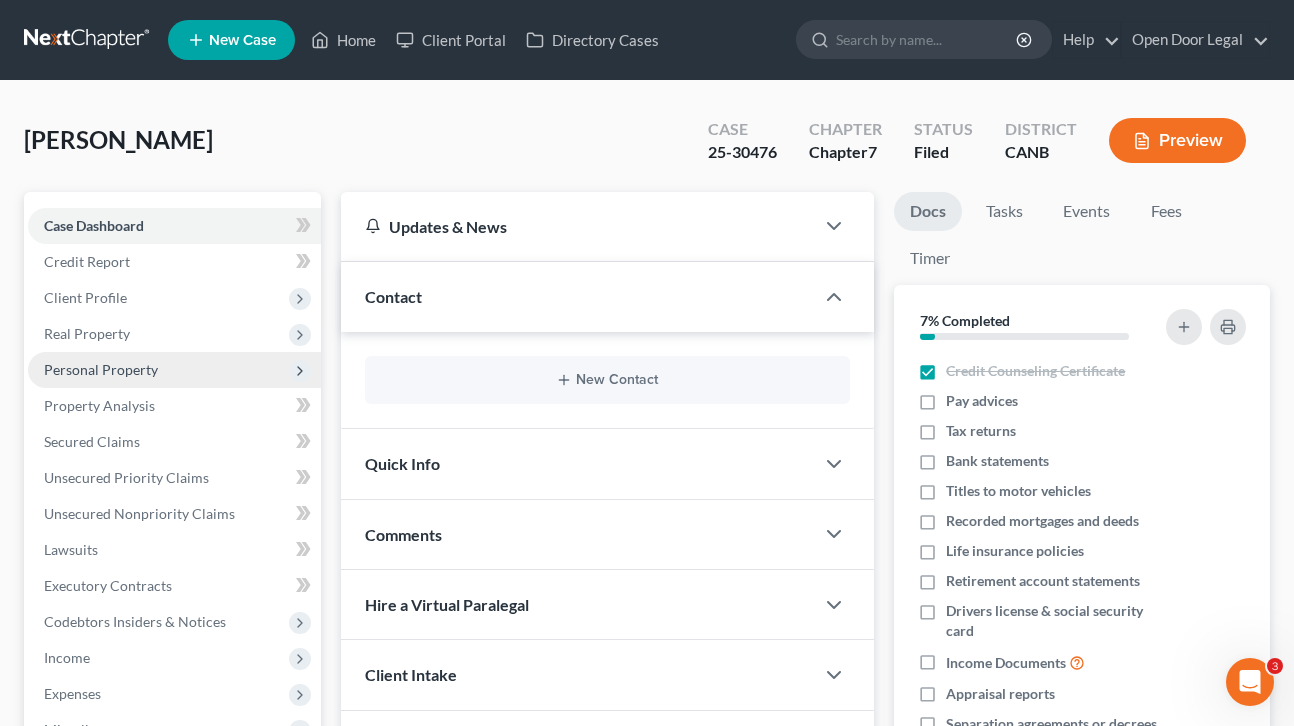 click on "Personal Property" at bounding box center (101, 369) 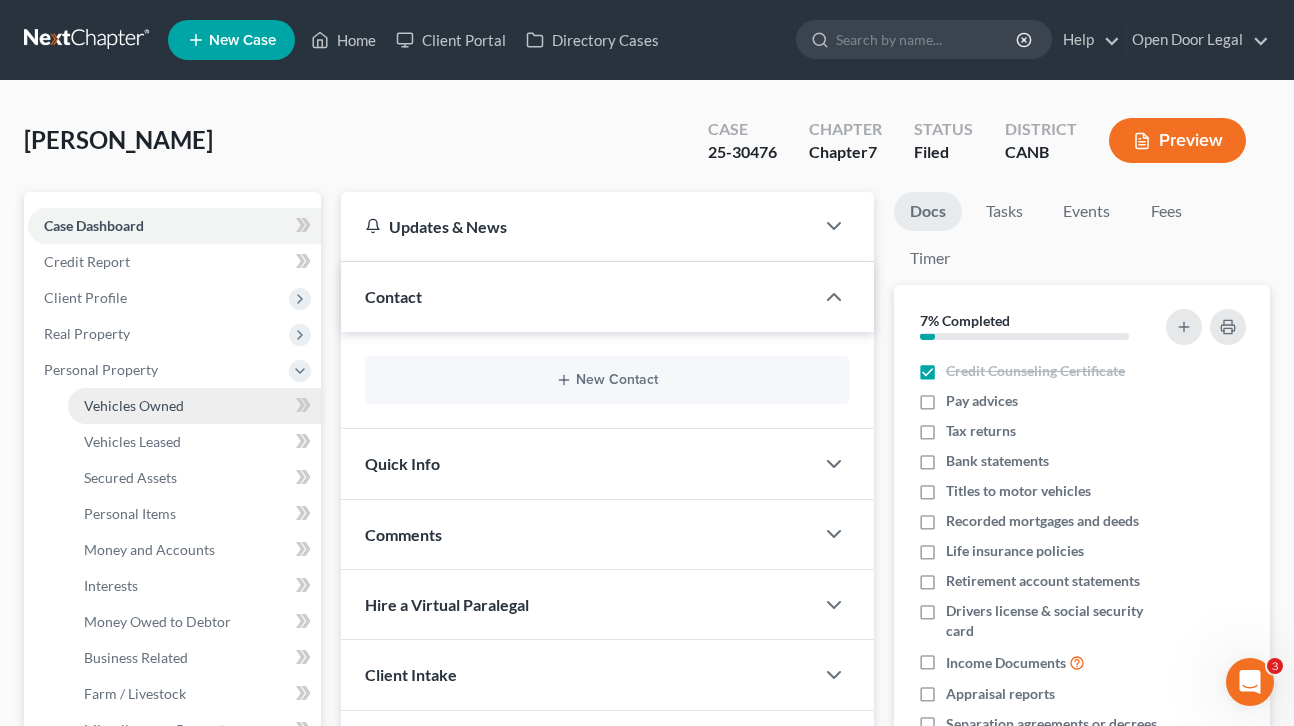 click on "Vehicles Owned" at bounding box center [134, 405] 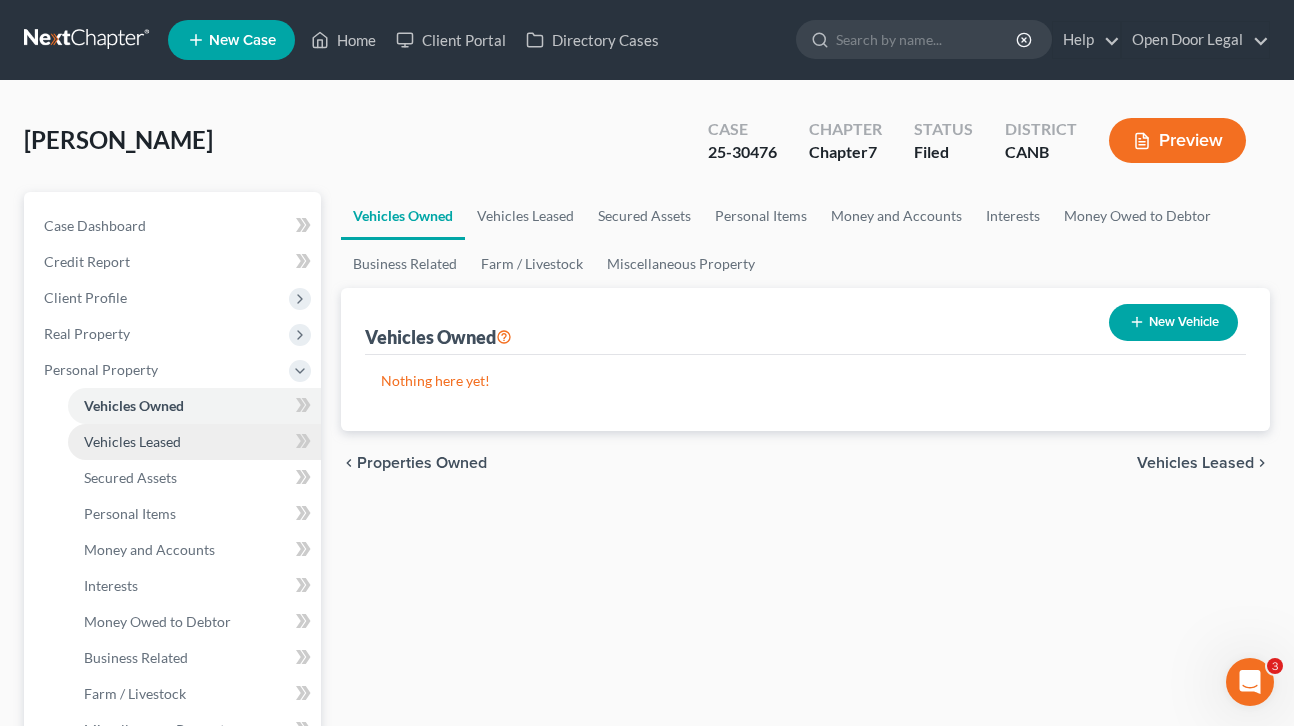 click on "Vehicles Leased" at bounding box center (132, 441) 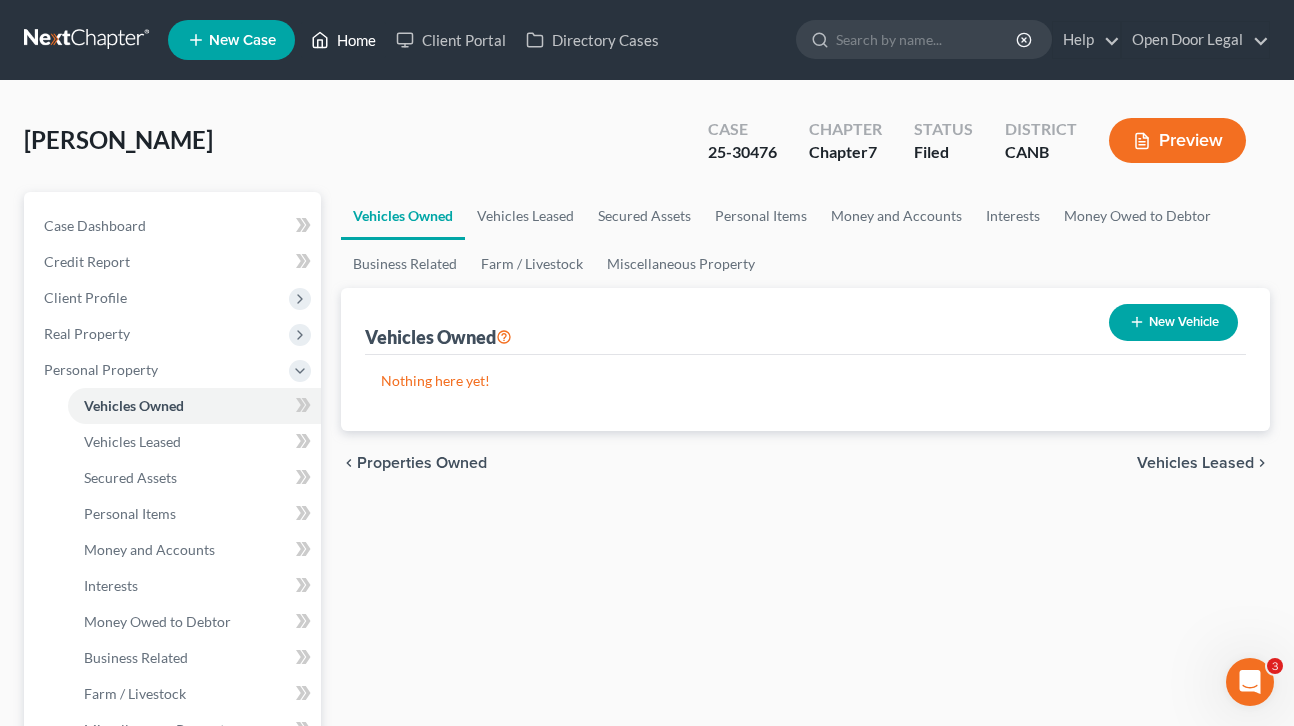 click on "Home" at bounding box center [343, 40] 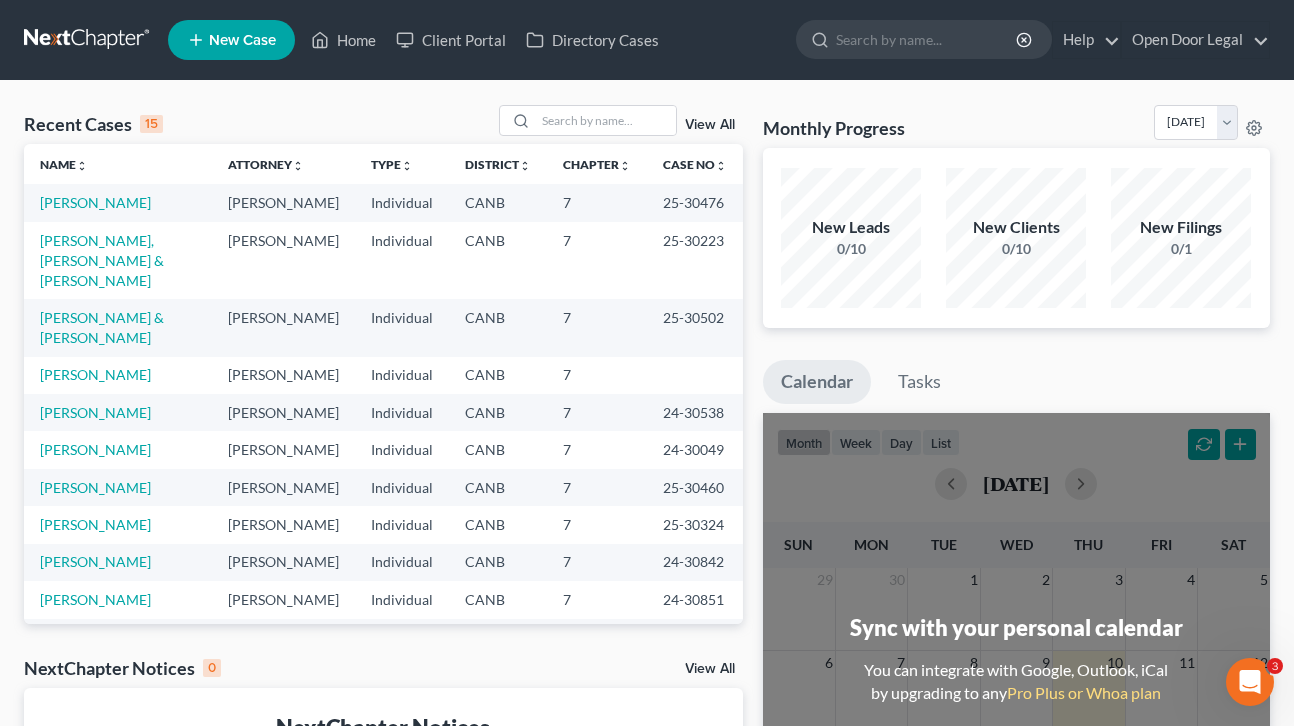 click on "View All" at bounding box center (710, 125) 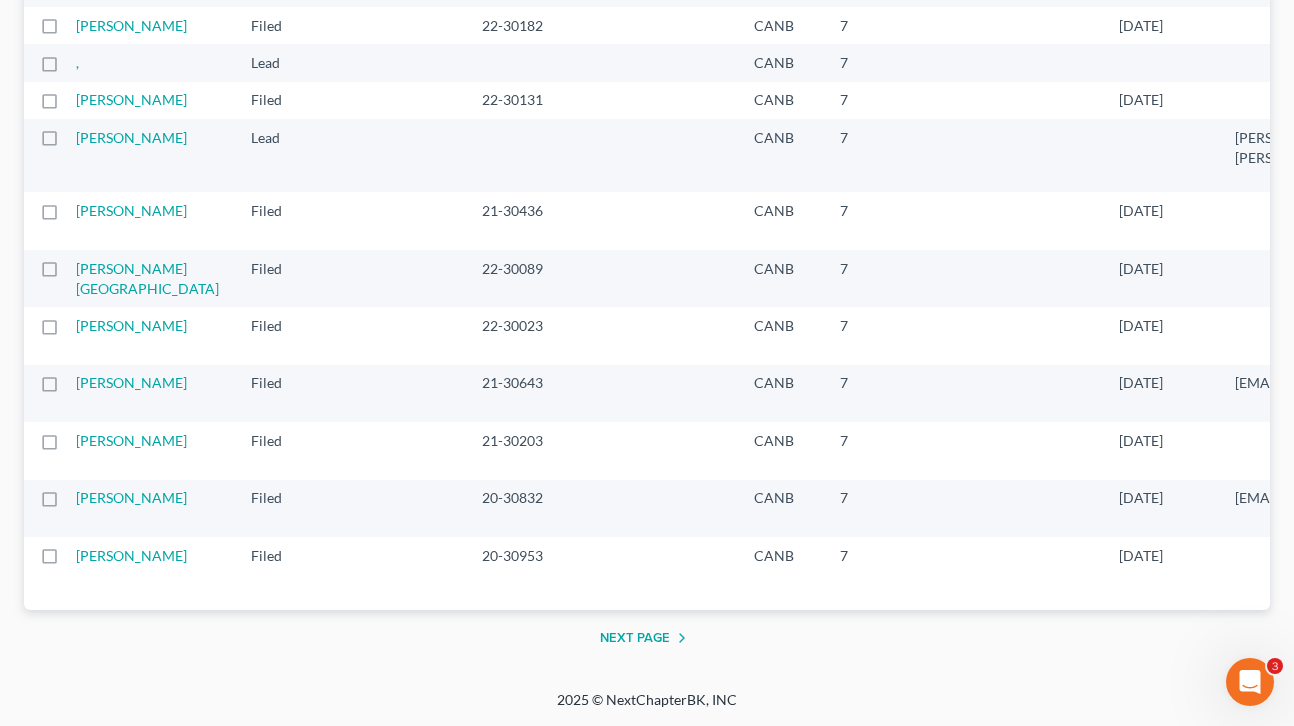 scroll, scrollTop: 4379, scrollLeft: 0, axis: vertical 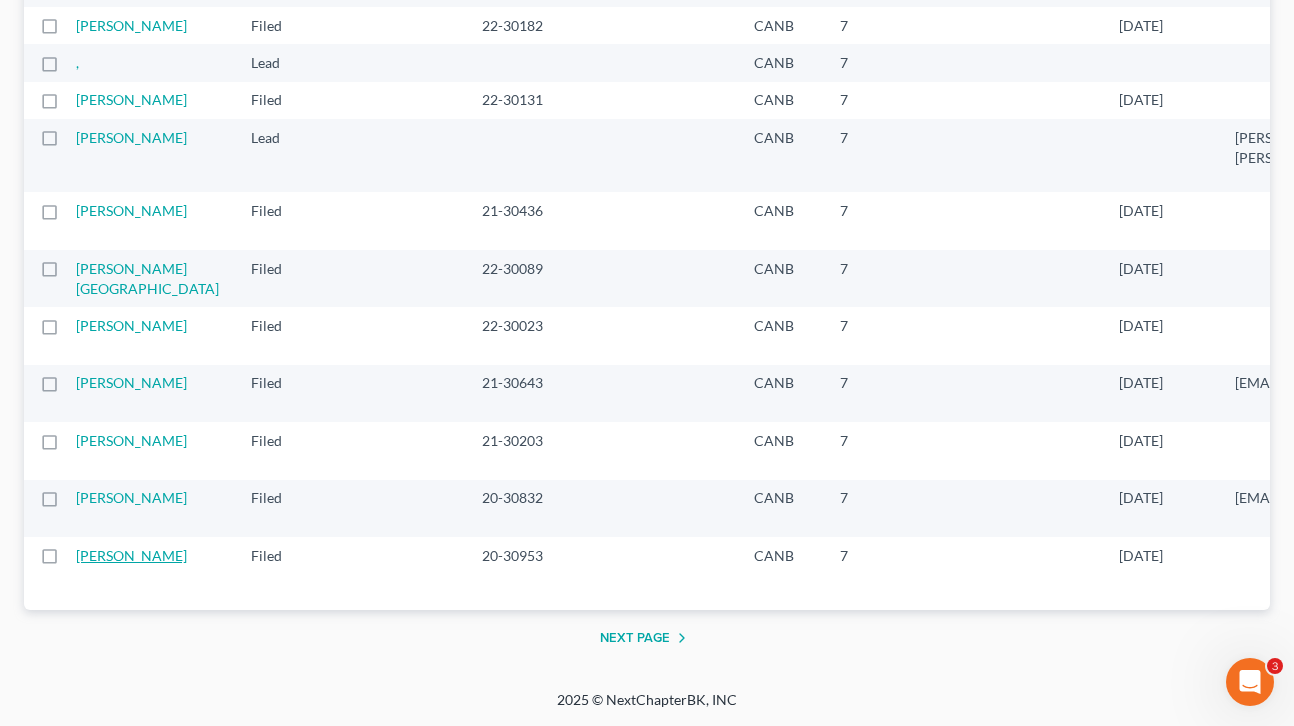 click on "[PERSON_NAME]" at bounding box center (131, 555) 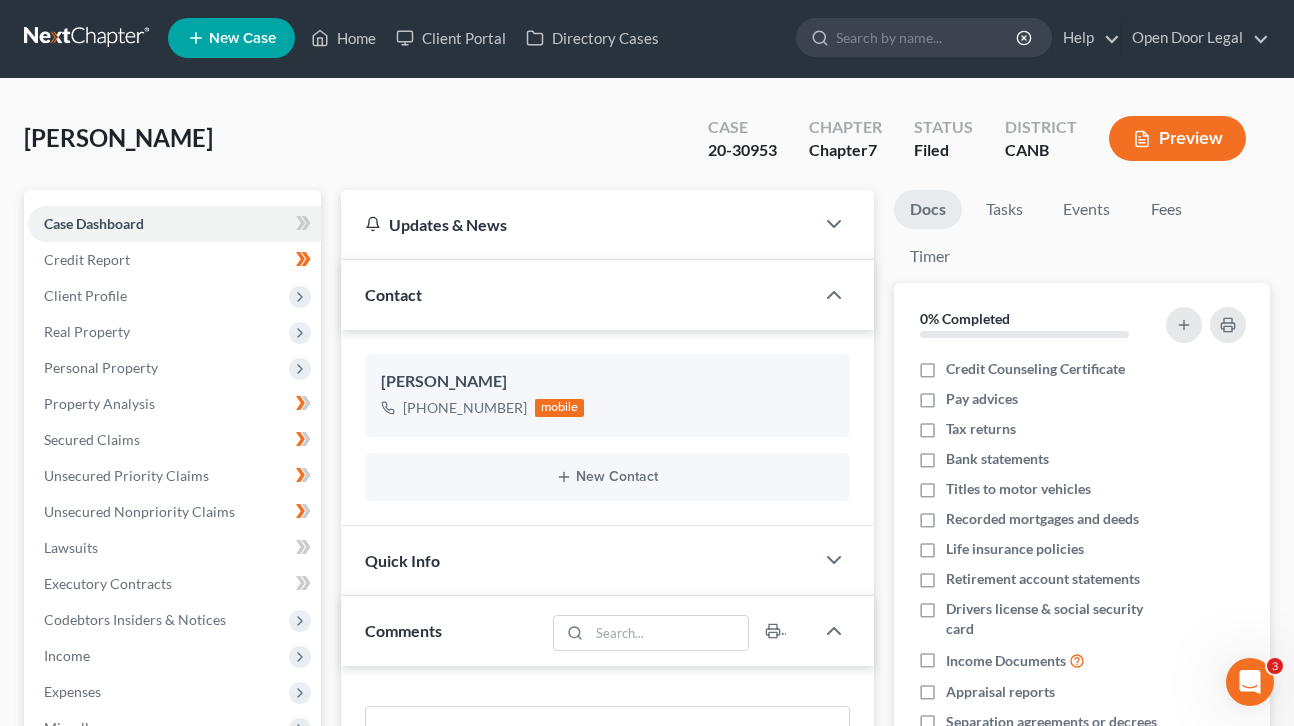 scroll, scrollTop: 0, scrollLeft: 0, axis: both 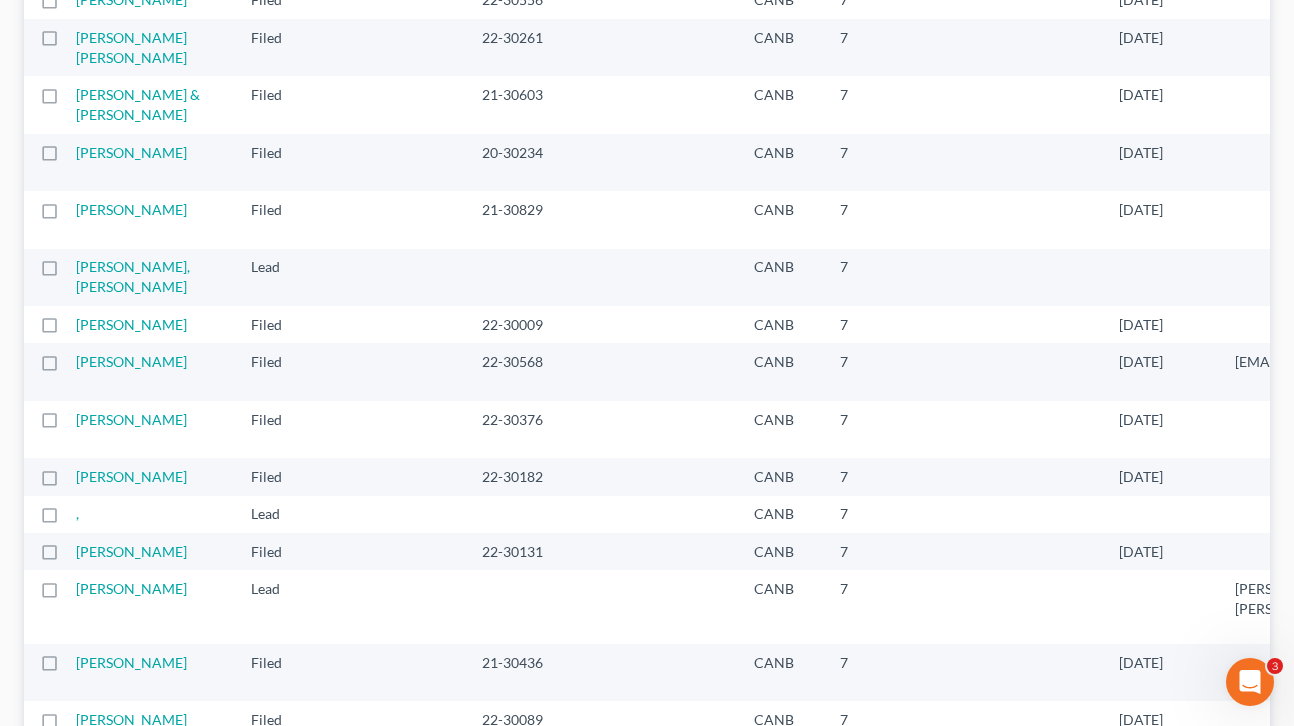 click on "Hyphus, Chrysanthemum" at bounding box center [128, -558] 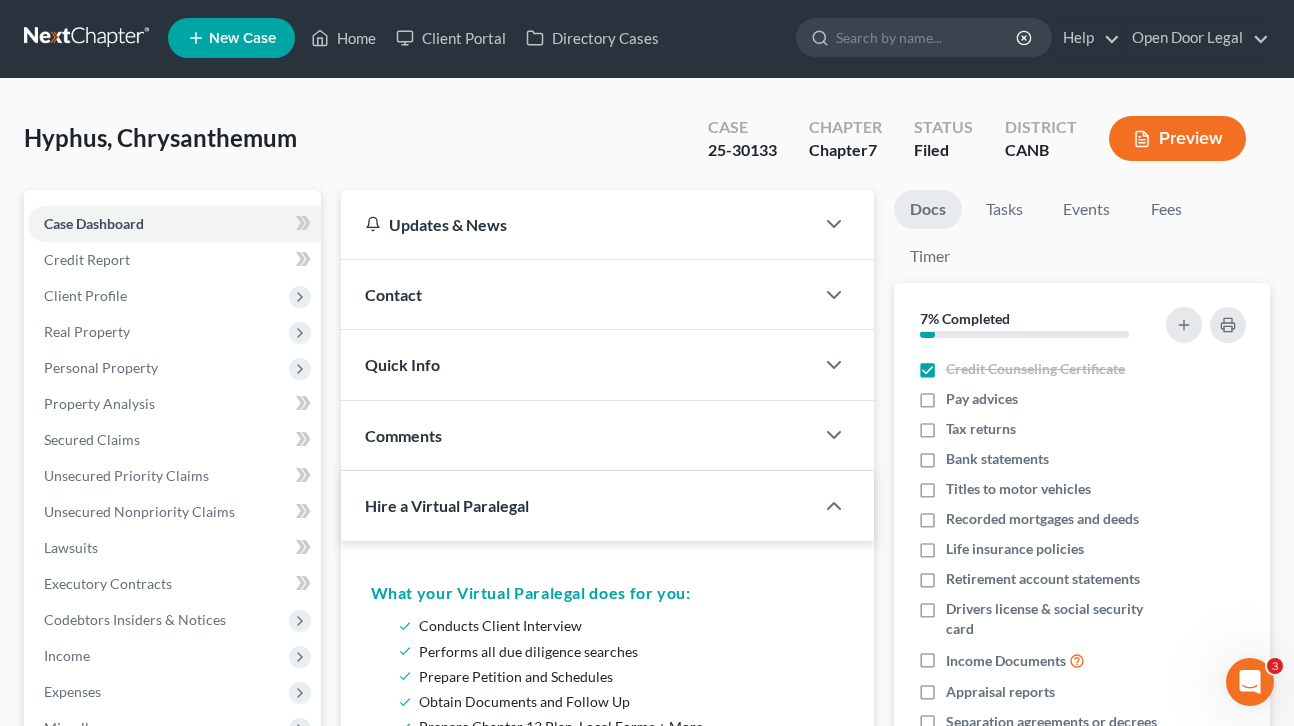 scroll, scrollTop: 0, scrollLeft: 0, axis: both 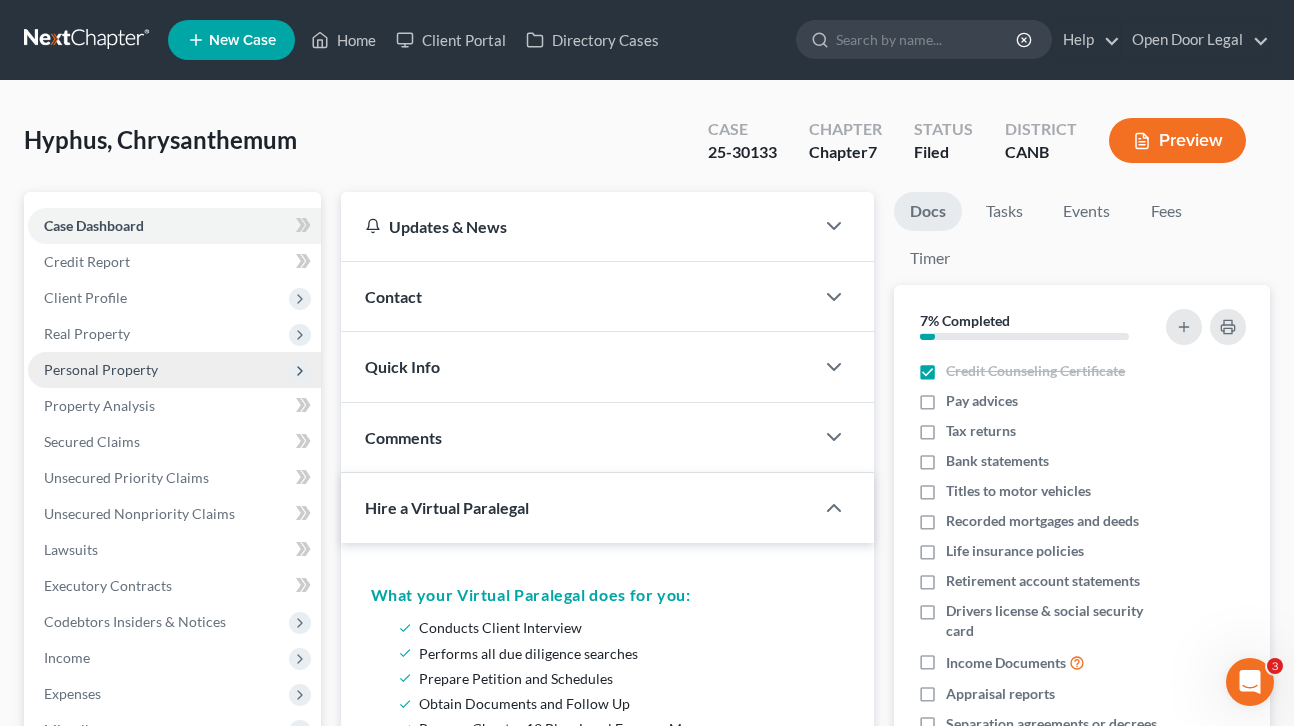 click on "Personal Property" at bounding box center [101, 369] 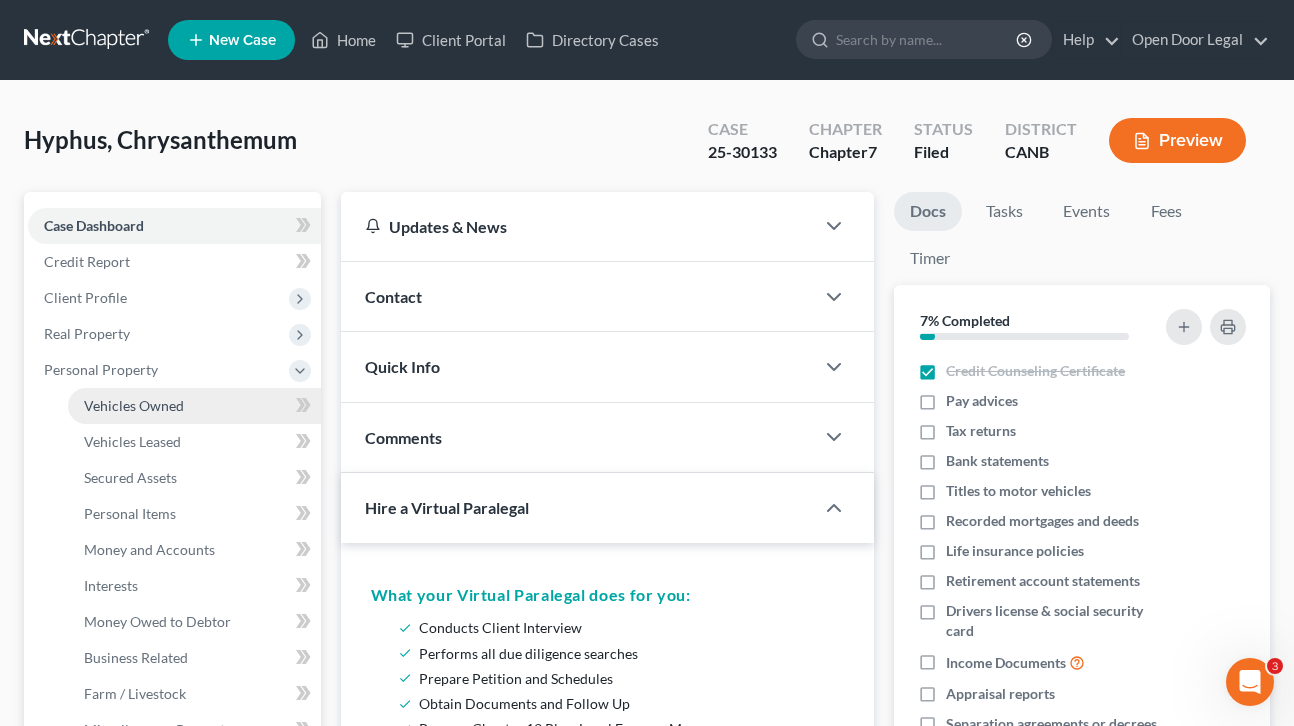 click on "Vehicles Owned" at bounding box center (134, 405) 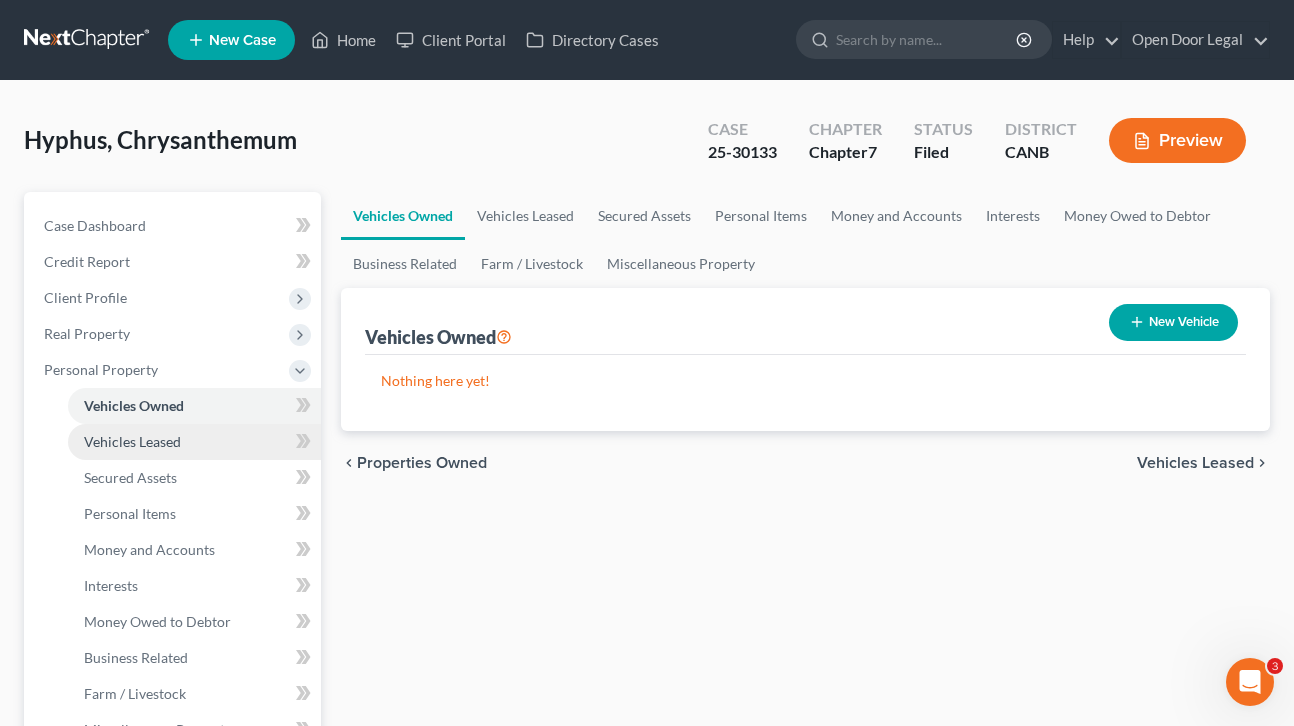 click on "Vehicles Leased" at bounding box center (132, 441) 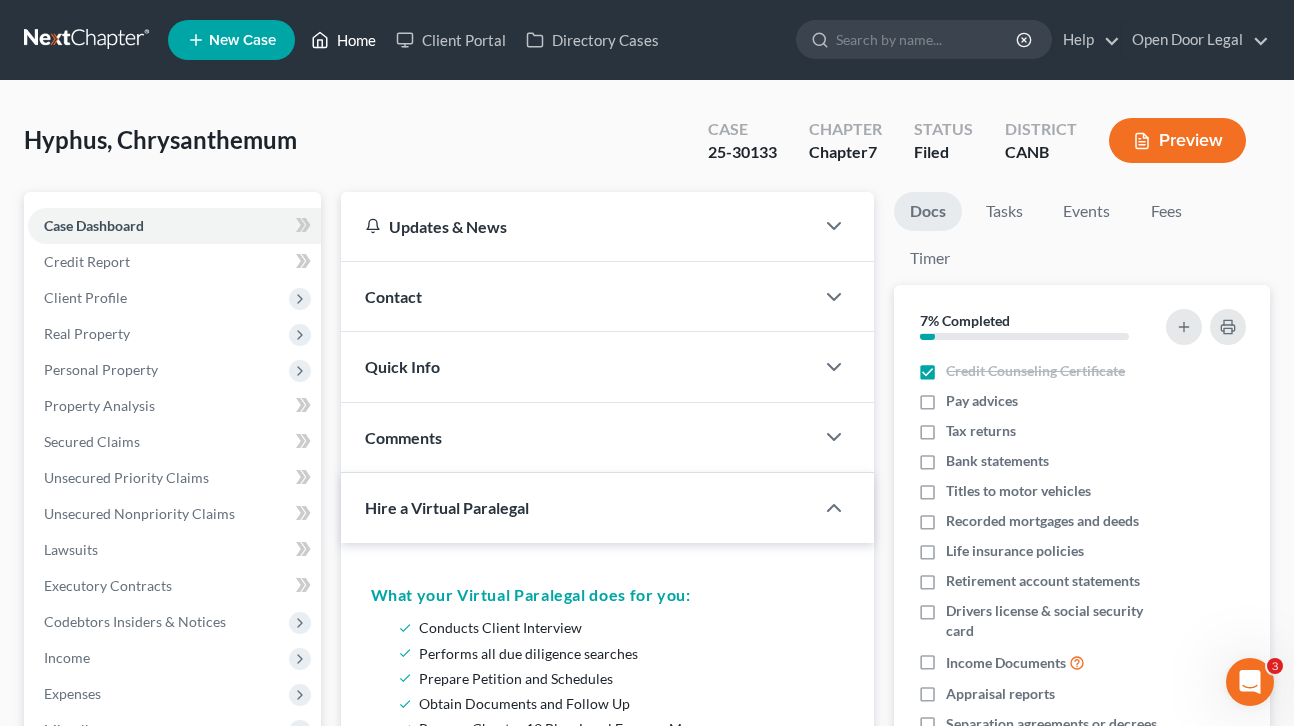 click on "Home" at bounding box center [343, 40] 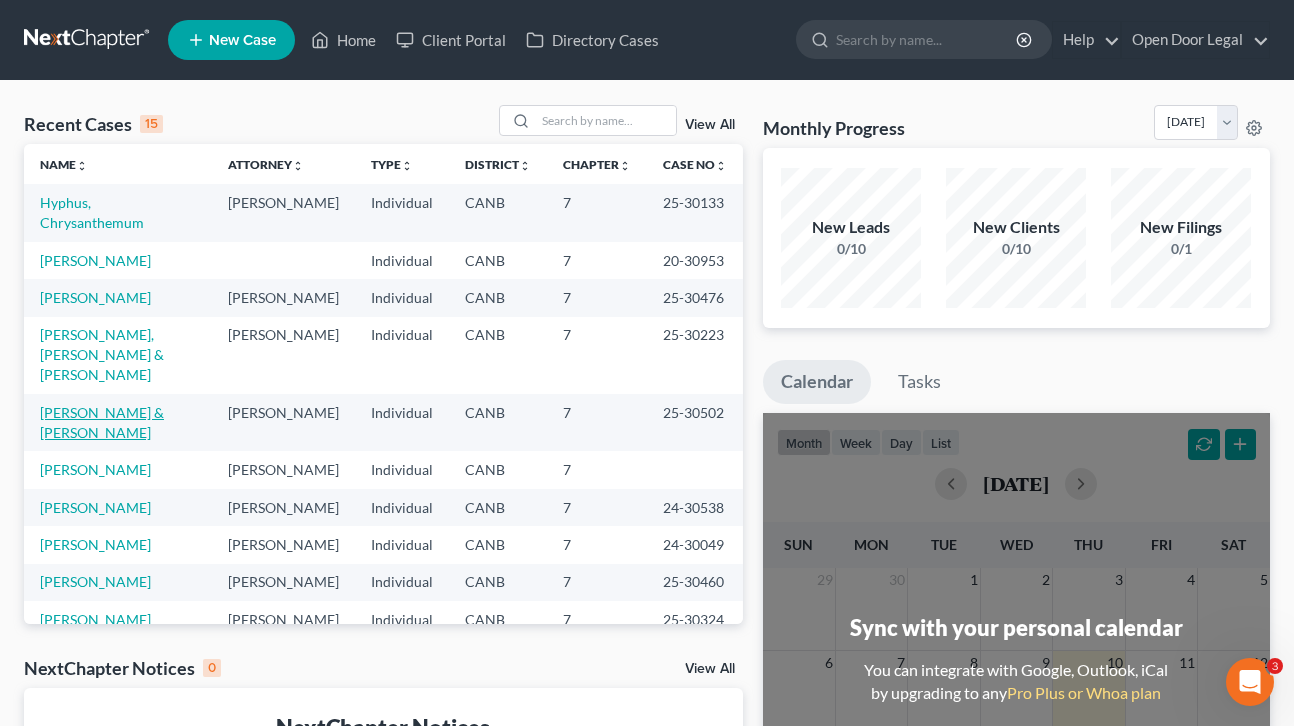 click on "[PERSON_NAME] & [PERSON_NAME]" at bounding box center [102, 422] 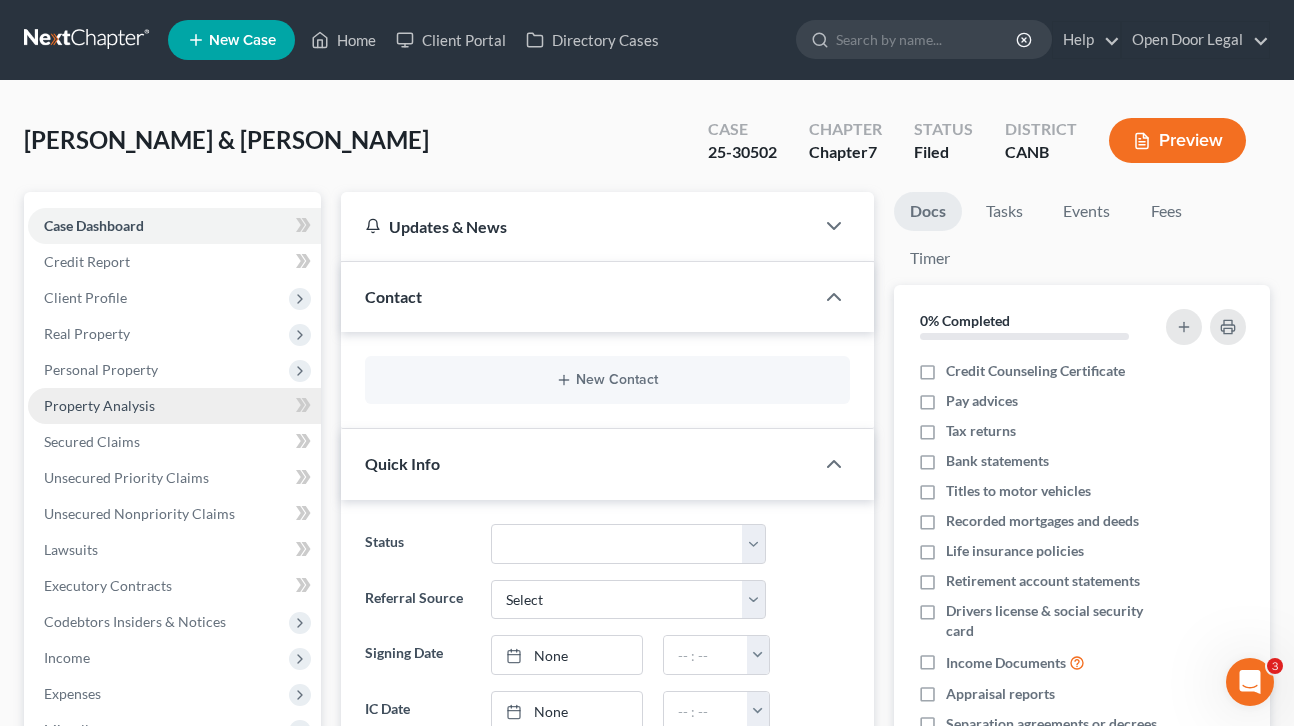 click on "Property Analysis" at bounding box center (174, 406) 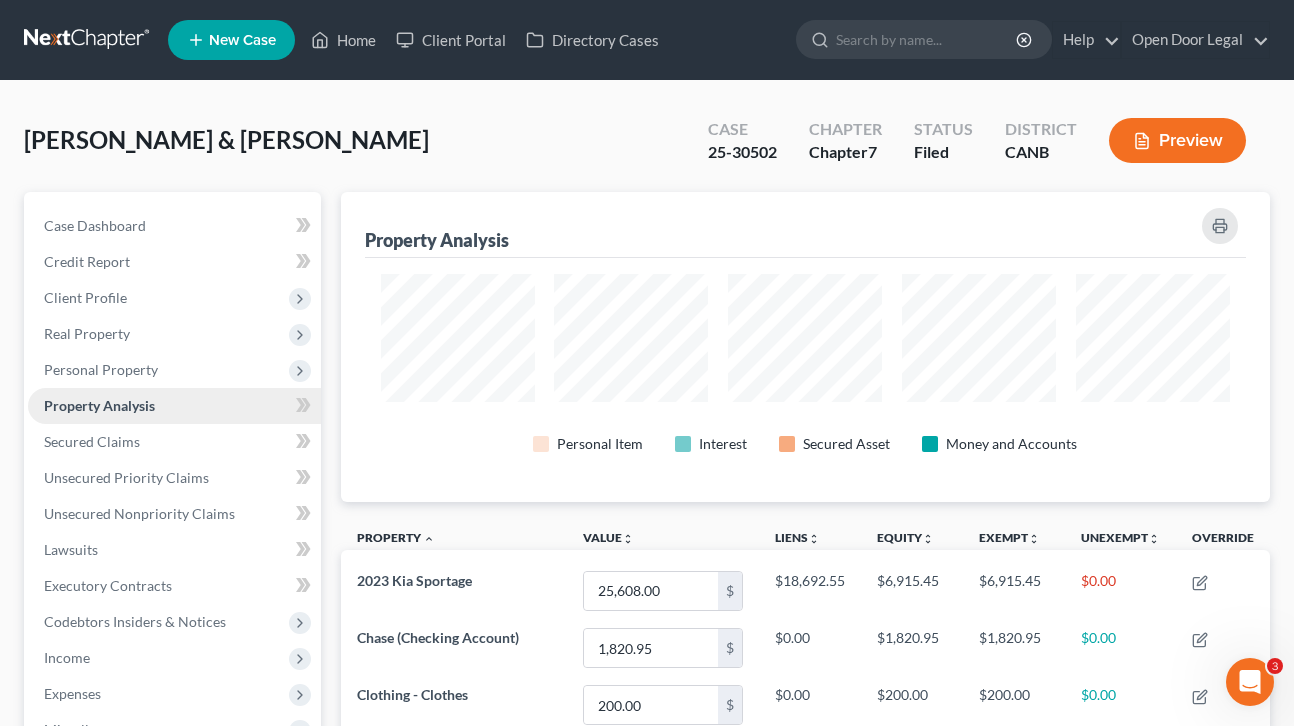 scroll, scrollTop: 999690, scrollLeft: 999070, axis: both 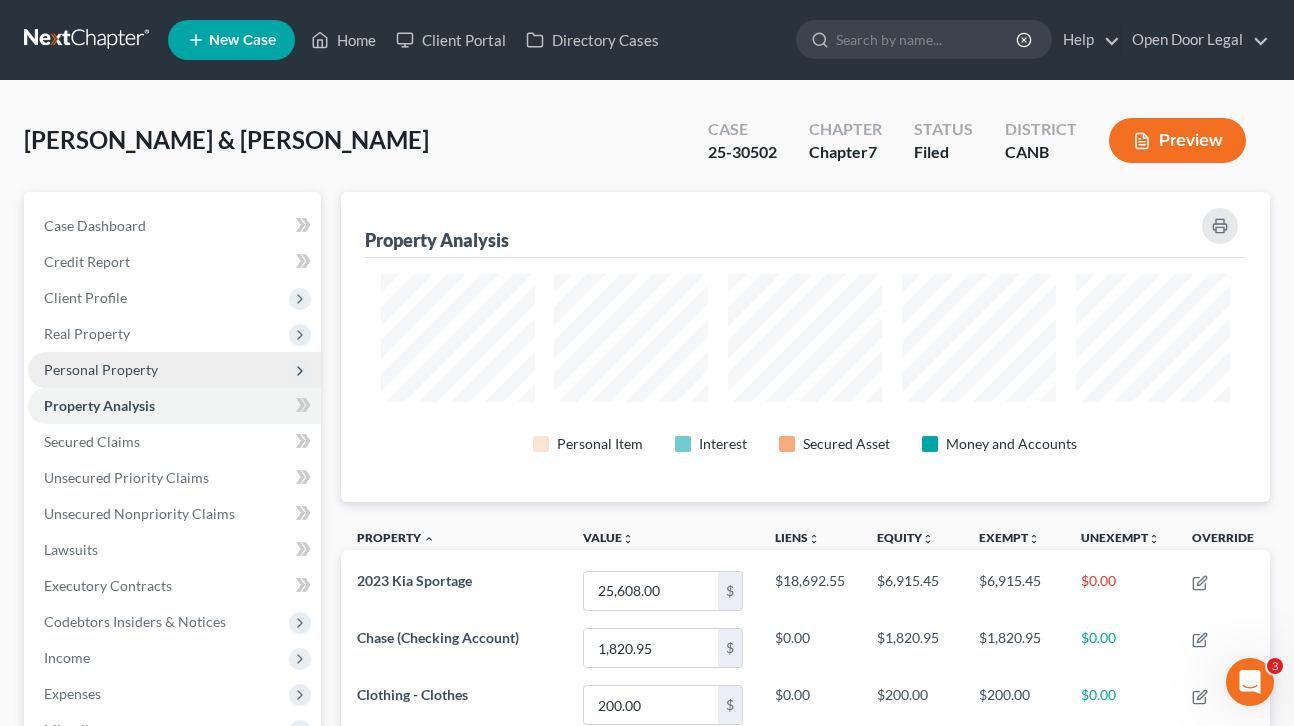 click on "Personal Property" at bounding box center (101, 369) 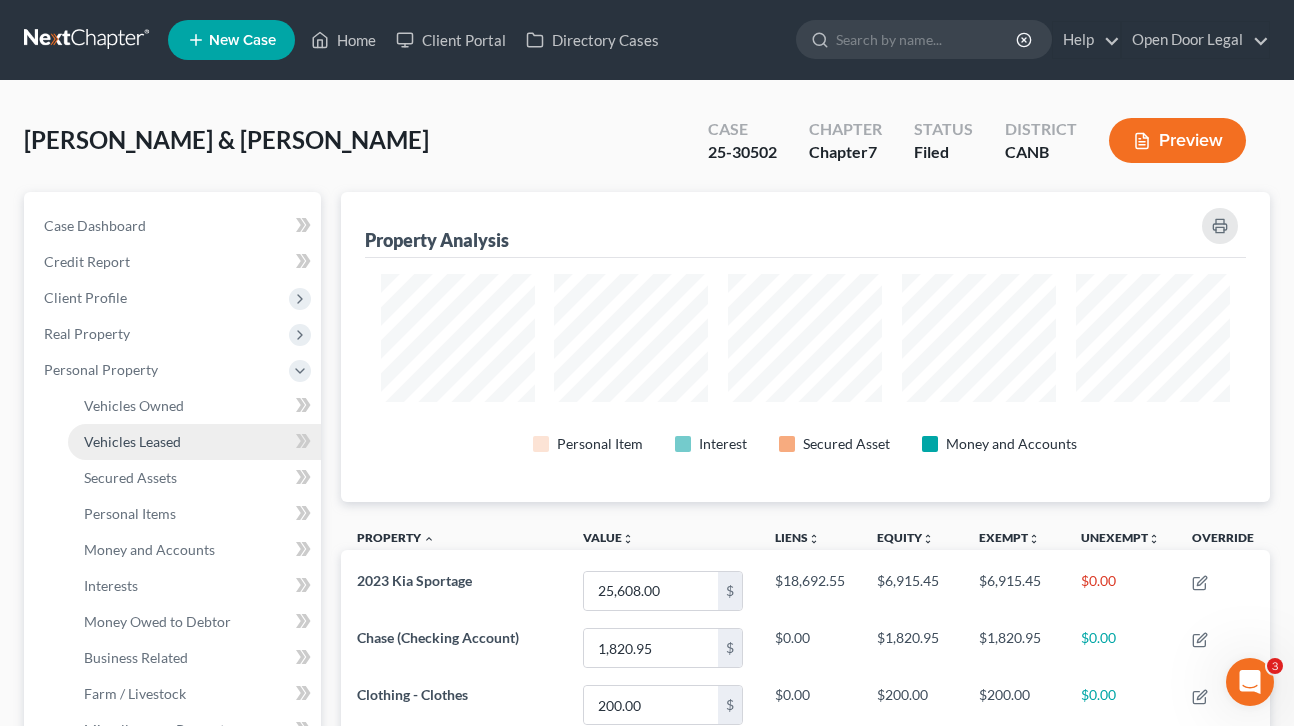 click on "Vehicles Leased" at bounding box center [132, 441] 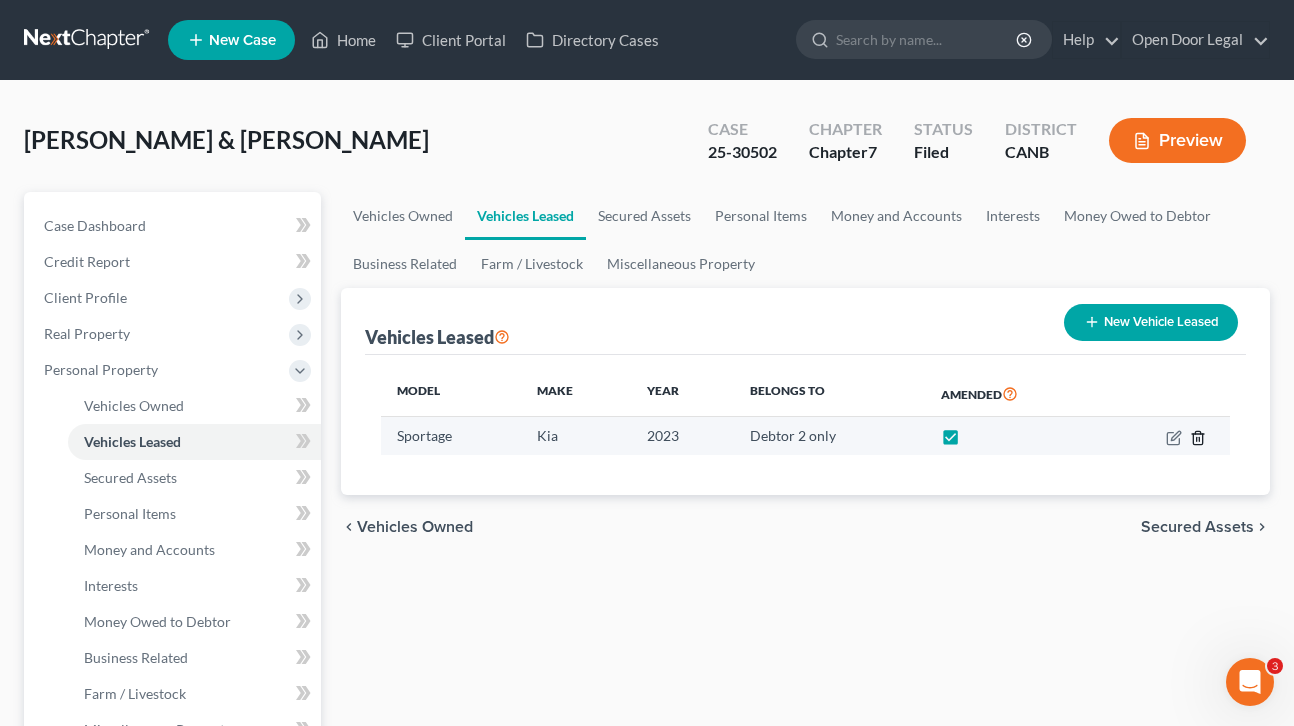 click 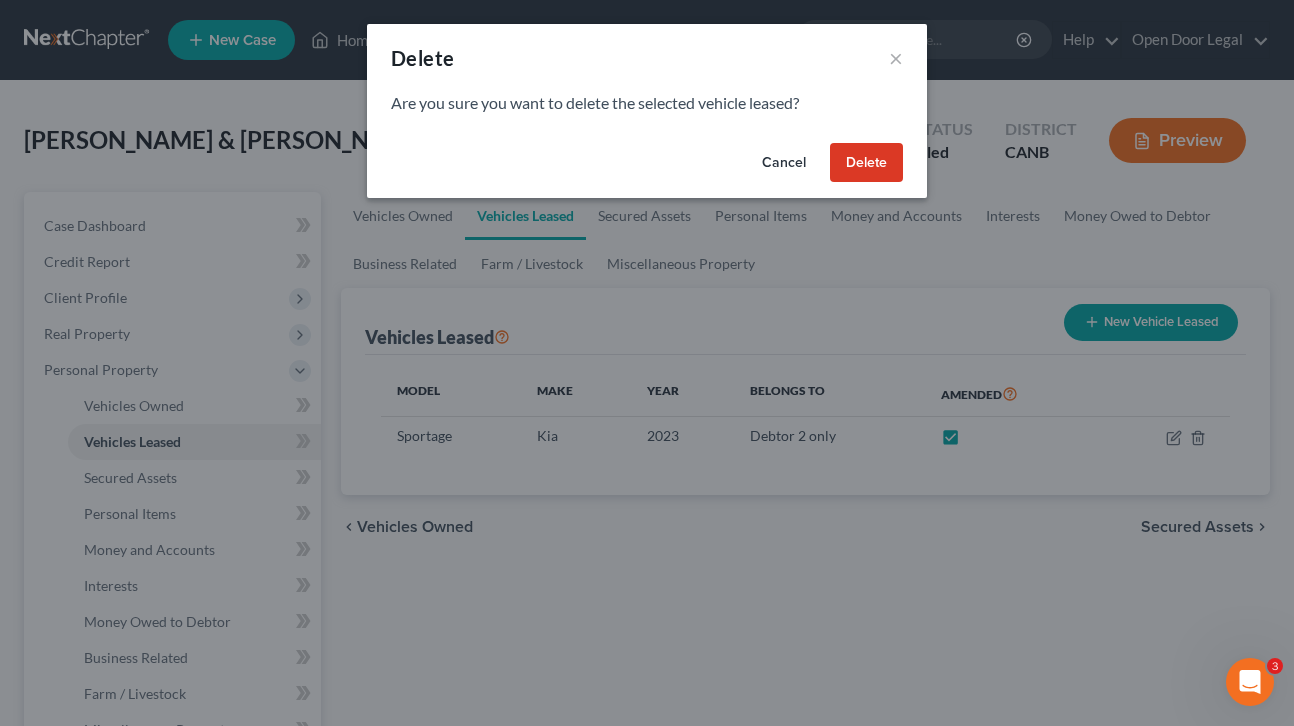 click on "Delete" at bounding box center (866, 163) 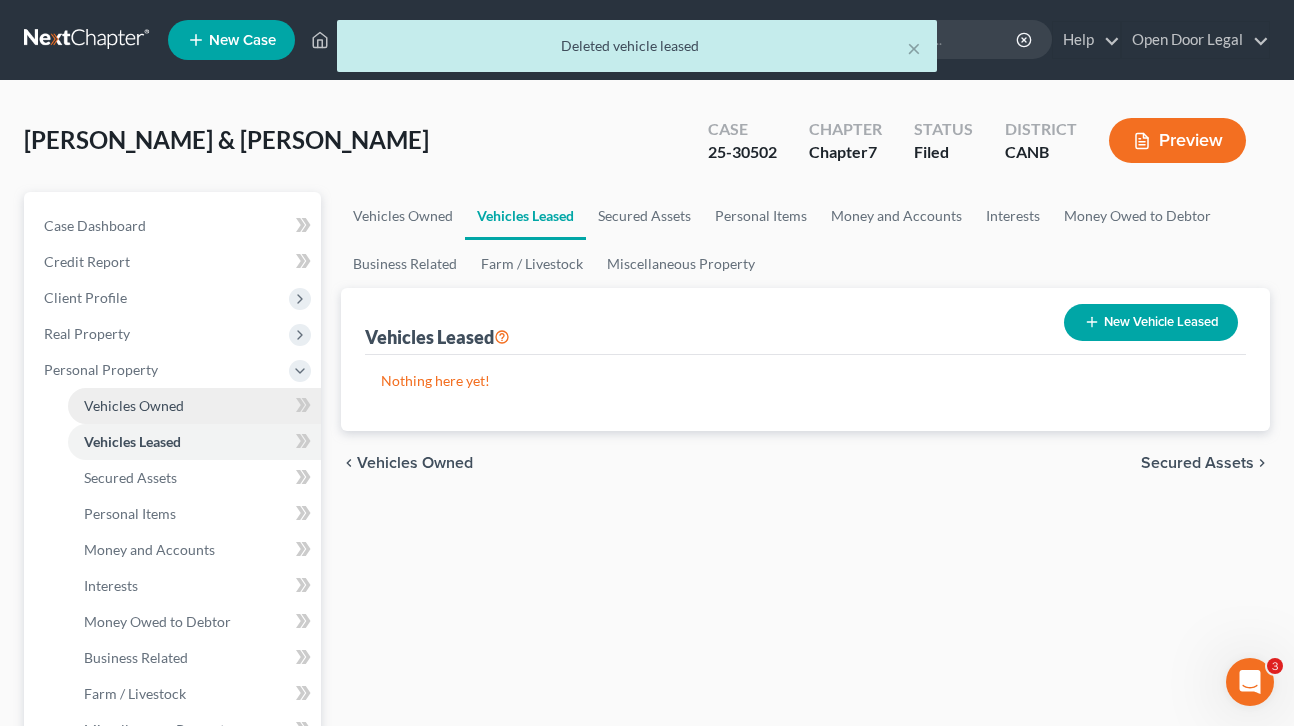 click on "Vehicles Owned" at bounding box center (134, 405) 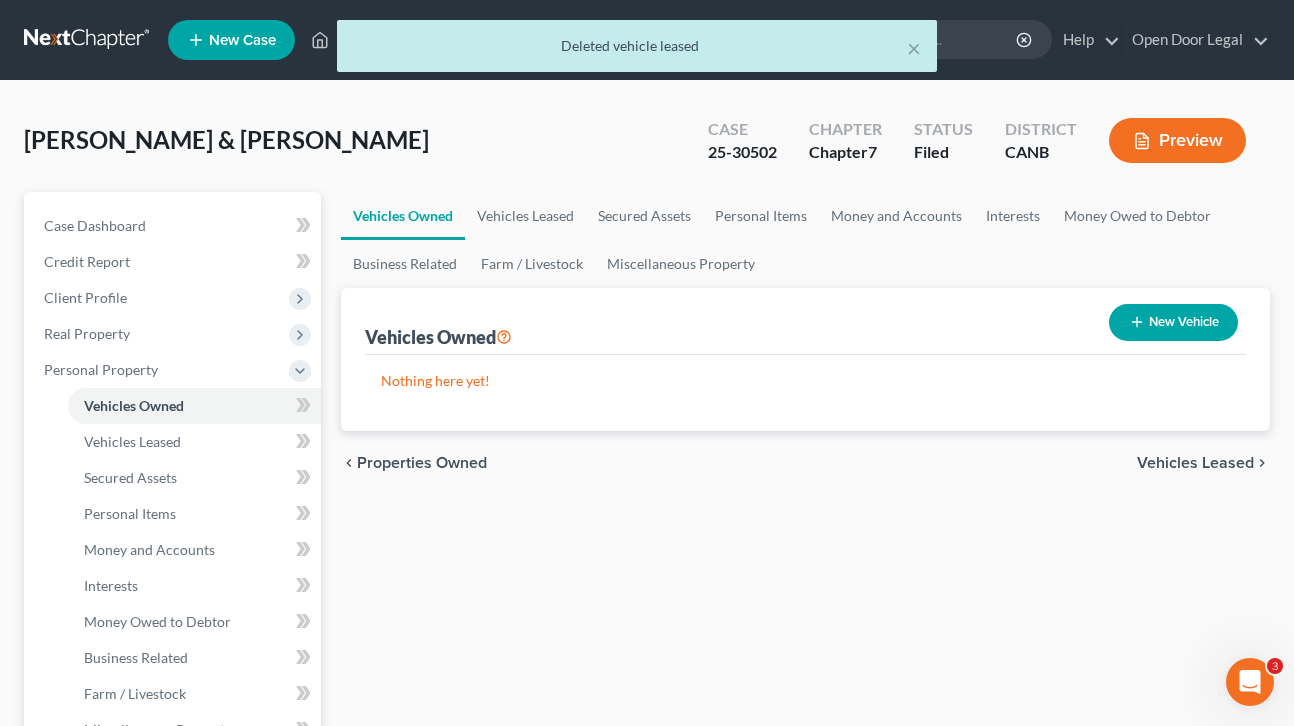 click on "New Vehicle" at bounding box center (1173, 322) 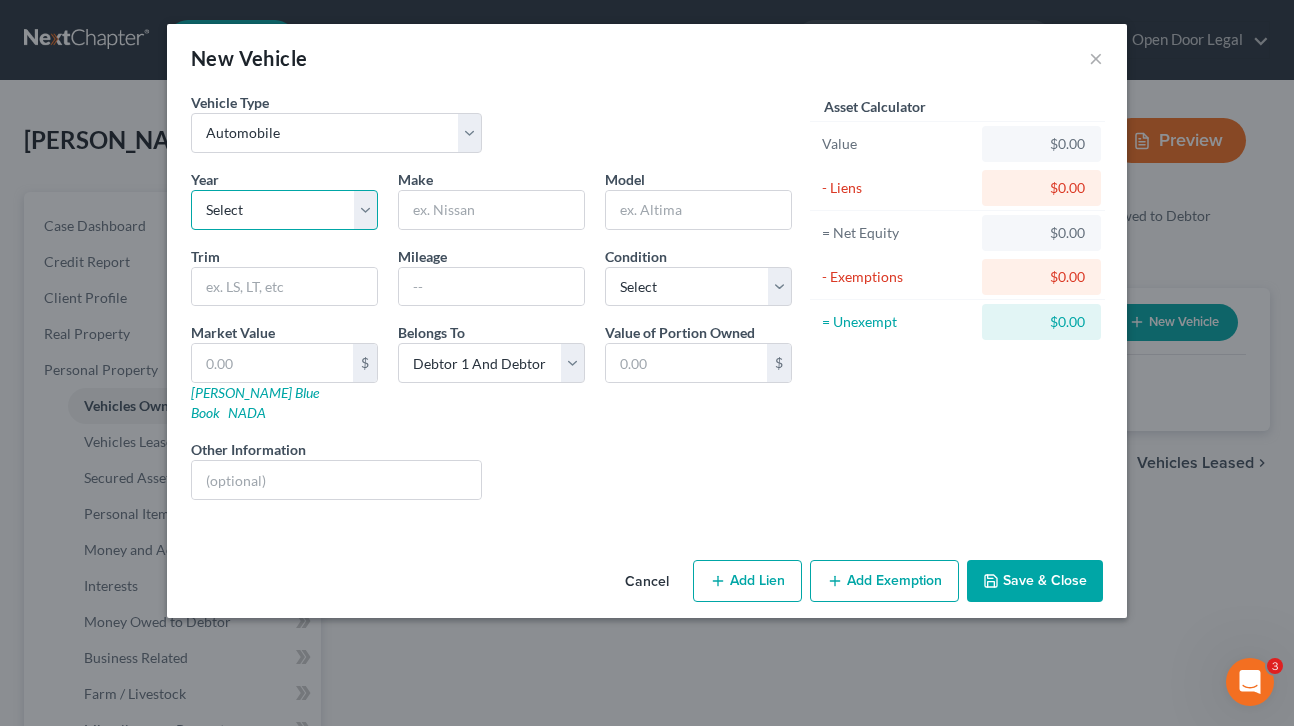 click on "Select 2026 2025 2024 2023 2022 2021 2020 2019 2018 2017 2016 2015 2014 2013 2012 2011 2010 2009 2008 2007 2006 2005 2004 2003 2002 2001 2000 1999 1998 1997 1996 1995 1994 1993 1992 1991 1990 1989 1988 1987 1986 1985 1984 1983 1982 1981 1980 1979 1978 1977 1976 1975 1974 1973 1972 1971 1970 1969 1968 1967 1966 1965 1964 1963 1962 1961 1960 1959 1958 1957 1956 1955 1954 1953 1952 1951 1950 1949 1948 1947 1946 1945 1944 1943 1942 1941 1940 1939 1938 1937 1936 1935 1934 1933 1932 1931 1930 1929 1928 1927 1926 1925 1924 1923 1922 1921 1920 1919 1918 1917 1916 1915 1914 1913 1912 1911 1910 1909 1908 1907 1906 1905 1904 1903 1902 1901" at bounding box center (284, 210) 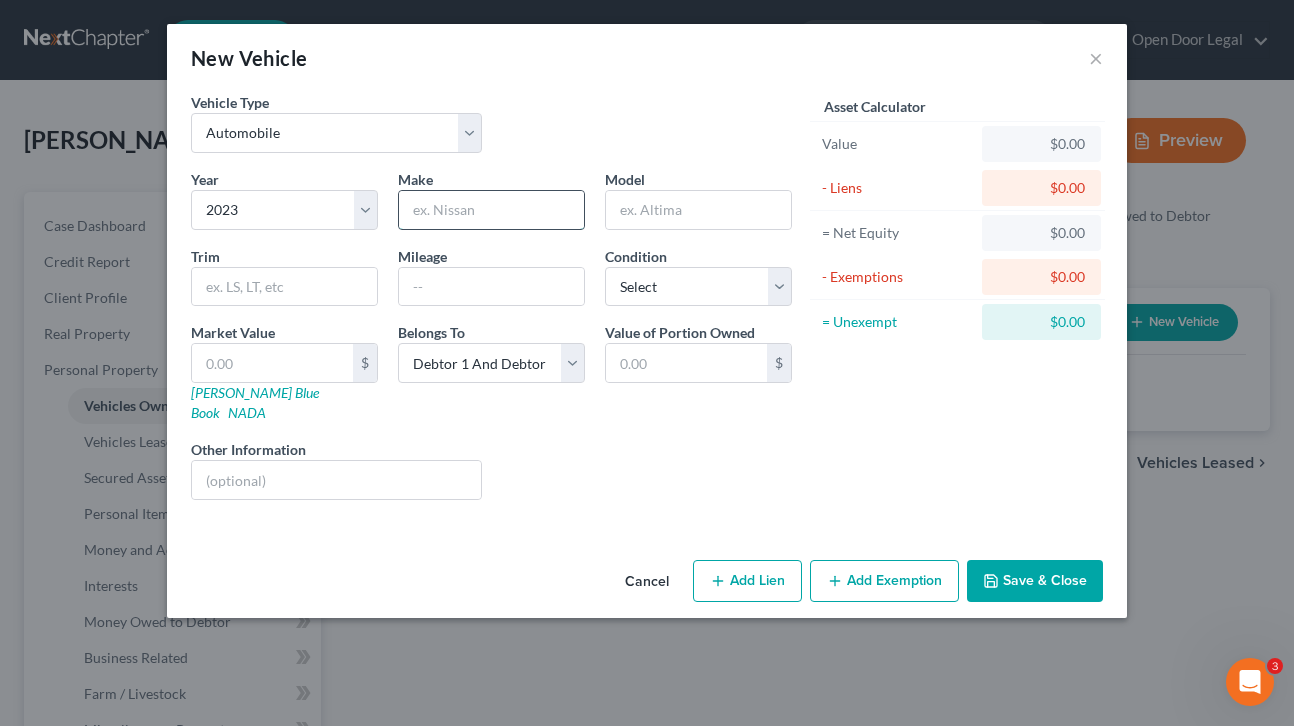 click at bounding box center (491, 210) 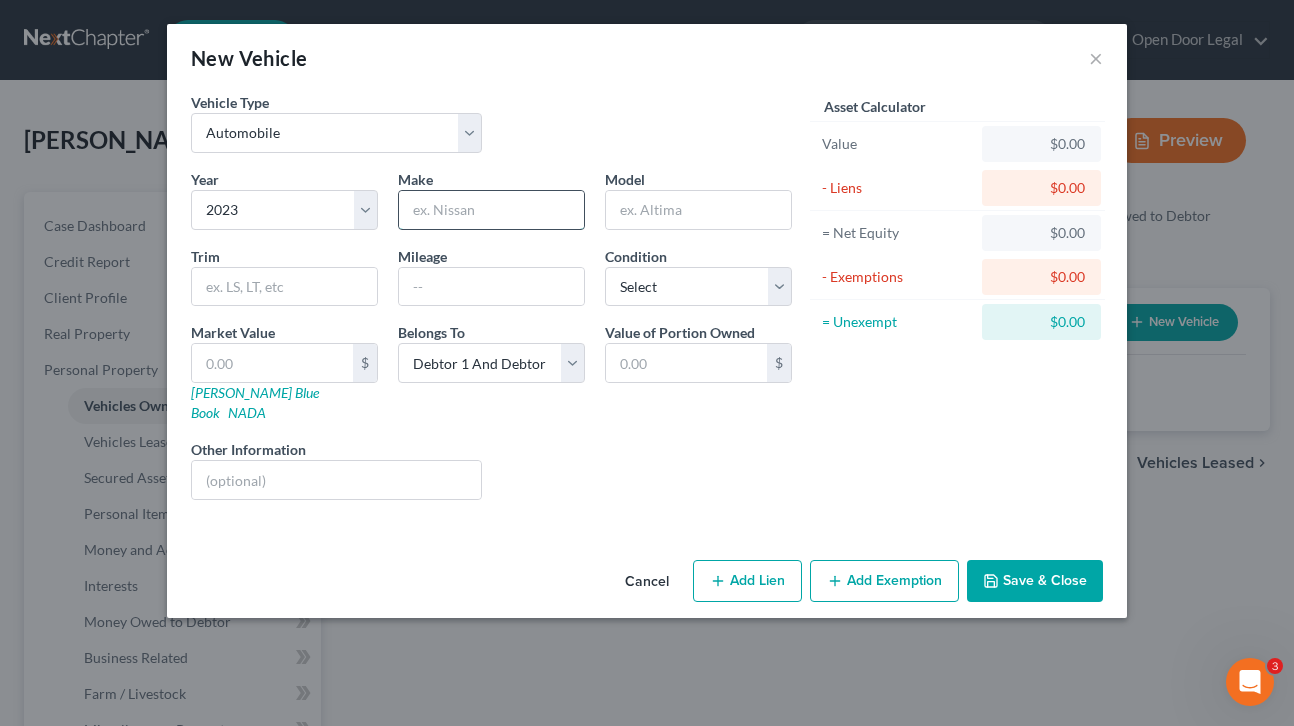 type on "Kia" 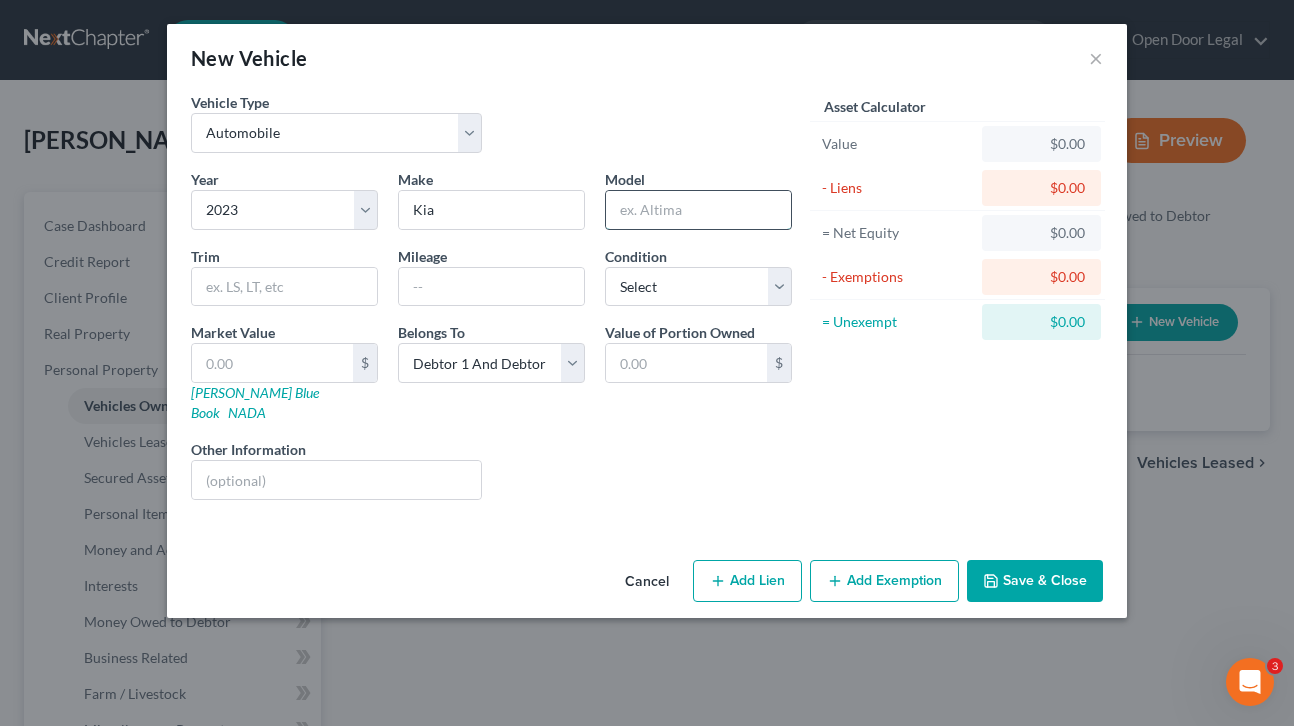 click at bounding box center [698, 210] 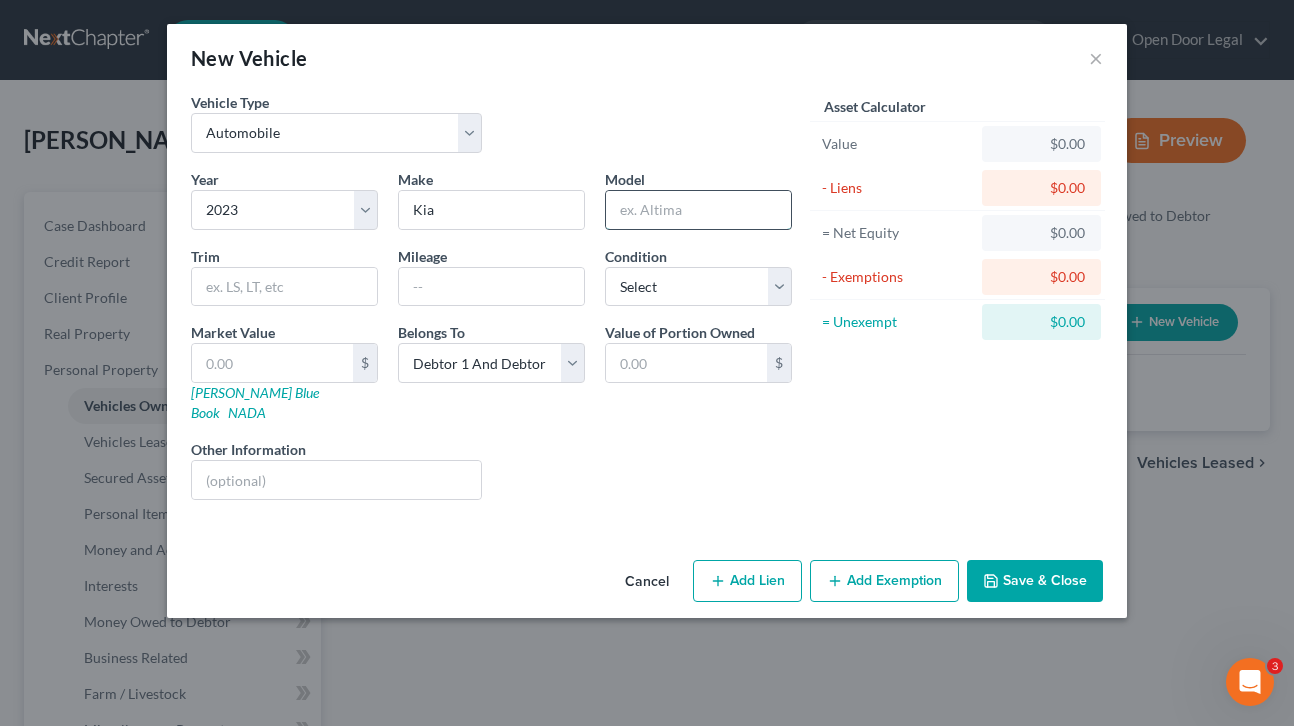 type on "Sportage" 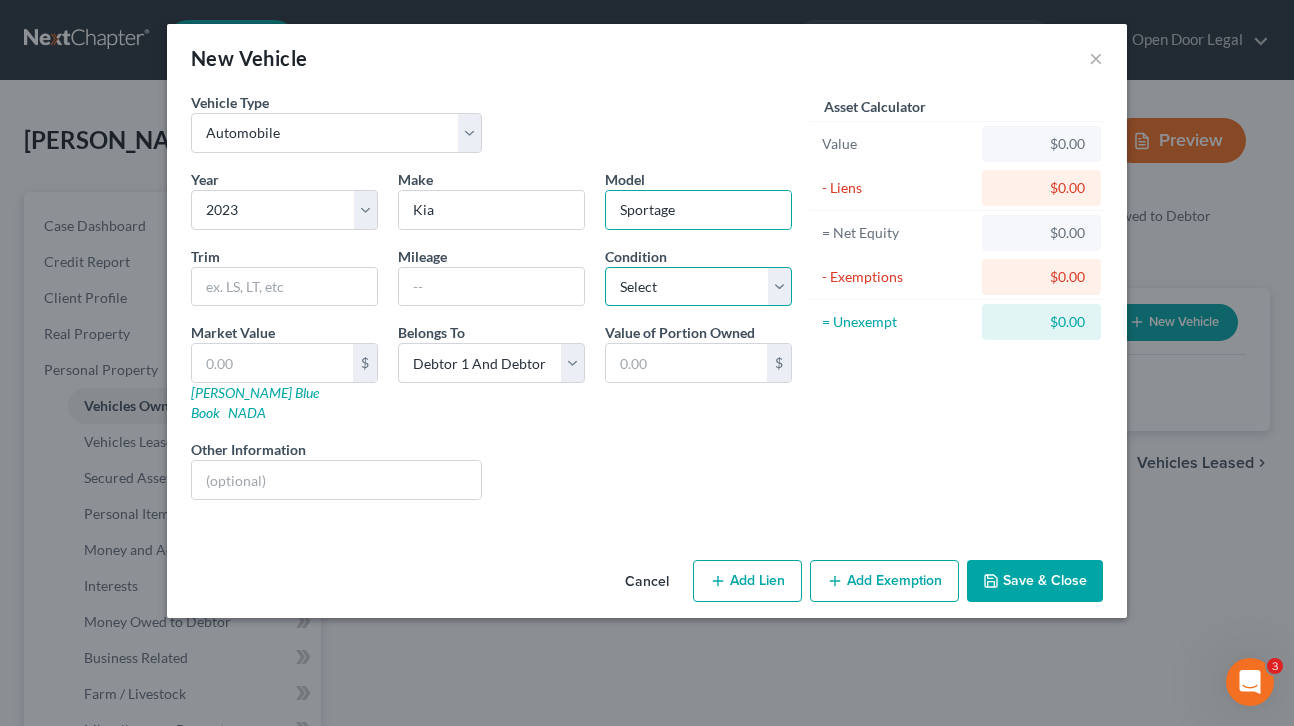 click on "Select Excellent Very Good Good Fair Poor" at bounding box center (698, 287) 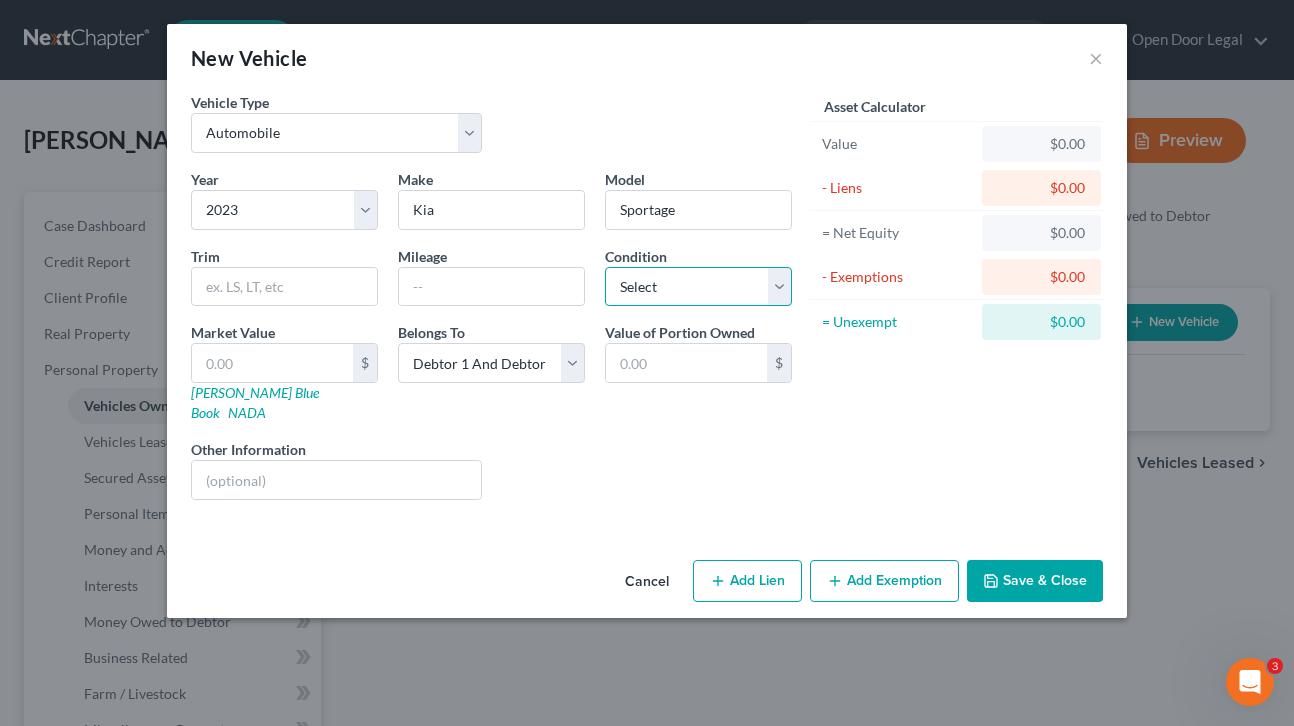 select on "2" 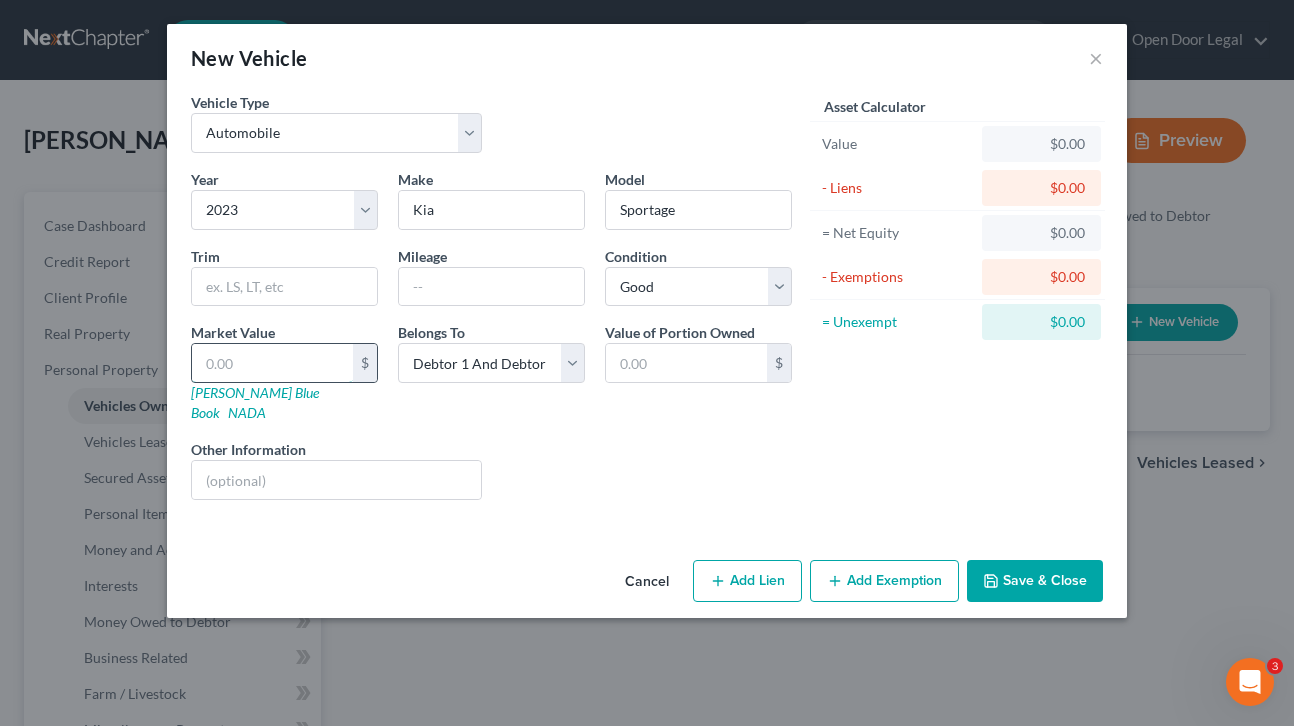 click at bounding box center [272, 363] 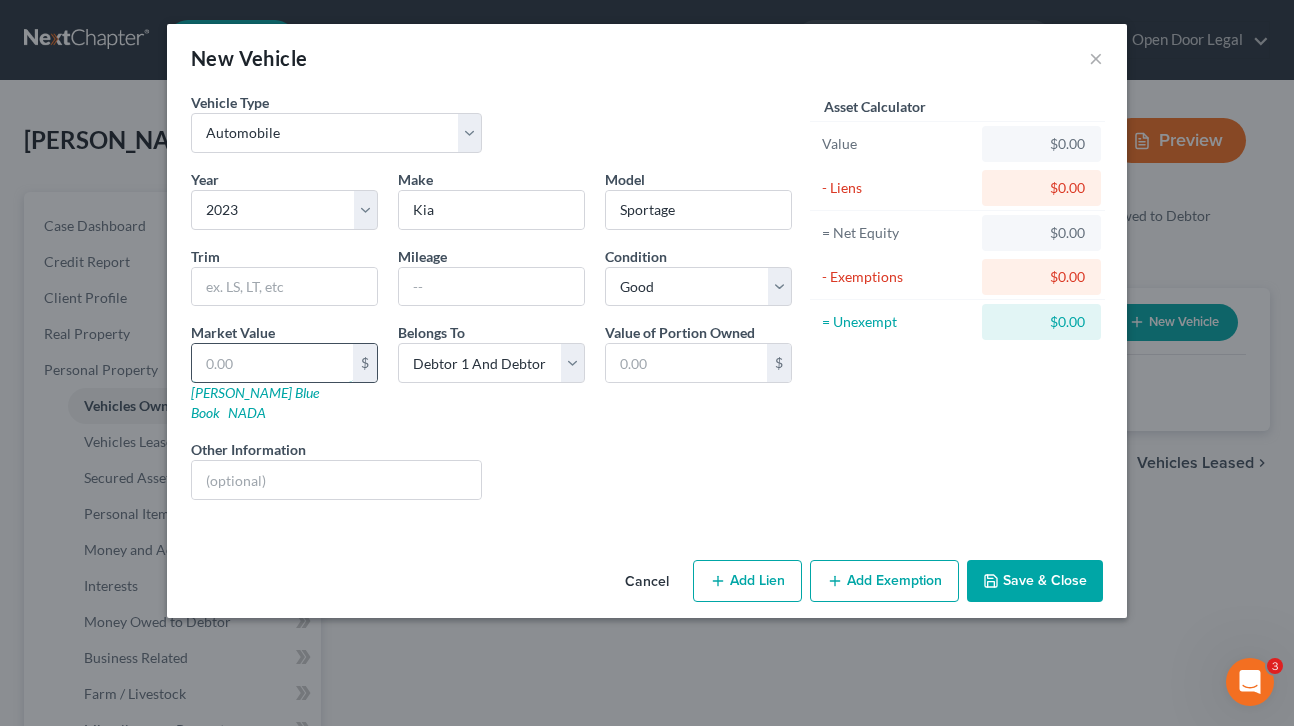 type on "2" 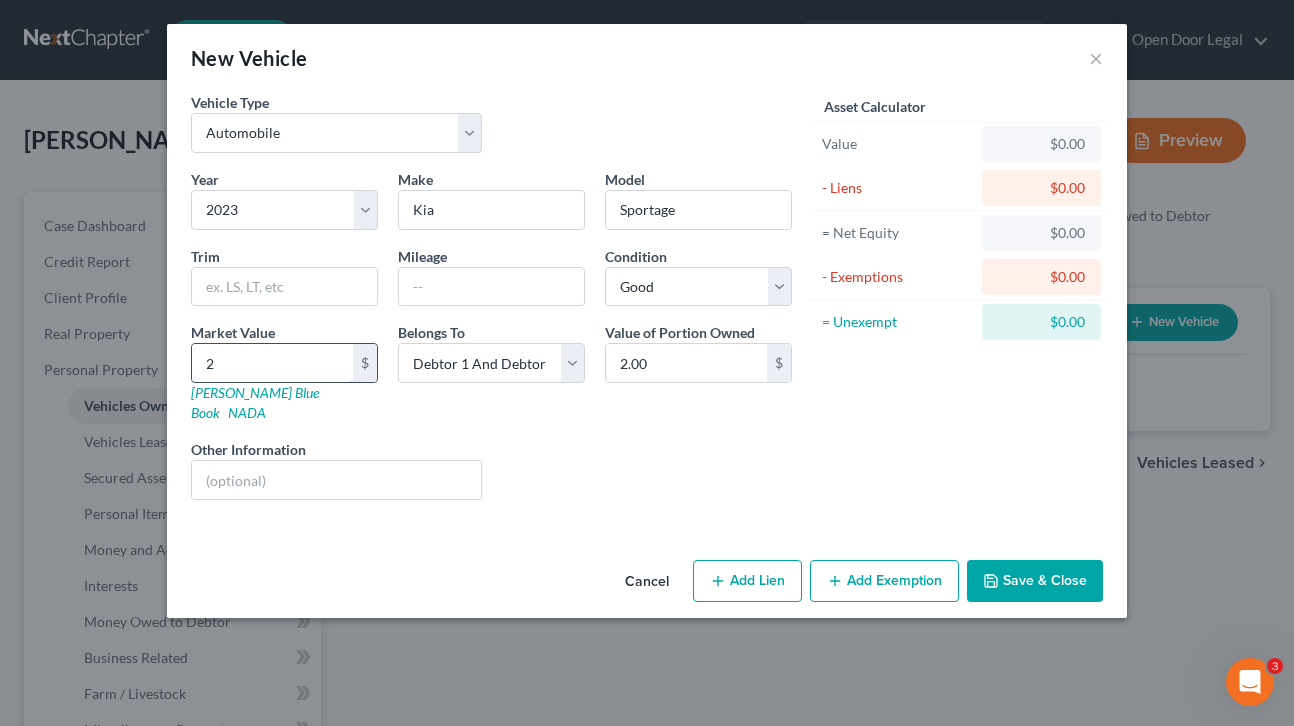 type on "25" 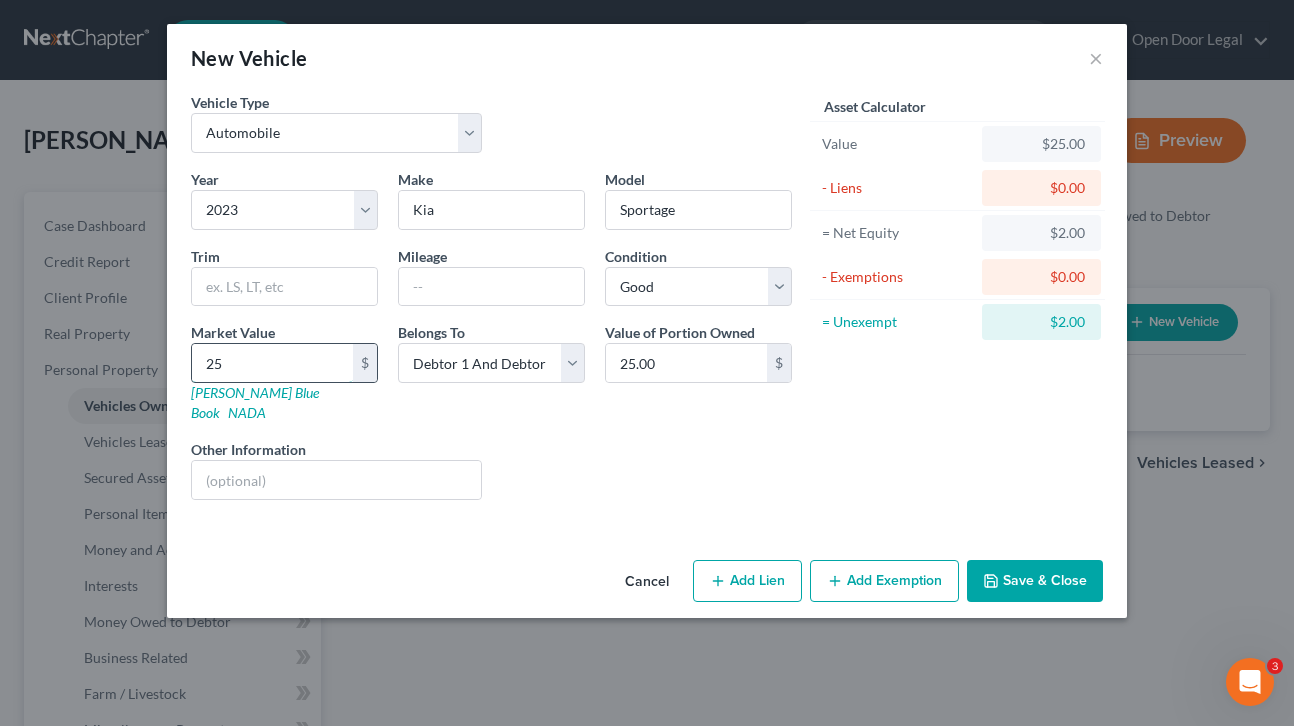 type on "256" 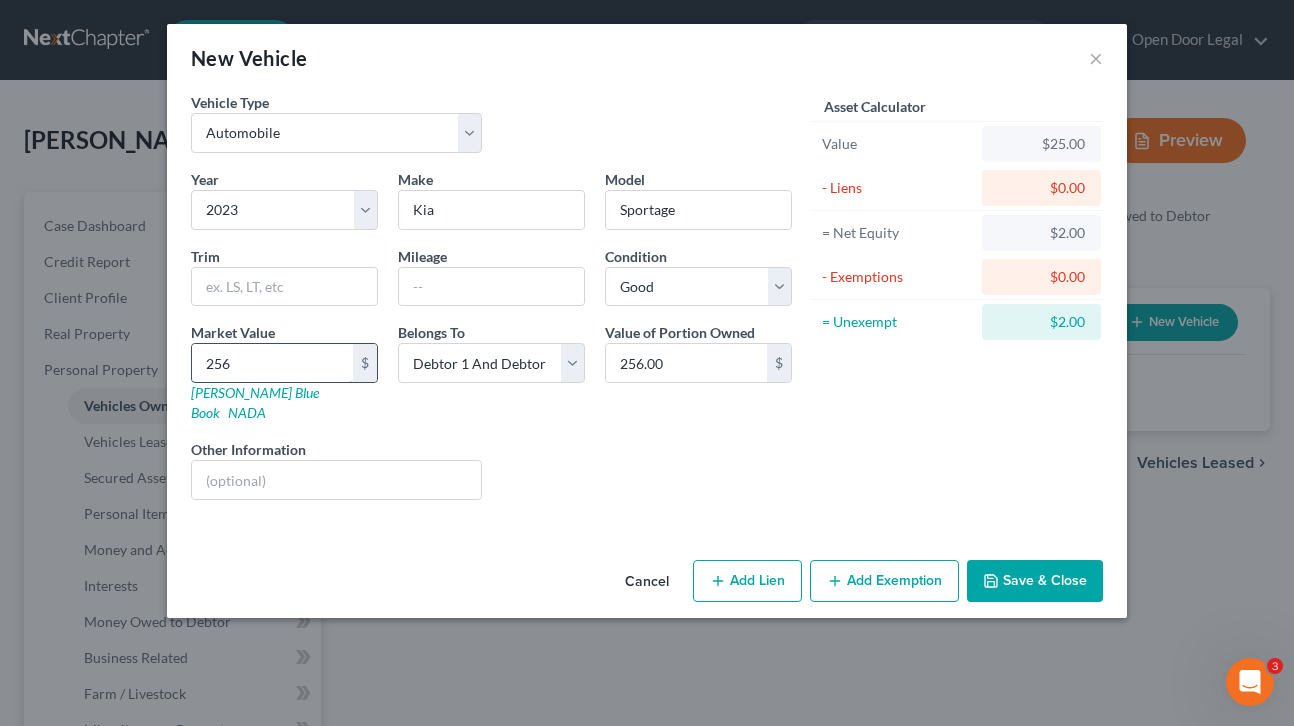 type on "2560" 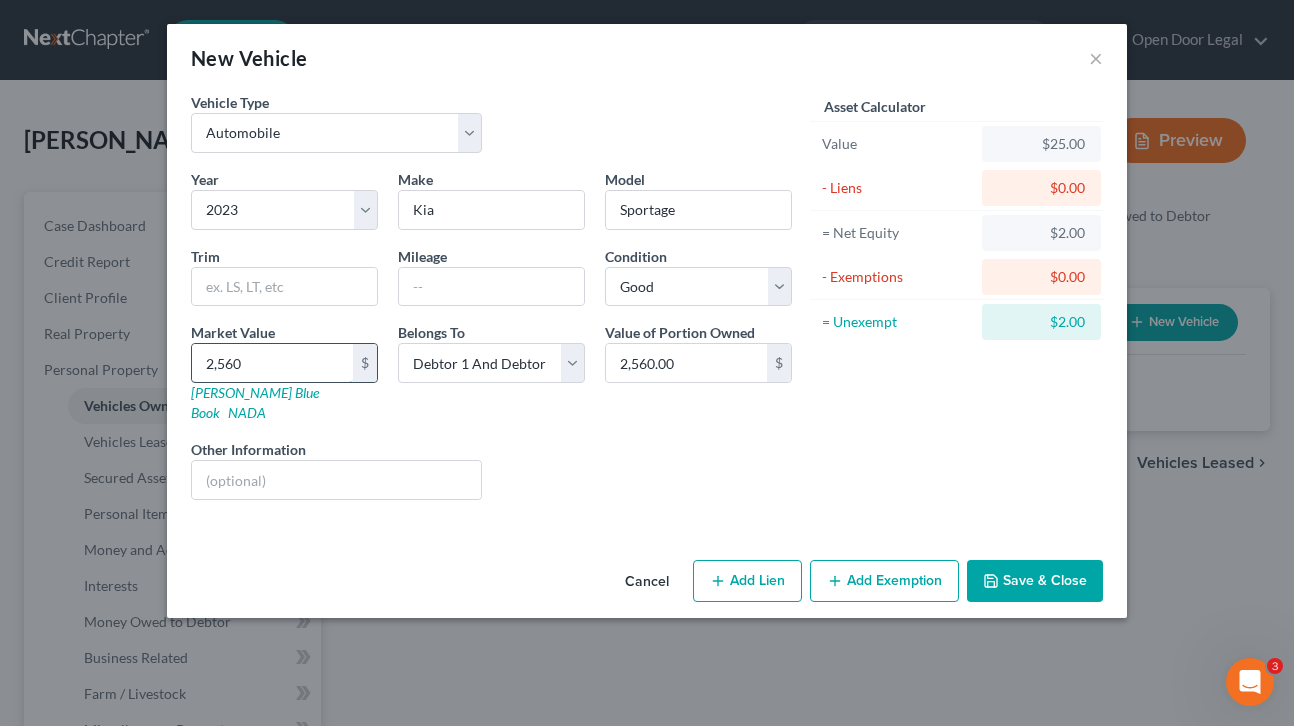 type on "2,5608" 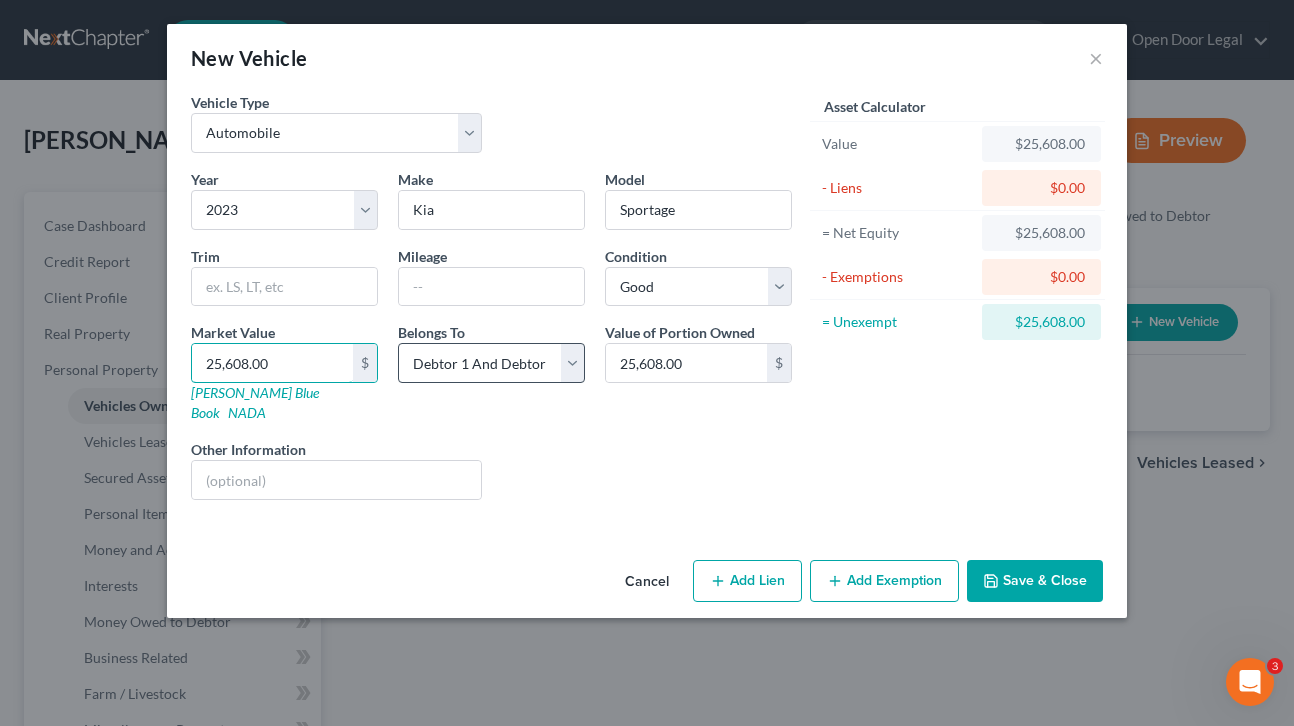 type on "25,608.00" 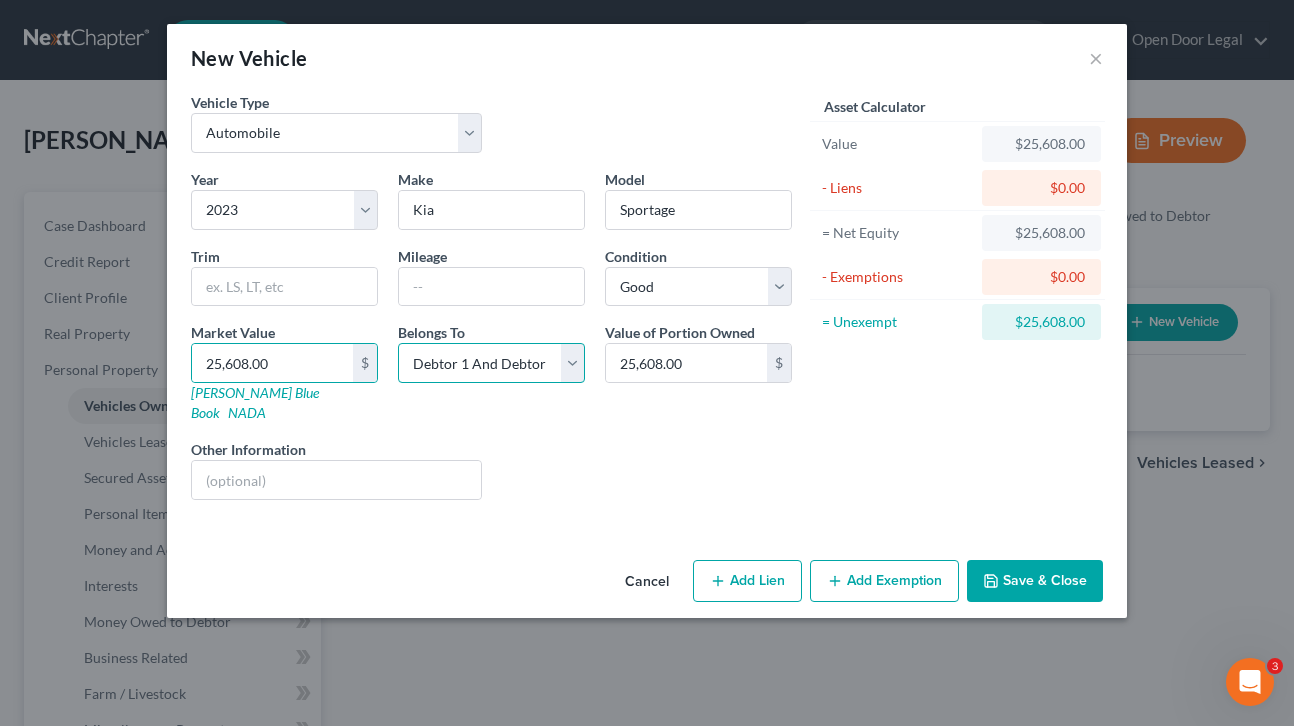 click on "Select Debtor 1 Only Debtor 2 Only Debtor 1 And Debtor 2 Only At Least One Of The Debtors And Another Community Property" at bounding box center (491, 363) 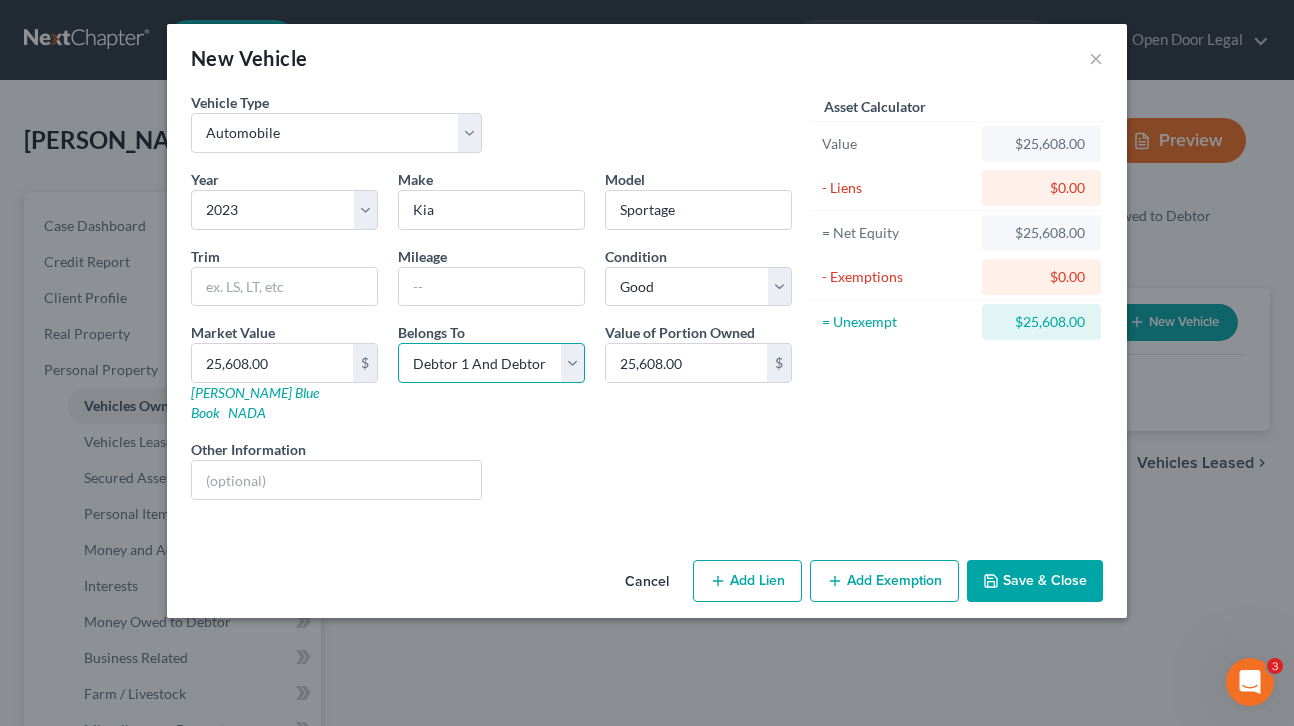 select on "1" 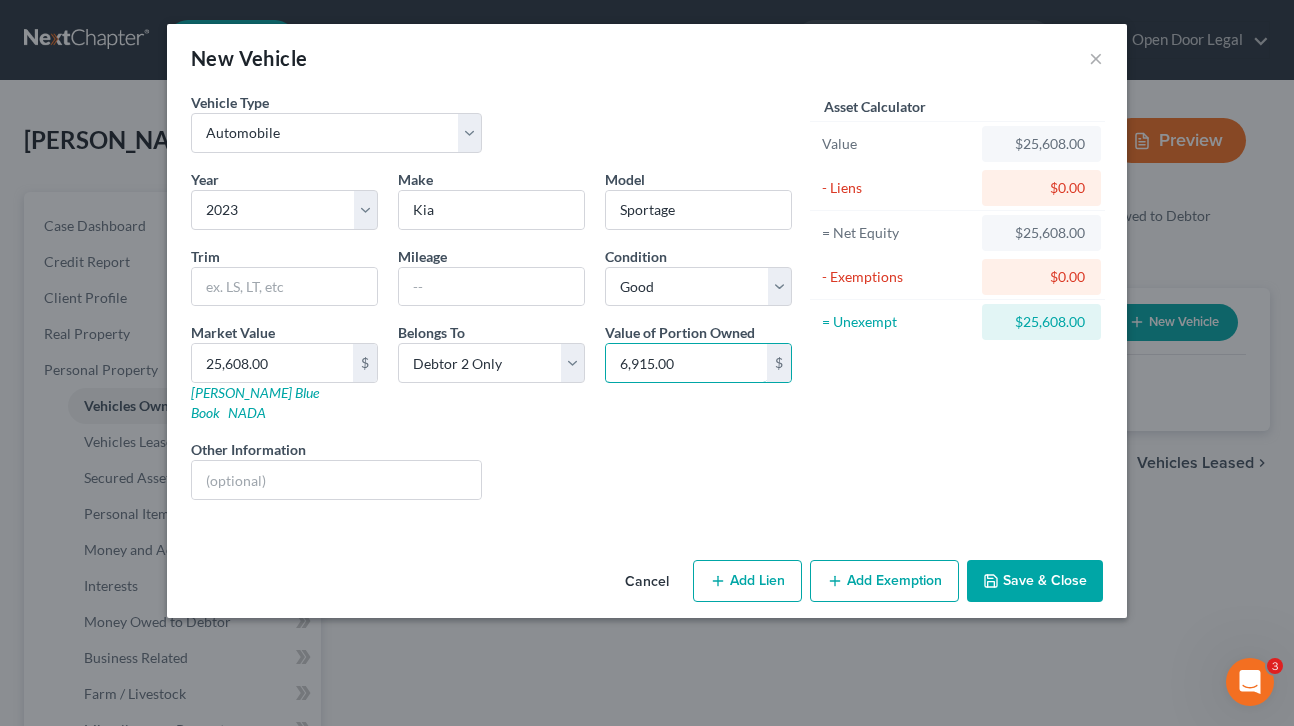 type on "6,915.00" 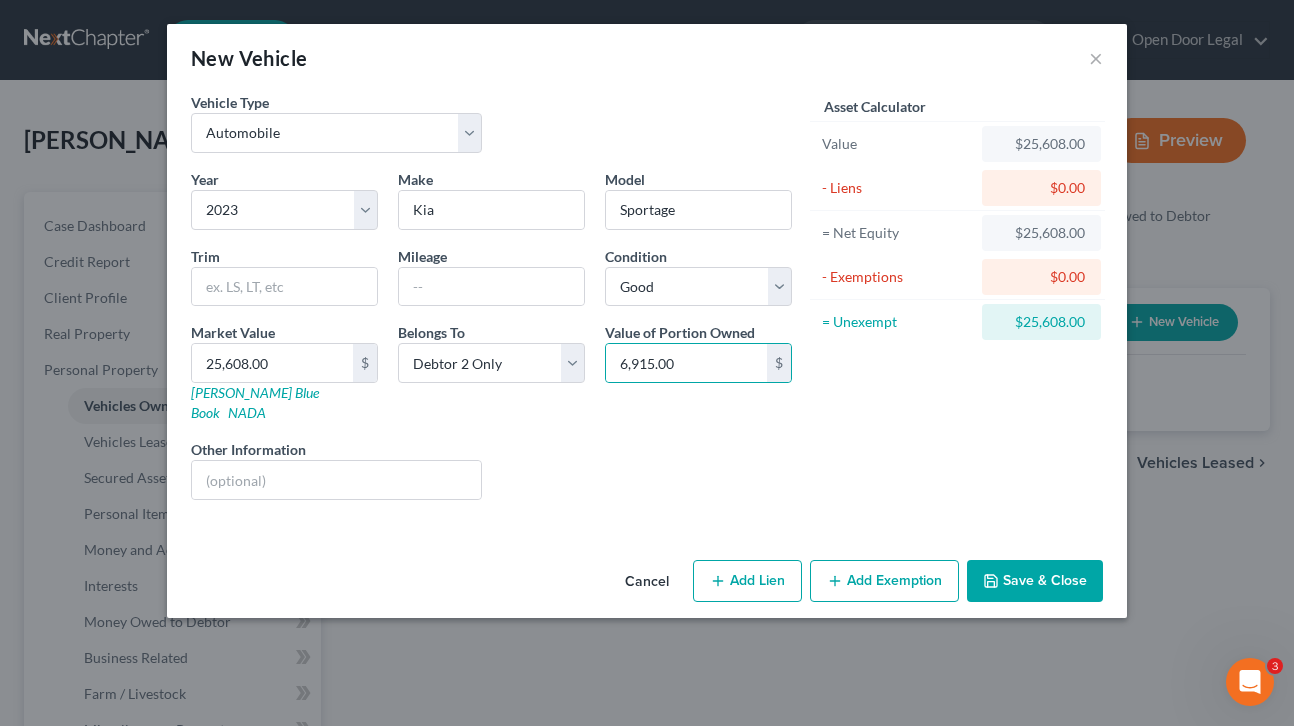 click on "Add Lien" at bounding box center (747, 581) 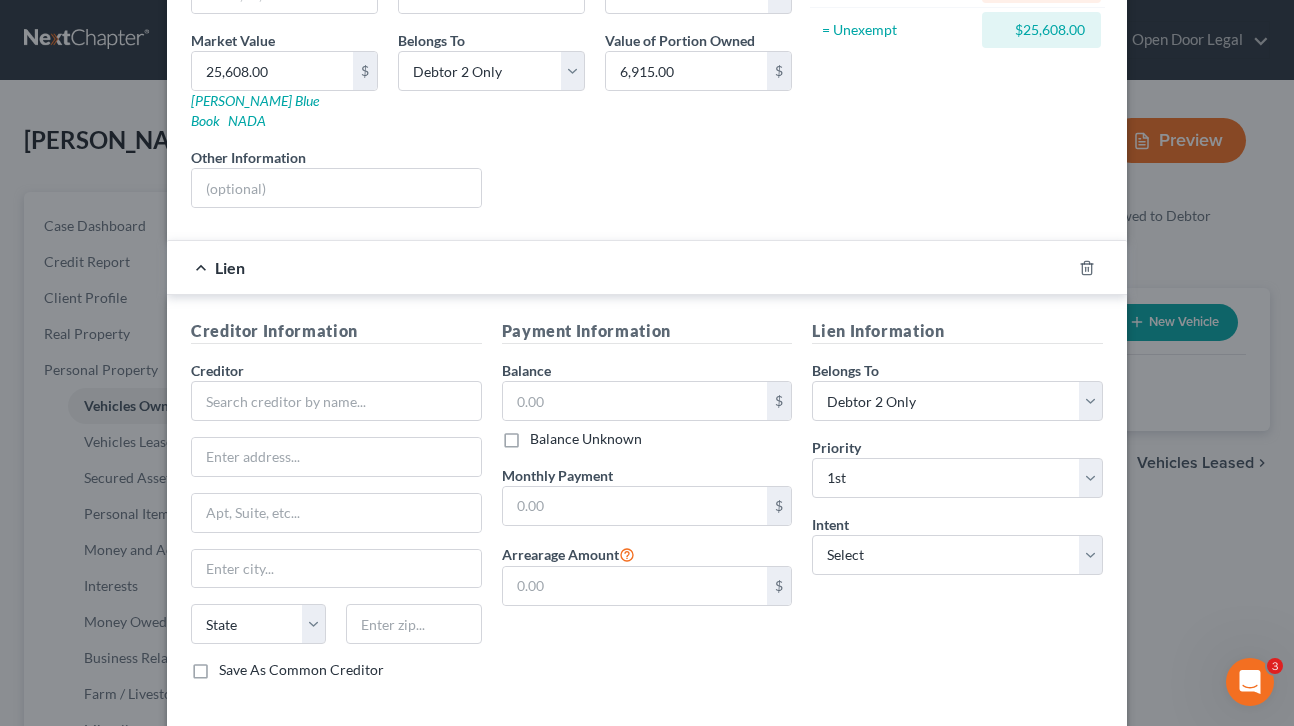 scroll, scrollTop: 294, scrollLeft: 0, axis: vertical 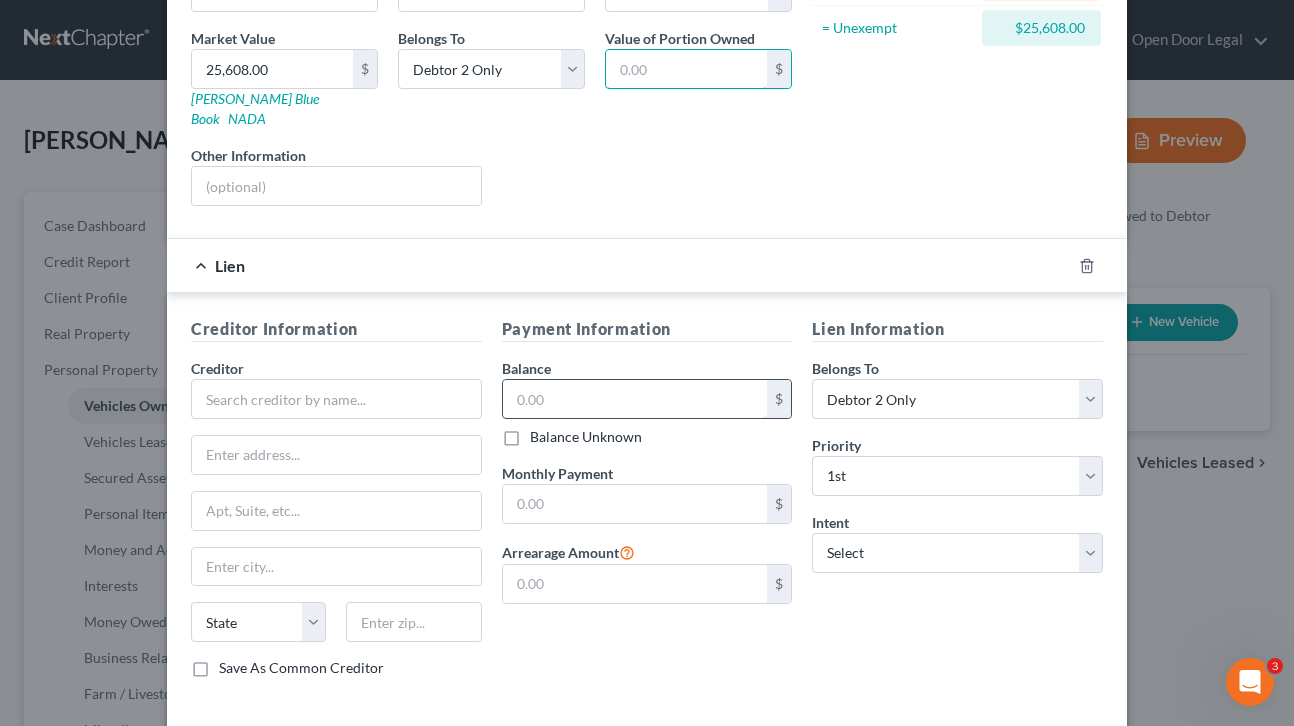 type 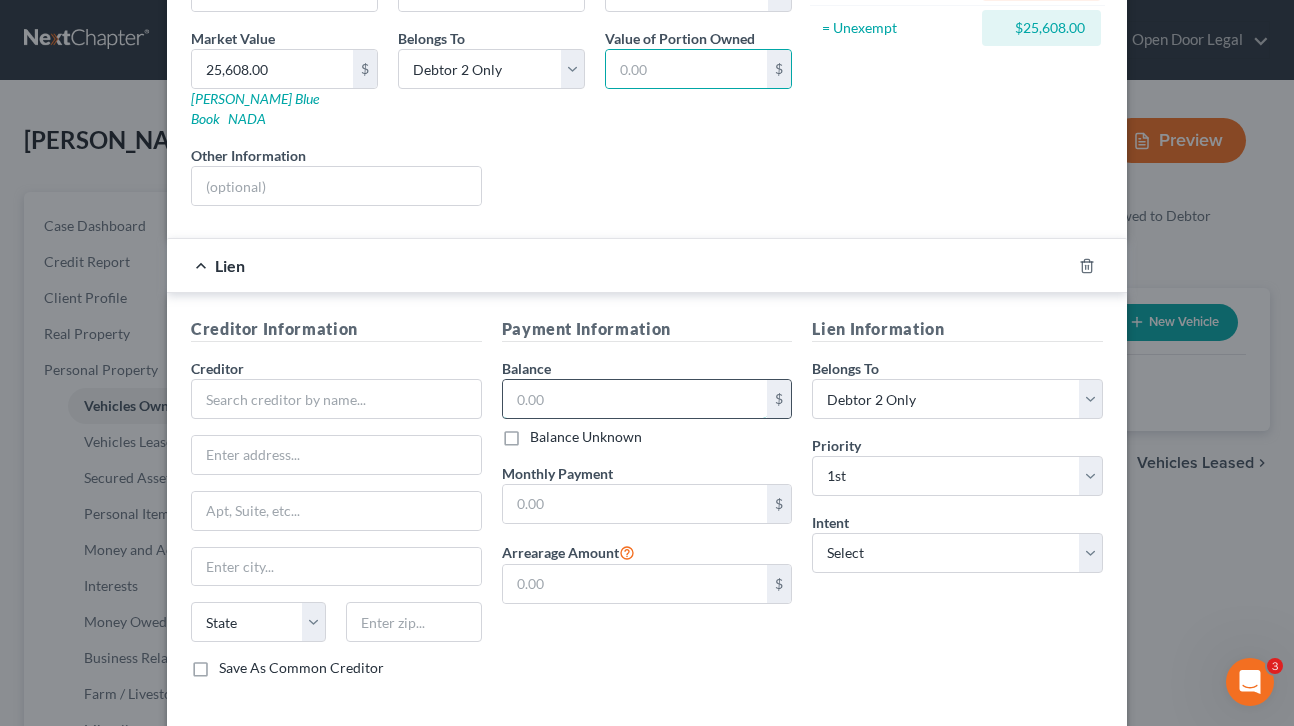 click at bounding box center [635, 399] 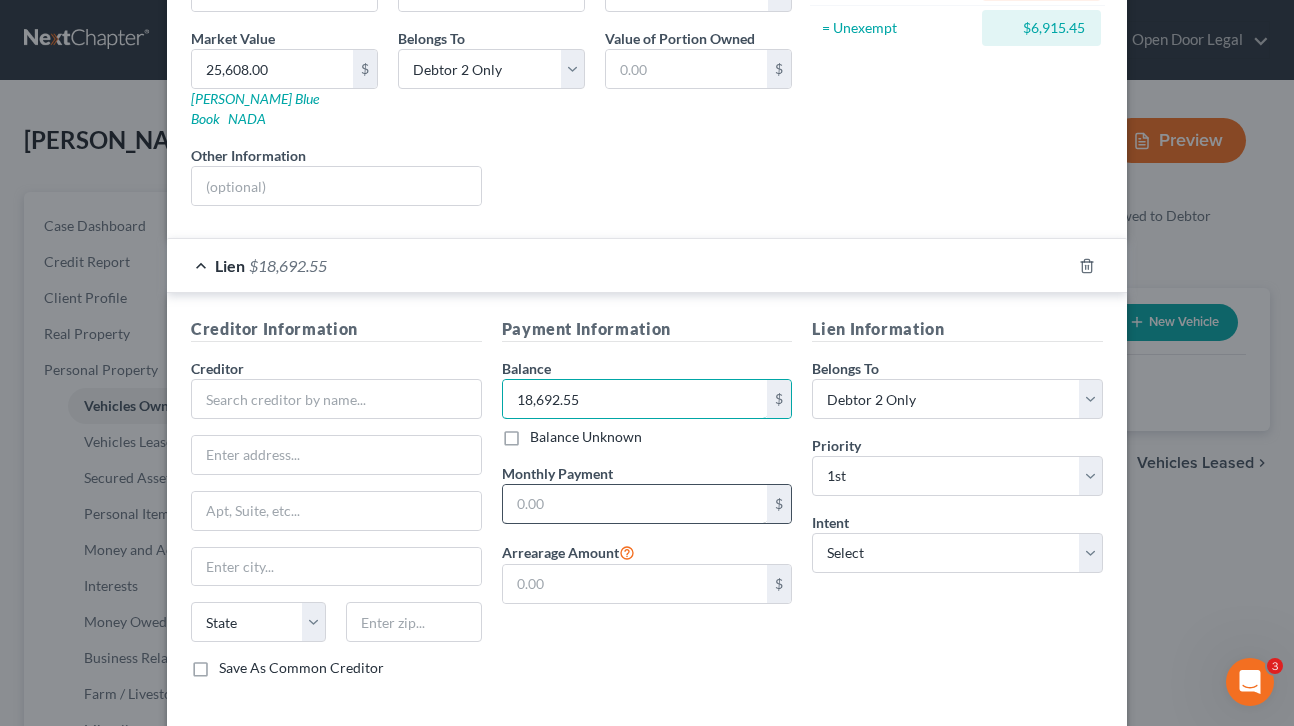 type on "18,692.55" 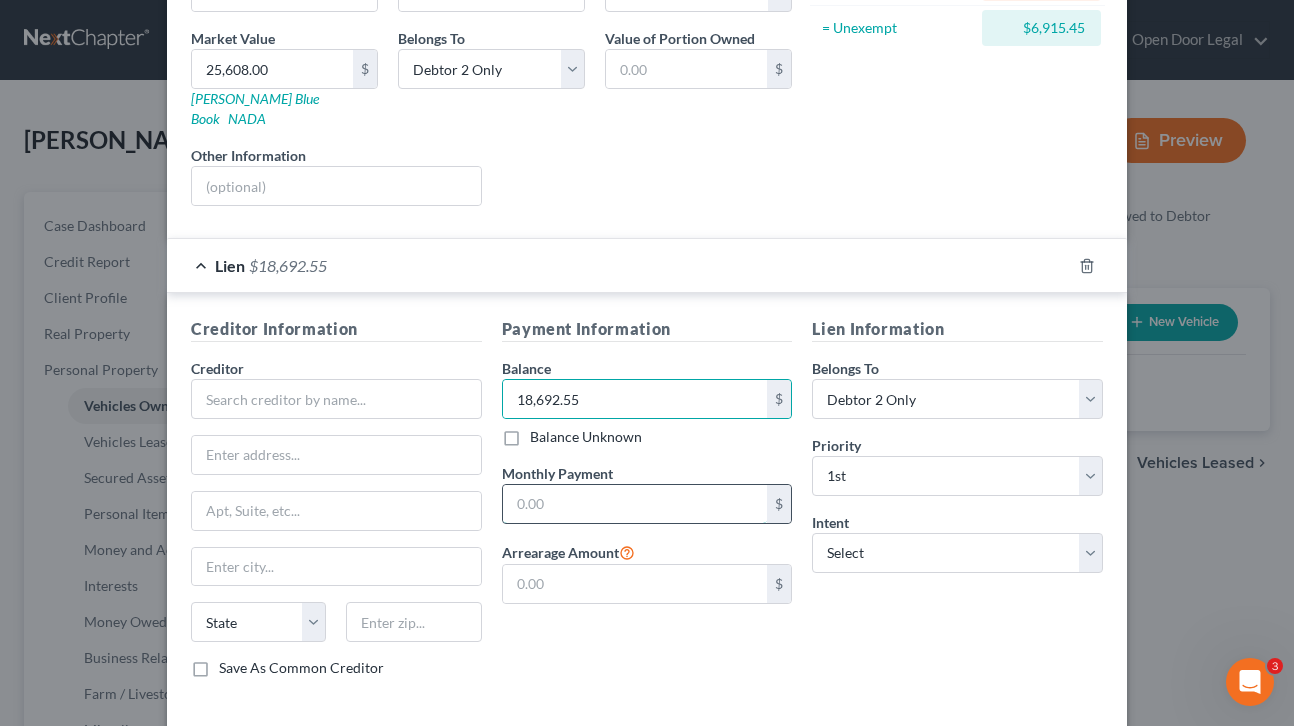 click at bounding box center (635, 504) 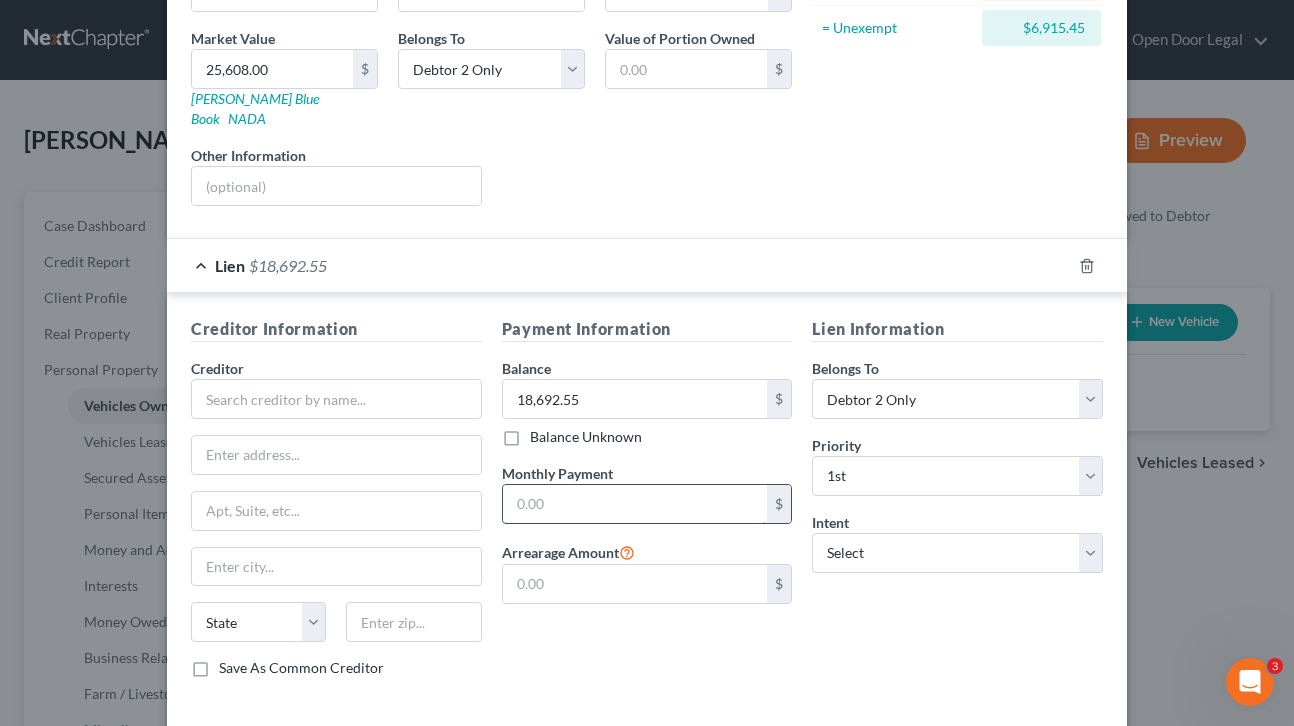 type on "394.37" 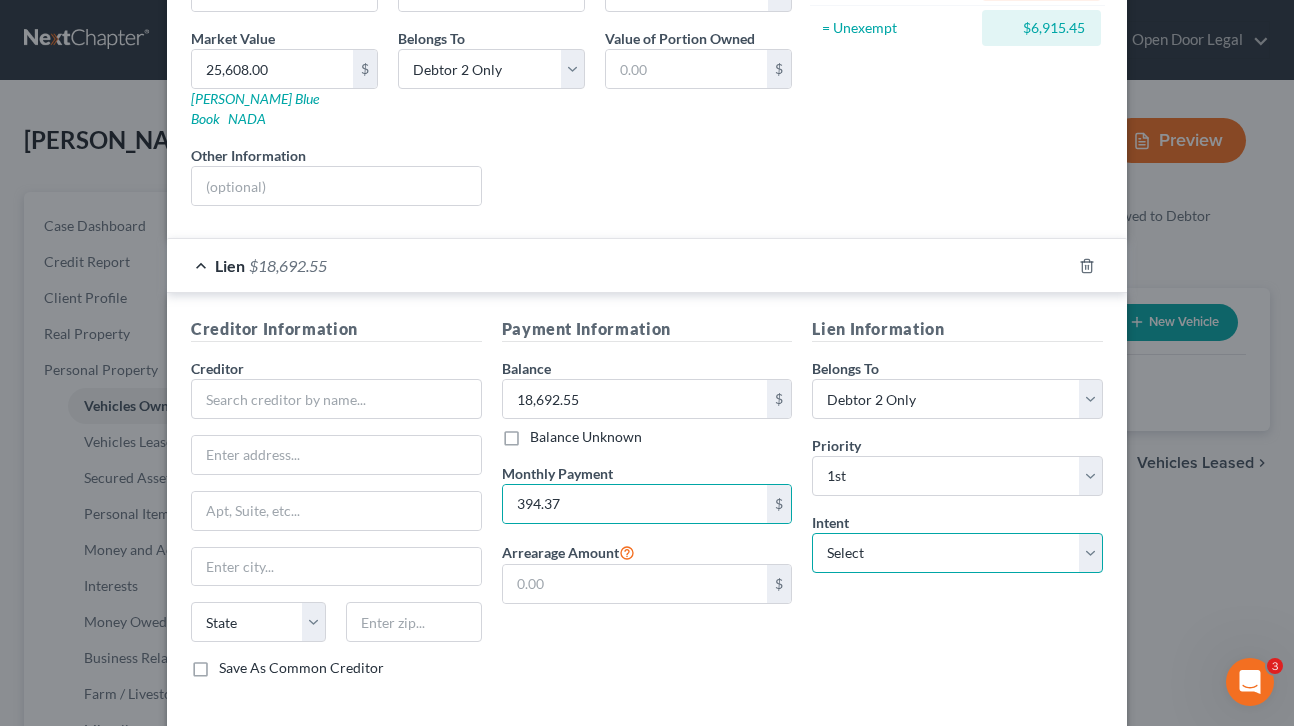 click on "Select Surrender Redeem Reaffirm Avoid Other" at bounding box center (957, 553) 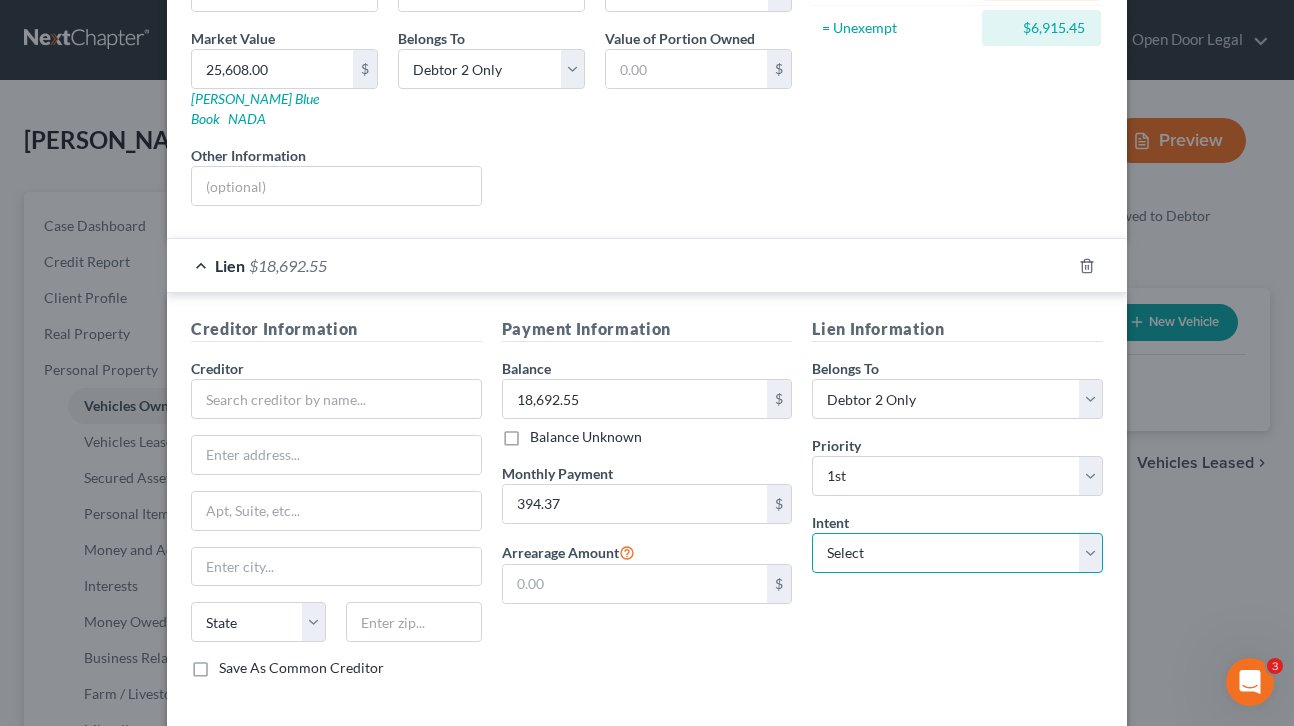 select on "2" 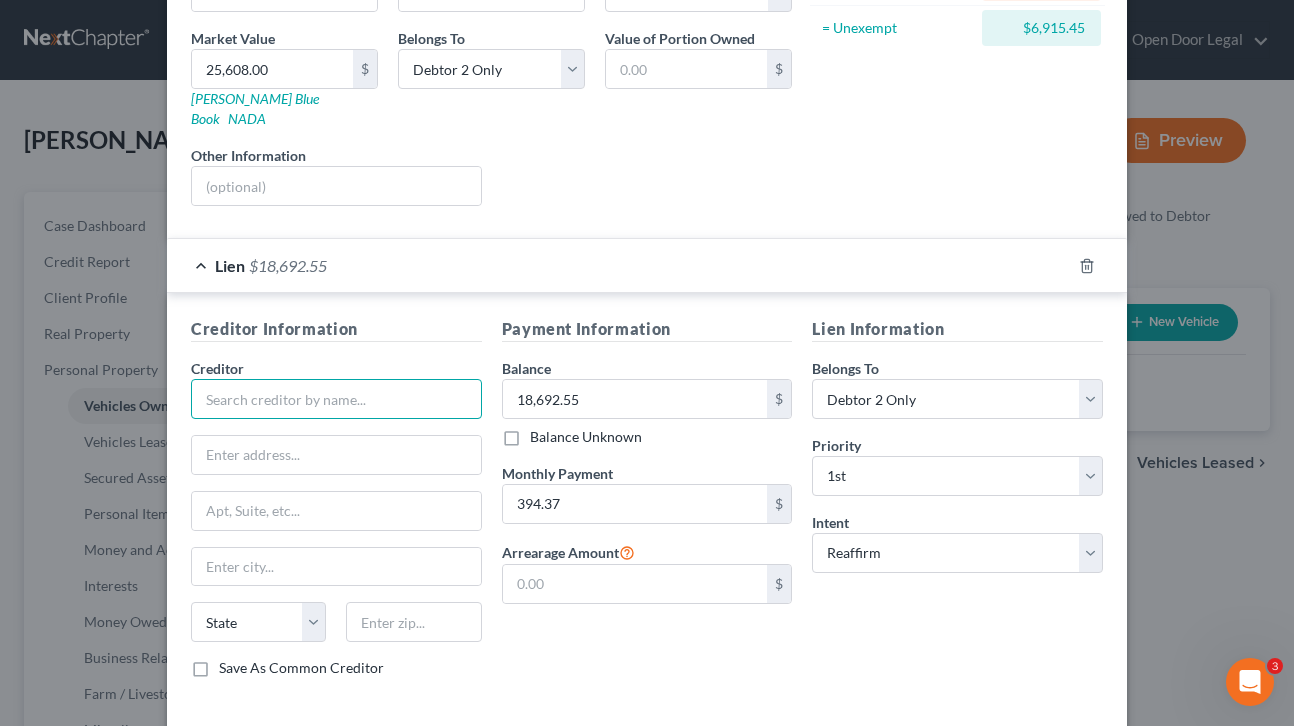 click at bounding box center (336, 399) 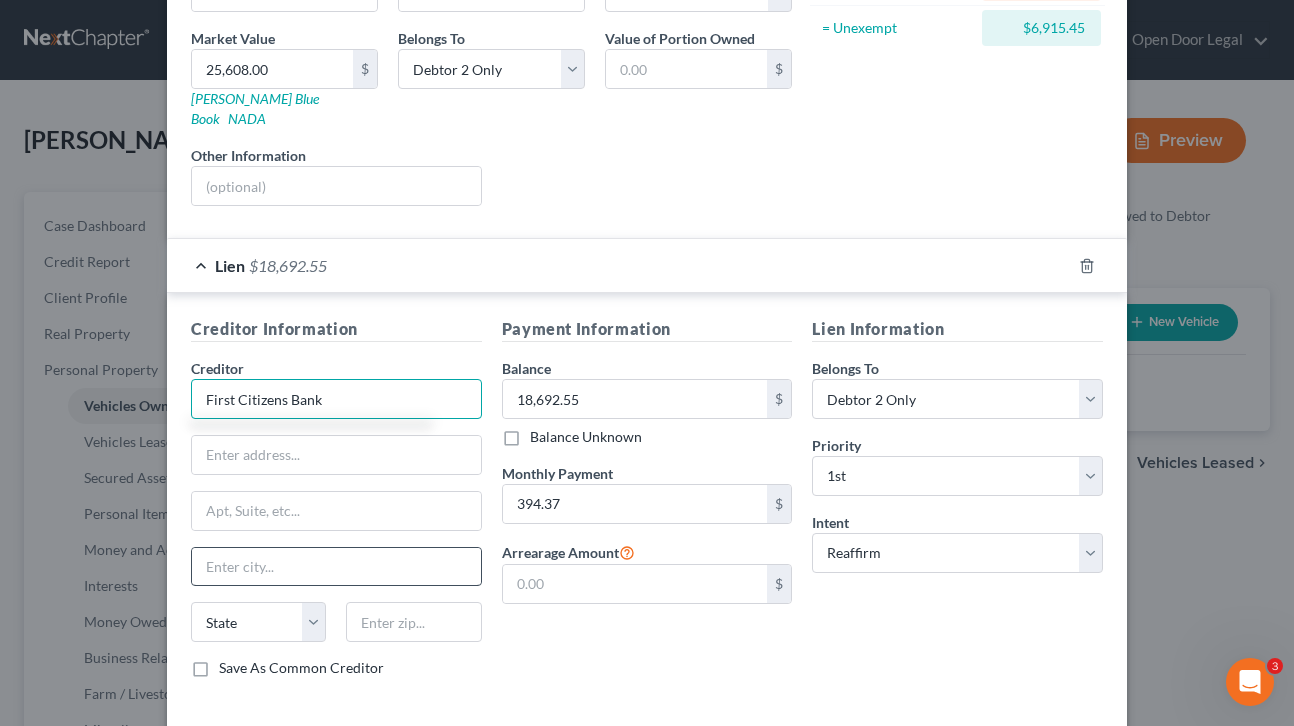 type on "First Citizens Bank" 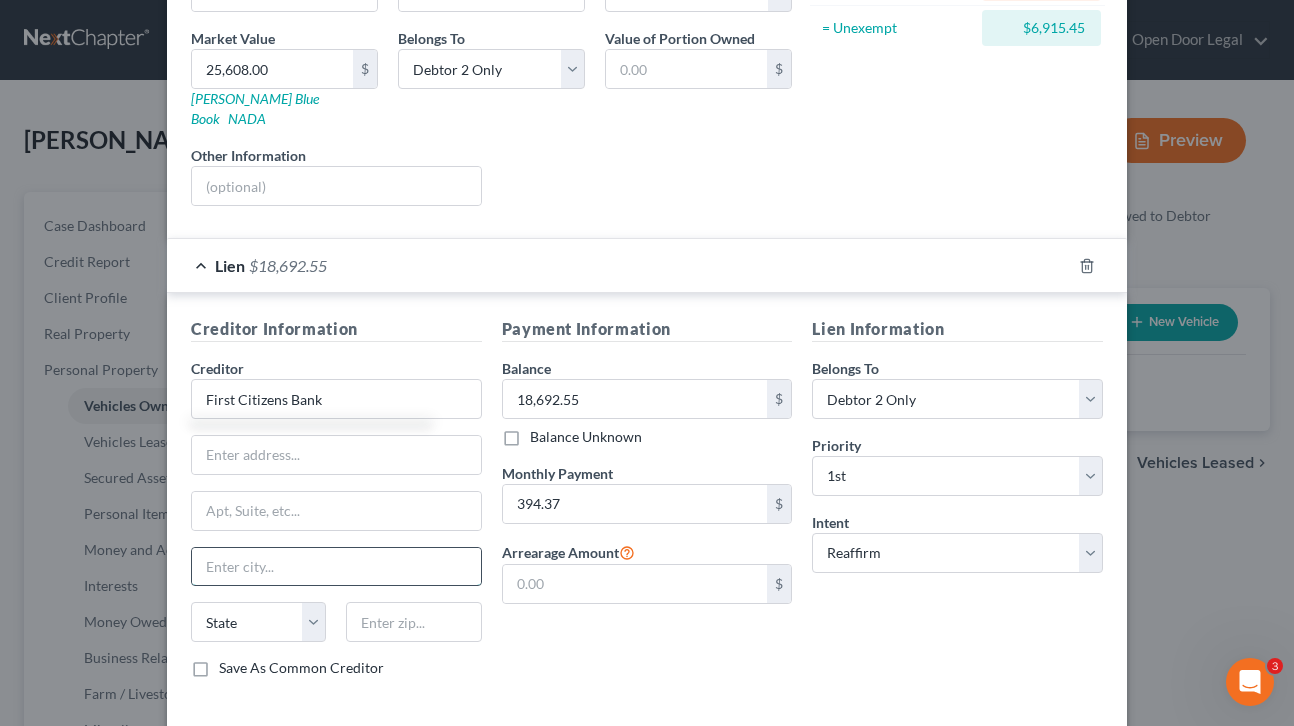 click at bounding box center (336, 567) 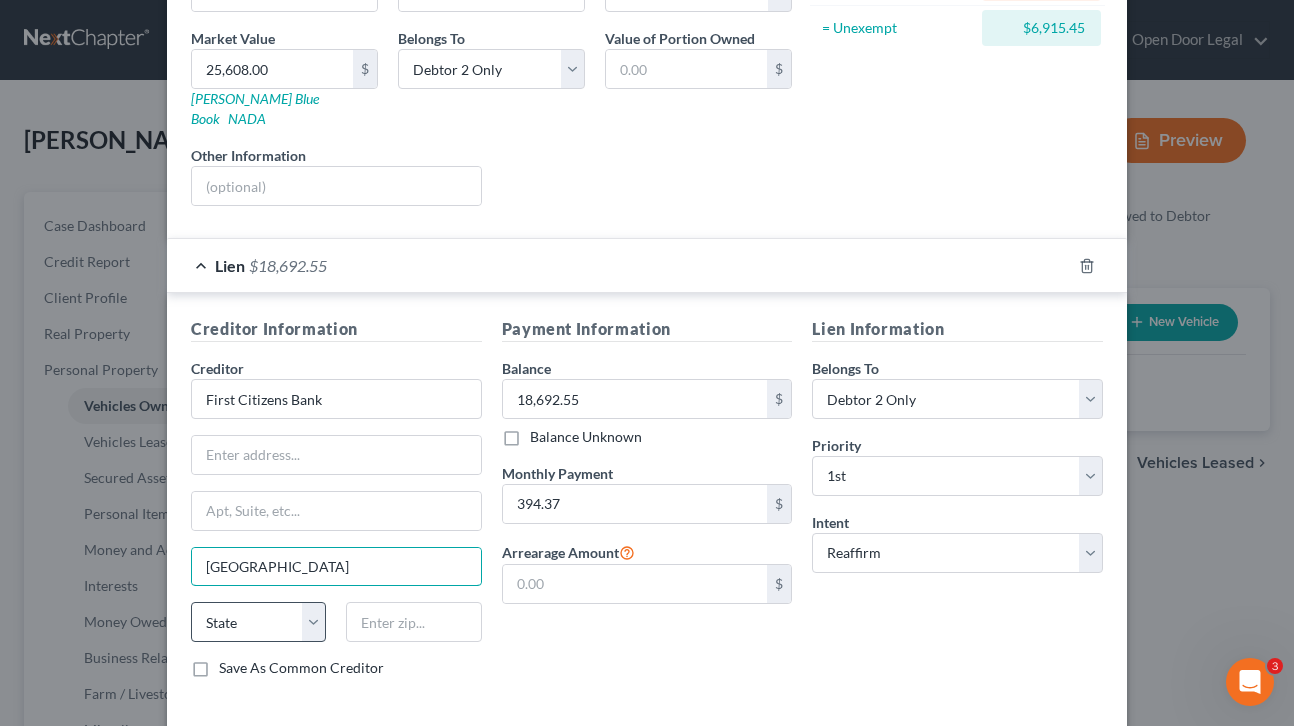 type on "[GEOGRAPHIC_DATA]" 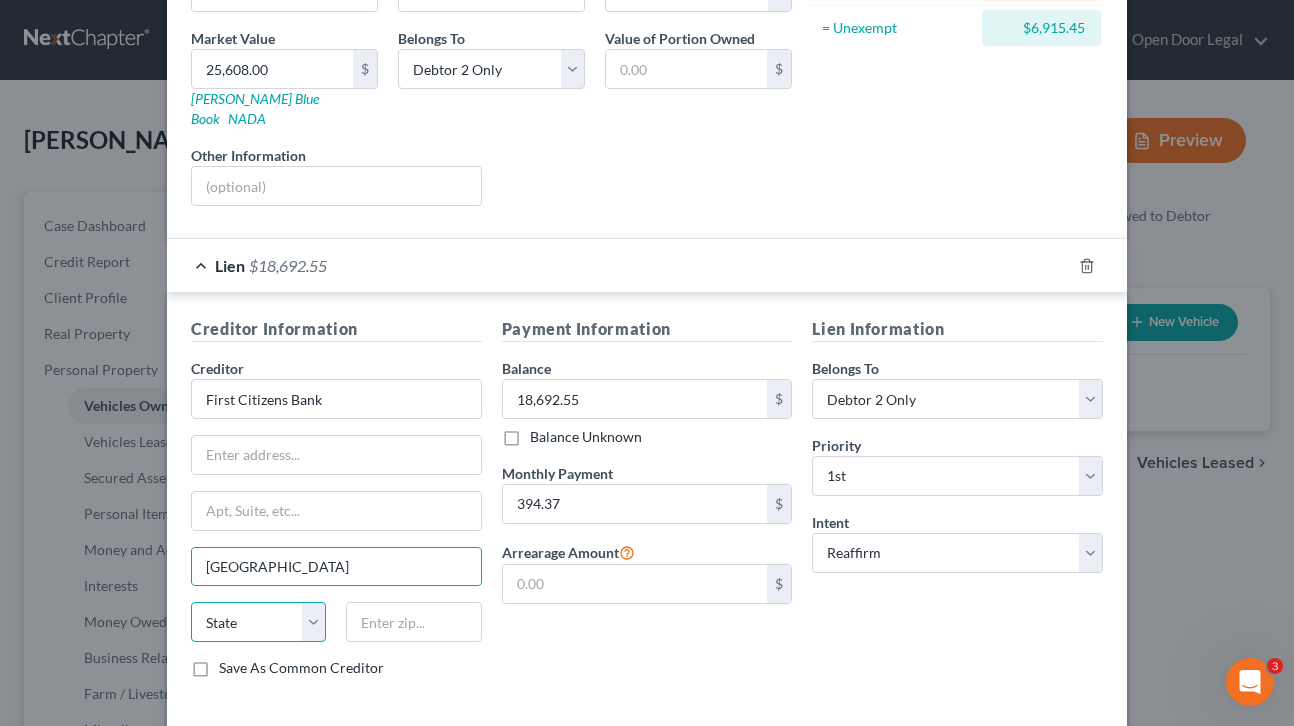 click on "State [US_STATE] AK AR AZ CA CO CT DE DC [GEOGRAPHIC_DATA] [GEOGRAPHIC_DATA] GU HI ID IL IN [GEOGRAPHIC_DATA] [GEOGRAPHIC_DATA] [GEOGRAPHIC_DATA] LA ME MD [GEOGRAPHIC_DATA] [GEOGRAPHIC_DATA] [GEOGRAPHIC_DATA] [GEOGRAPHIC_DATA] [GEOGRAPHIC_DATA] MT NC [GEOGRAPHIC_DATA] [GEOGRAPHIC_DATA] [GEOGRAPHIC_DATA] NH [GEOGRAPHIC_DATA] [GEOGRAPHIC_DATA] [GEOGRAPHIC_DATA] [GEOGRAPHIC_DATA] [GEOGRAPHIC_DATA] [GEOGRAPHIC_DATA] [GEOGRAPHIC_DATA] PR RI SC SD [GEOGRAPHIC_DATA] [GEOGRAPHIC_DATA] [GEOGRAPHIC_DATA] VI [GEOGRAPHIC_DATA] [GEOGRAPHIC_DATA] [GEOGRAPHIC_DATA] WV WI WY" at bounding box center (258, 622) 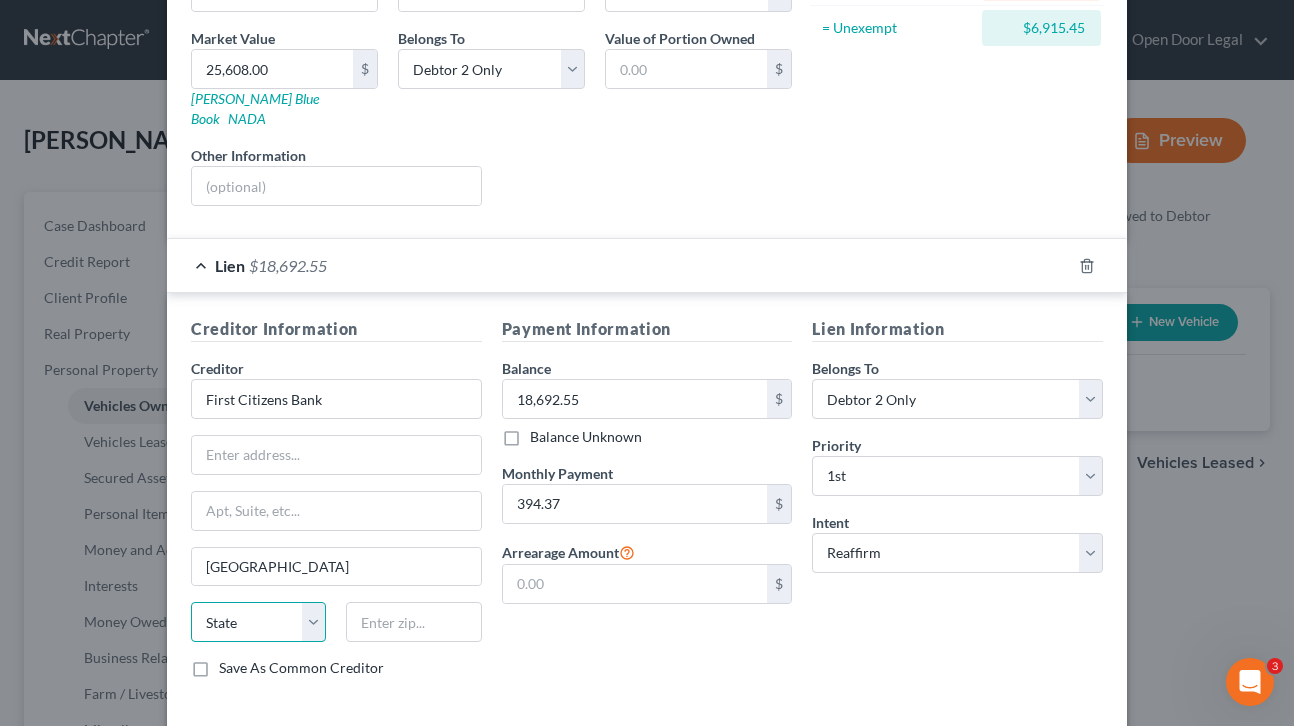 select on "28" 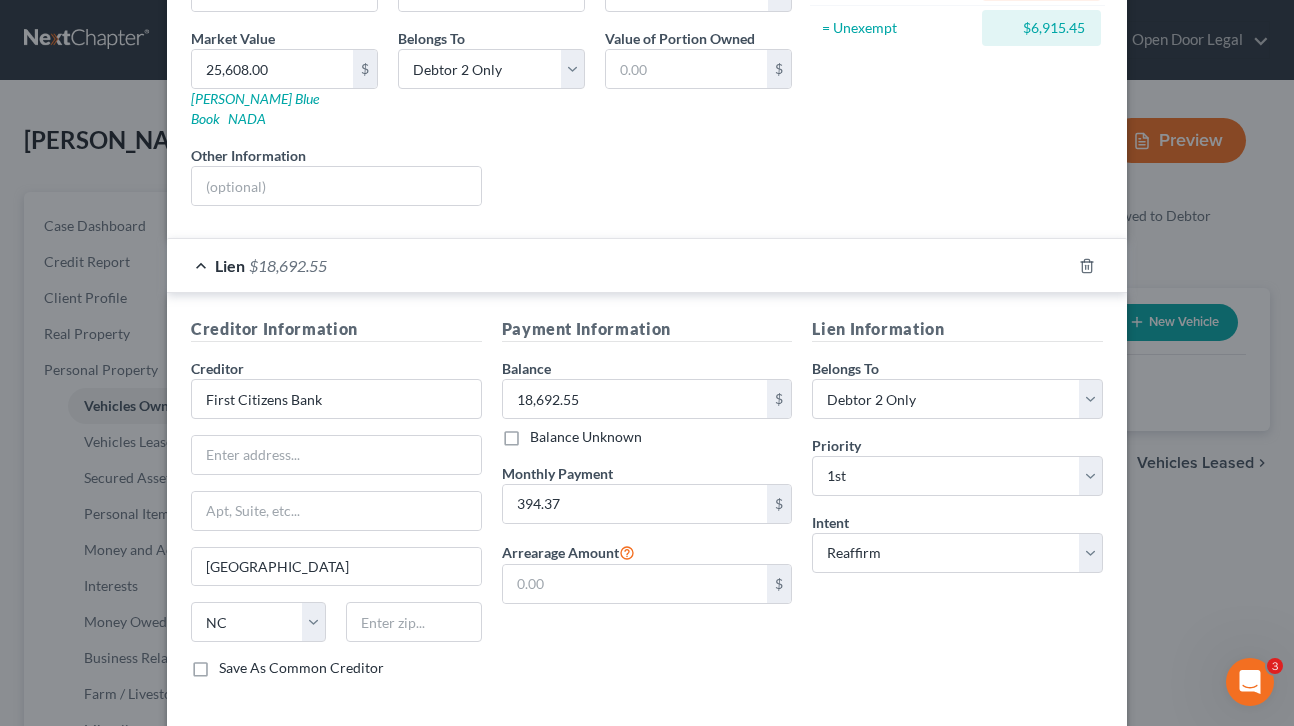 click on "Payment Information Balance
18,692.55 $
Balance Unknown
Balance Undetermined
18,692.55 $
Balance Unknown
Monthly Payment 394.37 $ Arrearage Amount  $" at bounding box center [647, 505] 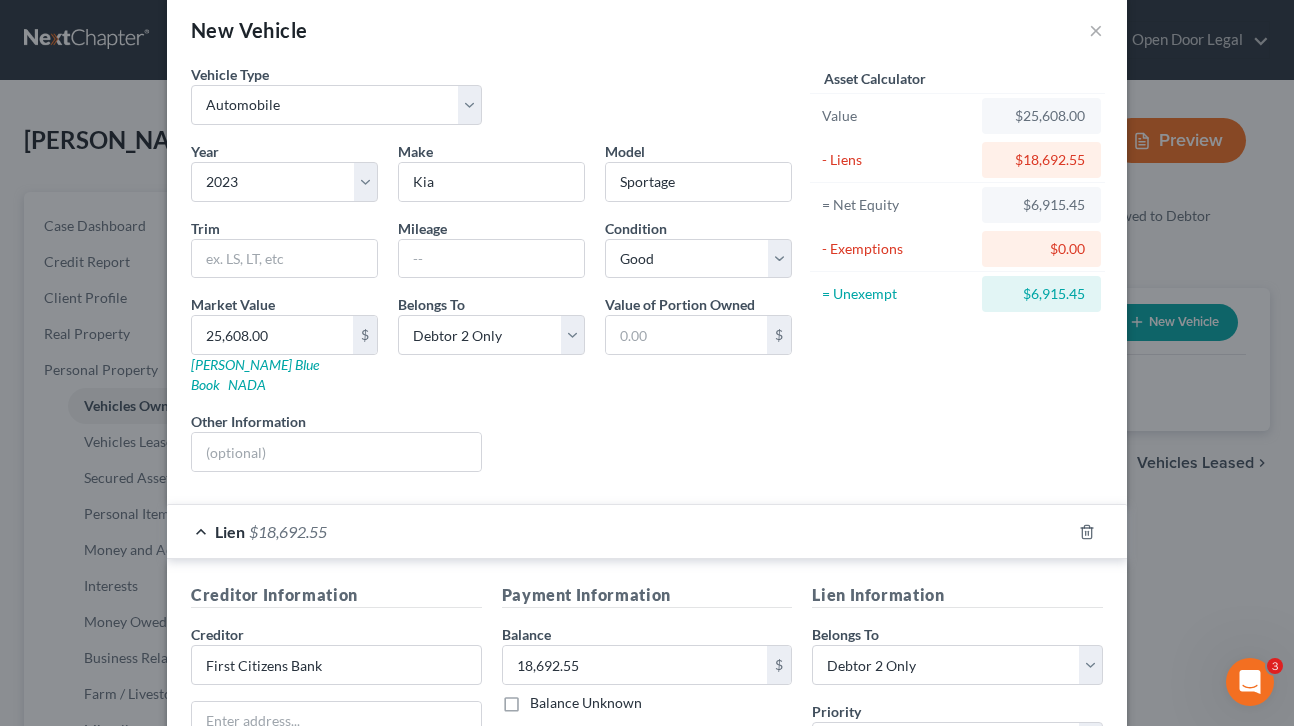 scroll, scrollTop: 0, scrollLeft: 0, axis: both 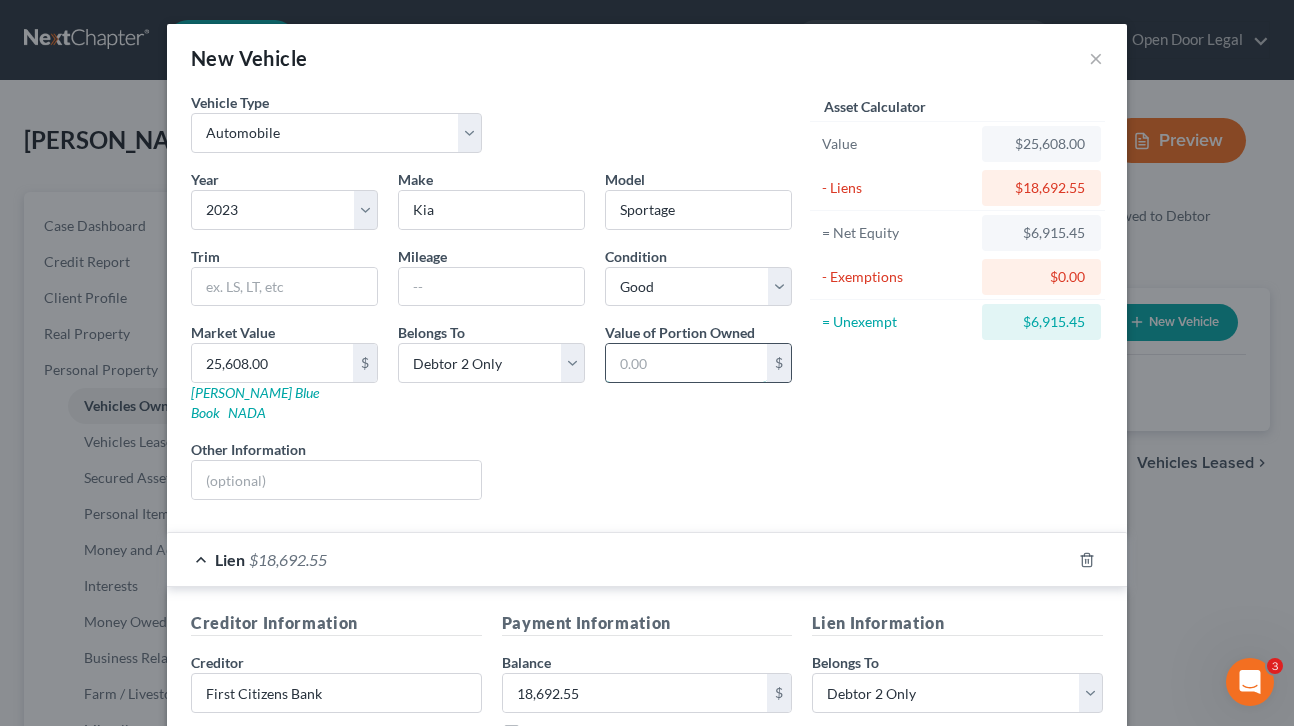 click at bounding box center (686, 363) 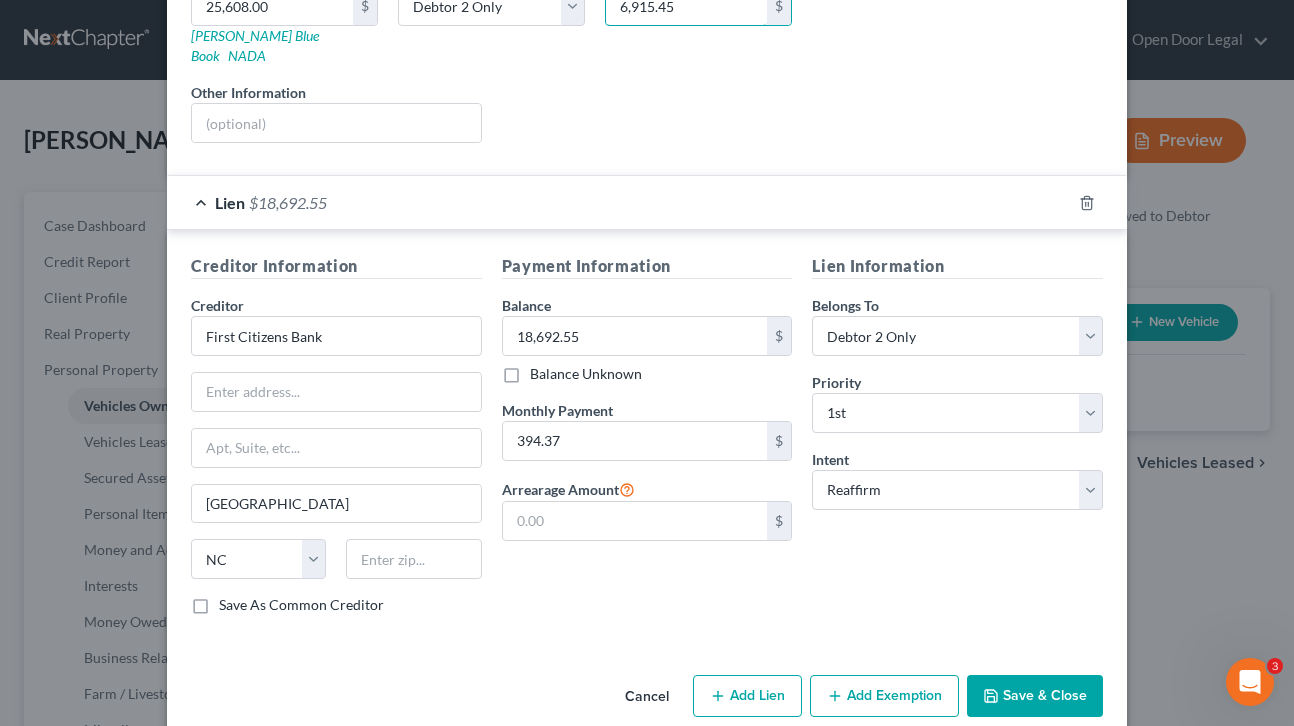 scroll, scrollTop: 368, scrollLeft: 0, axis: vertical 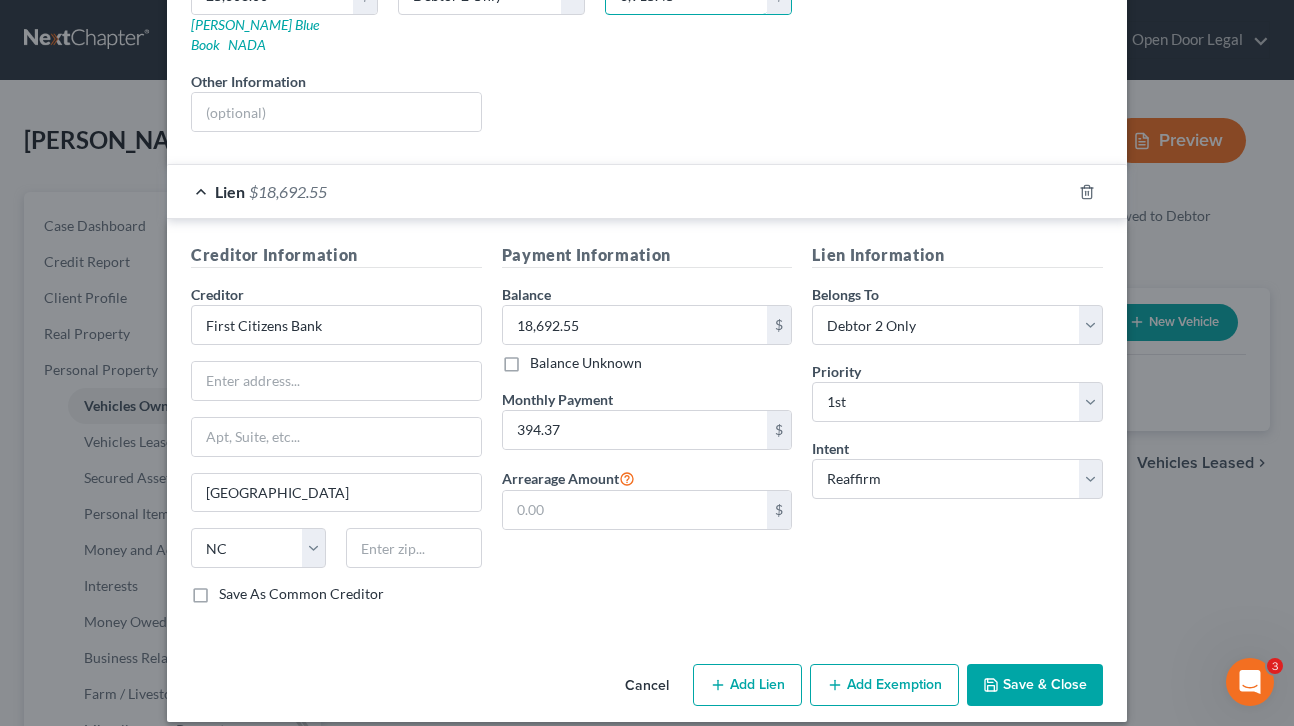 type on "6,915.45" 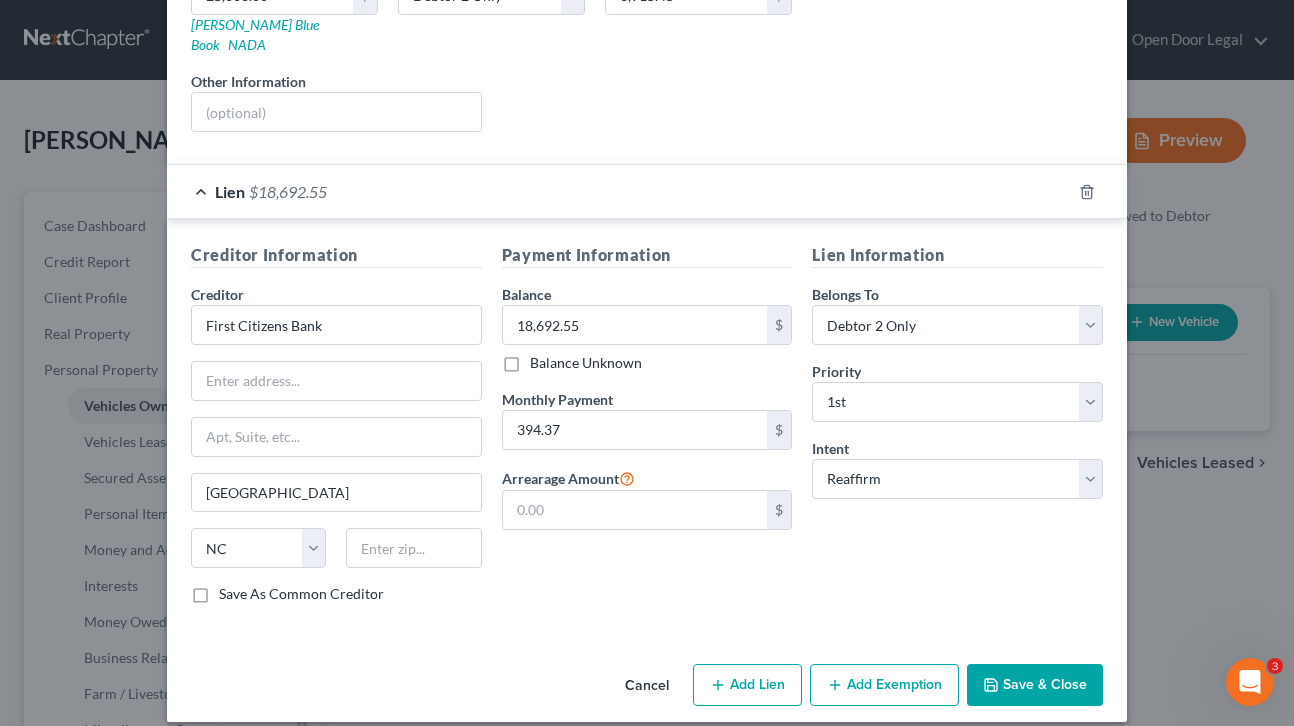 click on "Add Exemption" at bounding box center (884, 685) 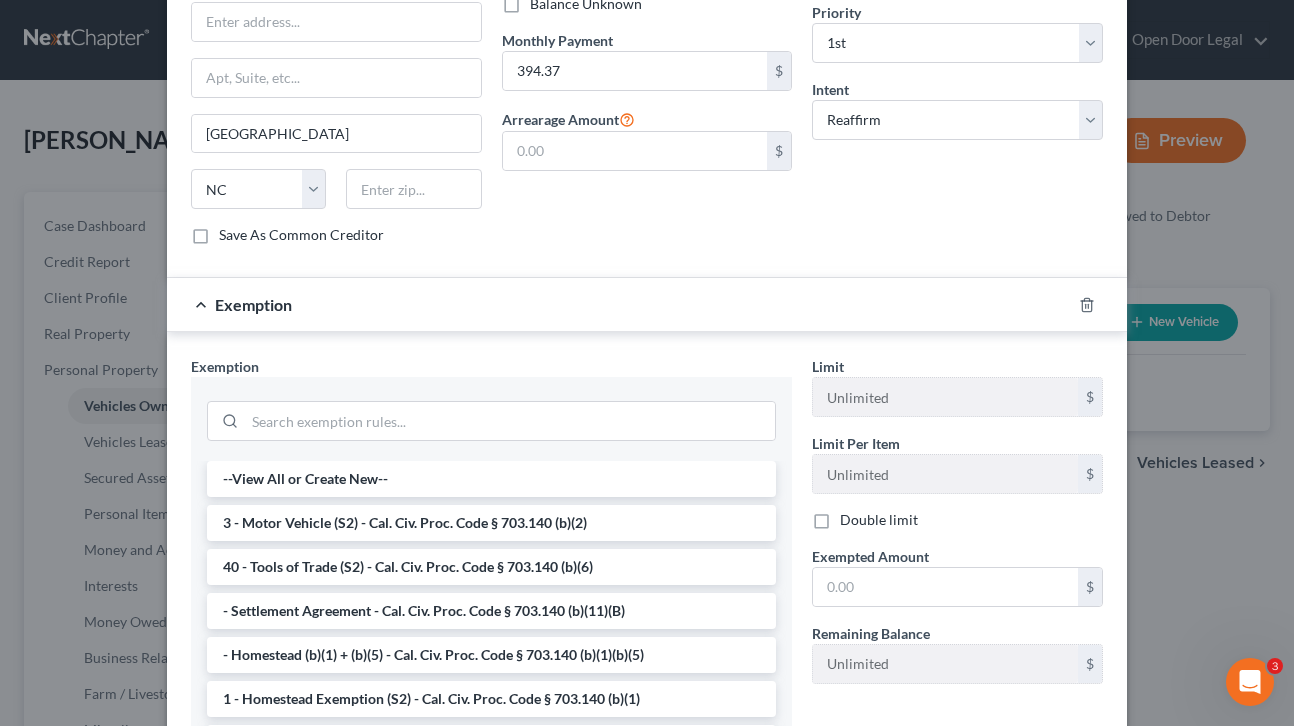 scroll, scrollTop: 730, scrollLeft: 0, axis: vertical 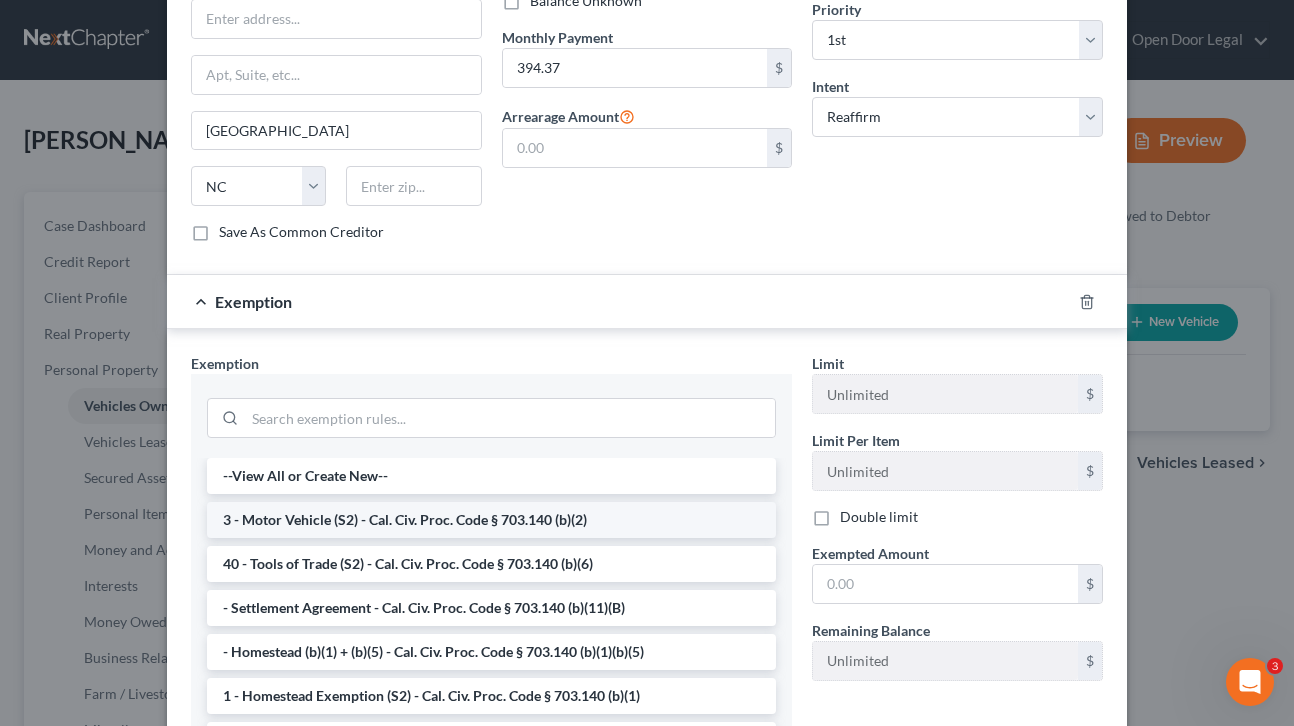 click on "3 - Motor Vehicle (S2) - Cal. Civ. Proc. Code § 703.140 (b)(2)" at bounding box center [491, 520] 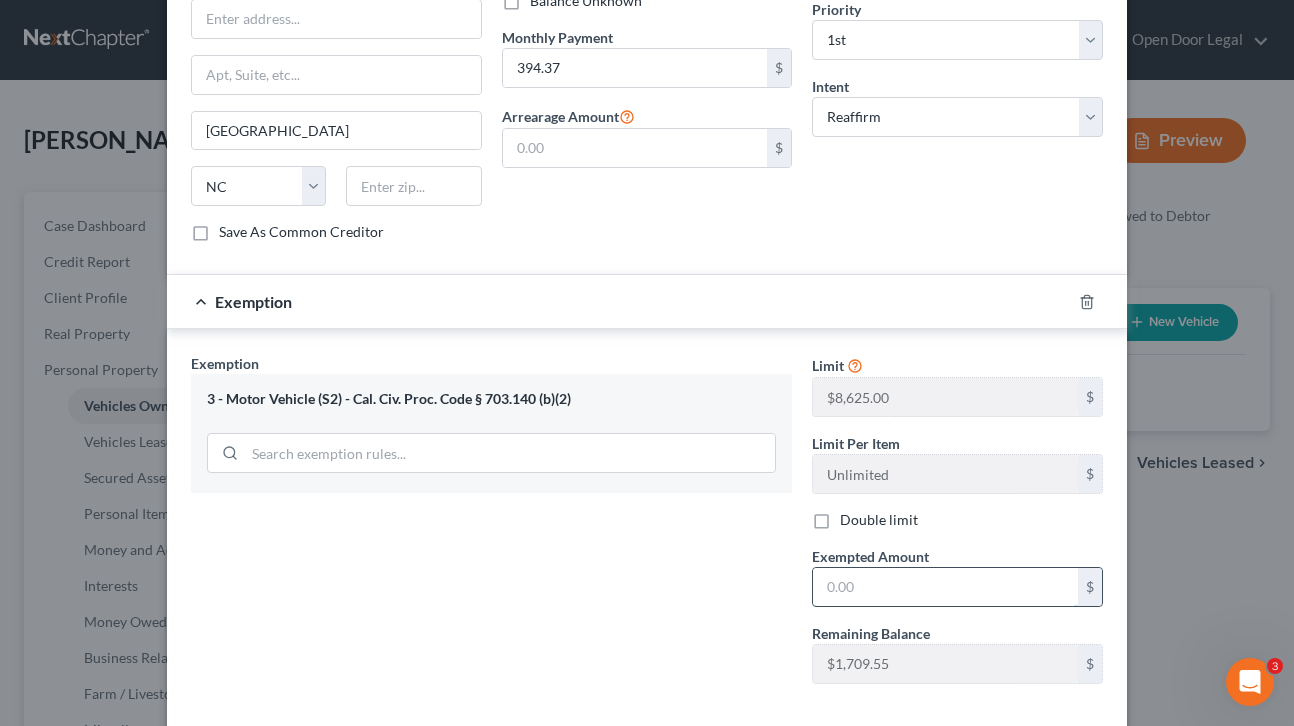 click at bounding box center [945, 587] 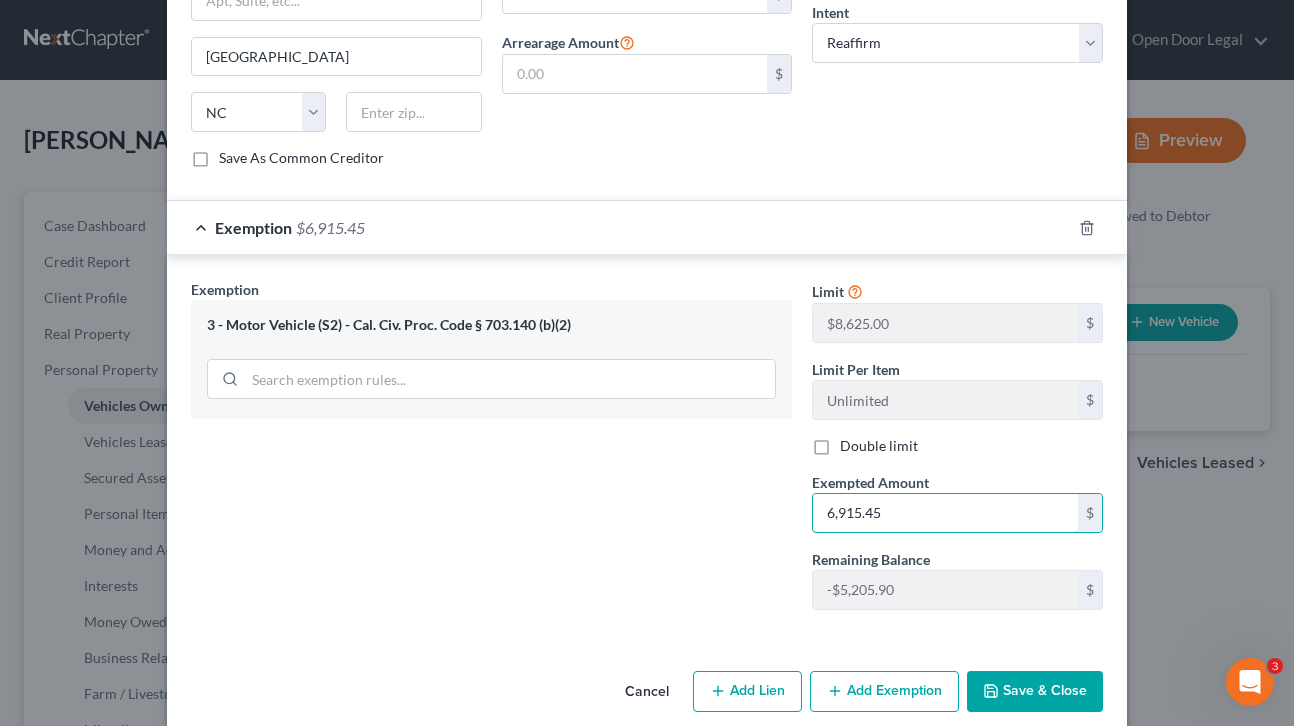 scroll, scrollTop: 810, scrollLeft: 0, axis: vertical 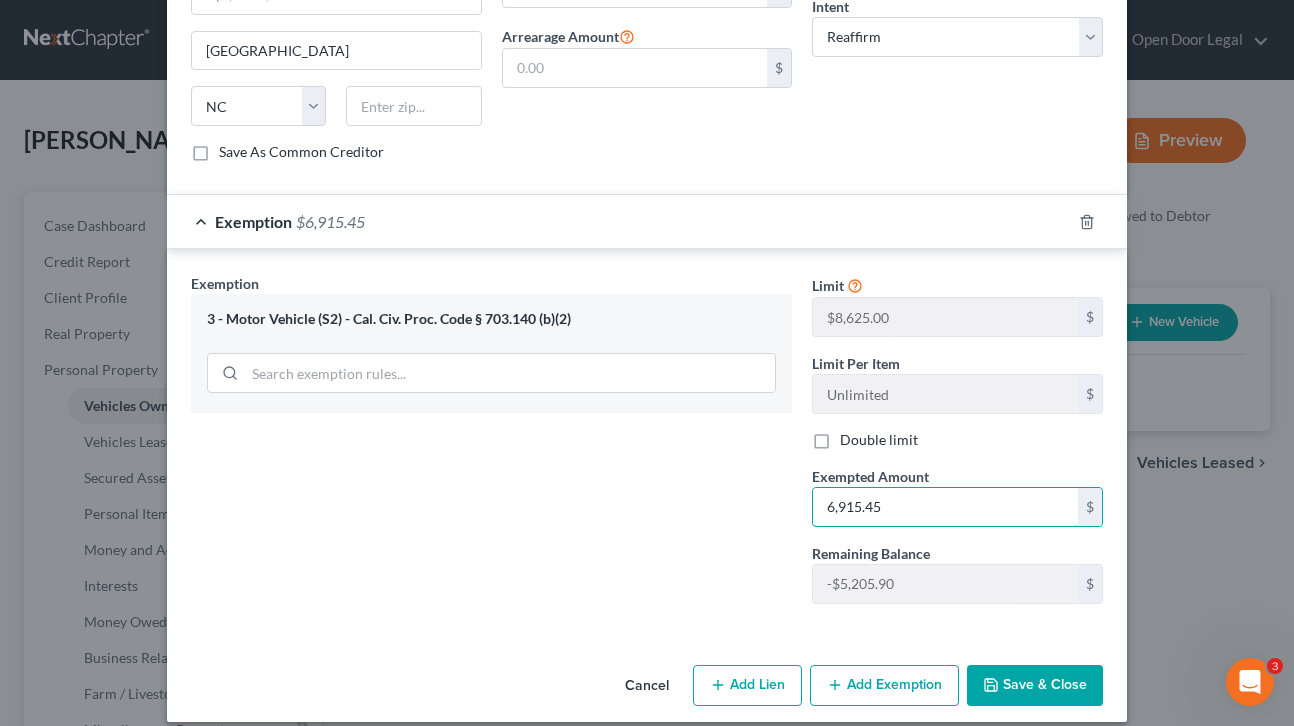 type on "6,915.45" 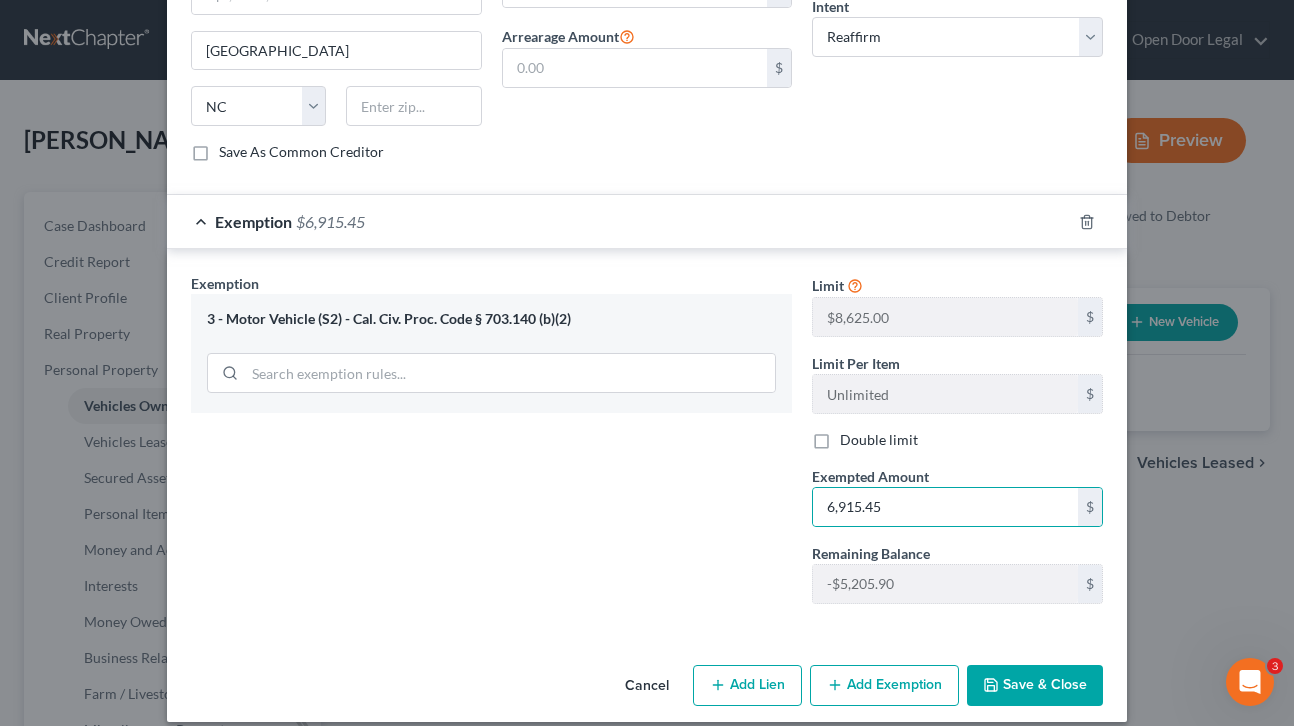 click on "Save & Close" at bounding box center [1035, 686] 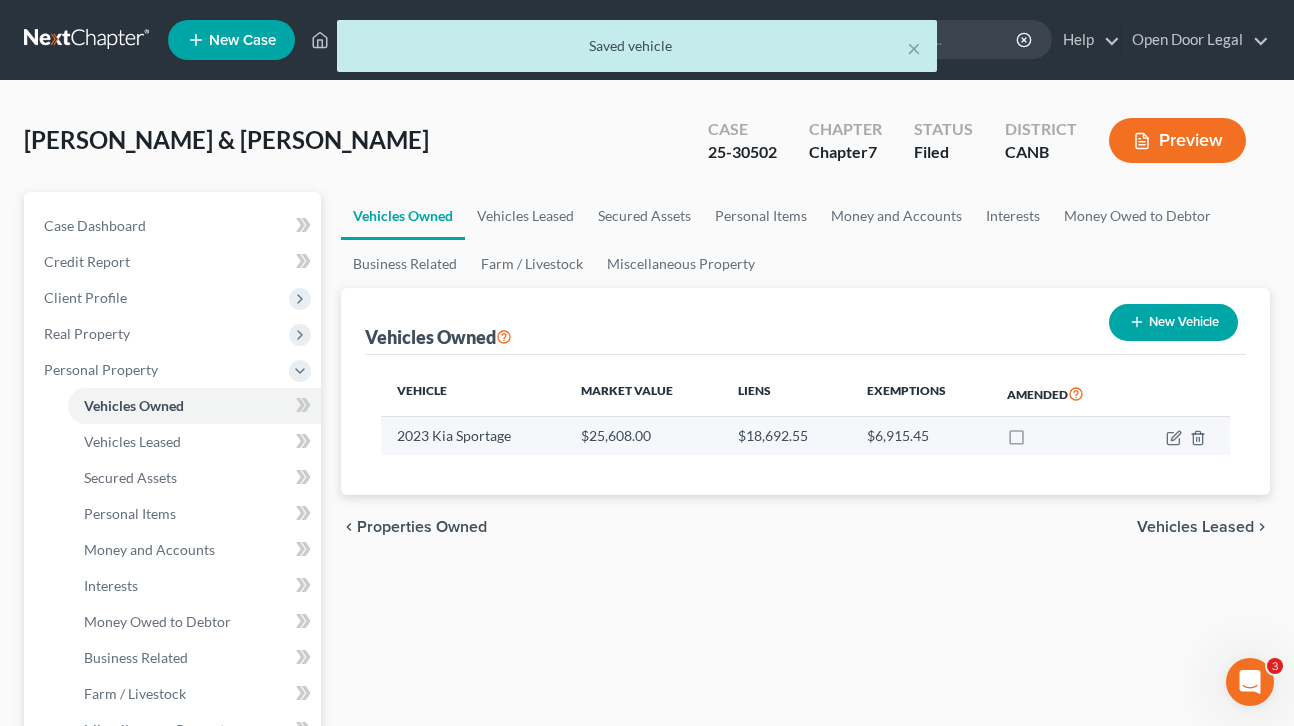 click at bounding box center [1035, 441] 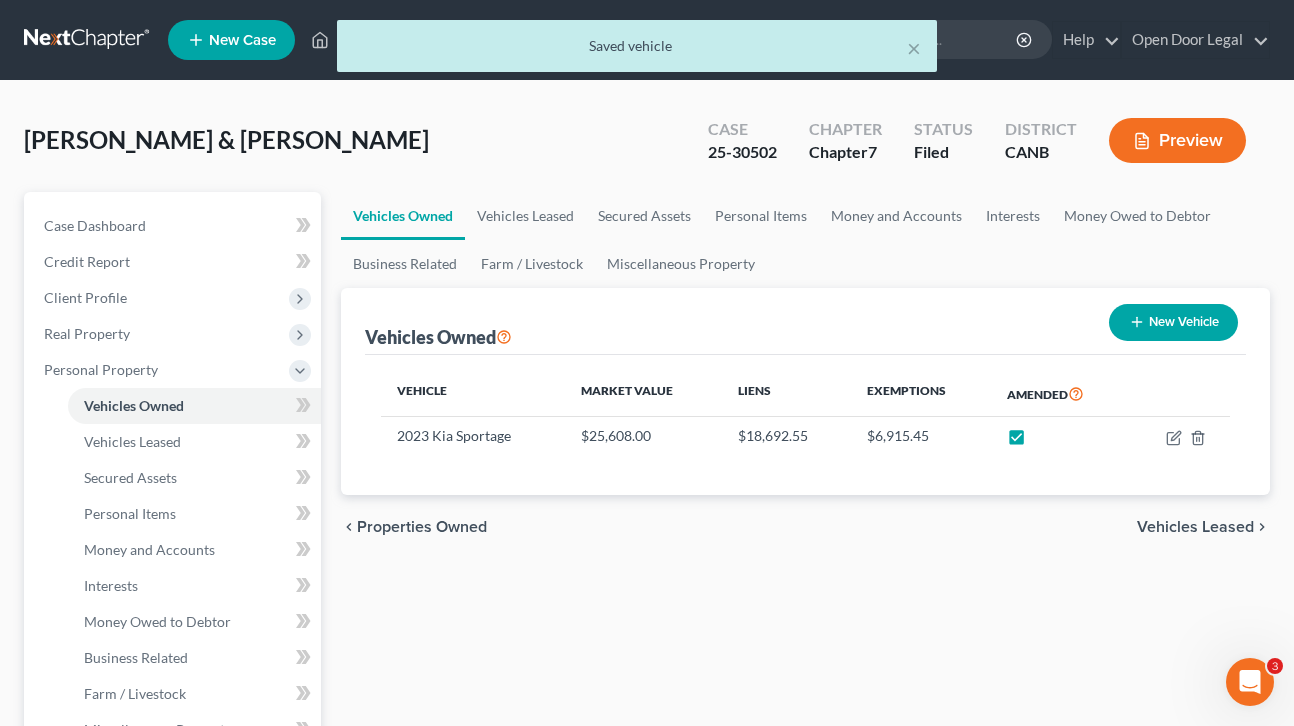 click on "Vehicles Leased" at bounding box center [1195, 527] 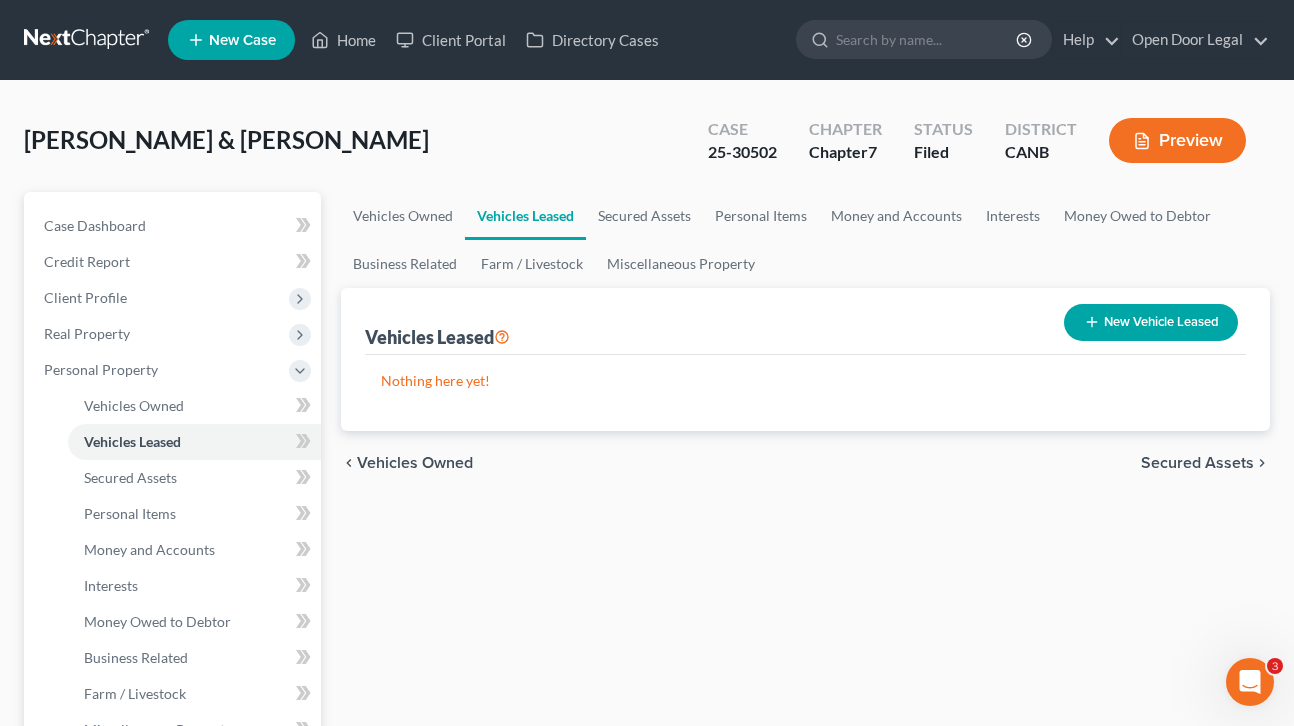 click on "Secured Assets" at bounding box center (1197, 463) 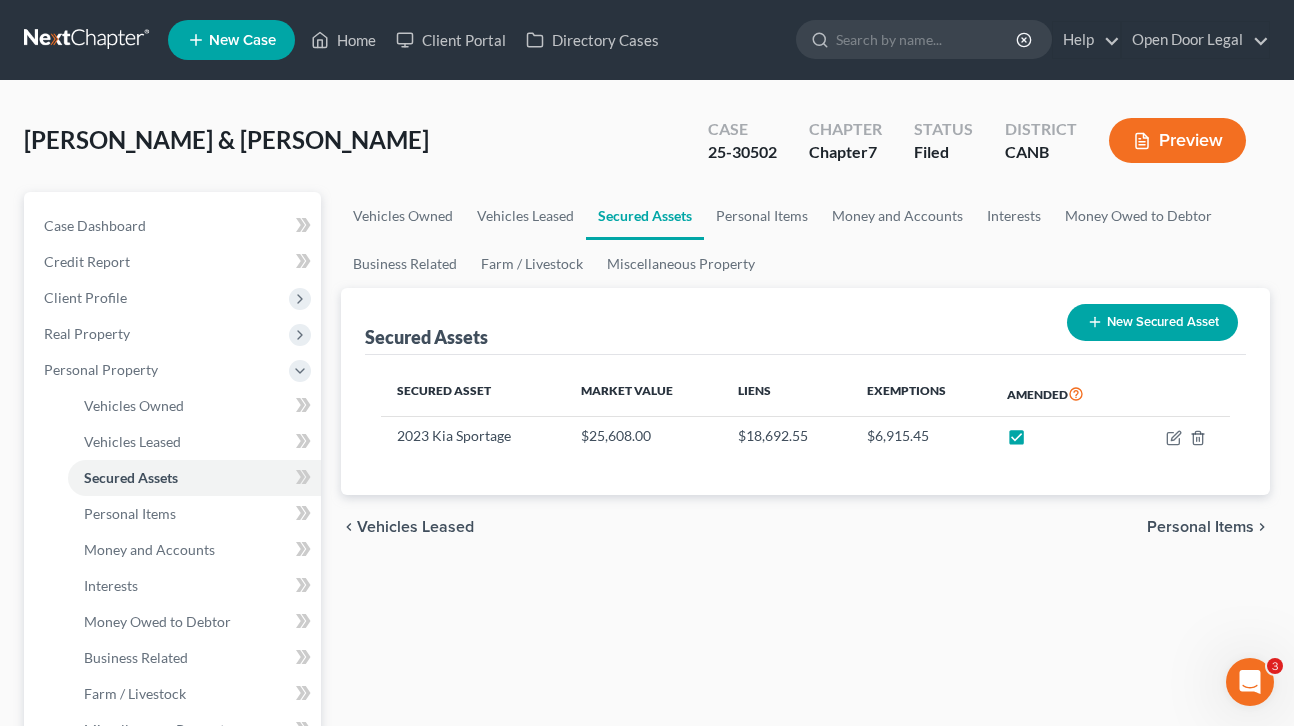 click on "Personal Items" at bounding box center (1200, 527) 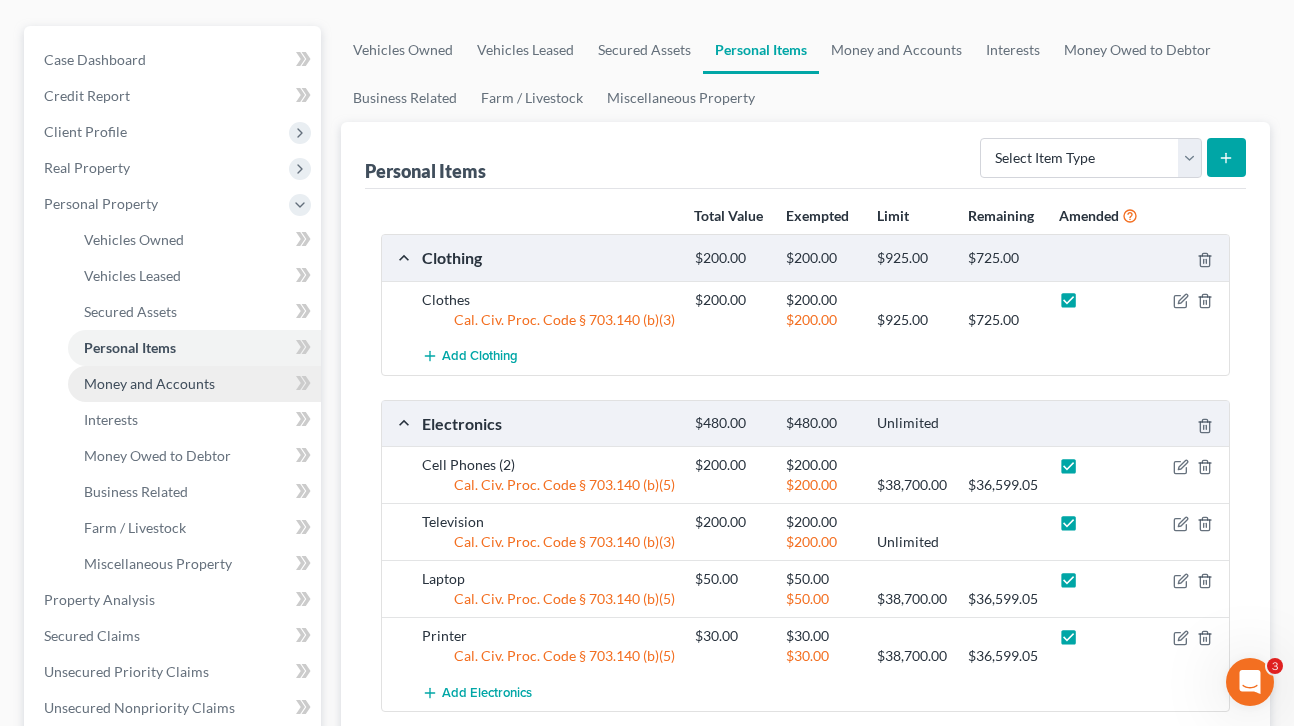 scroll, scrollTop: 231, scrollLeft: 0, axis: vertical 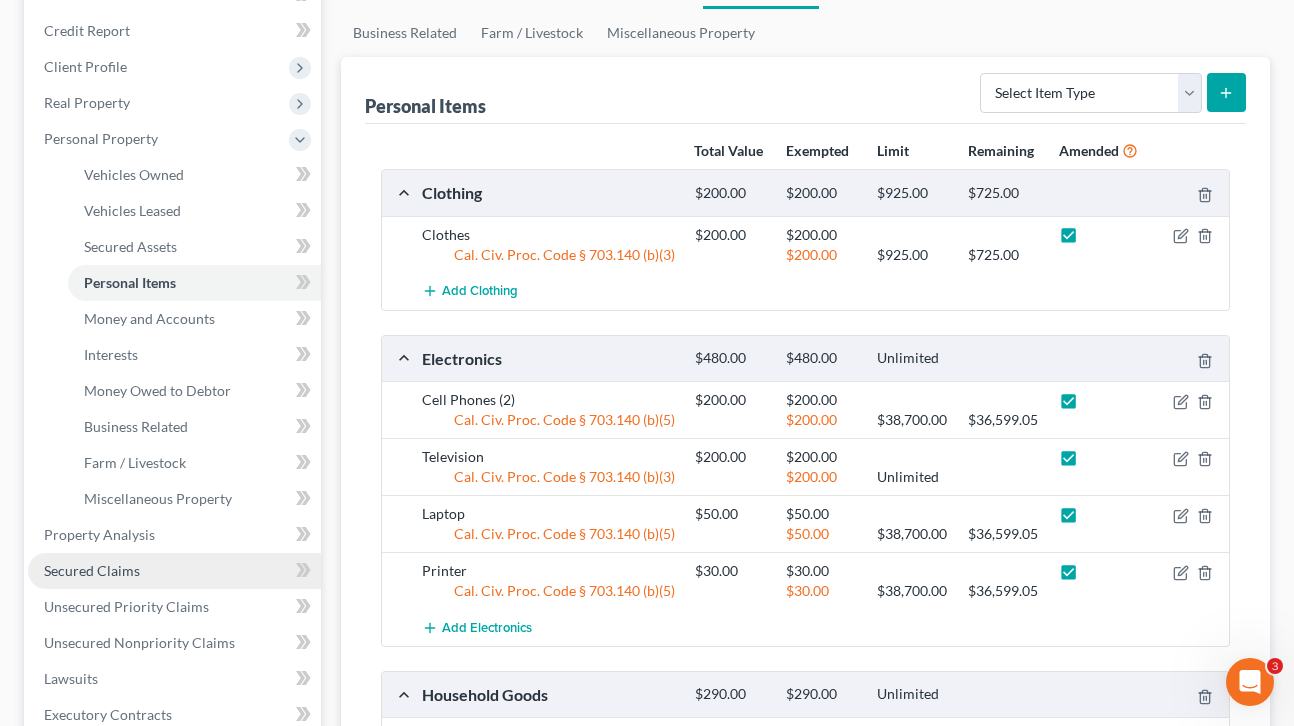 click on "Secured Claims" at bounding box center (92, 570) 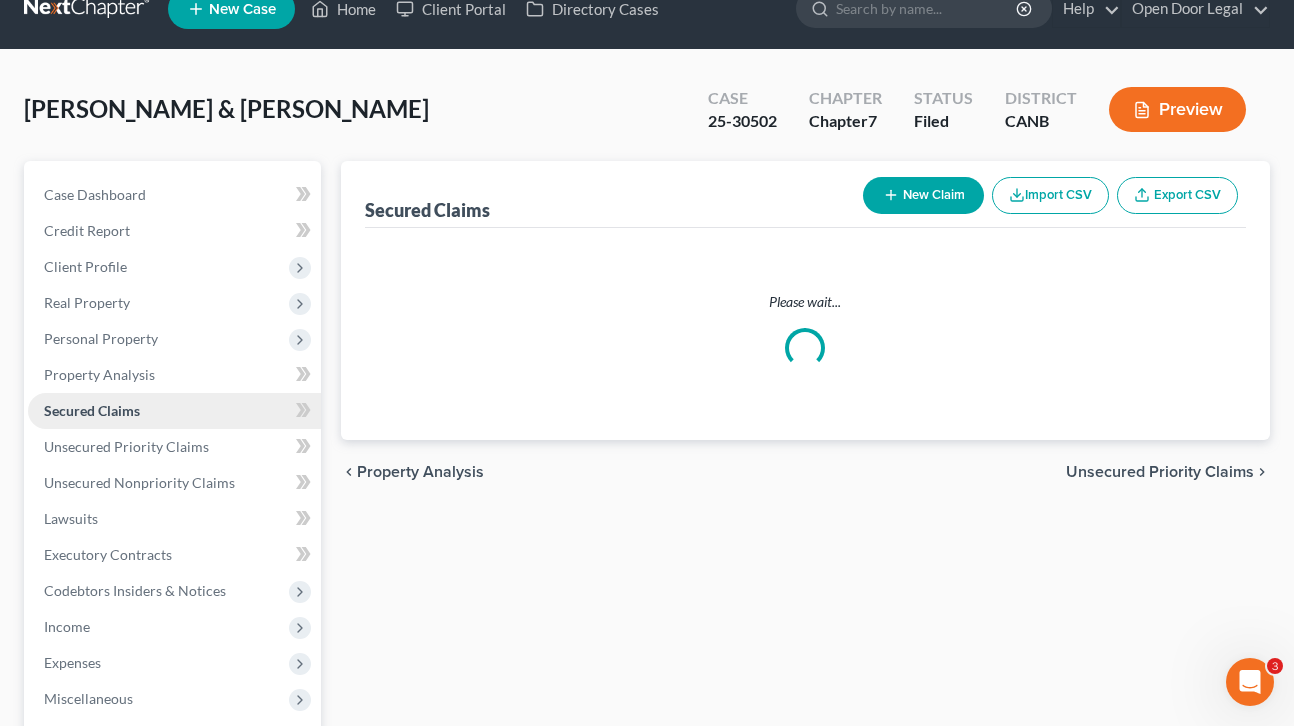 scroll, scrollTop: 0, scrollLeft: 0, axis: both 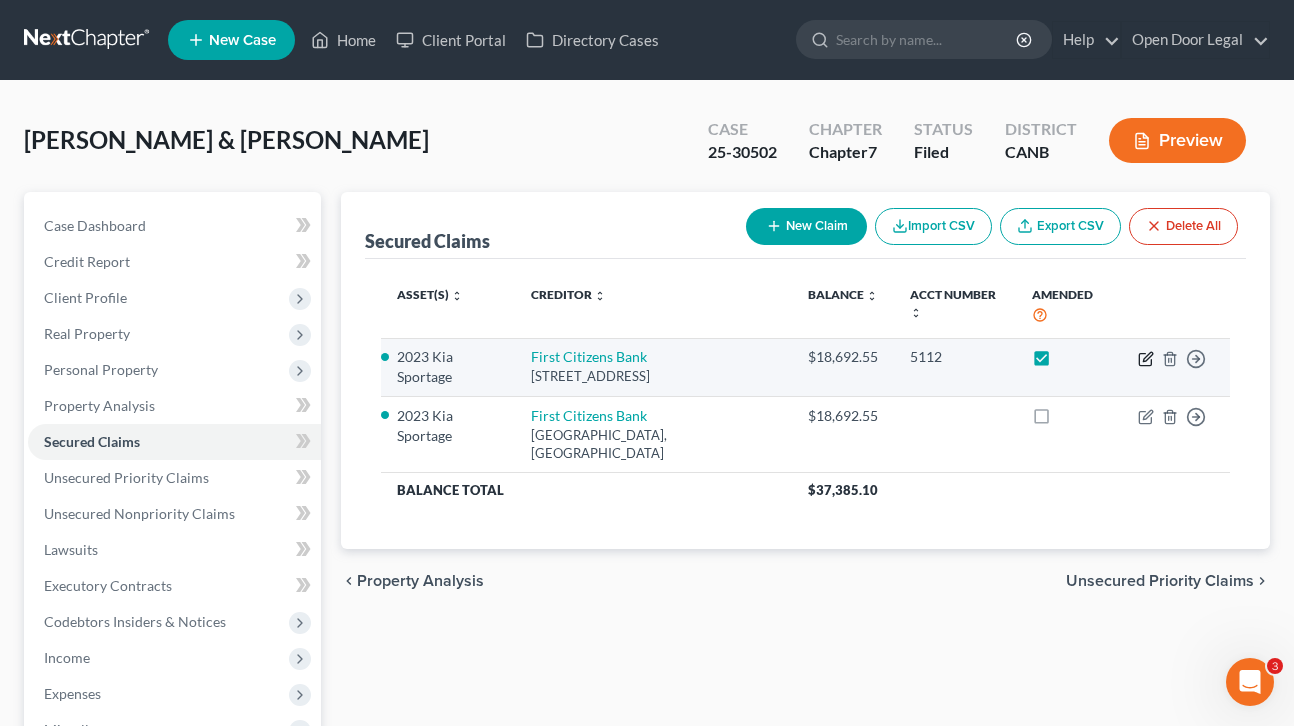 click 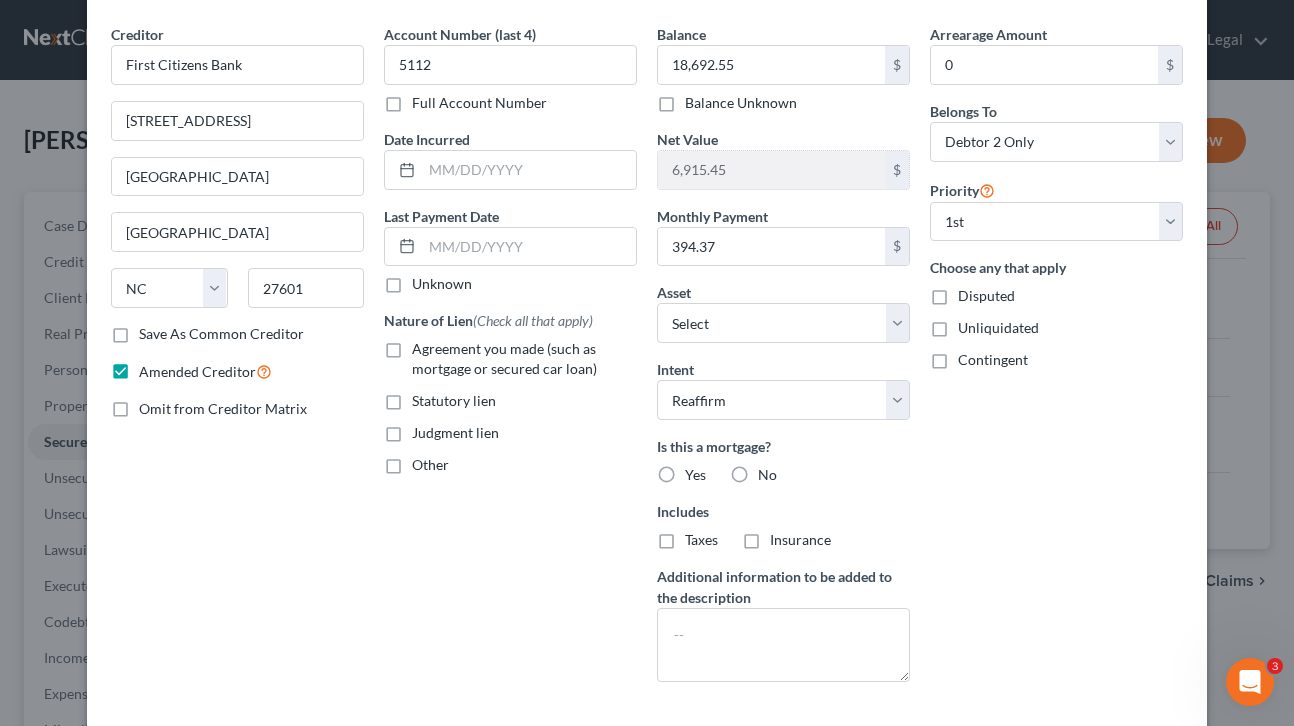 scroll, scrollTop: 0, scrollLeft: 0, axis: both 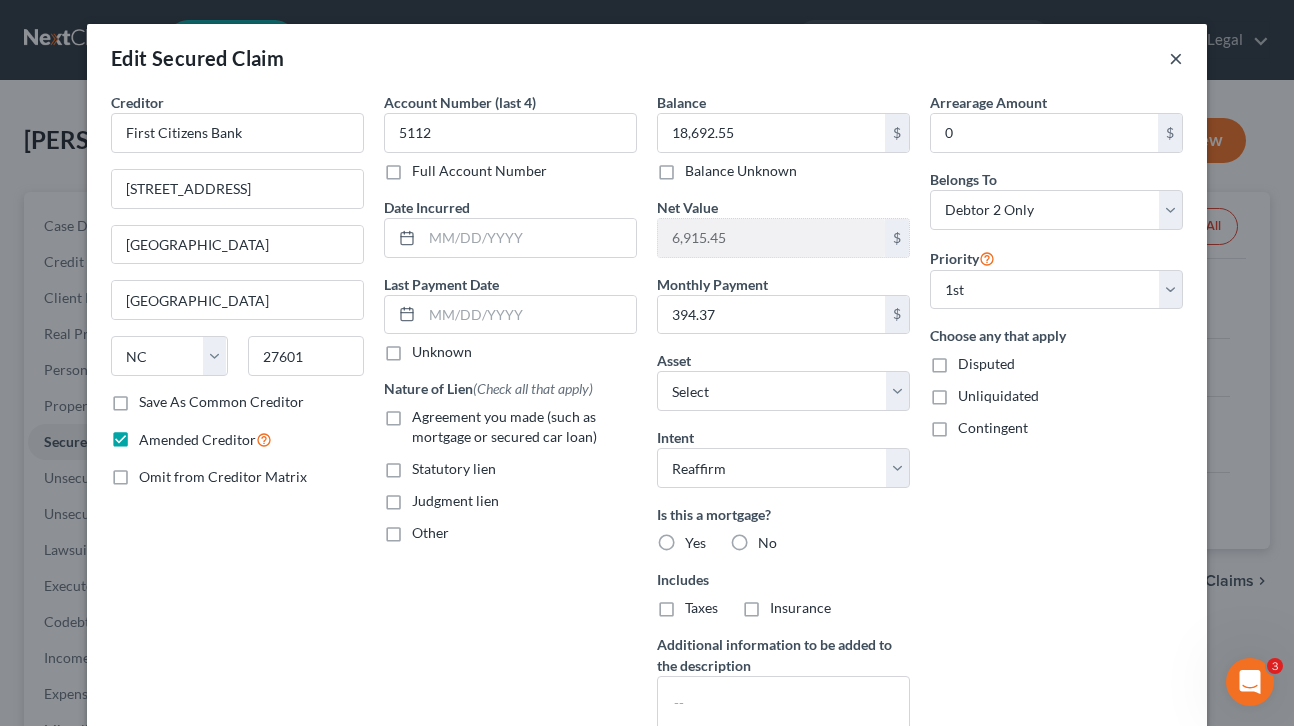 click on "×" at bounding box center (1176, 58) 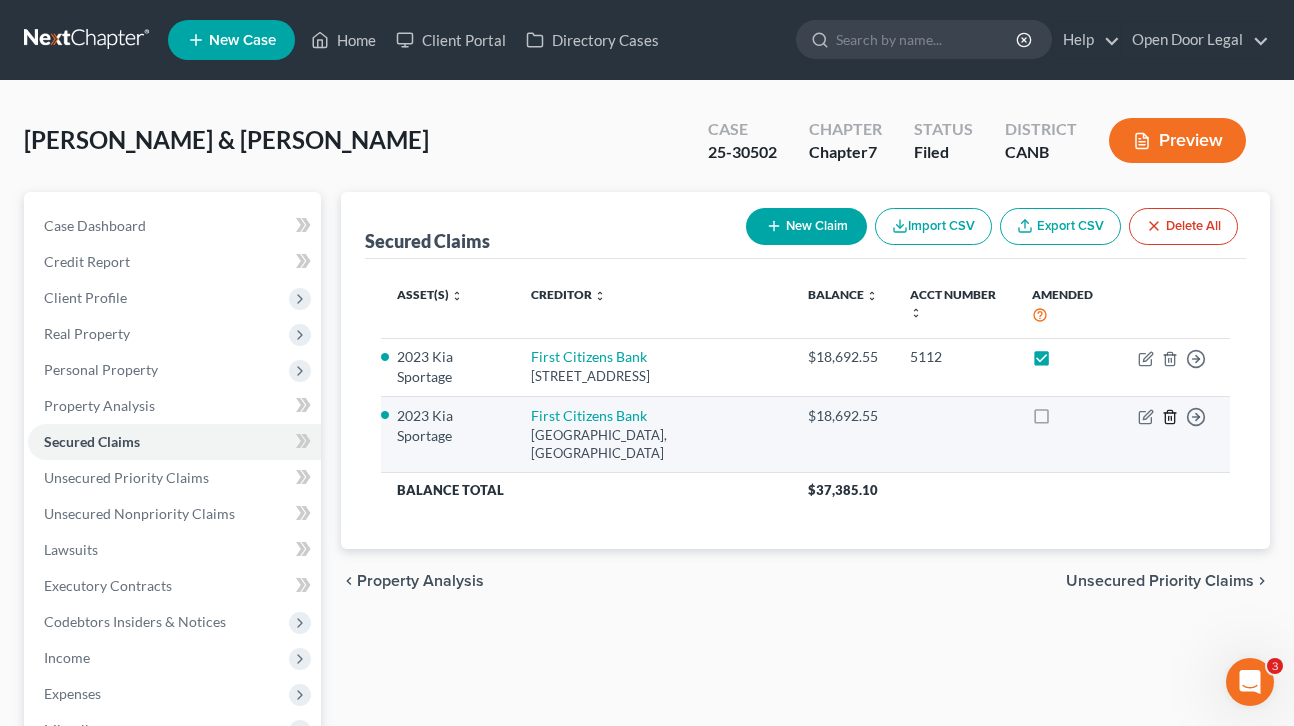 click 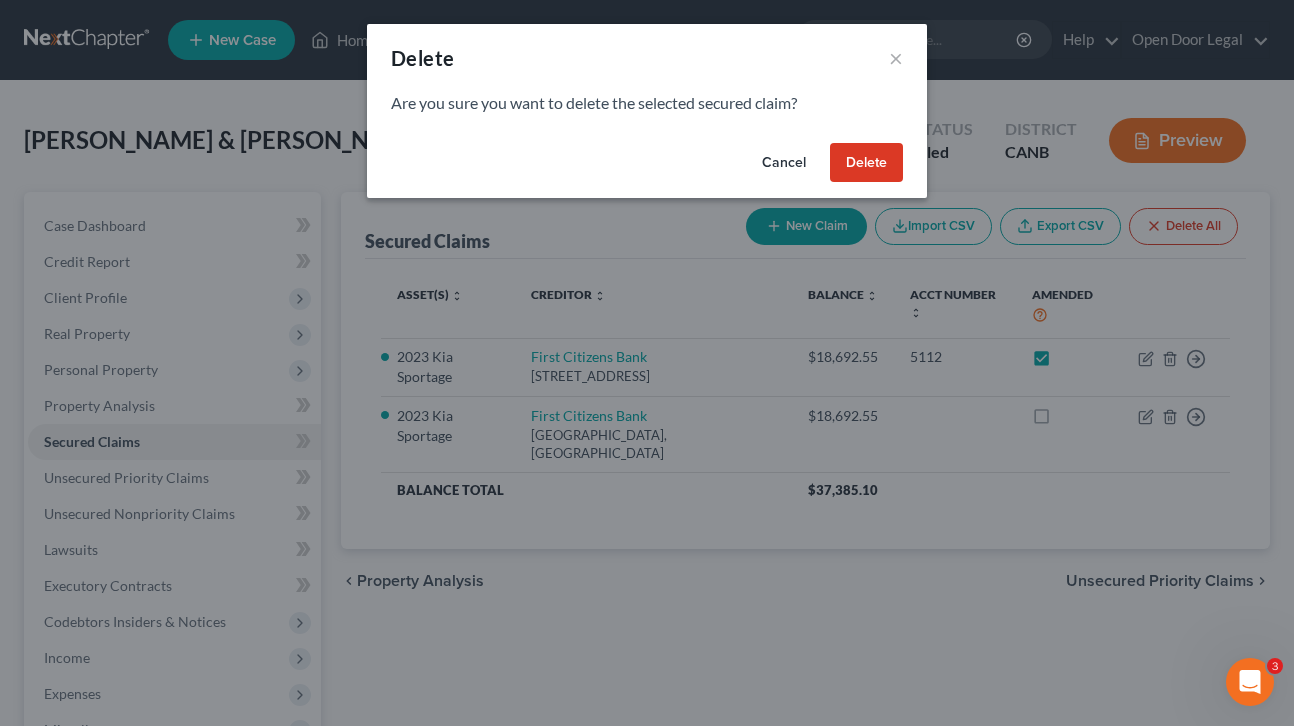 click on "Delete" at bounding box center [866, 163] 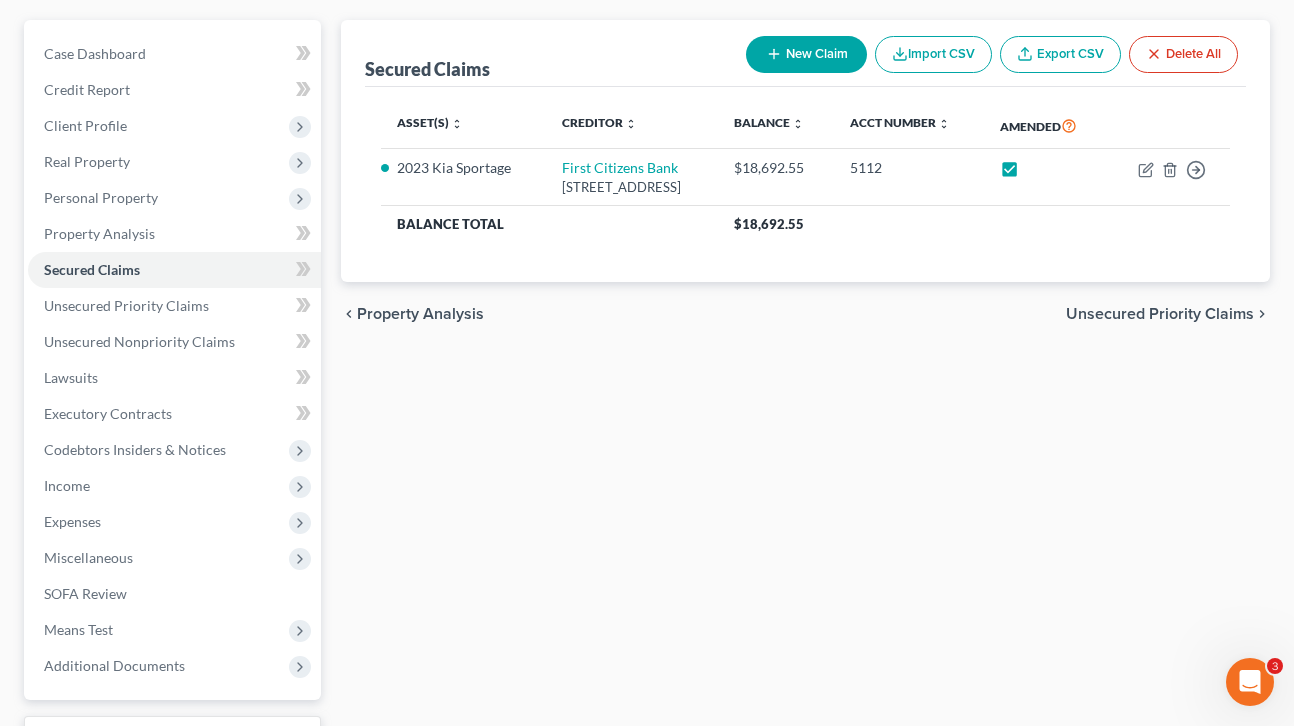 scroll, scrollTop: 166, scrollLeft: 0, axis: vertical 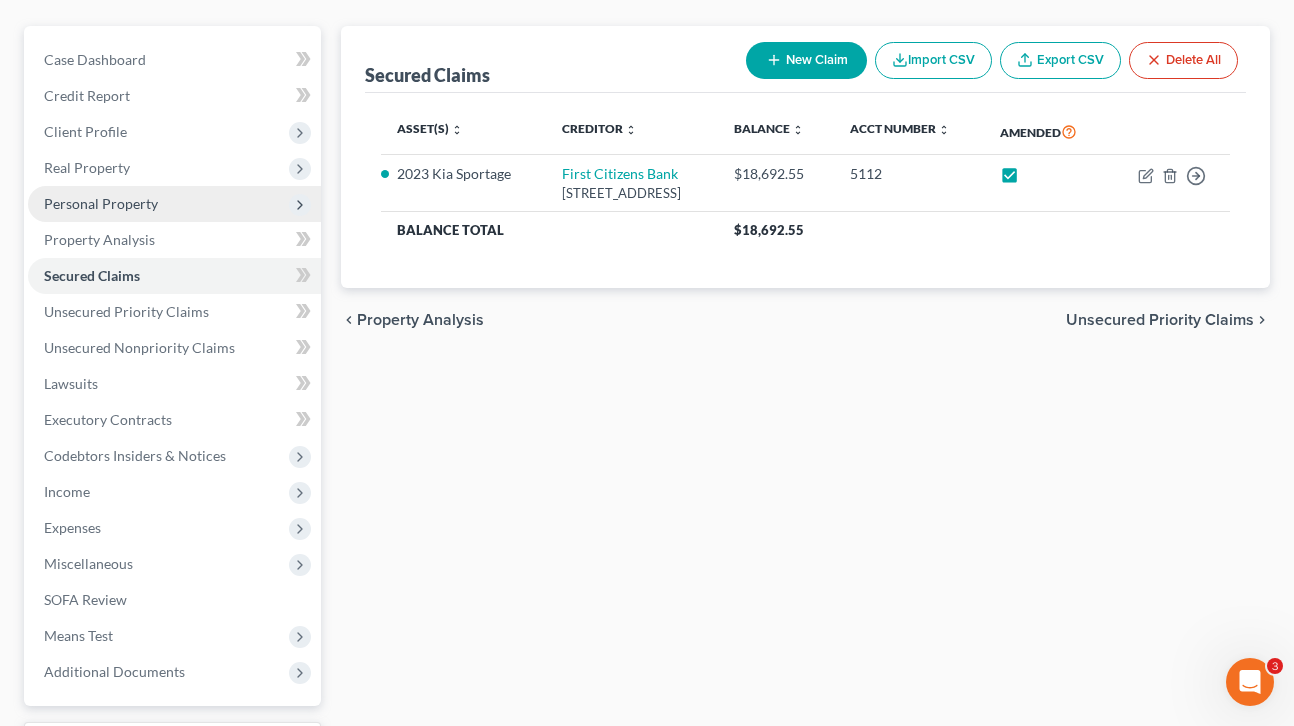 click on "Personal Property" at bounding box center (101, 203) 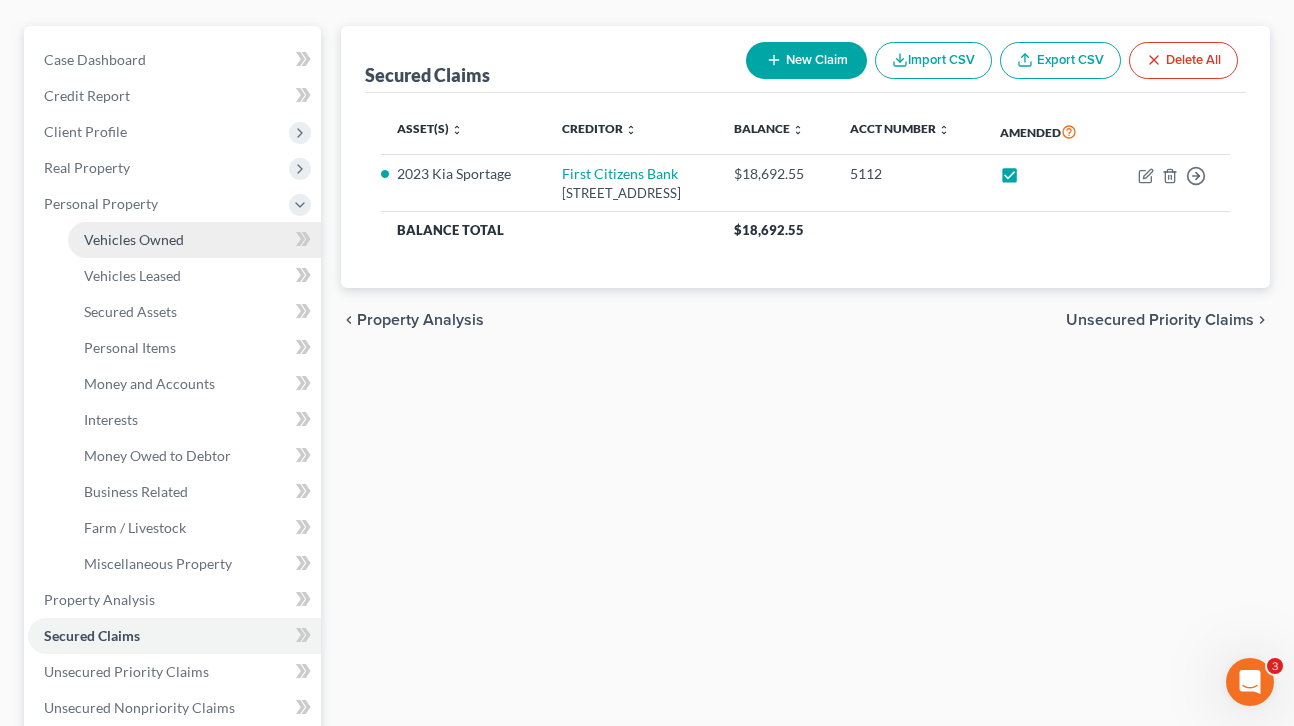 click on "Vehicles Owned" at bounding box center (134, 239) 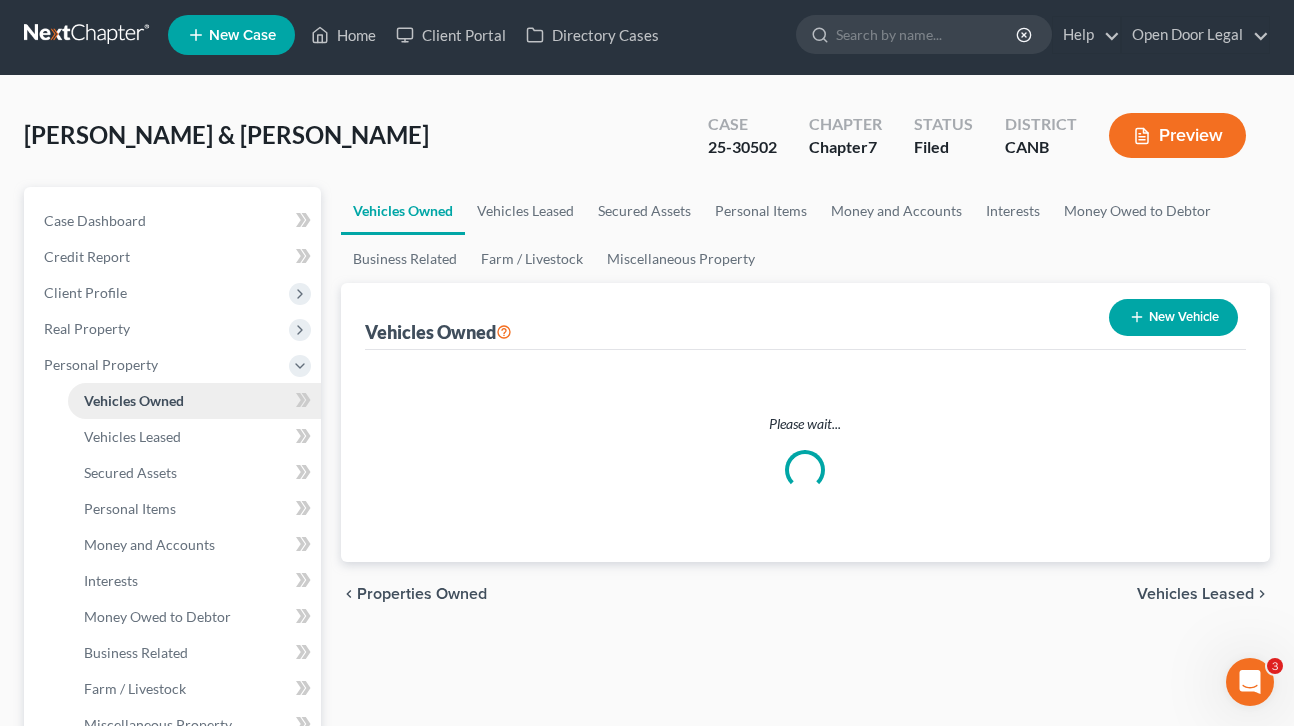 scroll, scrollTop: 0, scrollLeft: 0, axis: both 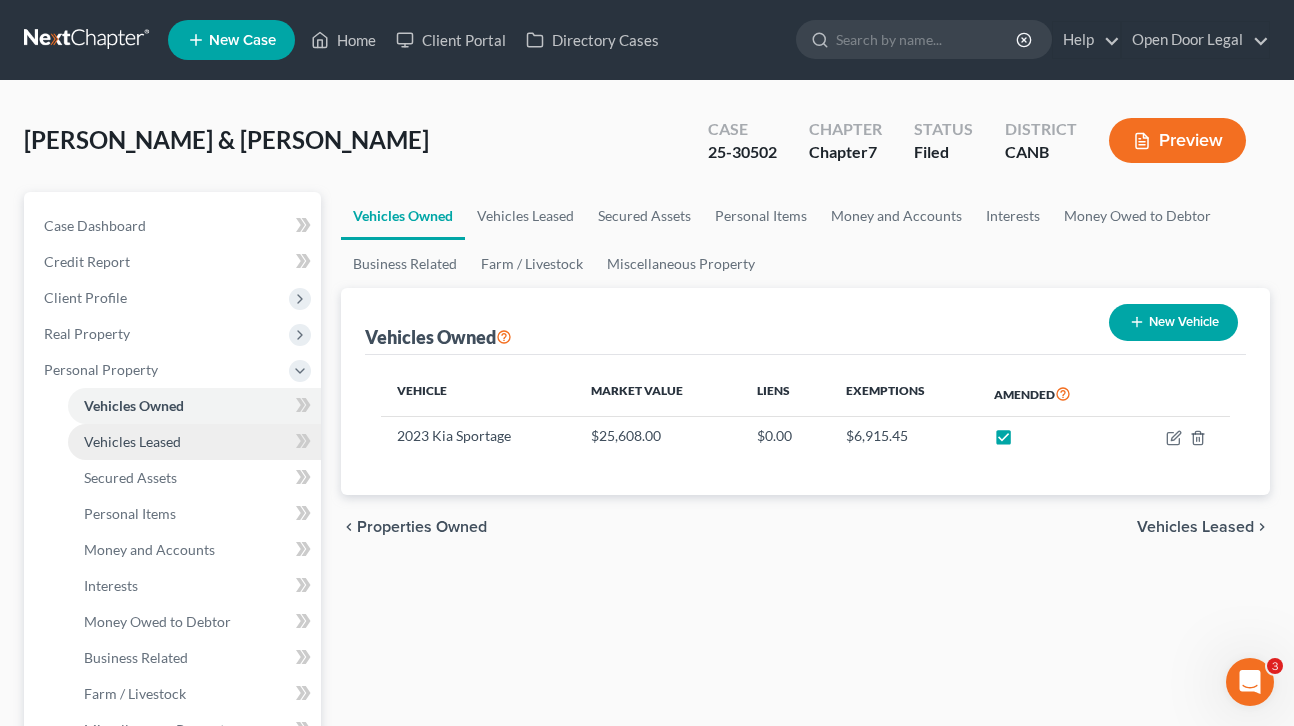 click on "Vehicles Leased" at bounding box center [132, 441] 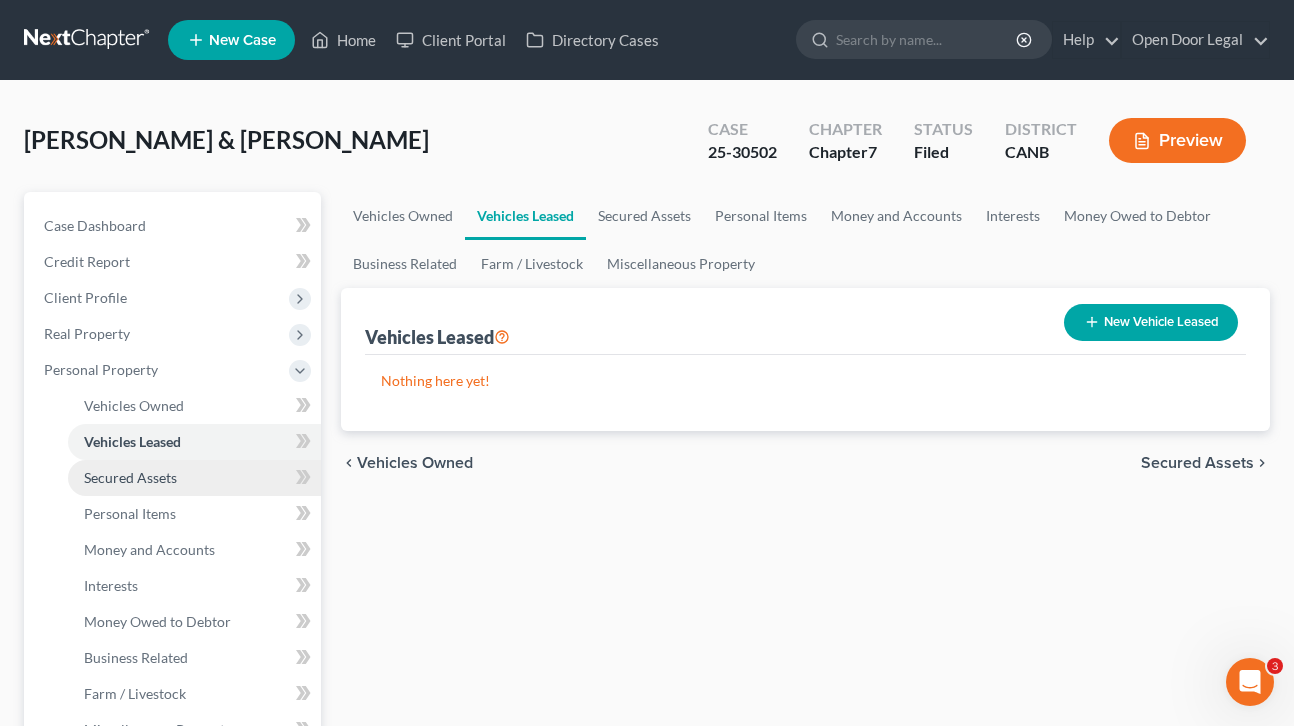 click on "Secured Assets" at bounding box center [130, 477] 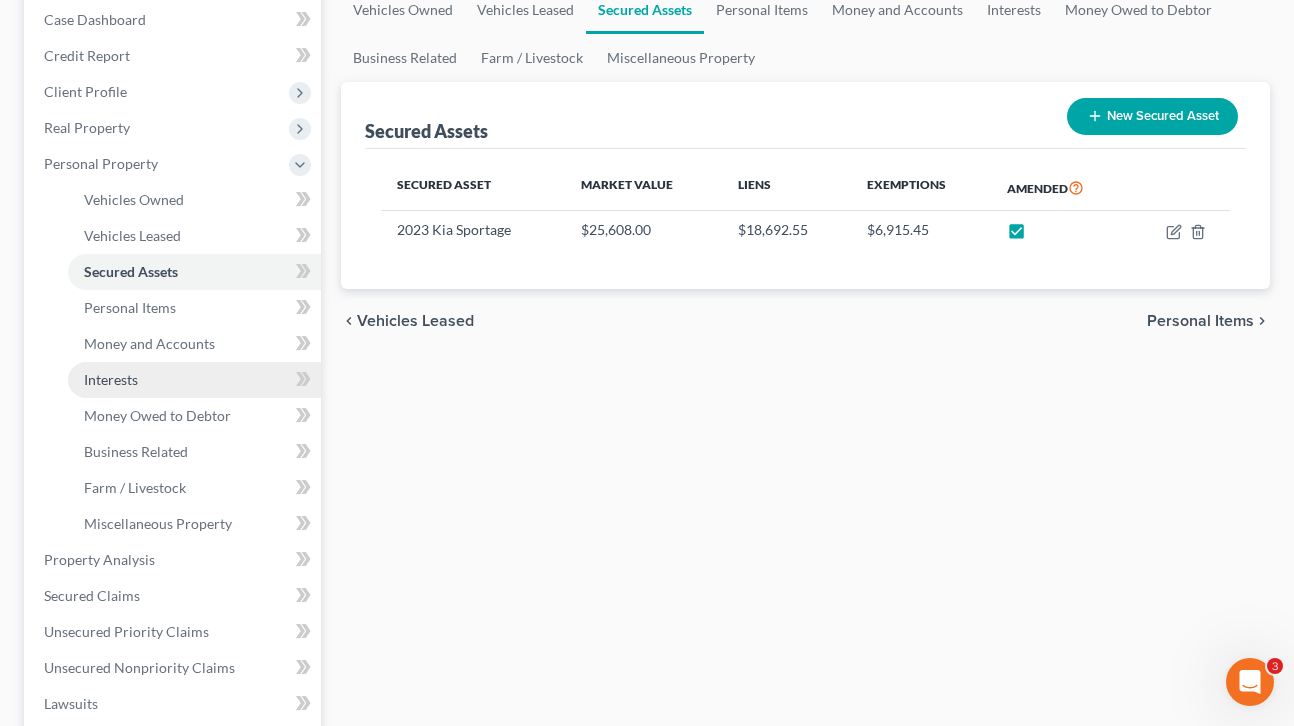 scroll, scrollTop: 263, scrollLeft: 0, axis: vertical 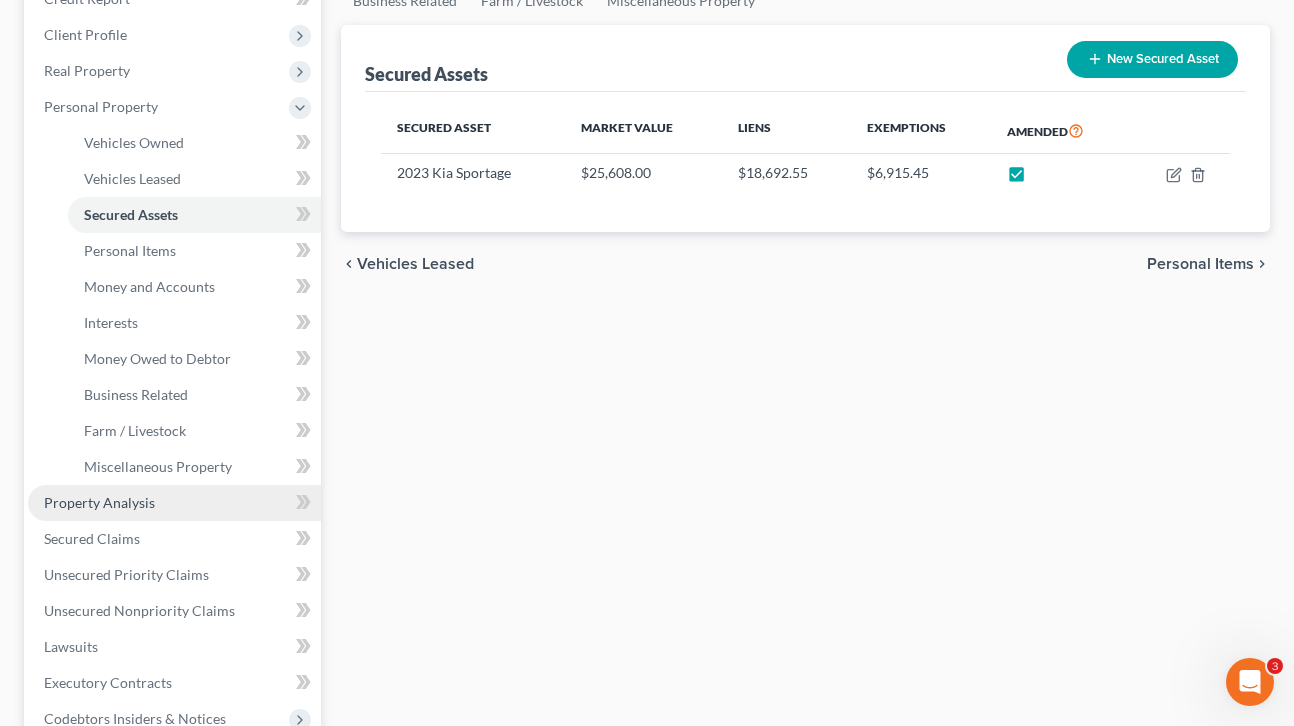 click on "Property Analysis" at bounding box center [99, 502] 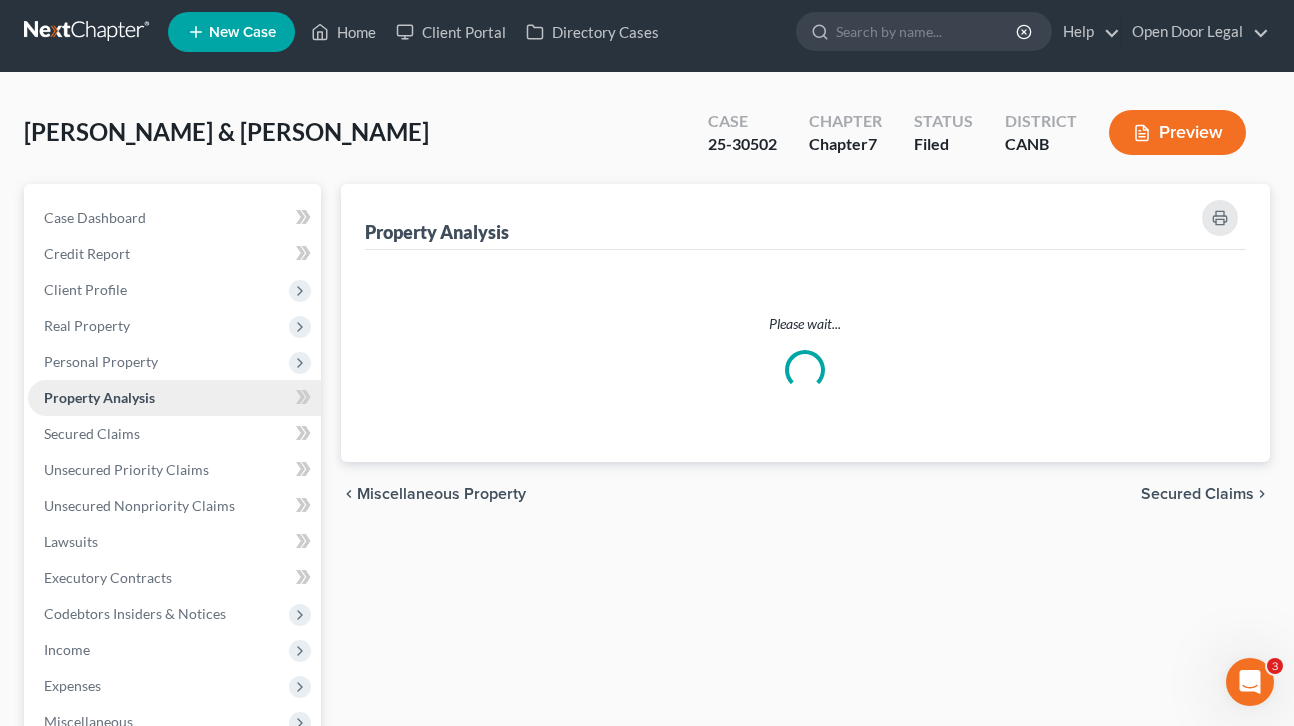scroll, scrollTop: 0, scrollLeft: 0, axis: both 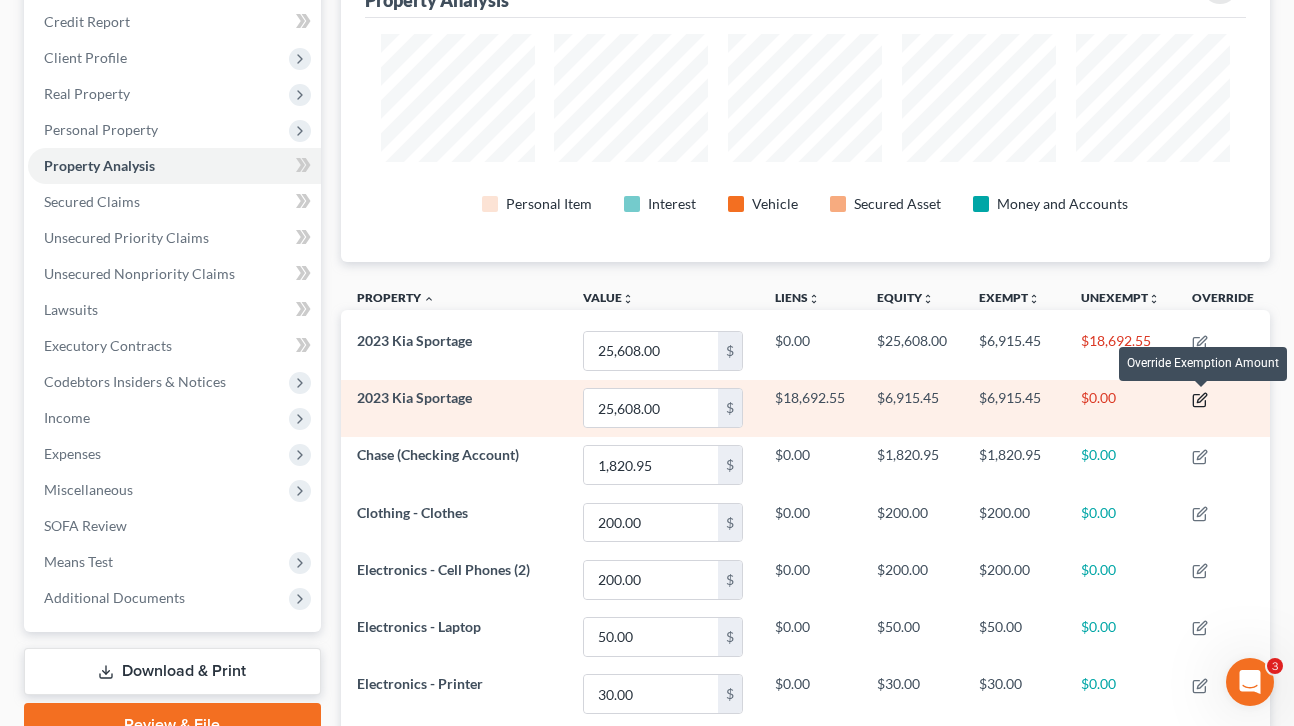 click 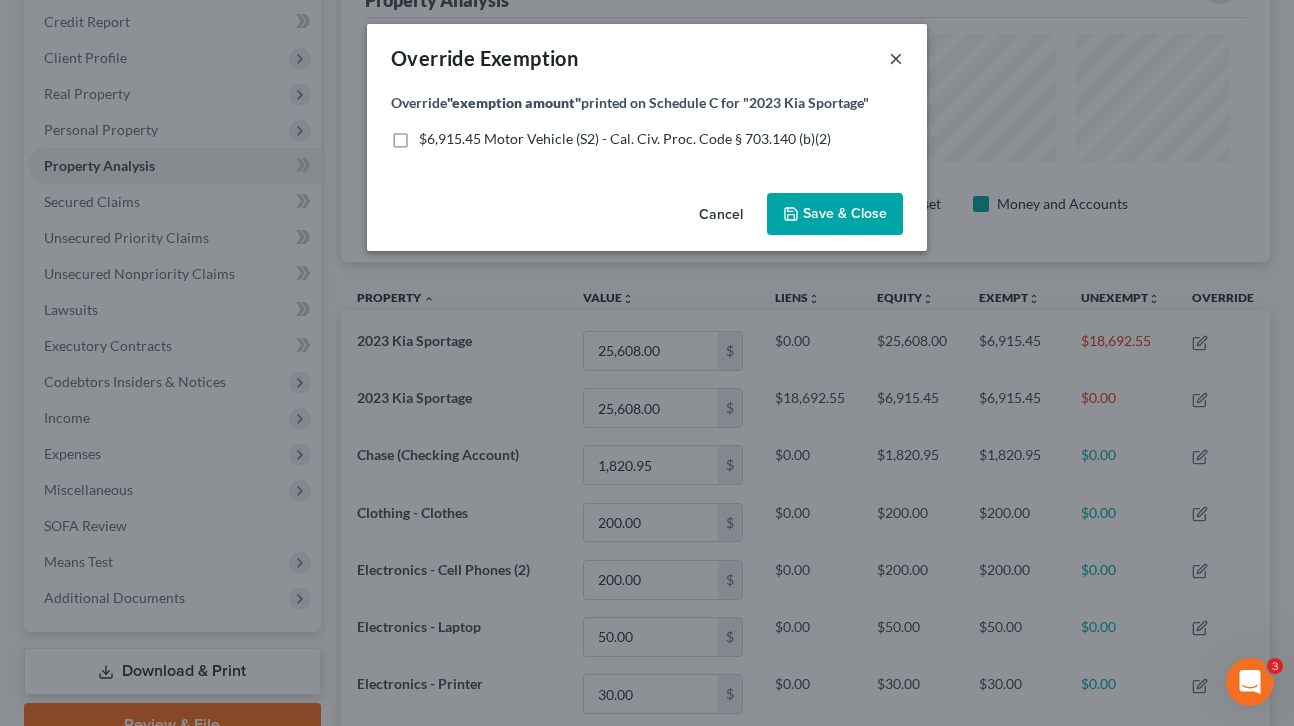 click on "×" at bounding box center [896, 58] 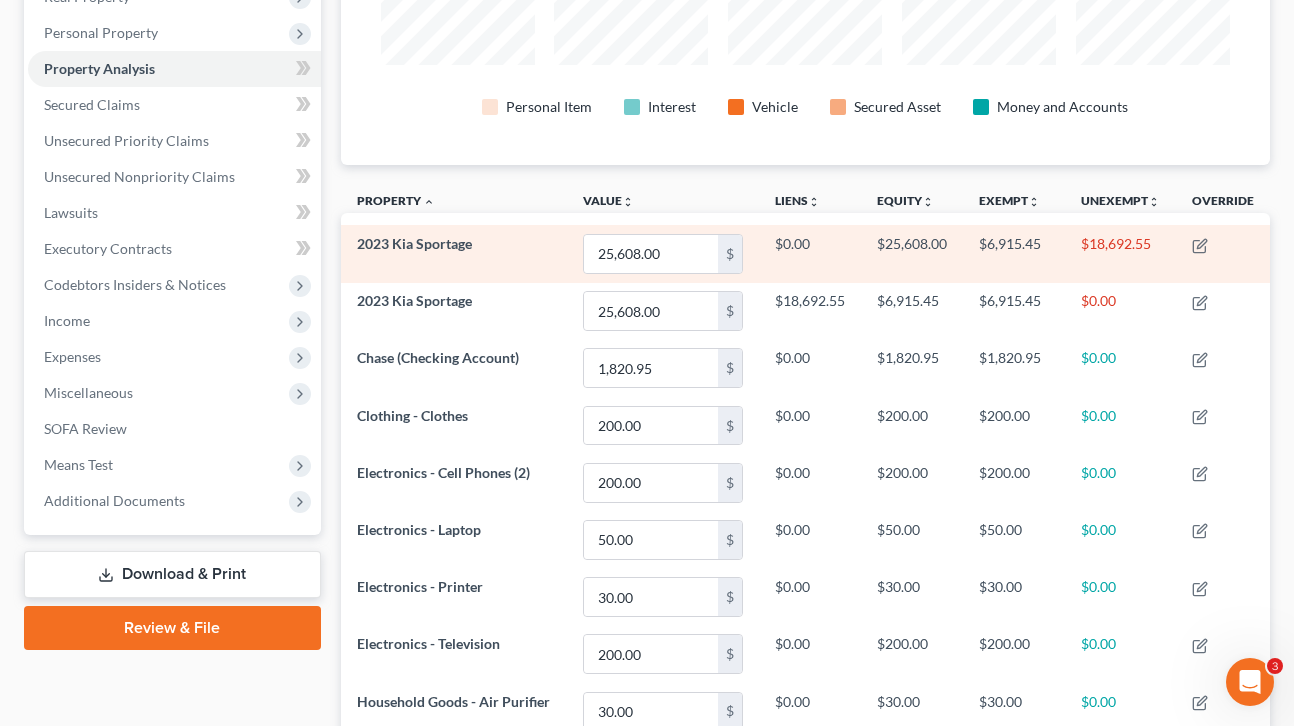 scroll, scrollTop: 0, scrollLeft: 0, axis: both 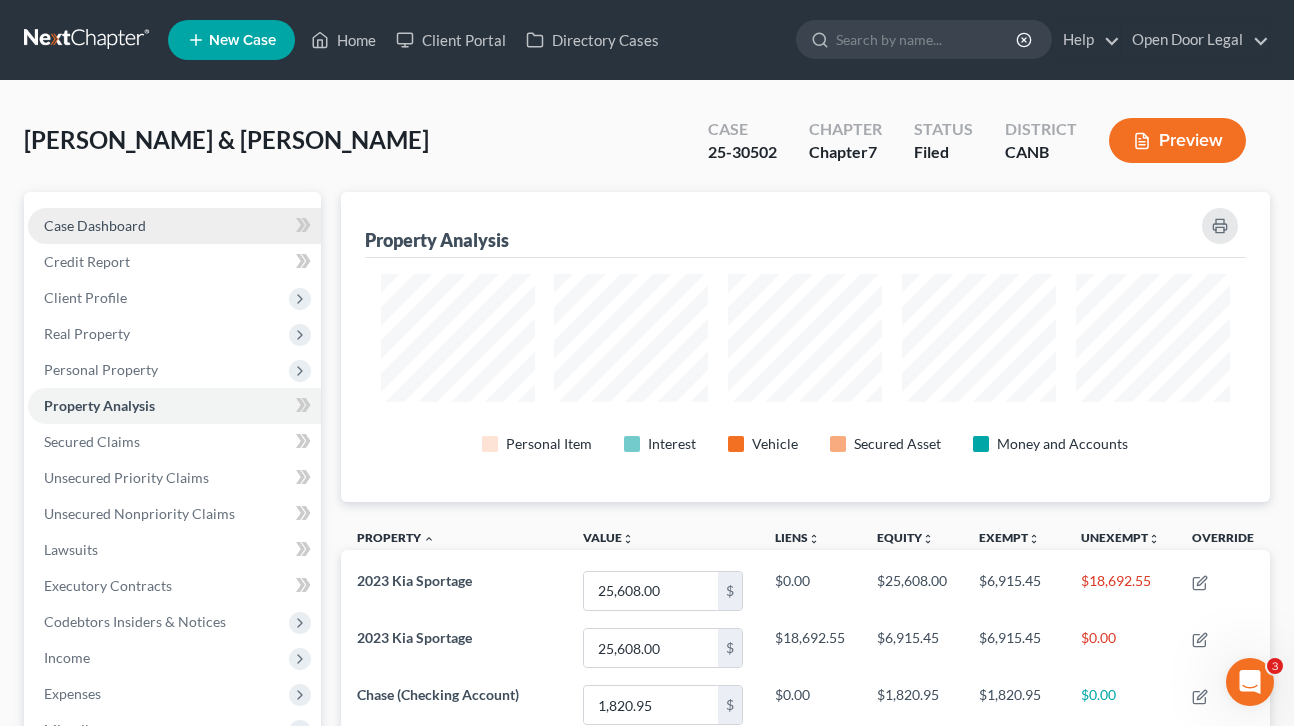click on "Case Dashboard" at bounding box center (174, 226) 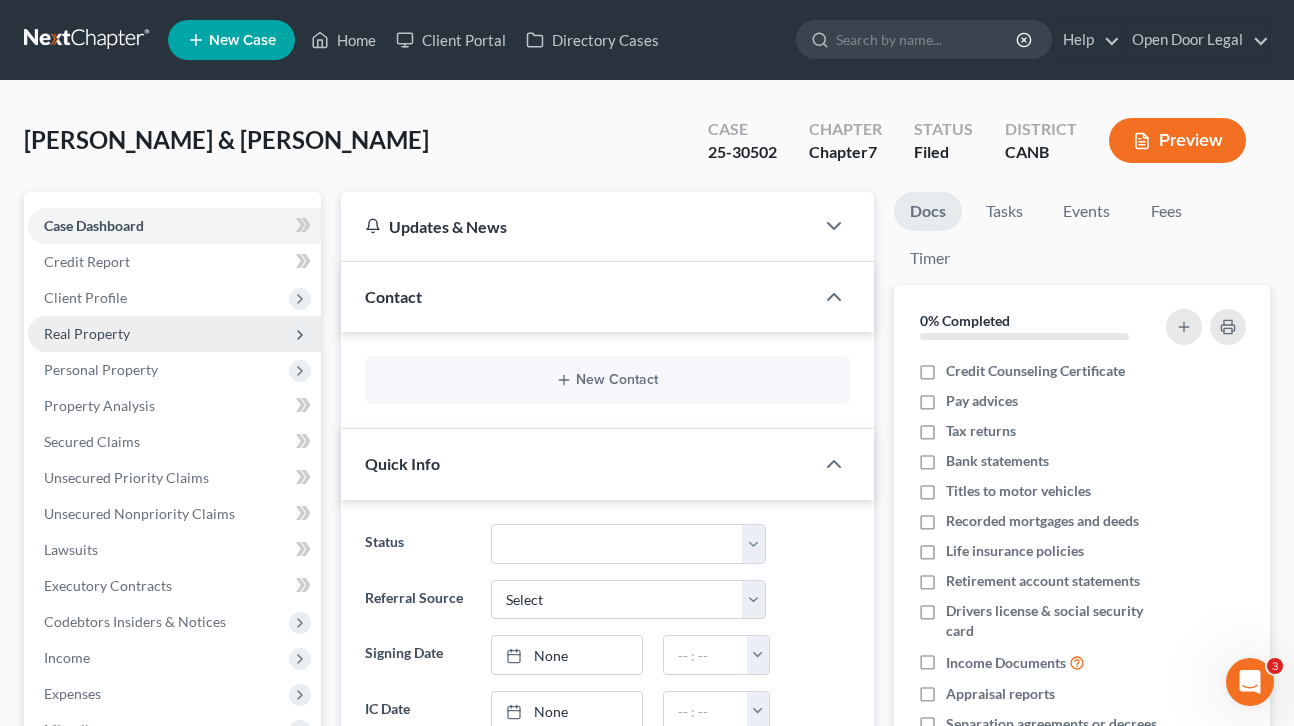 click on "Real Property" at bounding box center [87, 333] 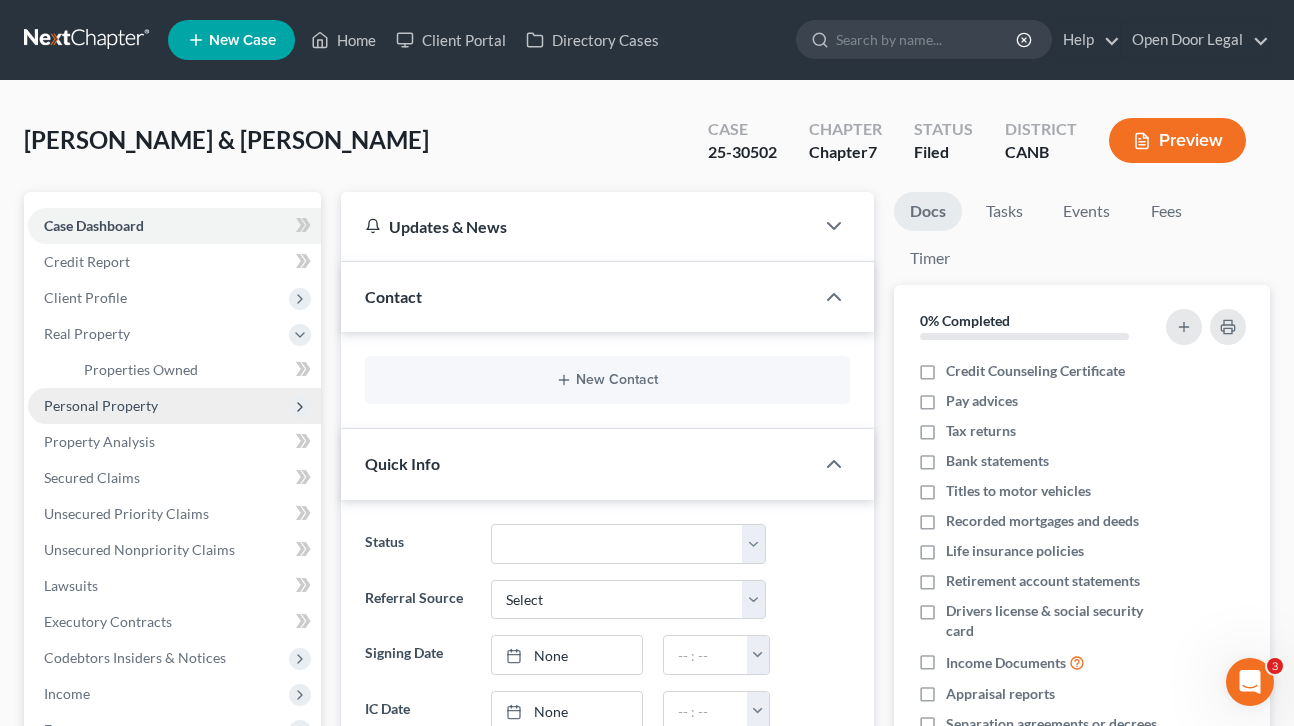 click on "Personal Property" at bounding box center (101, 405) 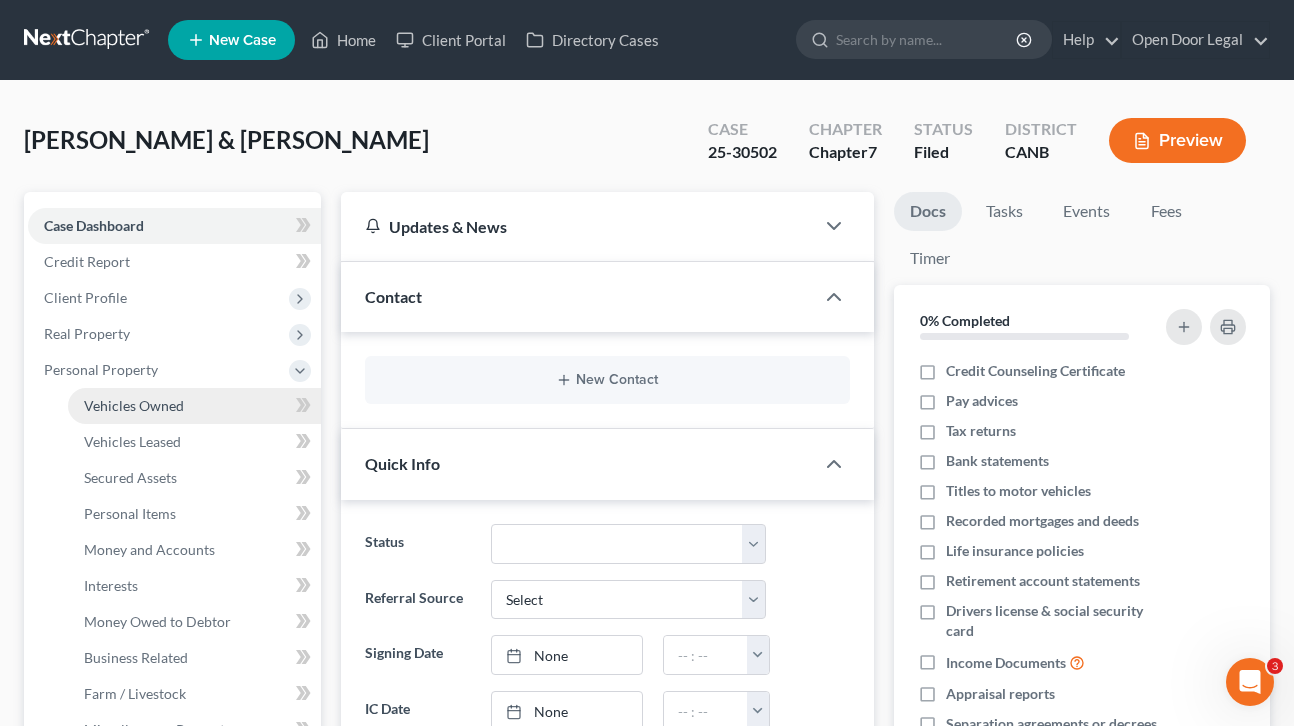 click on "Vehicles Owned" at bounding box center [134, 405] 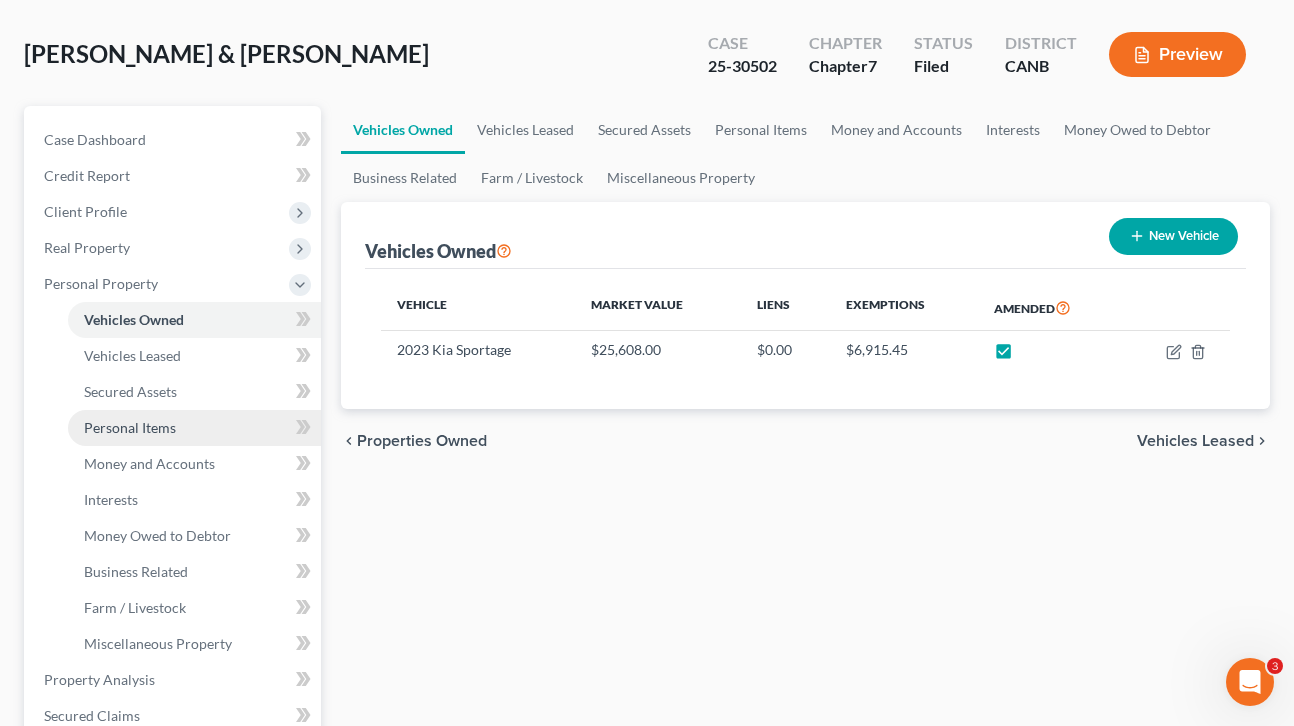 scroll, scrollTop: 117, scrollLeft: 0, axis: vertical 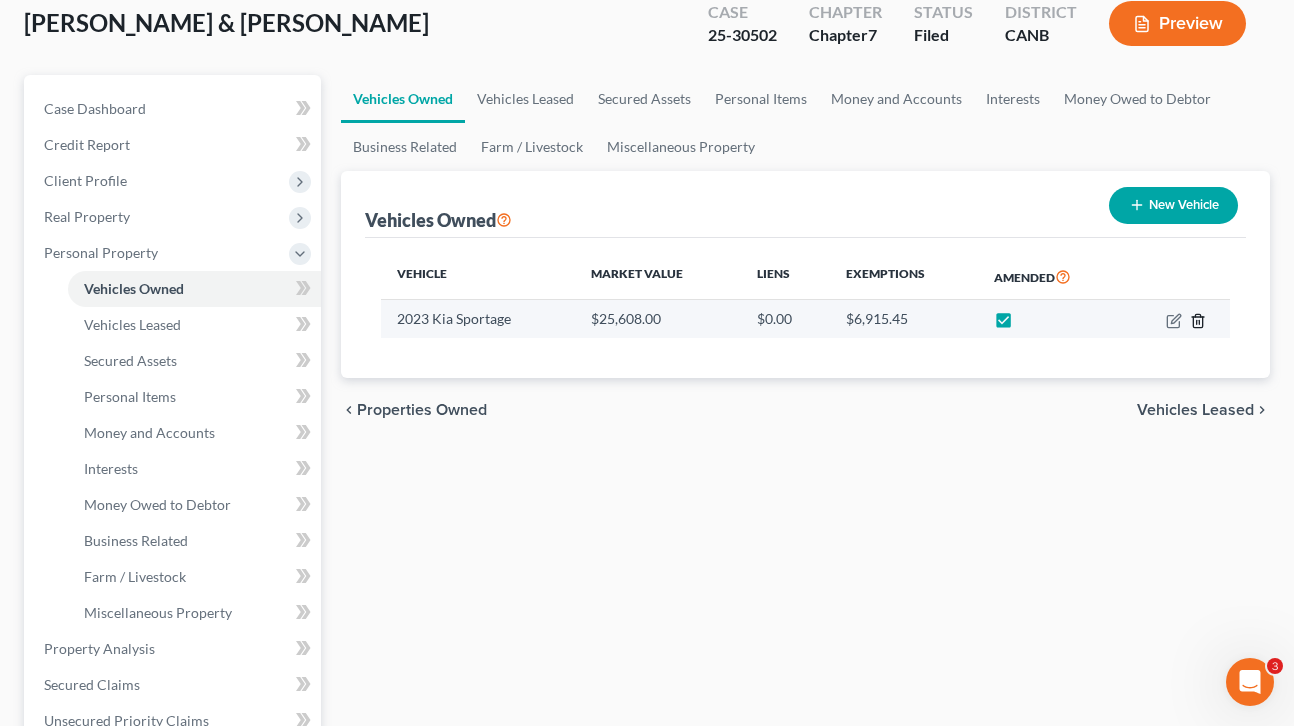 click 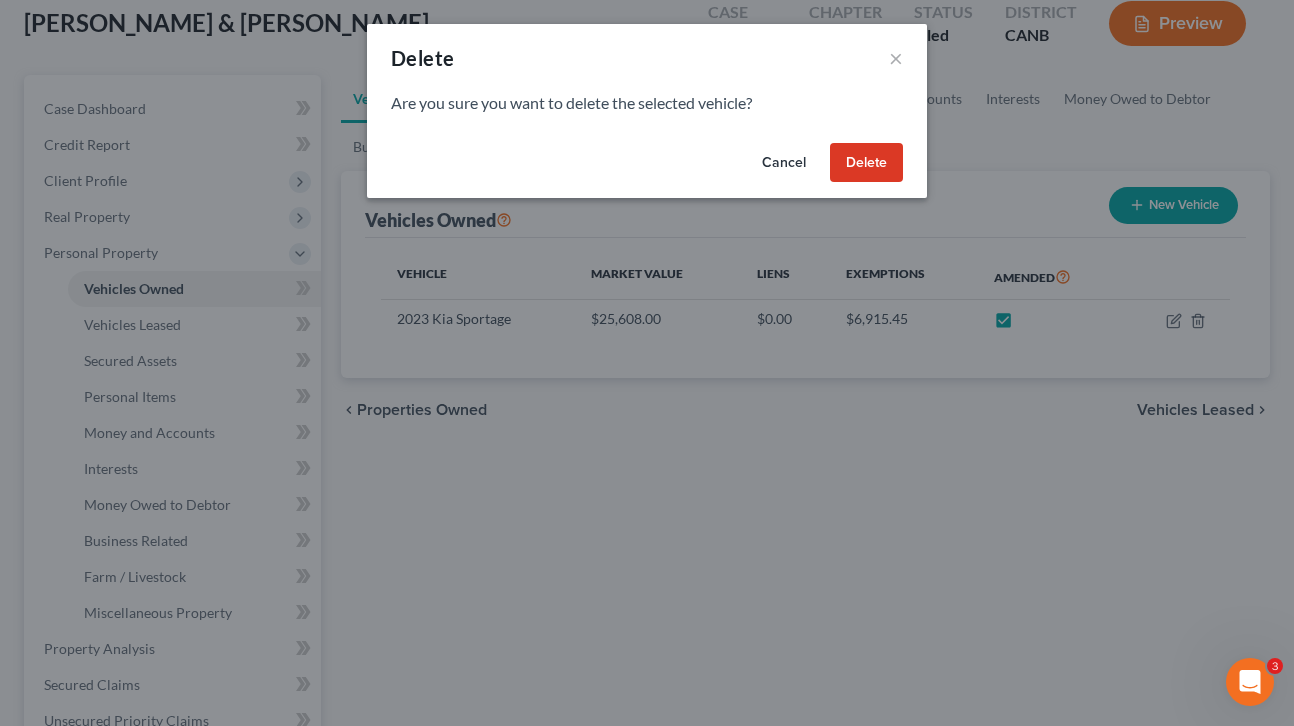 click on "Delete" at bounding box center [866, 163] 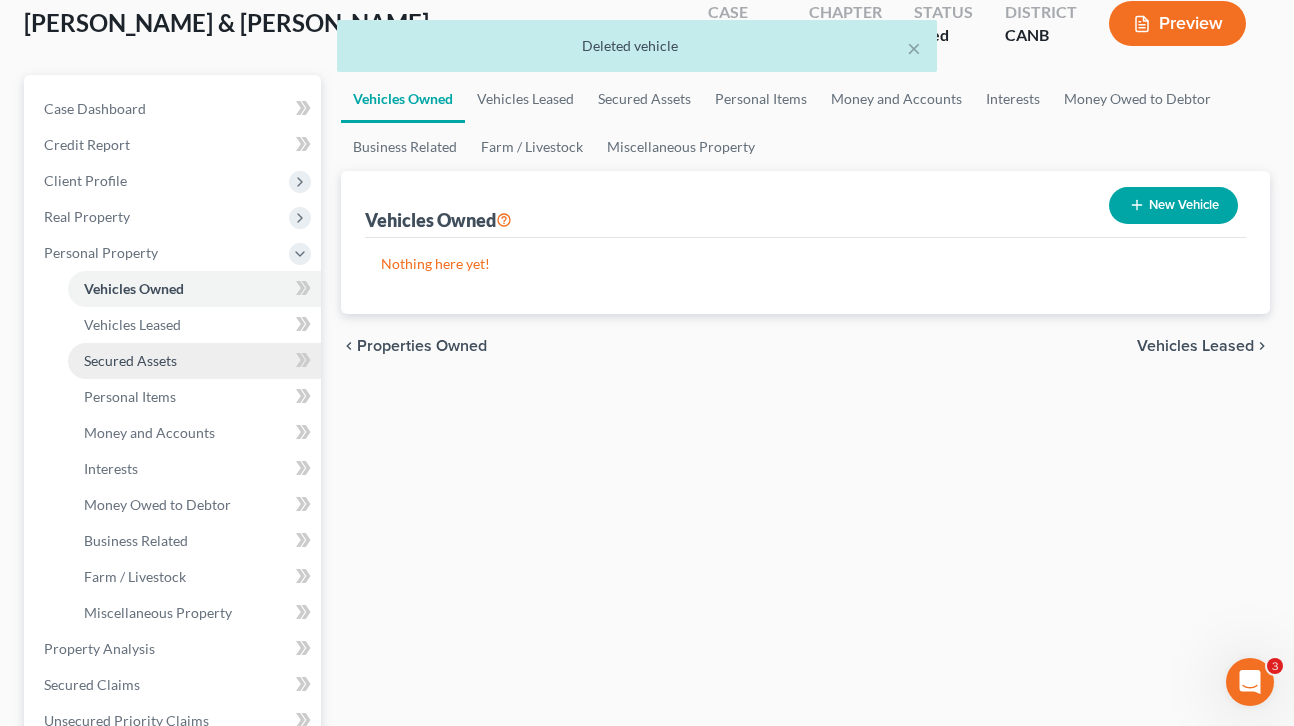 click on "Secured Assets" at bounding box center (130, 360) 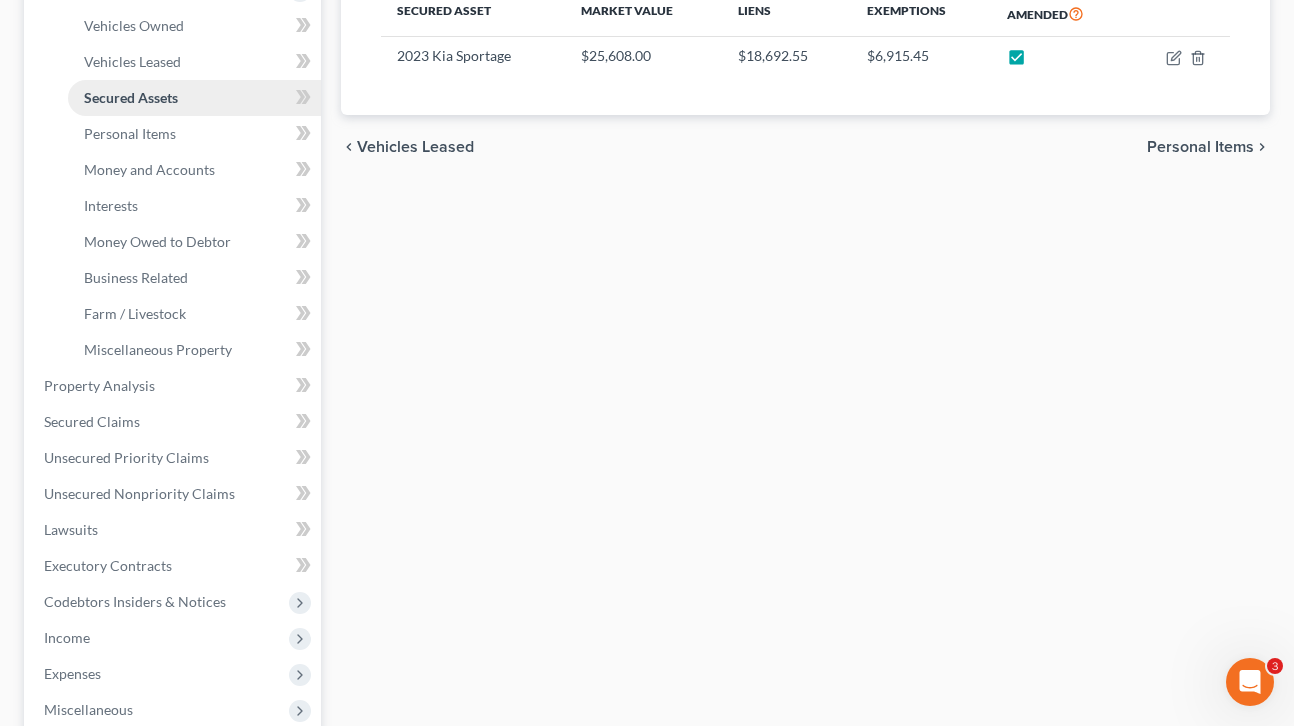 scroll, scrollTop: 501, scrollLeft: 0, axis: vertical 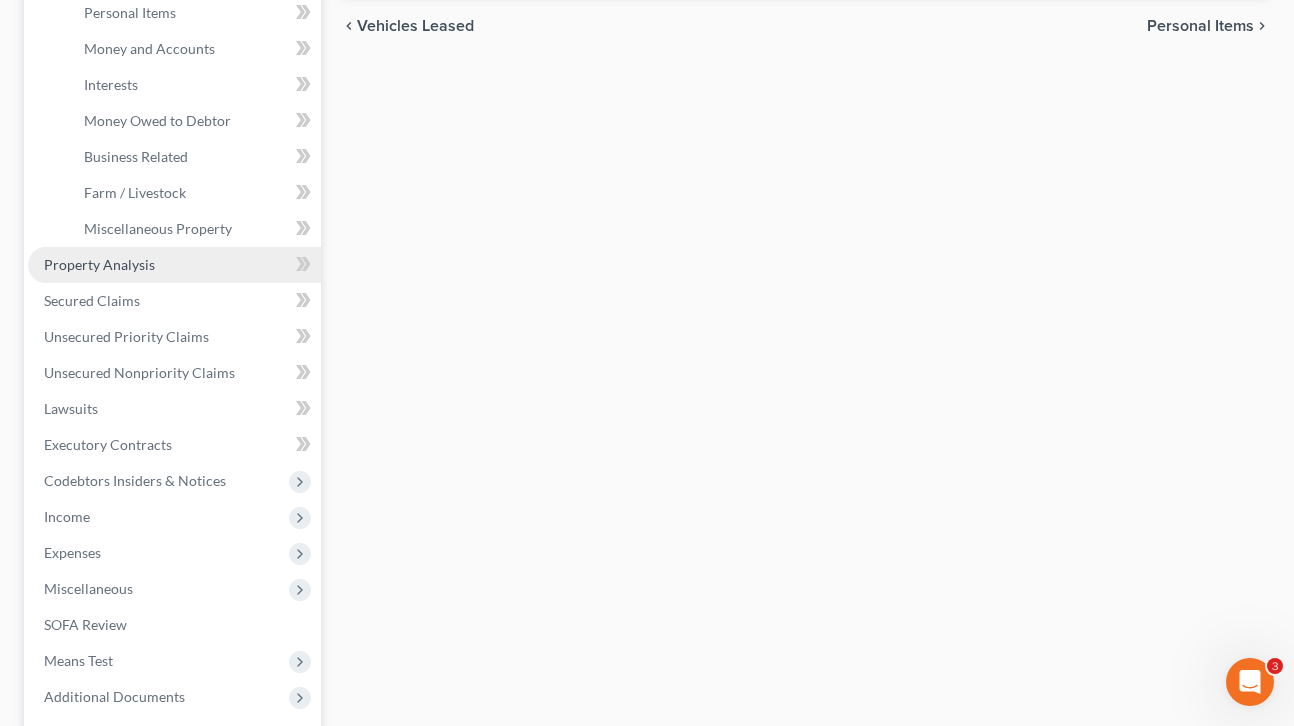 click on "Property Analysis" at bounding box center [99, 264] 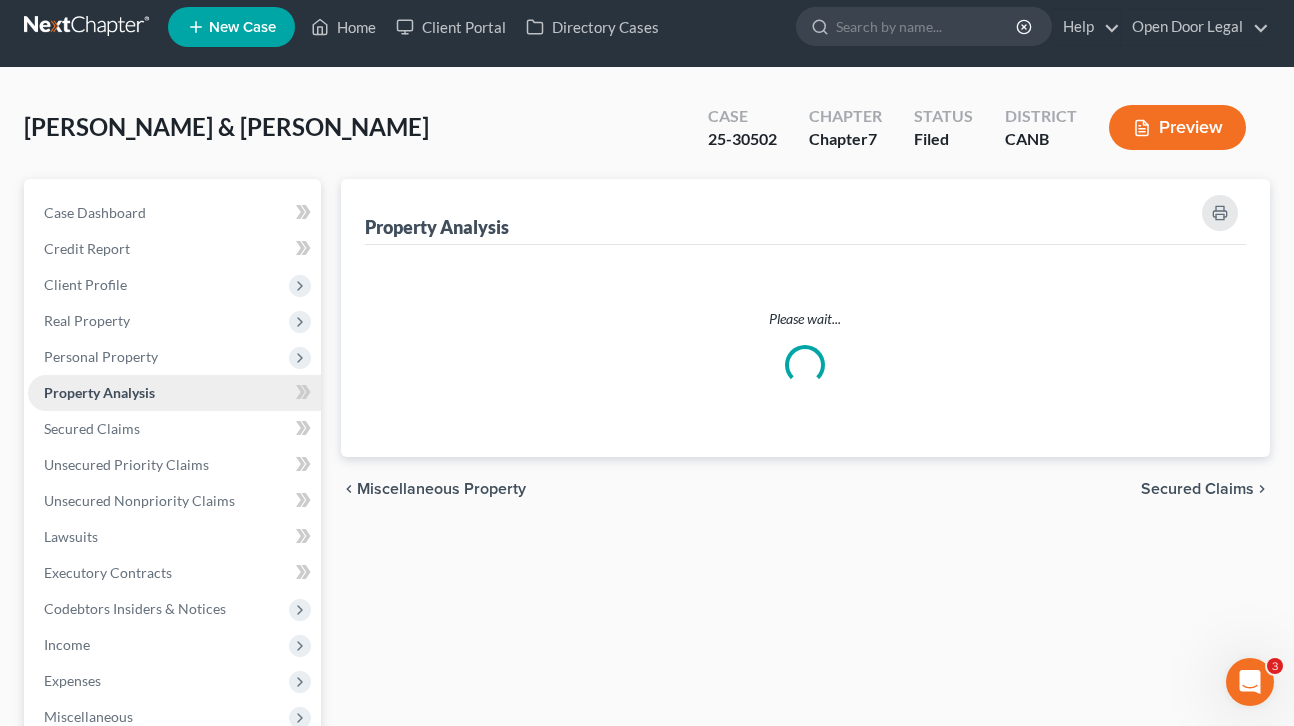 scroll, scrollTop: 0, scrollLeft: 0, axis: both 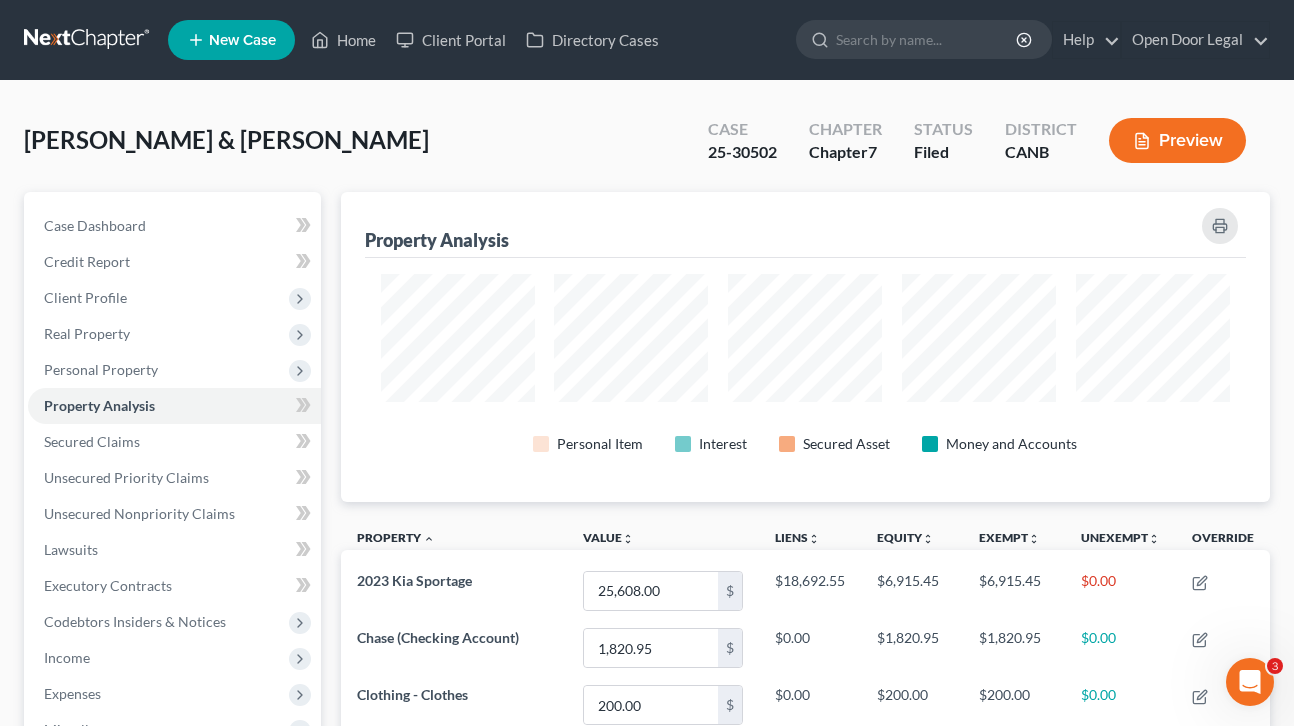 click on "Preview" at bounding box center [1177, 140] 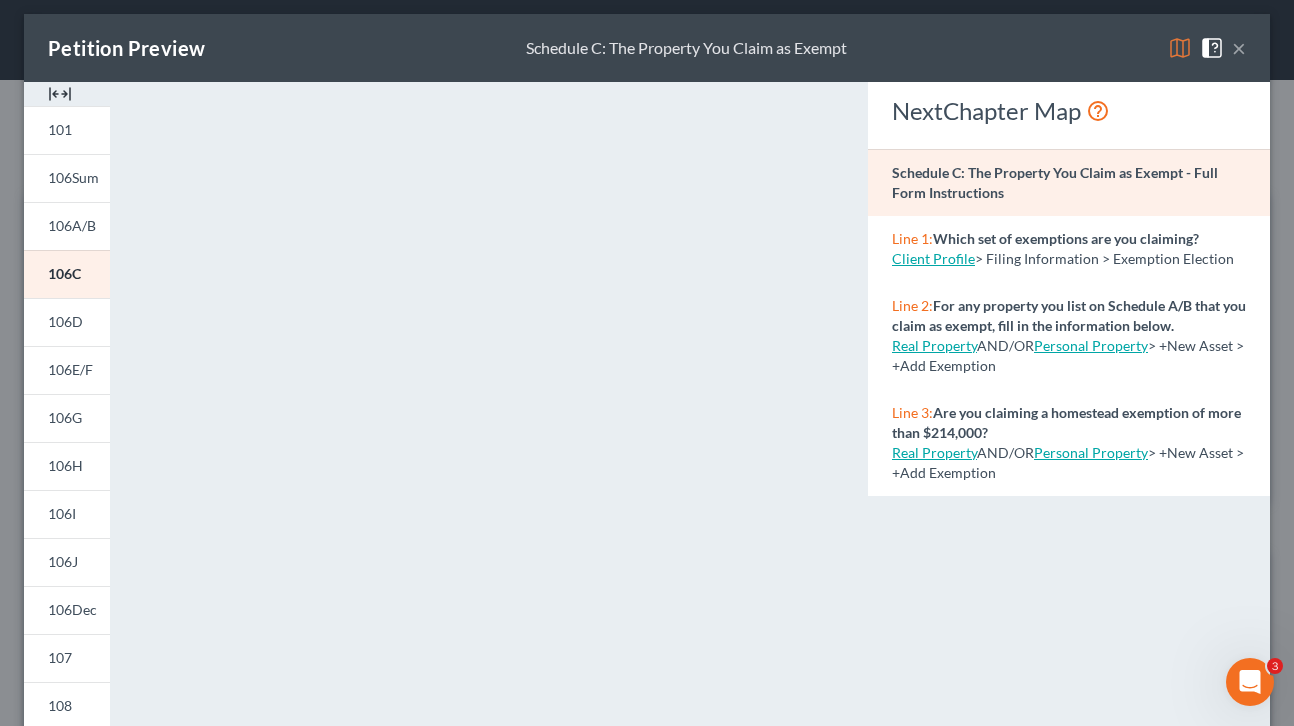 scroll, scrollTop: 0, scrollLeft: 0, axis: both 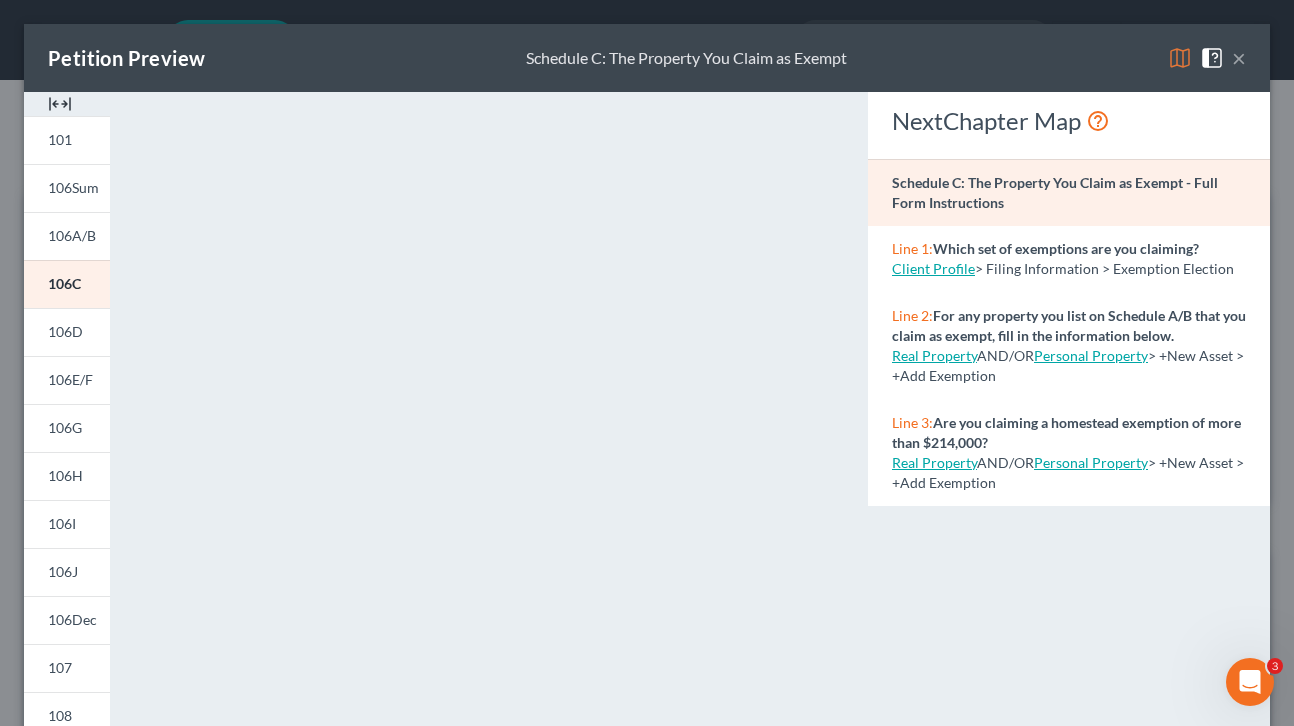 click on "×" at bounding box center [1239, 58] 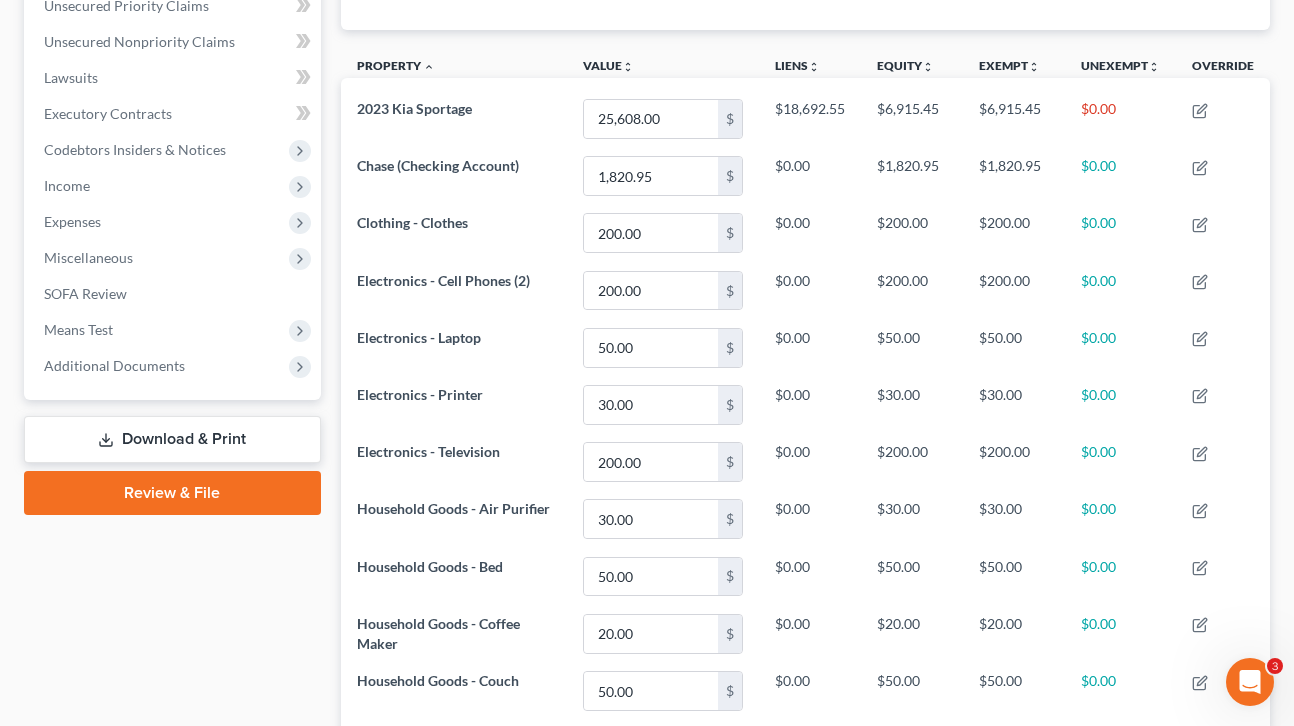 scroll, scrollTop: 477, scrollLeft: 0, axis: vertical 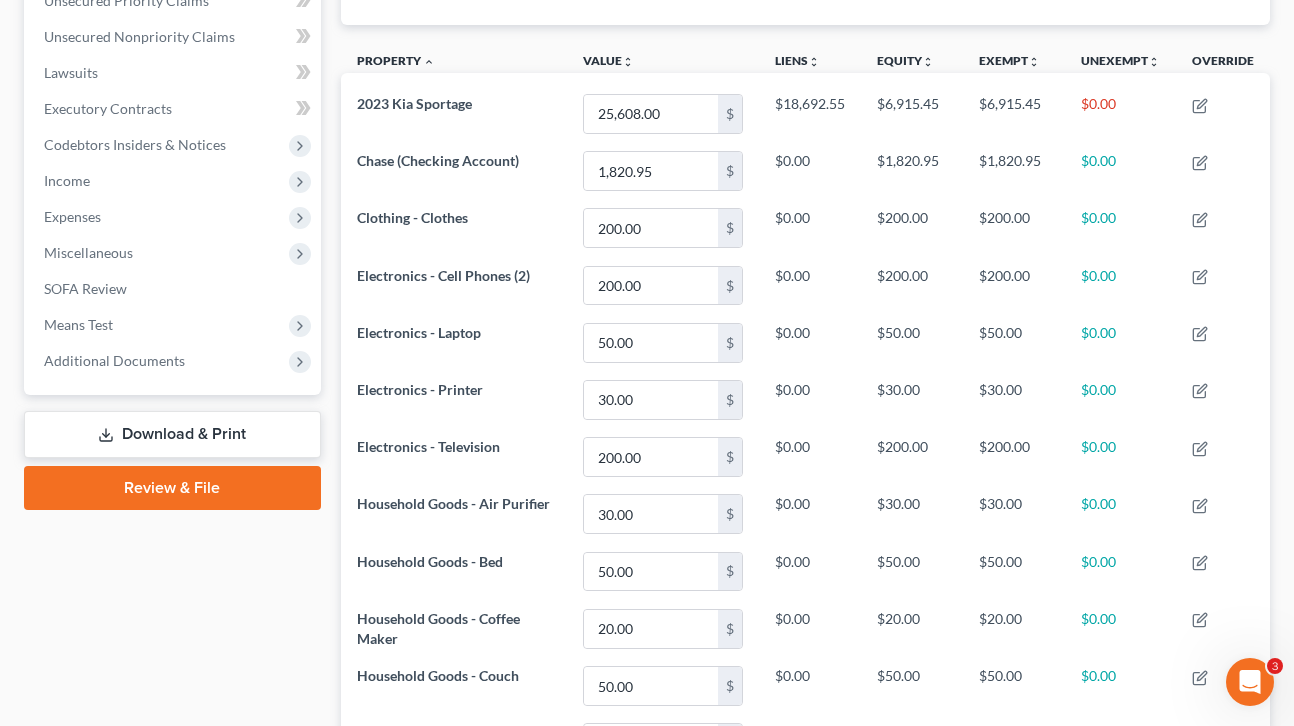 click on "Download & Print" at bounding box center (172, 434) 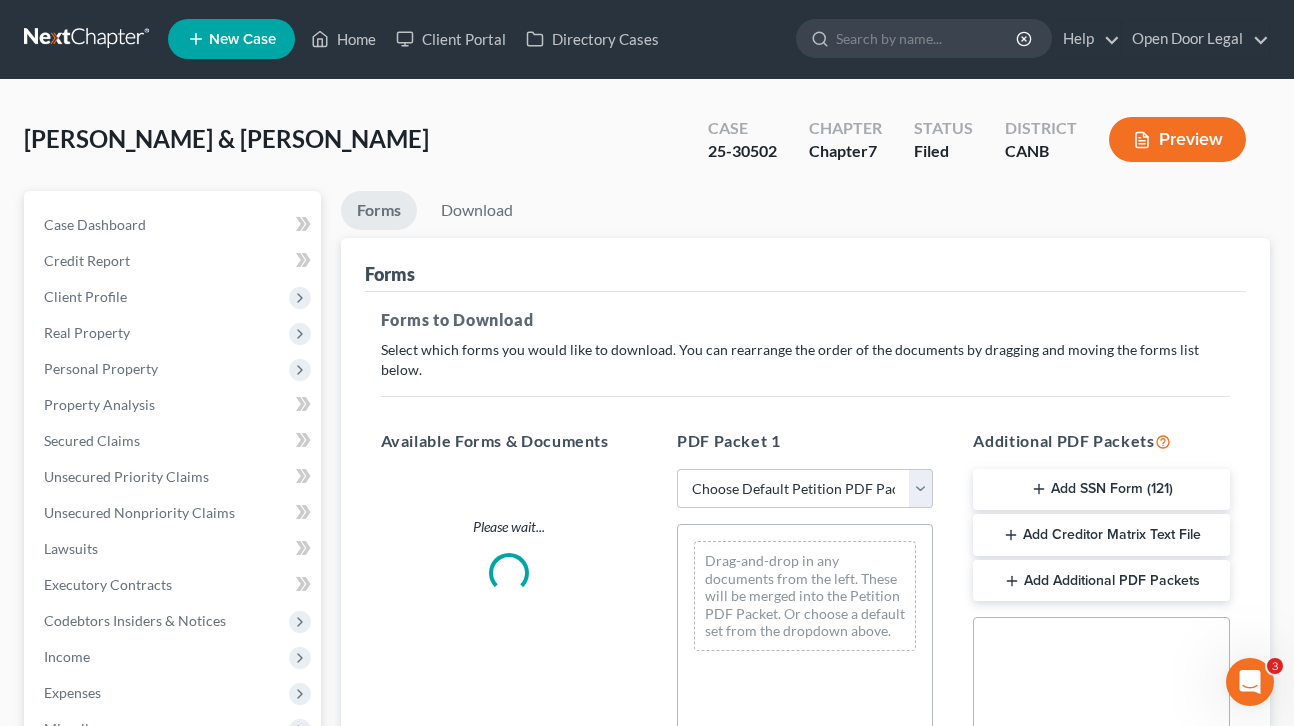 scroll, scrollTop: 0, scrollLeft: 0, axis: both 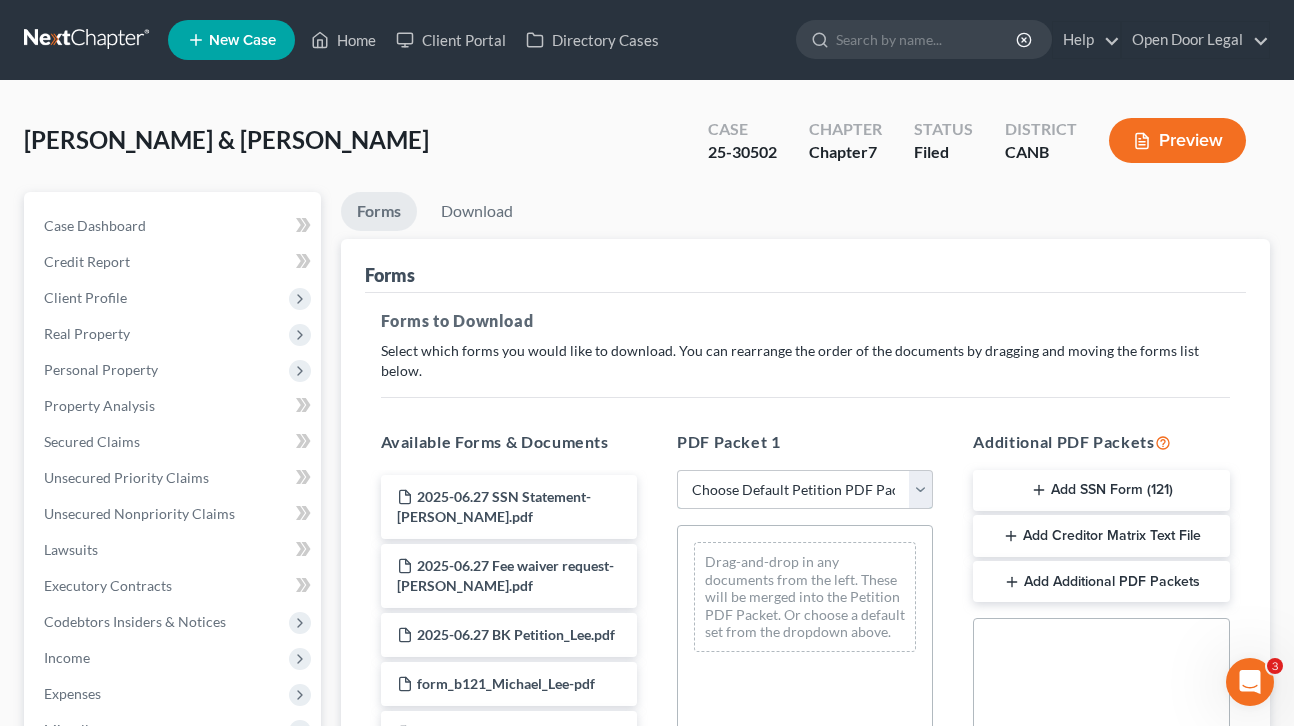 click on "Choose Default Petition PDF Packet Complete Bankruptcy Petition (all forms and schedules) Emergency Filing Forms (Petition and Creditor List Only) Amended Forms Signature Pages Only for signature Notice for filers [PERSON_NAME] Bankruptcy Petition [PERSON_NAME] Bankruptcy Petition [PERSON_NAME] Petition income & statement of financial affairs income & personal finances financial affairs [PERSON_NAME]" at bounding box center [805, 490] 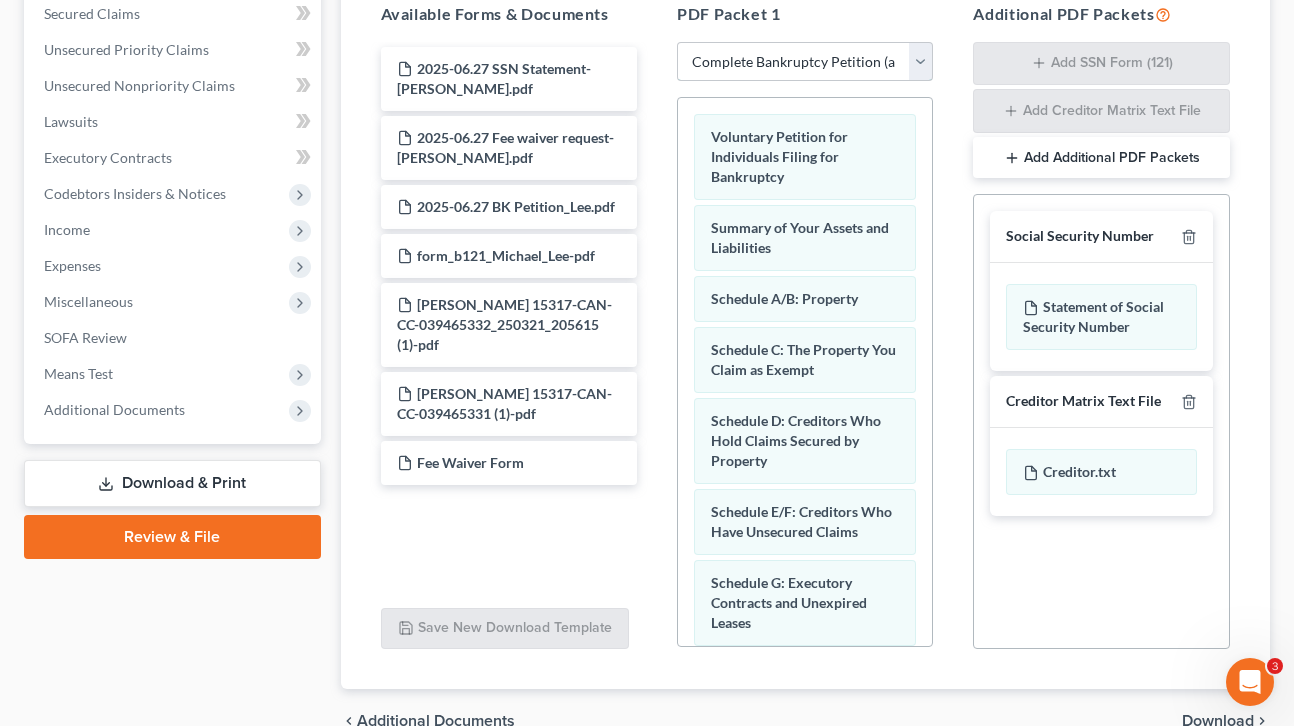 scroll, scrollTop: 510, scrollLeft: 0, axis: vertical 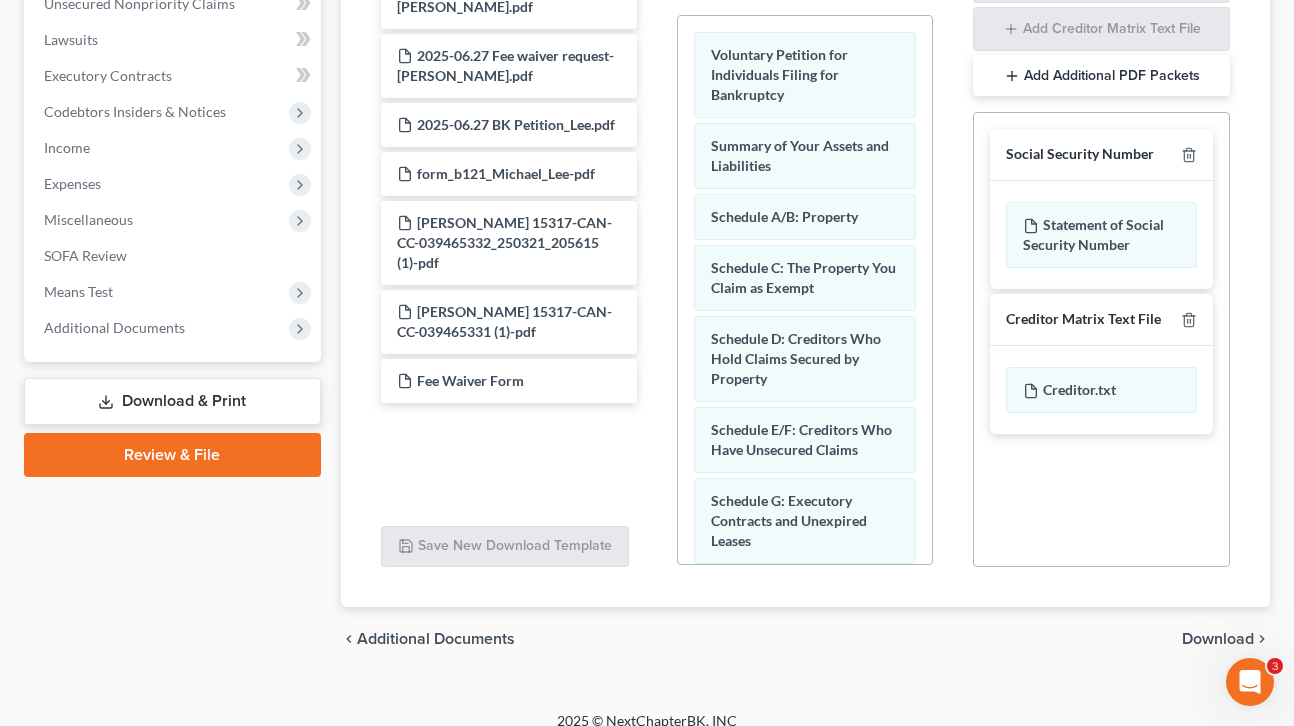 click on "Download" at bounding box center [1218, 639] 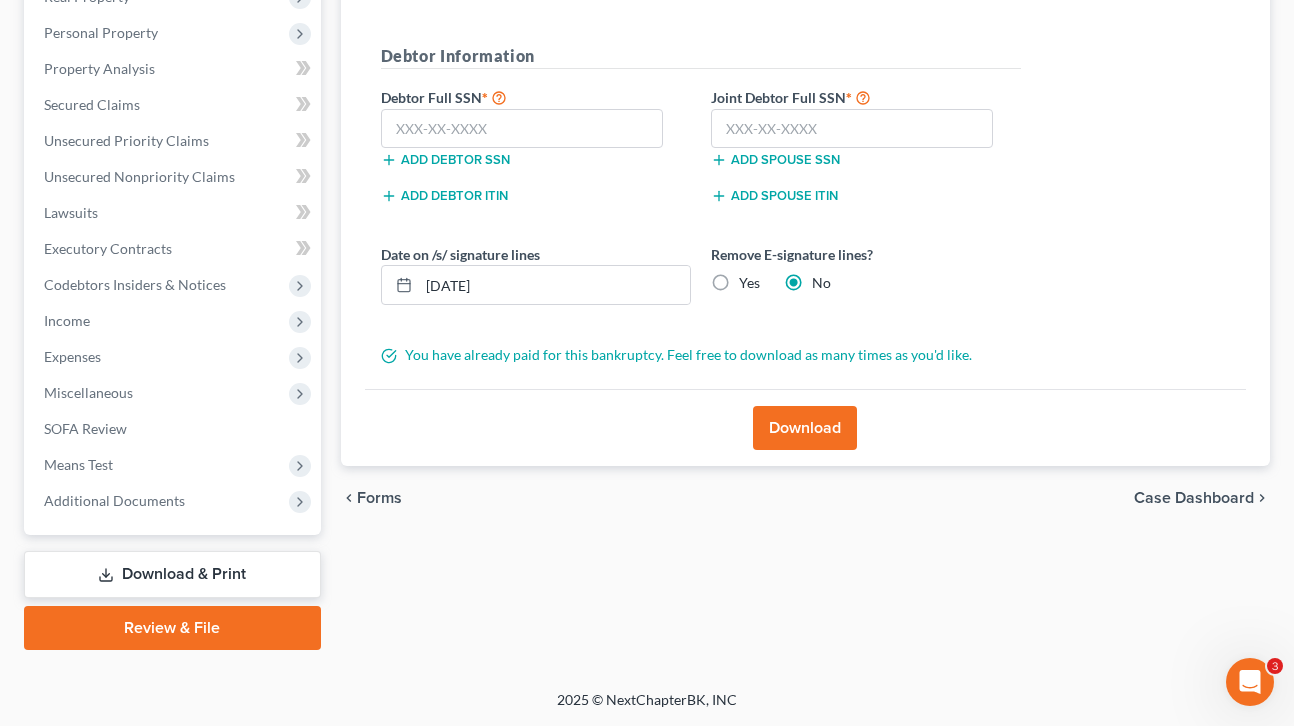 scroll, scrollTop: 335, scrollLeft: 0, axis: vertical 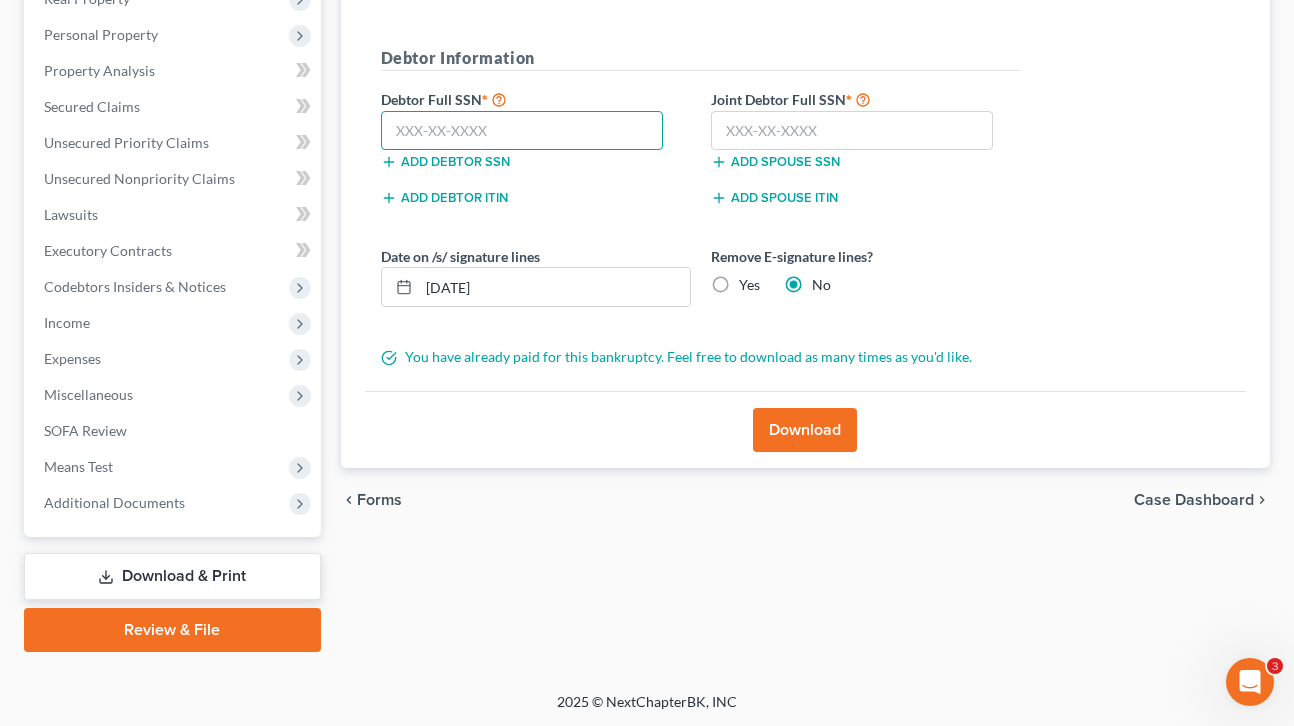 click at bounding box center (522, 131) 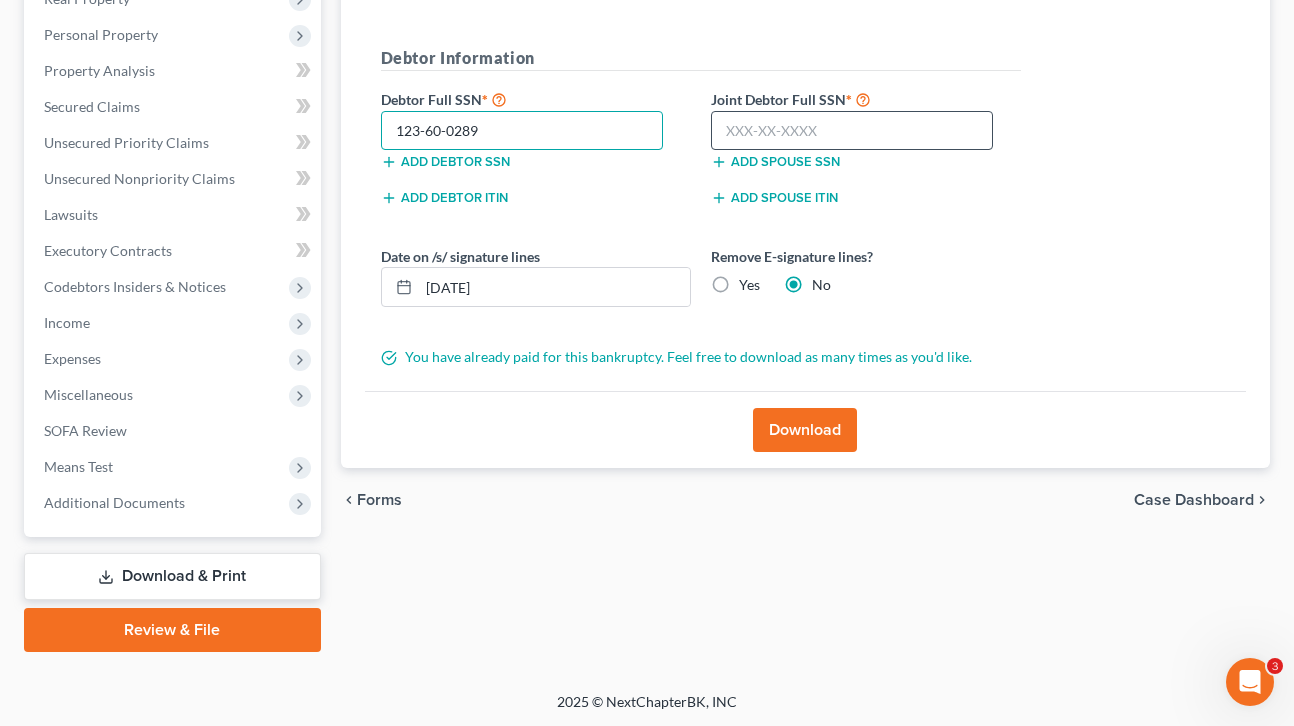 type on "123-60-0289" 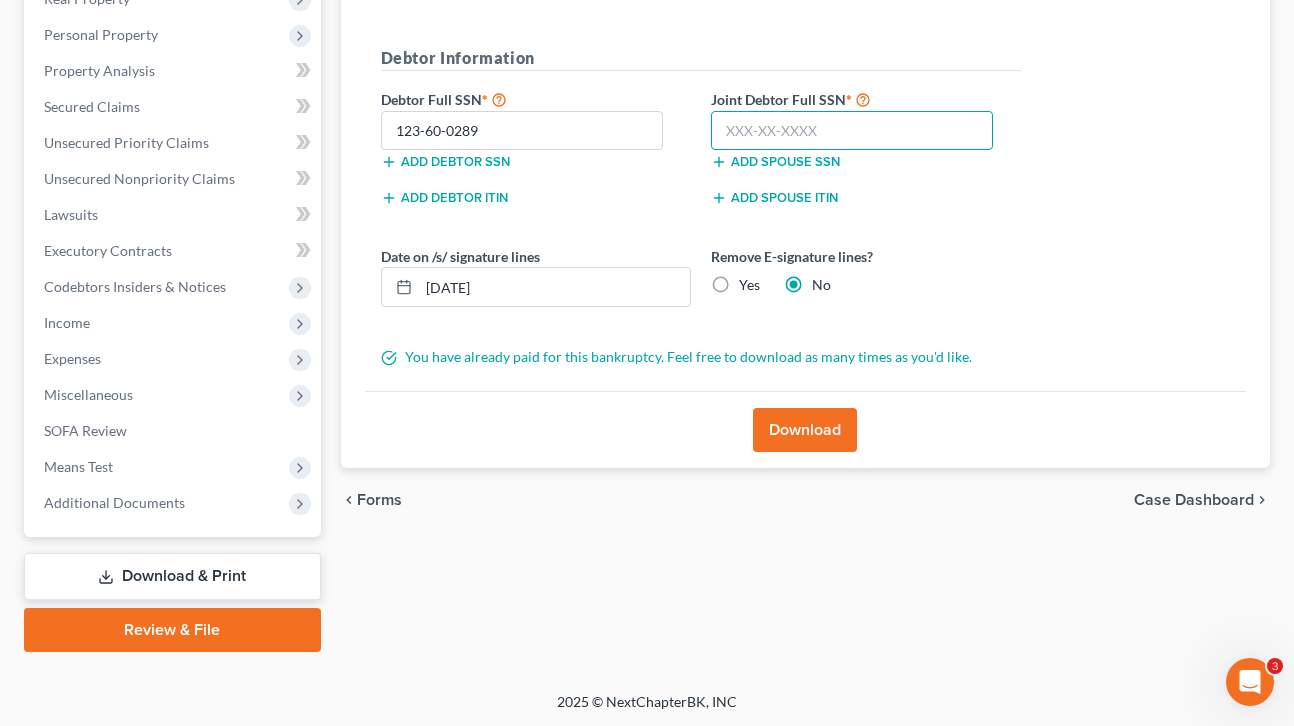 click at bounding box center [852, 131] 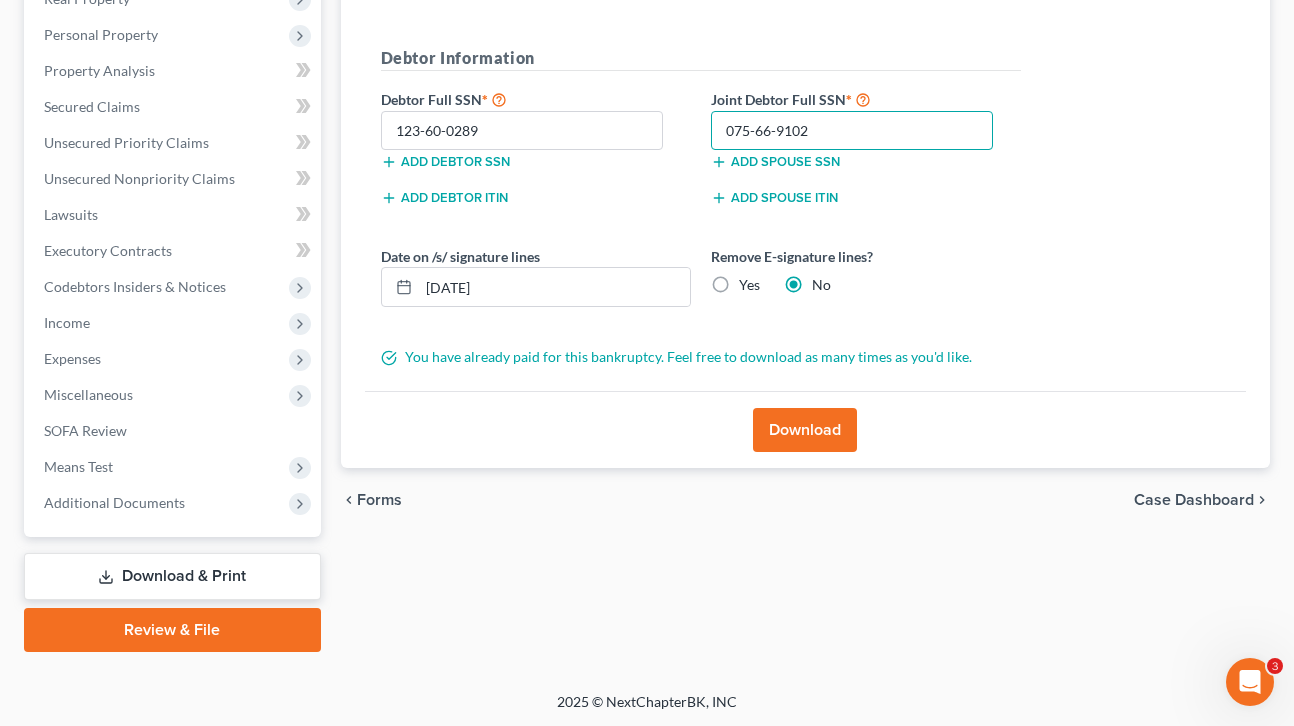 type on "075-66-9102" 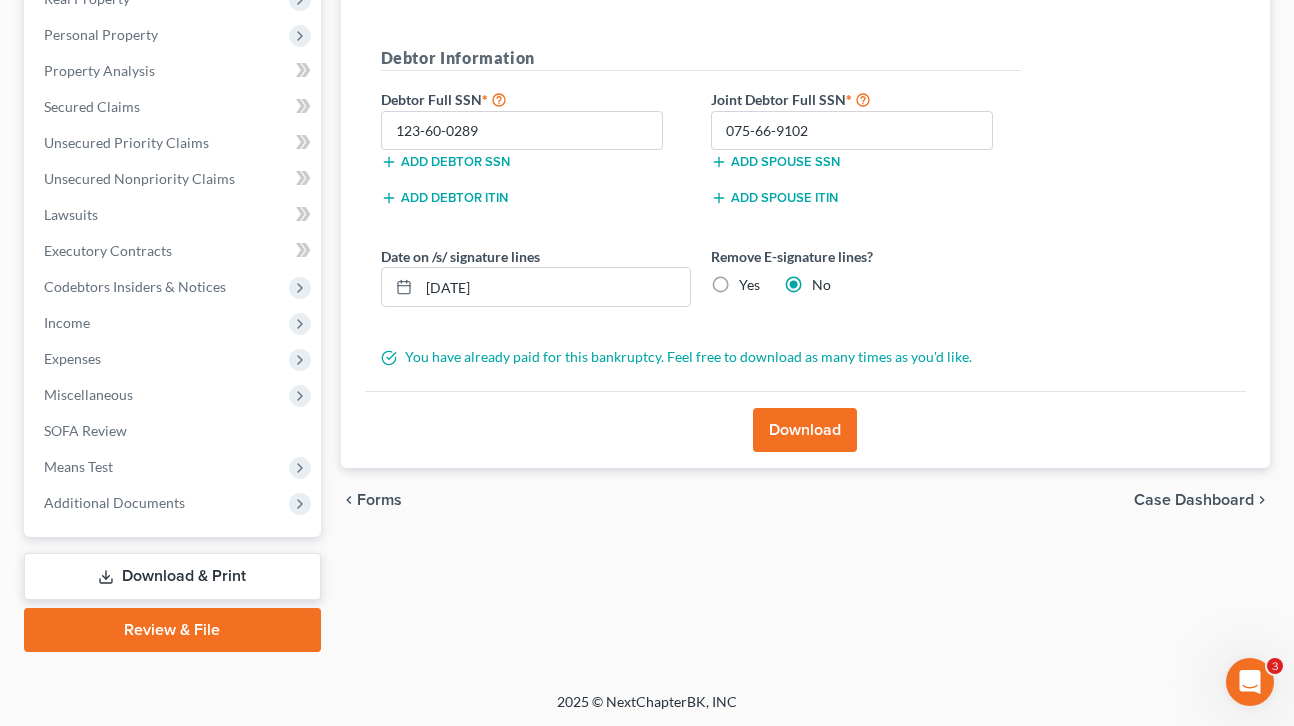 click on "Yes" at bounding box center (749, 285) 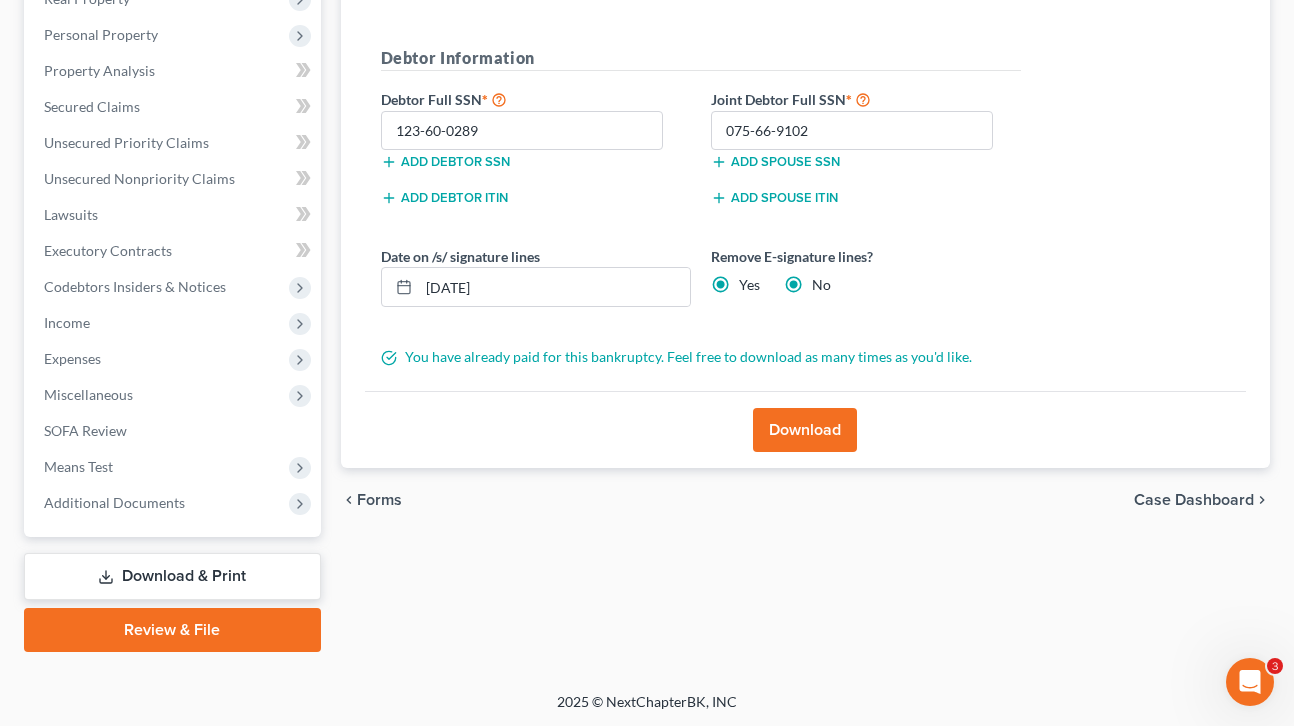 radio on "false" 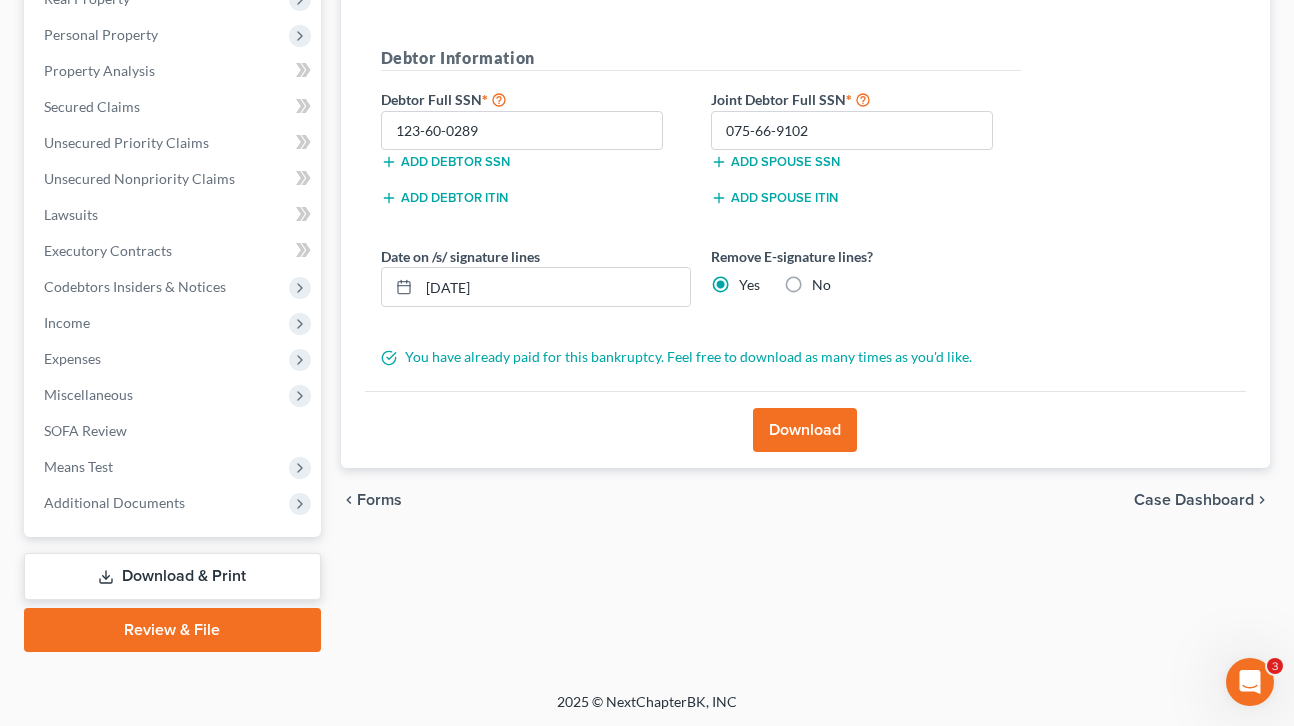 click on "Download" at bounding box center [805, 430] 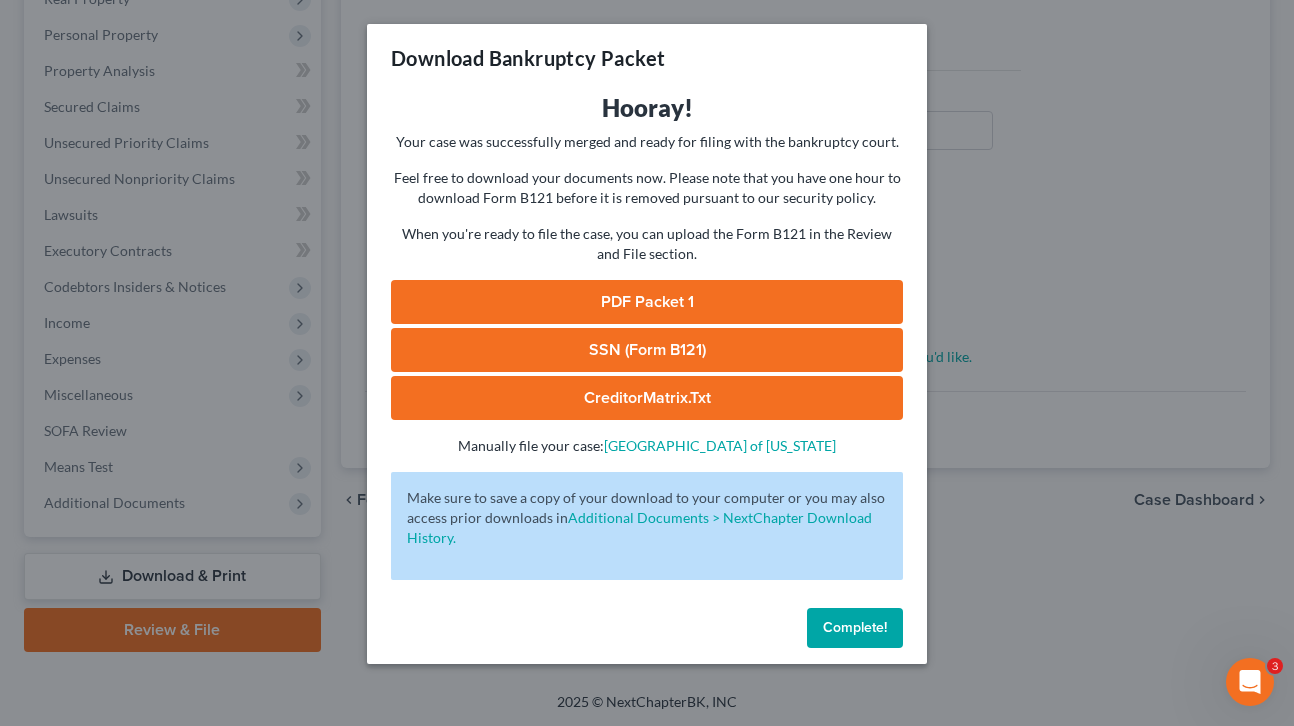 click on "PDF Packet 1" at bounding box center (647, 302) 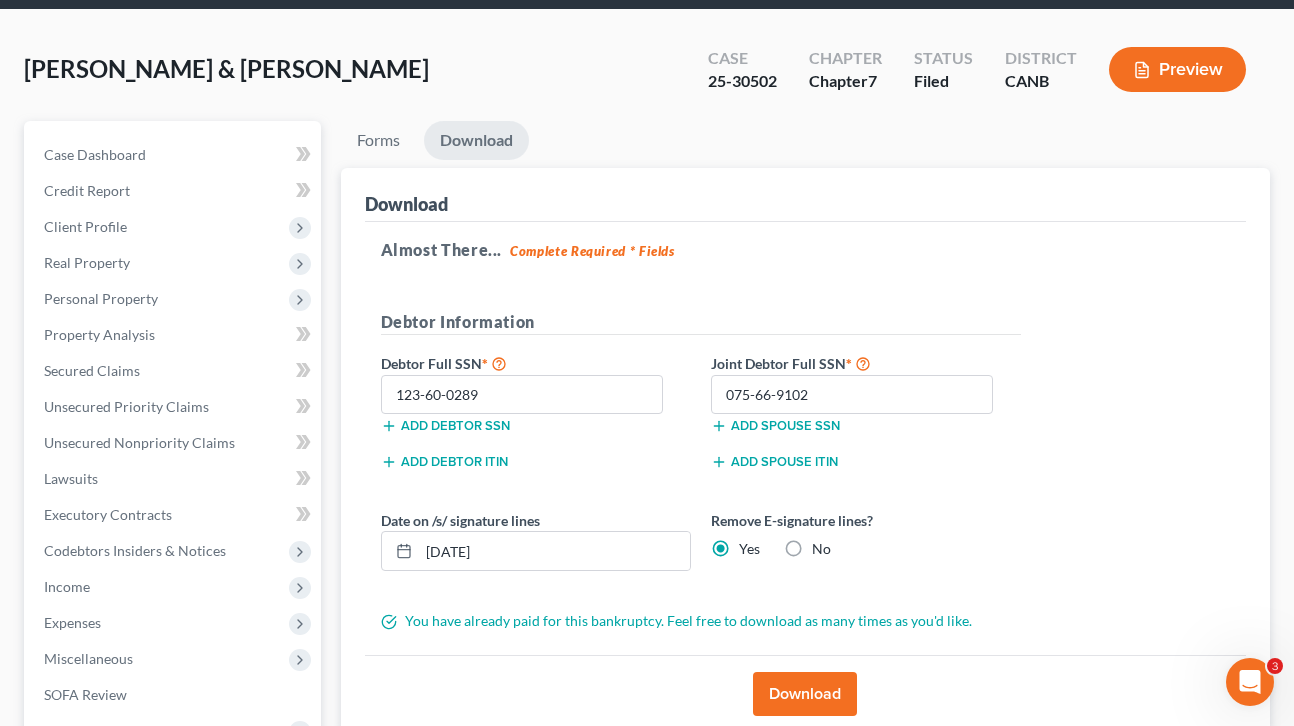 scroll, scrollTop: 0, scrollLeft: 0, axis: both 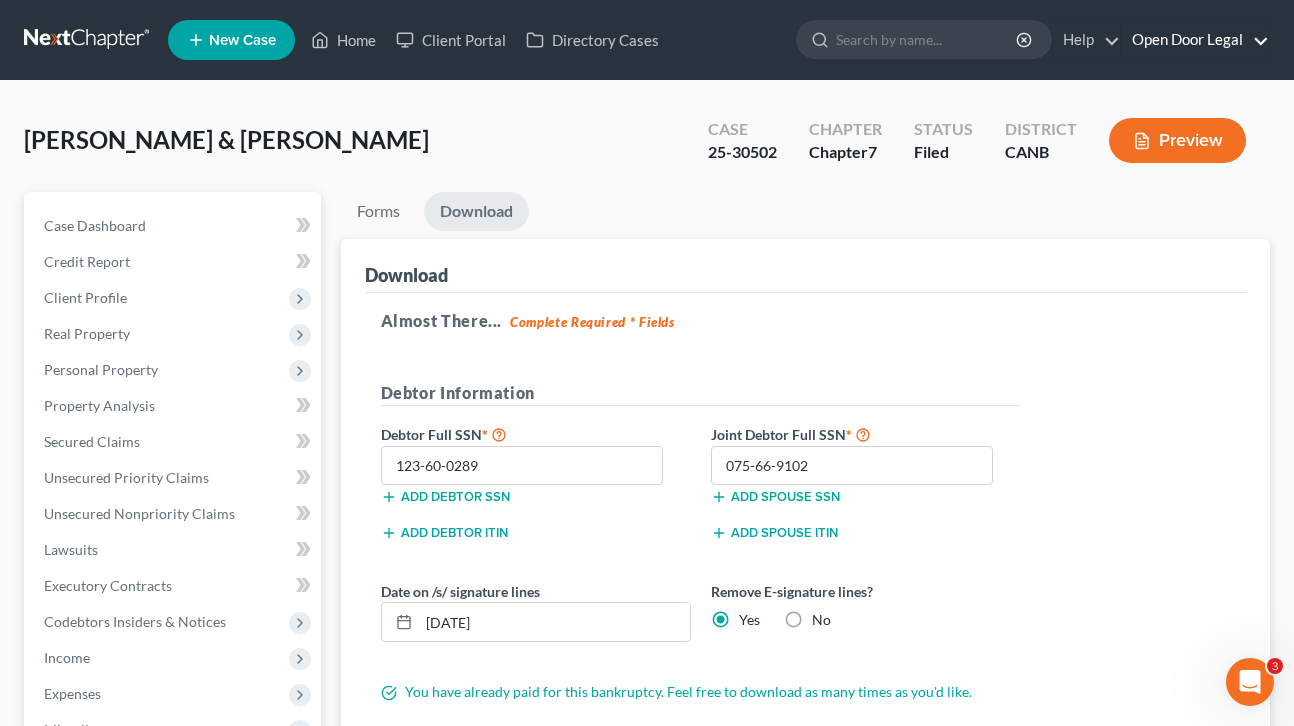 click on "Open Door Legal" at bounding box center (1195, 40) 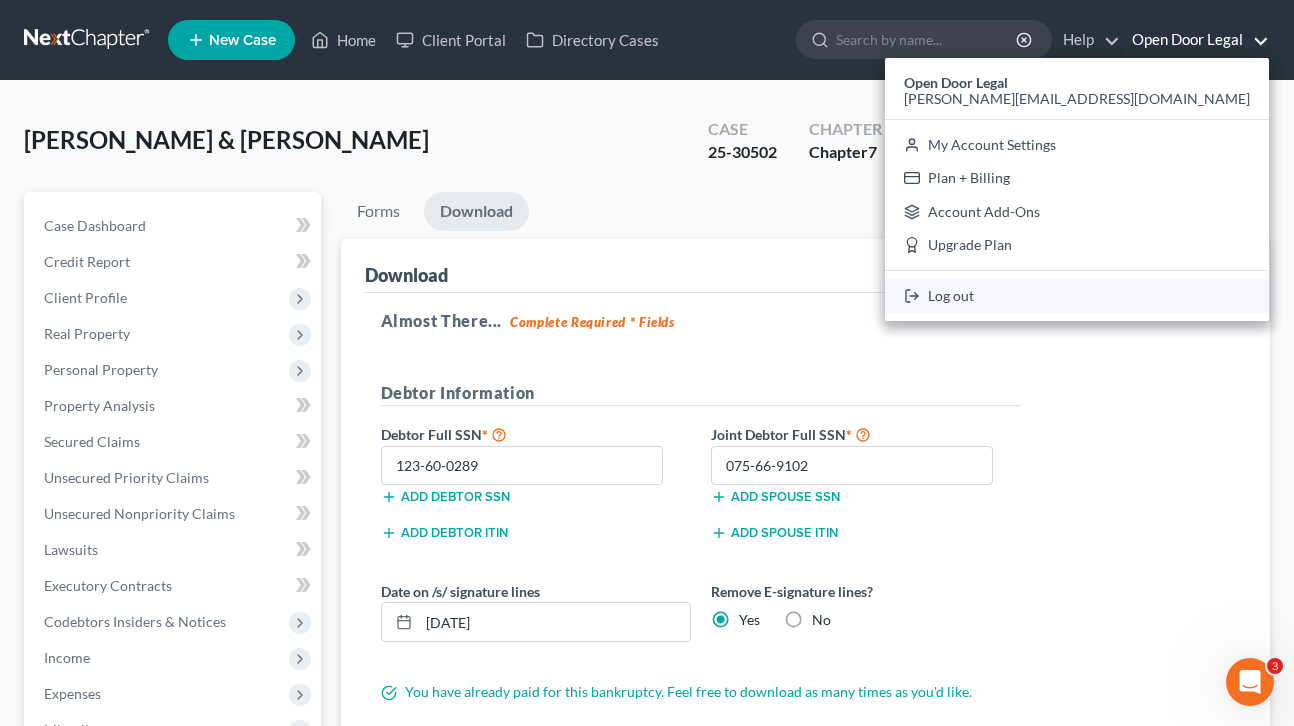 click on "Log out" at bounding box center [1077, 296] 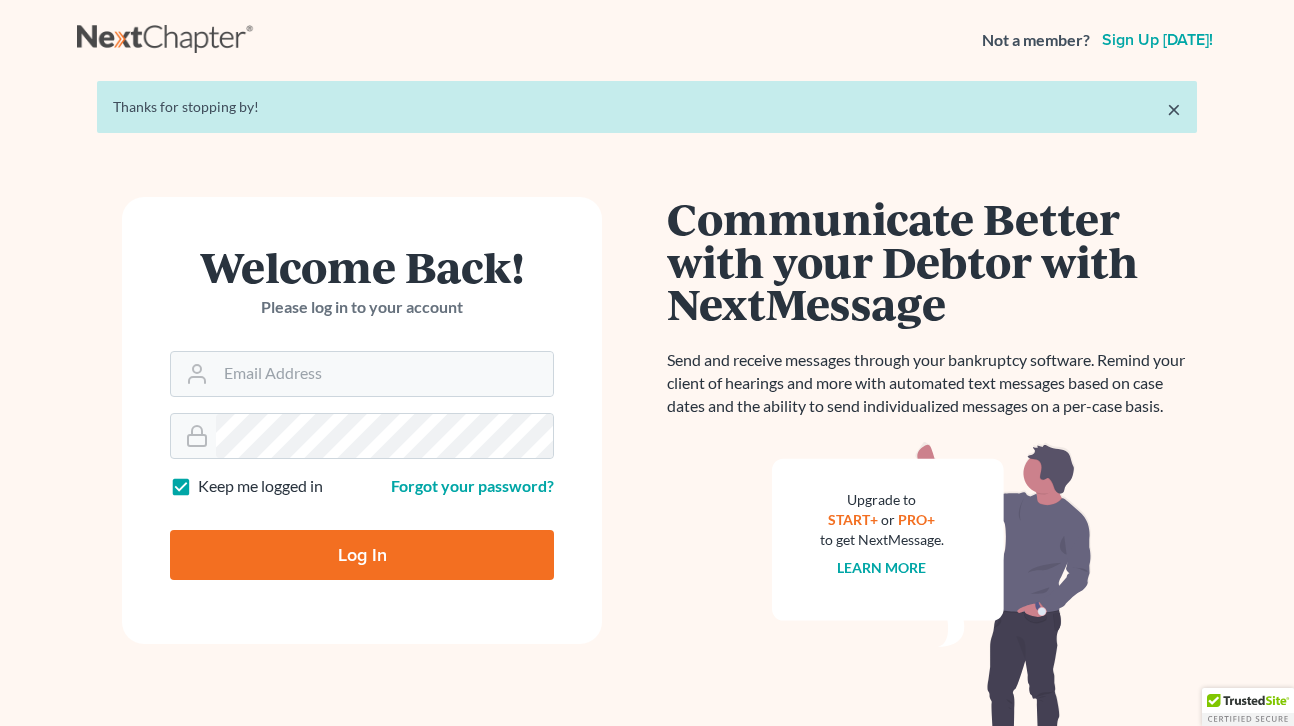 scroll, scrollTop: 0, scrollLeft: 0, axis: both 